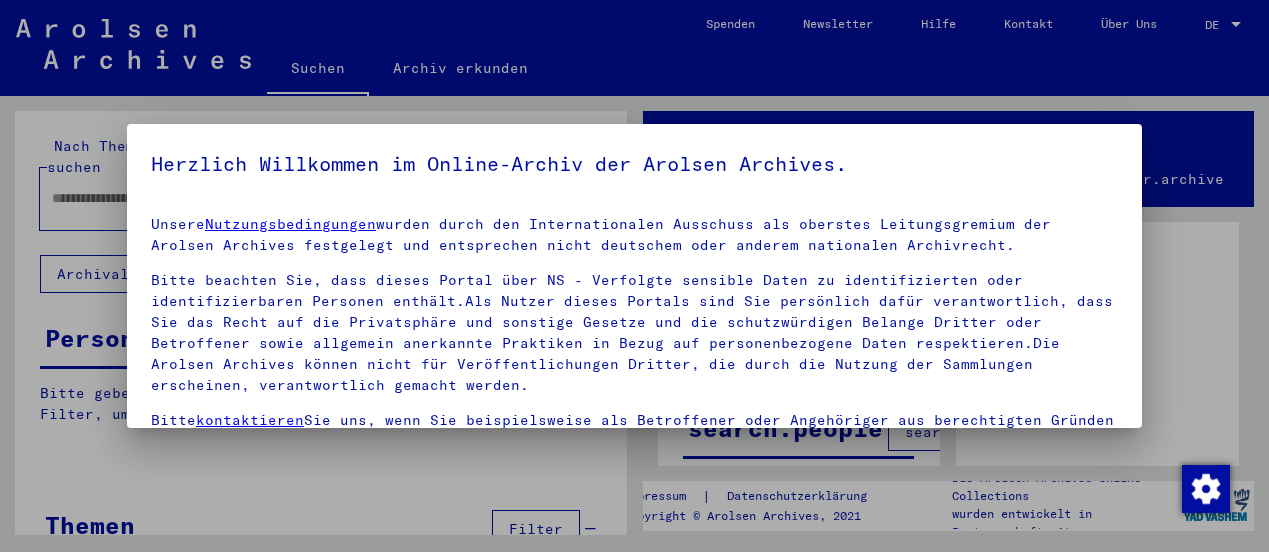 scroll, scrollTop: 0, scrollLeft: 0, axis: both 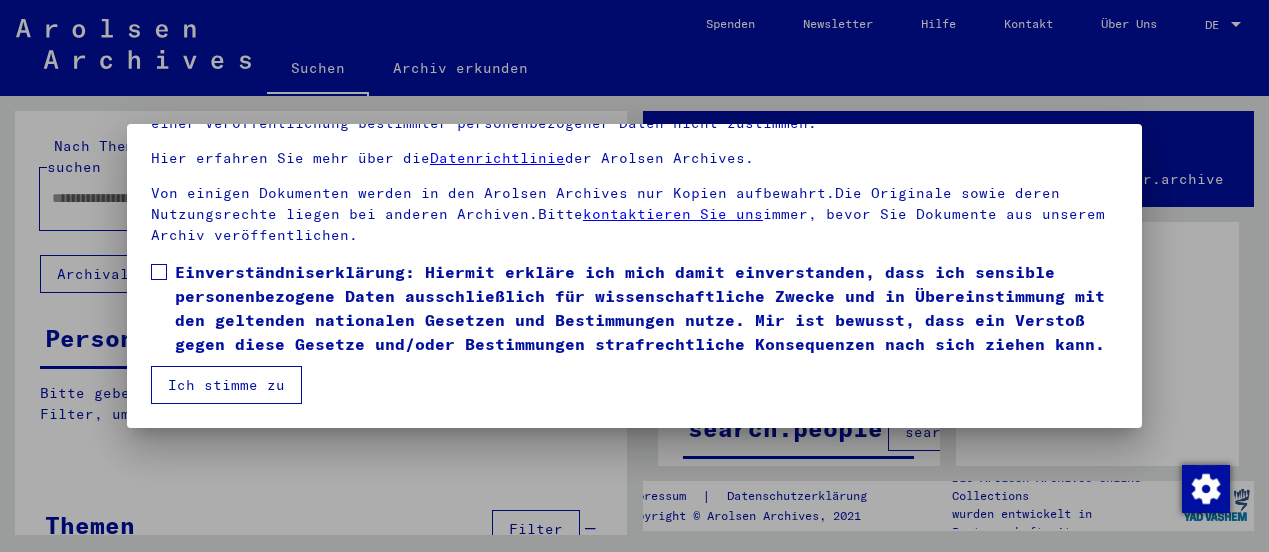 click at bounding box center [159, 272] 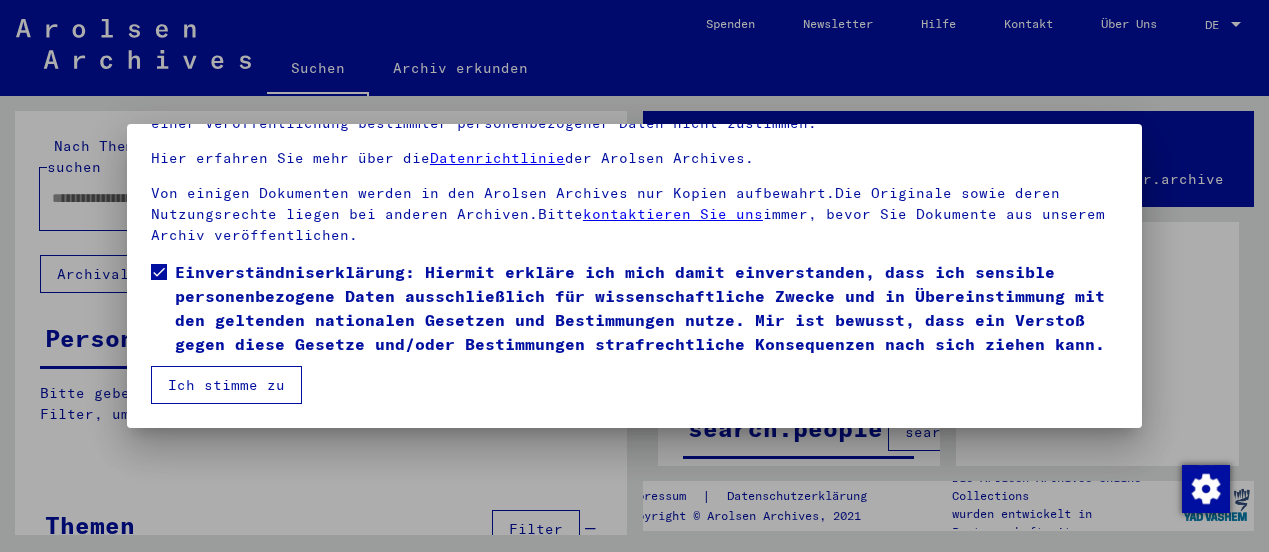click on "Ich stimme zu" at bounding box center [226, 385] 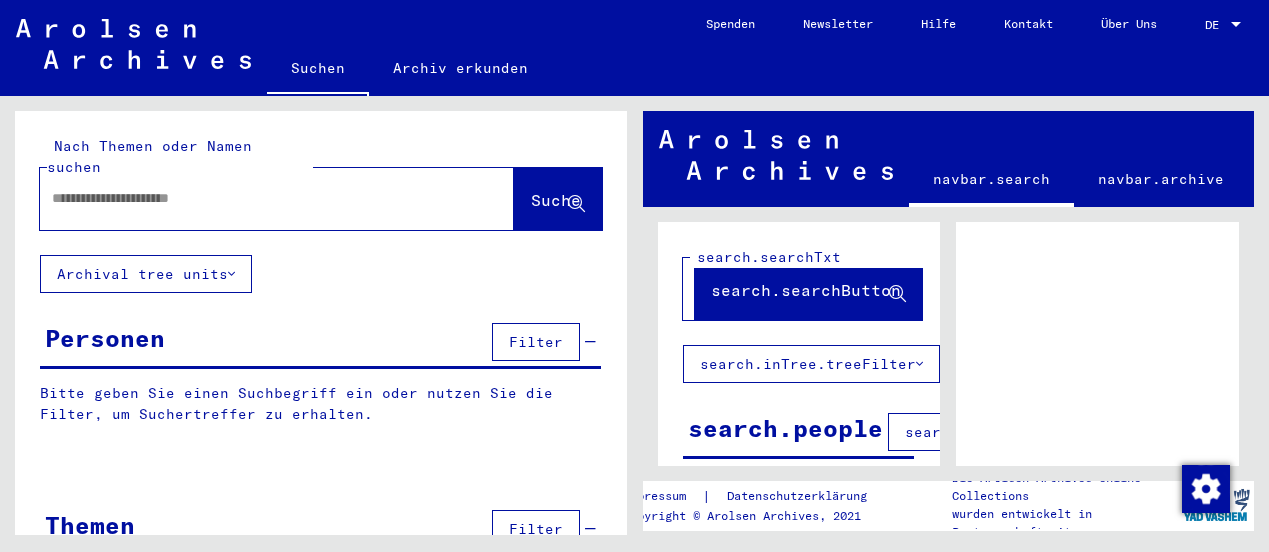 click on "DE" at bounding box center [1216, 25] 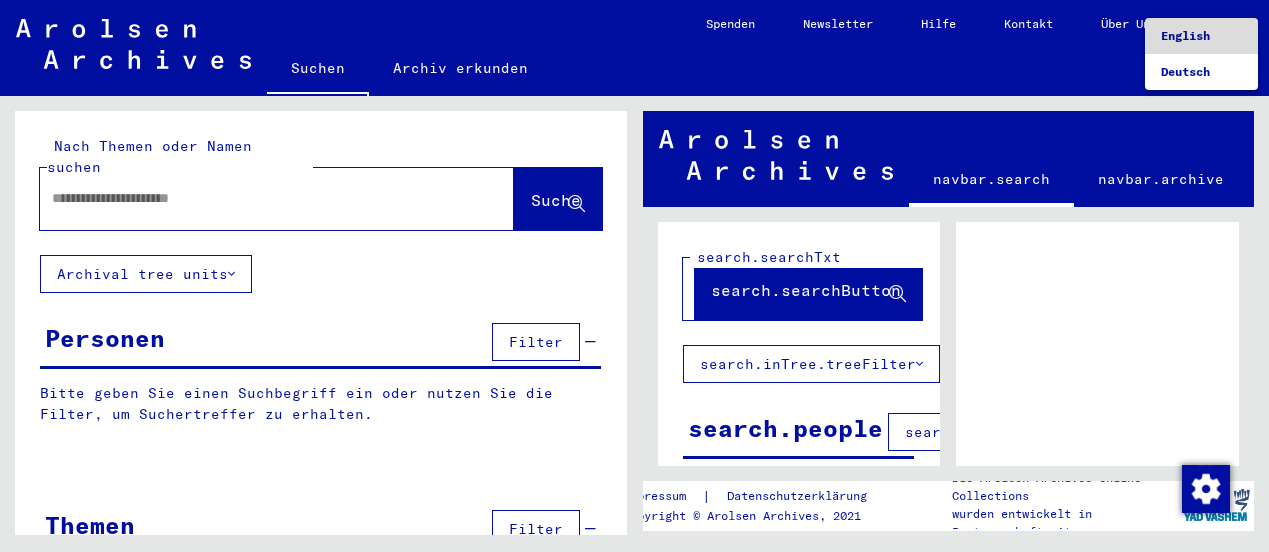 click on "English" at bounding box center (1185, 35) 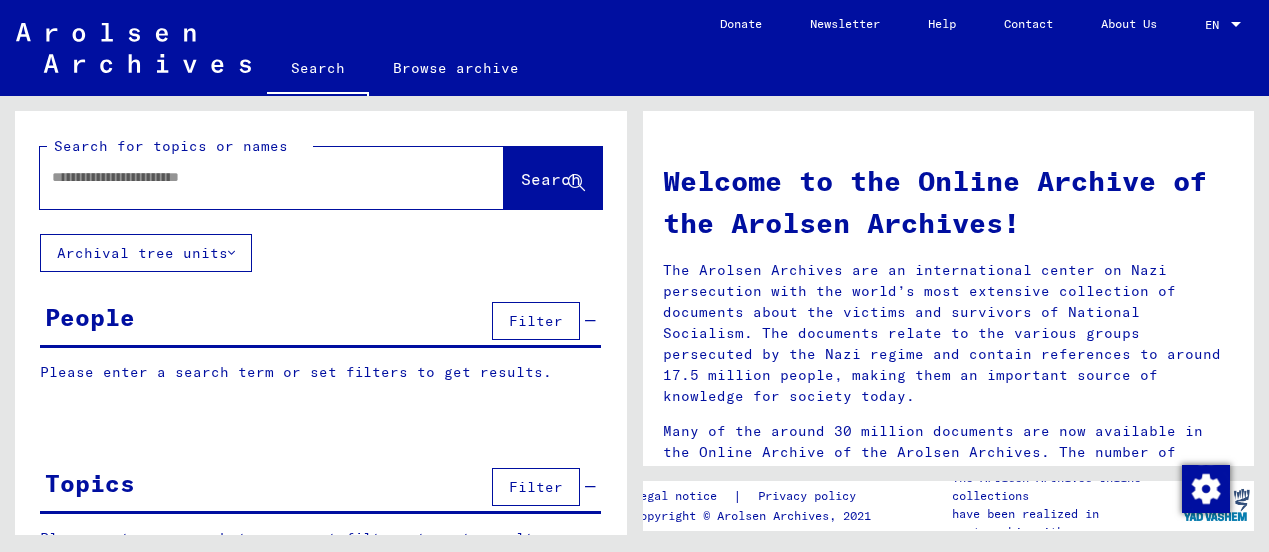 click at bounding box center [248, 177] 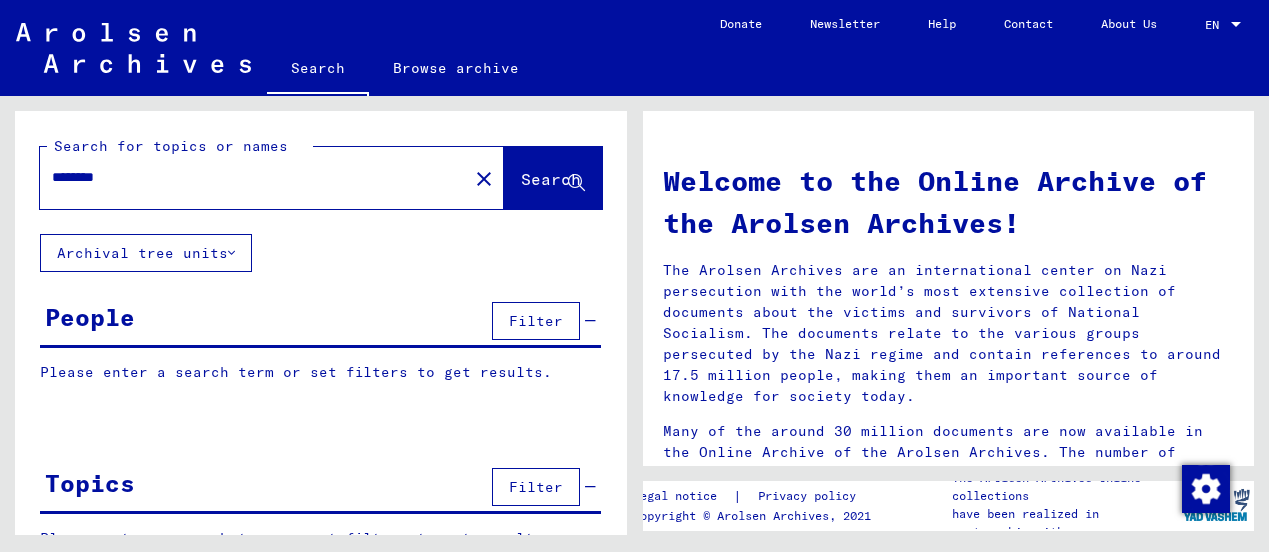 type on "********" 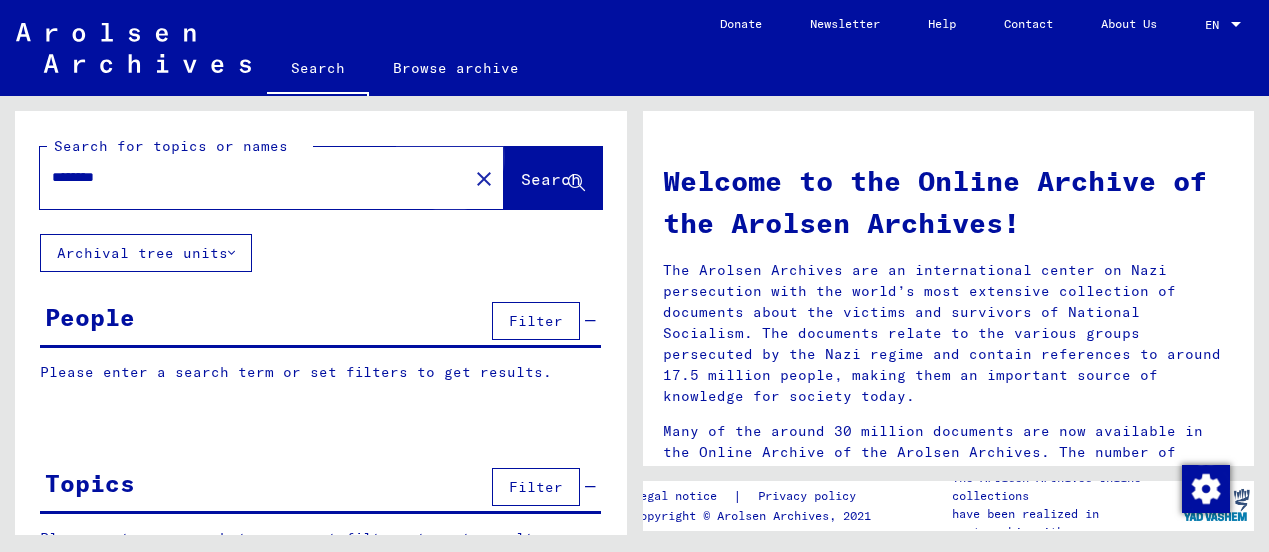 click on "Search" 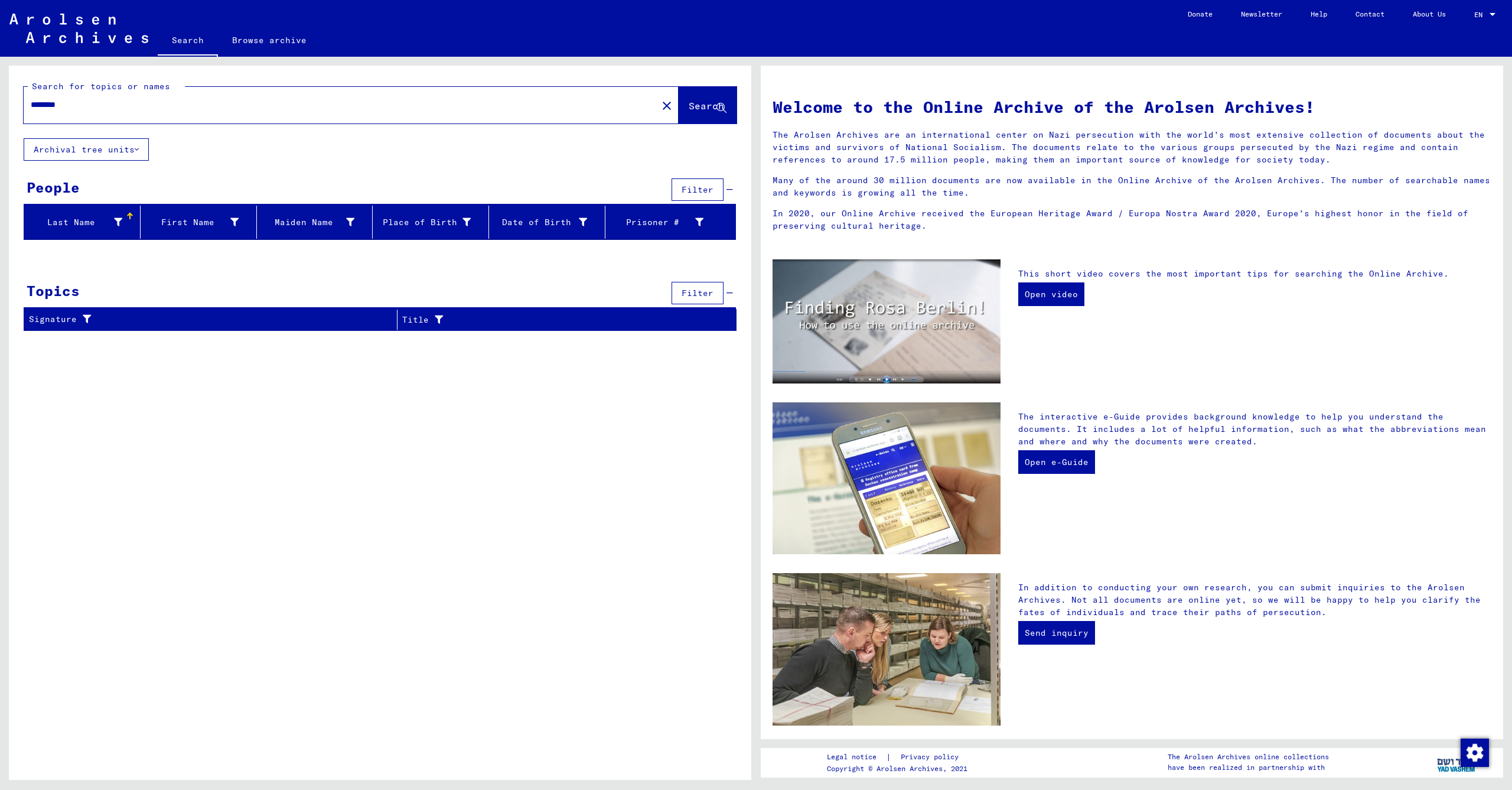 scroll, scrollTop: 0, scrollLeft: 0, axis: both 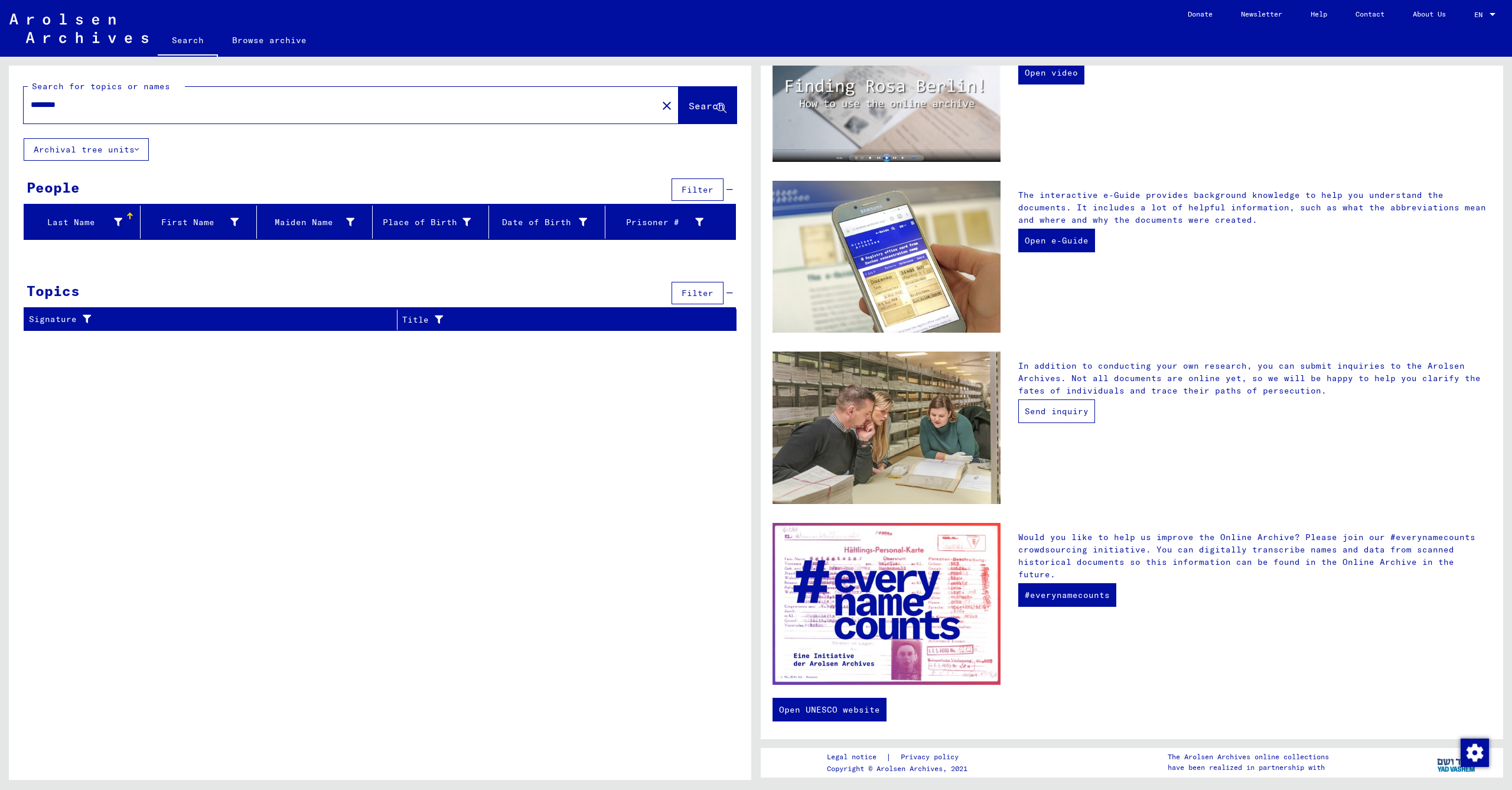 click on "Send inquiry" at bounding box center (1057, 411) 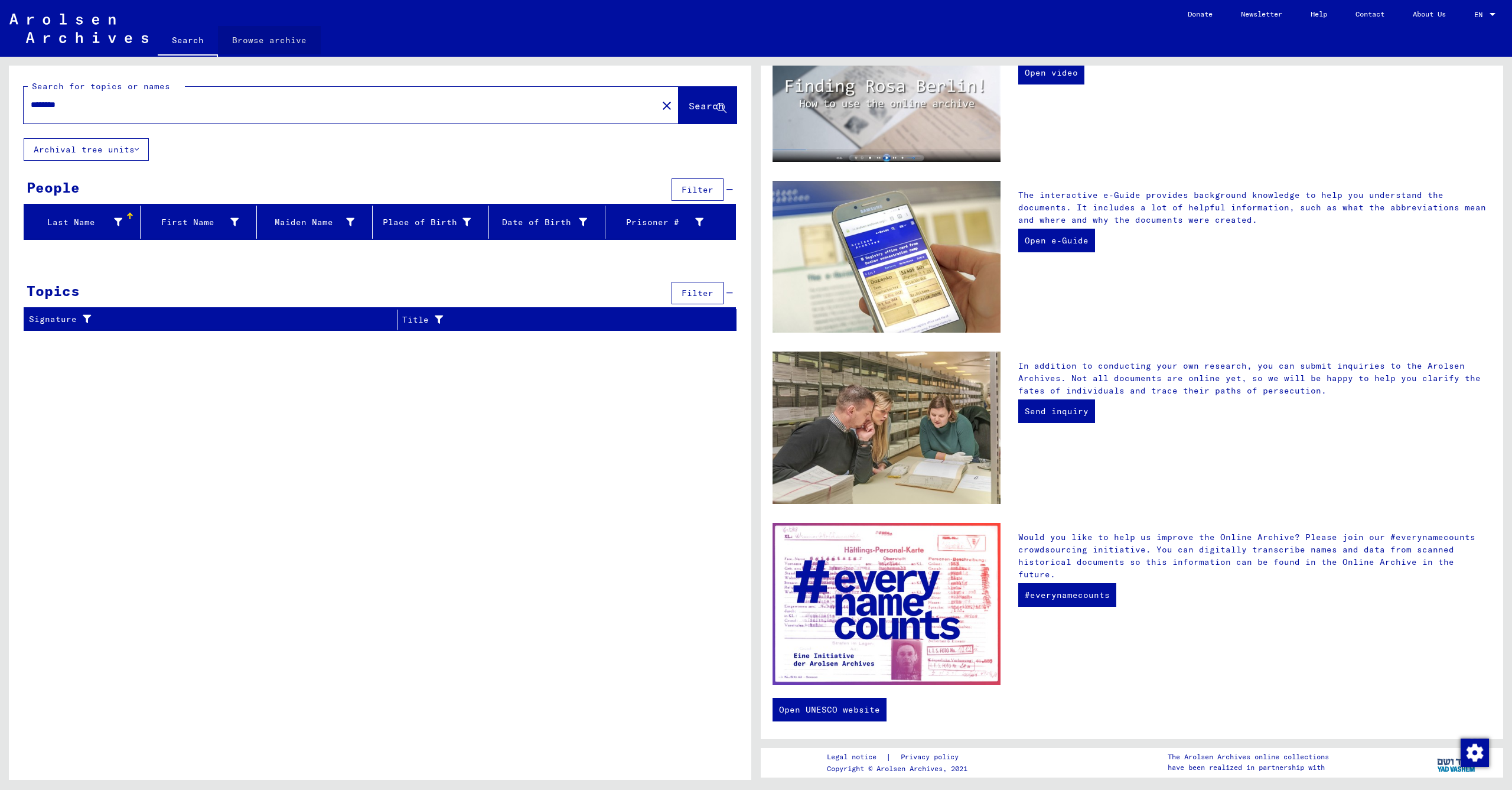 click on "Browse archive" 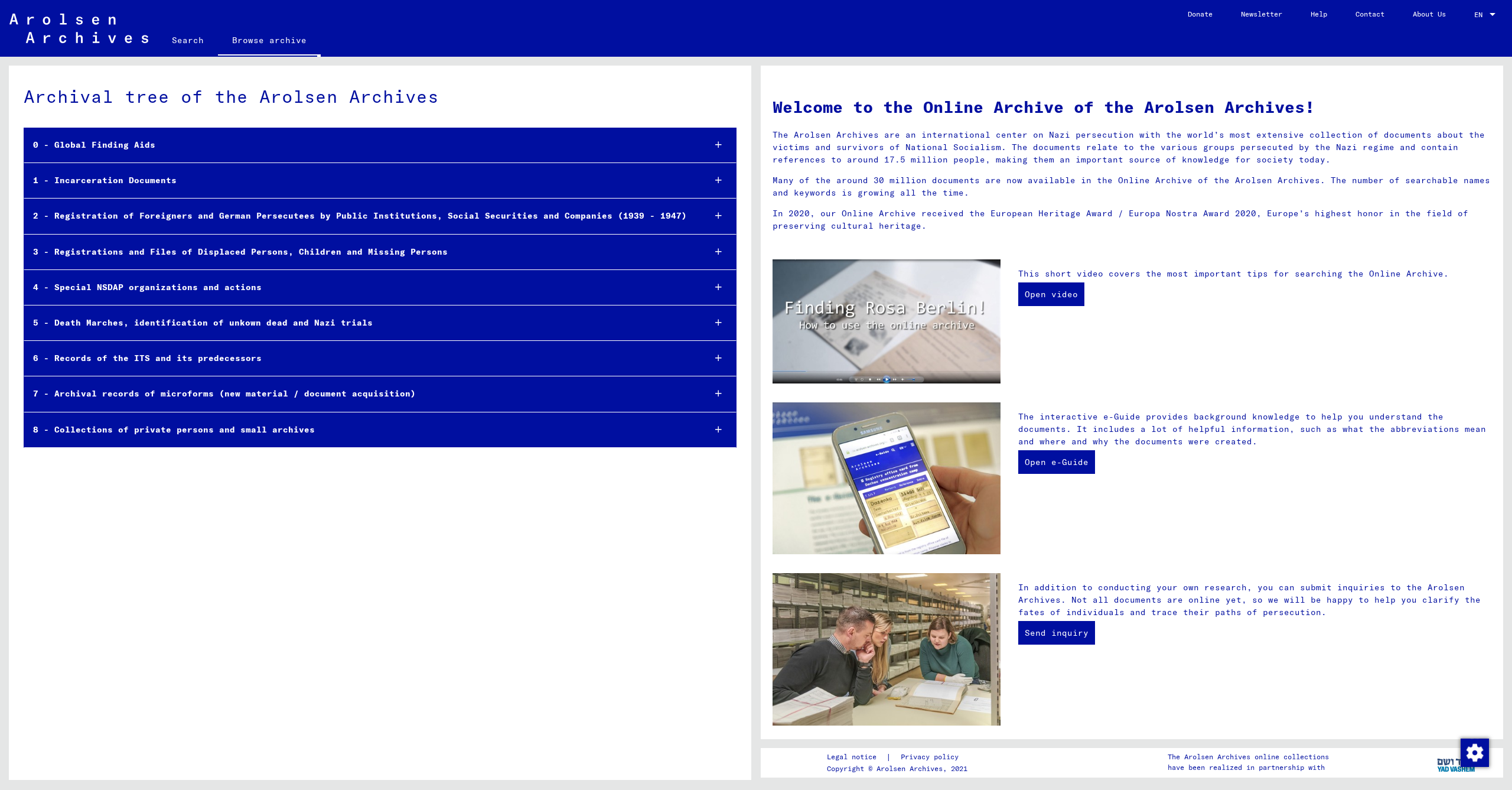 click on "1 - Incarceration Documents" at bounding box center (360, 180) 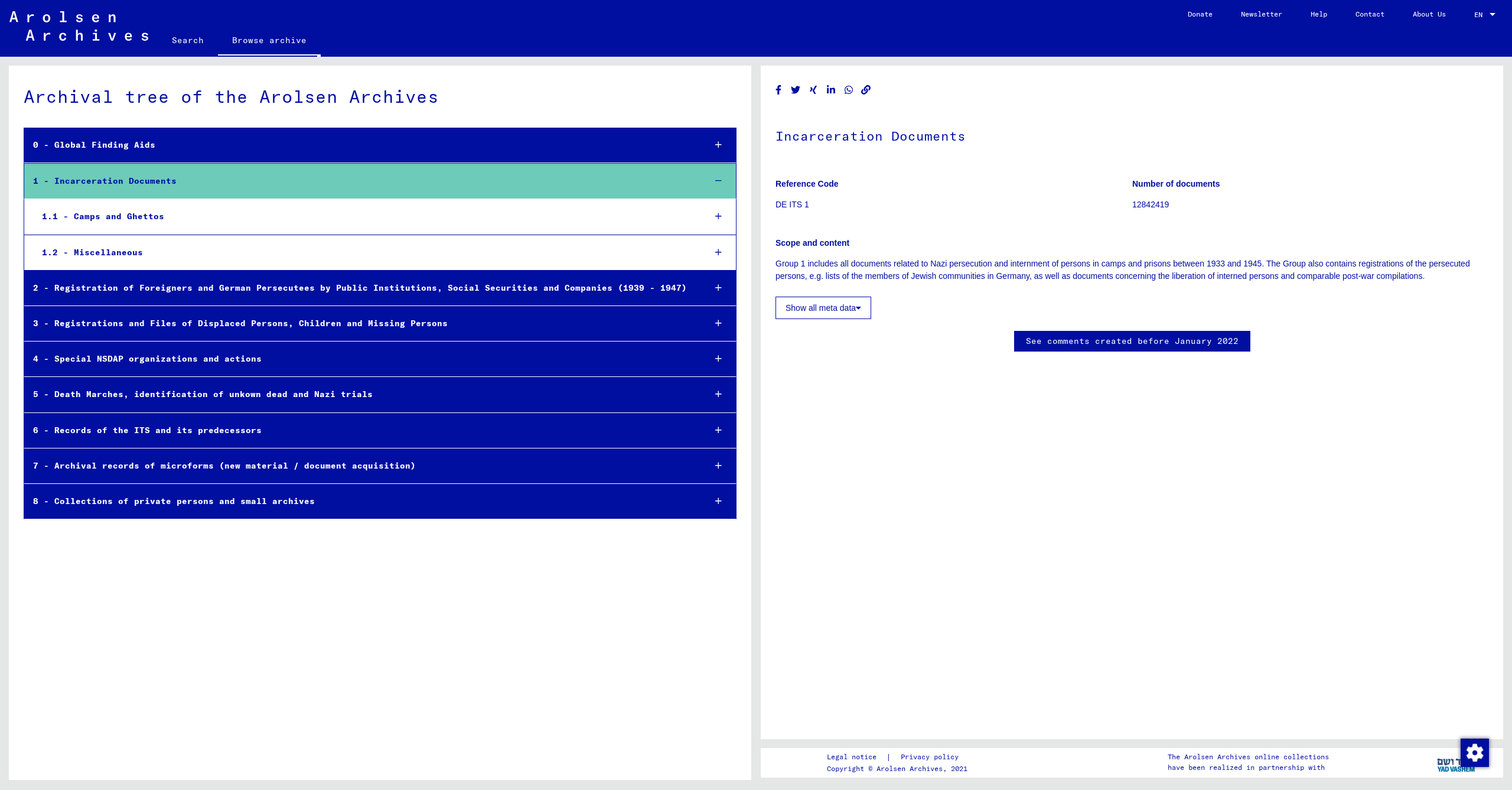scroll, scrollTop: 150, scrollLeft: 0, axis: vertical 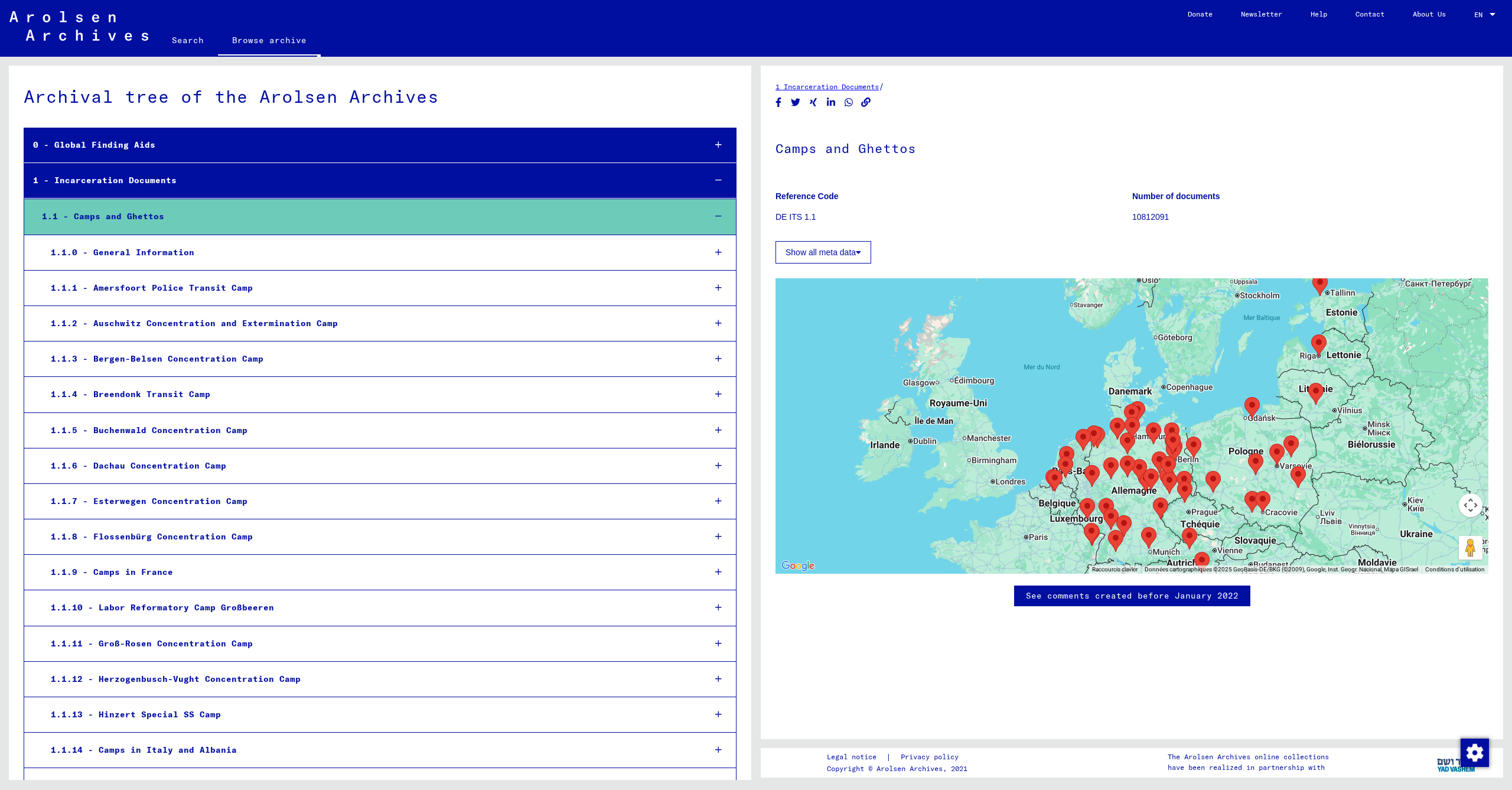 click on "1.1.6 - Dachau Concentration Camp" at bounding box center (369, 466) 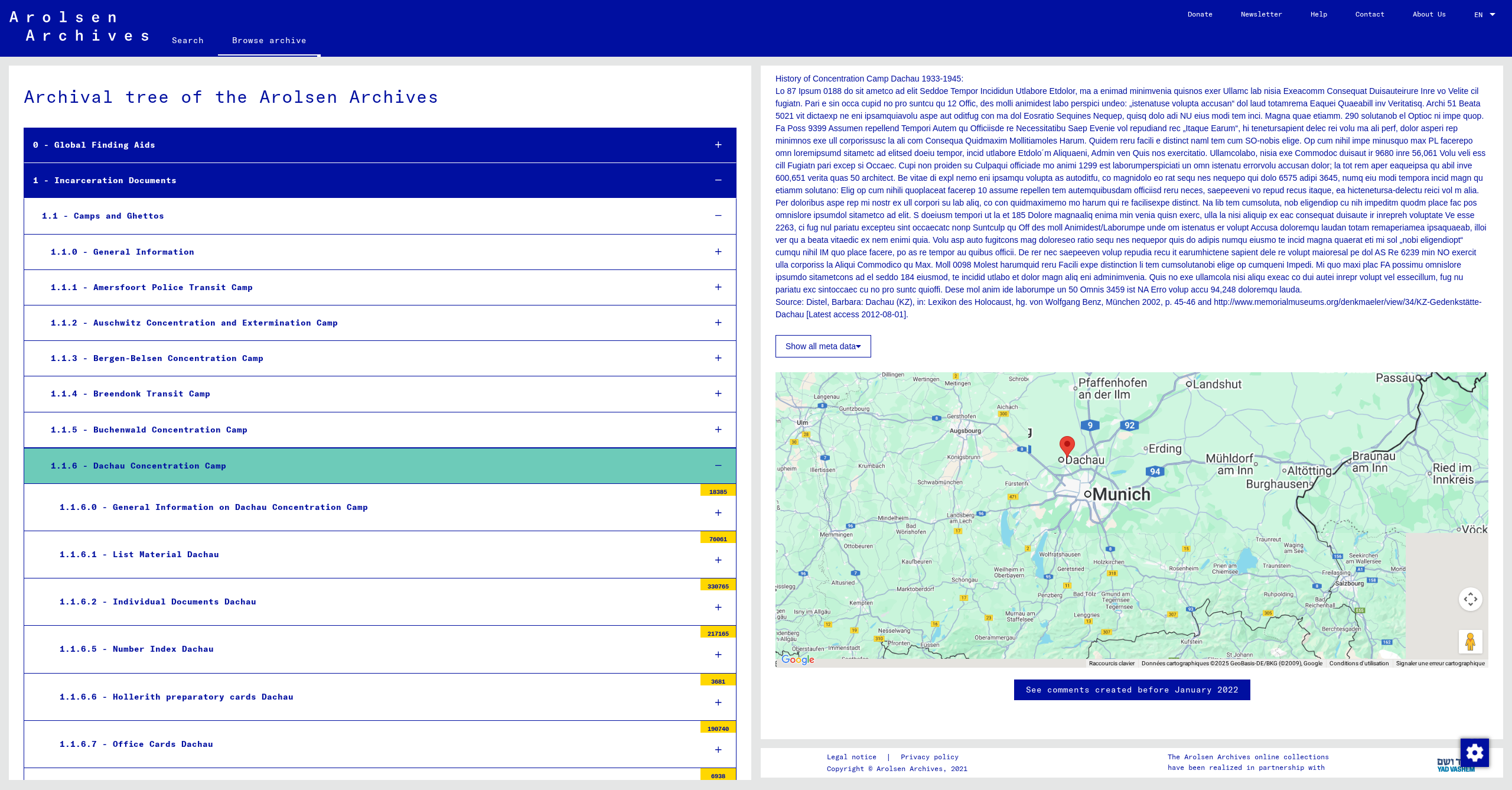 scroll, scrollTop: 450, scrollLeft: 0, axis: vertical 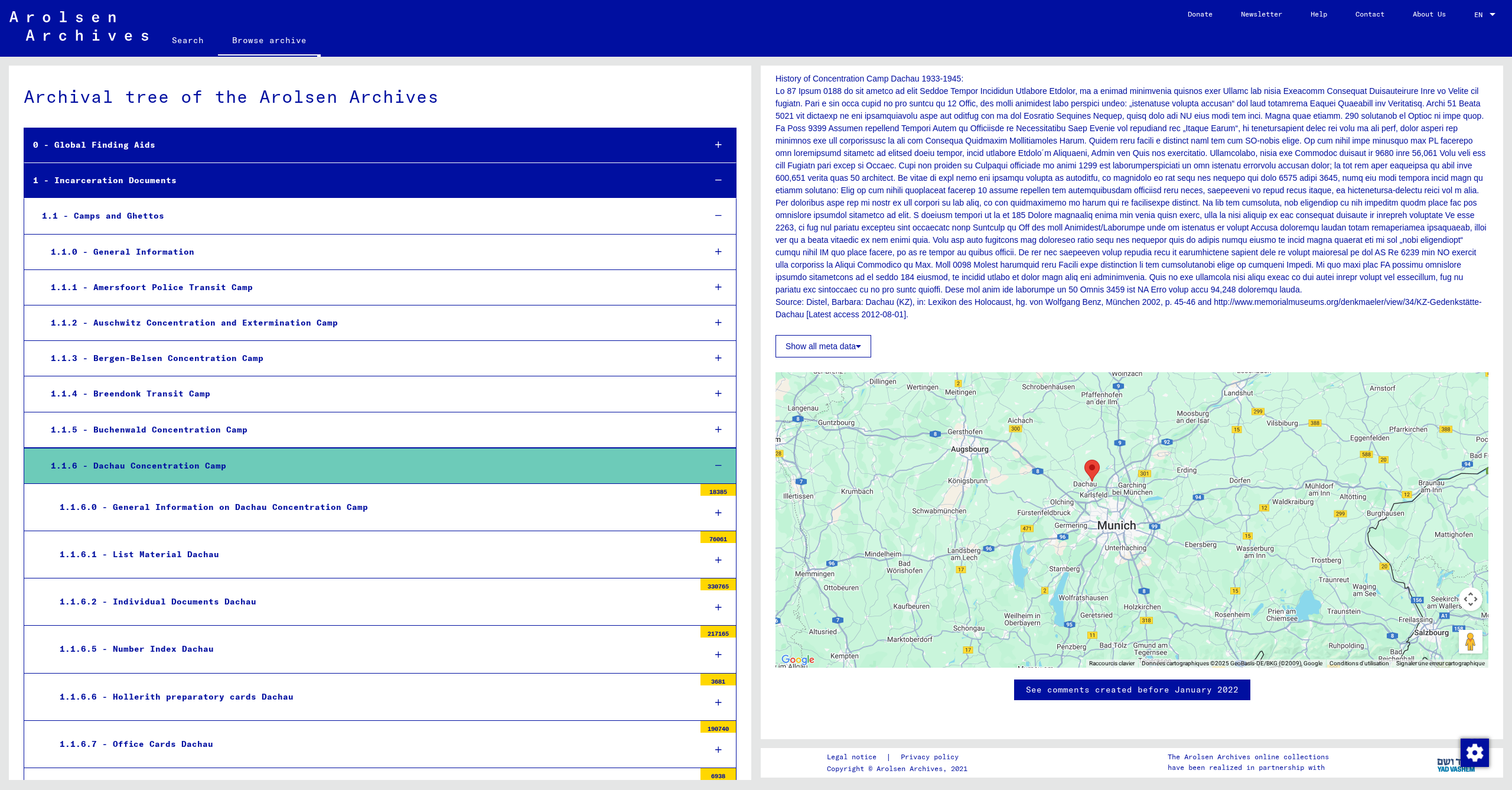 drag, startPoint x: 1024, startPoint y: 168, endPoint x: 1019, endPoint y: 258, distance: 90.13878 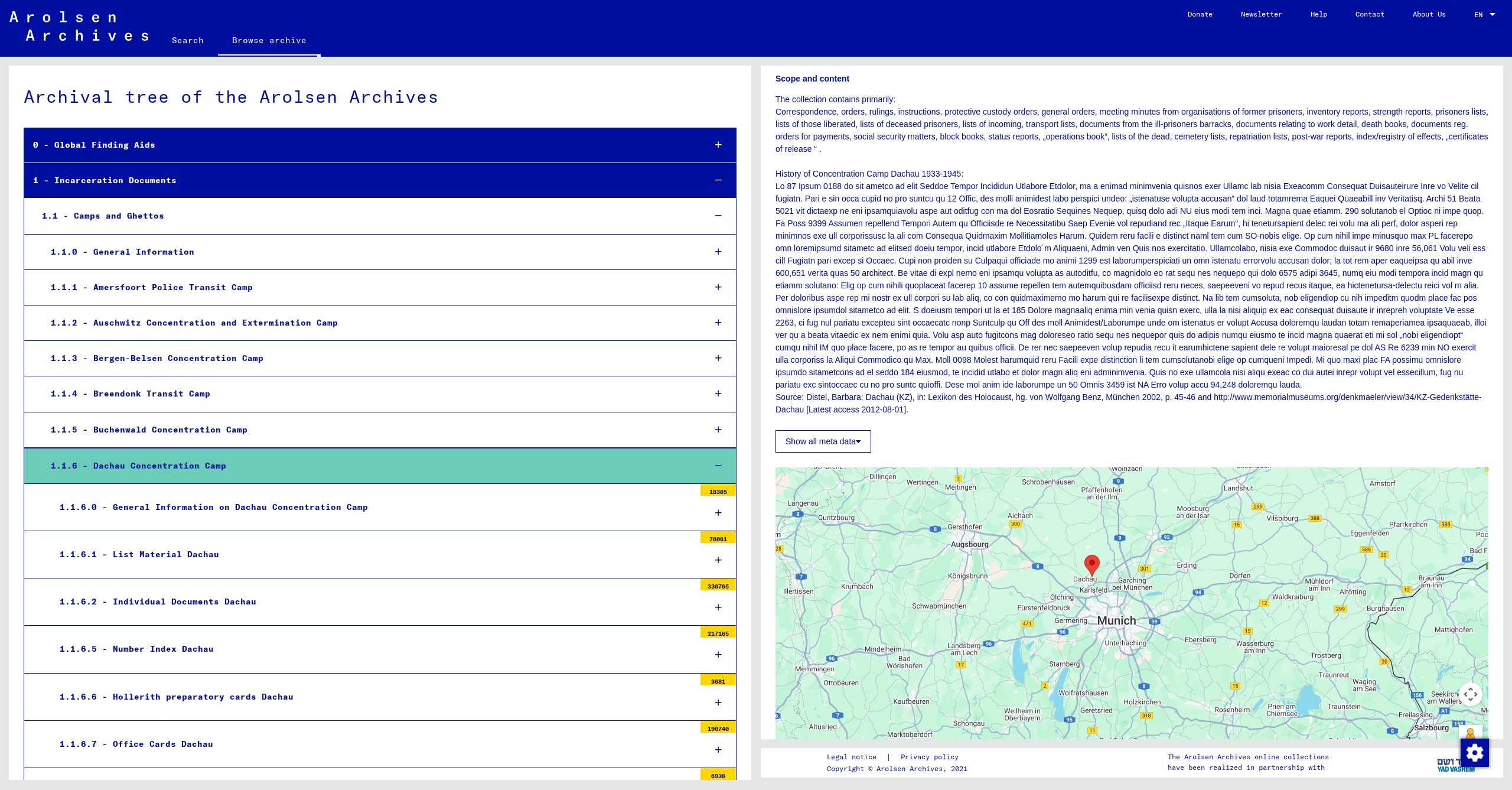 scroll, scrollTop: 0, scrollLeft: 0, axis: both 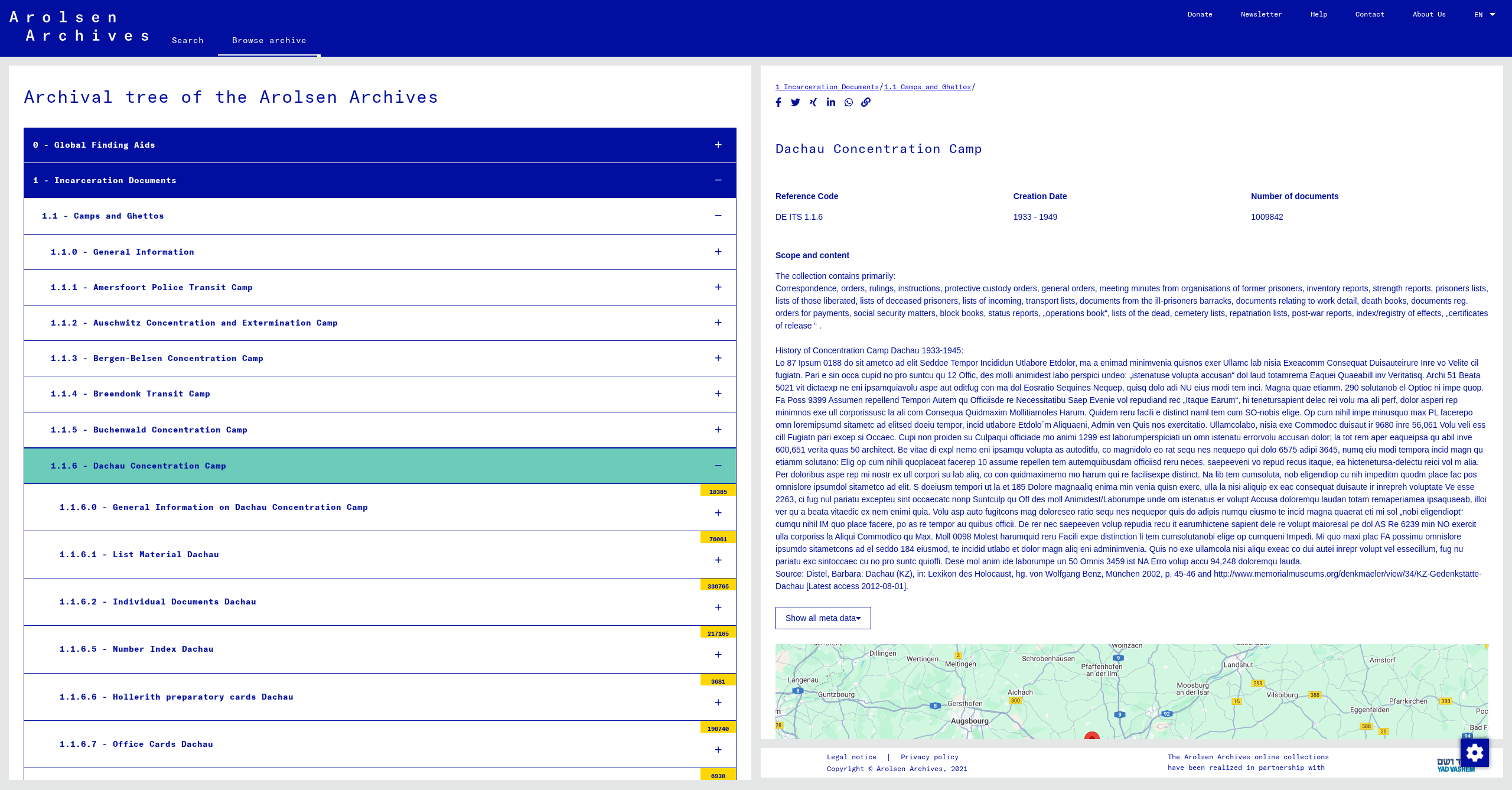 drag, startPoint x: 1020, startPoint y: 425, endPoint x: 1021, endPoint y: 415, distance: 10.049876 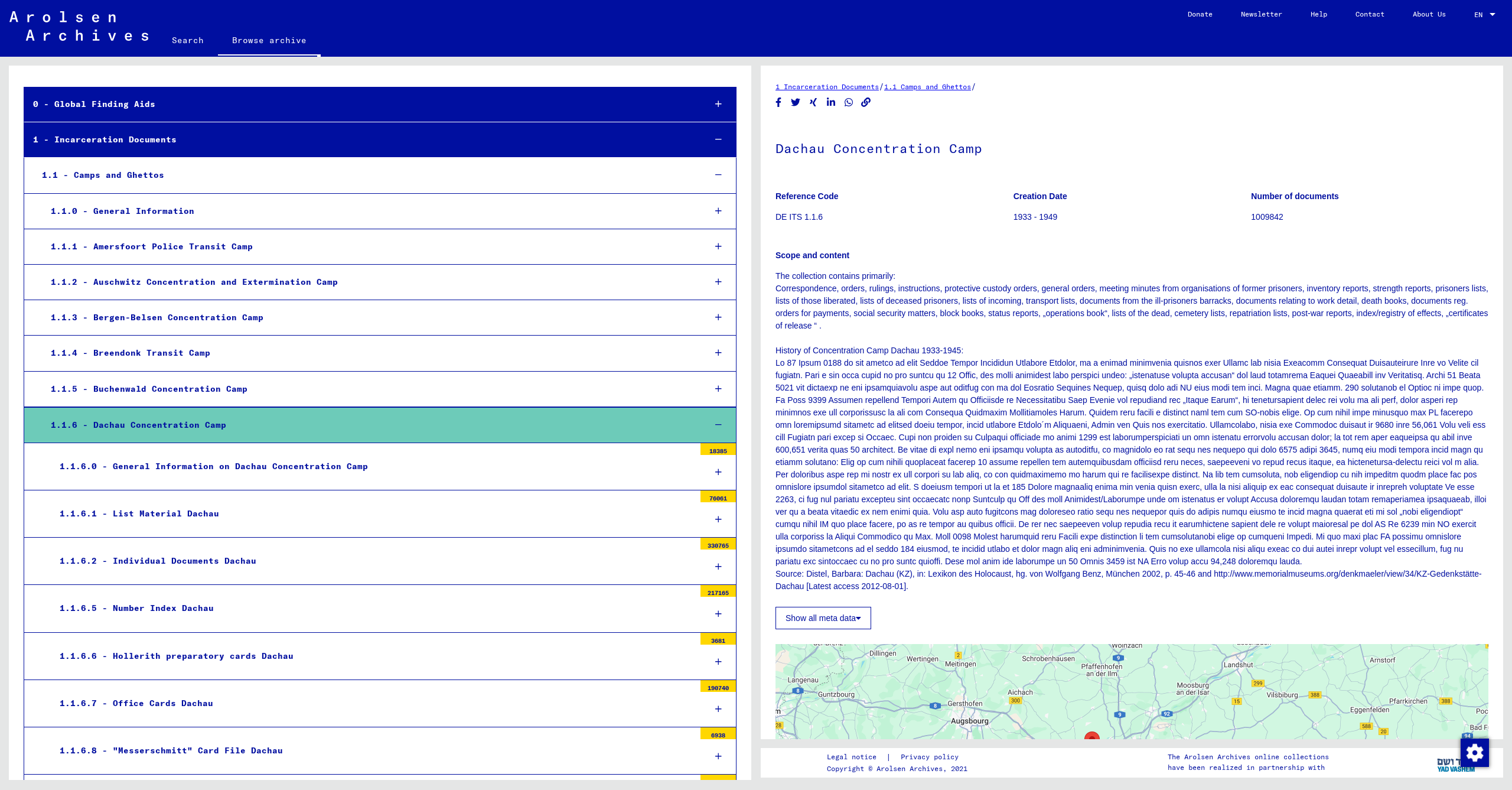 scroll, scrollTop: 166, scrollLeft: 0, axis: vertical 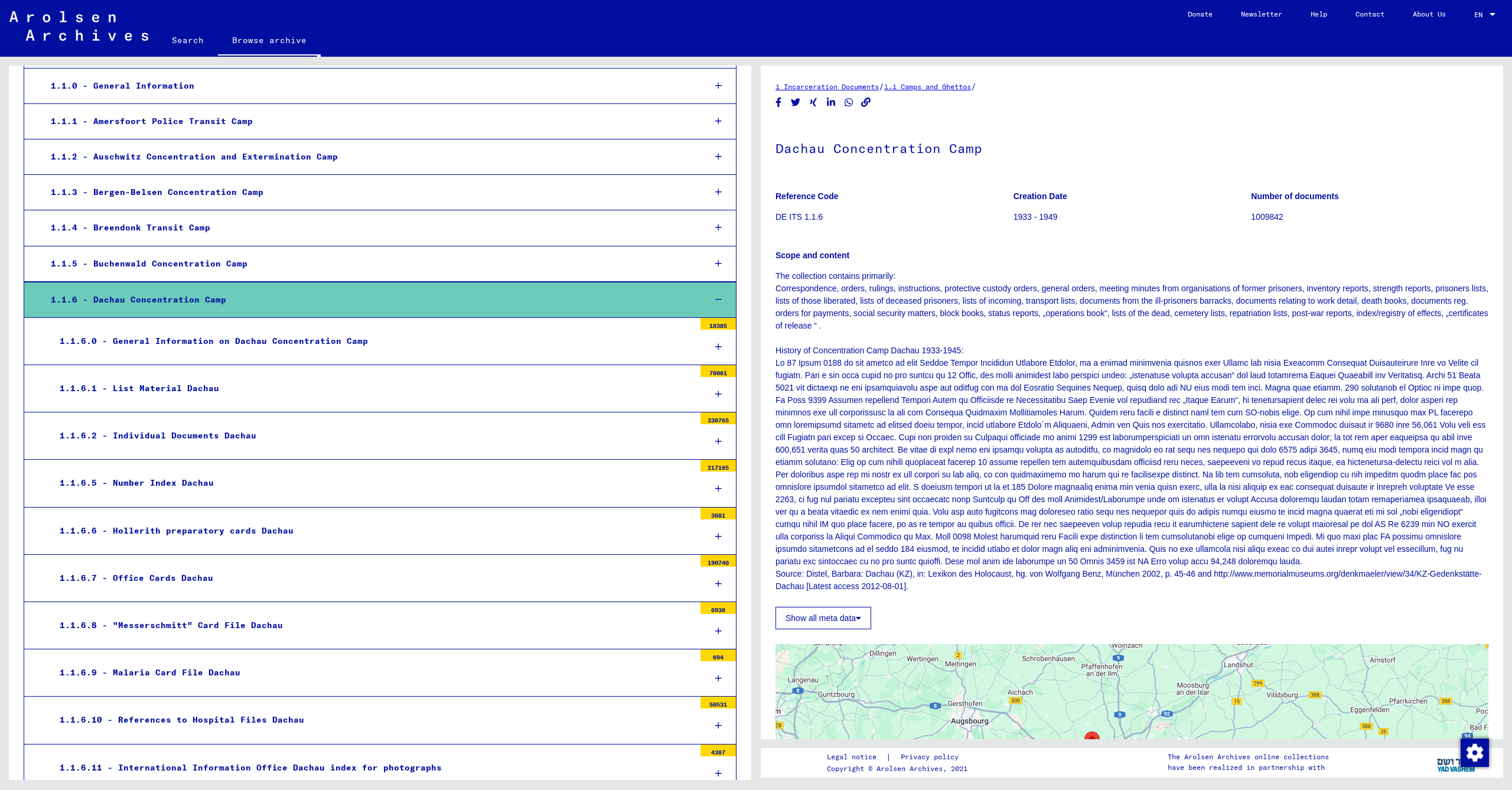 click on "1.1.6.0 - General Information on Dachau Concentration Camp" at bounding box center (373, 341) 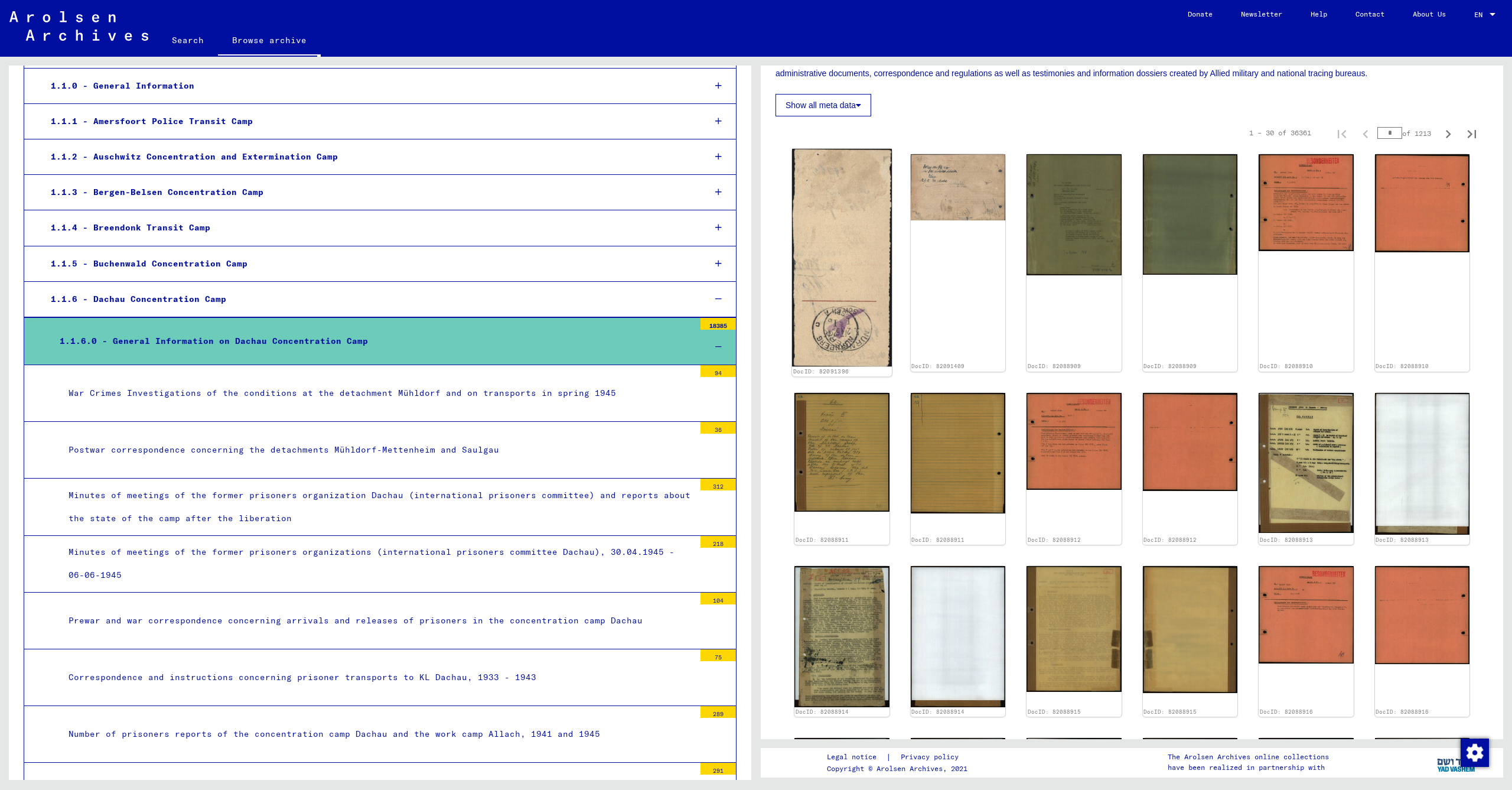 scroll, scrollTop: 120, scrollLeft: 0, axis: vertical 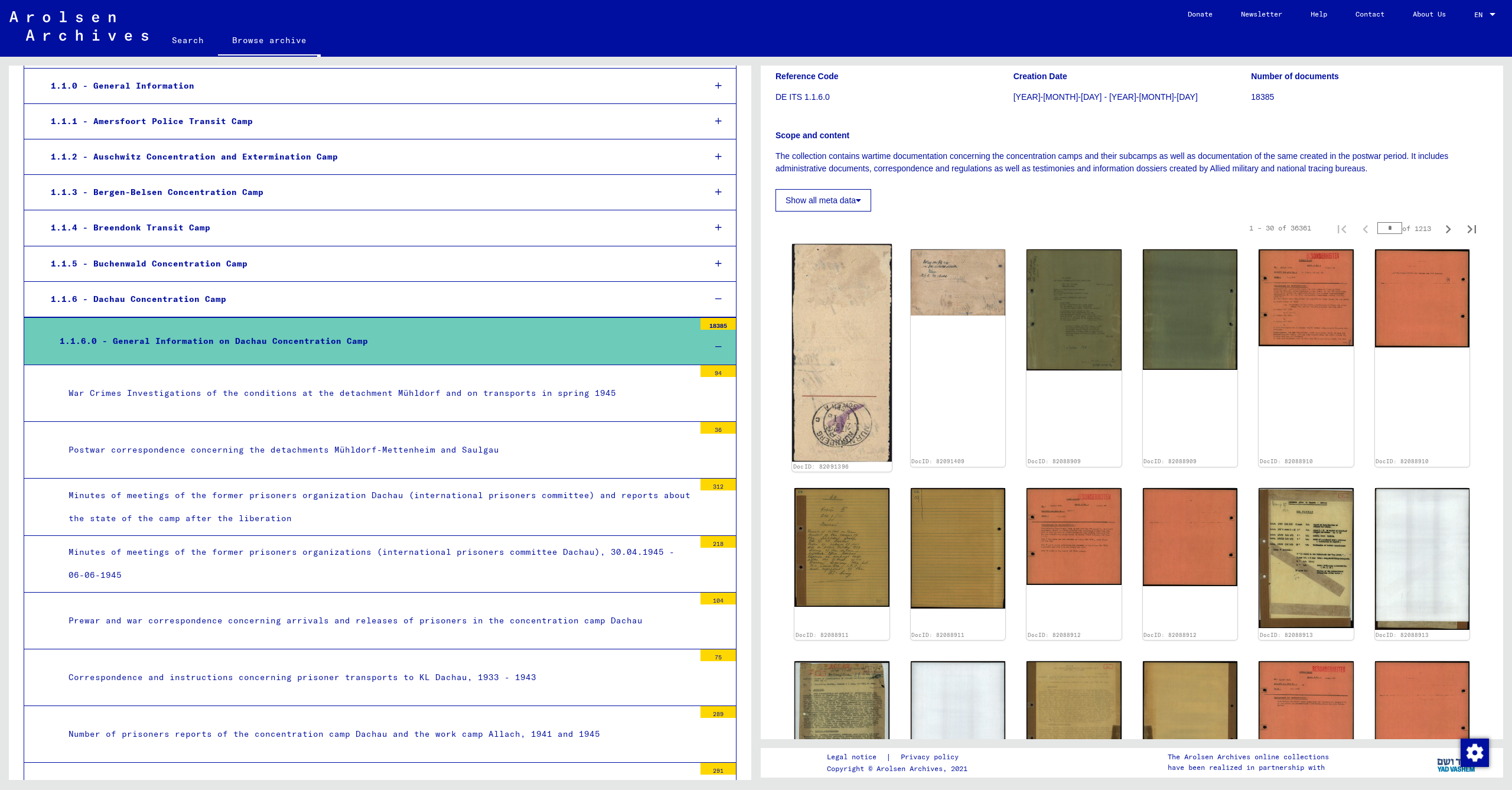click 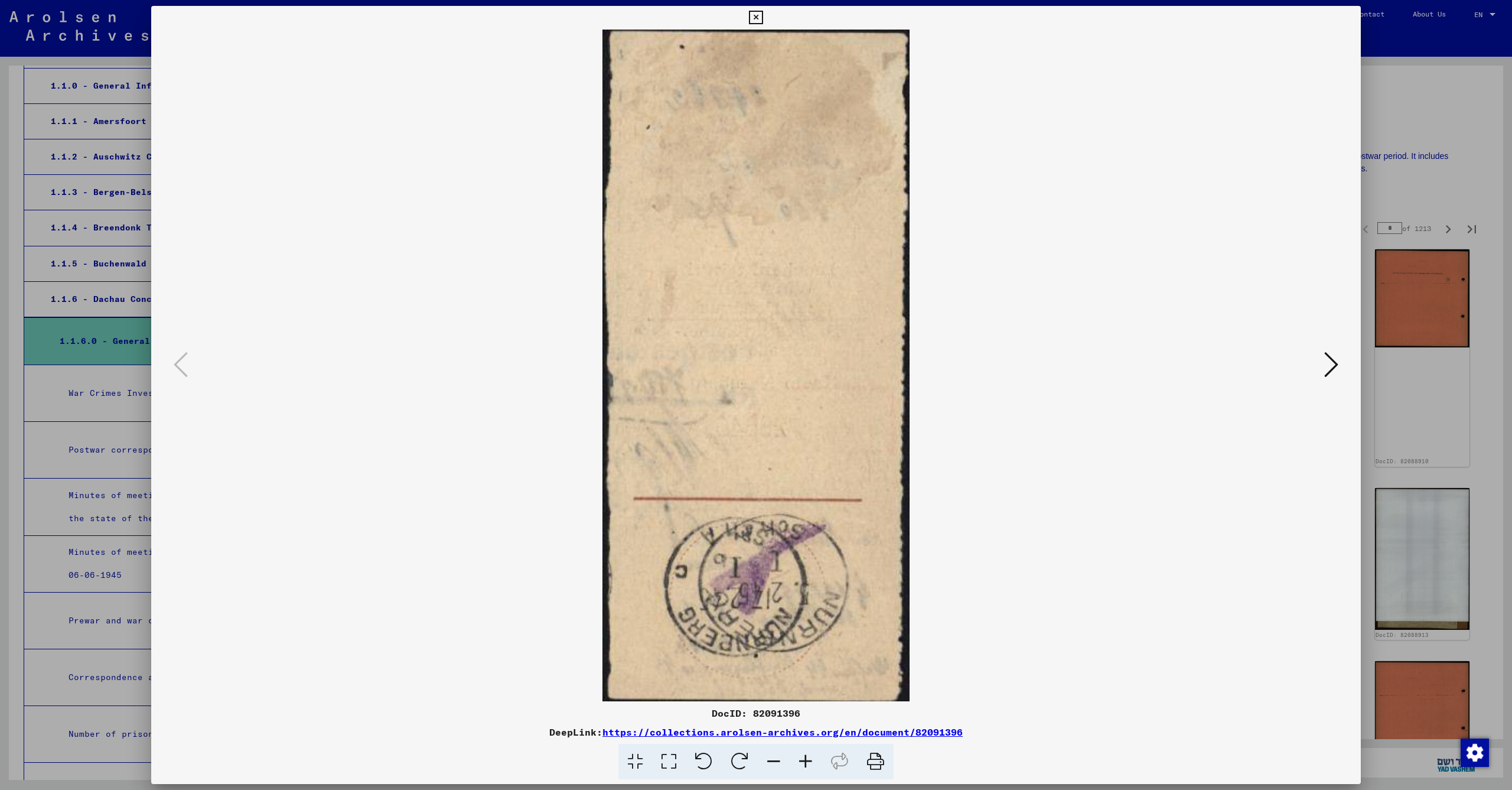 click at bounding box center [1331, 365] 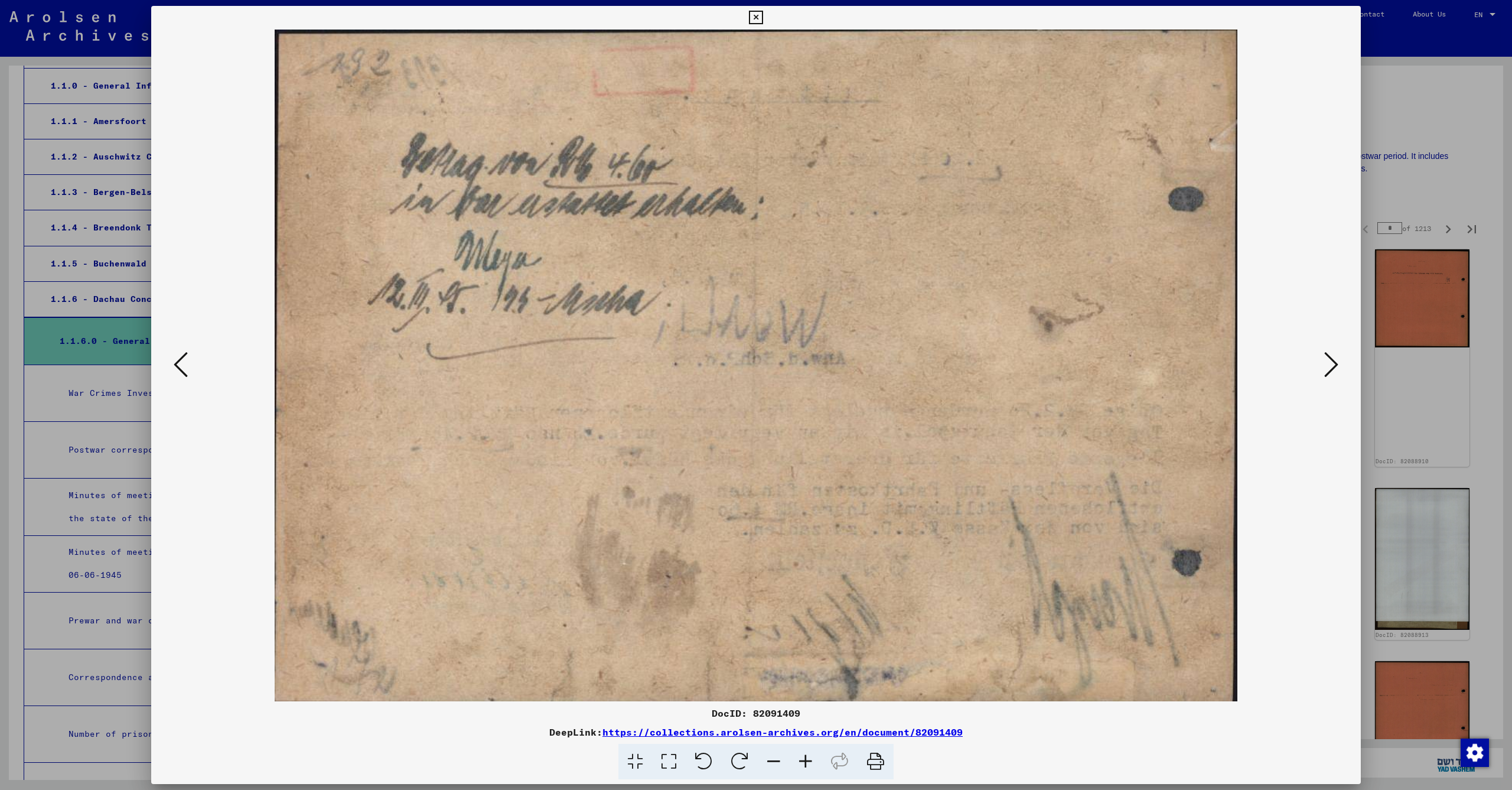 click at bounding box center (1331, 365) 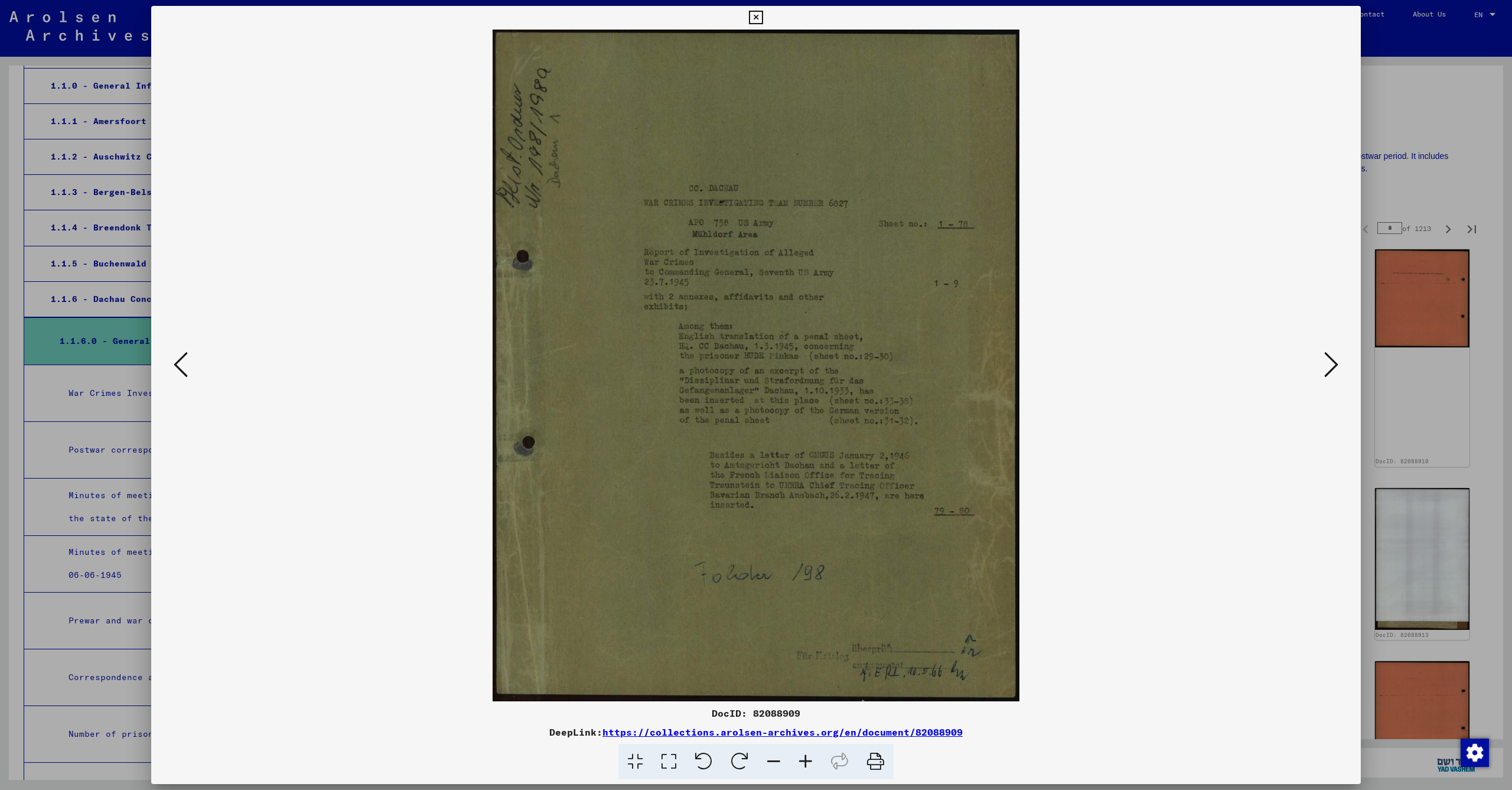 click at bounding box center (1331, 365) 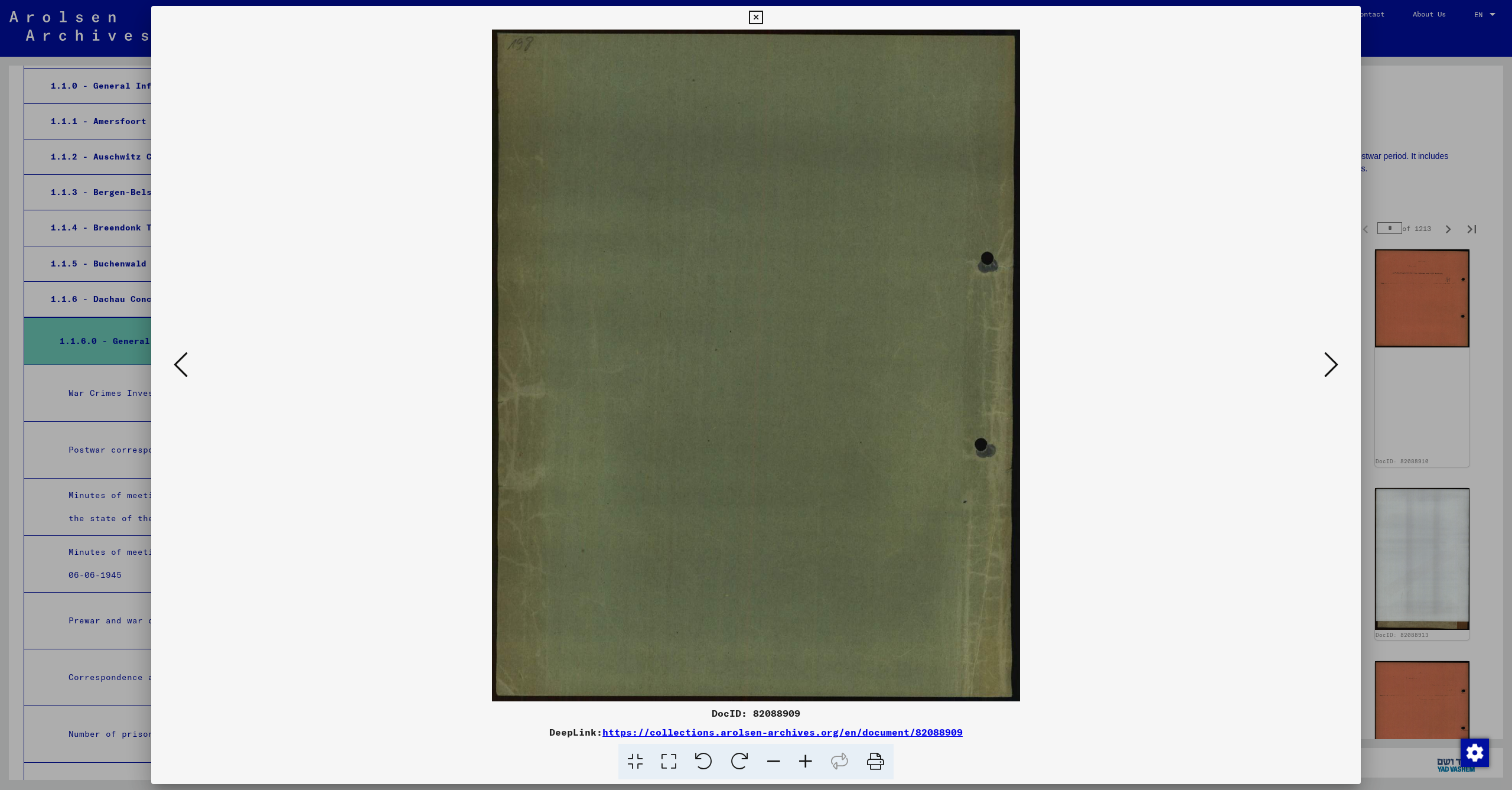 click at bounding box center (1331, 365) 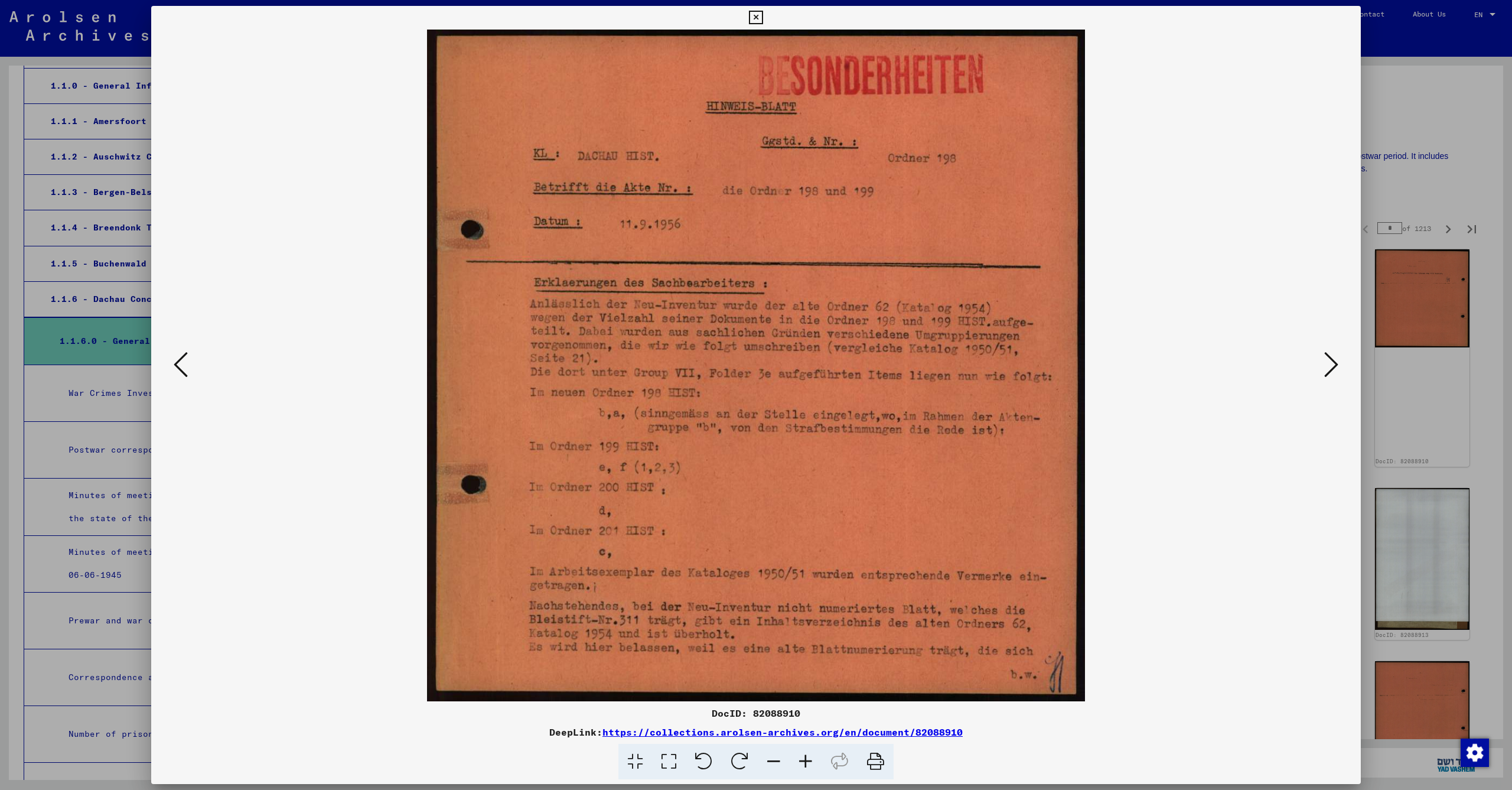 click at bounding box center (1331, 365) 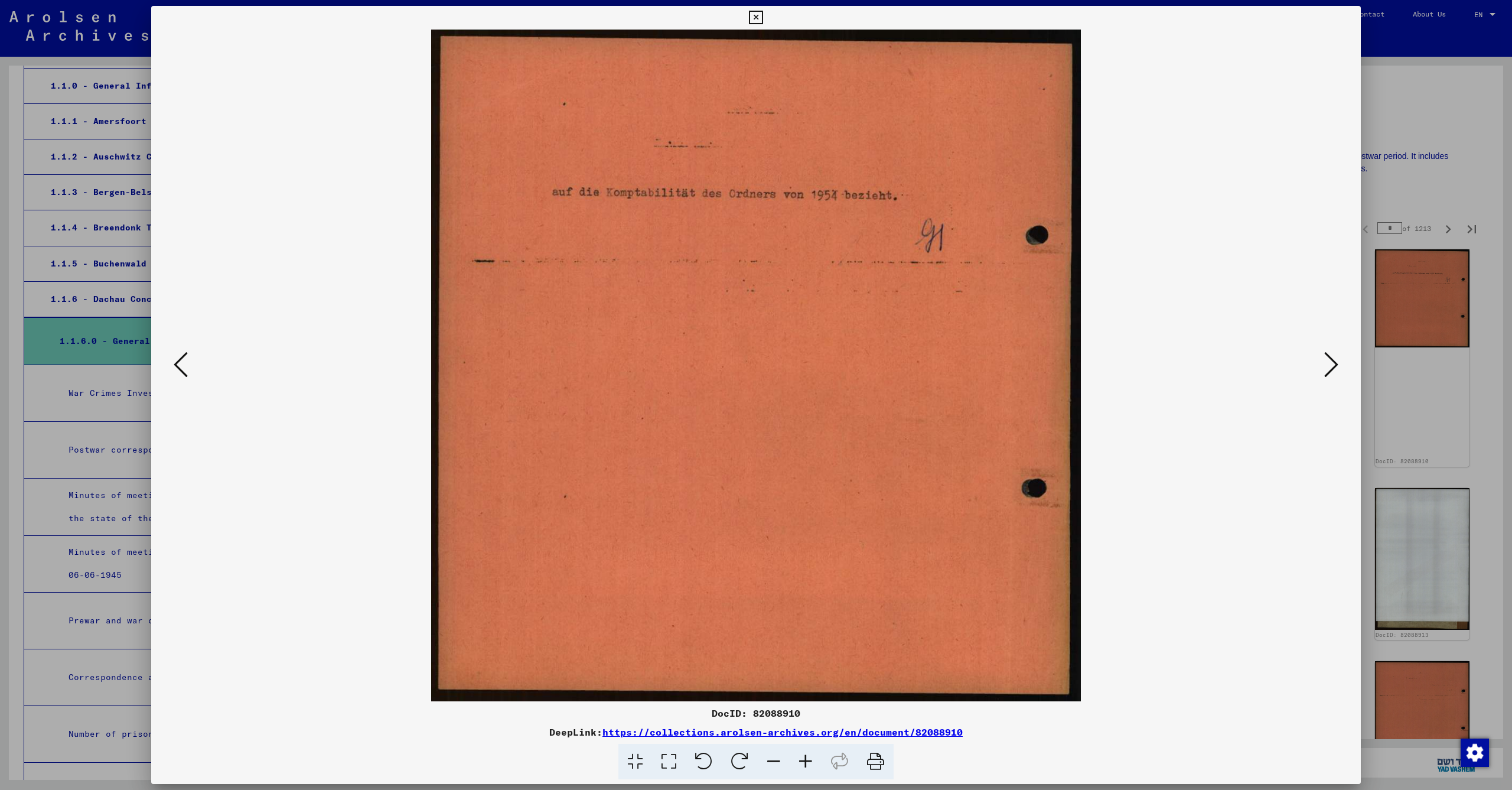 click at bounding box center [1331, 365] 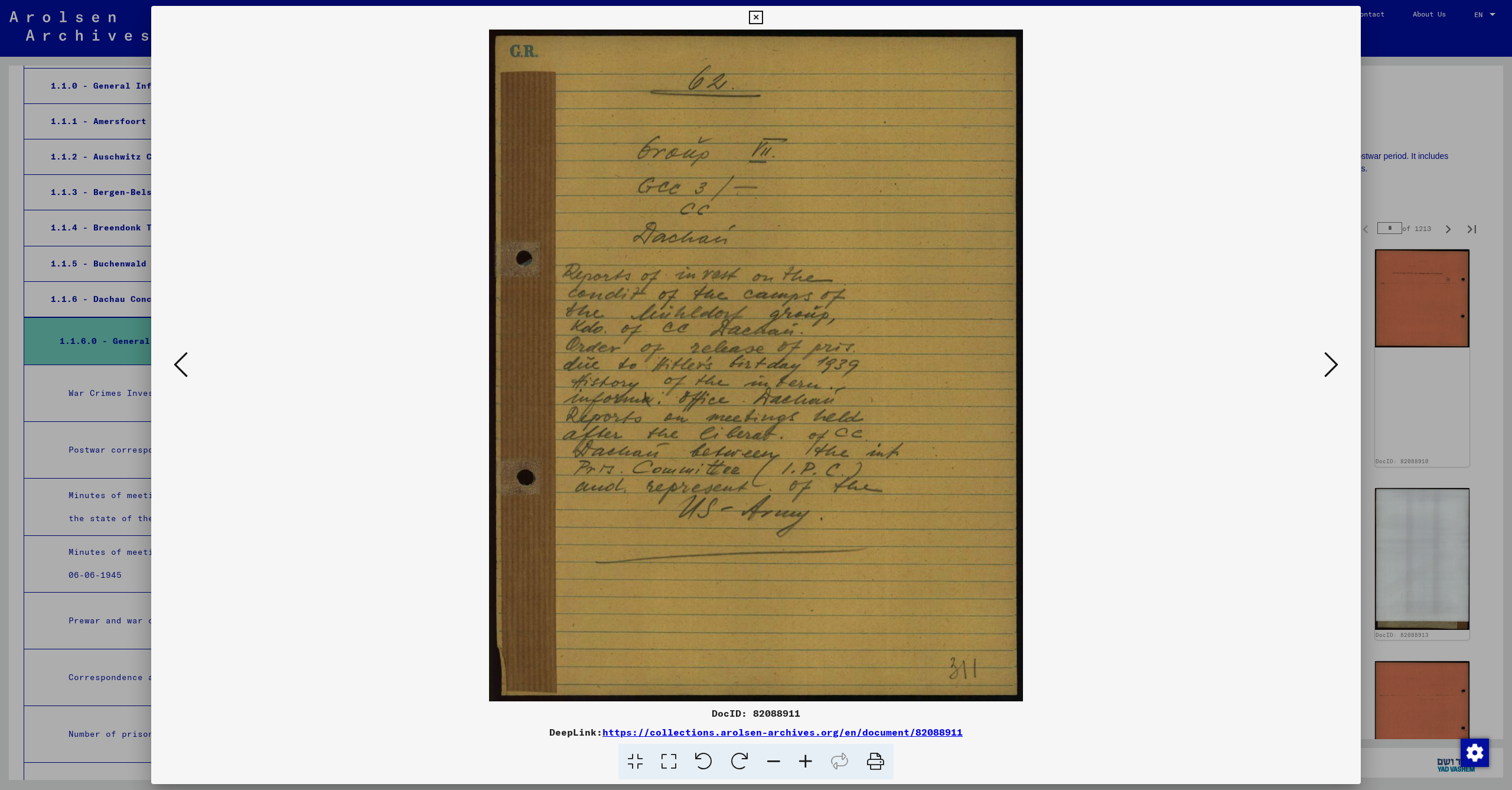 click at bounding box center (1331, 365) 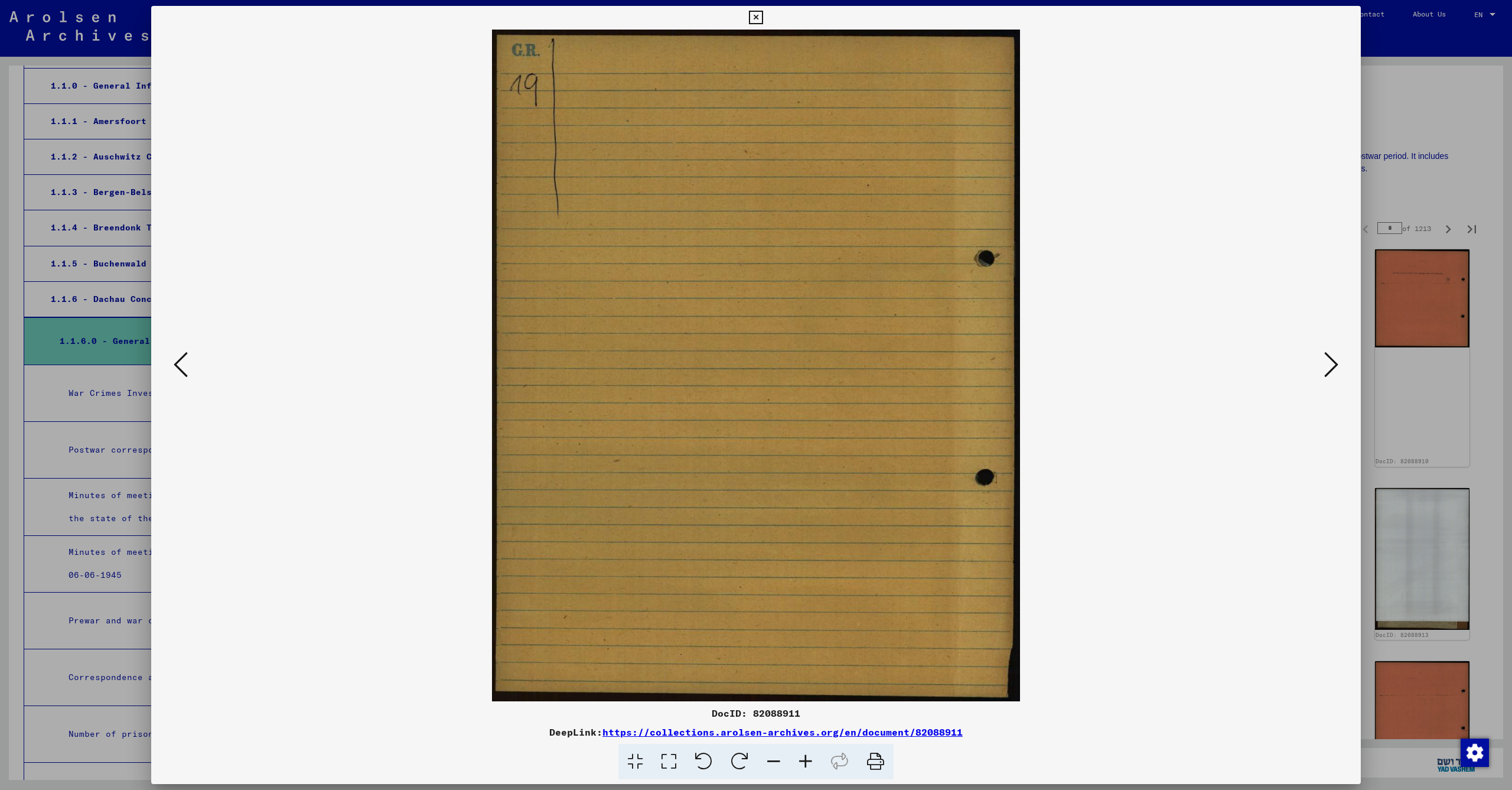click at bounding box center (1331, 365) 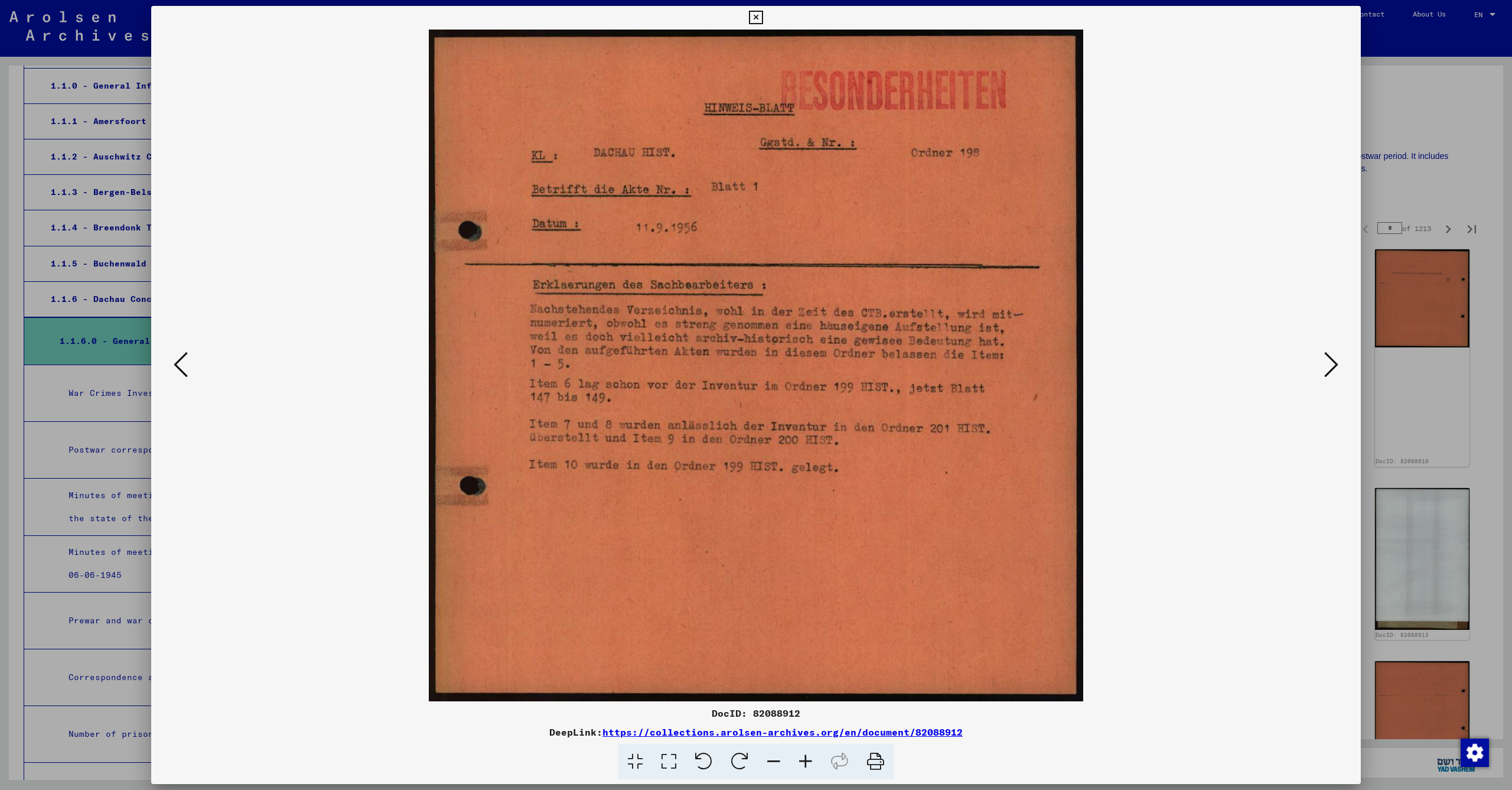click at bounding box center [1331, 365] 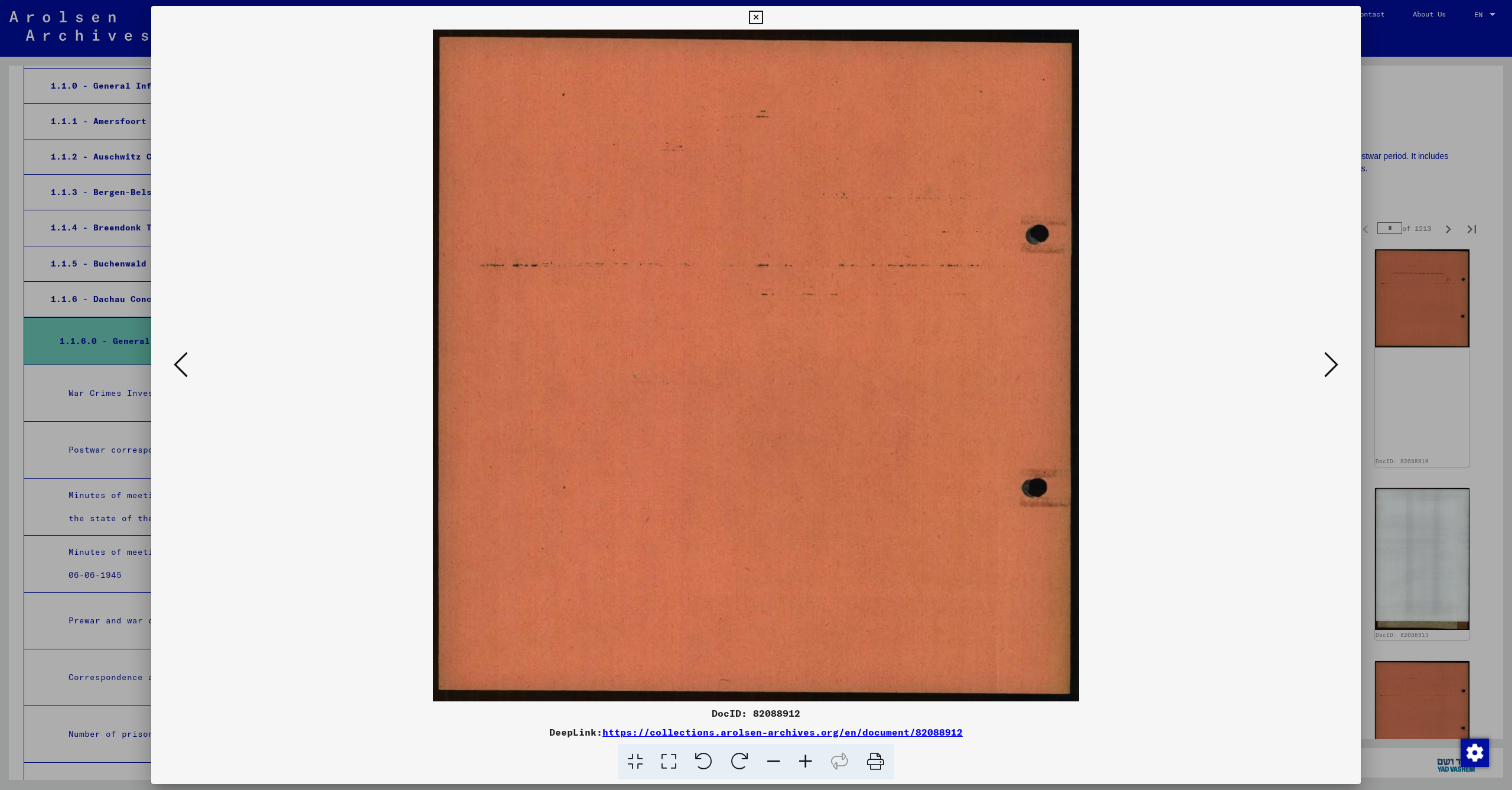 click at bounding box center (1331, 365) 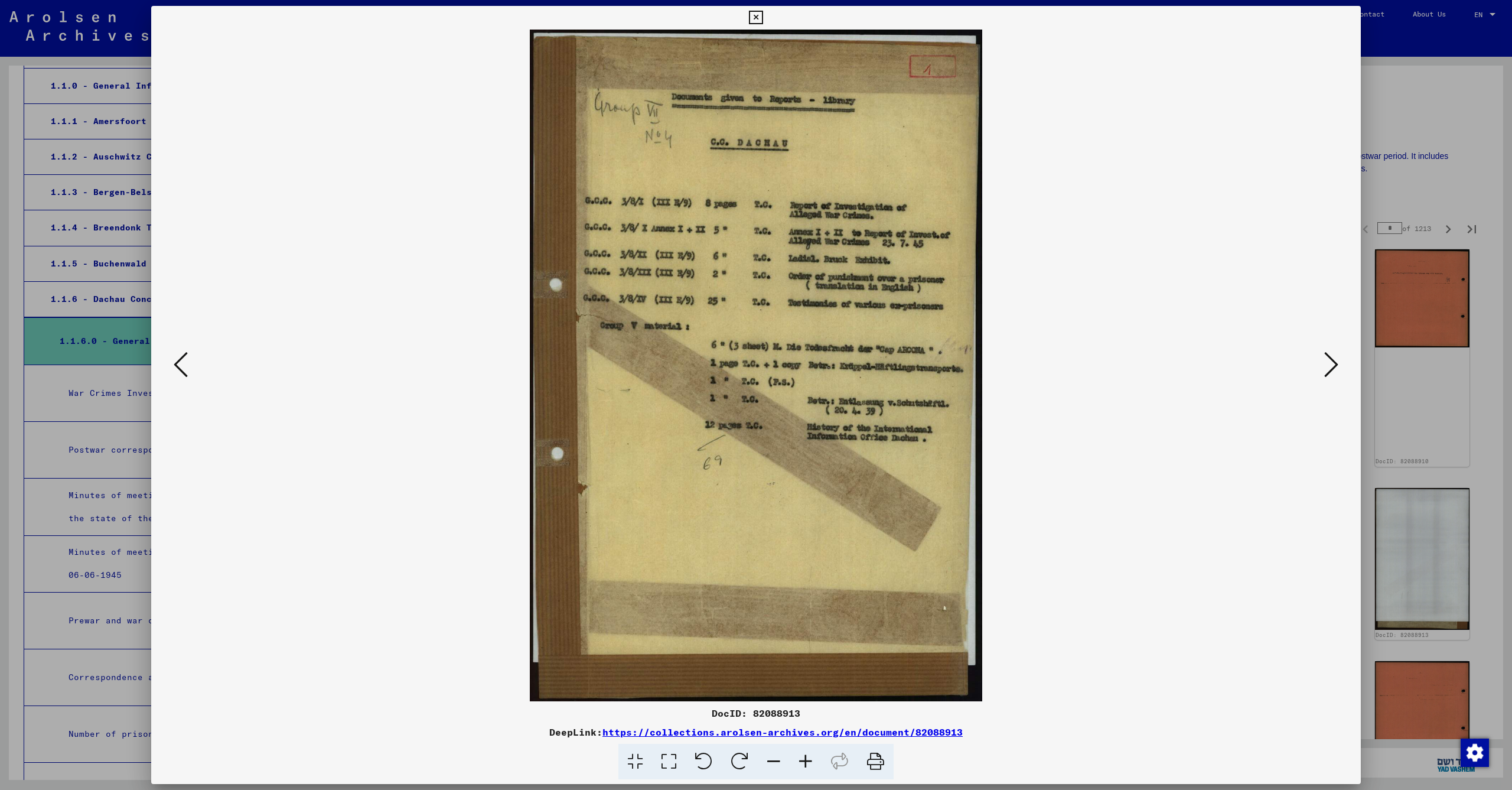 click at bounding box center [1331, 365] 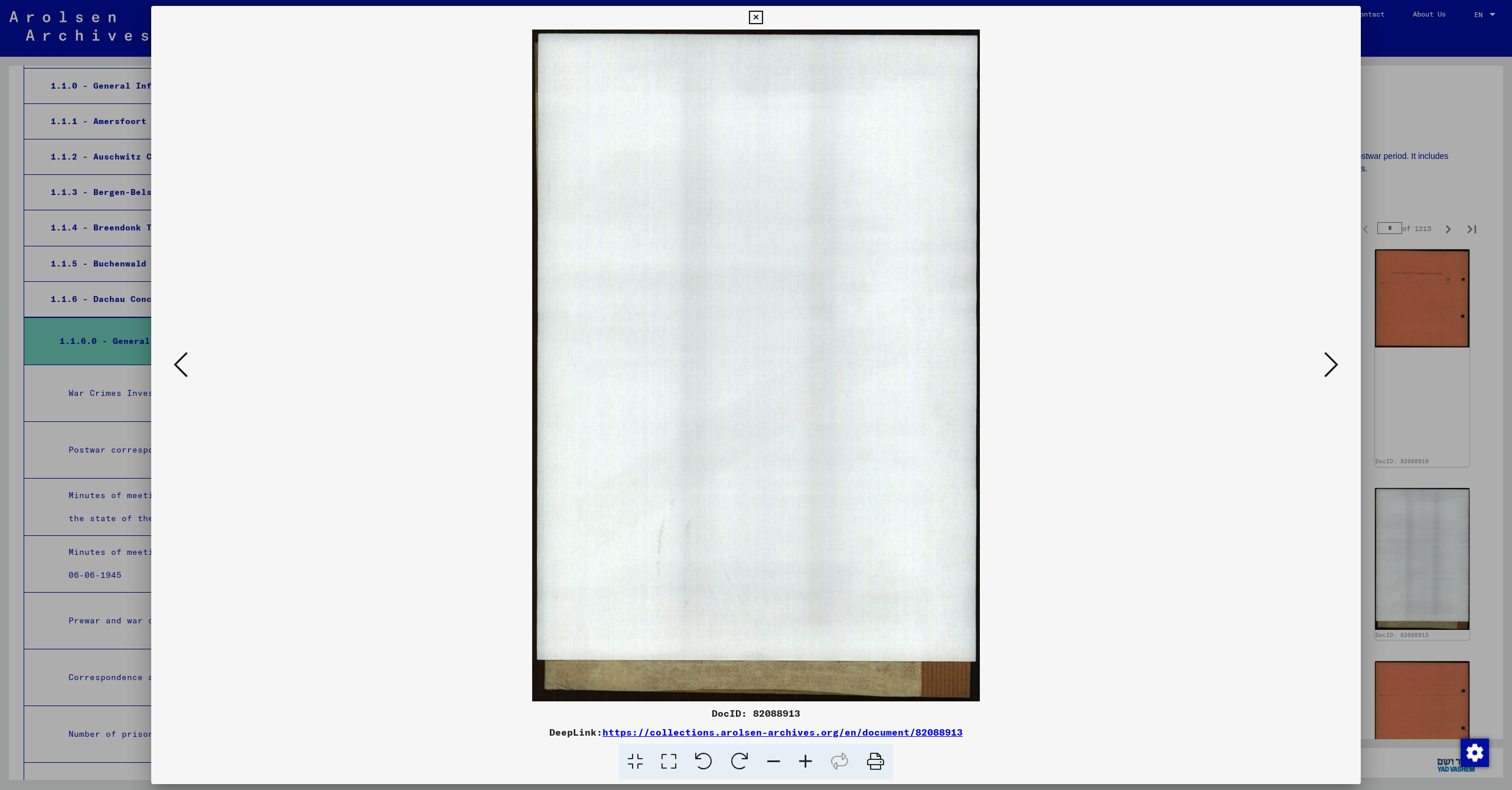 click at bounding box center [1331, 365] 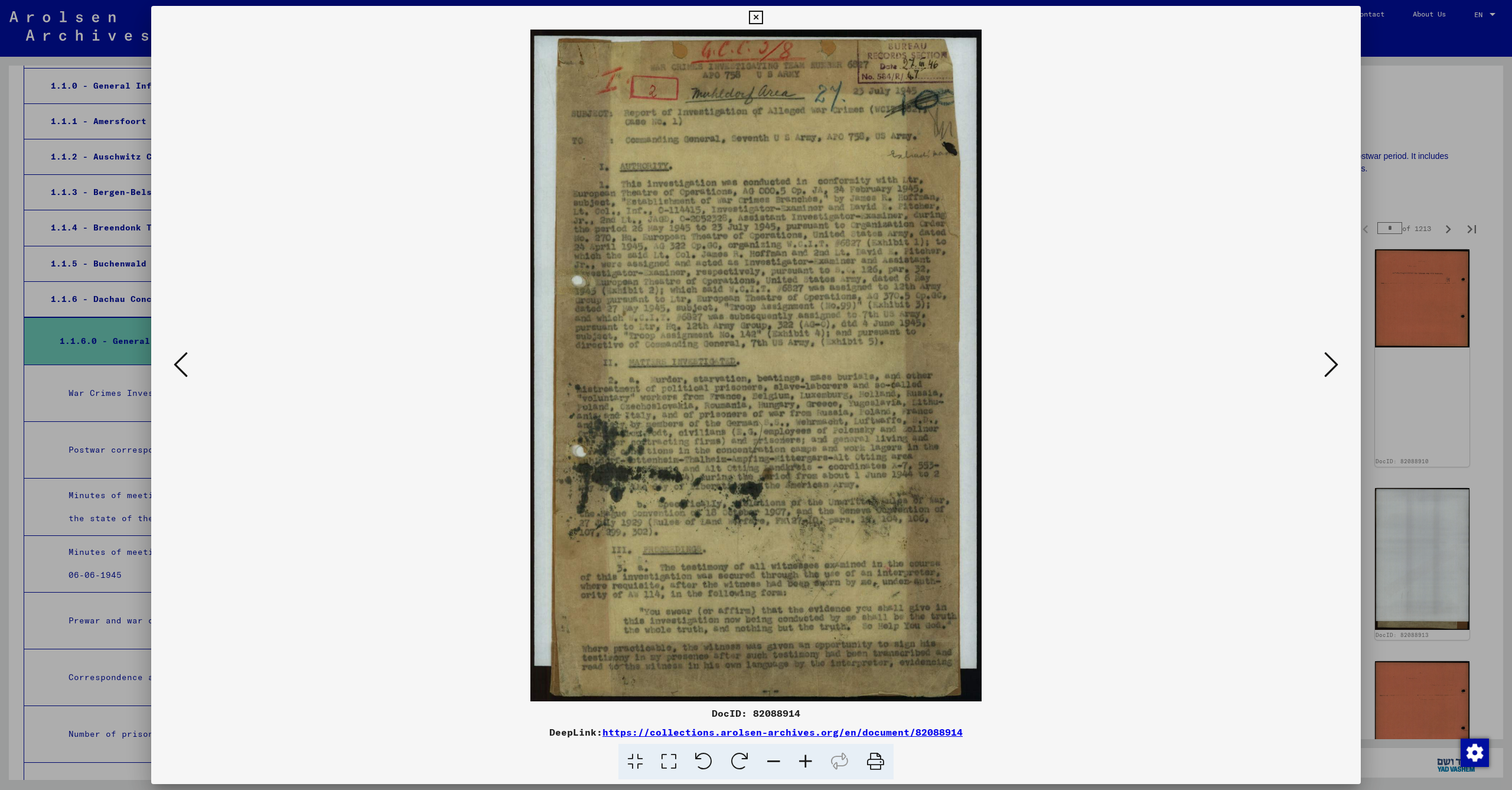click at bounding box center [1331, 365] 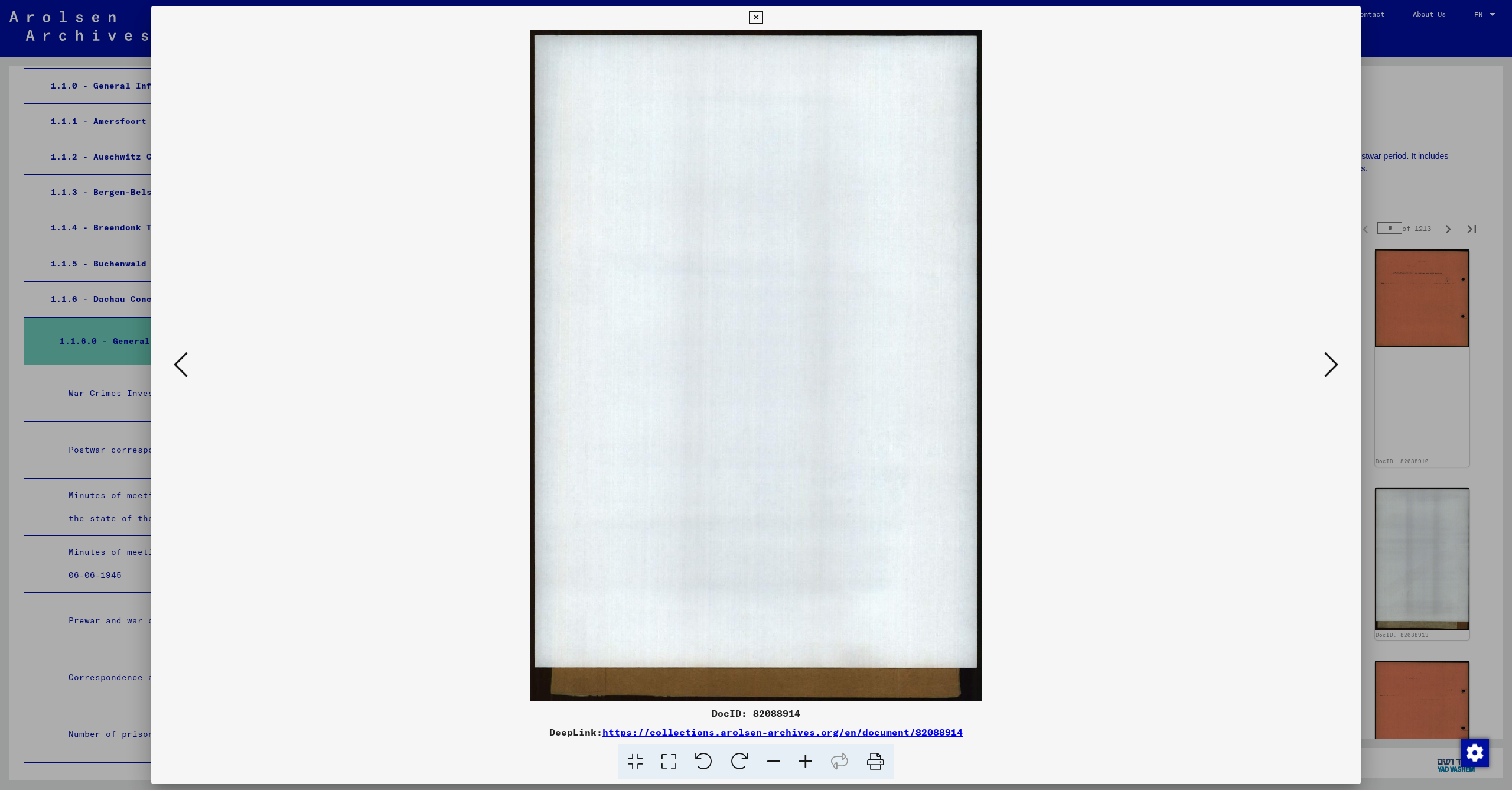 click at bounding box center [1331, 365] 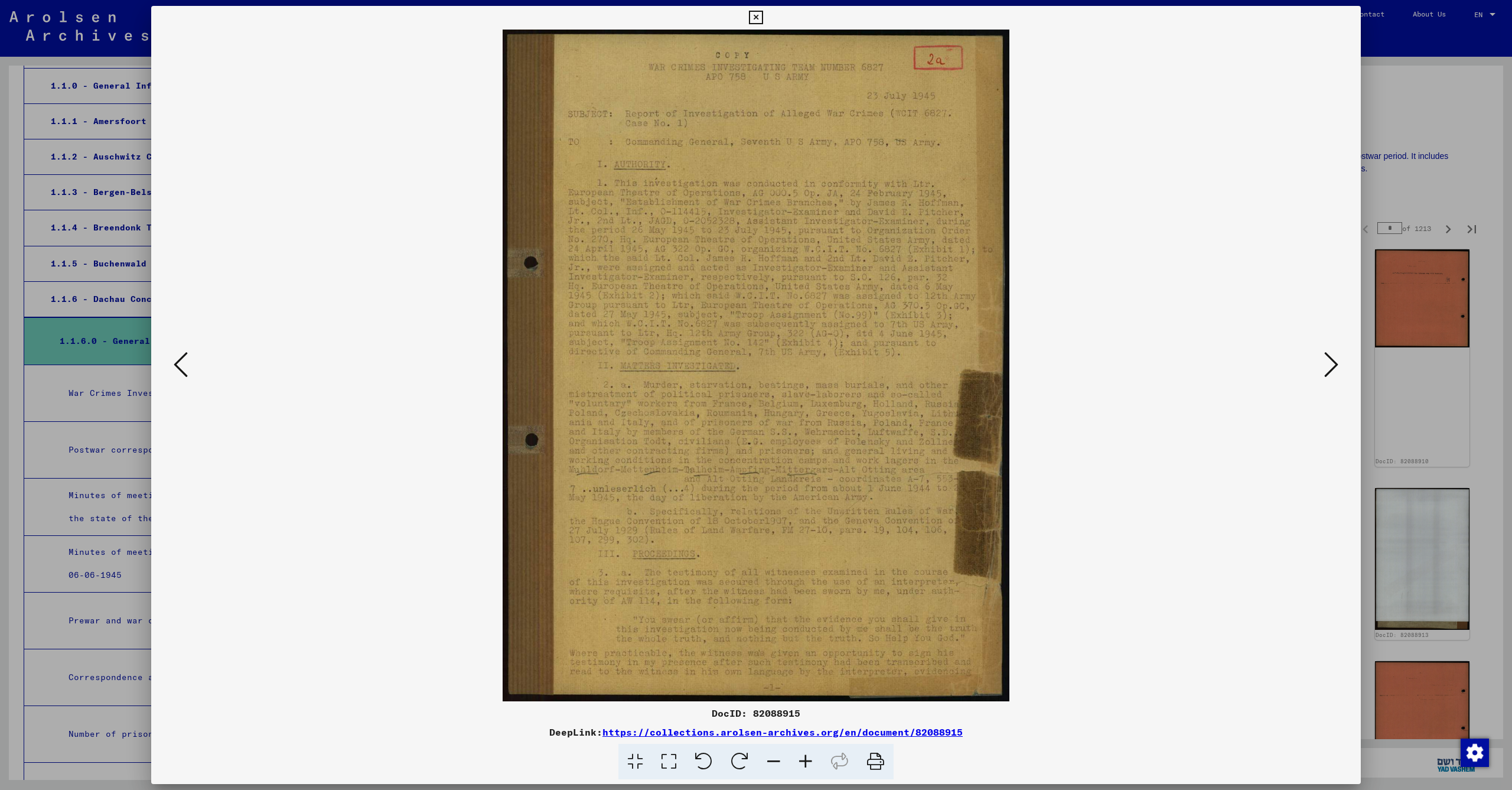 click at bounding box center (1331, 365) 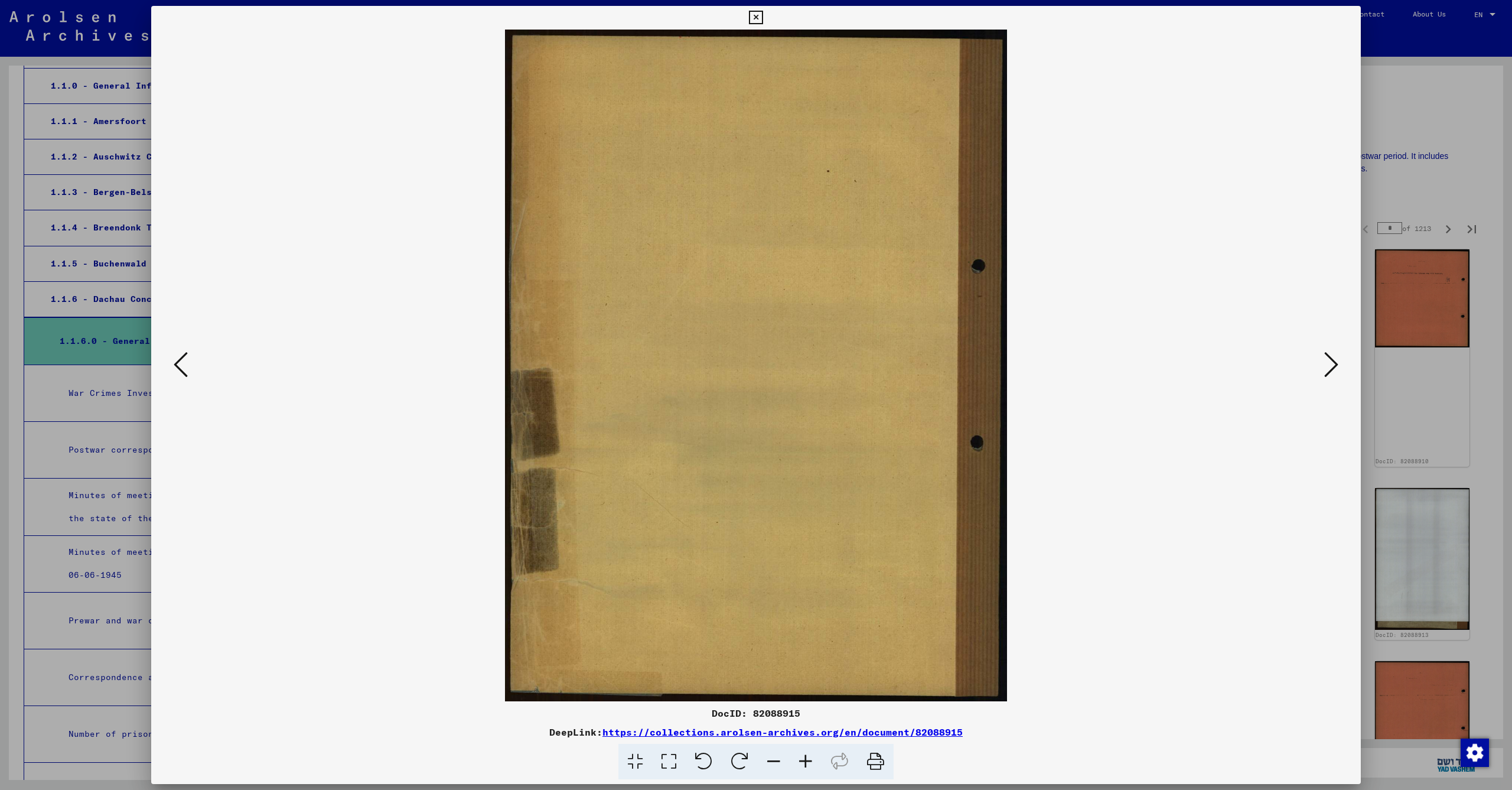 click at bounding box center [181, 365] 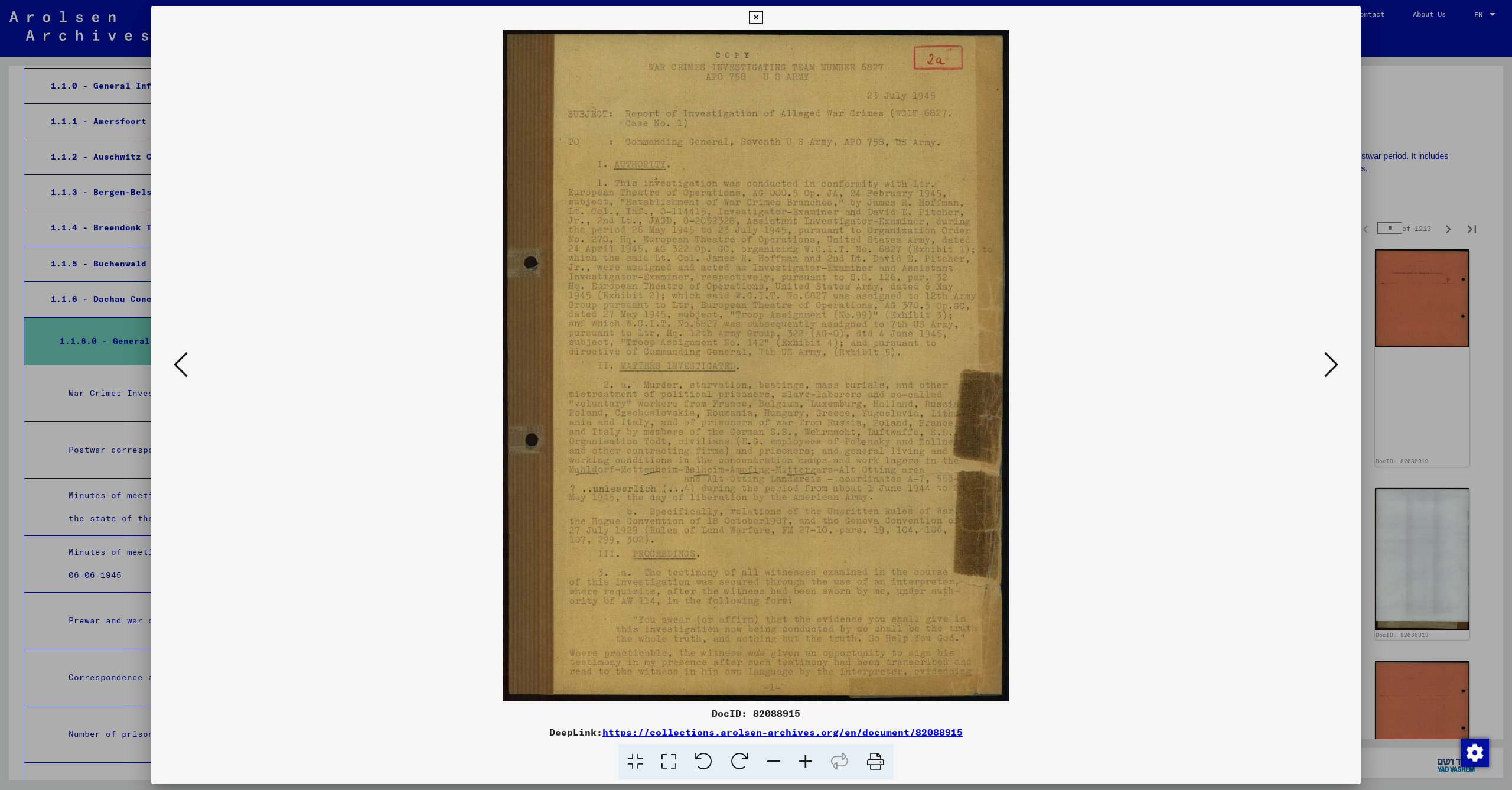 click at bounding box center (1331, 365) 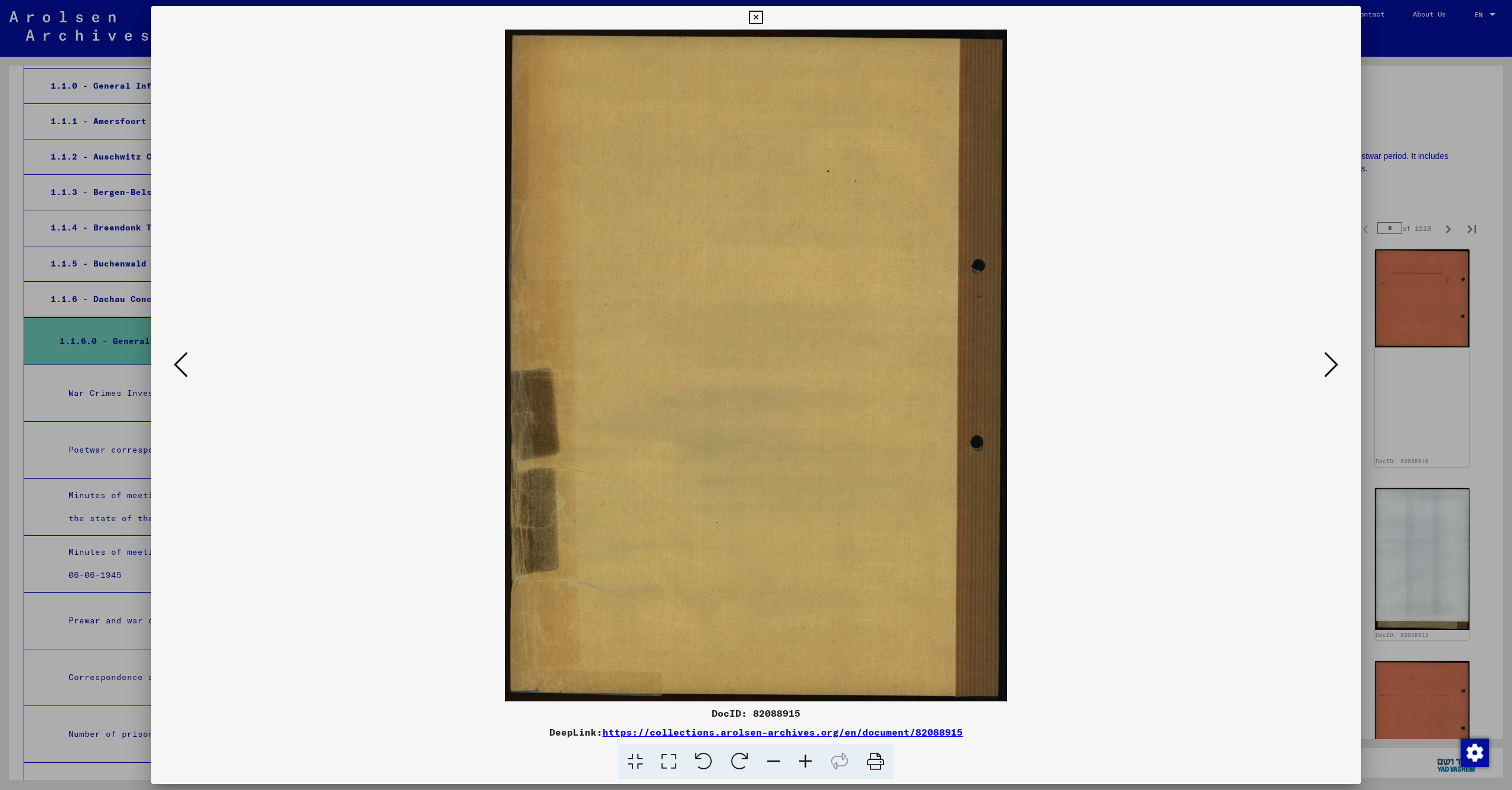 click at bounding box center (1331, 365) 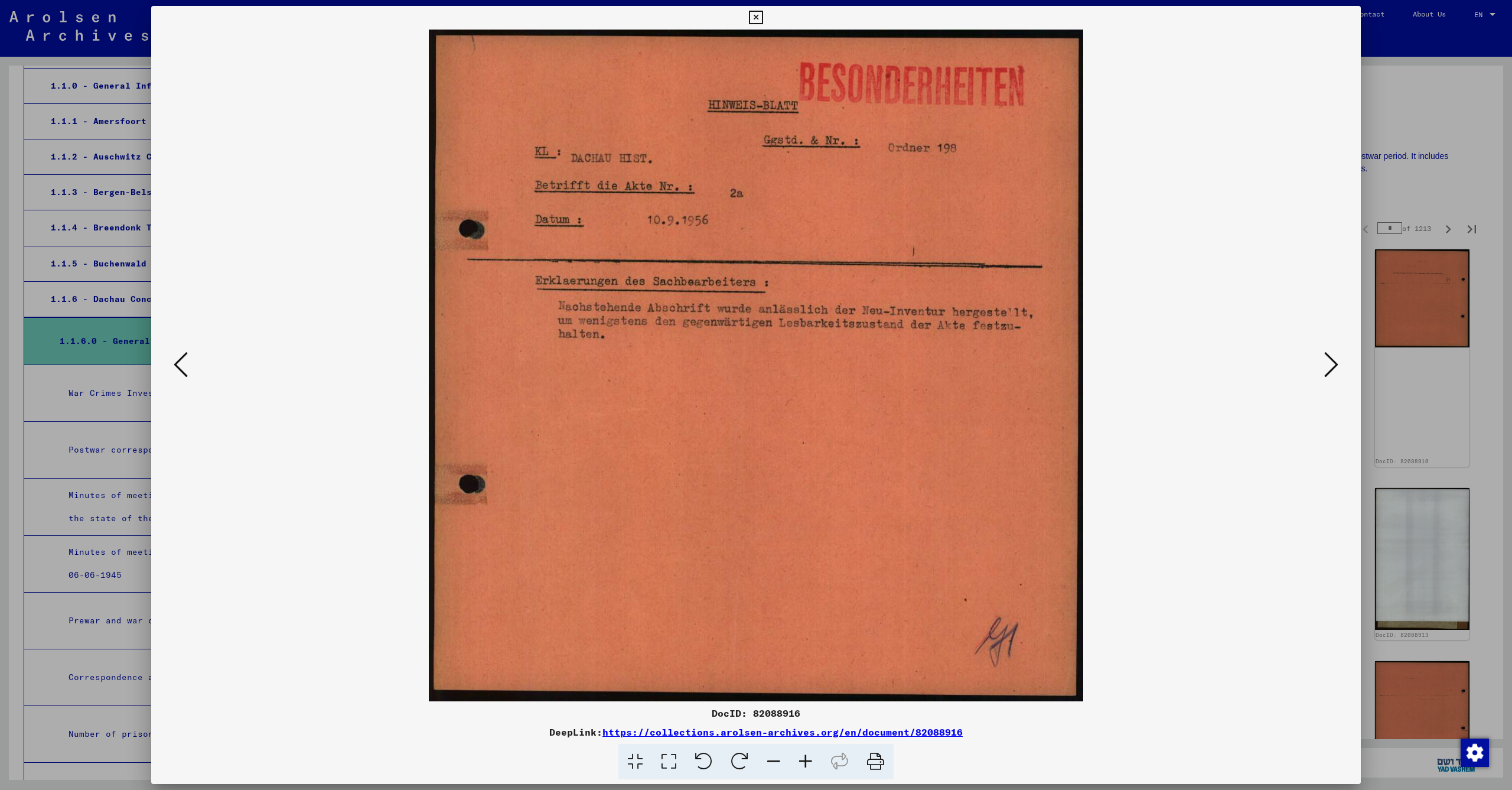 click at bounding box center [1331, 365] 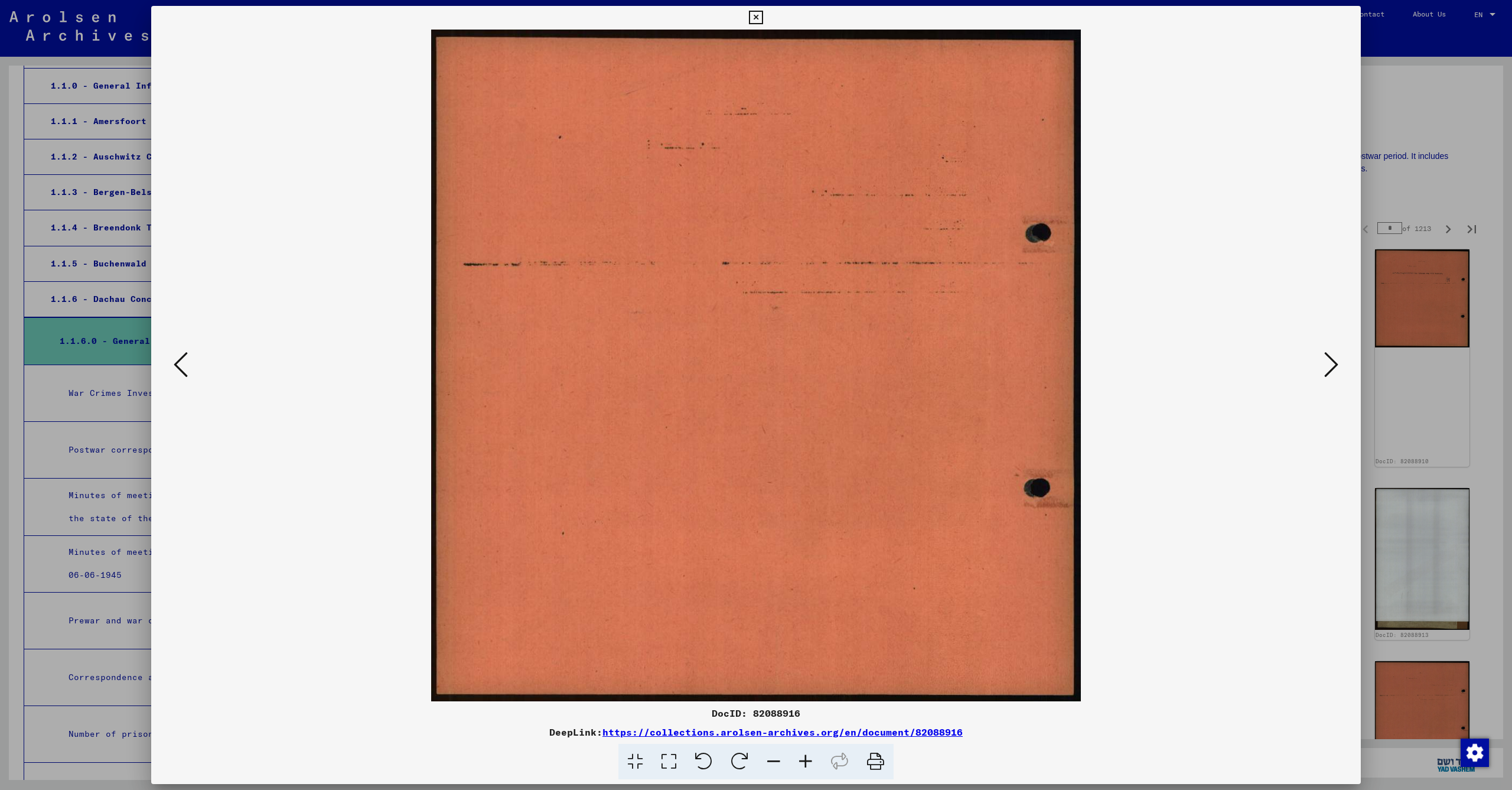 click at bounding box center (1331, 365) 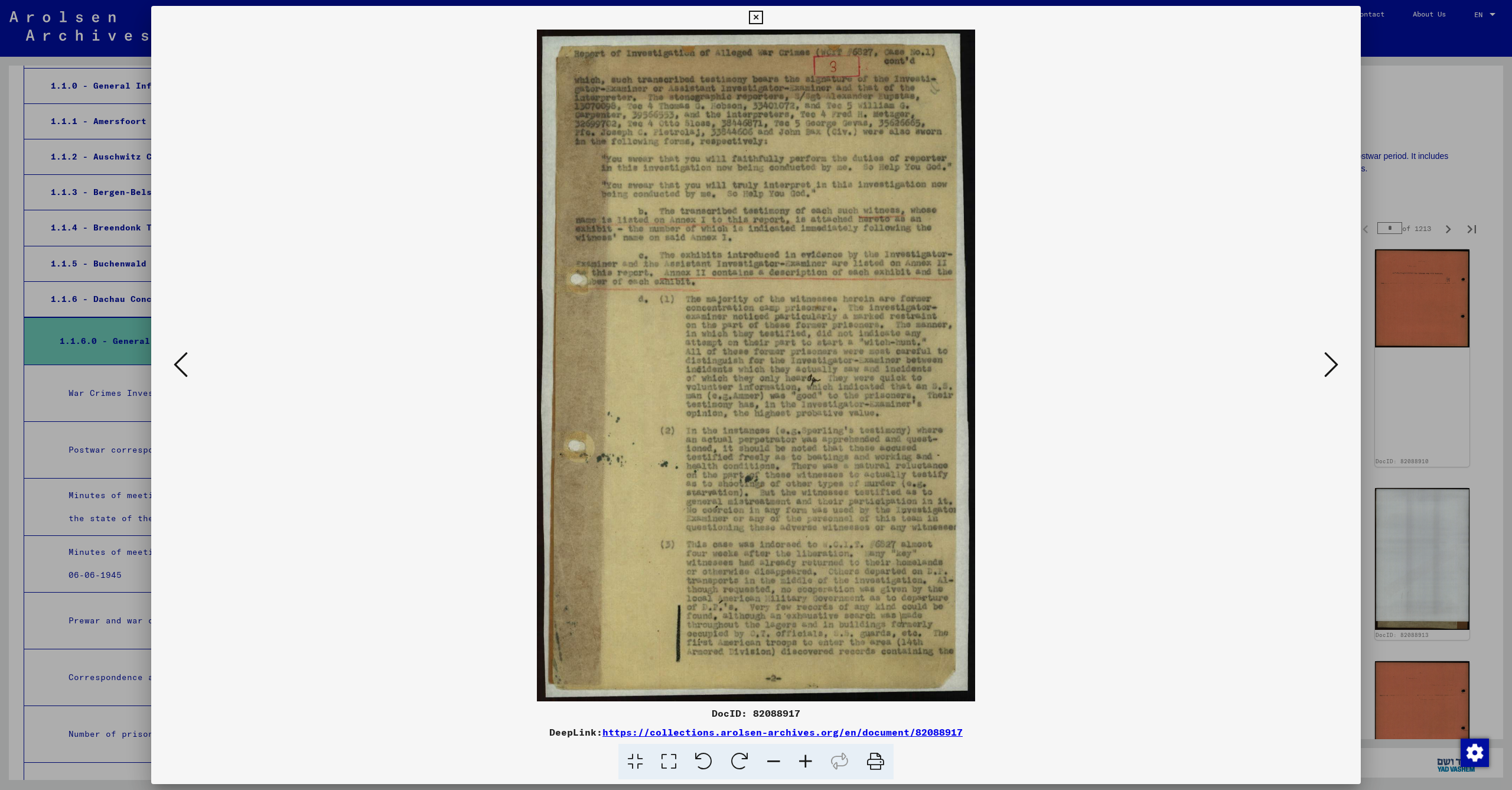 click at bounding box center (1331, 365) 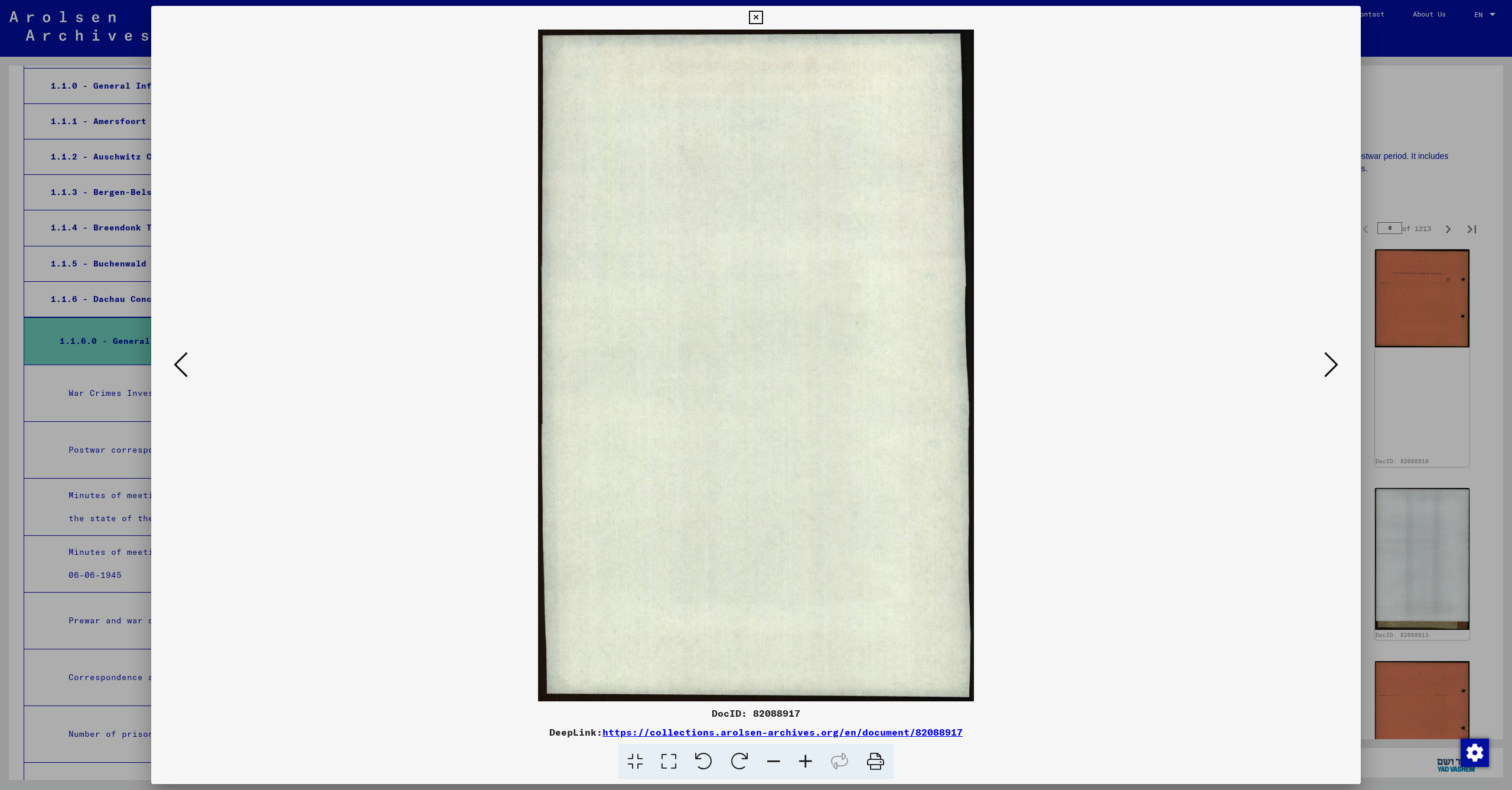 click at bounding box center (1331, 365) 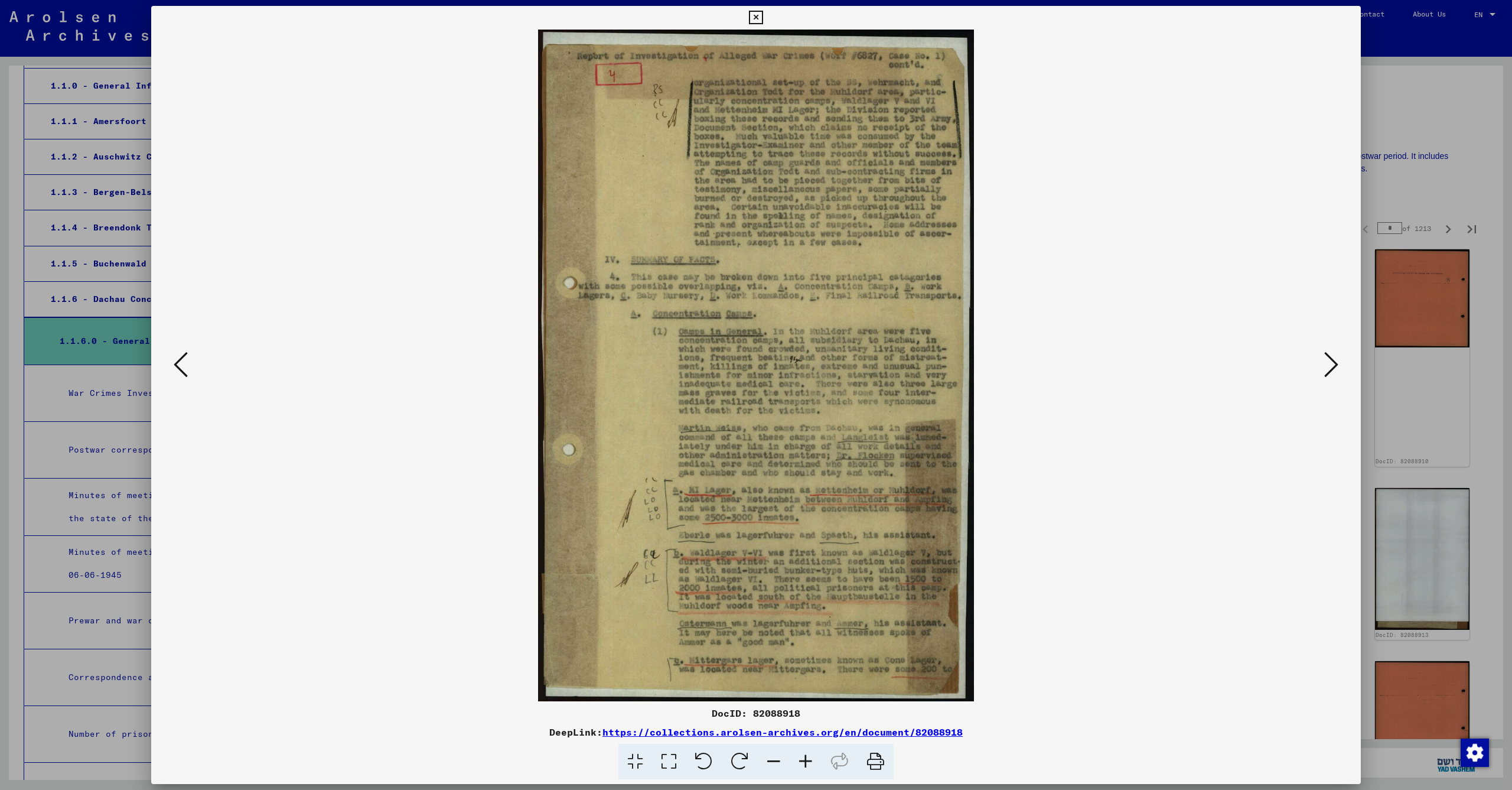 click at bounding box center (1331, 365) 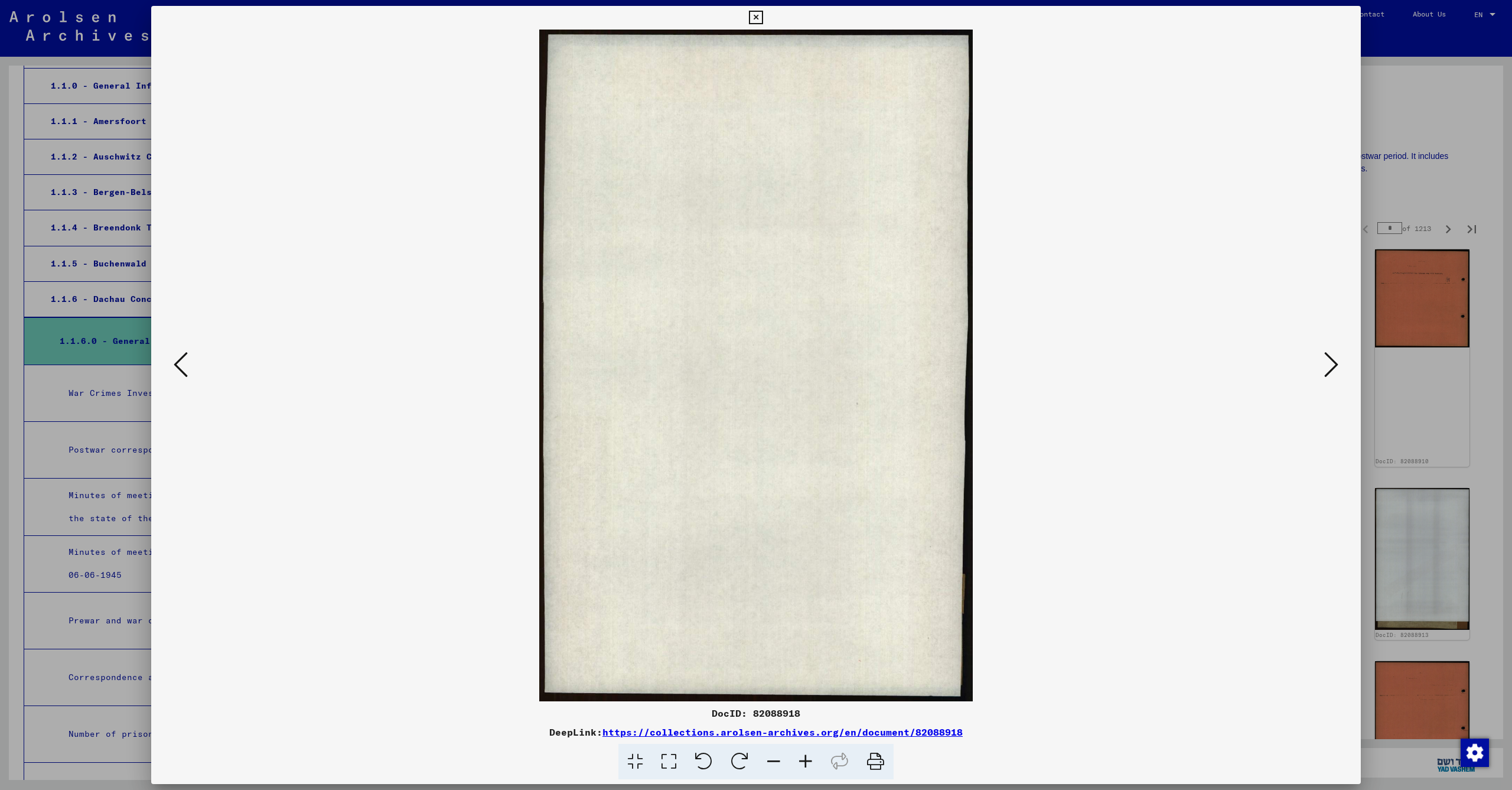 click at bounding box center (1331, 365) 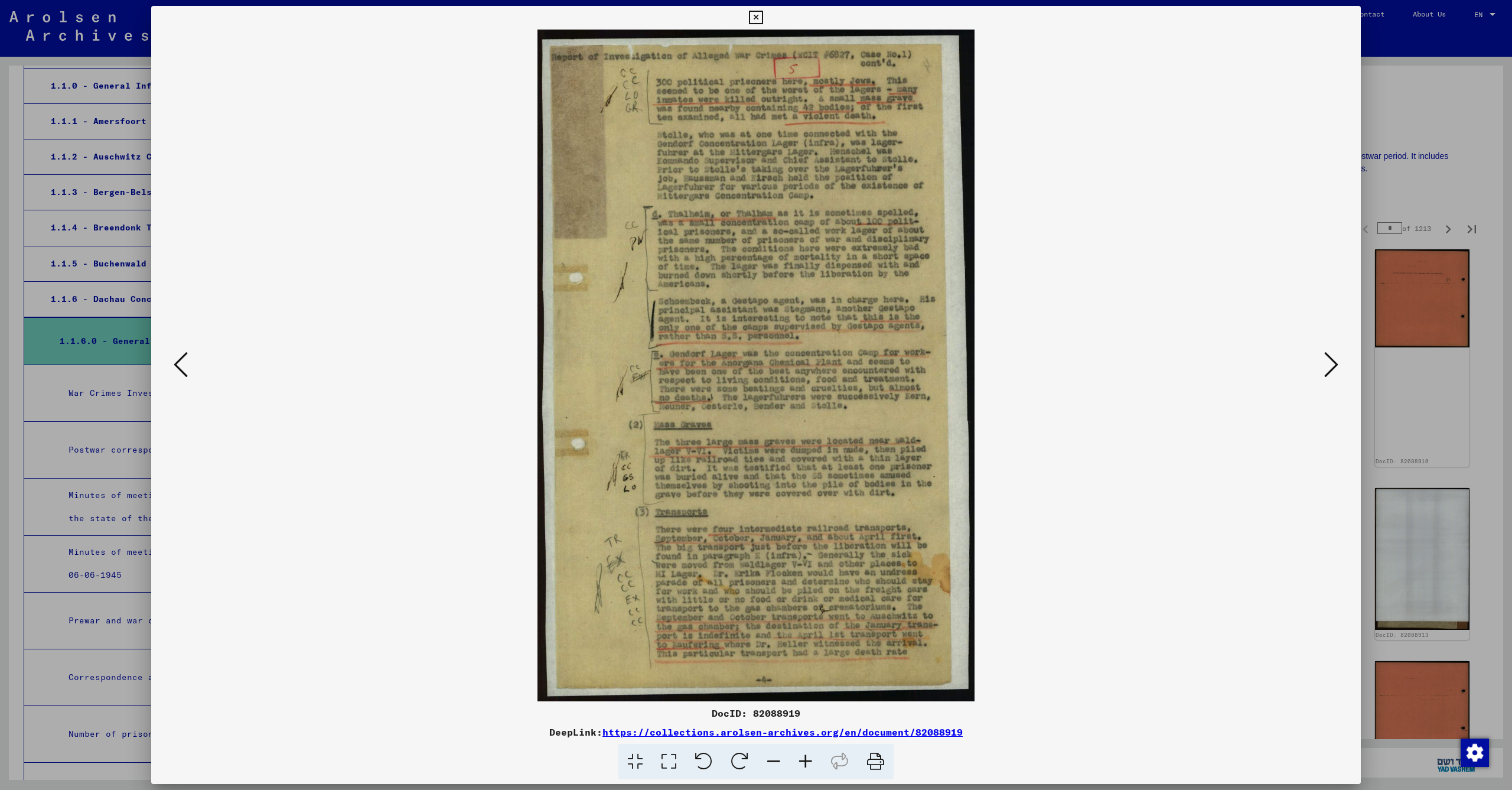 click at bounding box center [1331, 365] 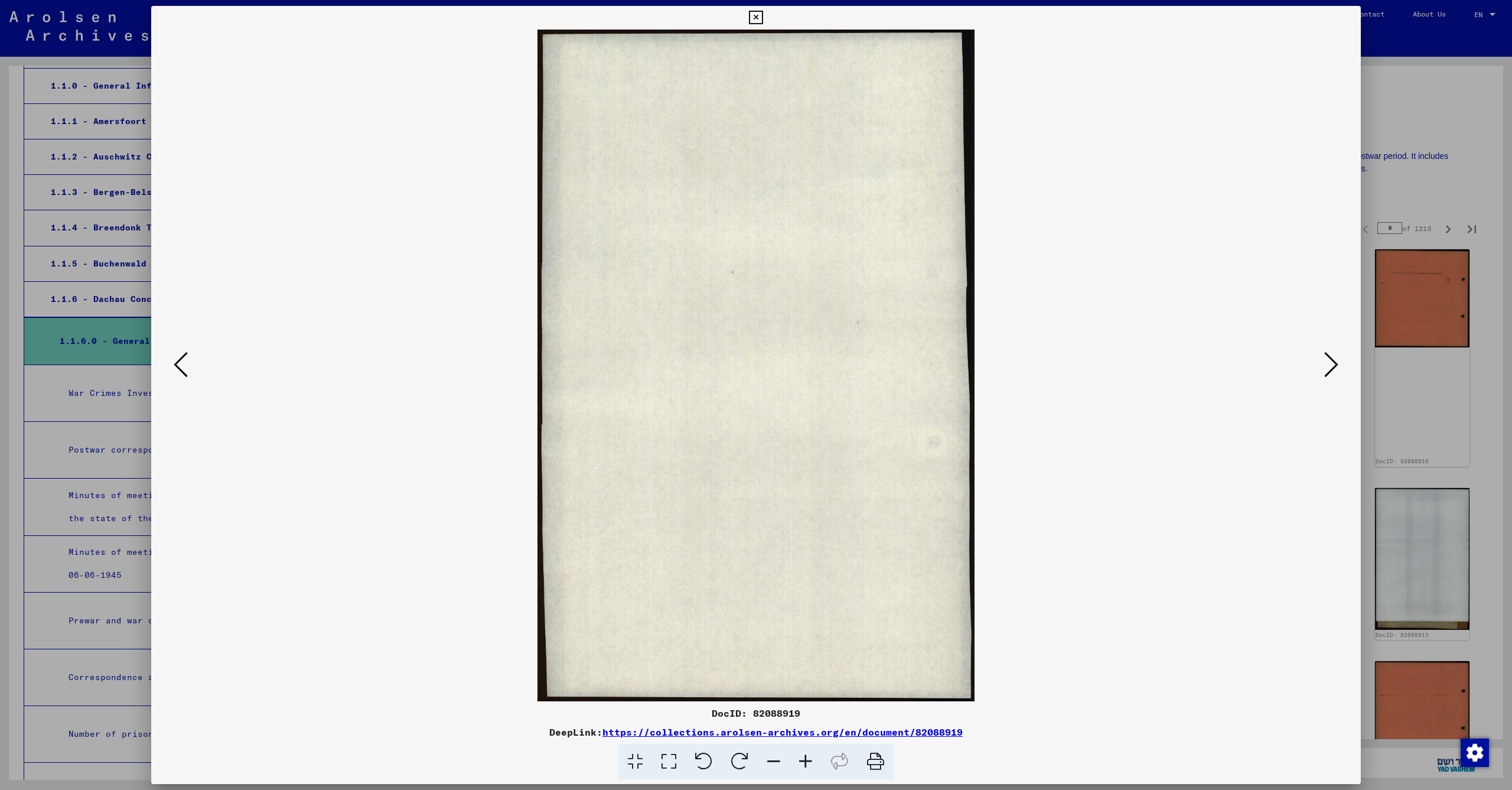 click at bounding box center [1331, 365] 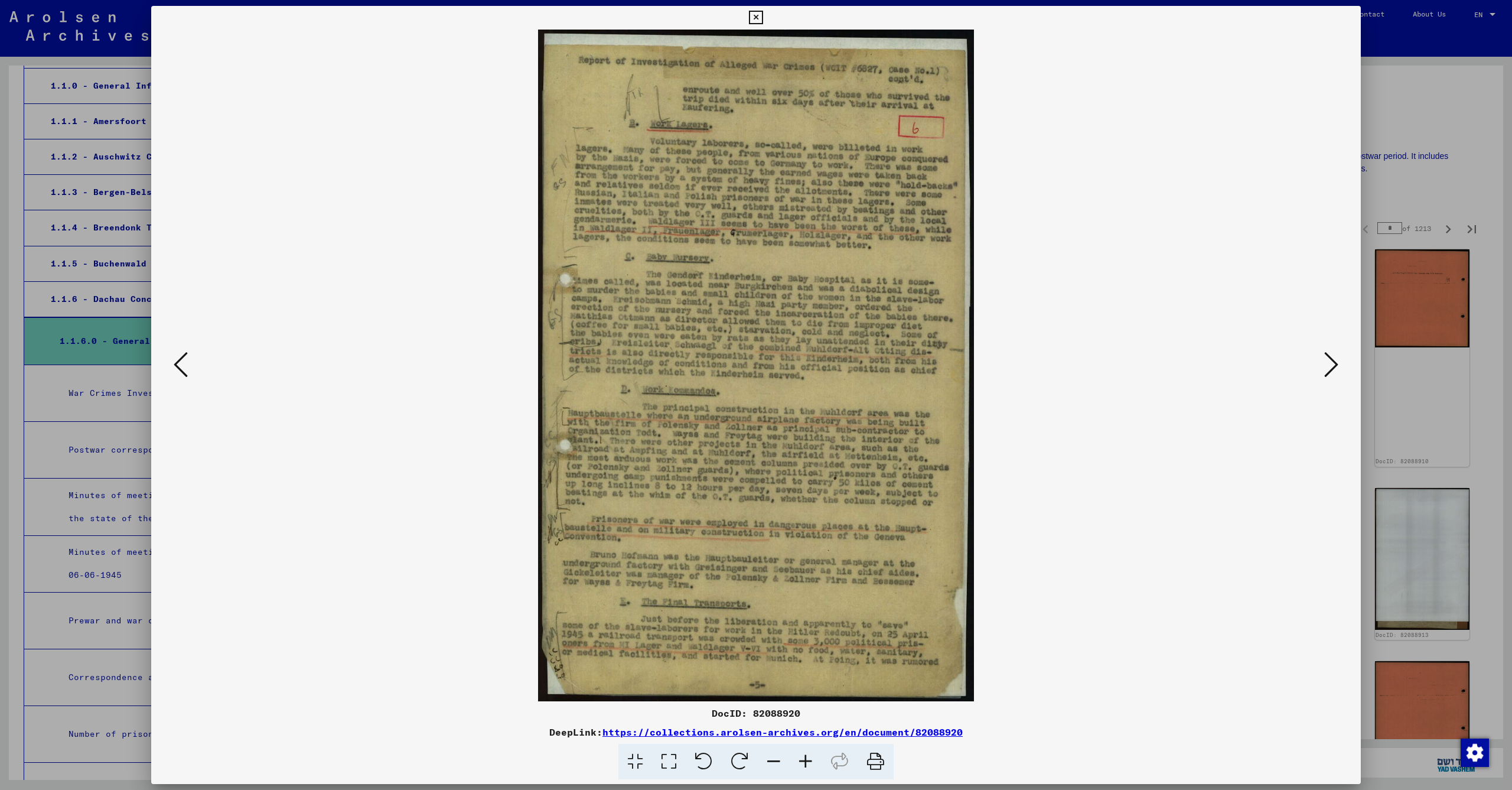 click at bounding box center [1331, 365] 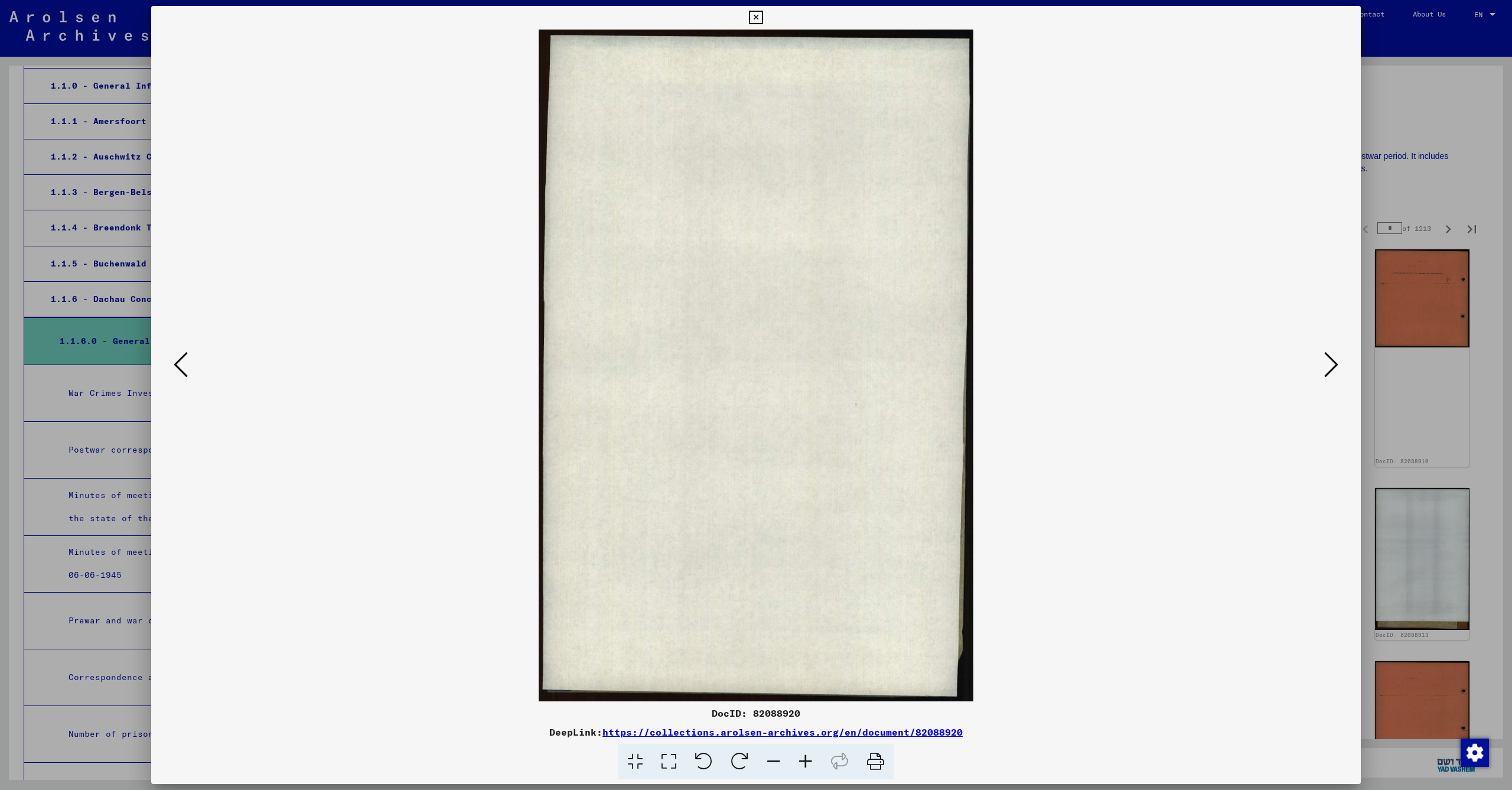 click at bounding box center (1331, 365) 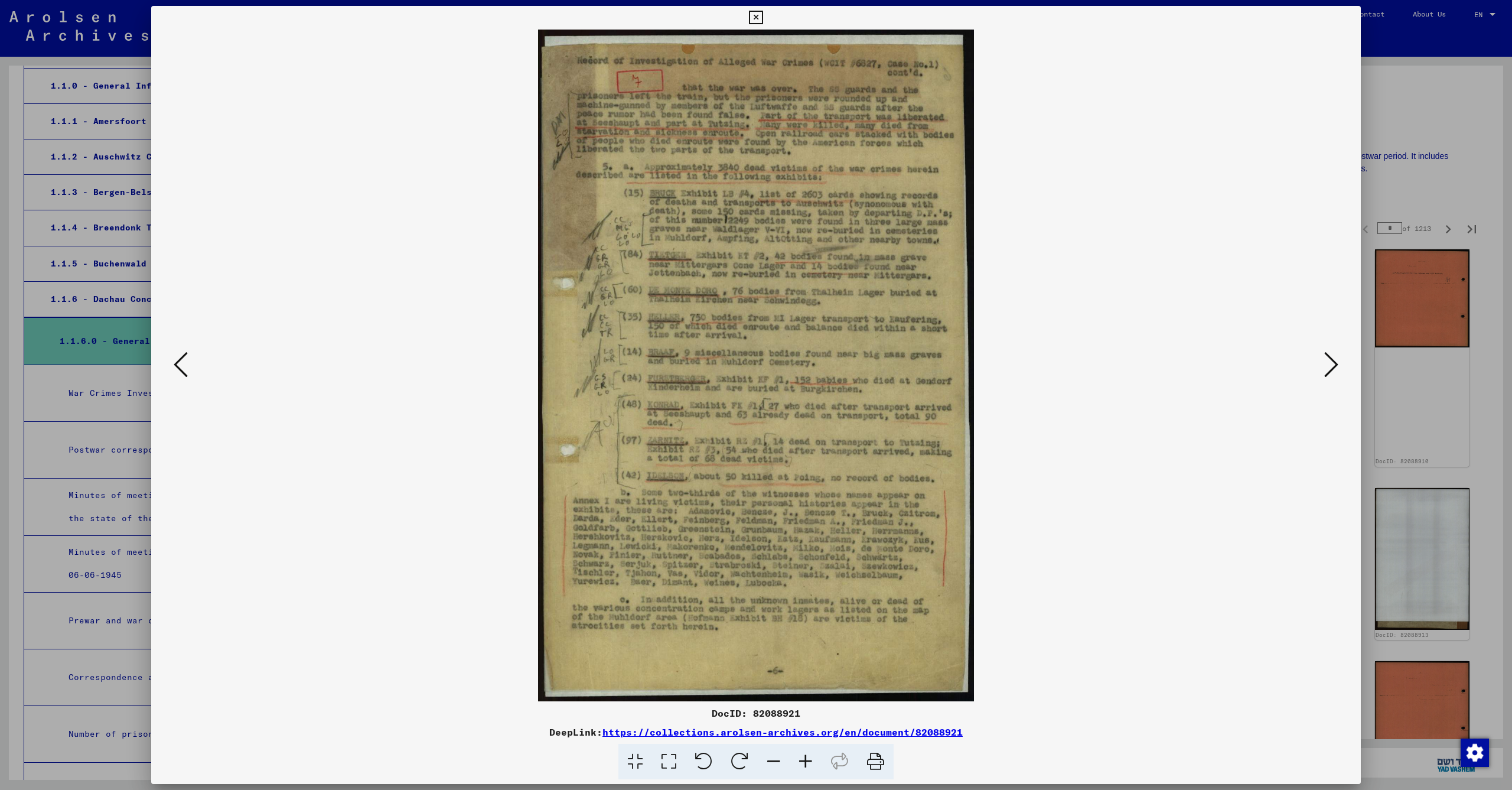 click at bounding box center [1331, 365] 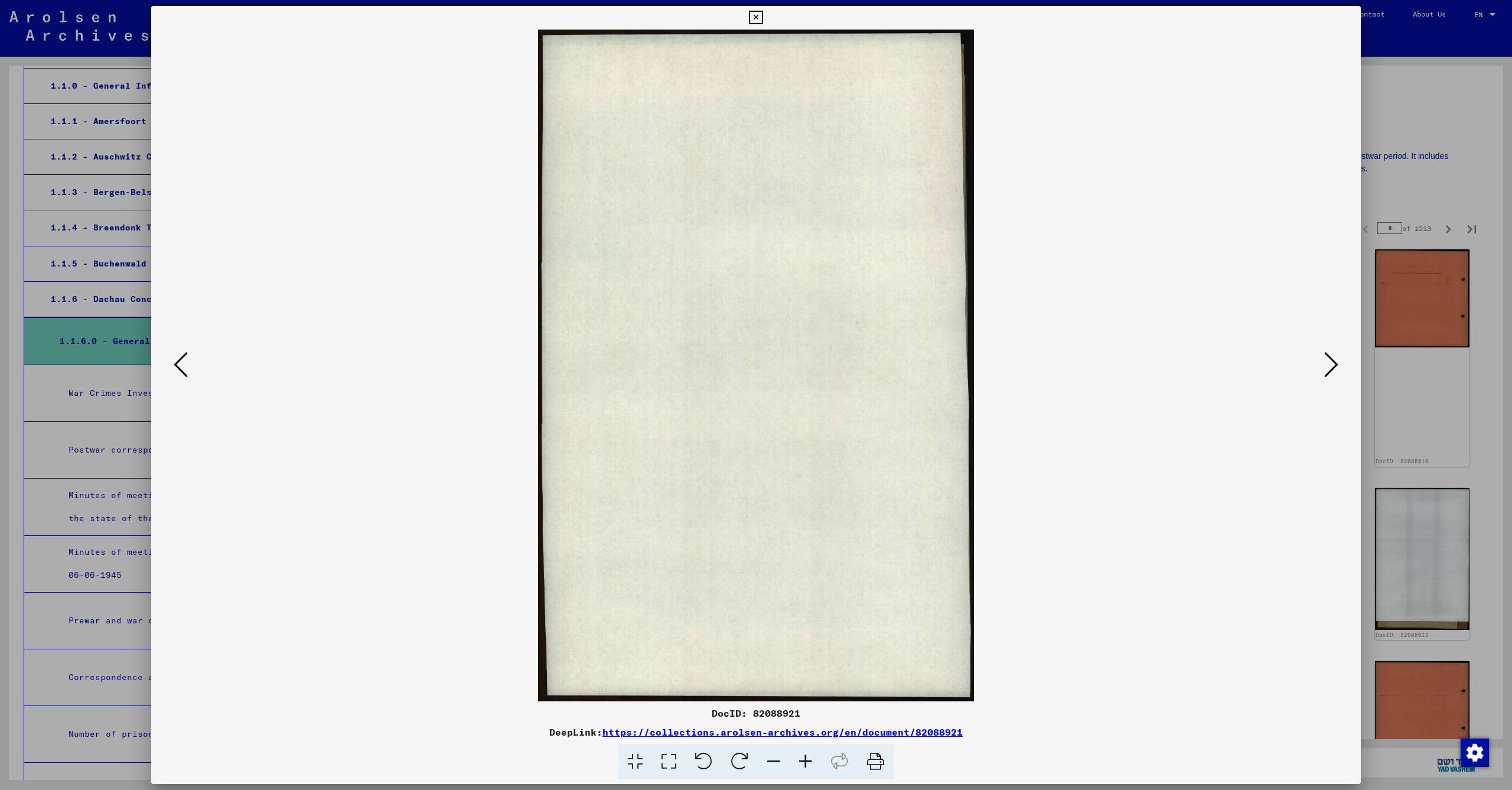 click at bounding box center (1331, 365) 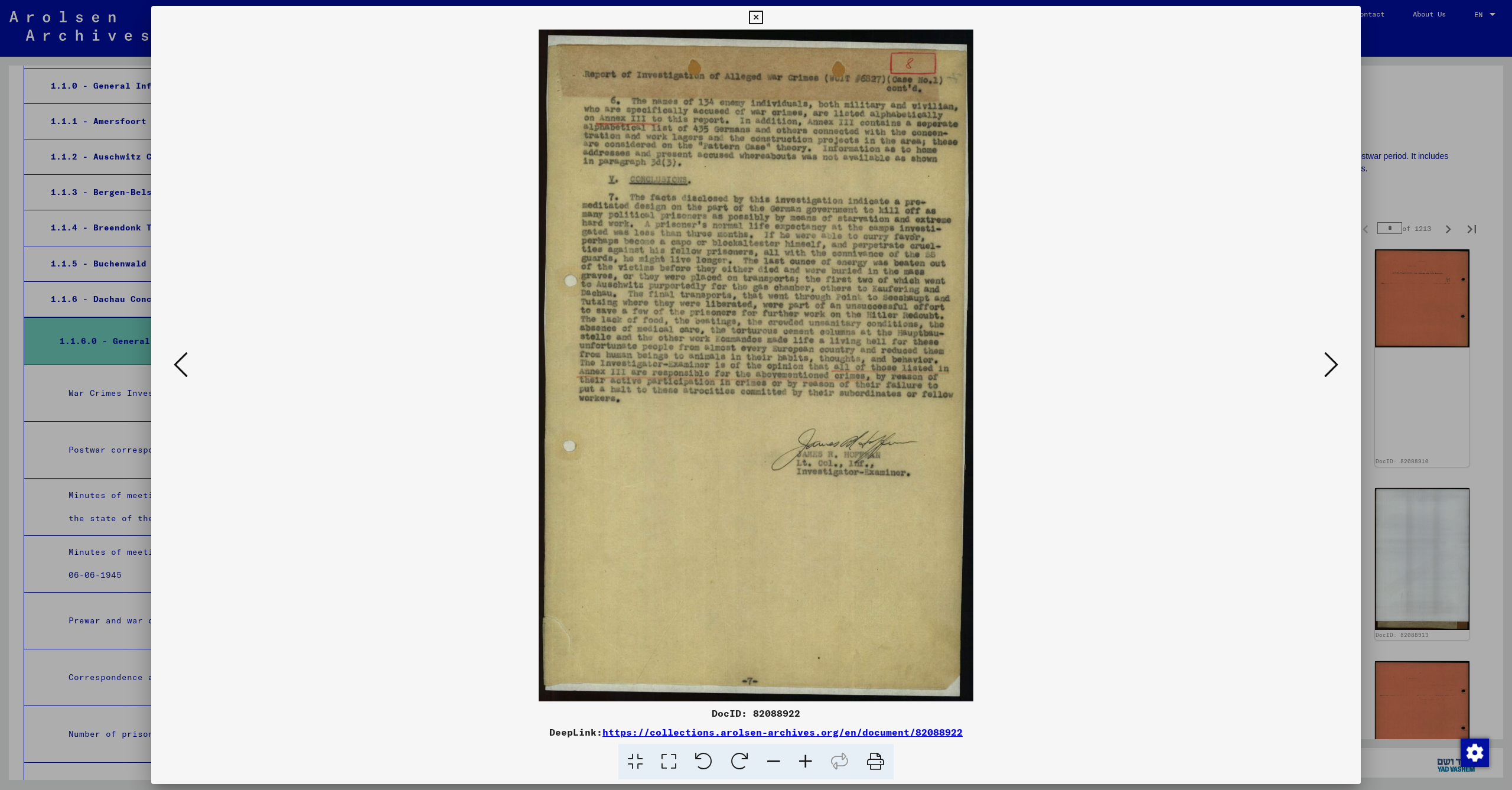 click at bounding box center [1331, 365] 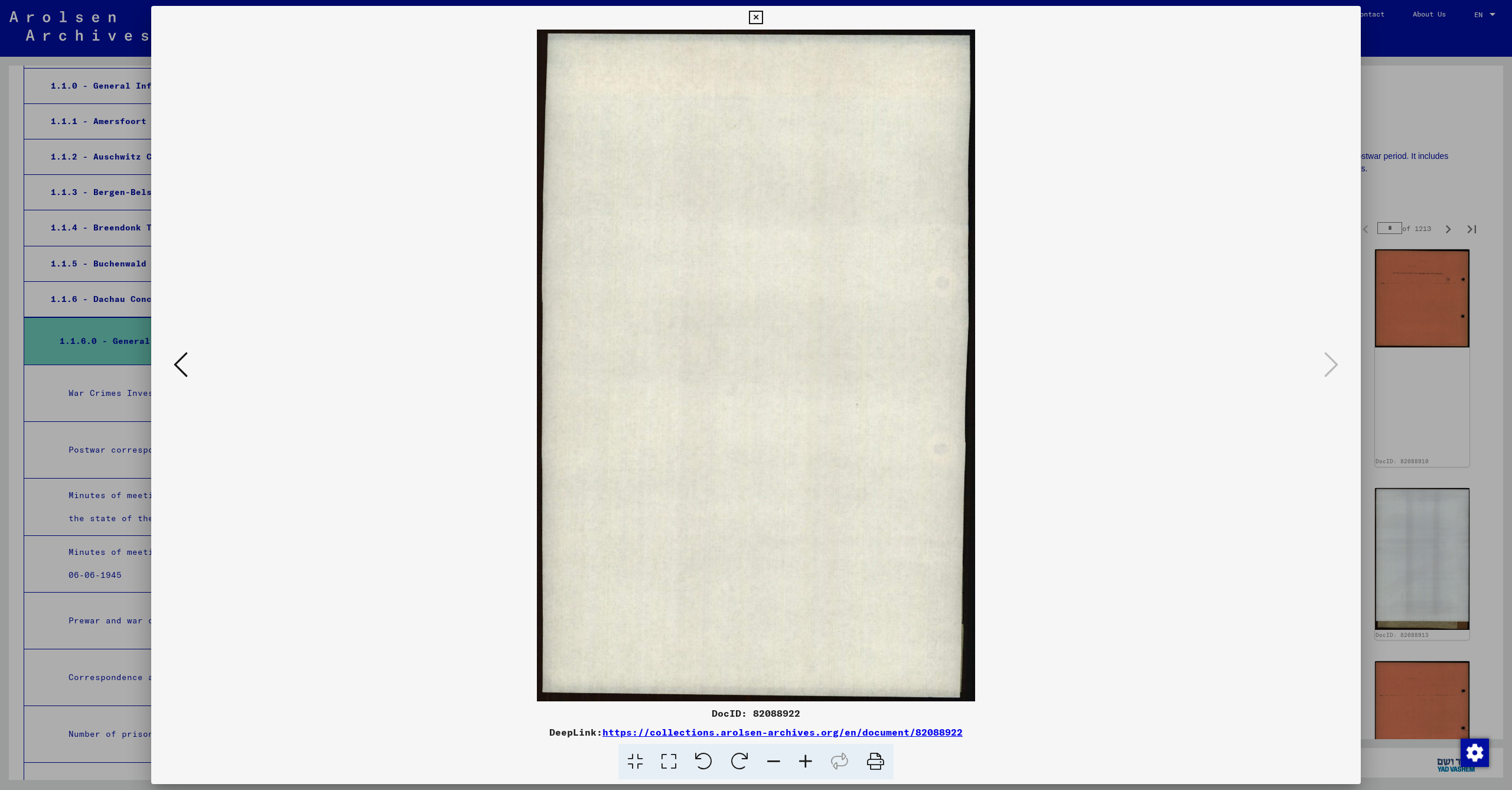 drag, startPoint x: 1352, startPoint y: 16, endPoint x: 1340, endPoint y: 33, distance: 20.80865 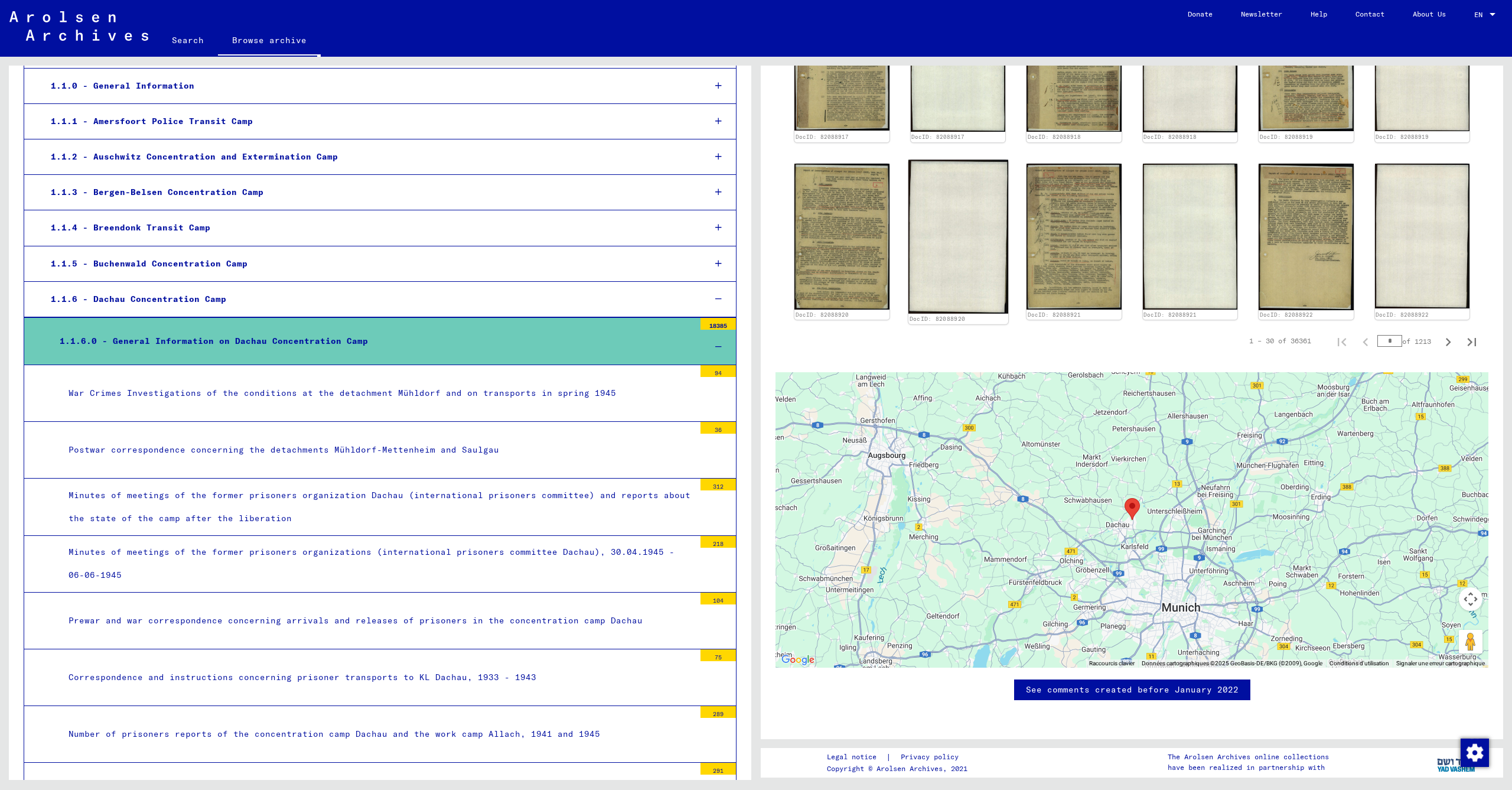 scroll, scrollTop: 1192, scrollLeft: 0, axis: vertical 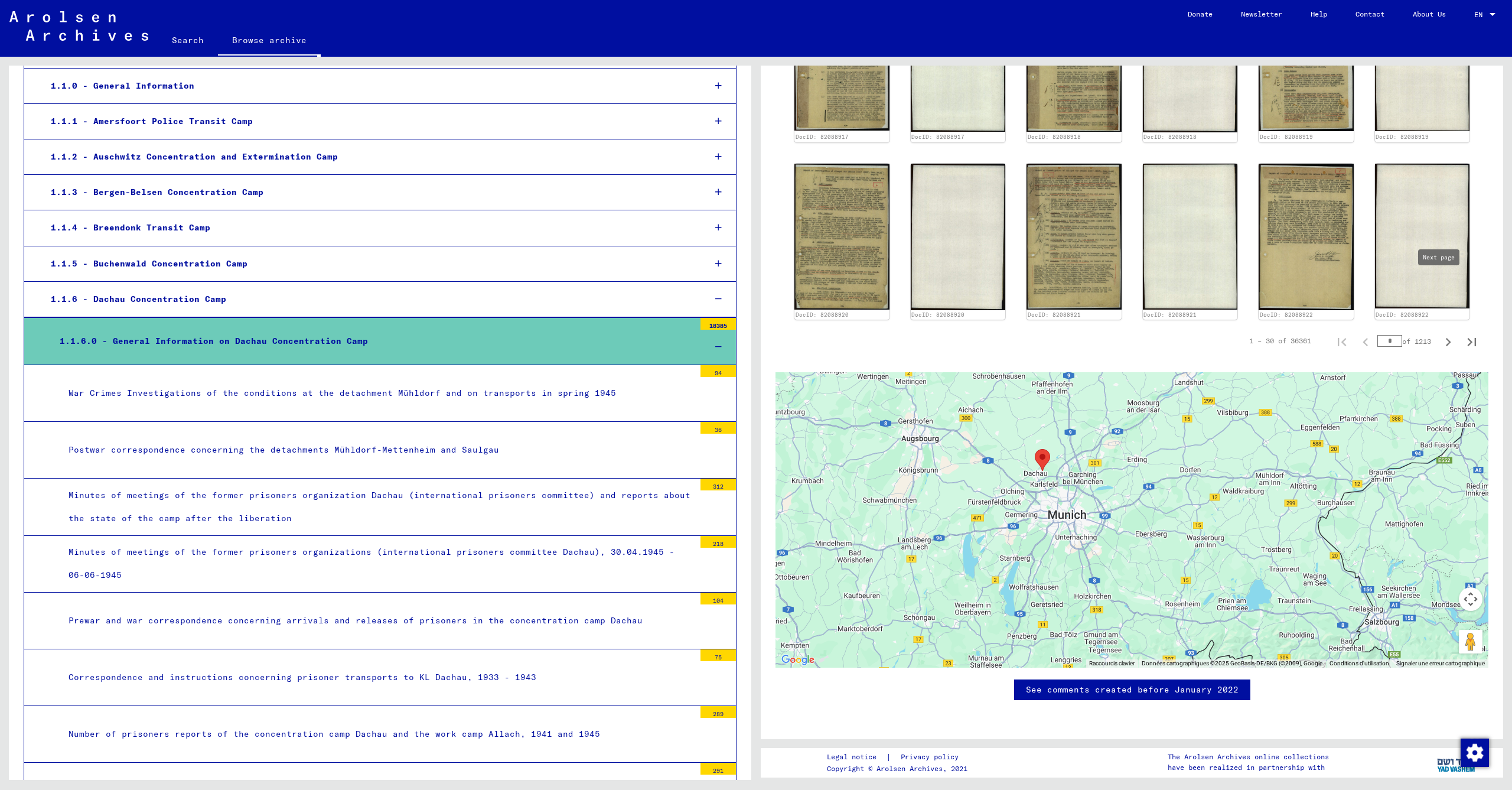 click 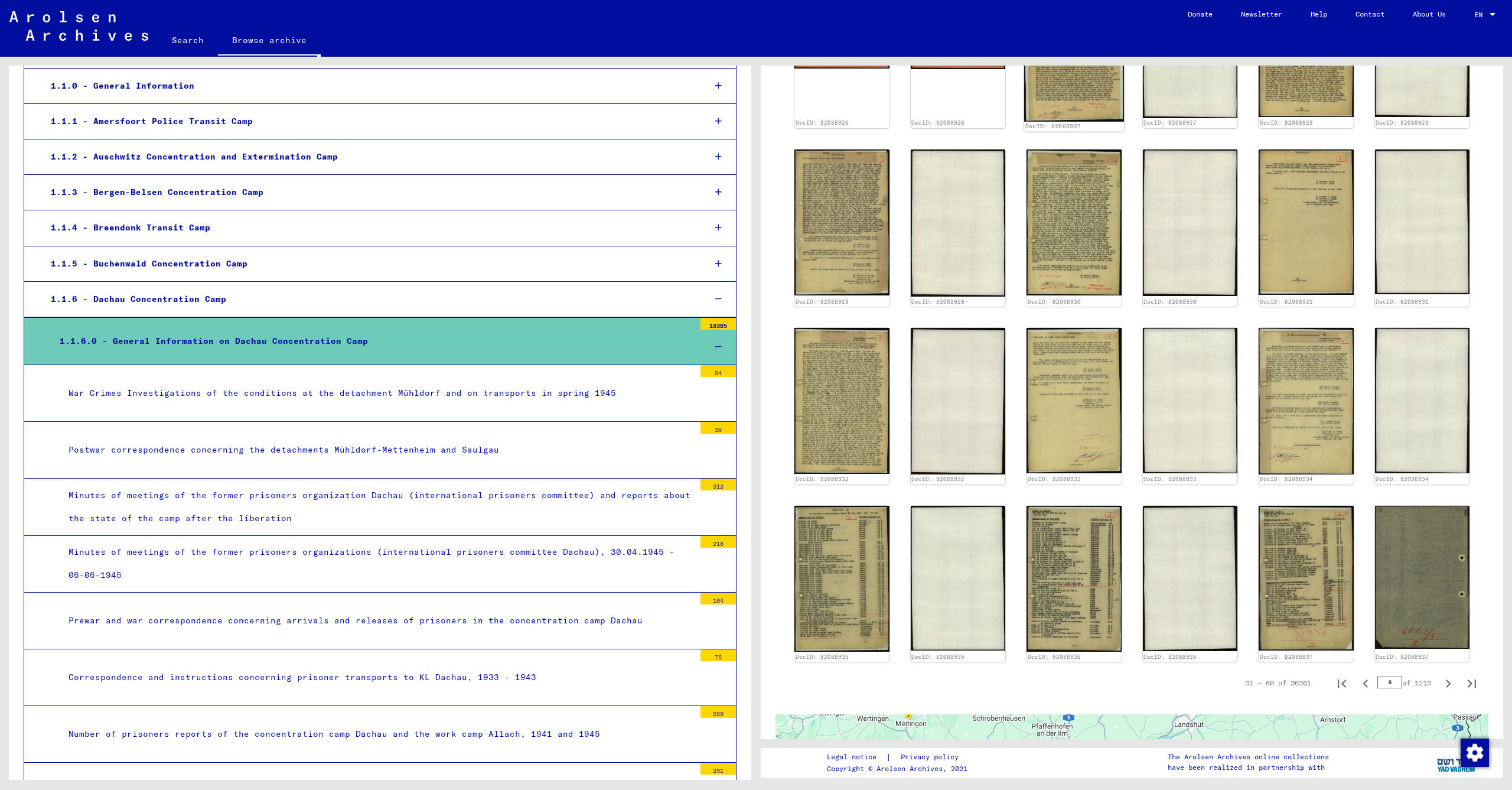 scroll, scrollTop: 961, scrollLeft: 0, axis: vertical 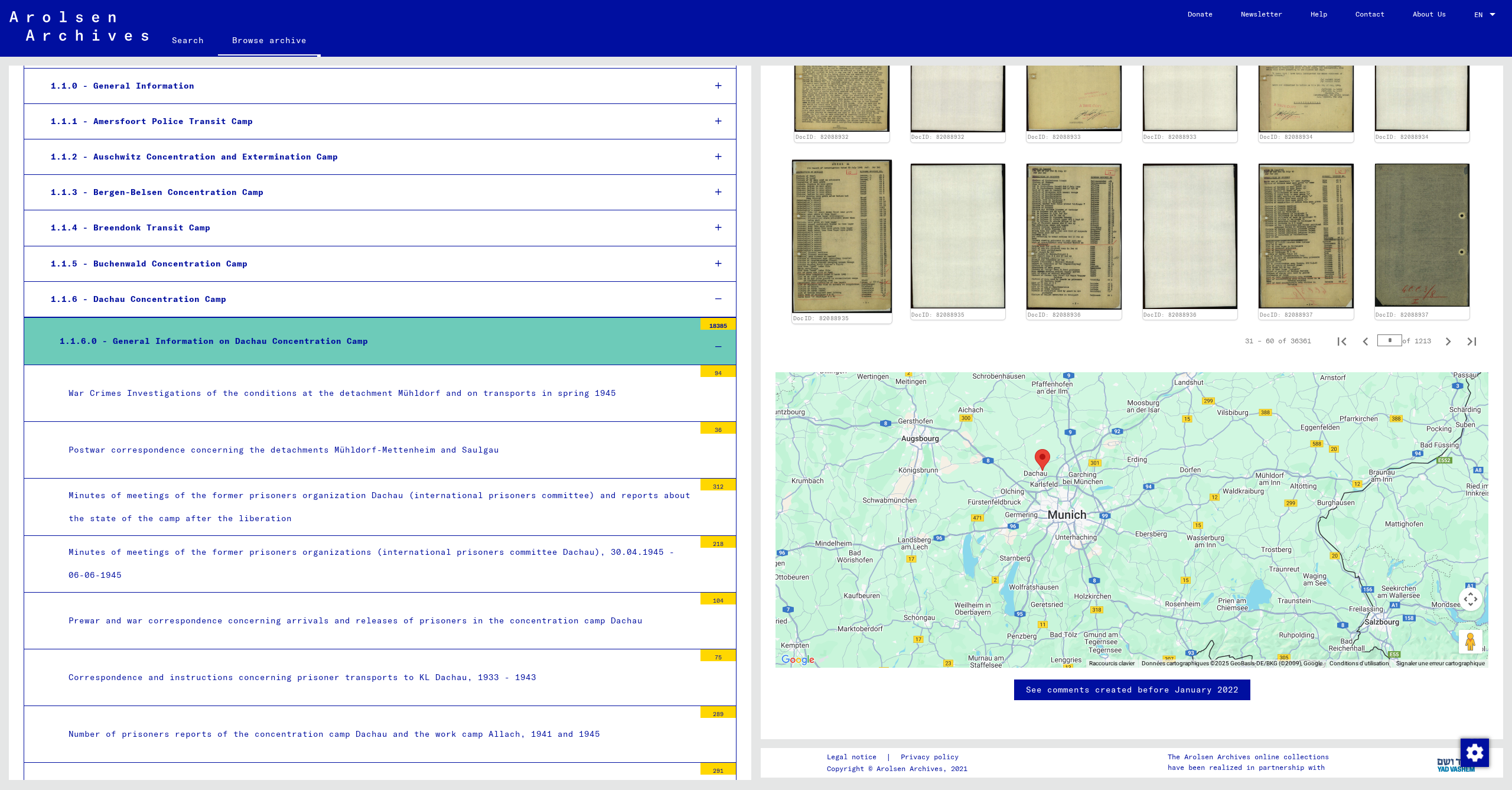click 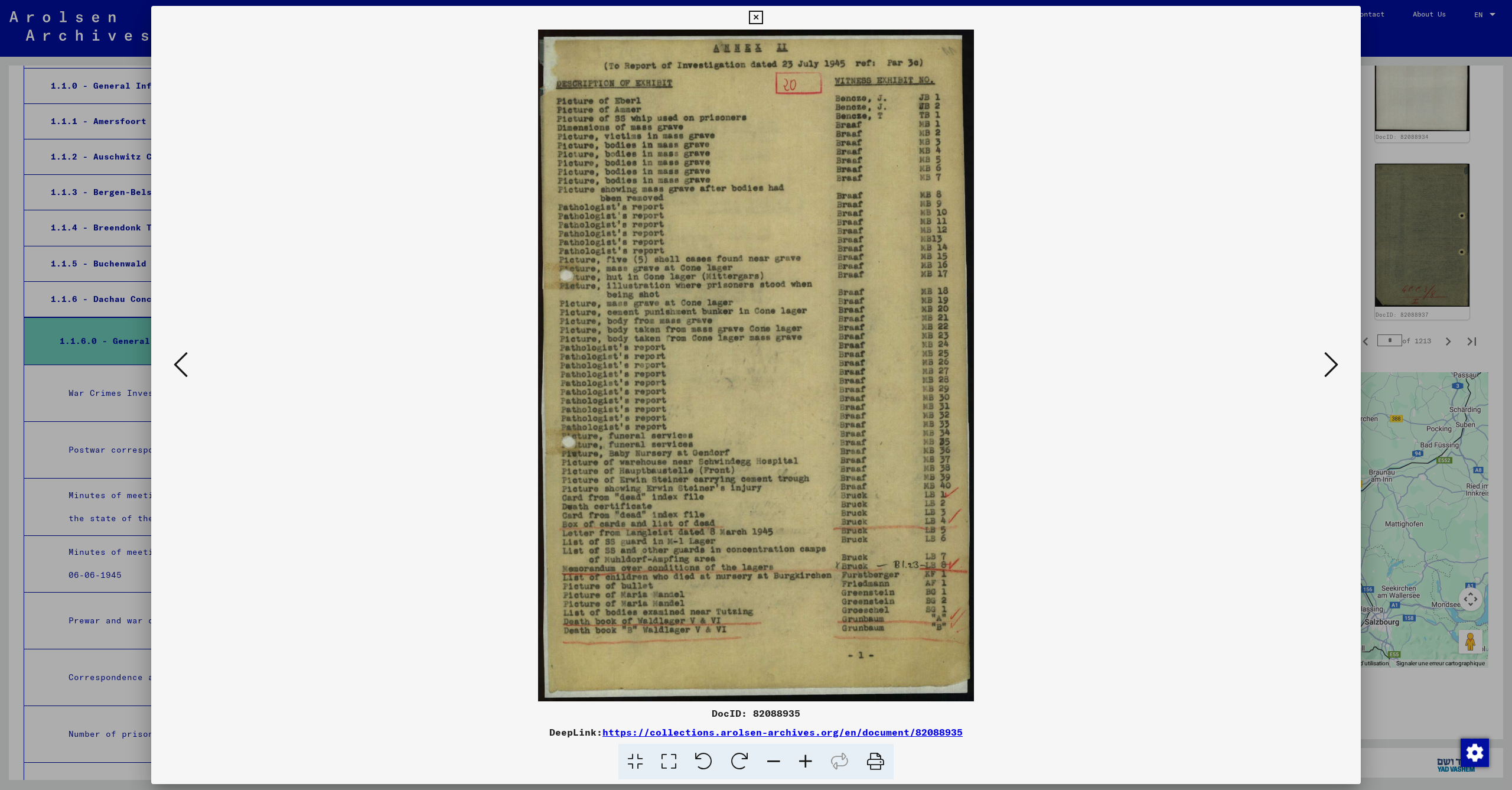 click at bounding box center (1331, 365) 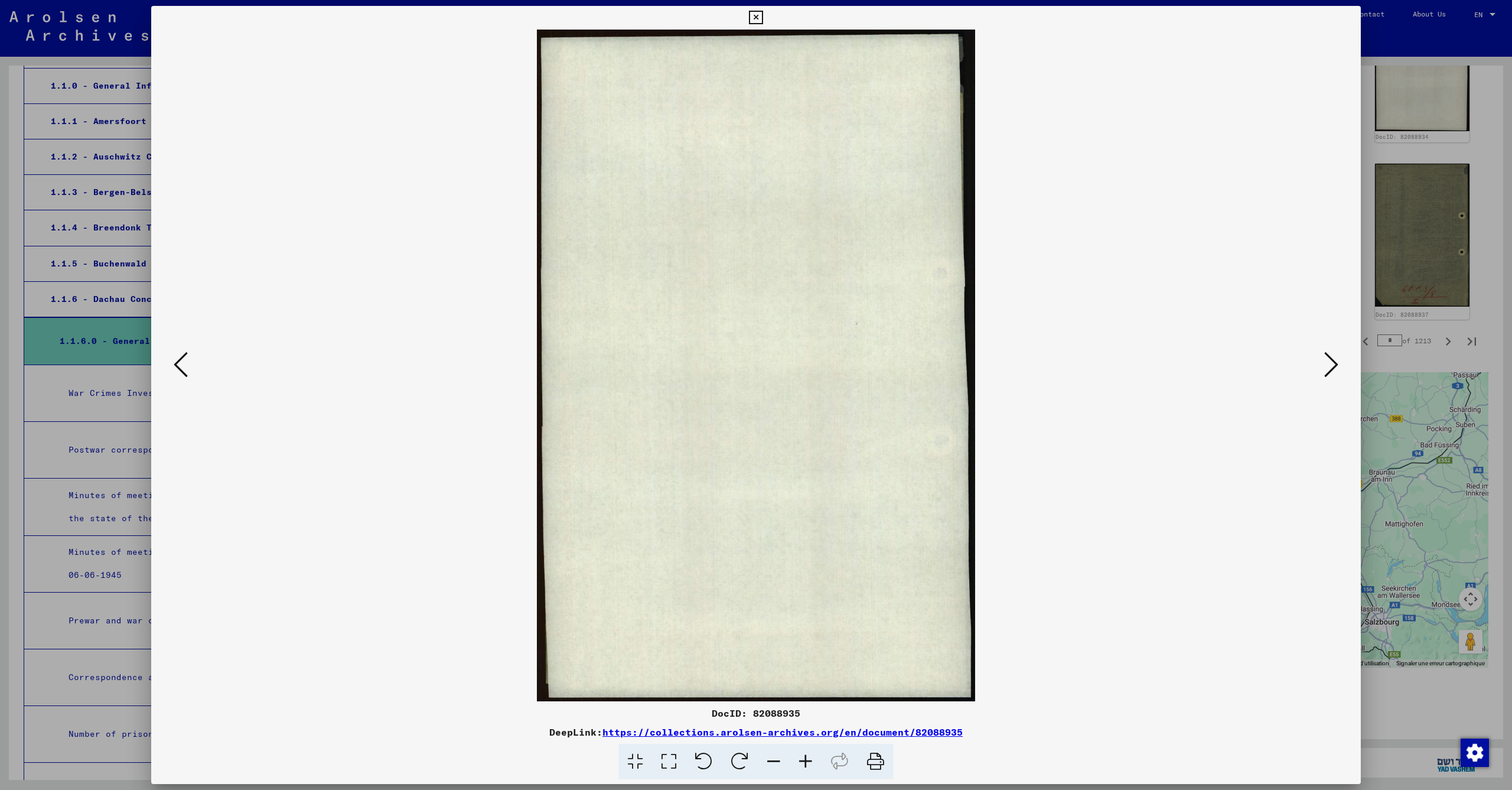 click at bounding box center (1331, 365) 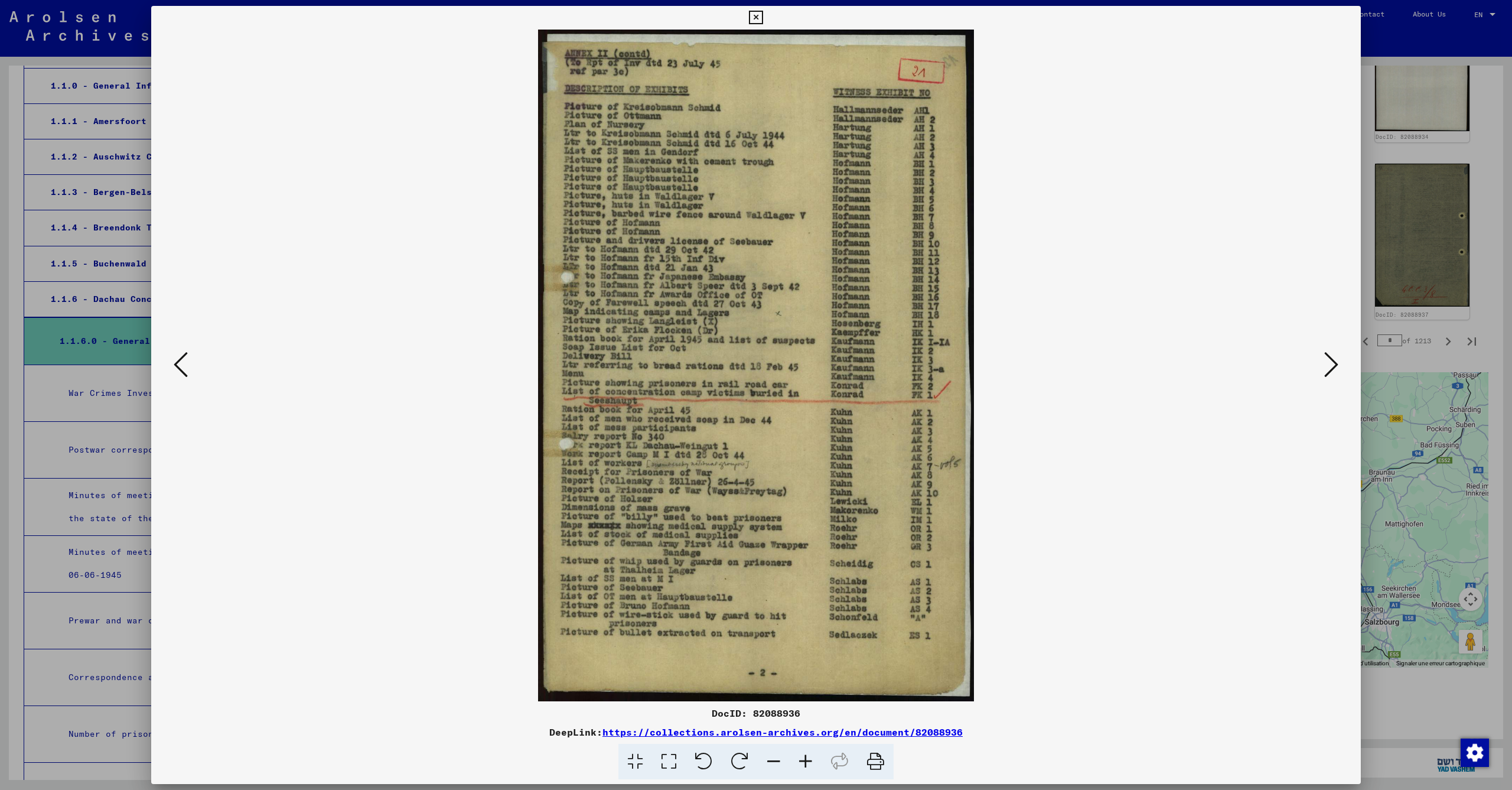 click at bounding box center [1331, 365] 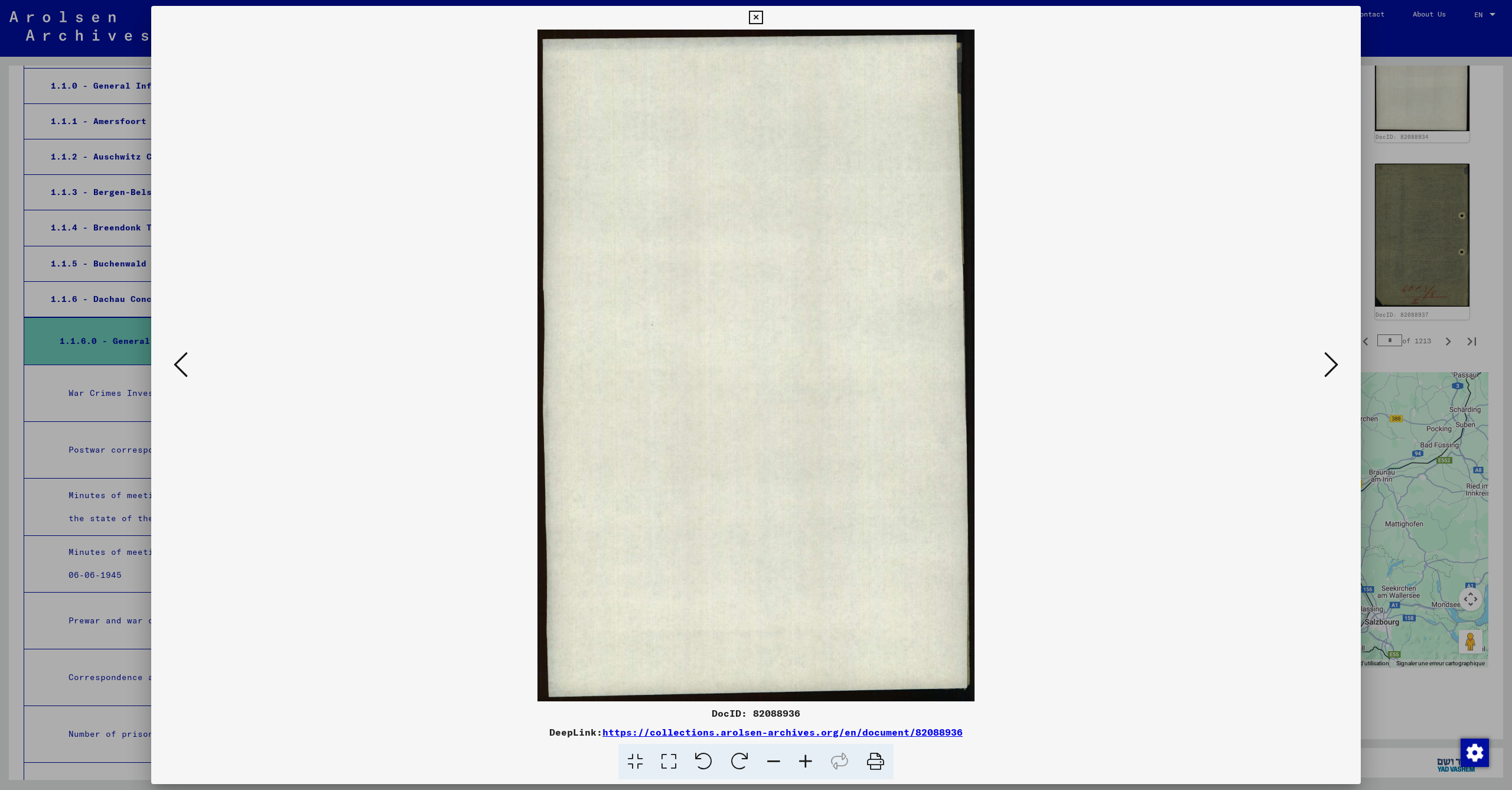 click at bounding box center (1331, 365) 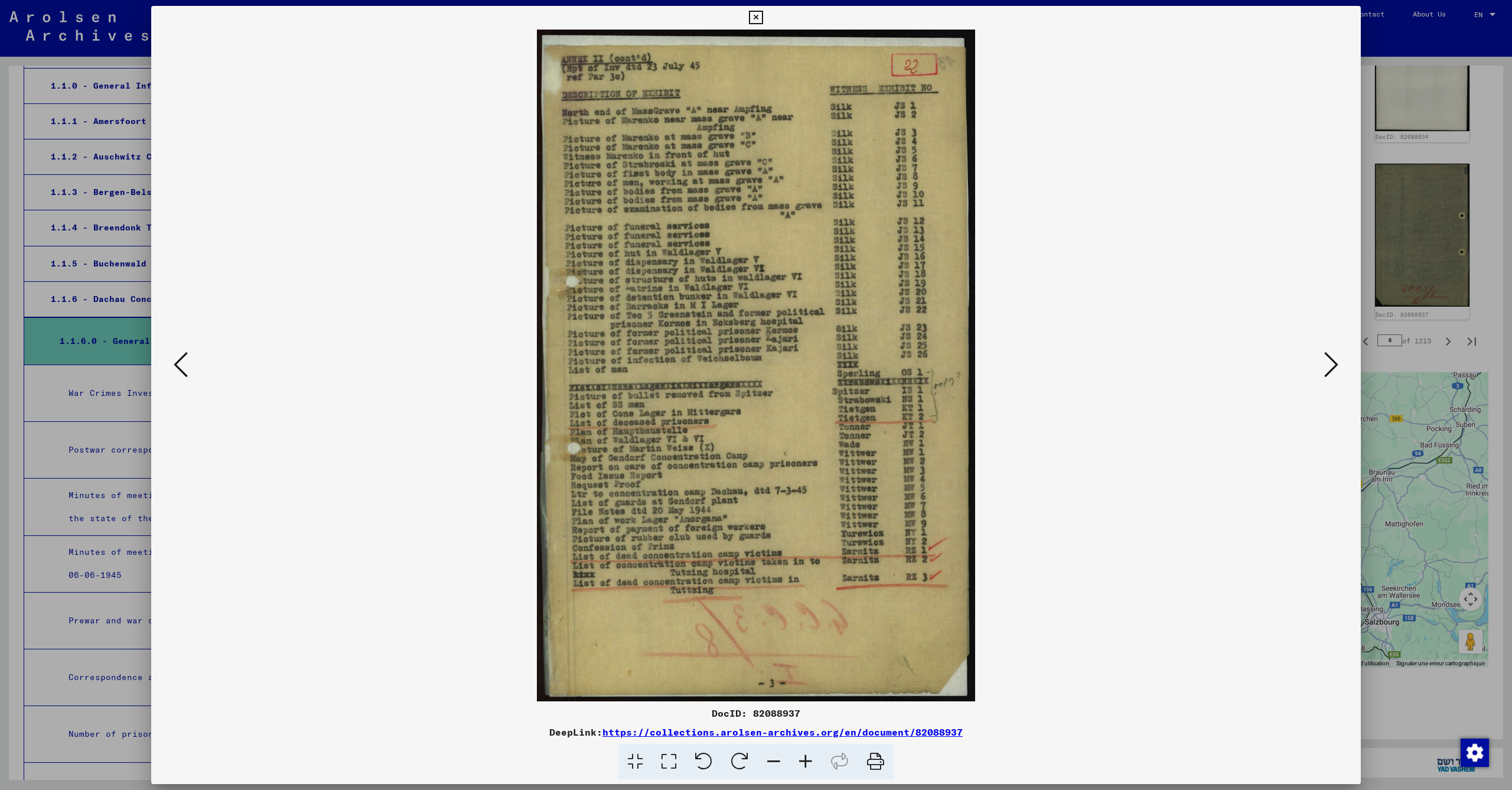 click at bounding box center [1331, 365] 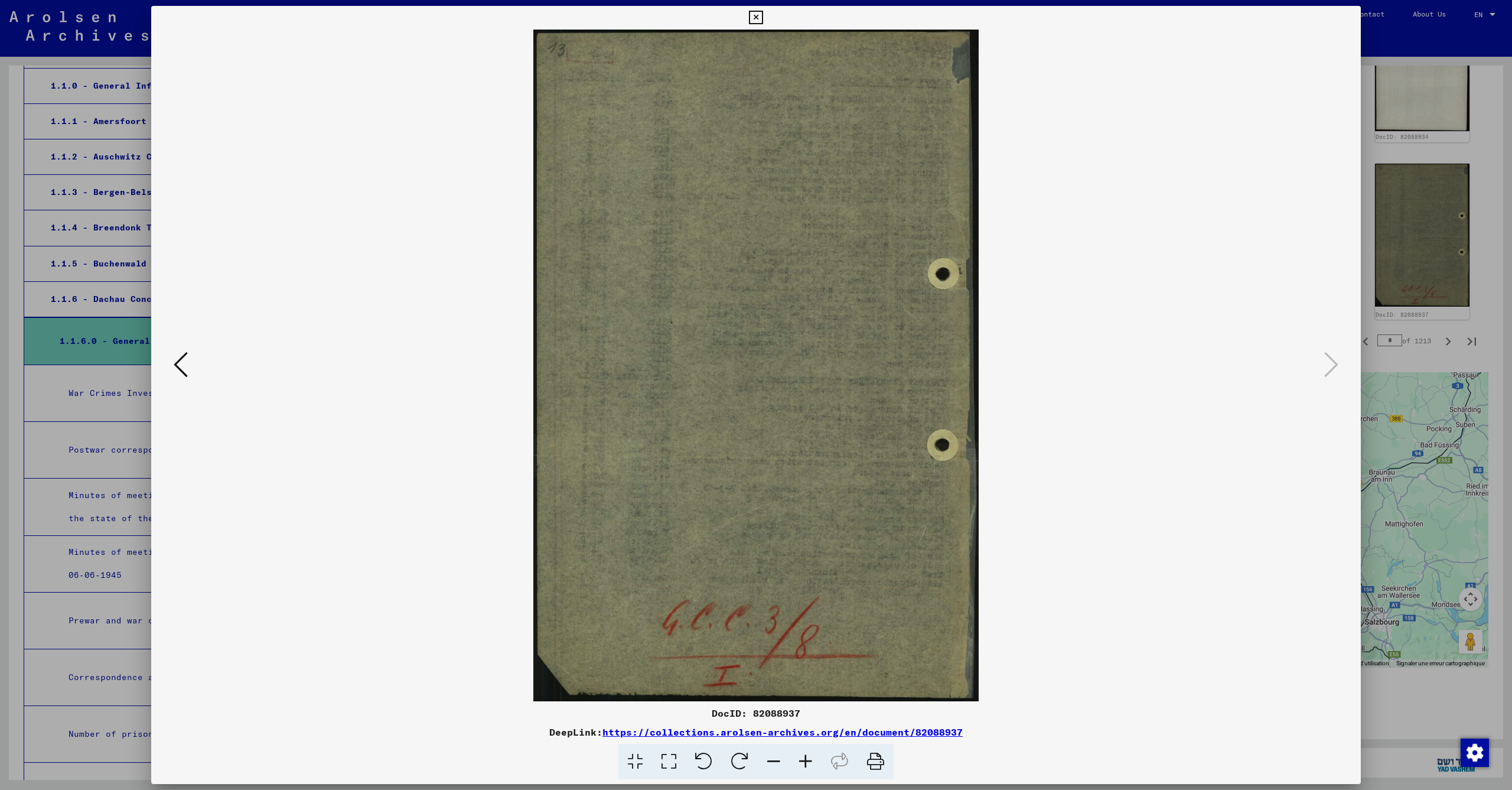 click at bounding box center (755, 18) 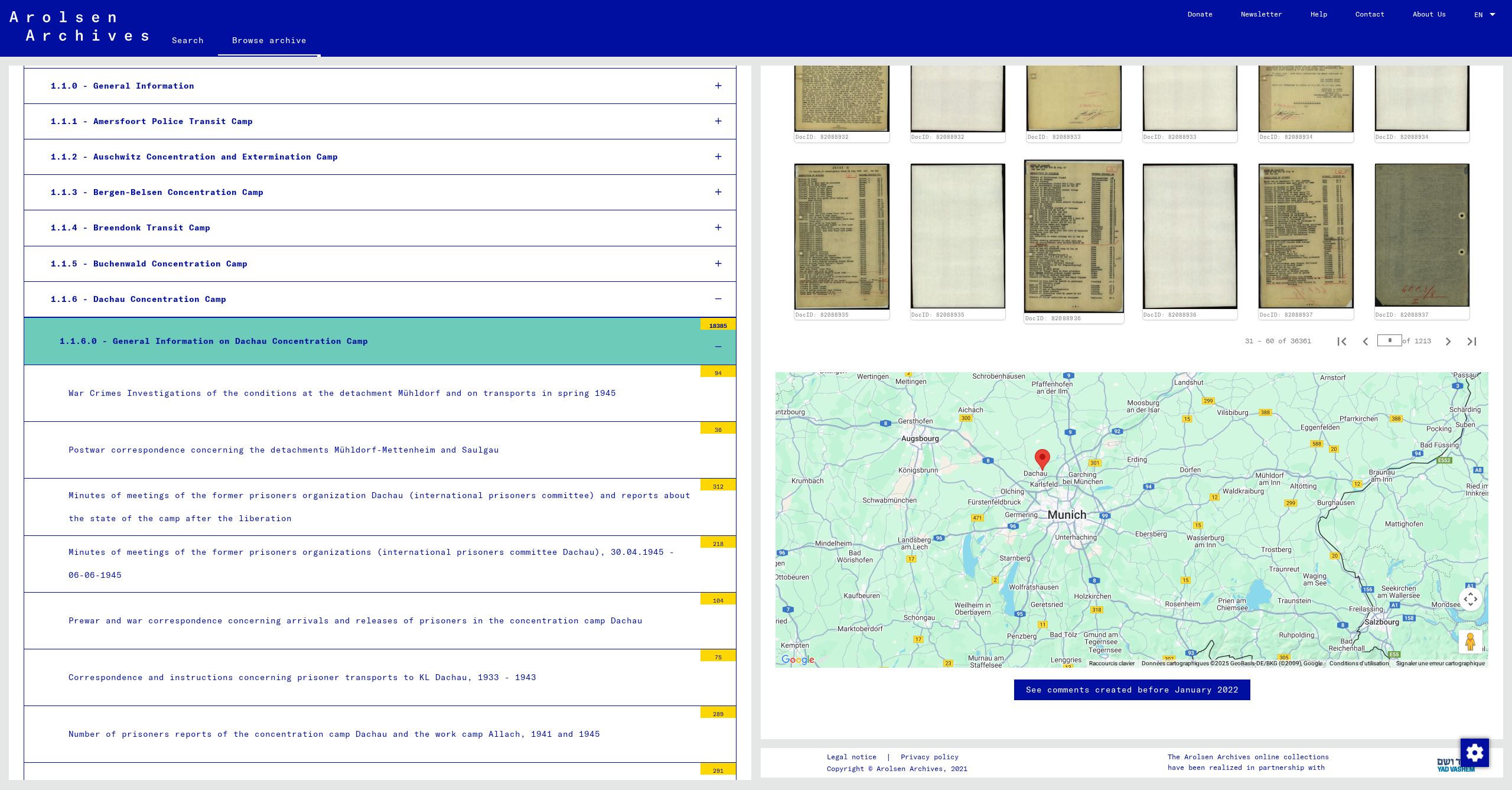 click 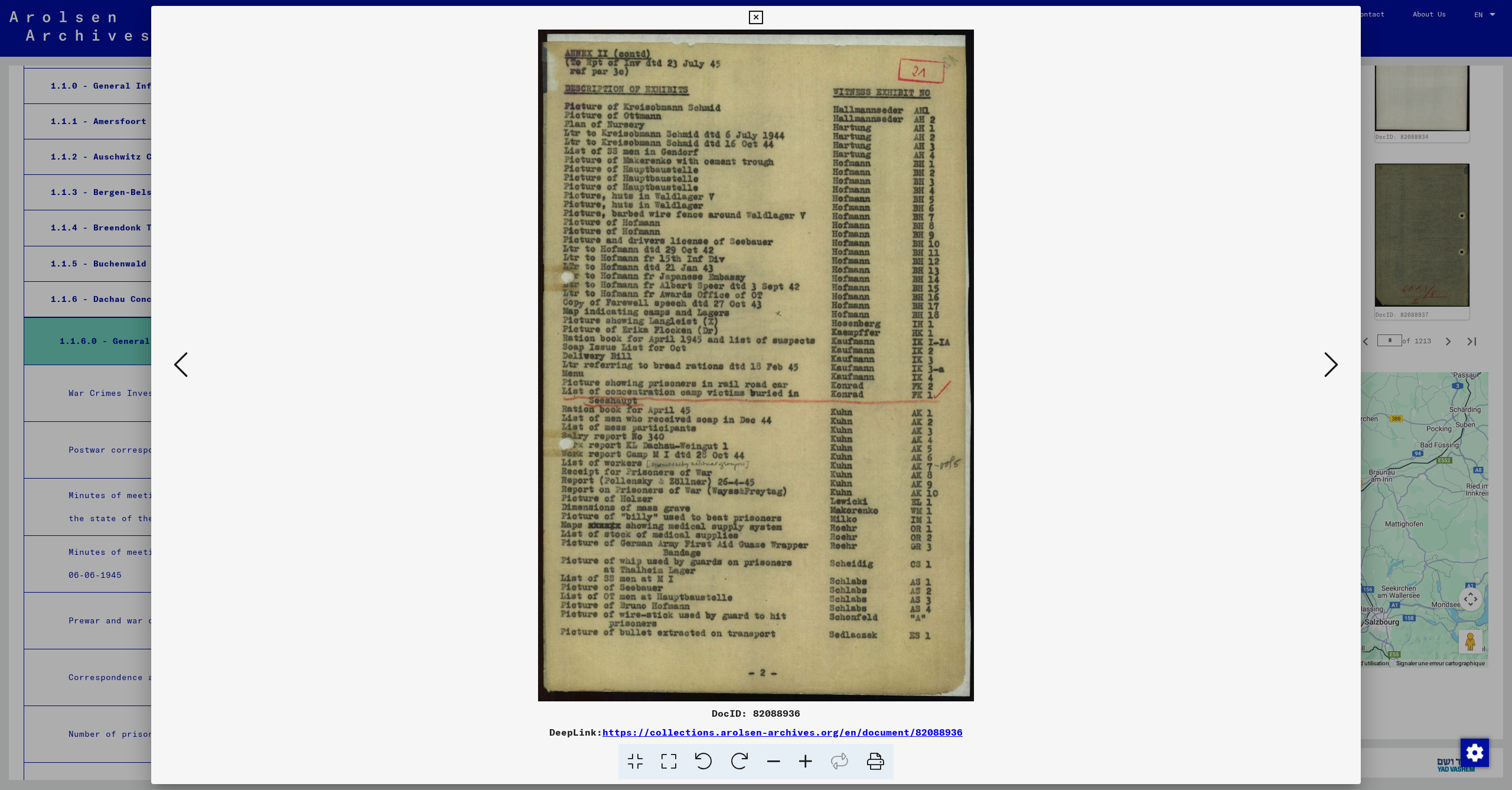 click at bounding box center [755, 18] 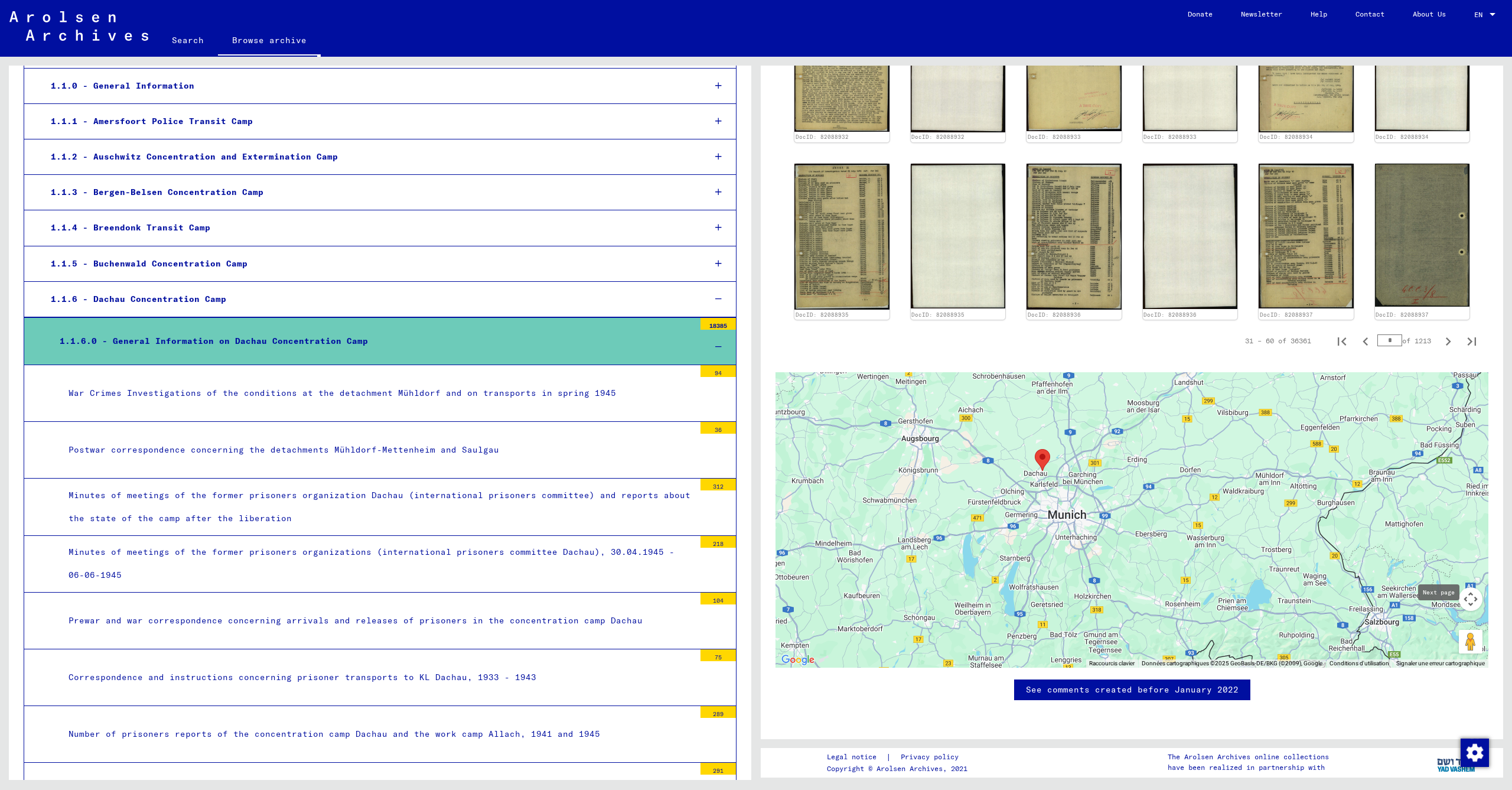 click 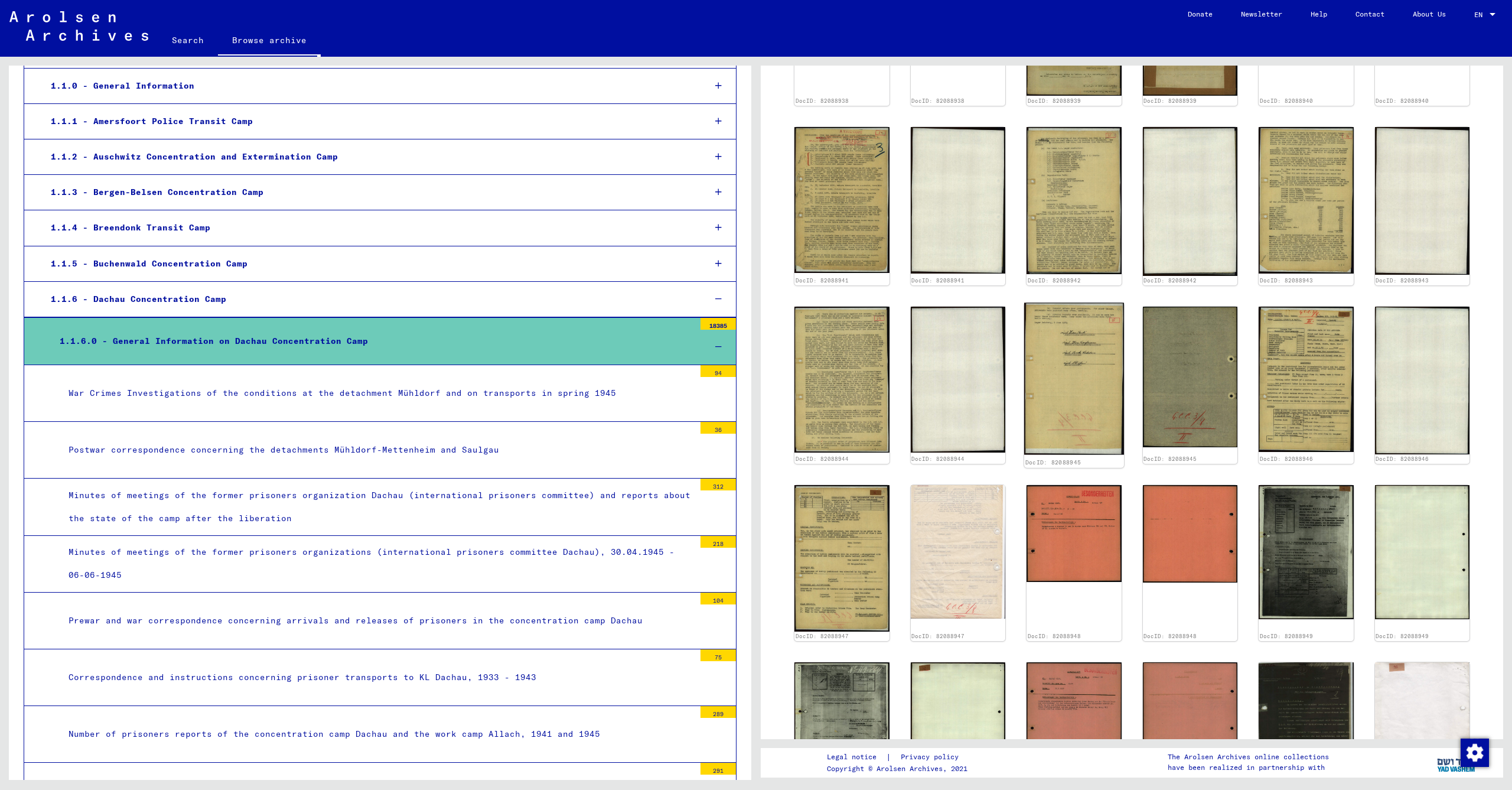 scroll, scrollTop: 765, scrollLeft: 0, axis: vertical 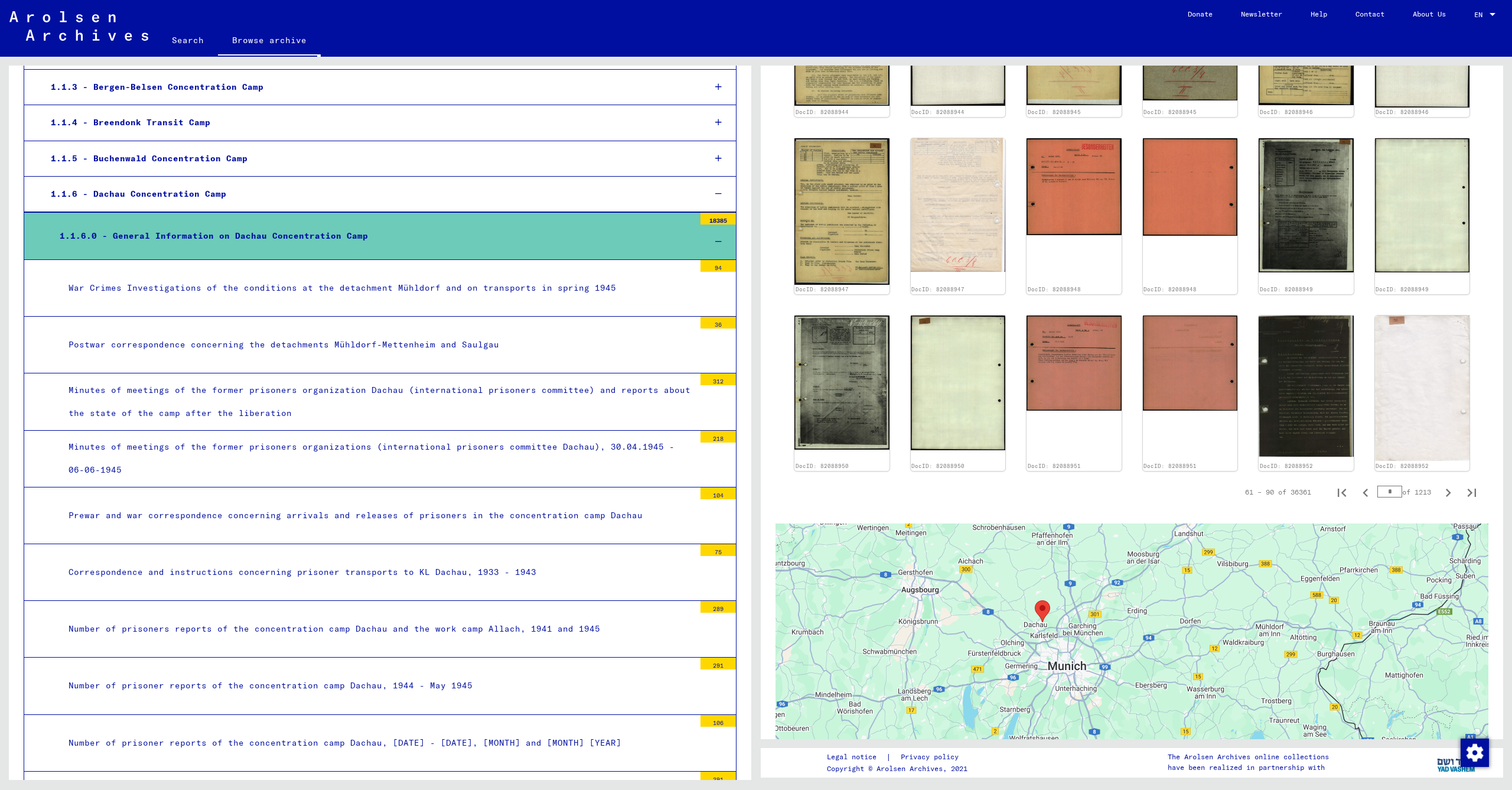 click on "Minutes of meetings of the former prisoners organization Dachau      (international prisoners committee) and reports about the state of the      camp after the liberation" at bounding box center [377, 402] 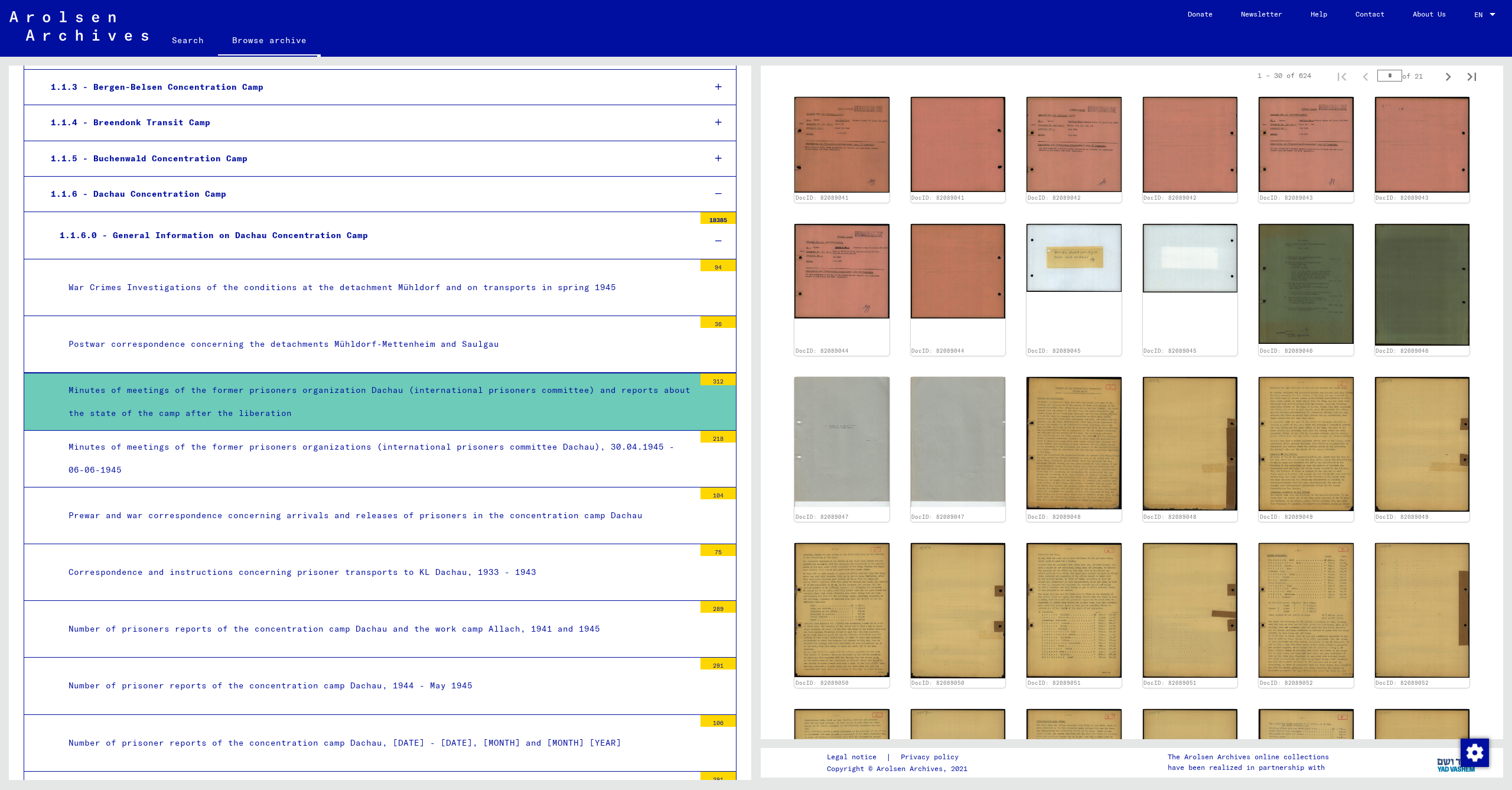 scroll, scrollTop: 389, scrollLeft: 0, axis: vertical 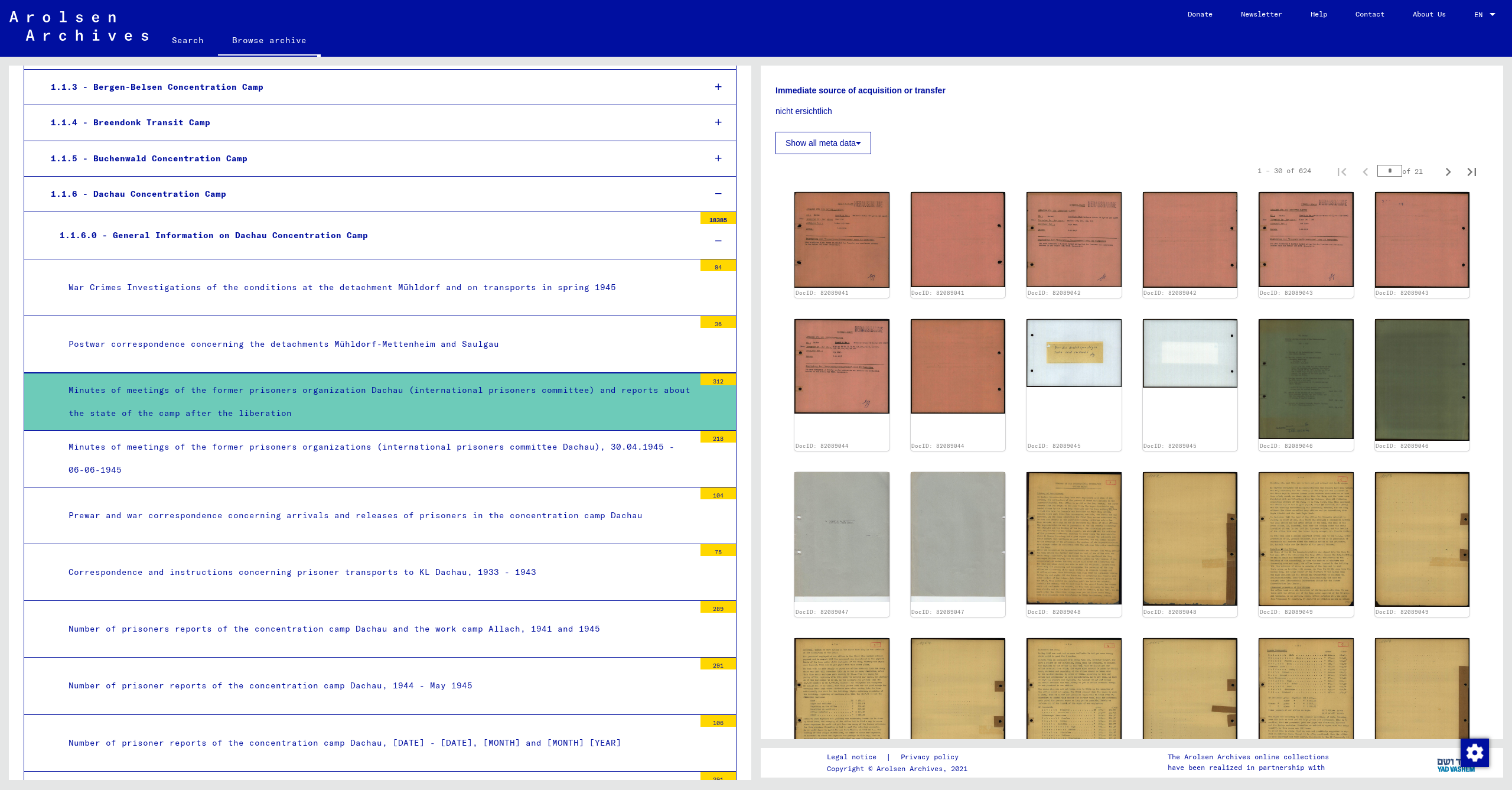 click on "Number of prisoners reports of the concentration camp Dachau and the work      camp Allach, 1941 and 1945" at bounding box center [377, 629] 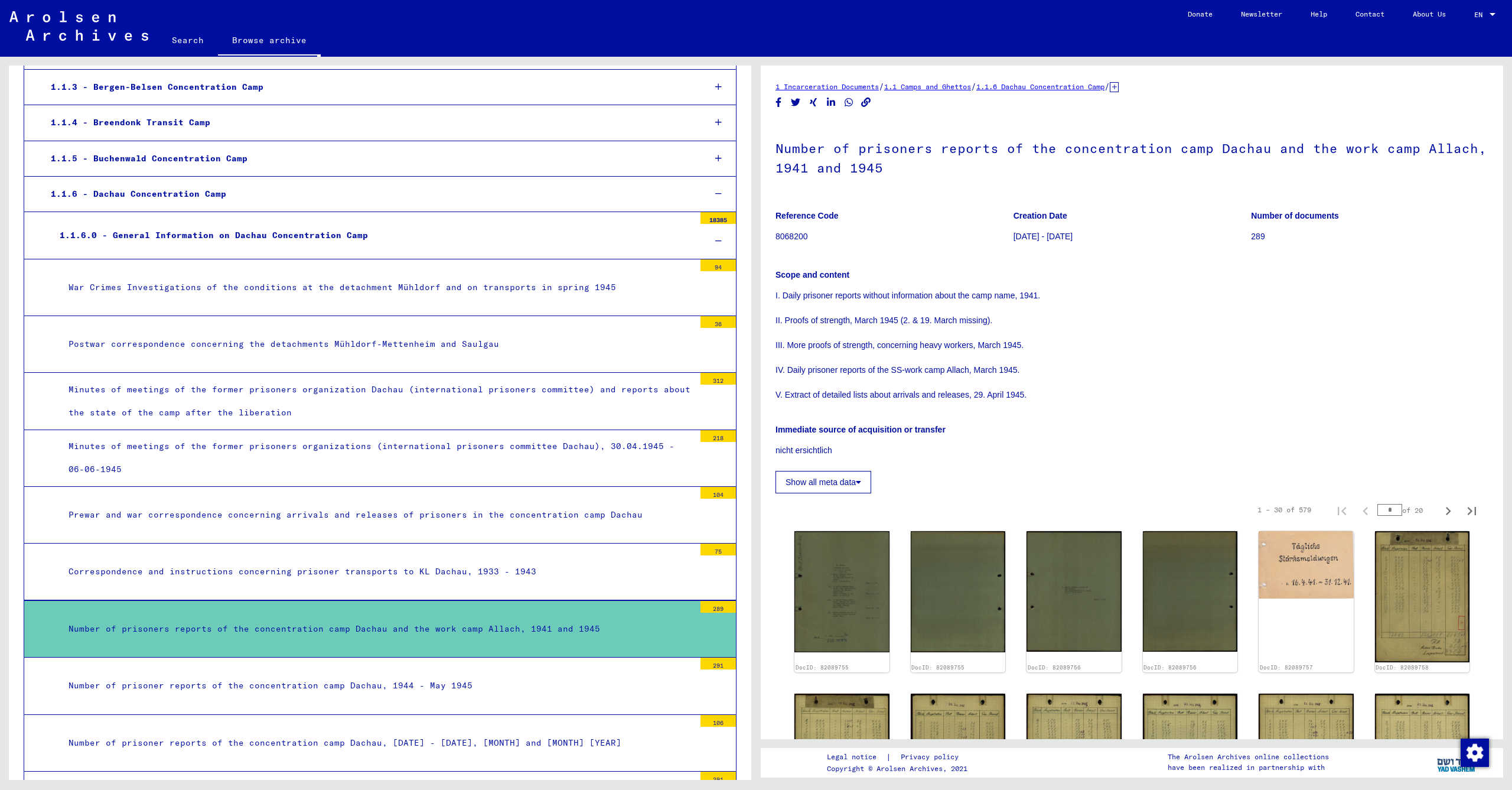 scroll, scrollTop: 272, scrollLeft: 0, axis: vertical 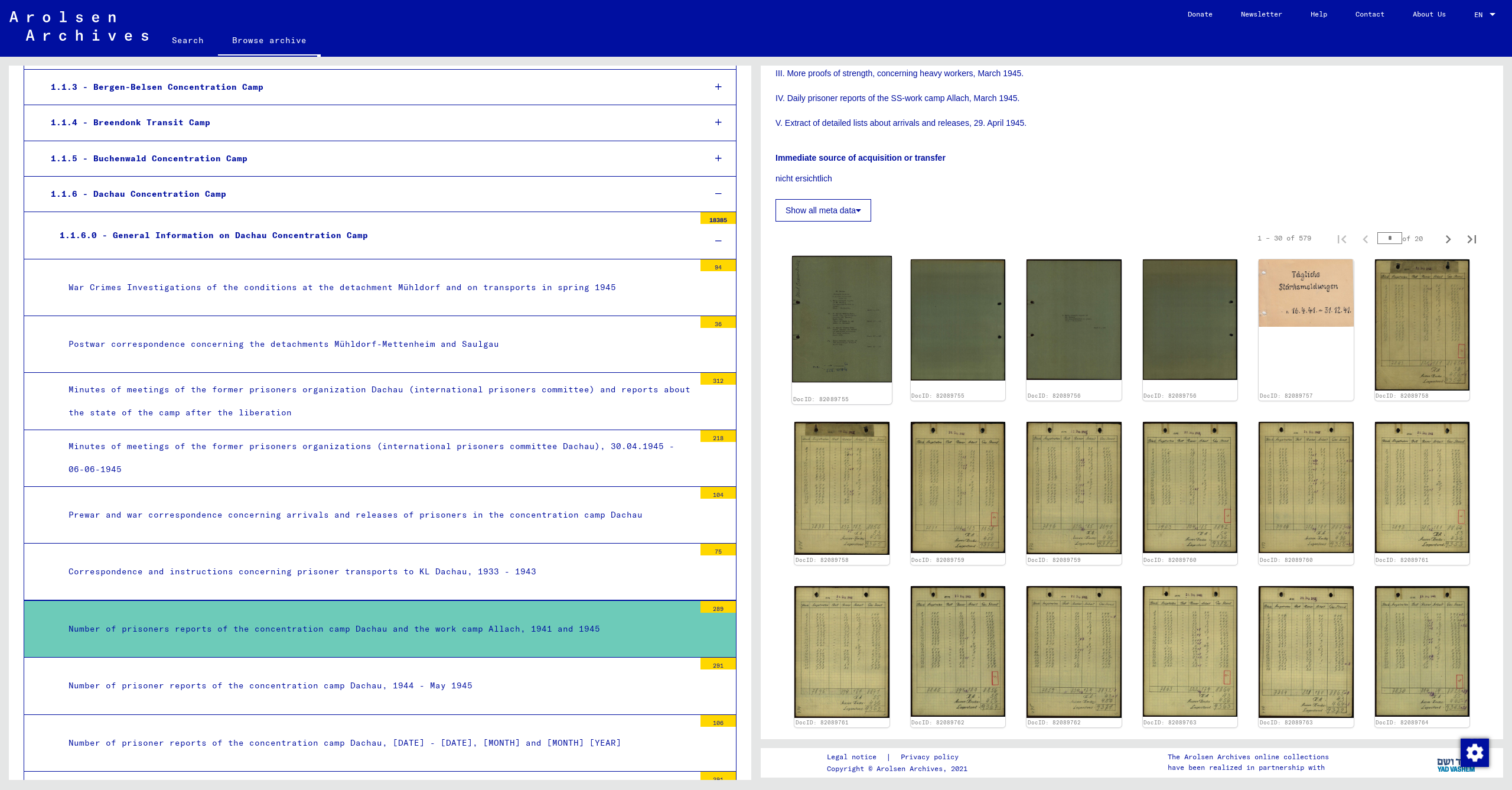 click 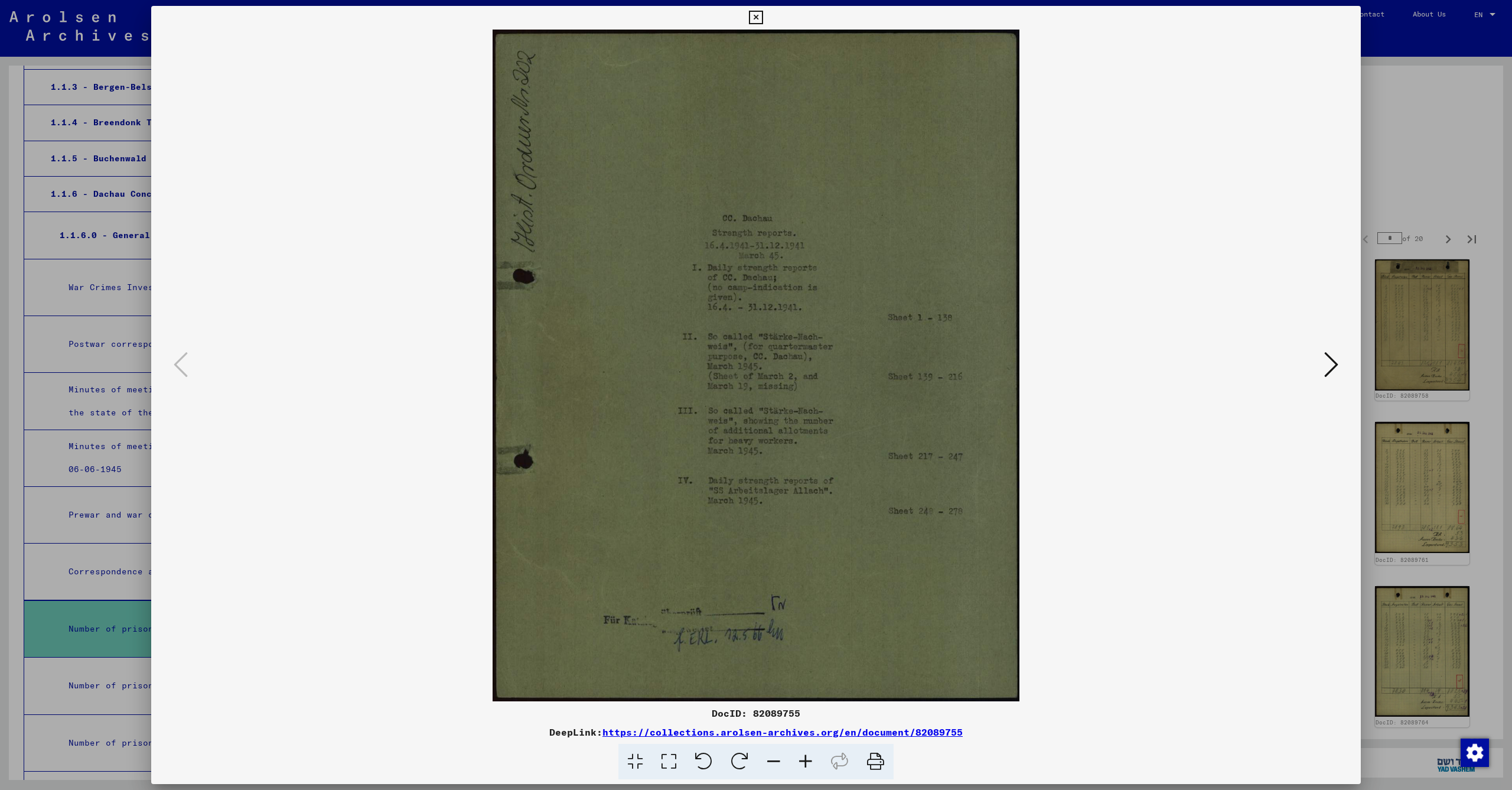 click at bounding box center (1331, 365) 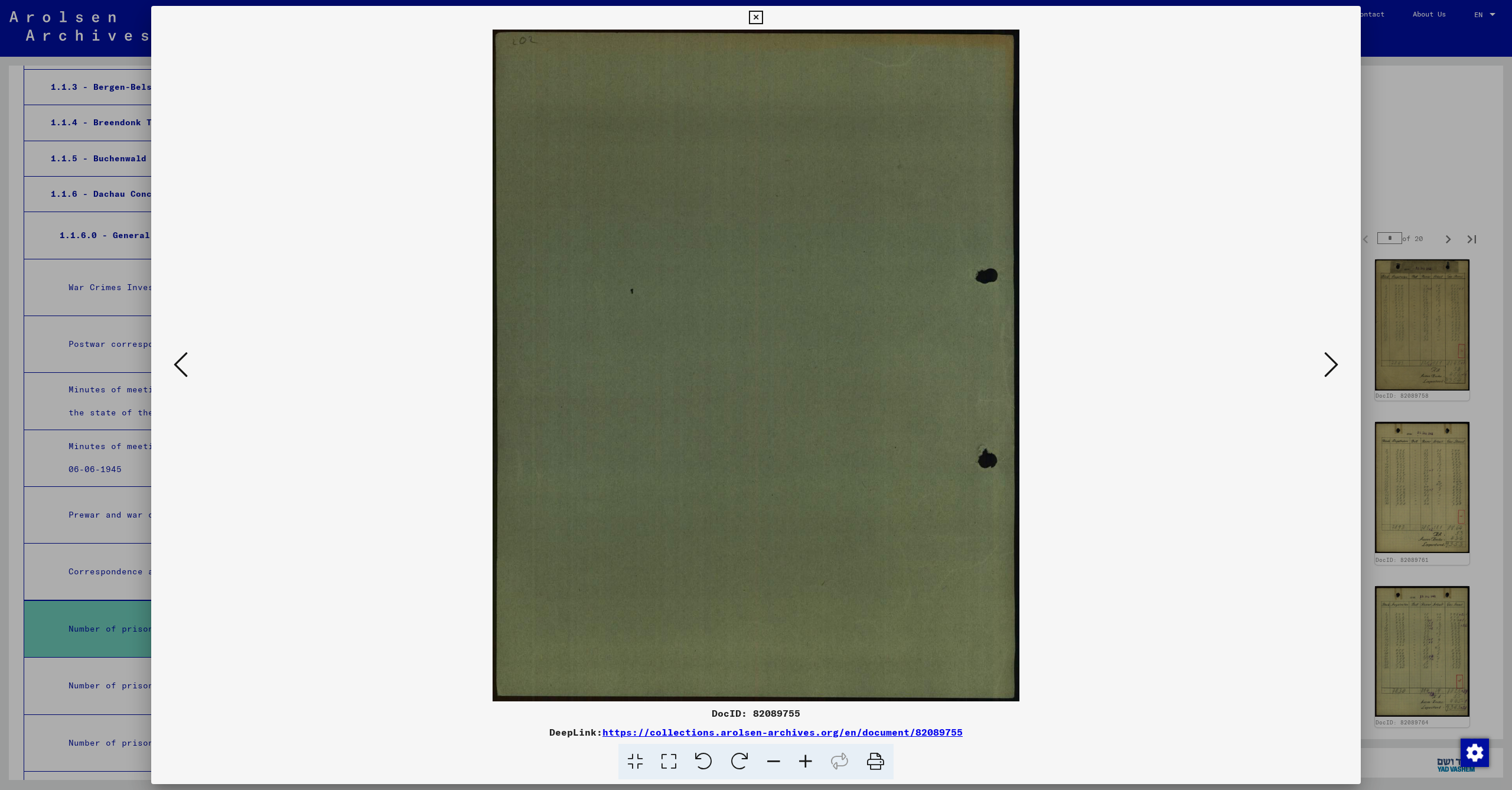 click at bounding box center [1331, 365] 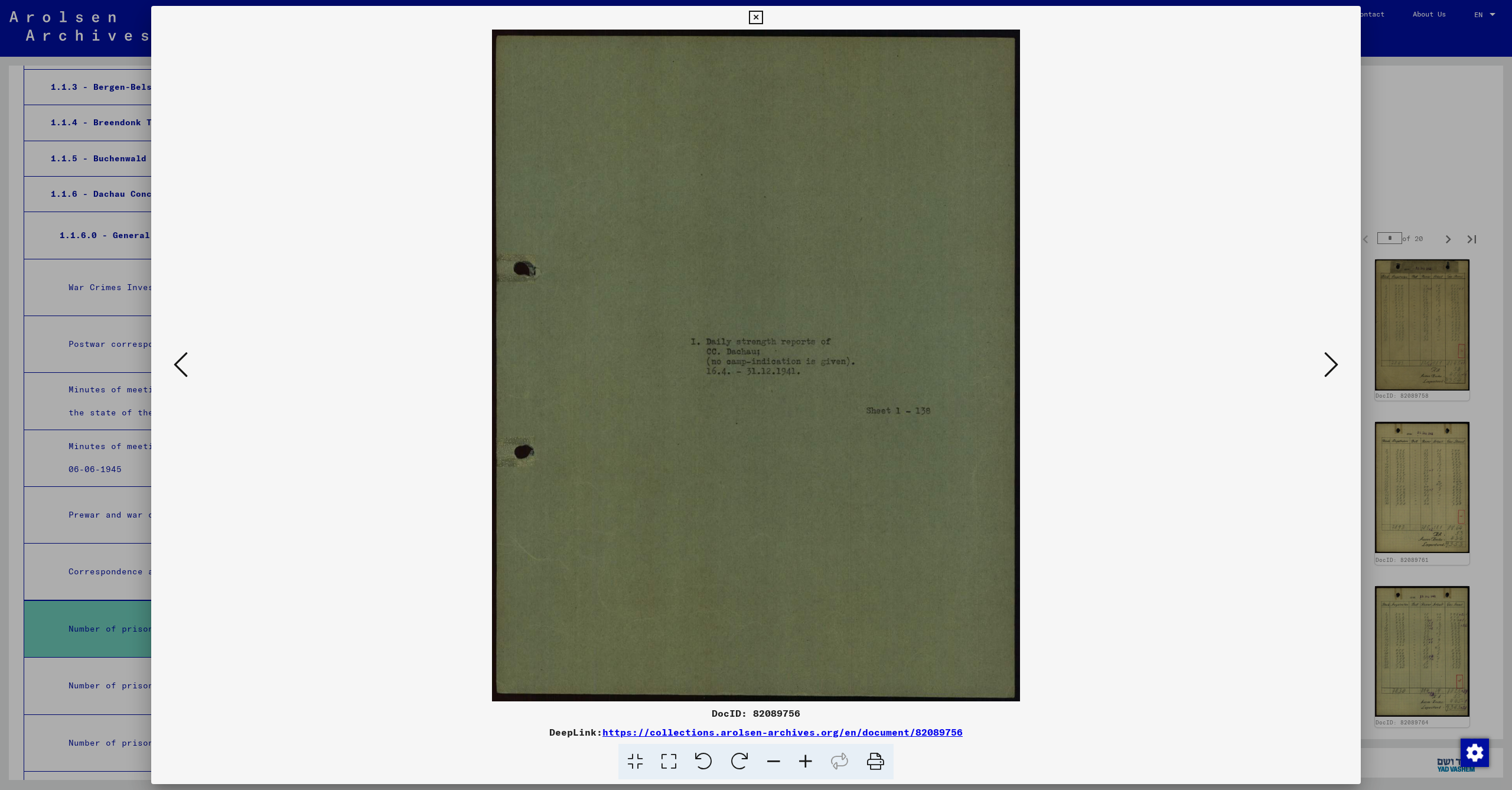 click at bounding box center (1331, 365) 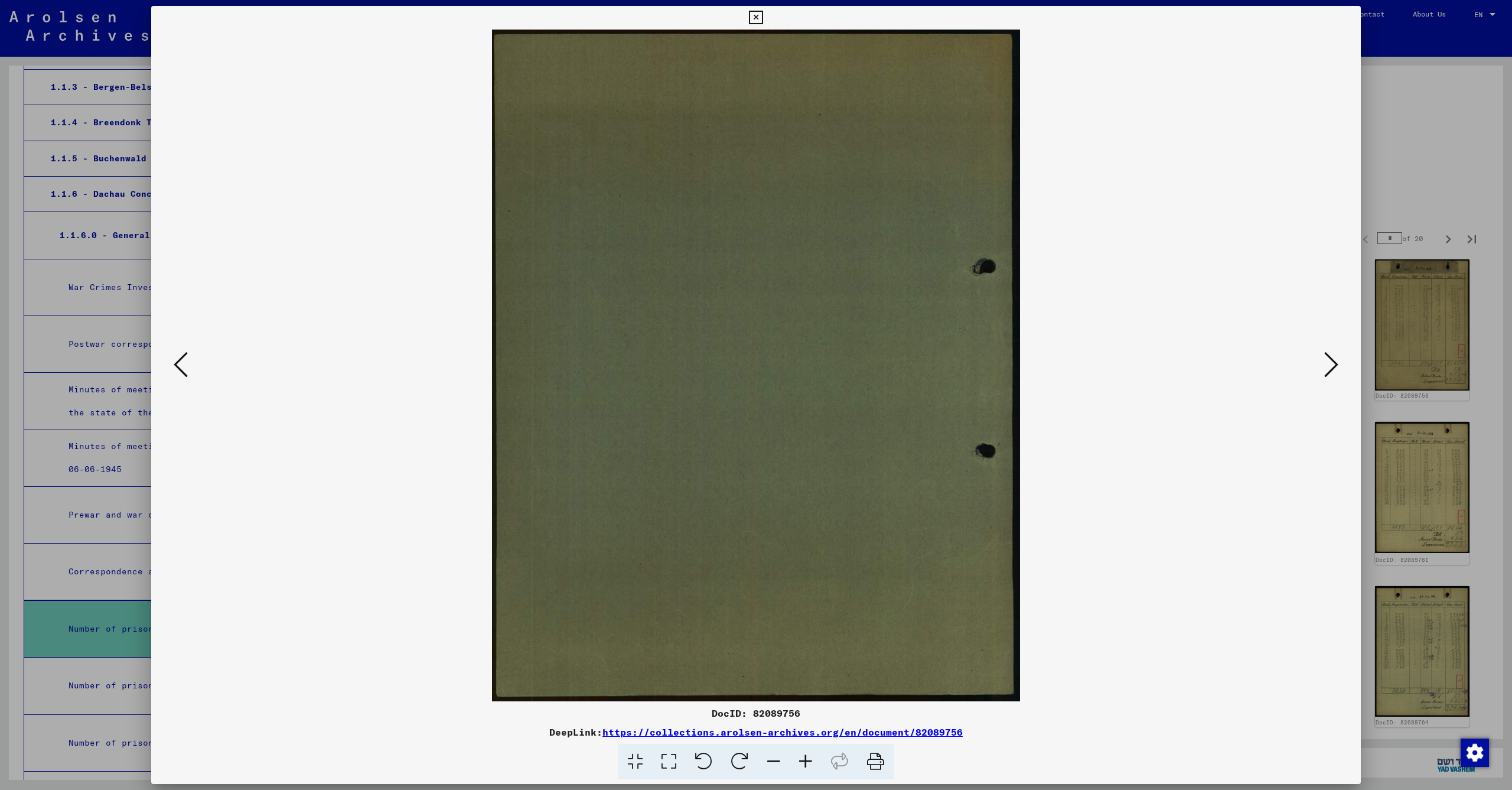 click at bounding box center [1331, 365] 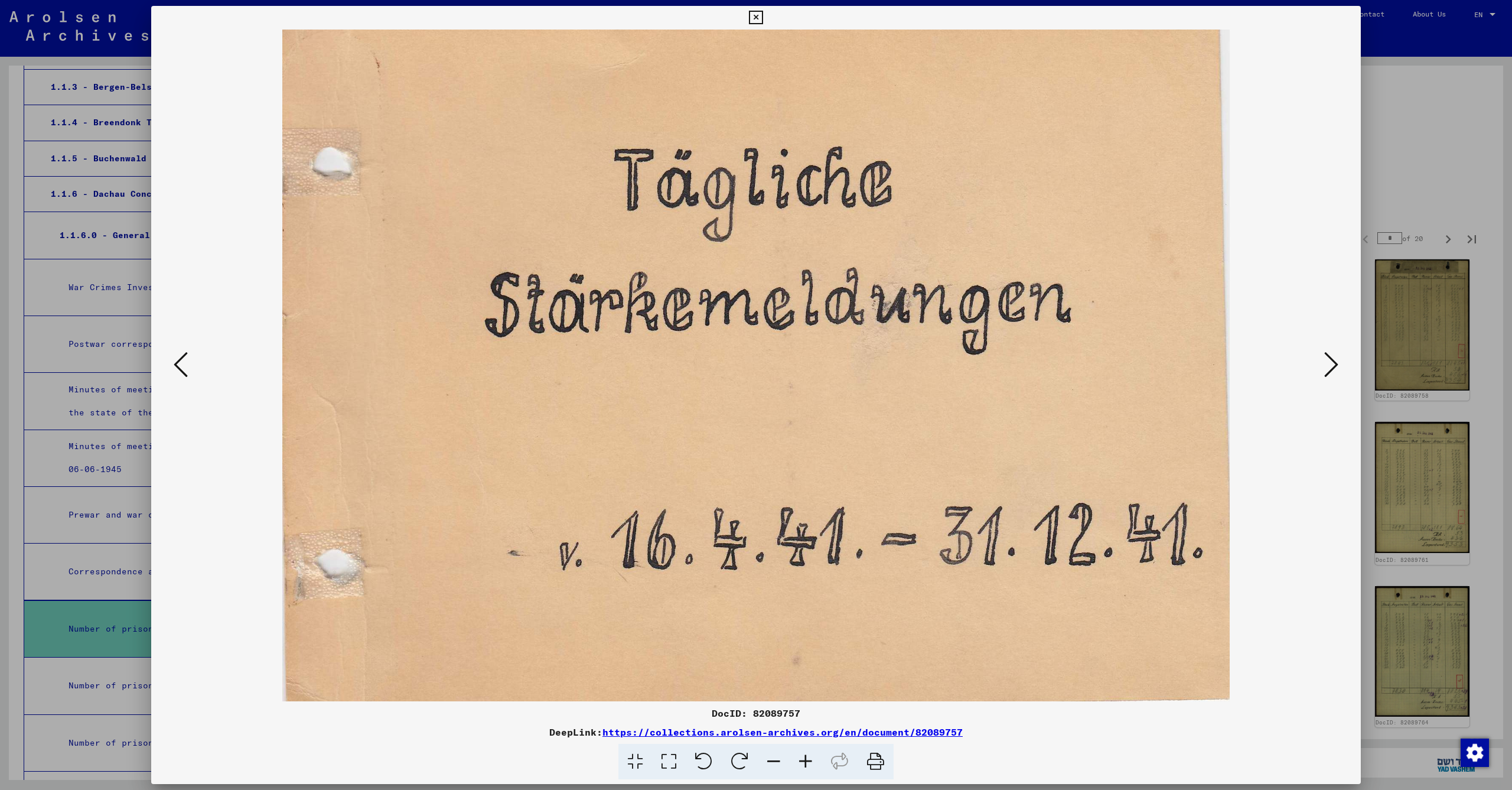 click at bounding box center (1331, 365) 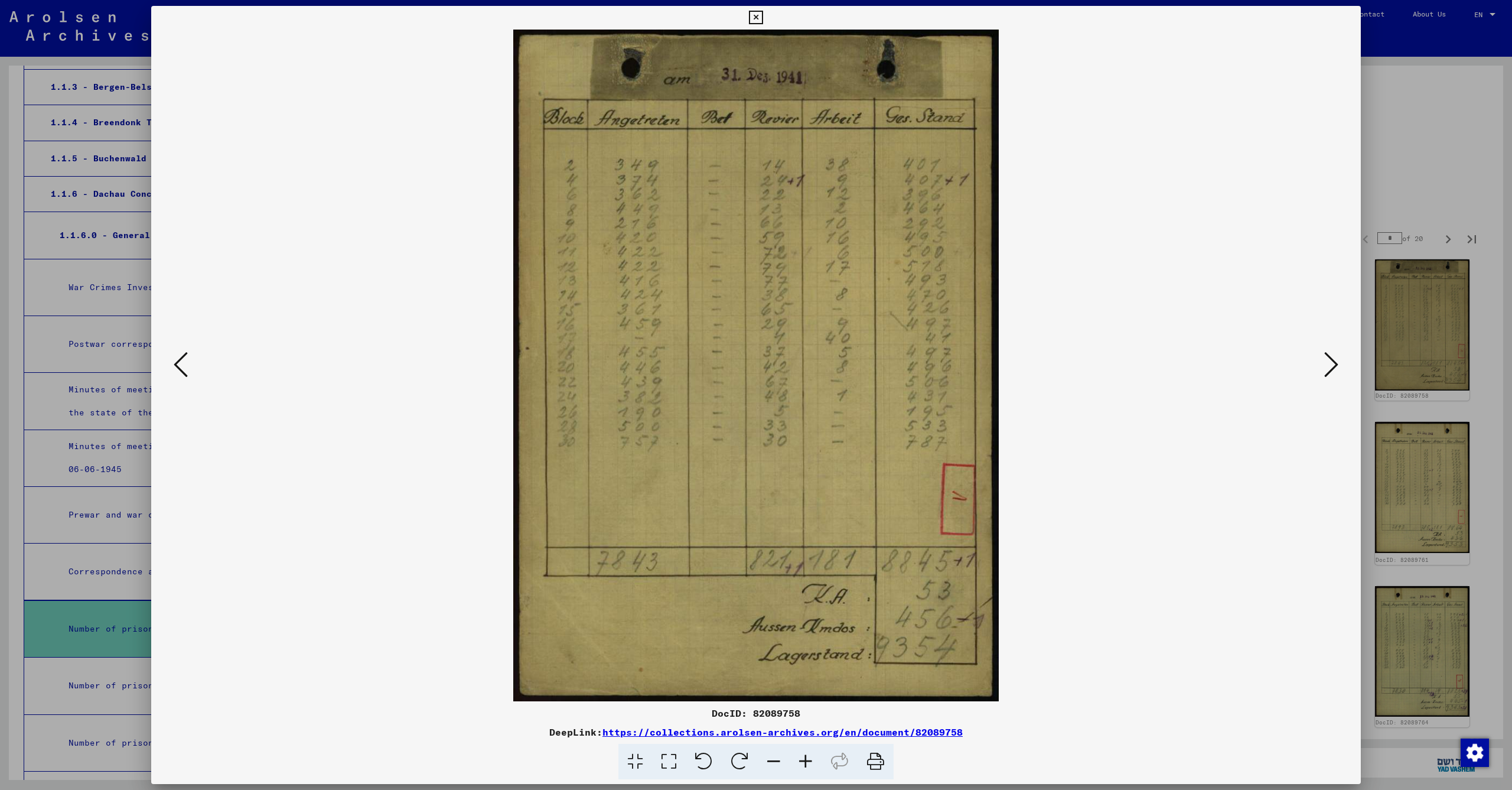 click at bounding box center (1331, 365) 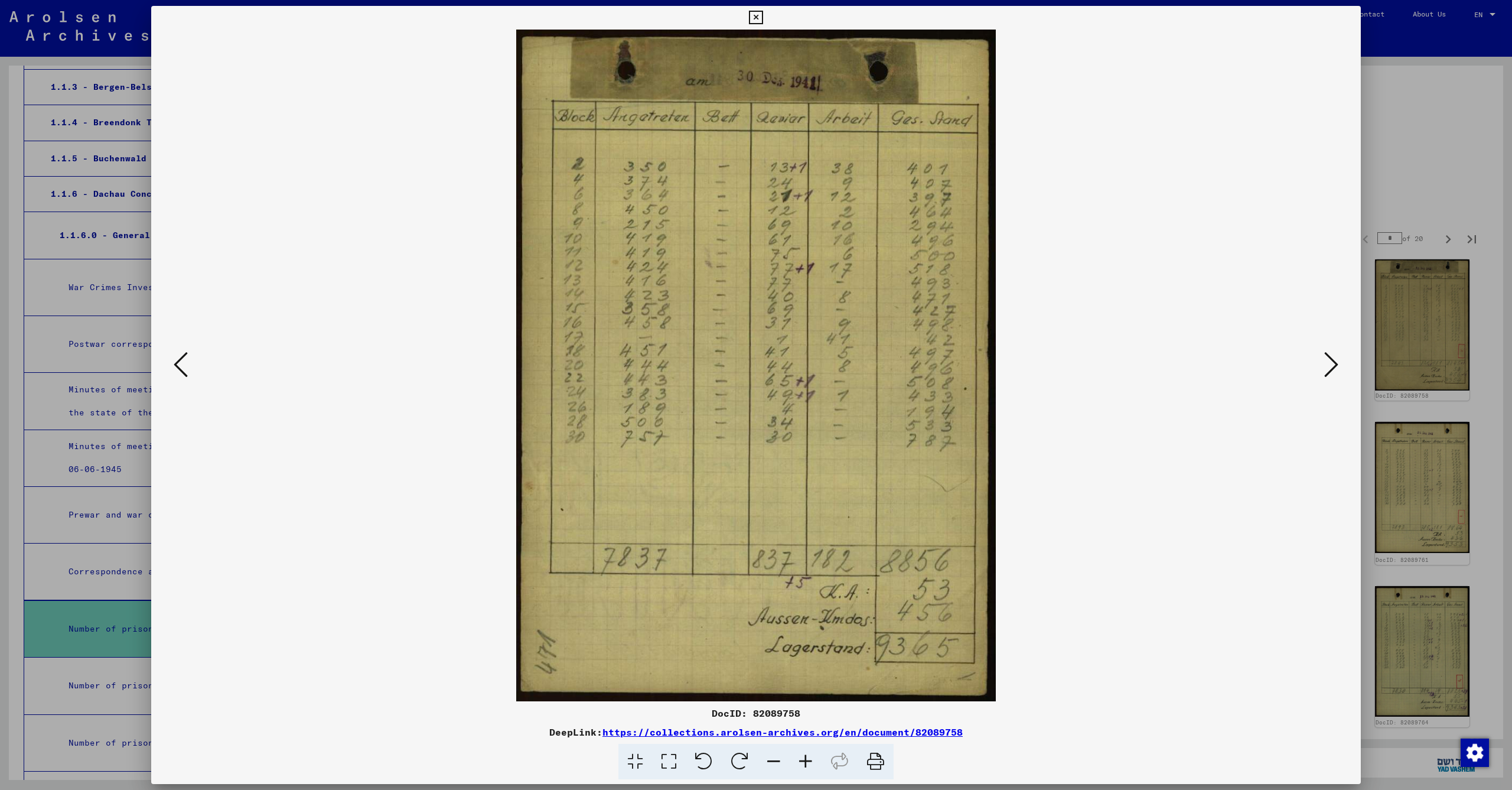 click at bounding box center [1331, 365] 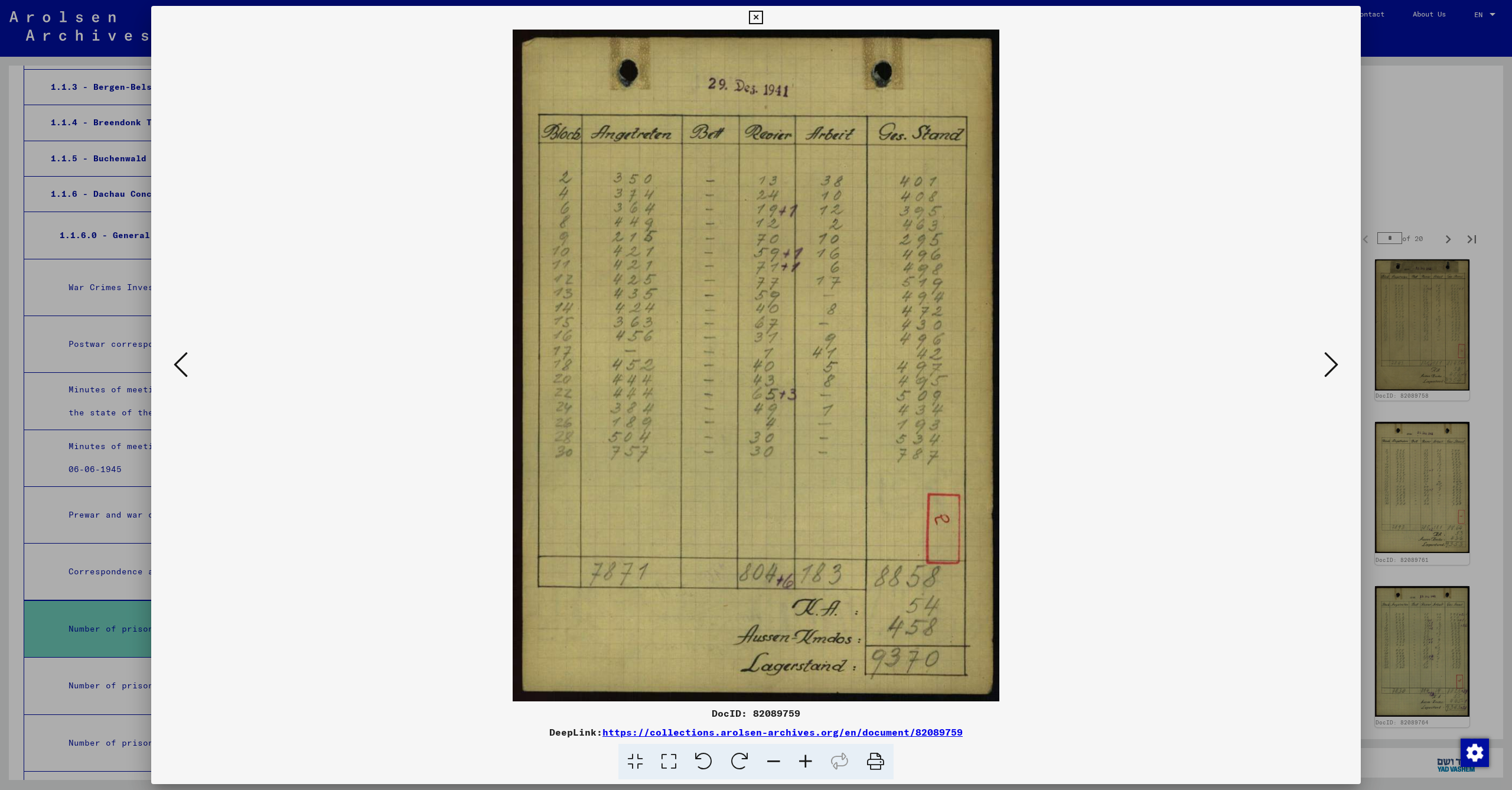 click at bounding box center (1331, 365) 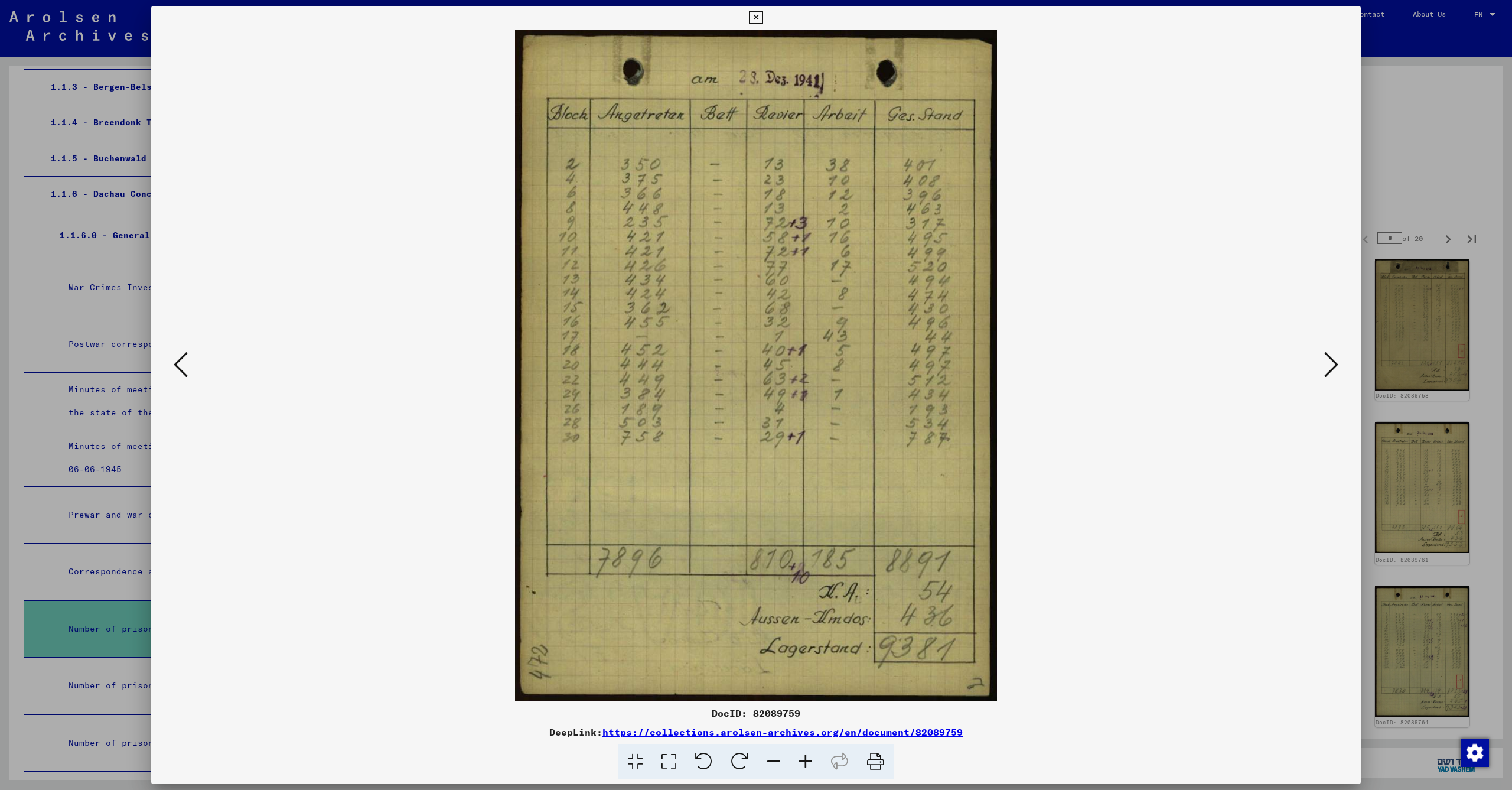 click at bounding box center [1331, 365] 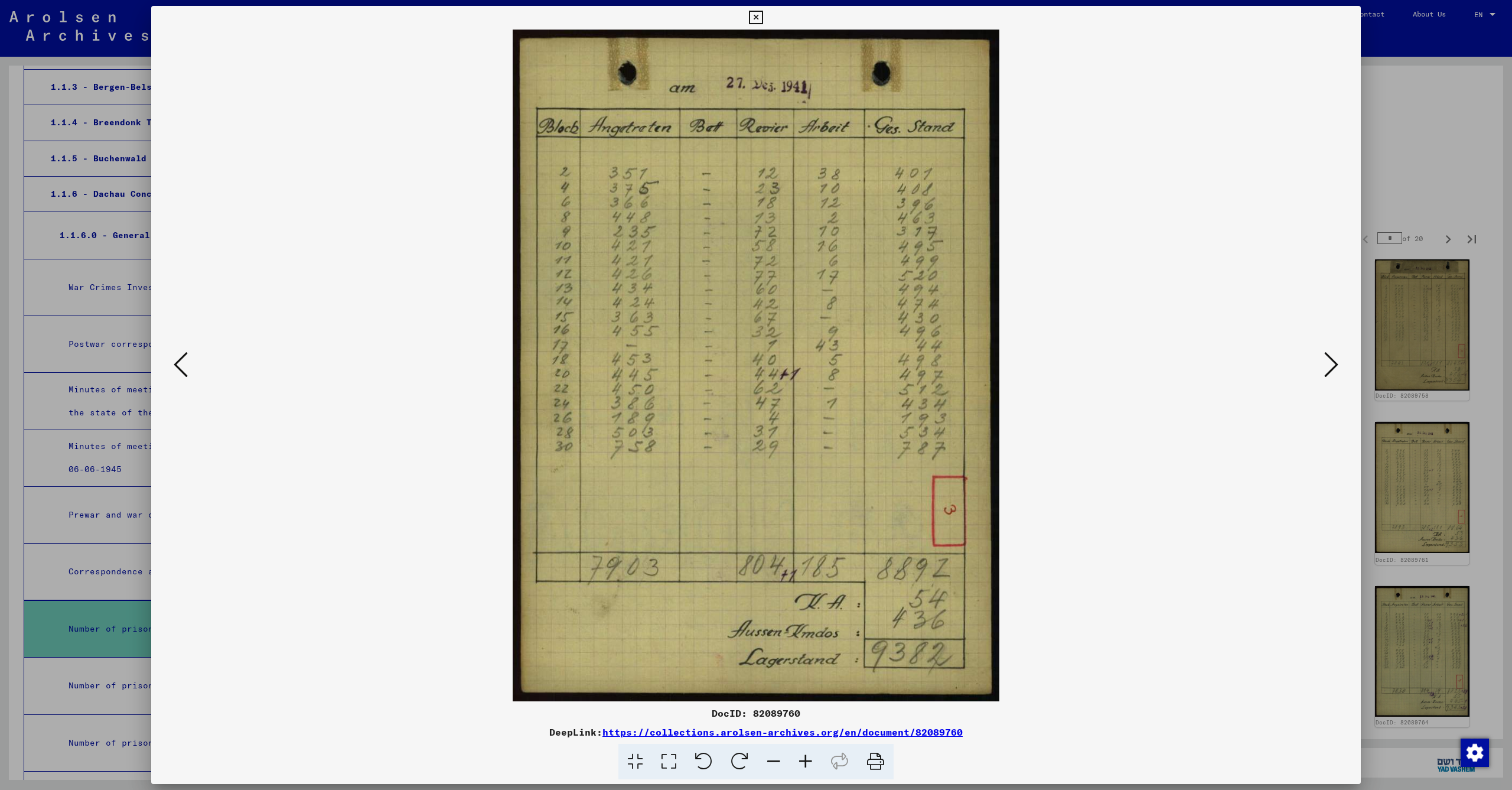 click at bounding box center [1331, 365] 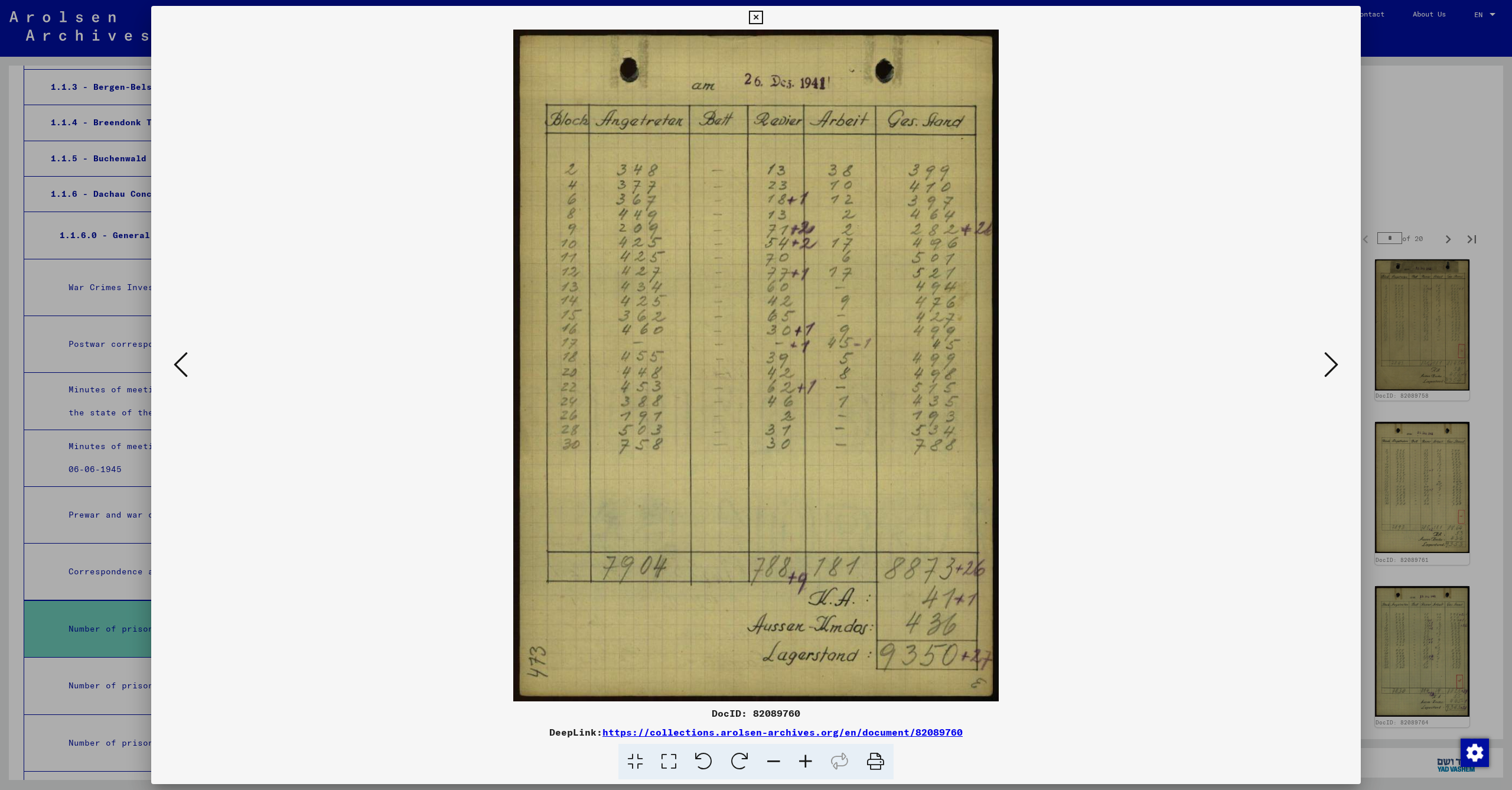click at bounding box center (1331, 365) 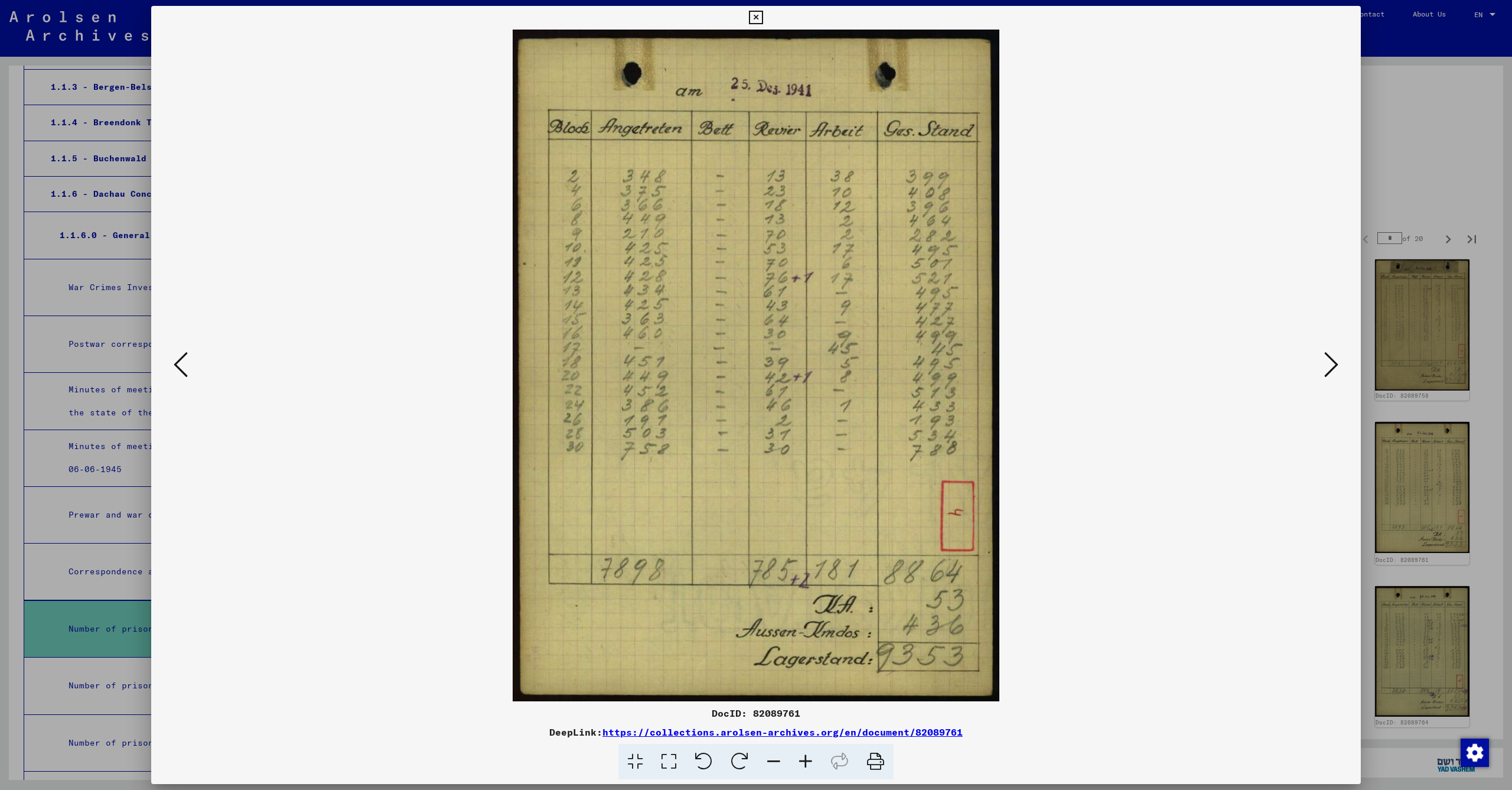click at bounding box center [1331, 365] 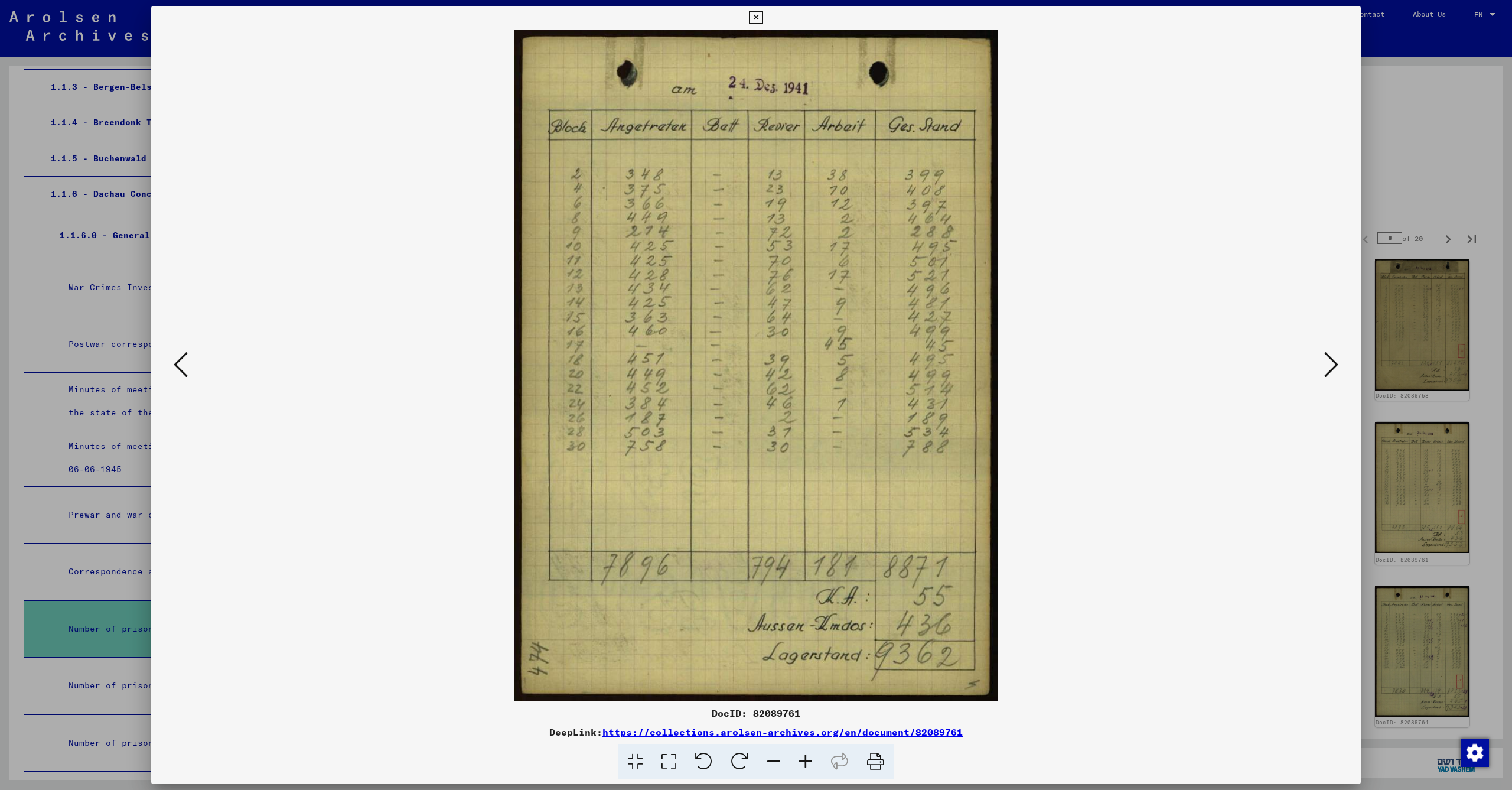 click at bounding box center [1331, 365] 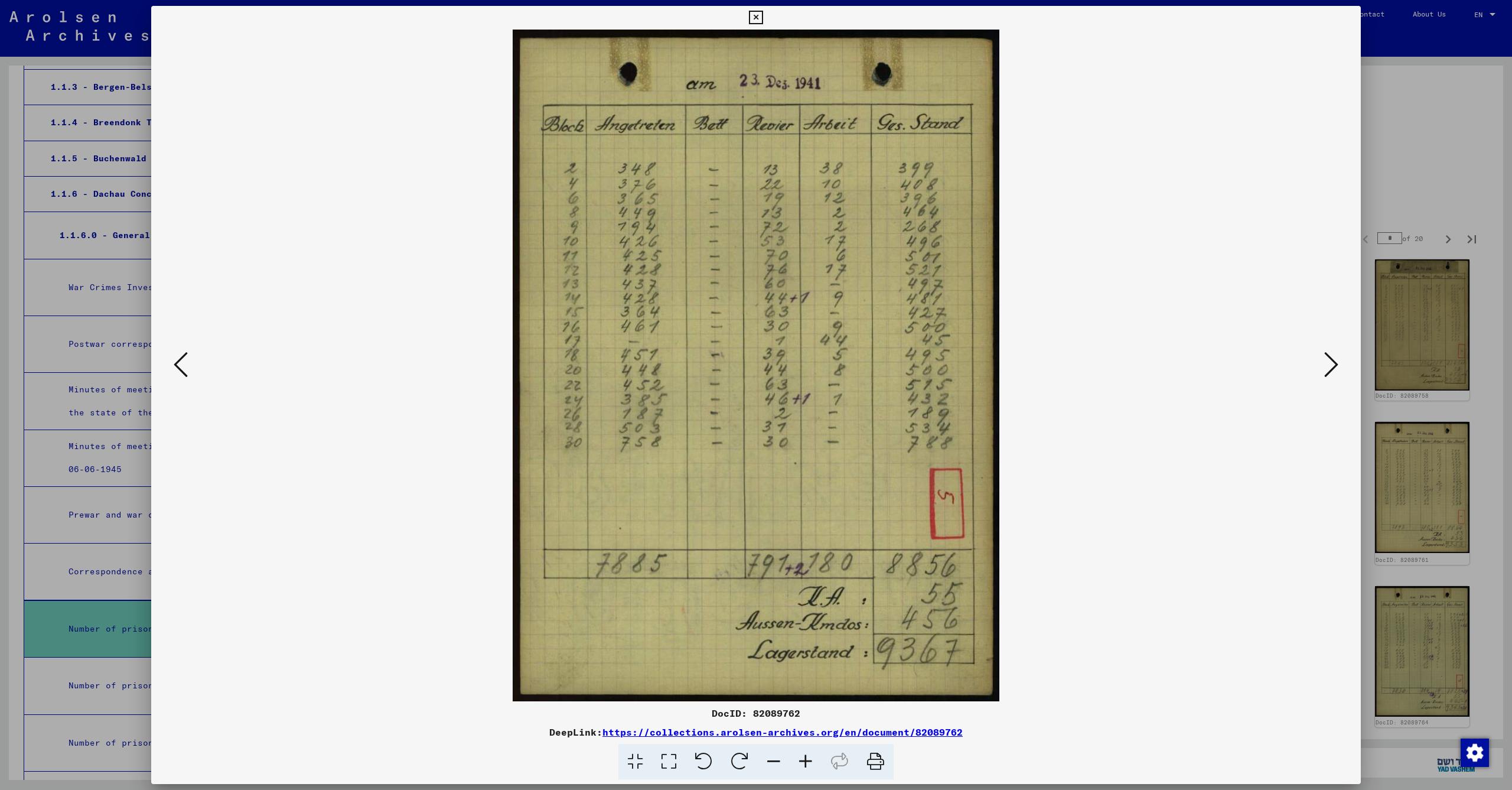 click at bounding box center [1331, 365] 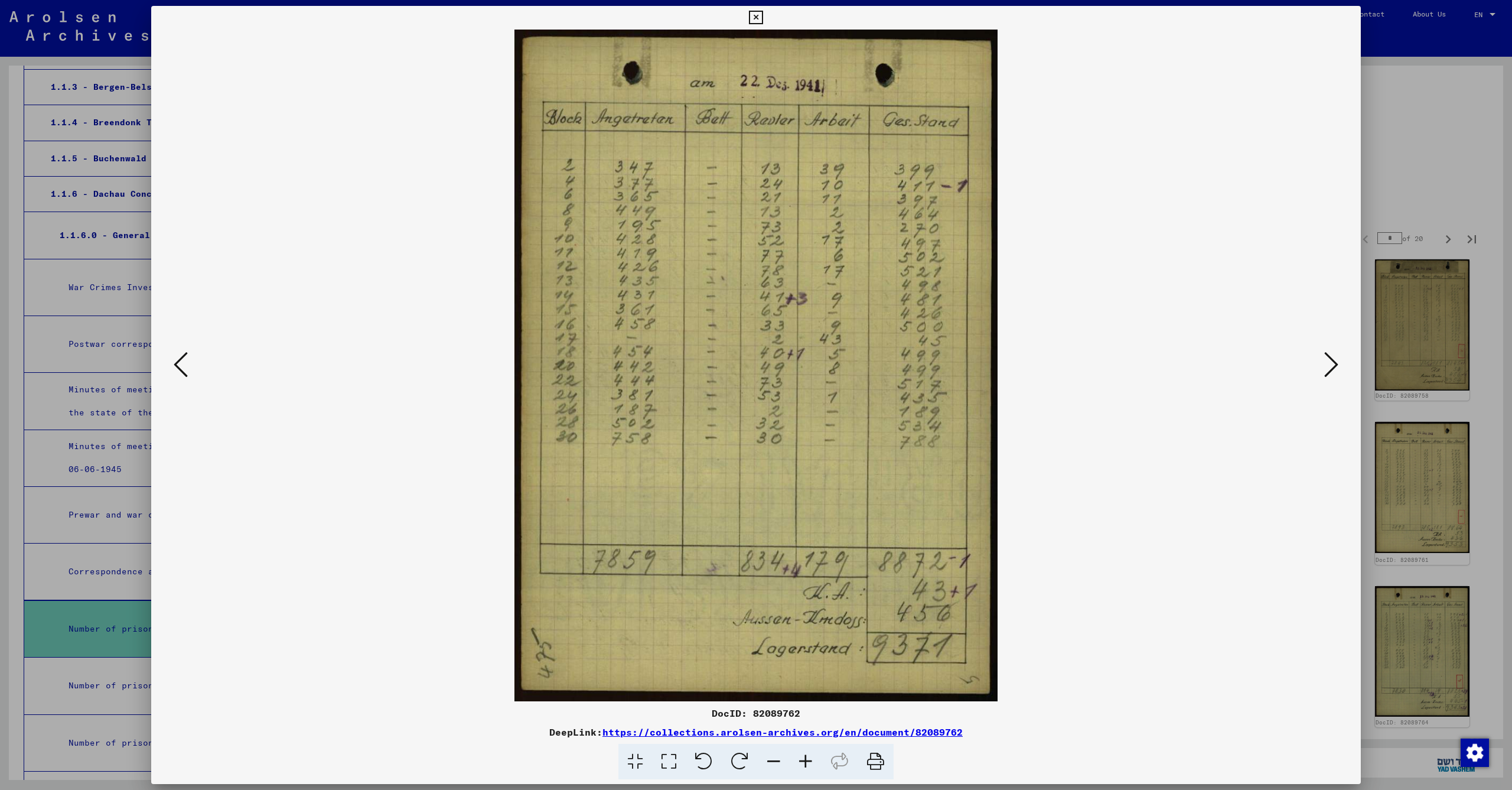 click at bounding box center (1331, 365) 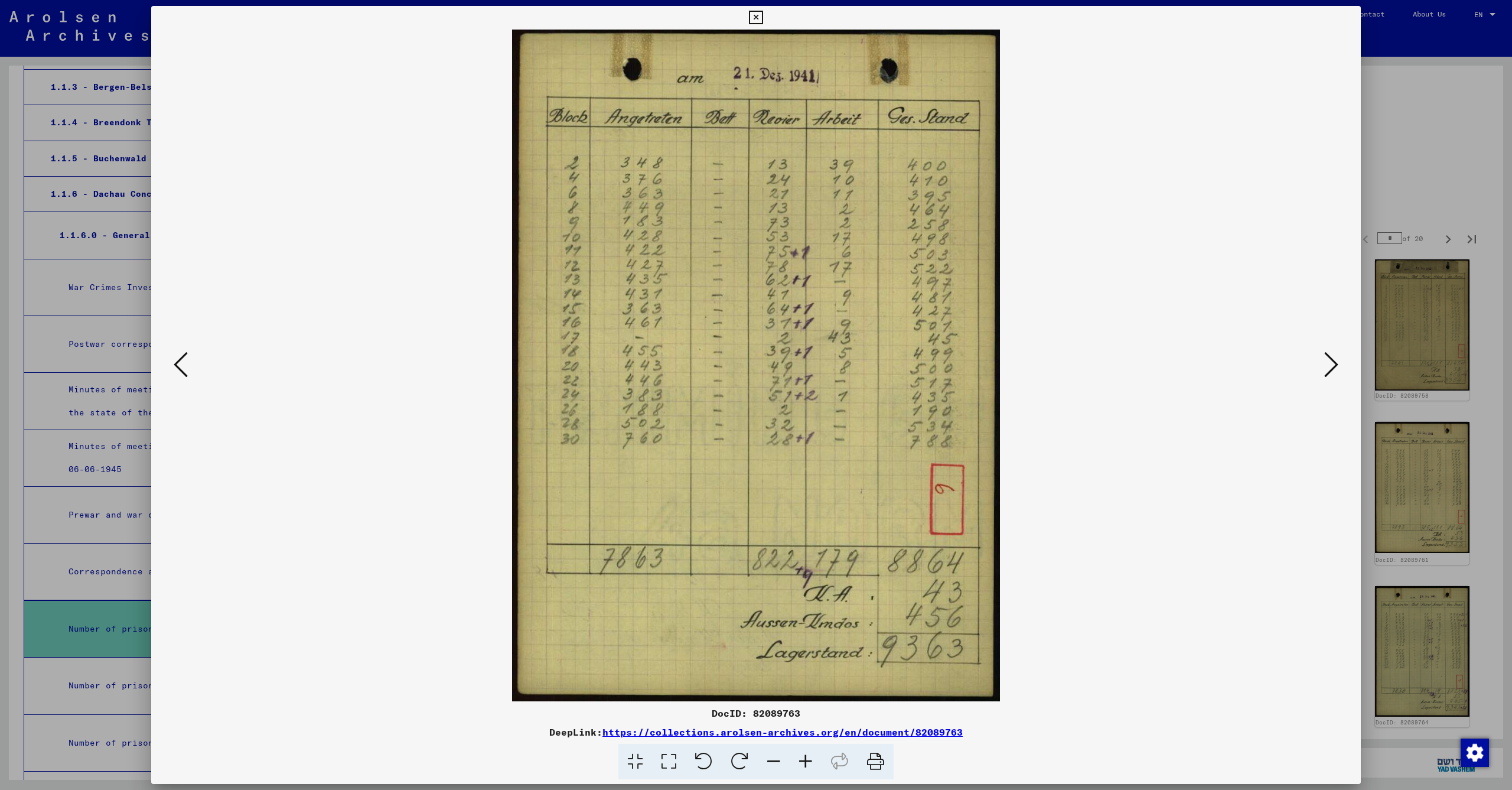 click at bounding box center [1331, 365] 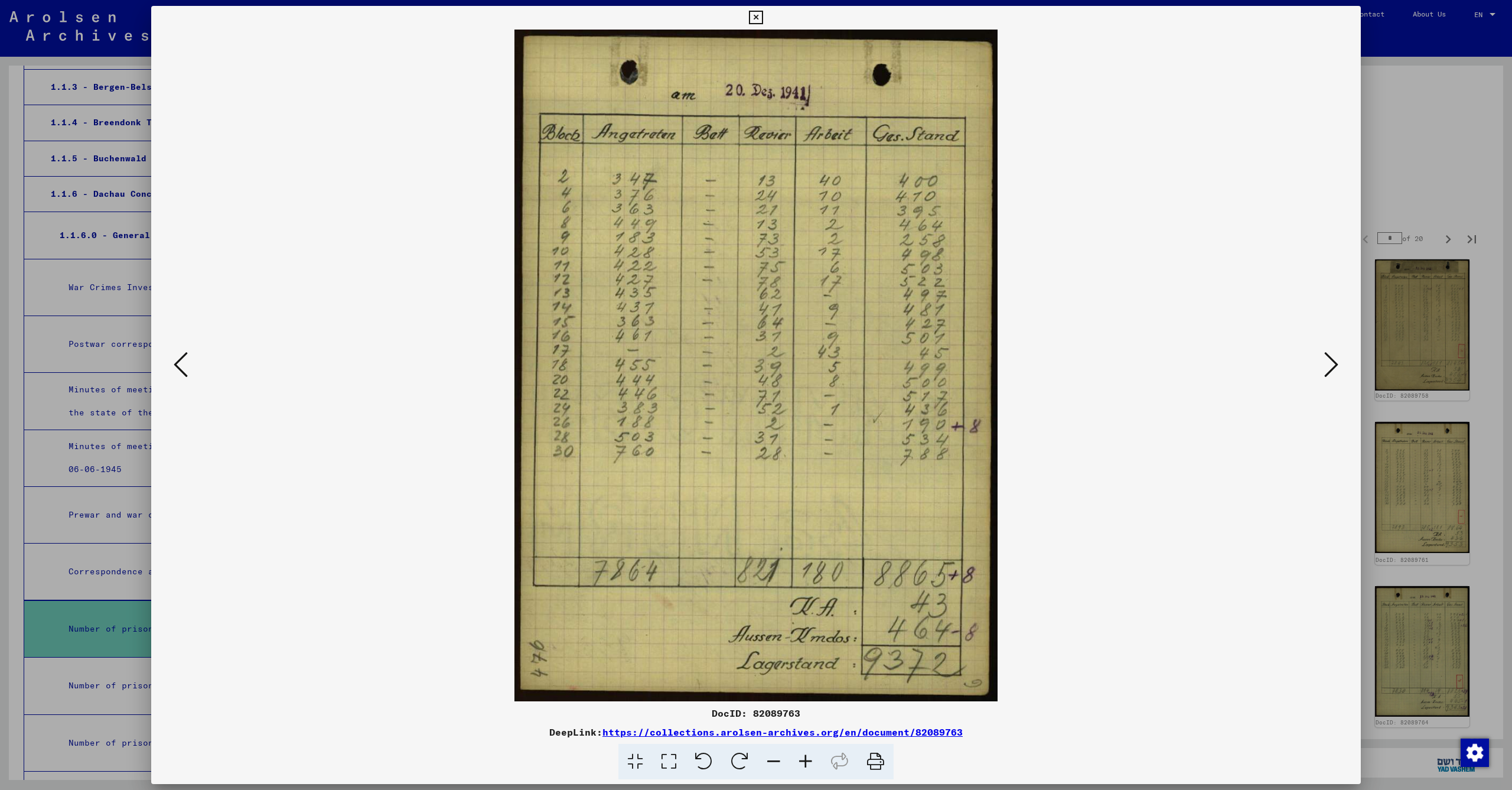 click at bounding box center [1331, 365] 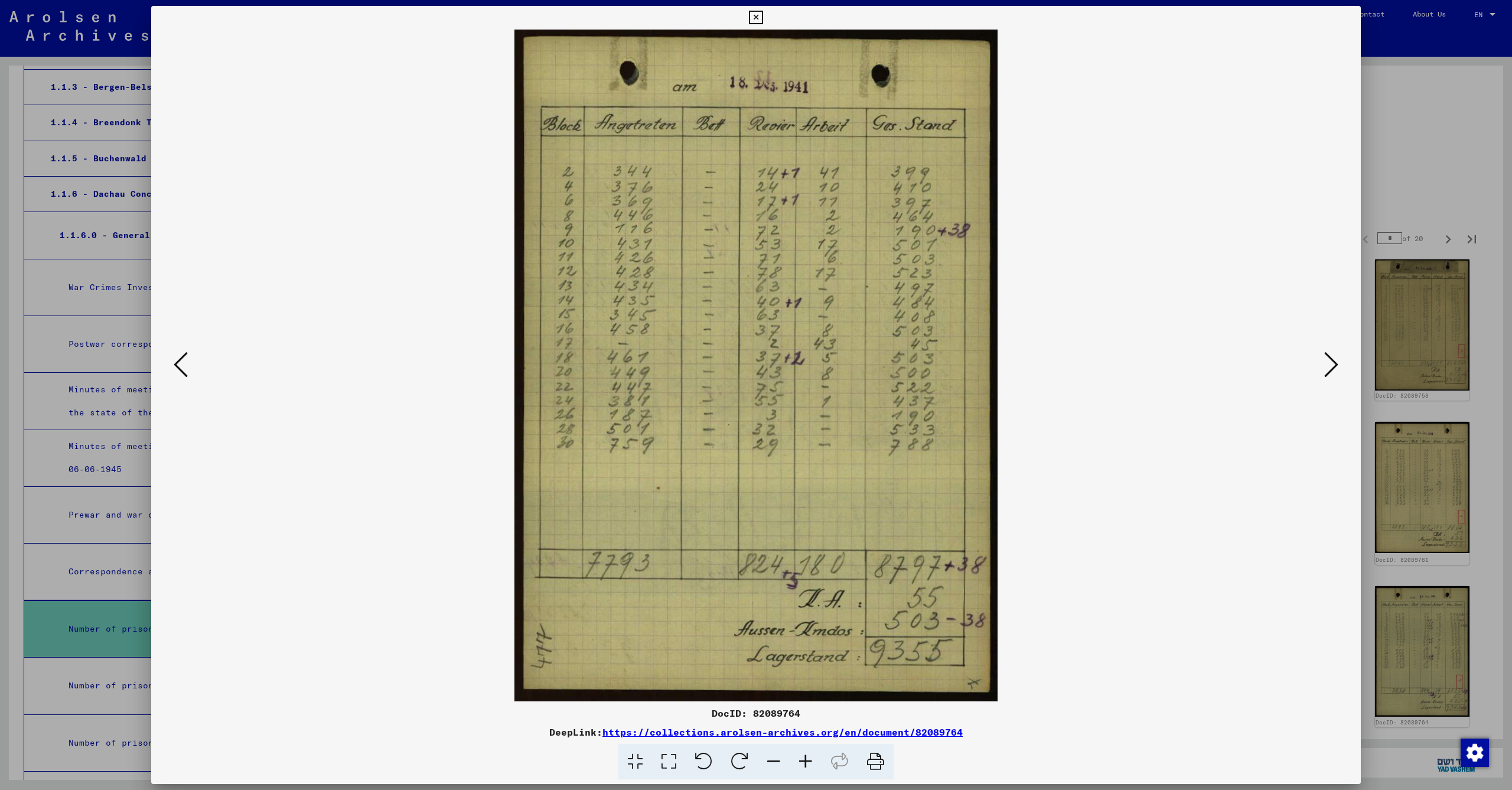 click at bounding box center [1331, 365] 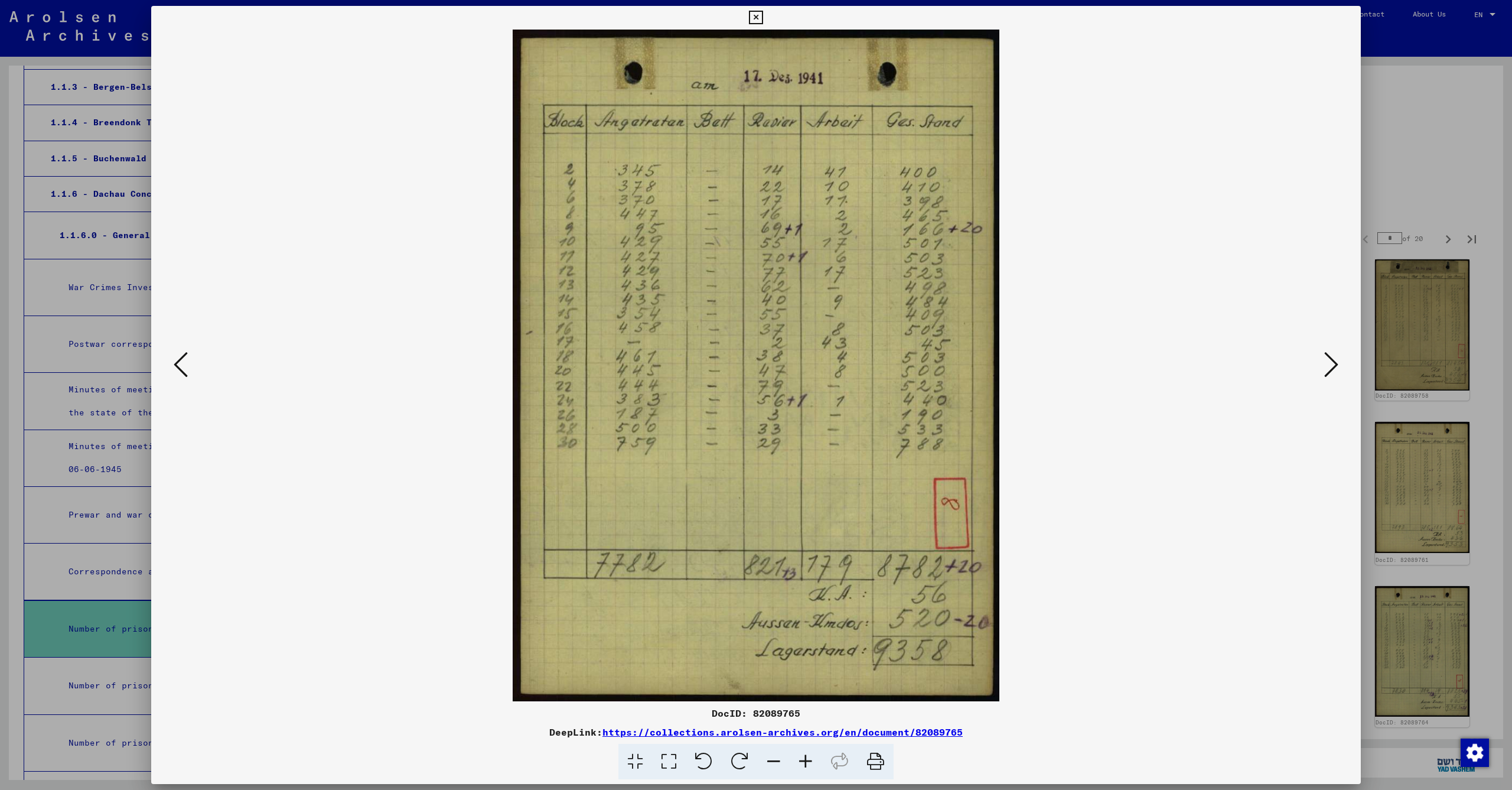 click at bounding box center (1331, 365) 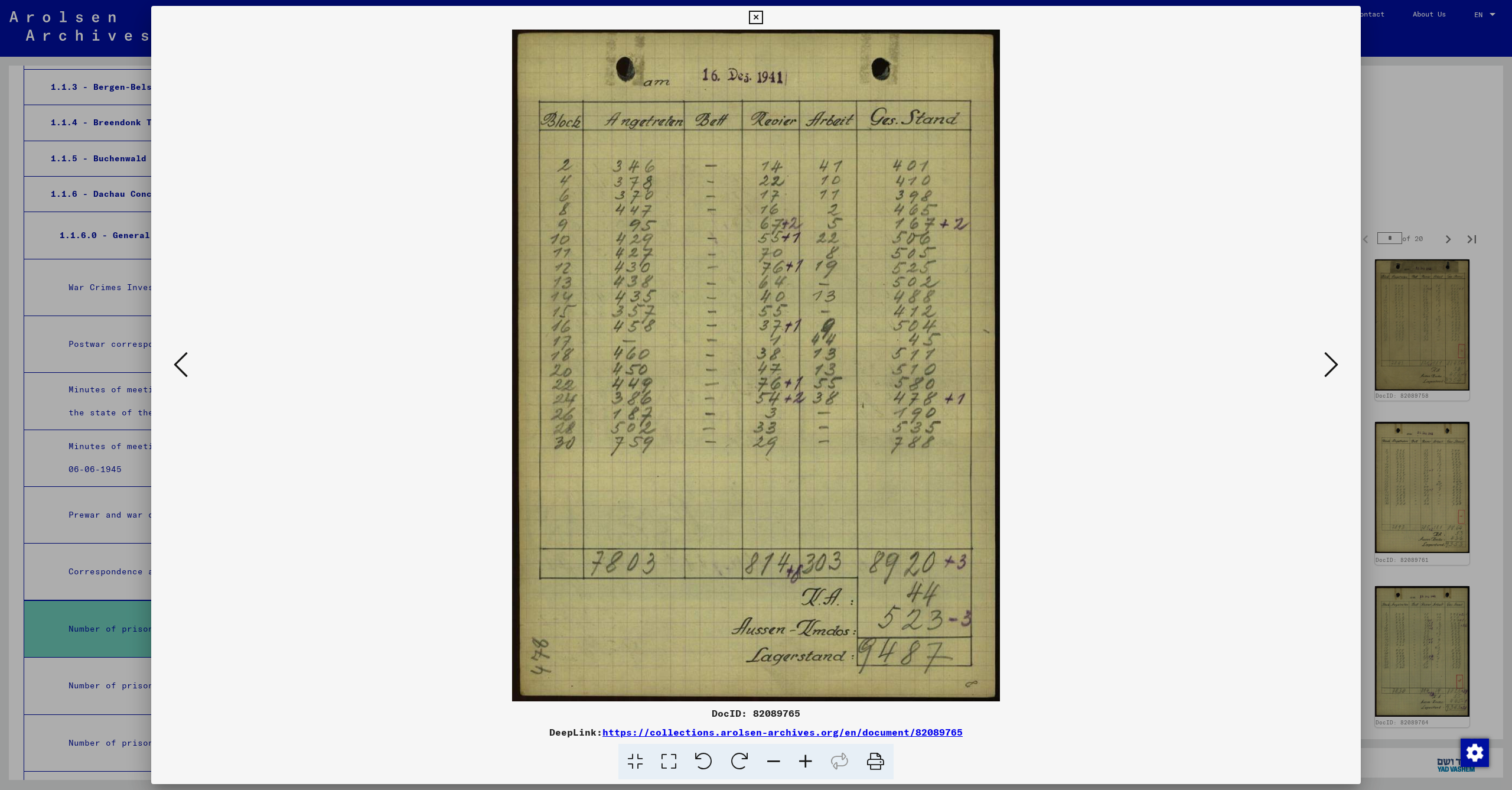 click at bounding box center [1331, 365] 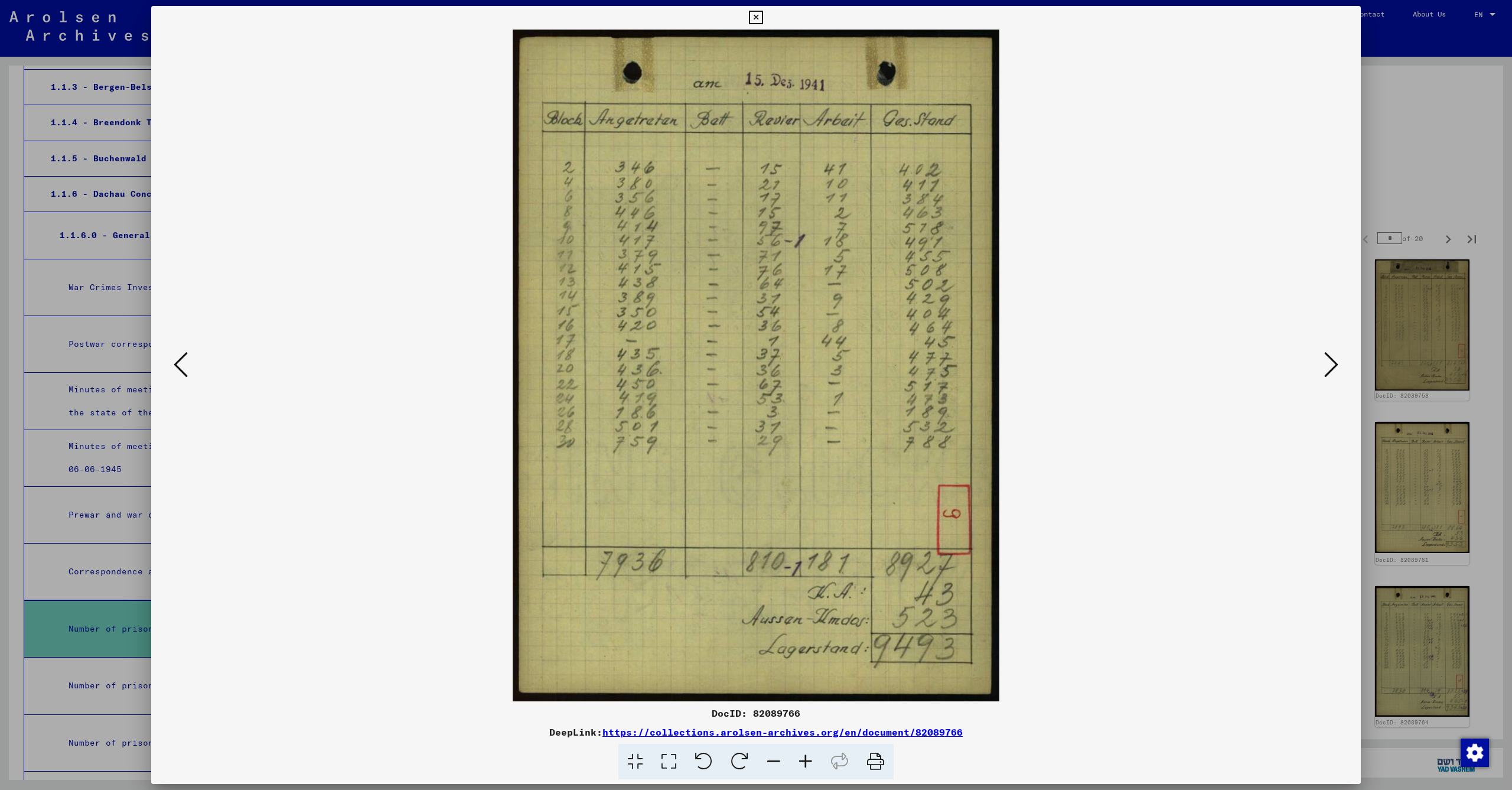 click at bounding box center (1331, 365) 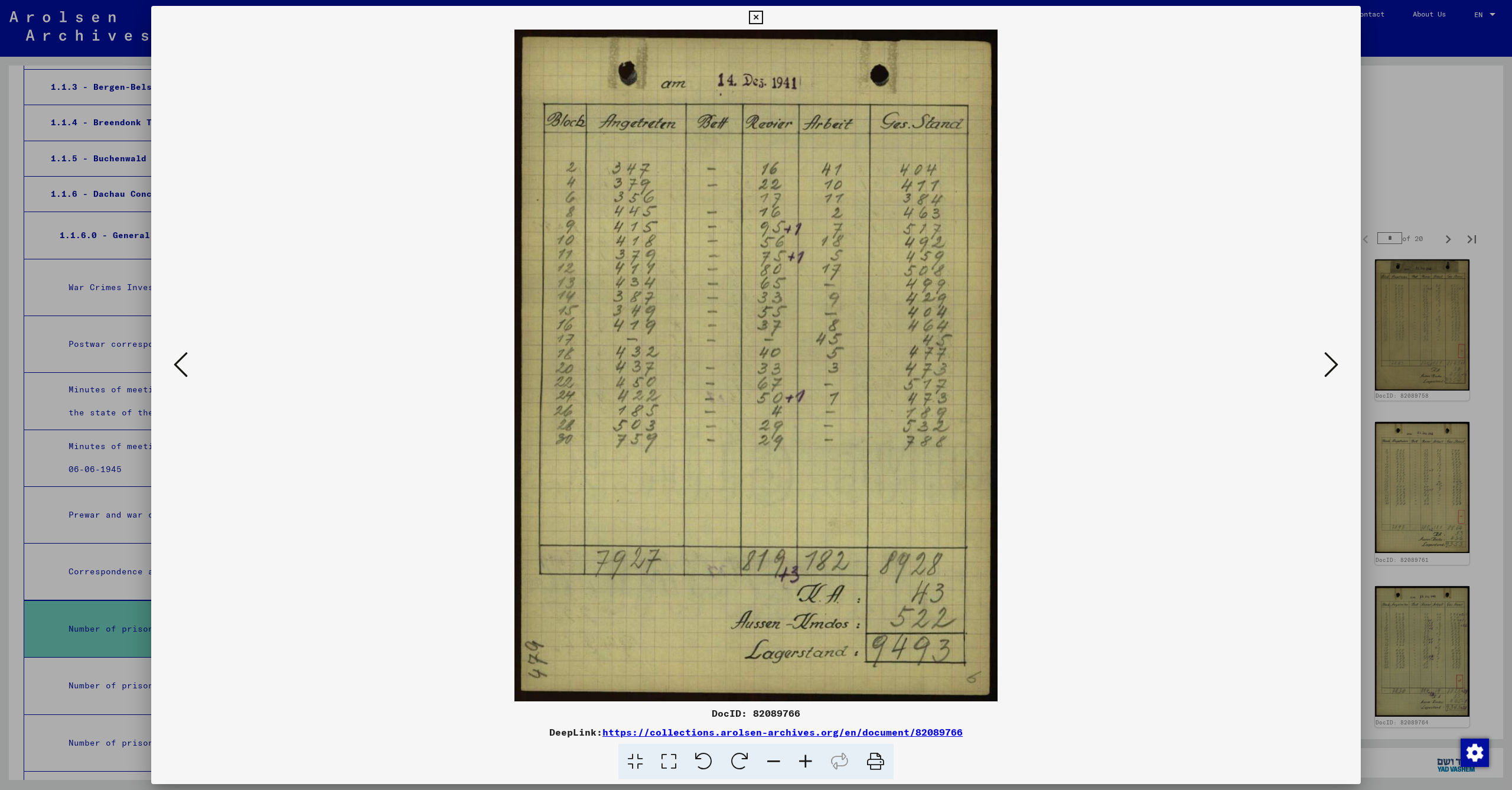 click at bounding box center (1331, 365) 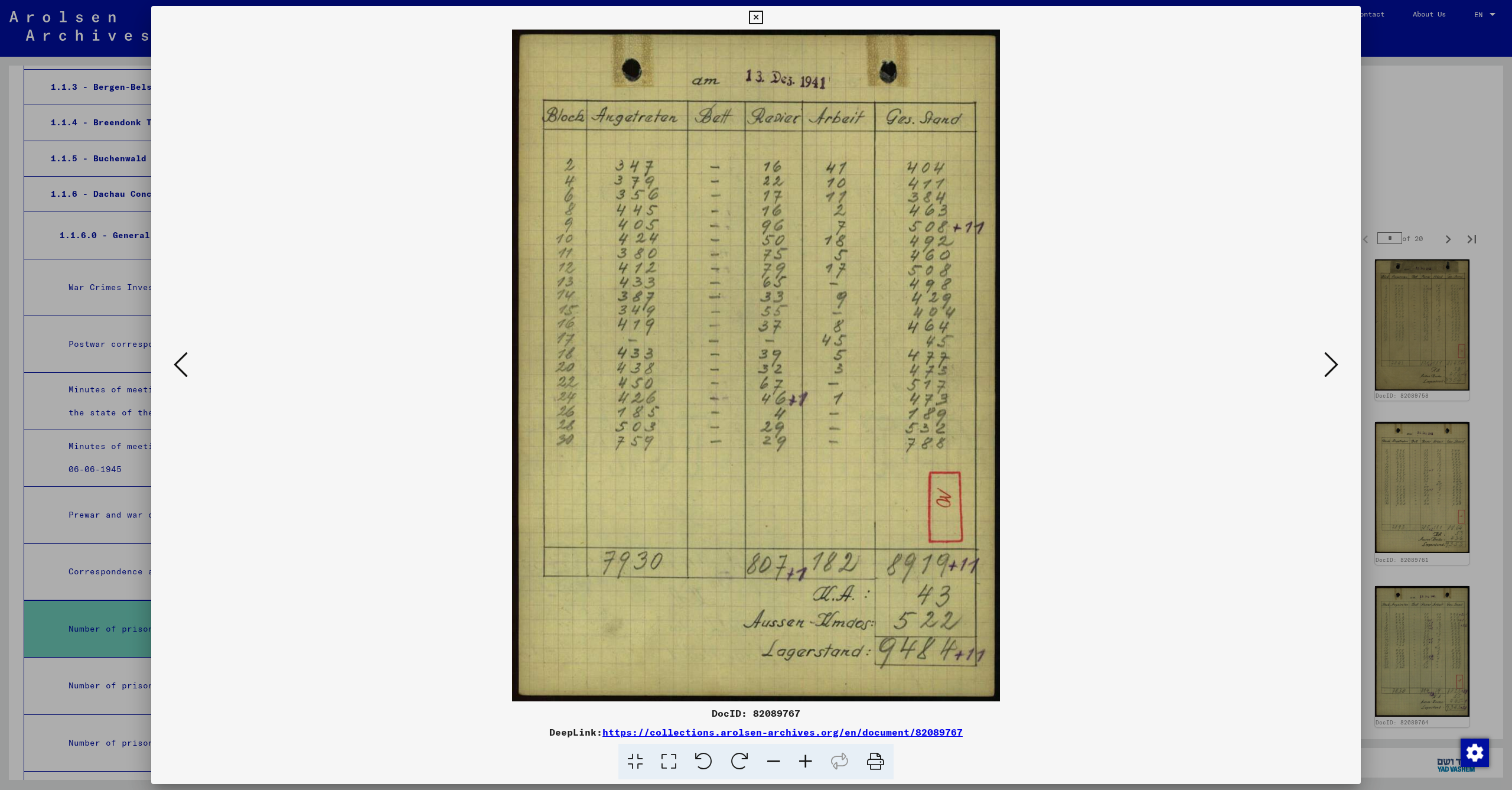 click at bounding box center (1331, 365) 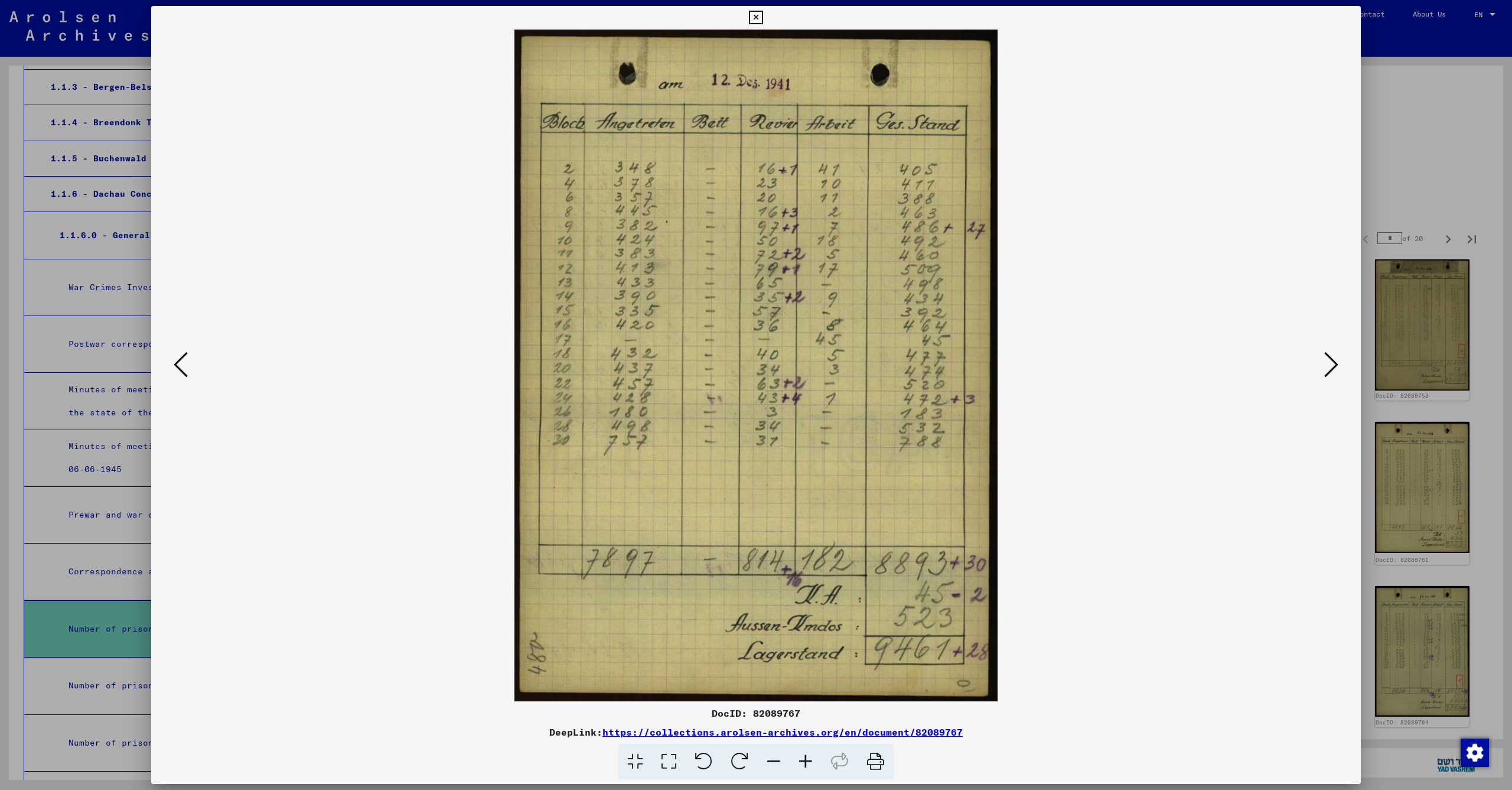click at bounding box center (1331, 365) 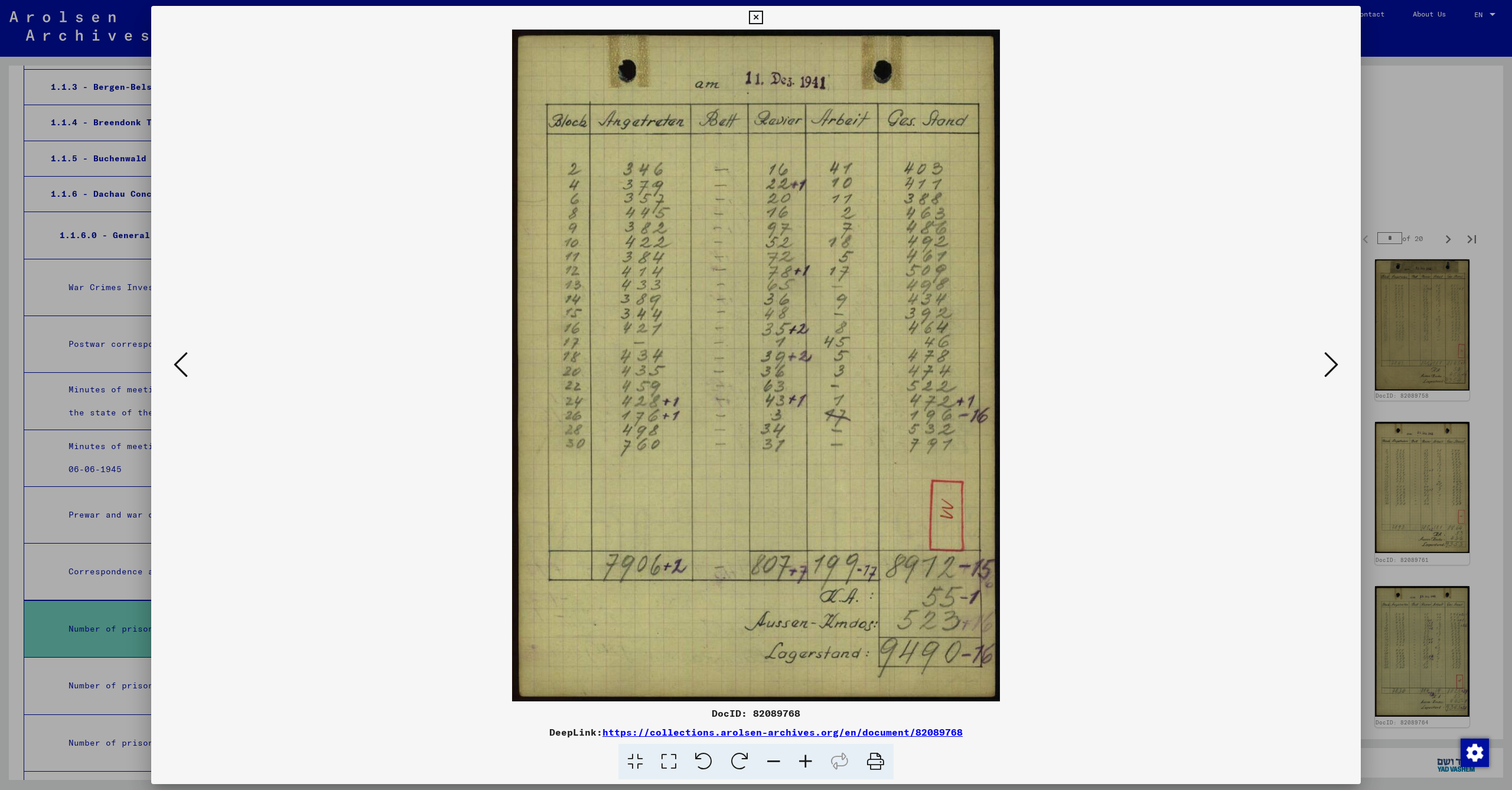 click at bounding box center (1331, 365) 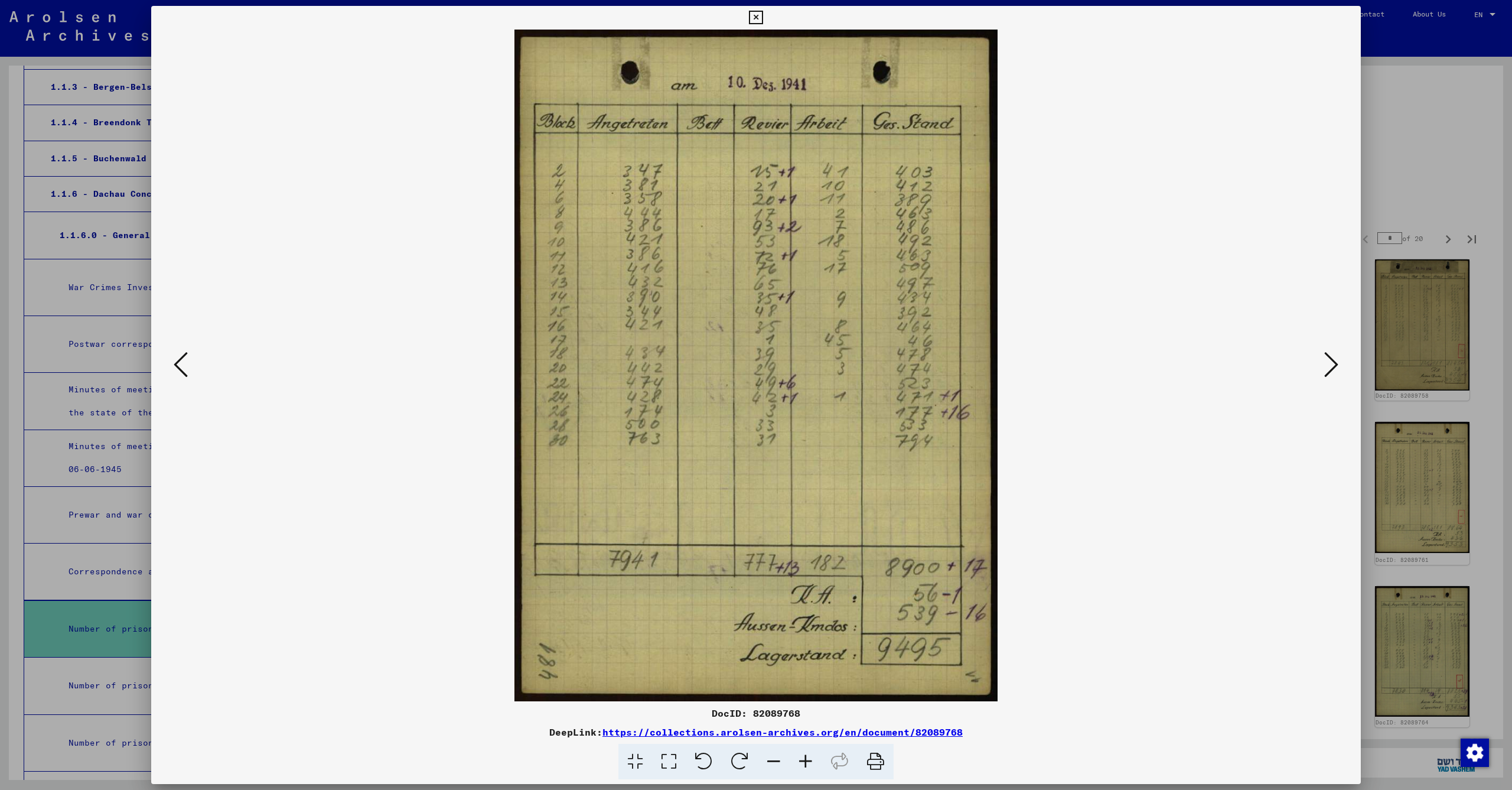click at bounding box center (1331, 365) 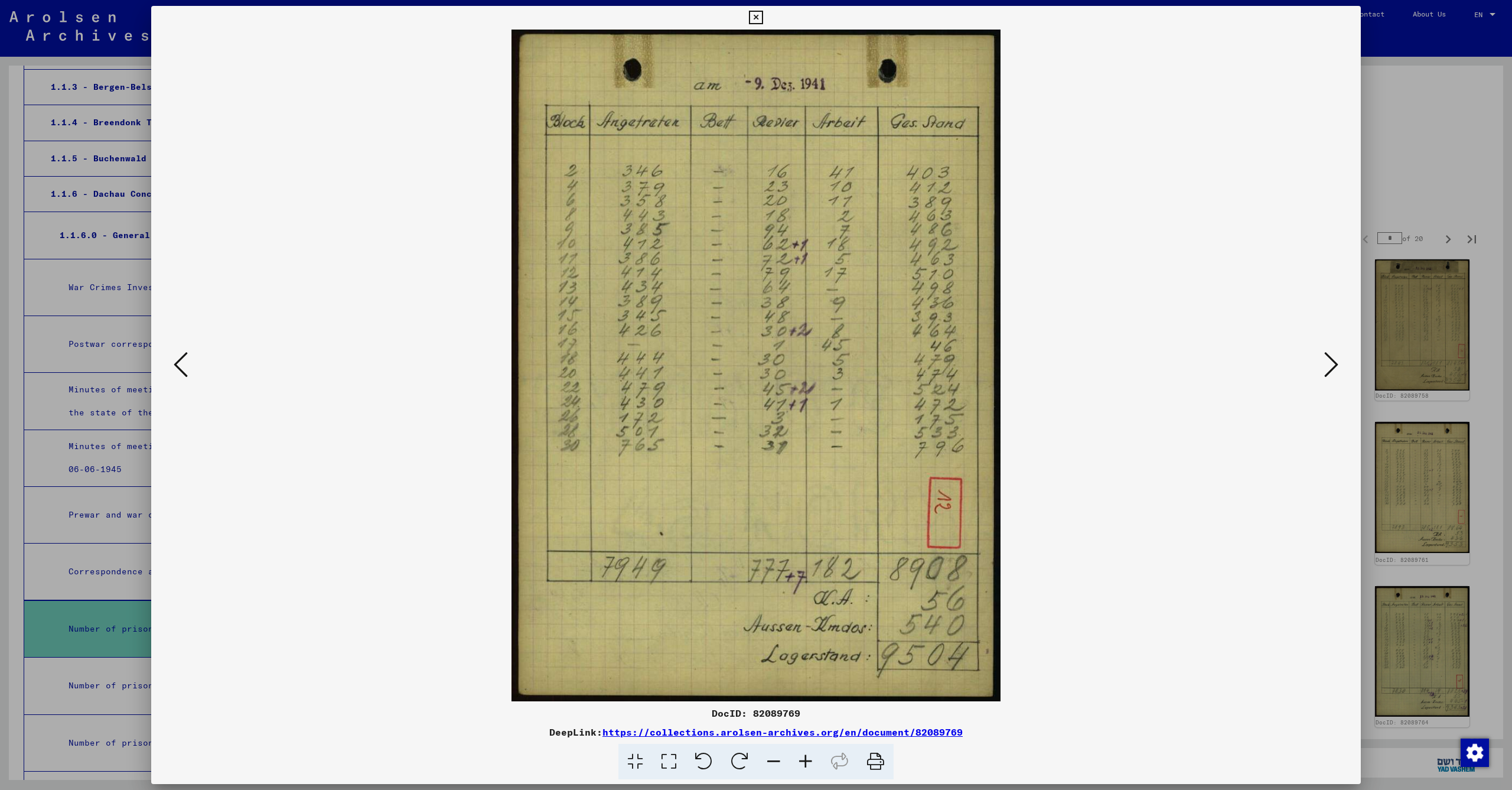 click at bounding box center [1331, 365] 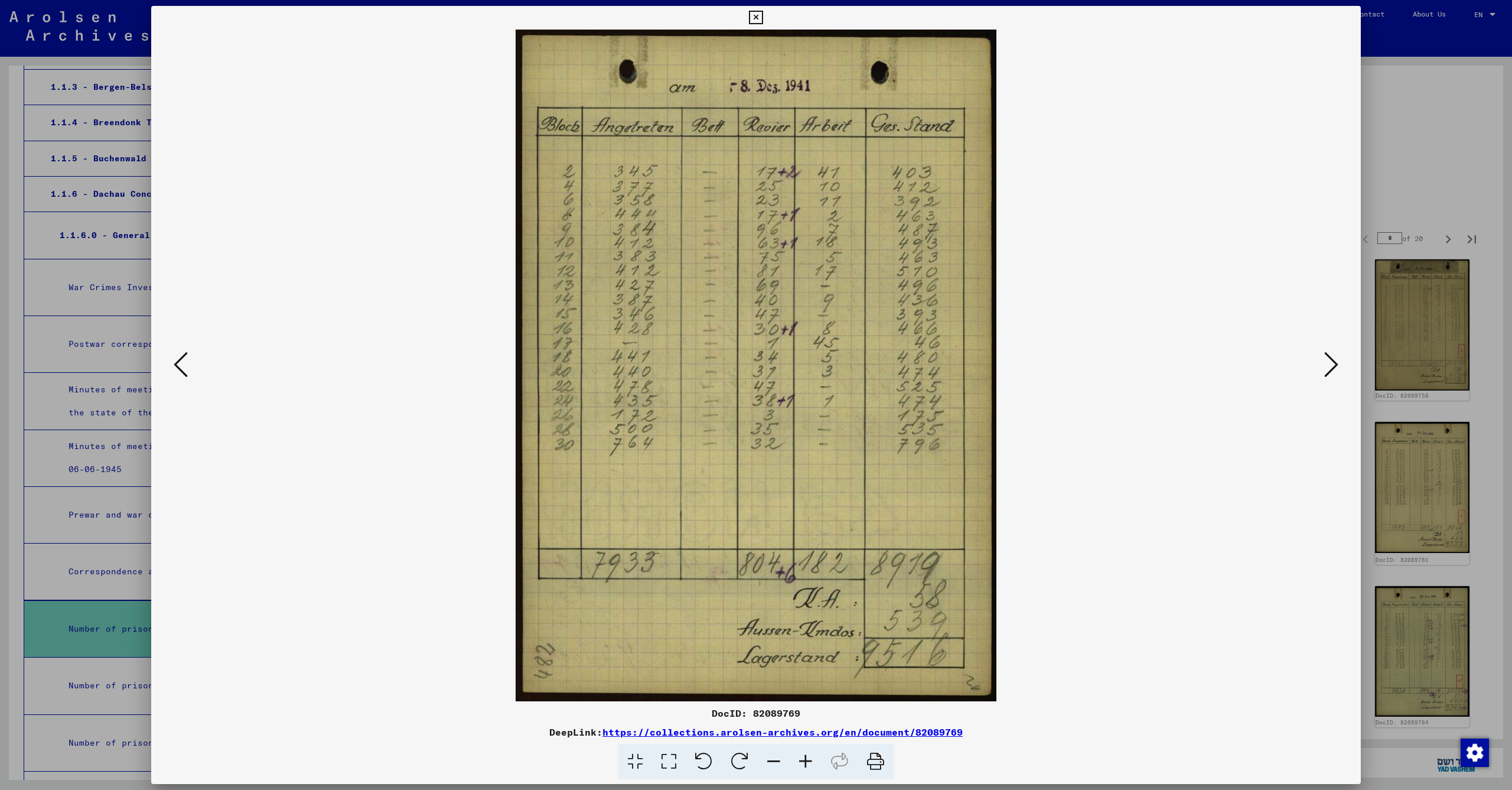click at bounding box center [1331, 365] 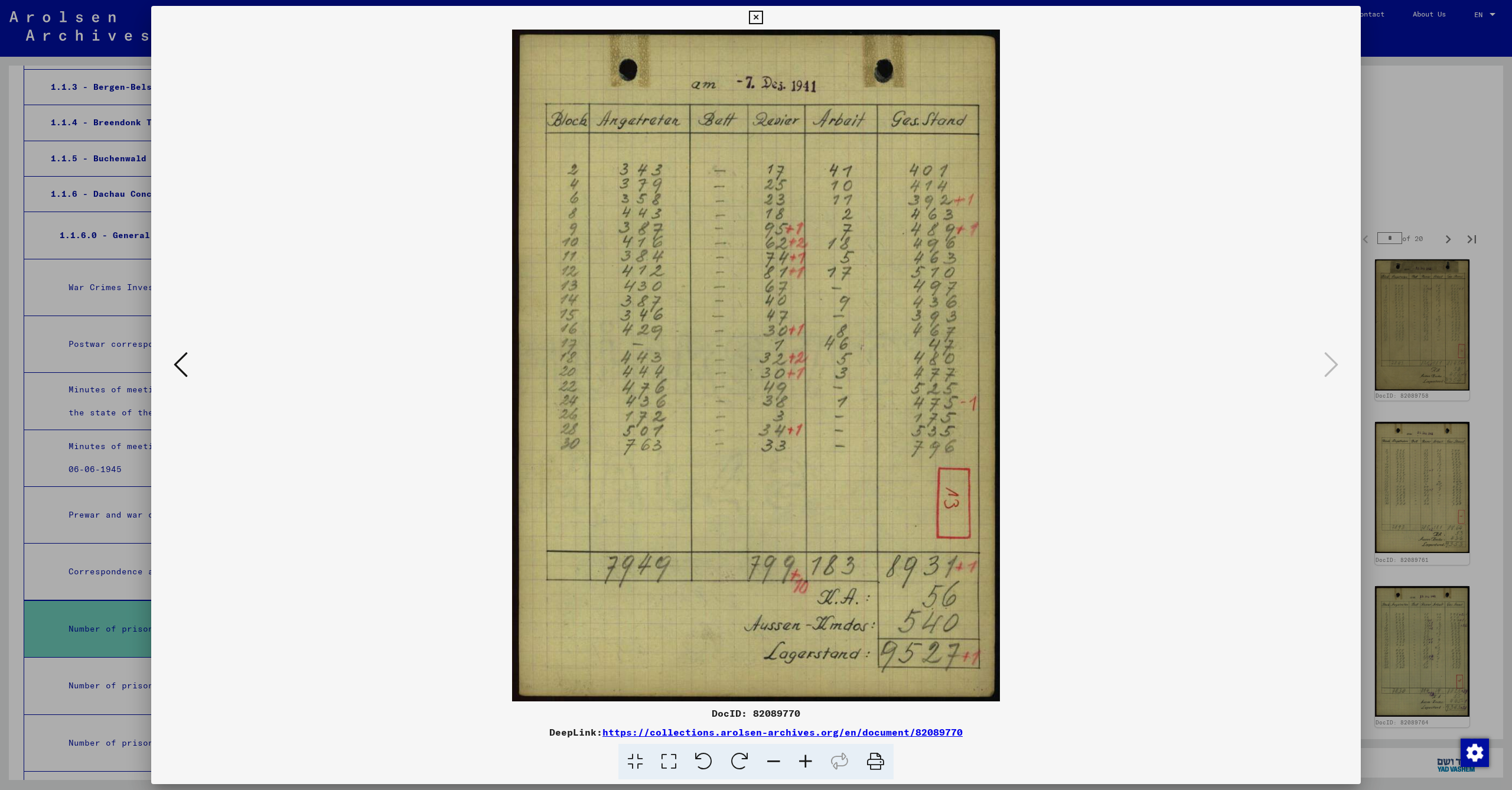 click at bounding box center (755, 18) 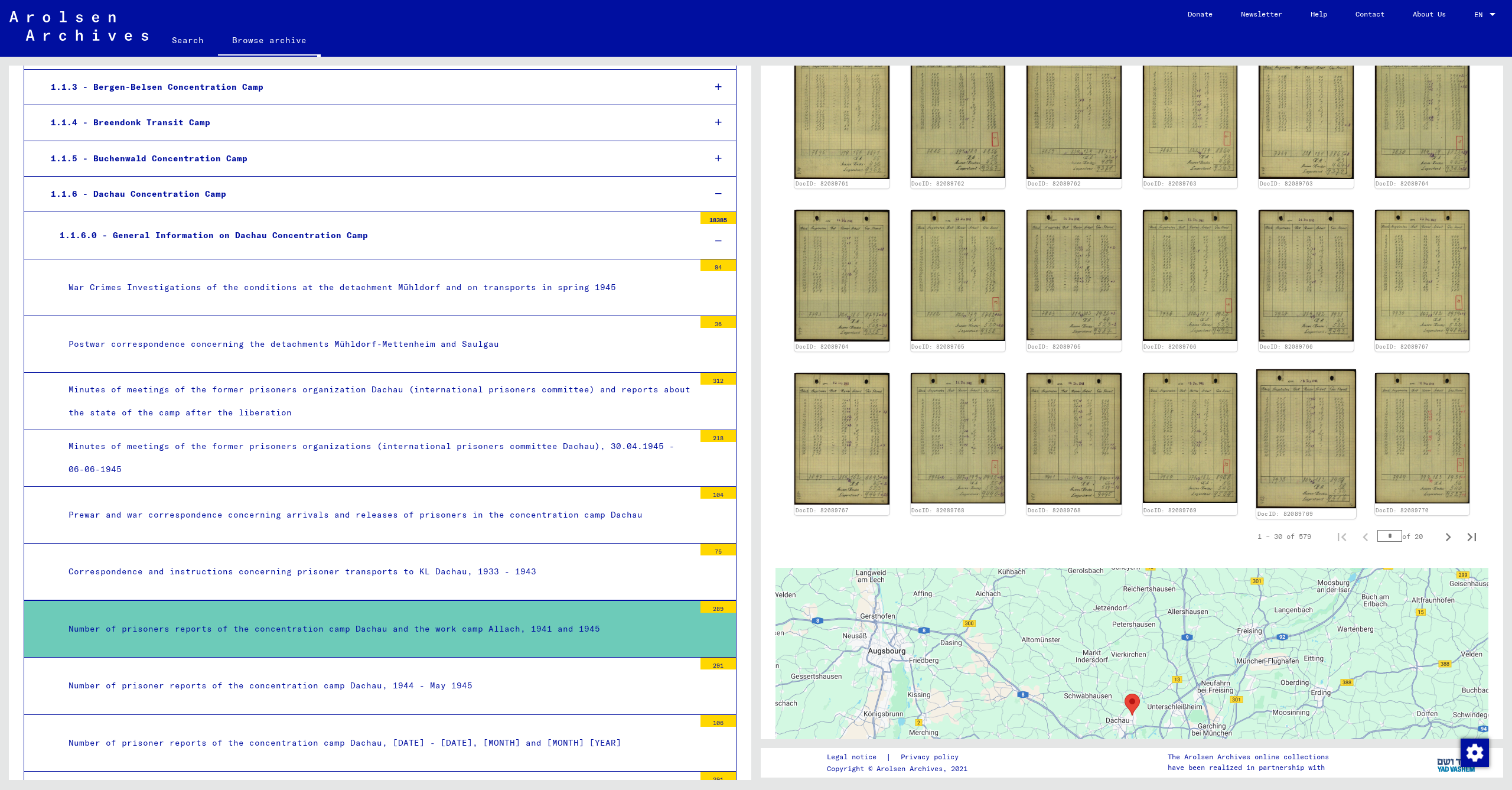 scroll, scrollTop: 826, scrollLeft: 0, axis: vertical 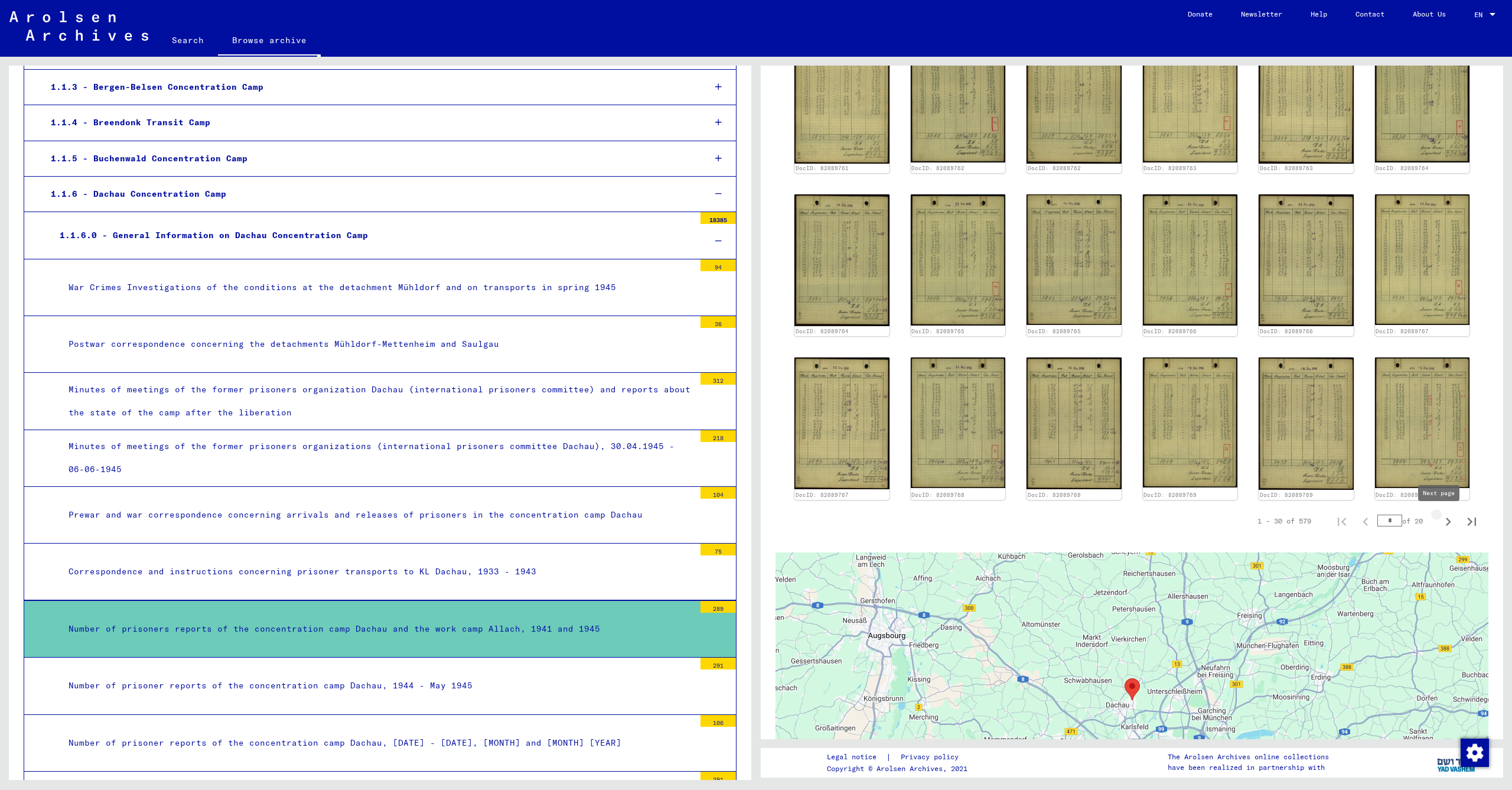 click 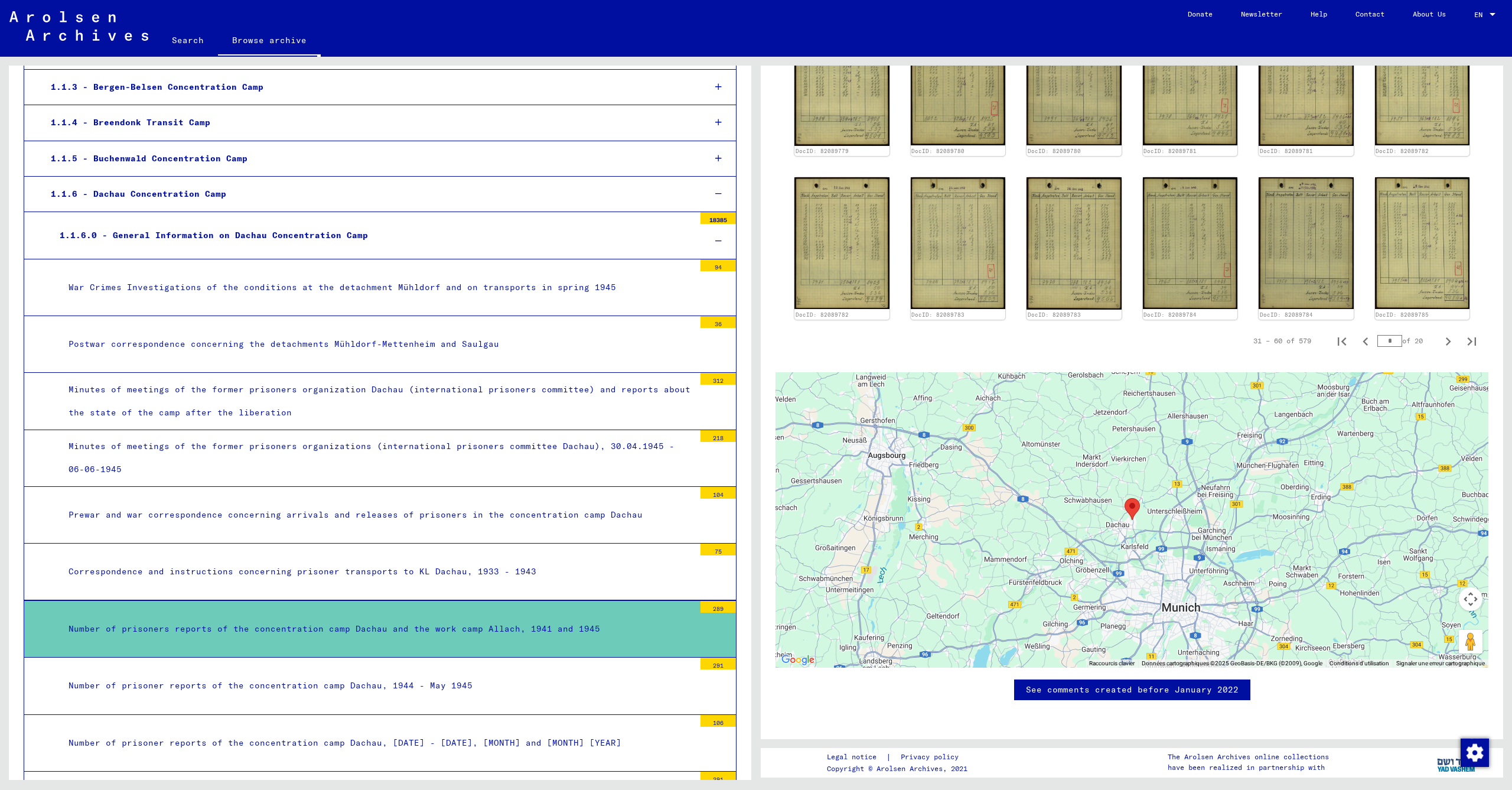 scroll, scrollTop: 1491, scrollLeft: 0, axis: vertical 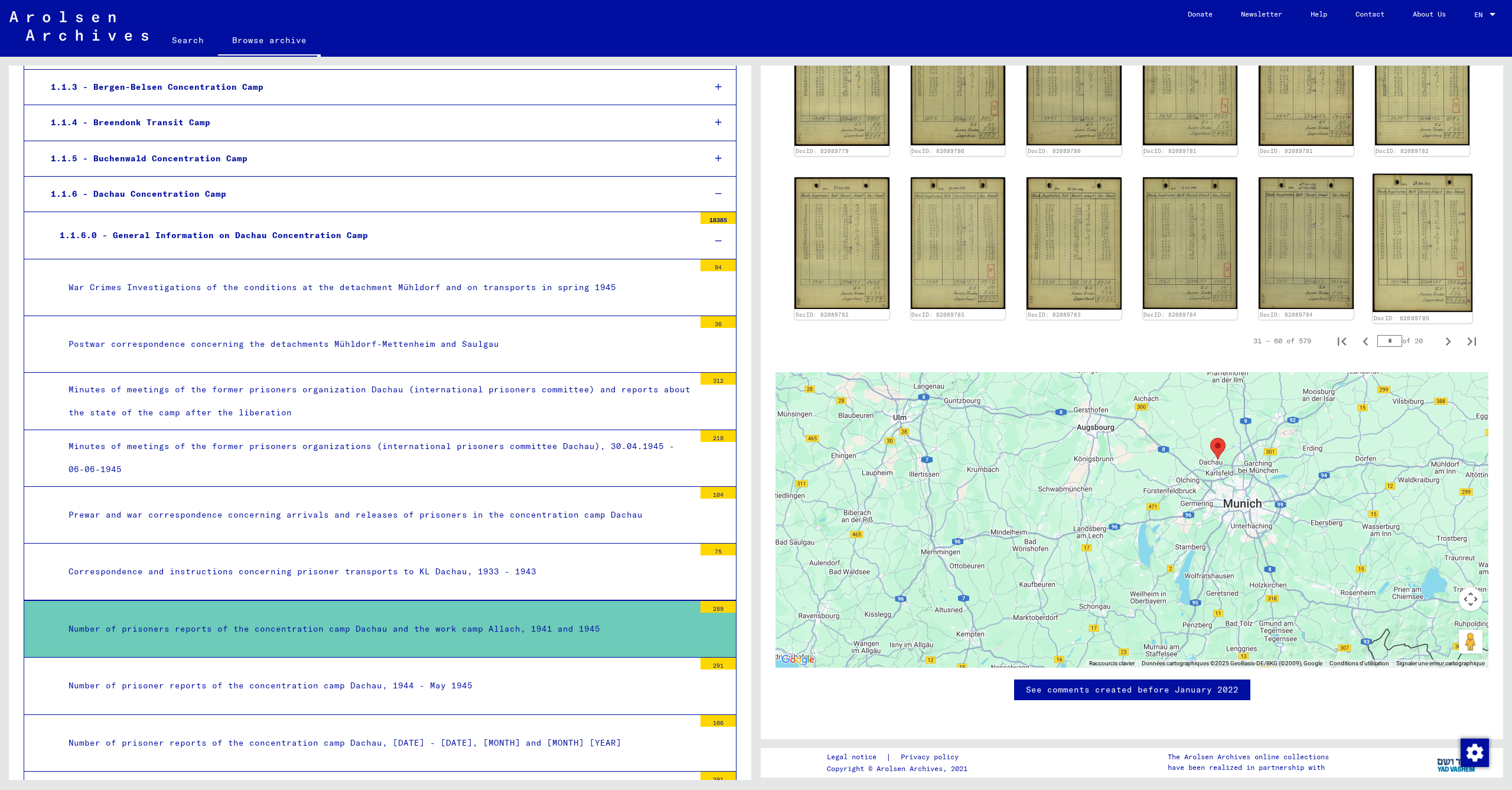 click 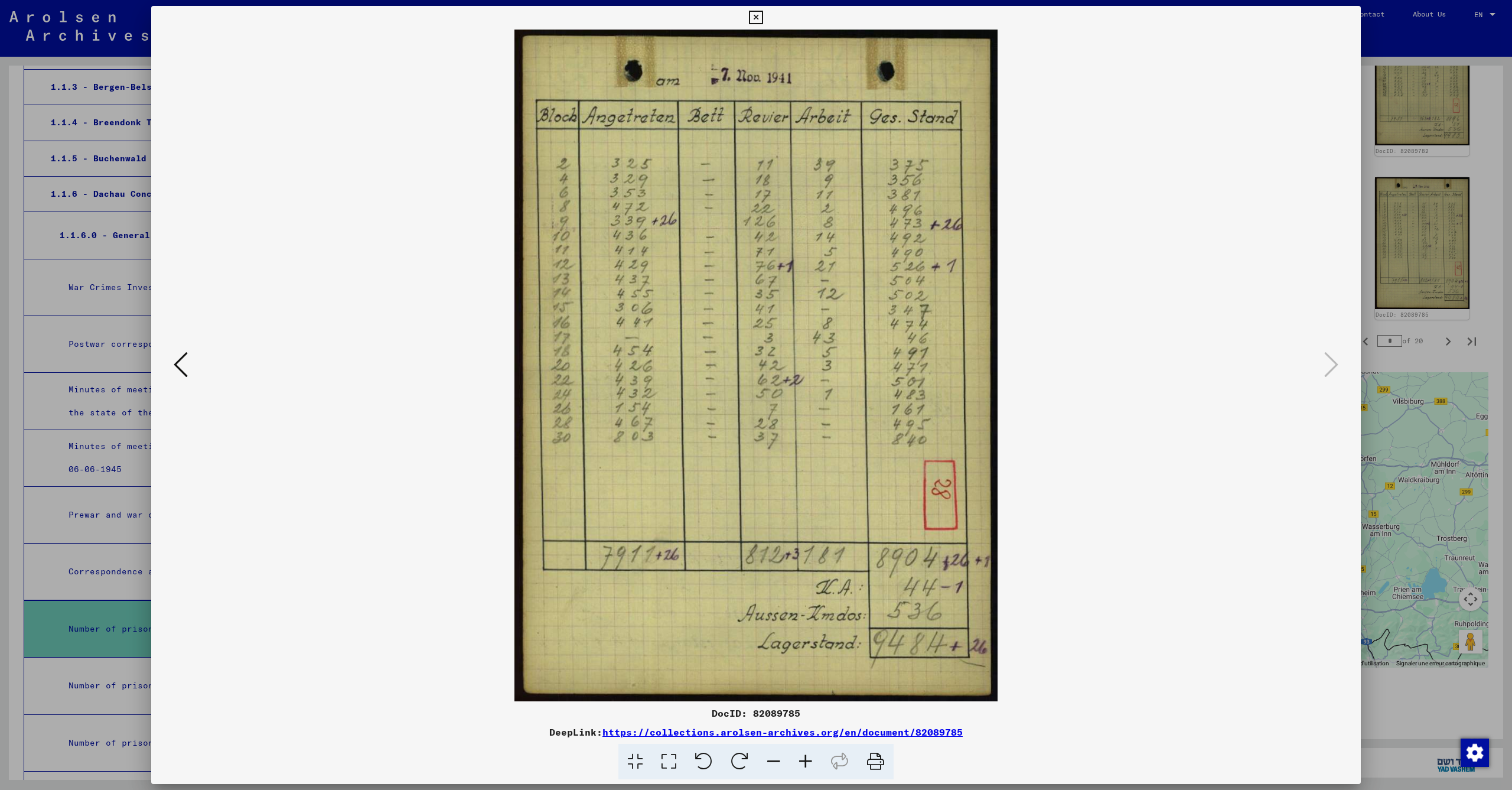 click at bounding box center (755, 18) 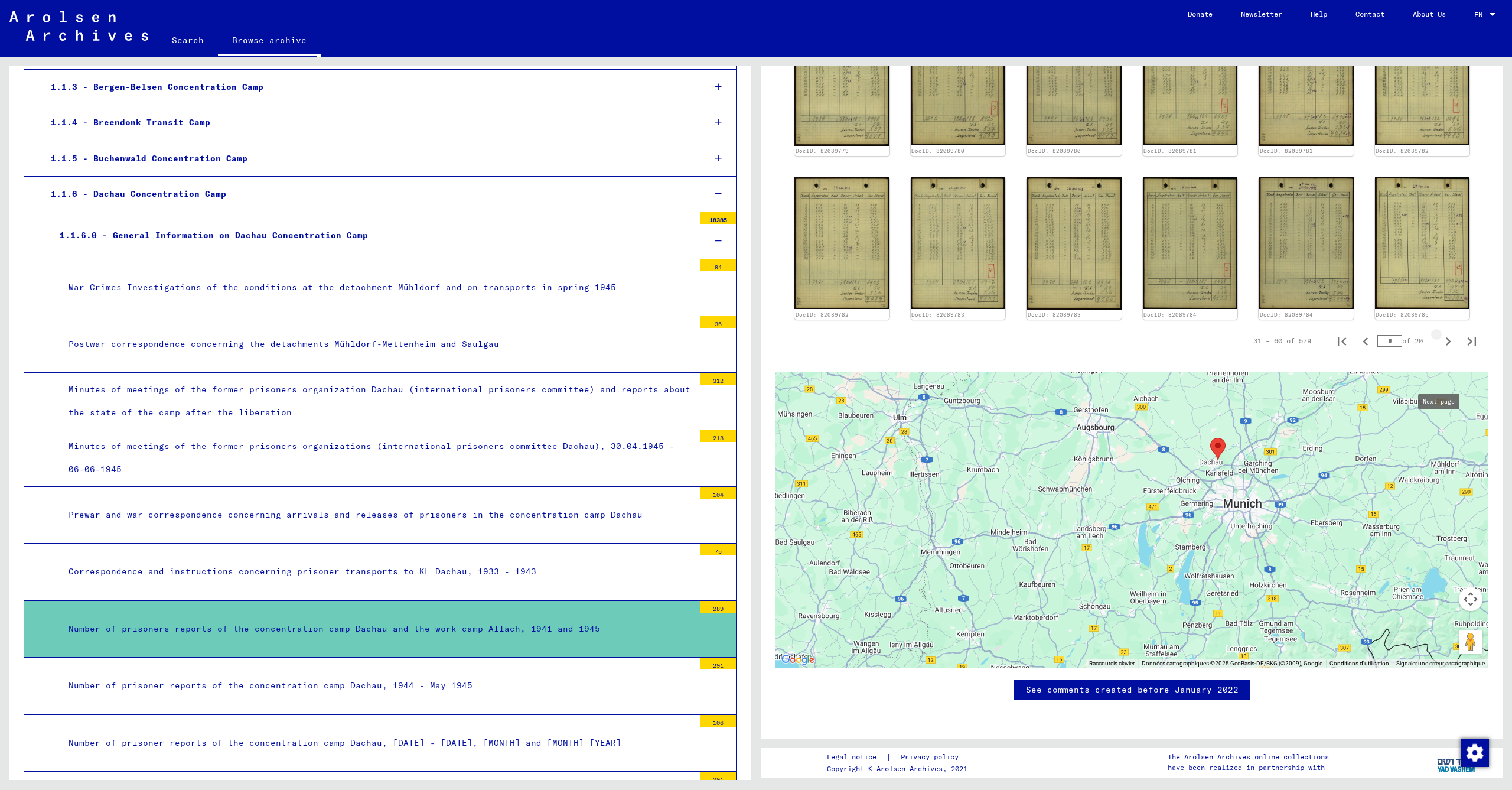 click 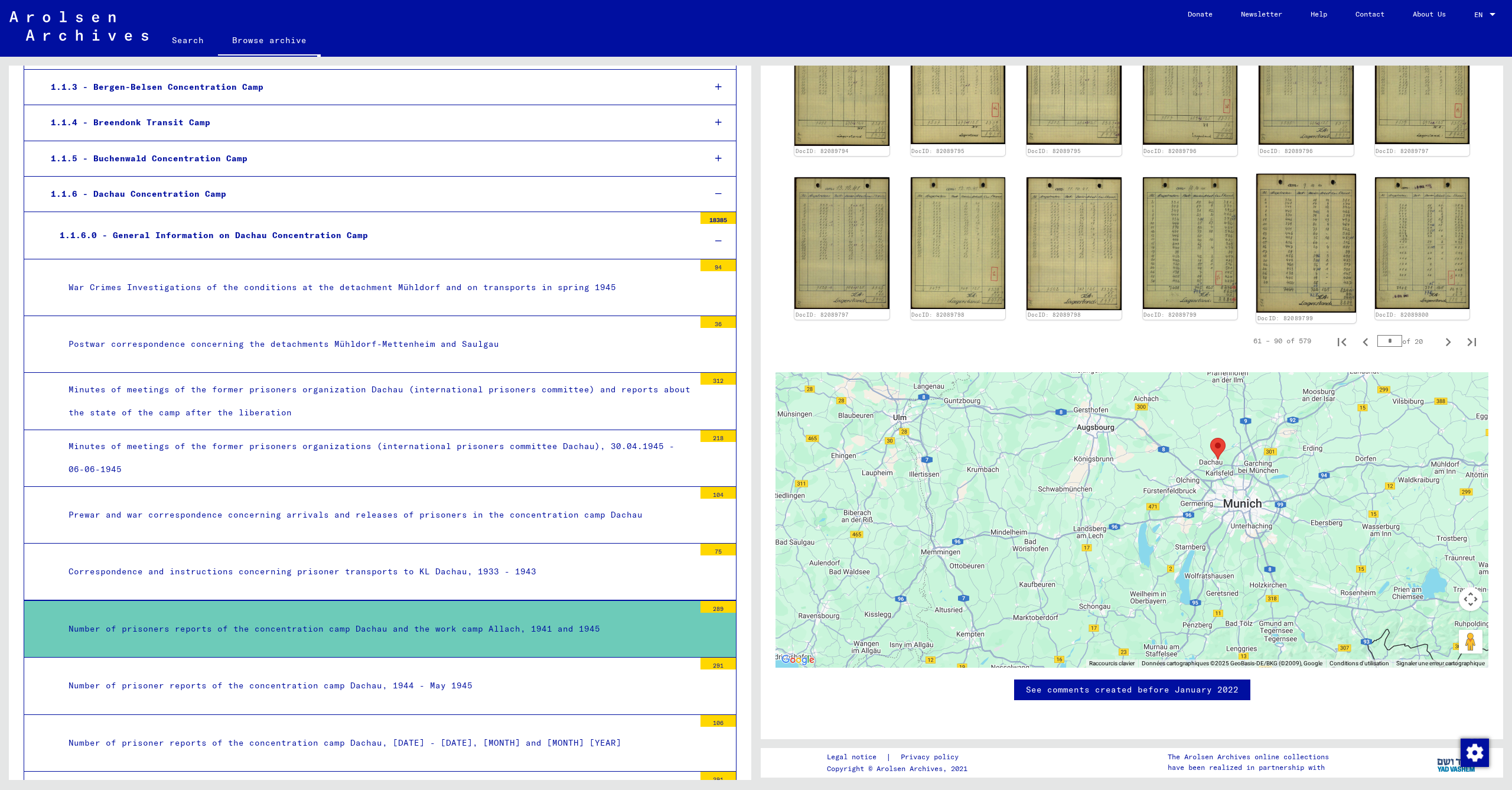 scroll, scrollTop: 1091, scrollLeft: 0, axis: vertical 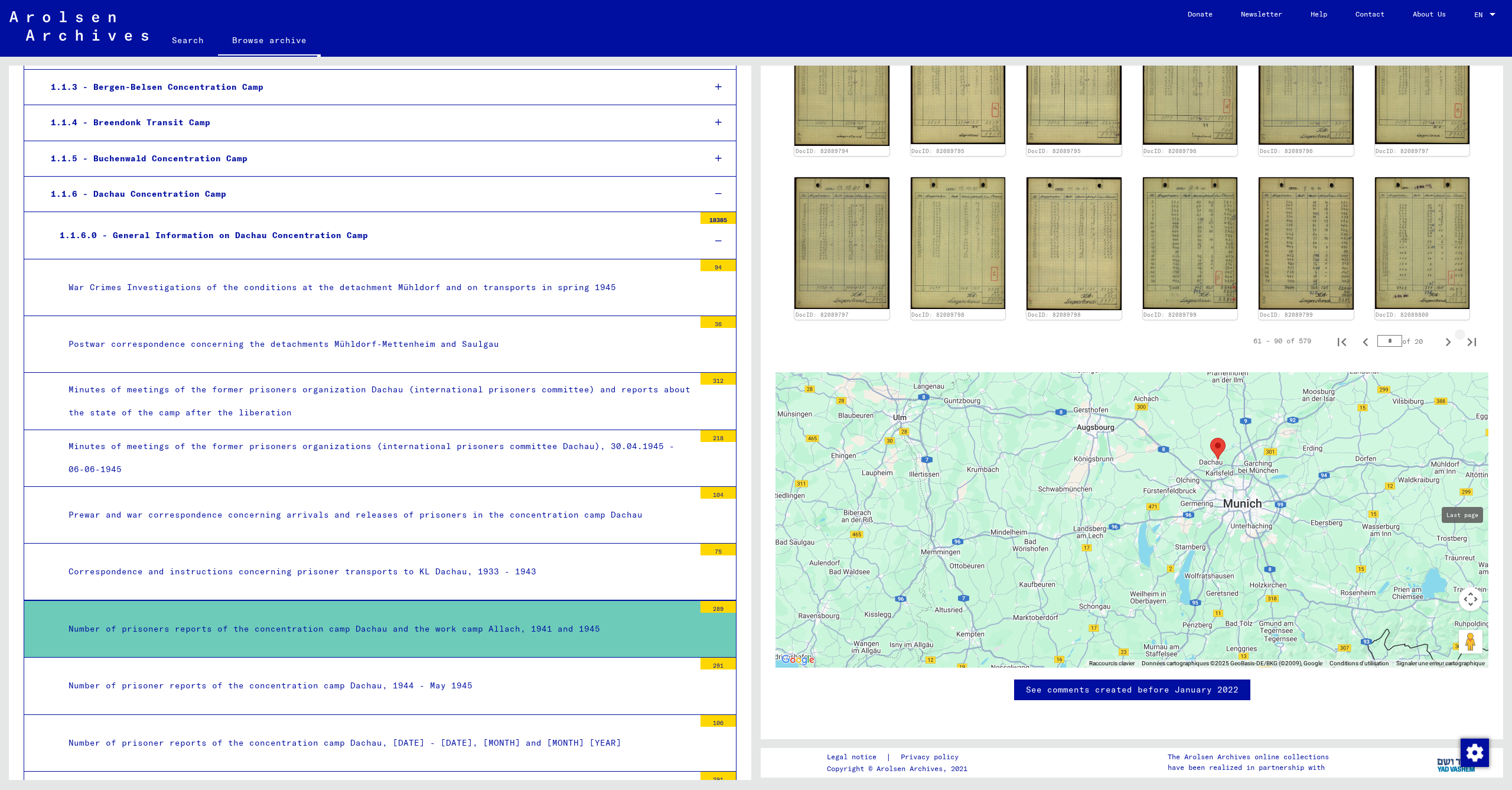 click 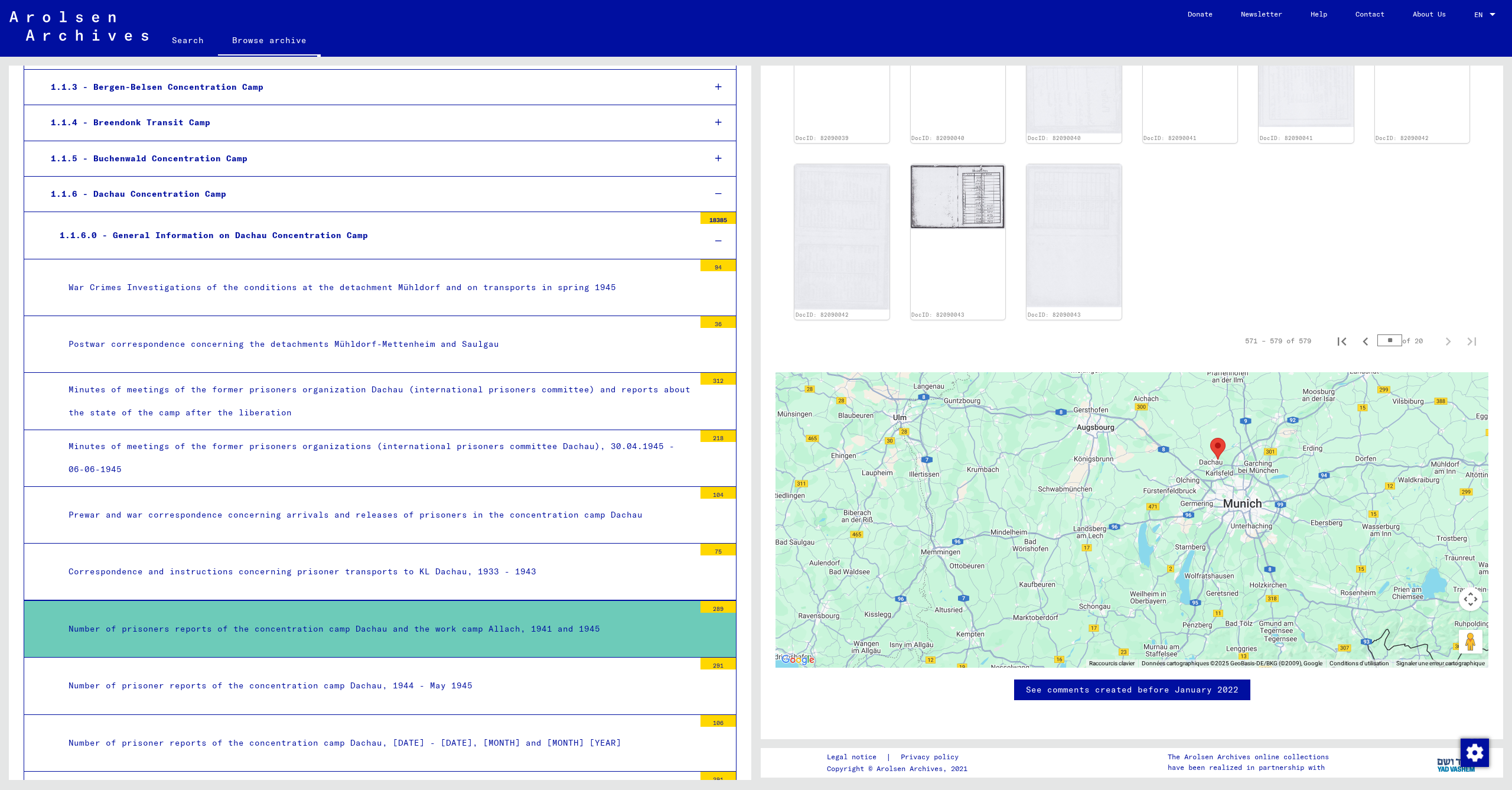 scroll, scrollTop: 511, scrollLeft: 0, axis: vertical 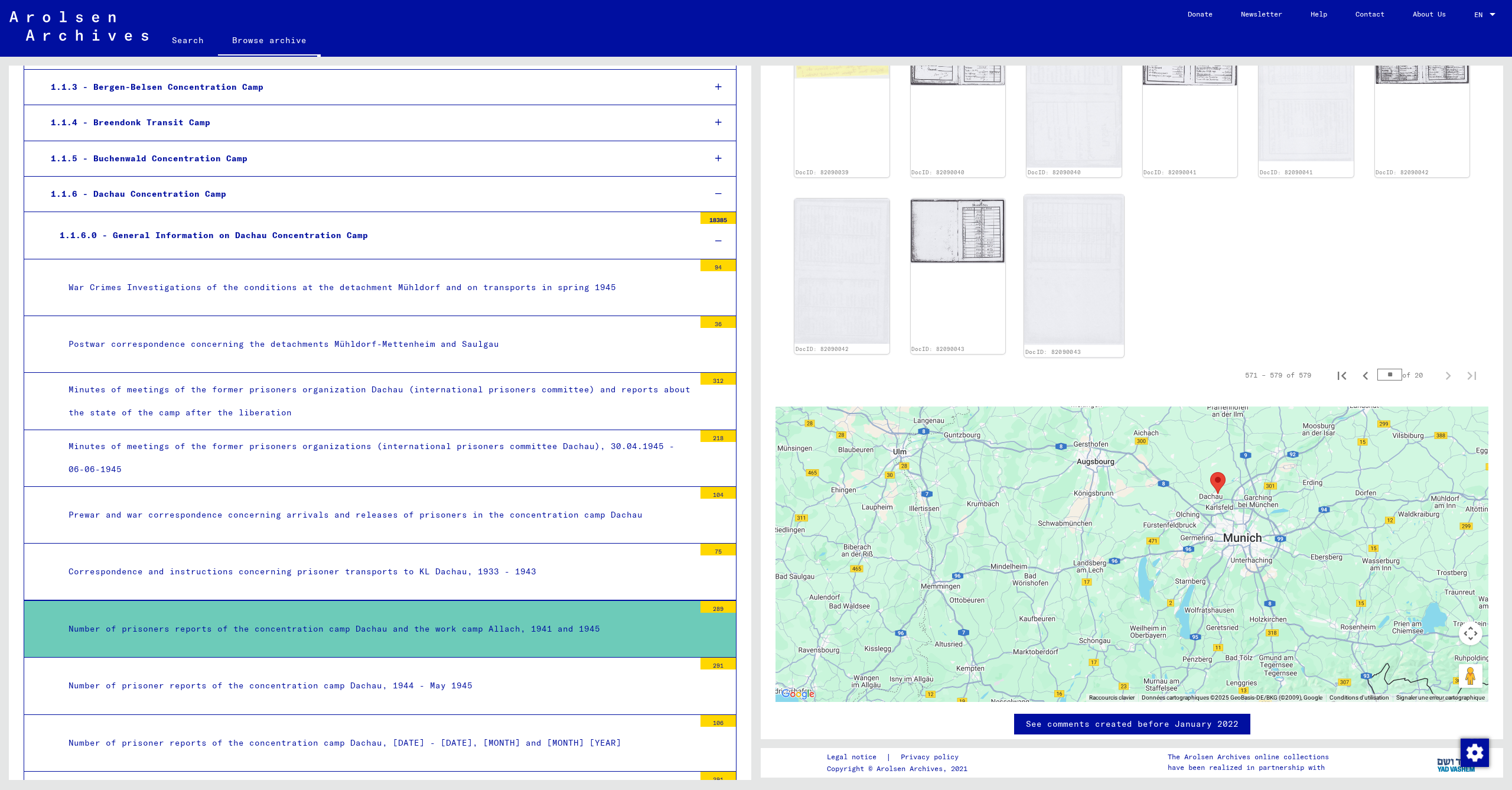 click 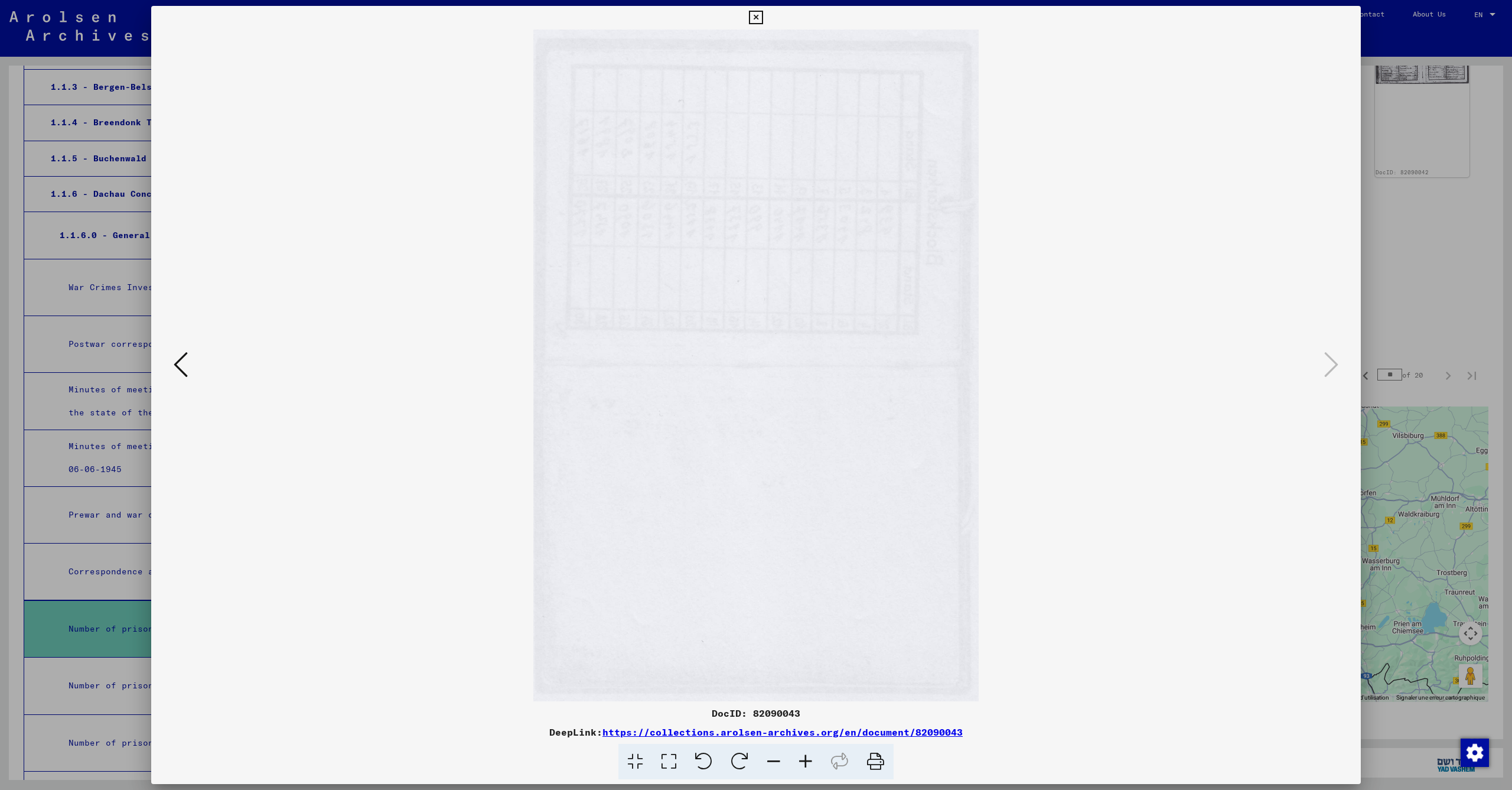 click at bounding box center (181, 365) 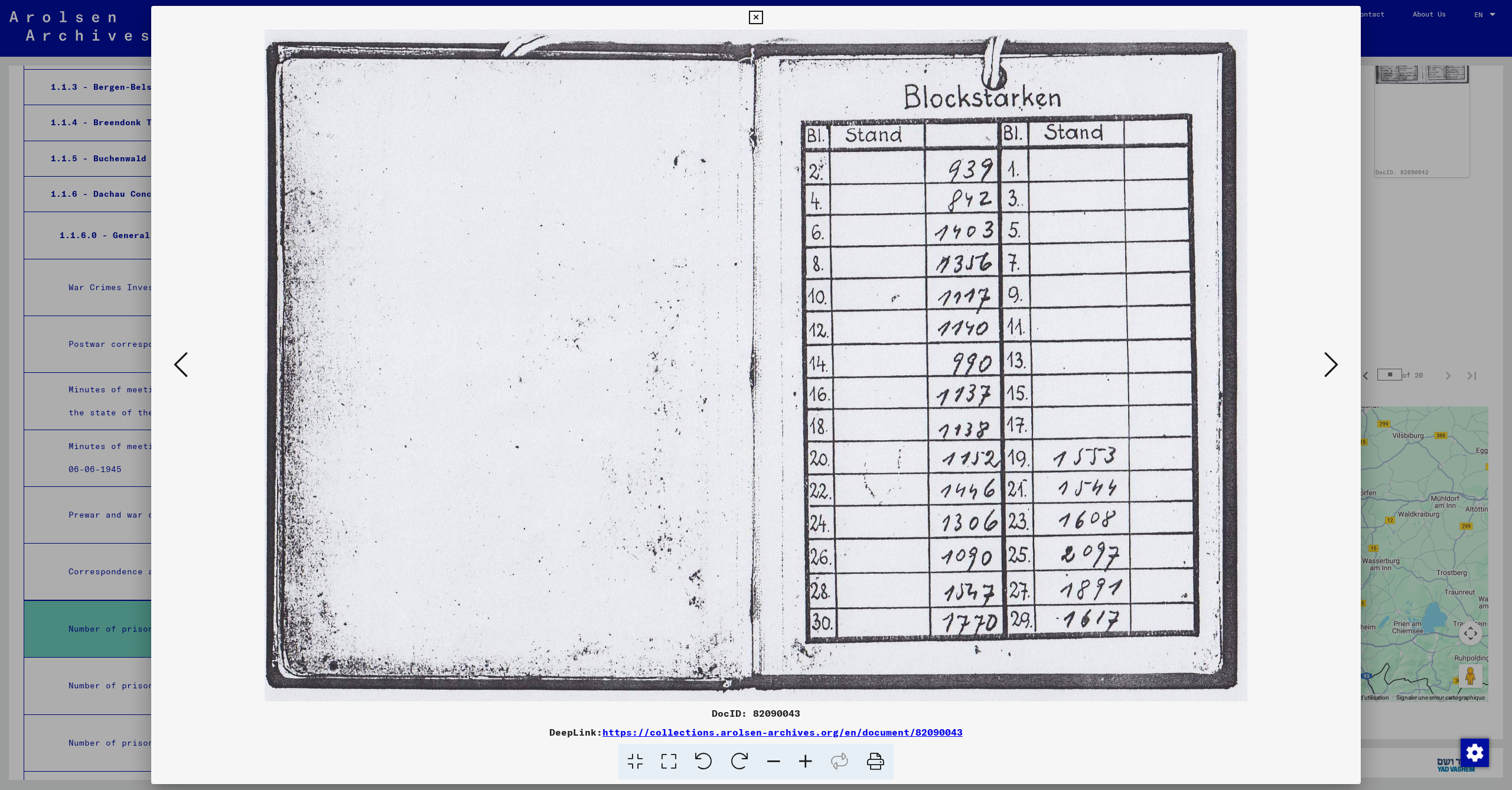 click at bounding box center [181, 365] 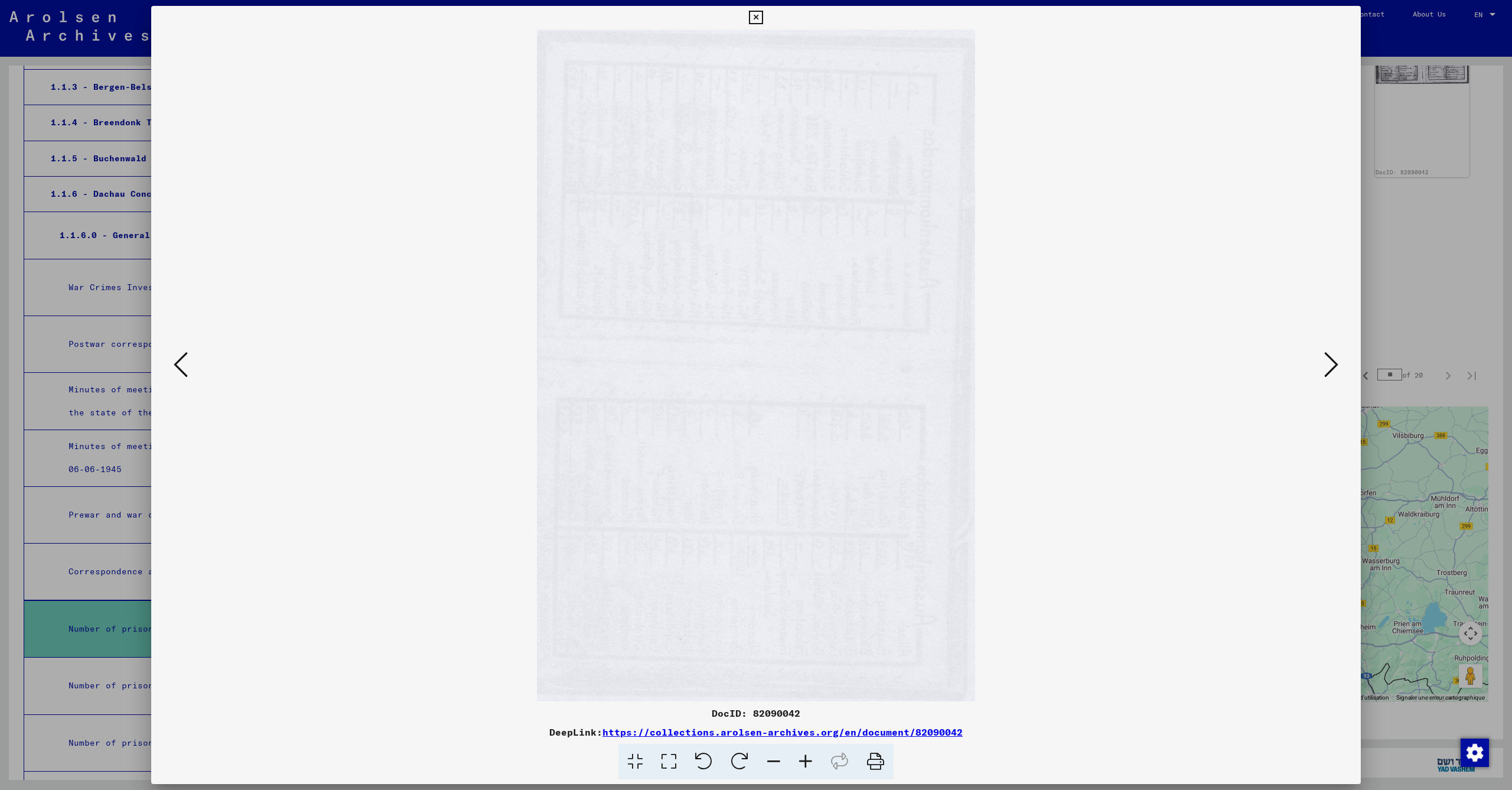 click at bounding box center (181, 365) 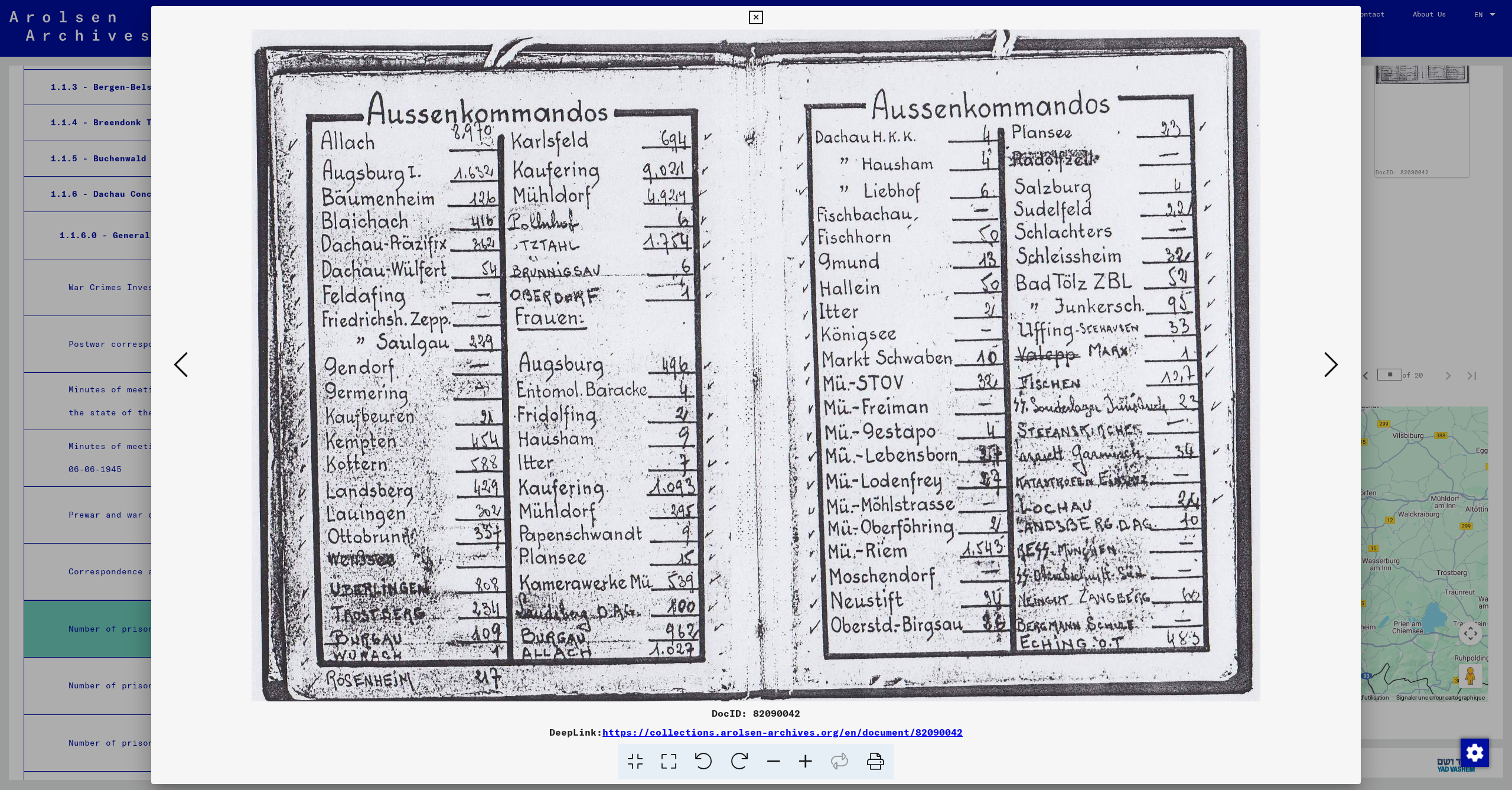 click at bounding box center (181, 365) 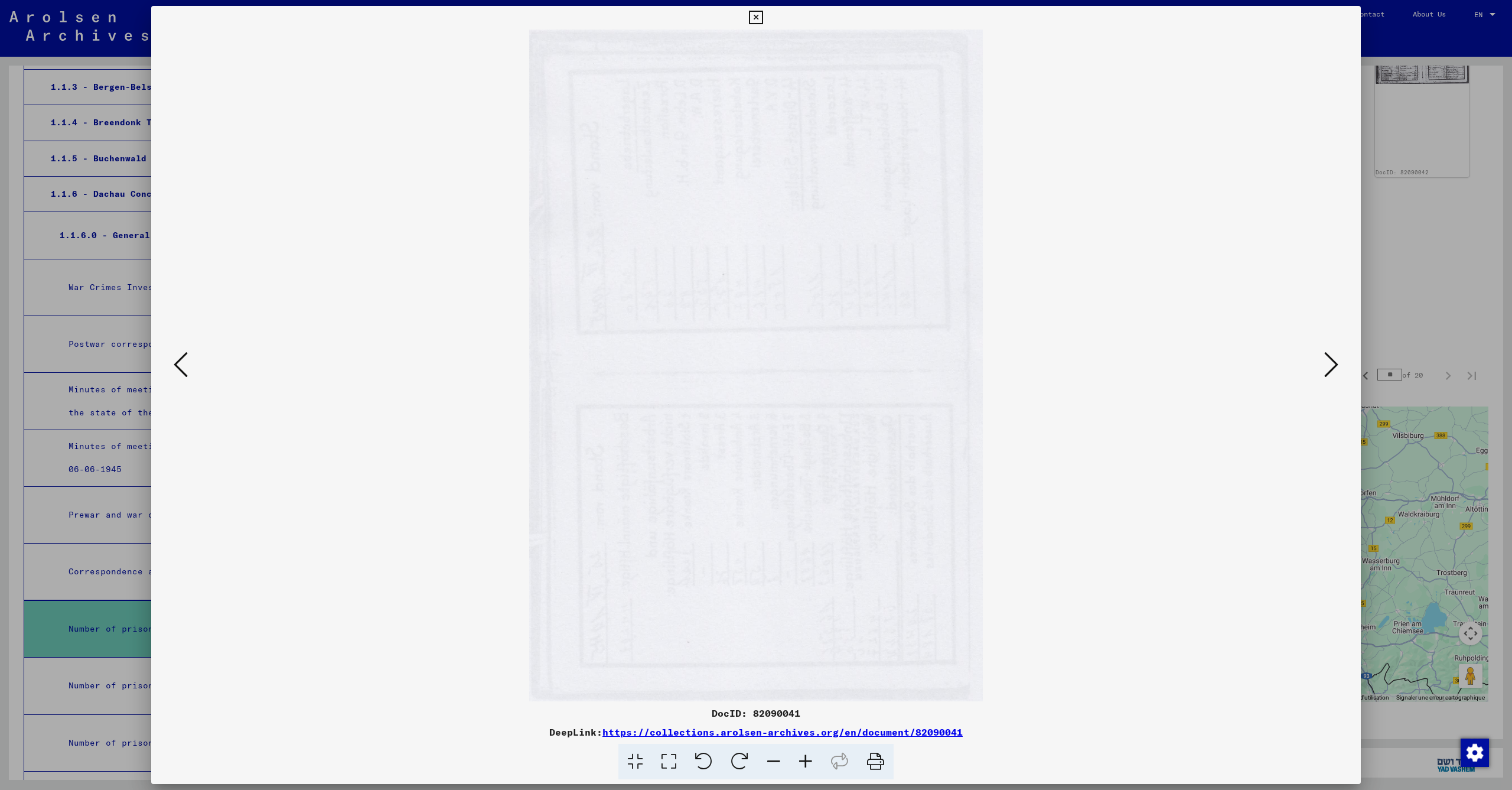 click at bounding box center (181, 365) 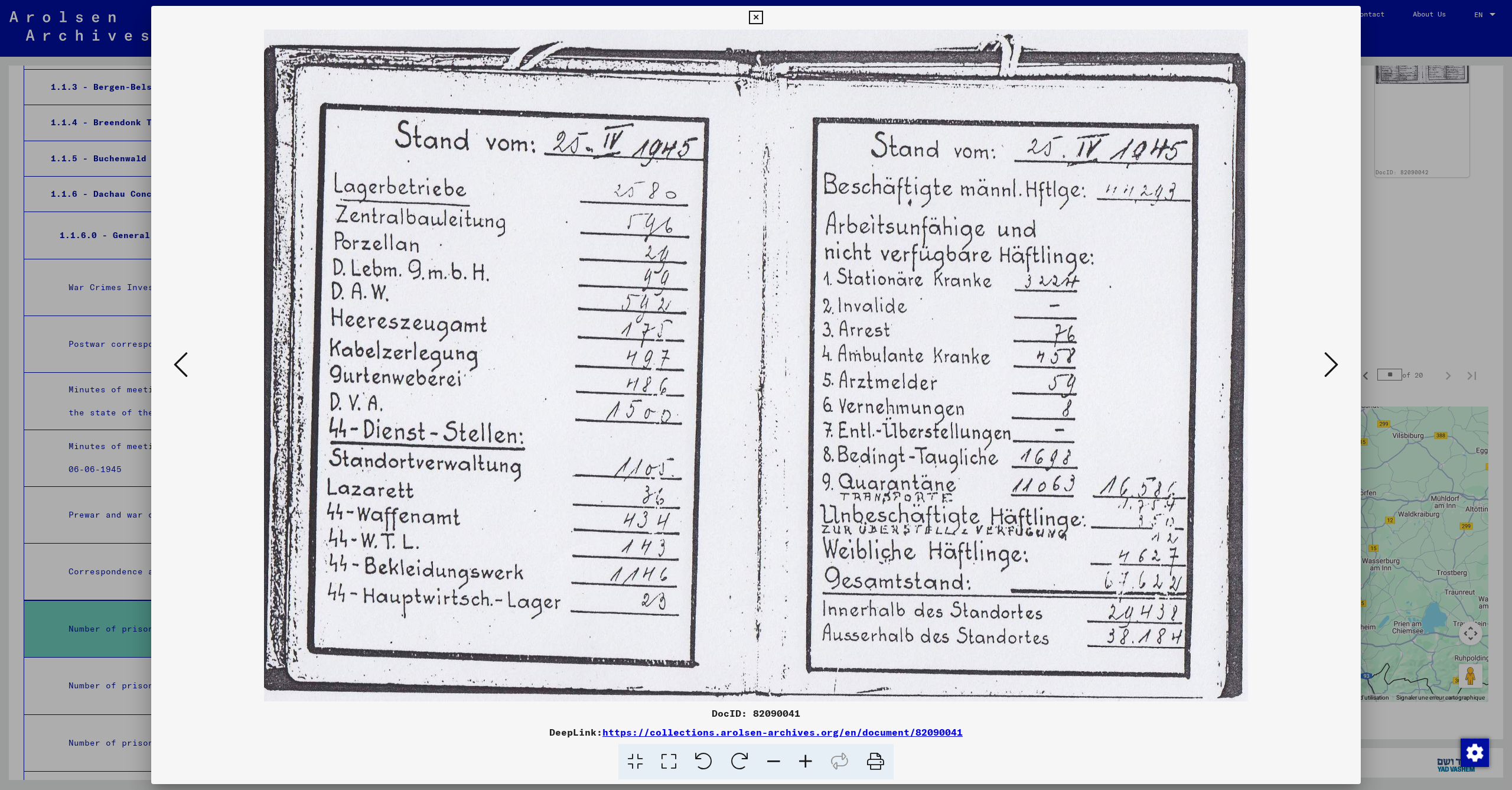 click at bounding box center (181, 365) 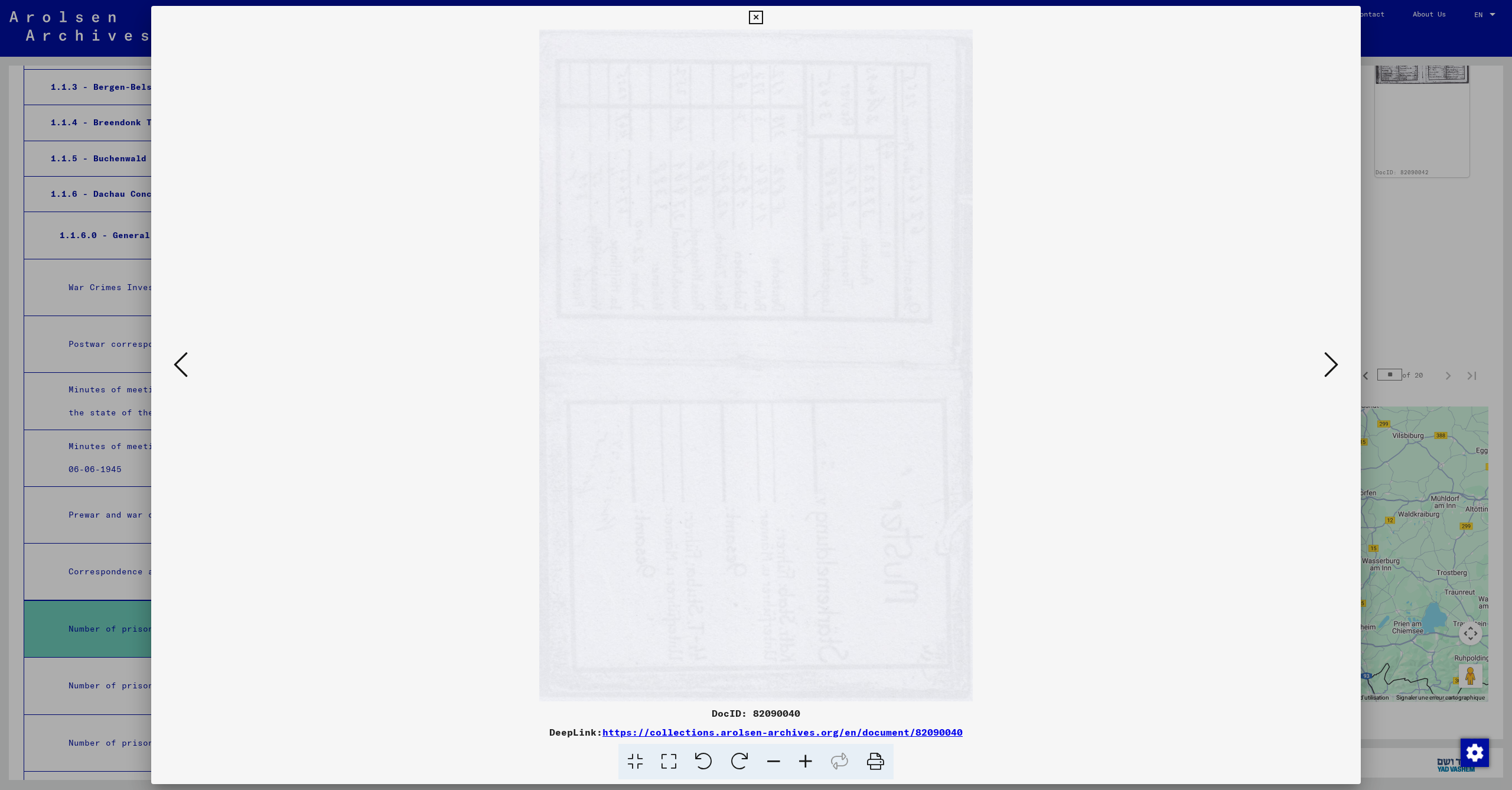 click at bounding box center (181, 365) 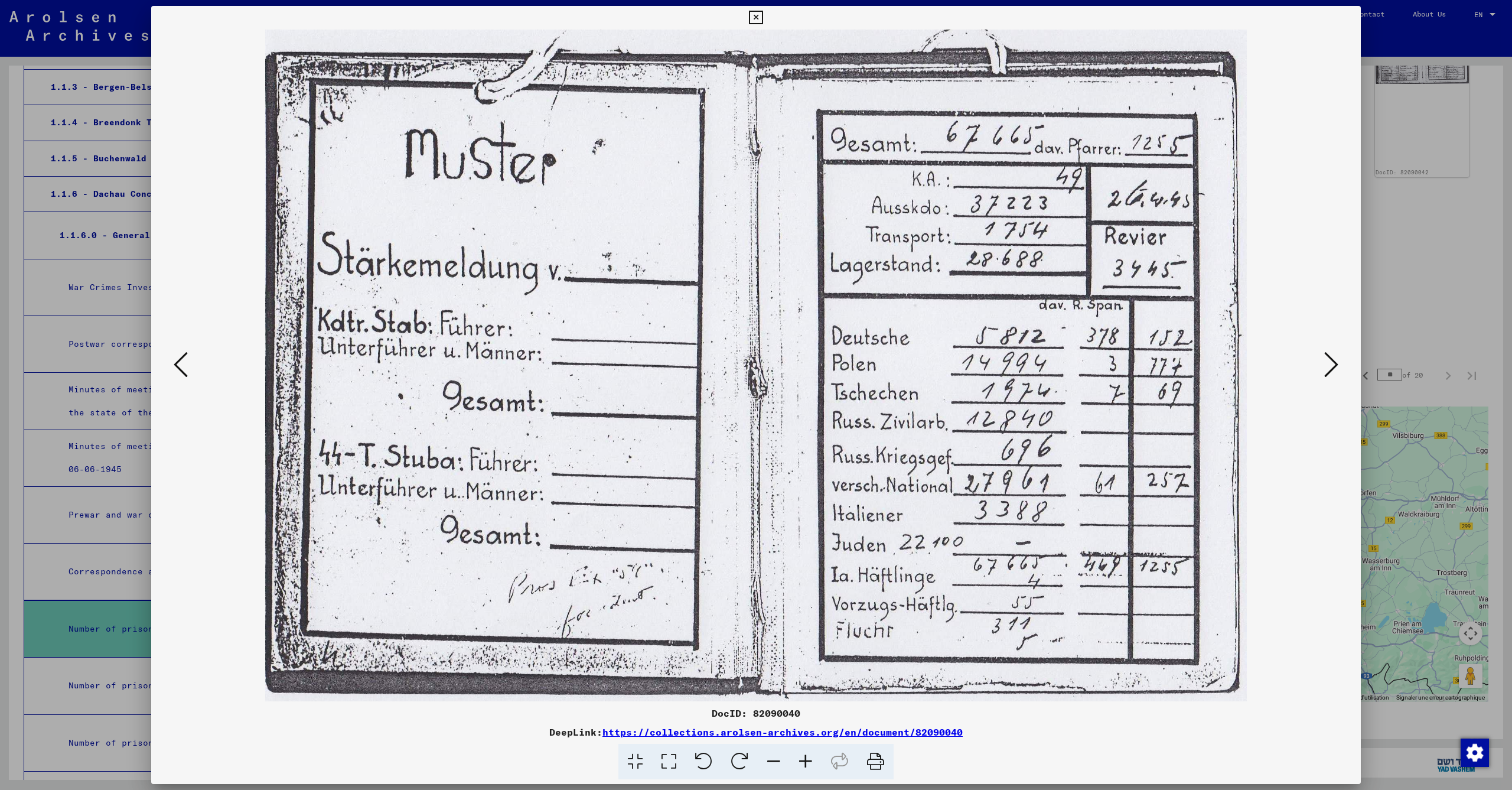 click at bounding box center [181, 365] 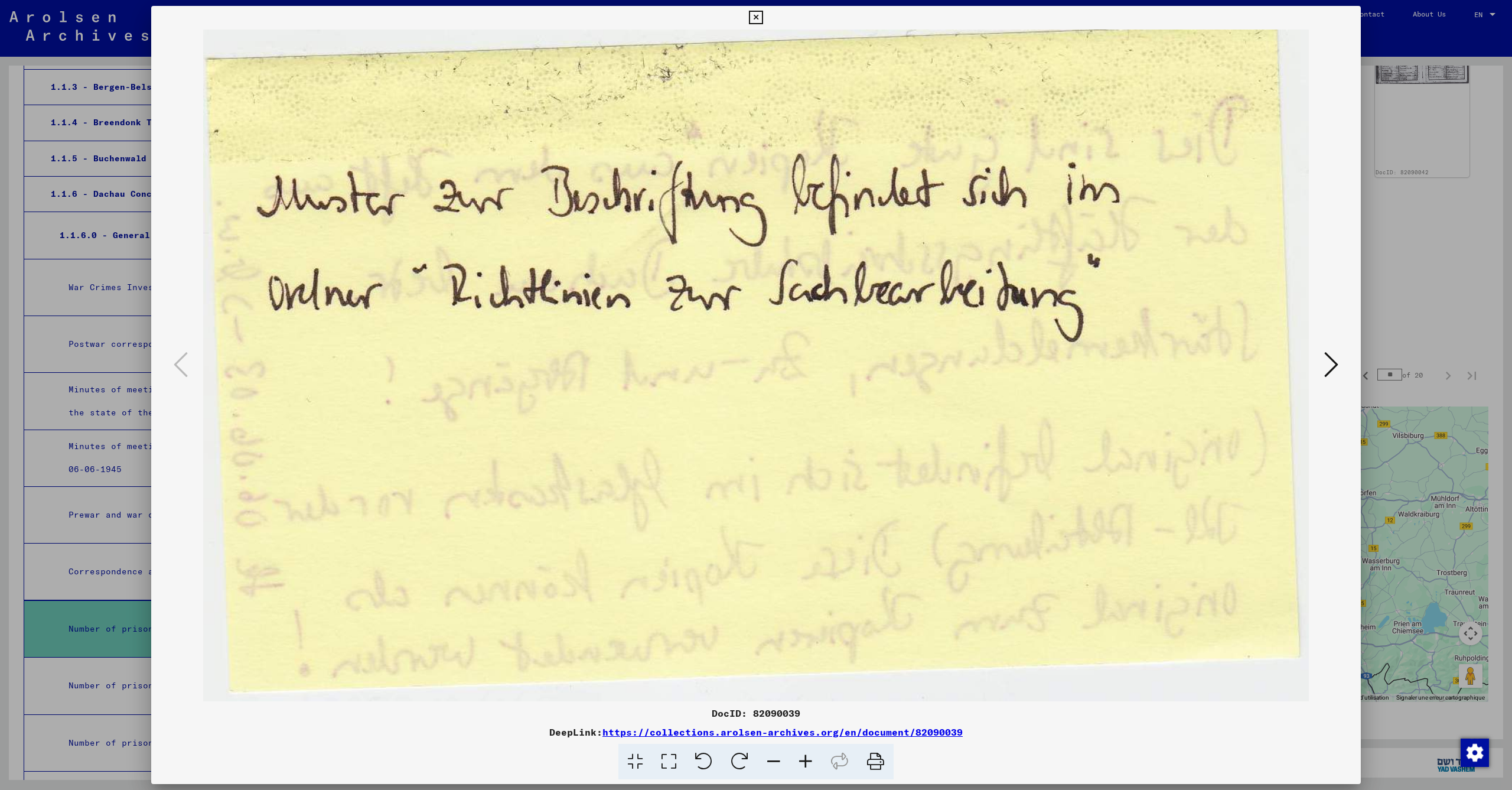 drag, startPoint x: 1348, startPoint y: 17, endPoint x: 1350, endPoint y: 51, distance: 34.058773 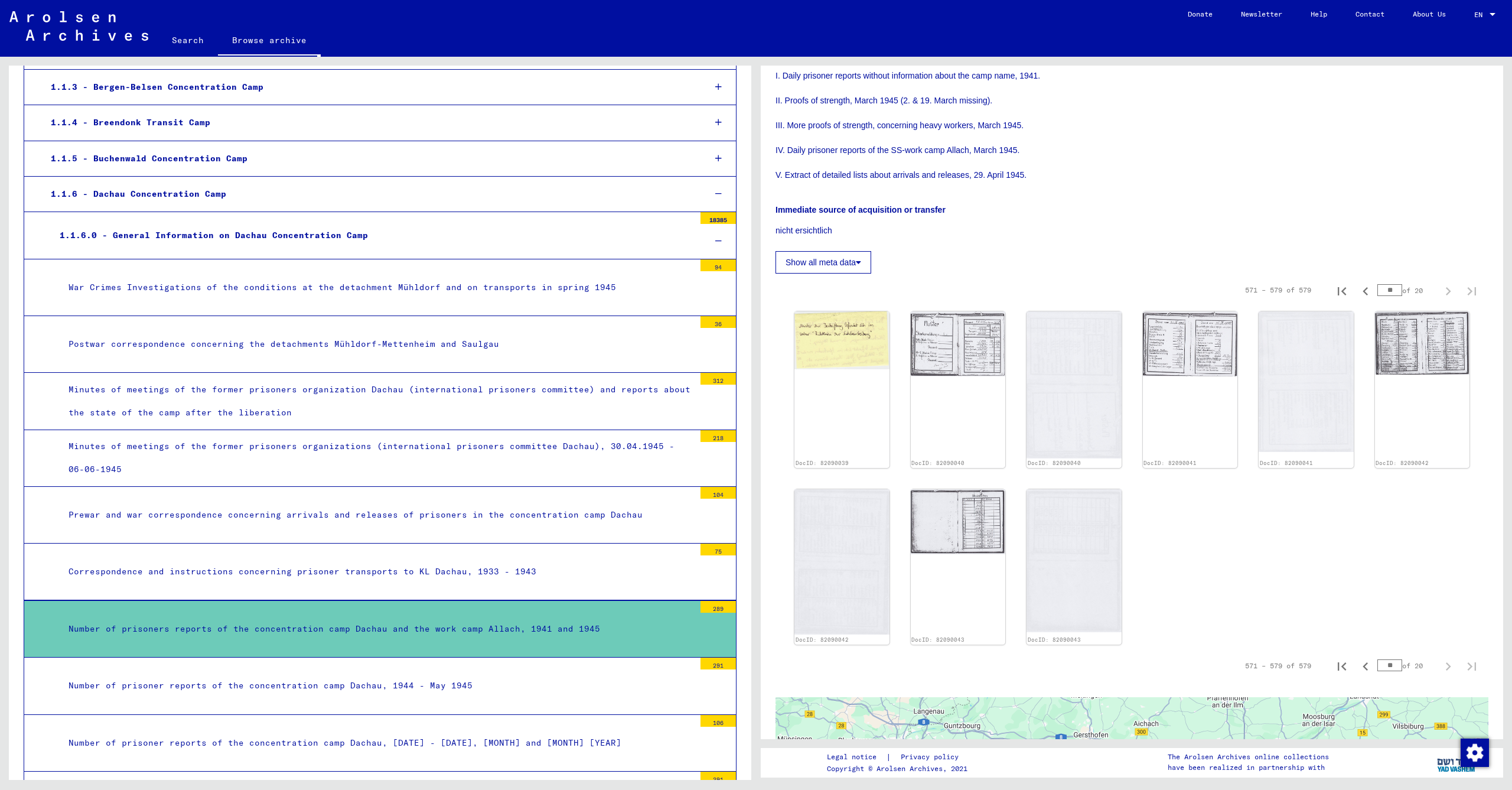 scroll, scrollTop: 593, scrollLeft: 0, axis: vertical 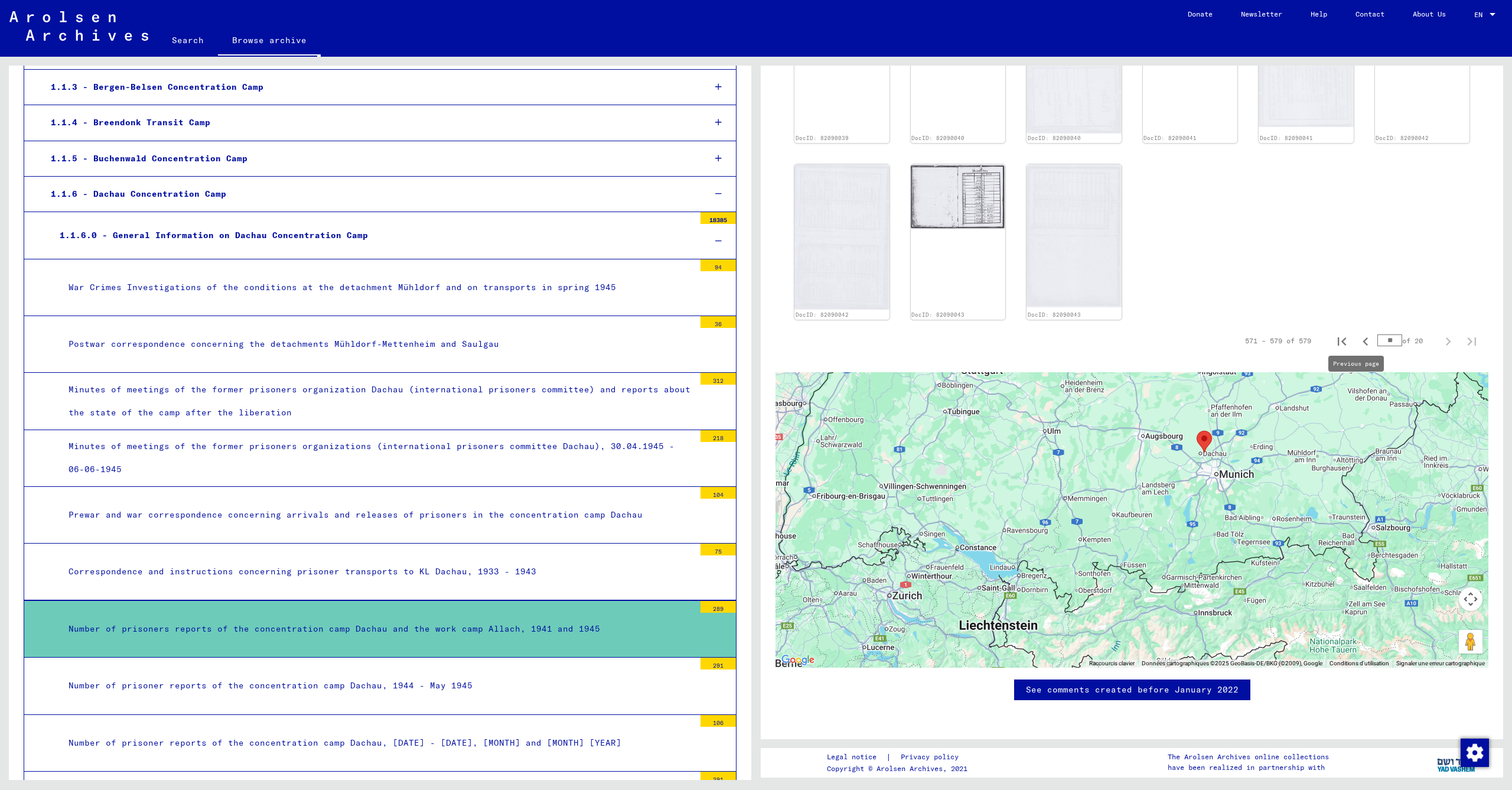 click 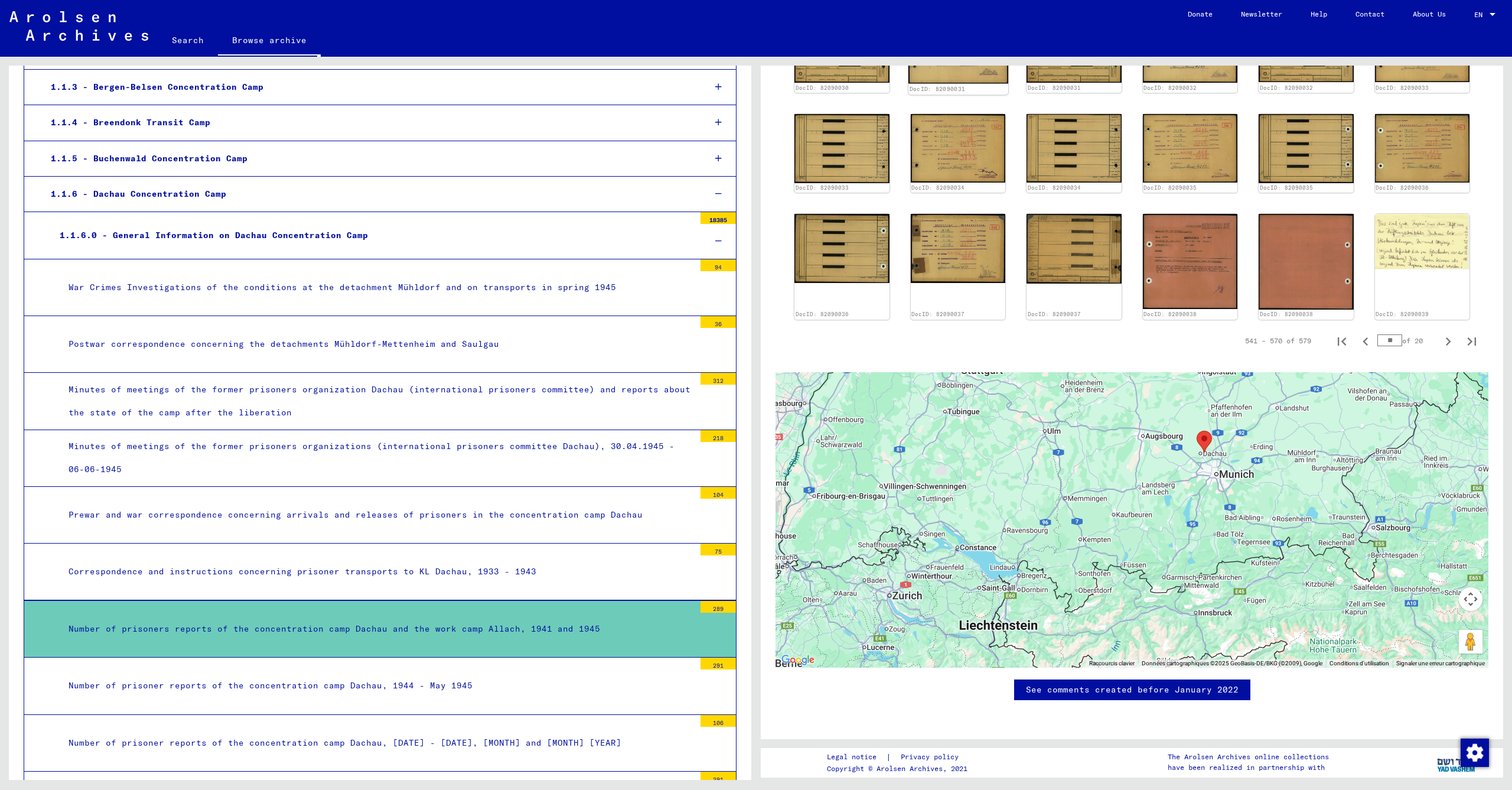scroll, scrollTop: 1015, scrollLeft: 0, axis: vertical 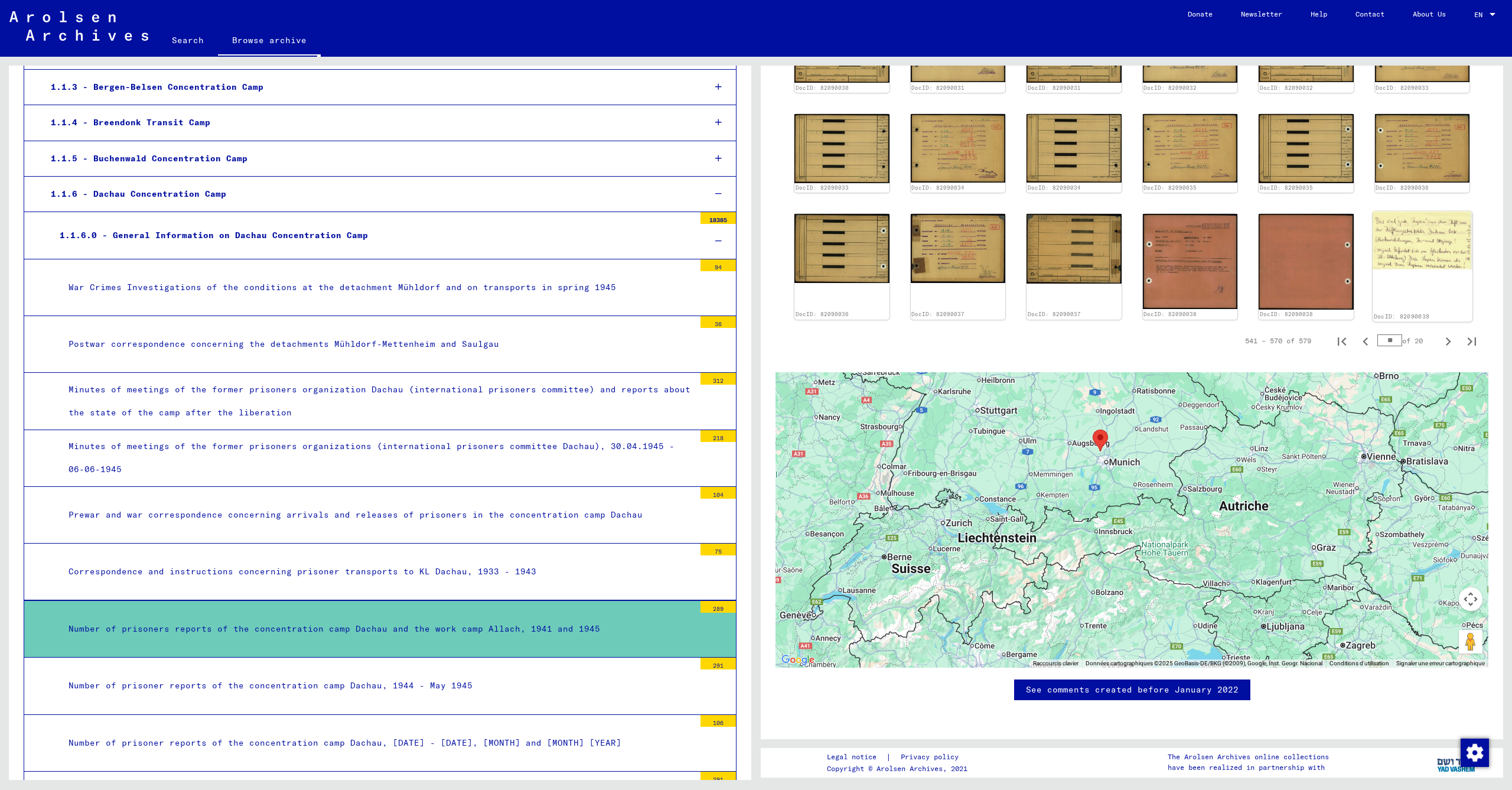 click on "DocID: 82090039" 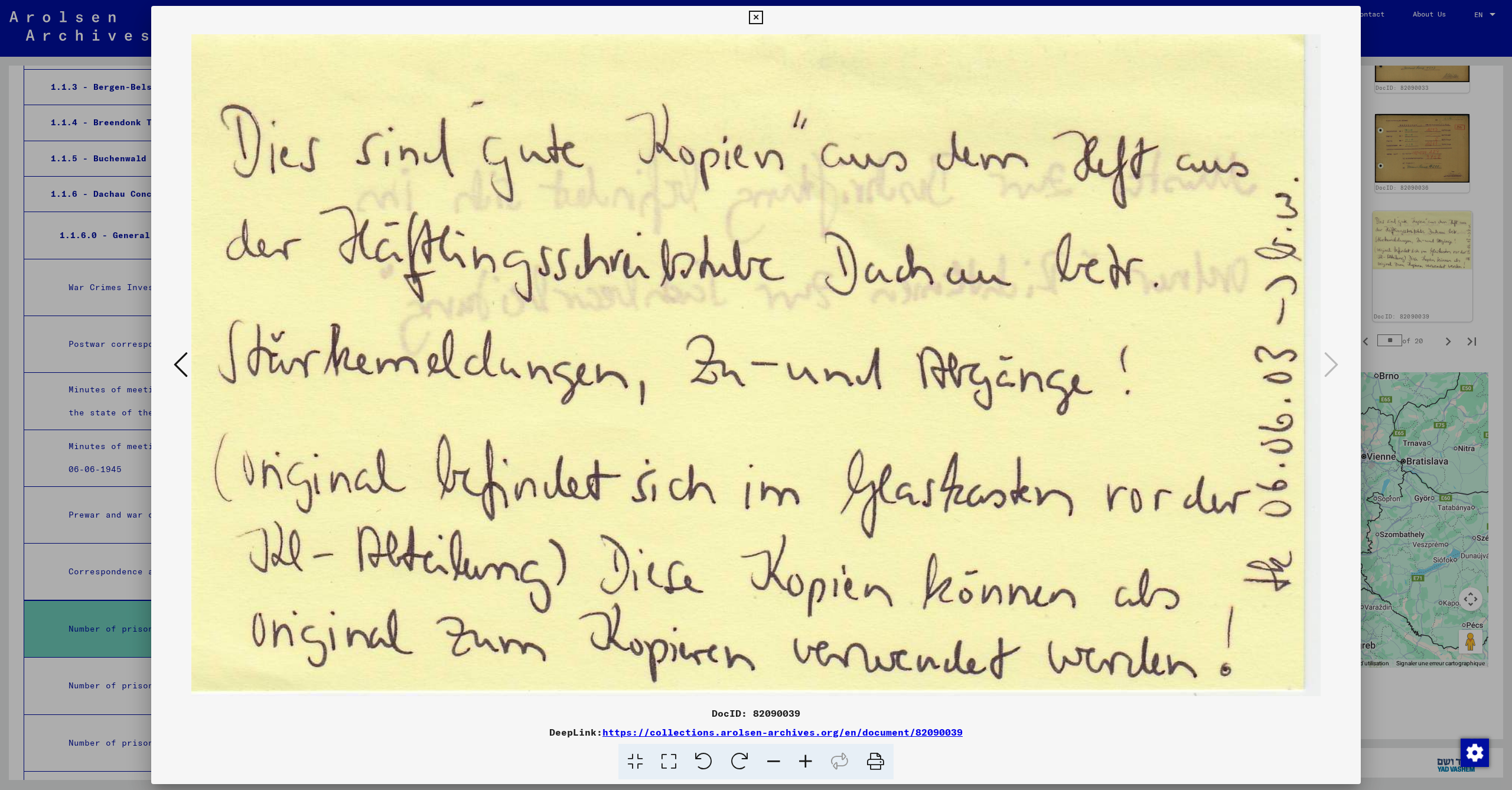 click at bounding box center [756, 395] 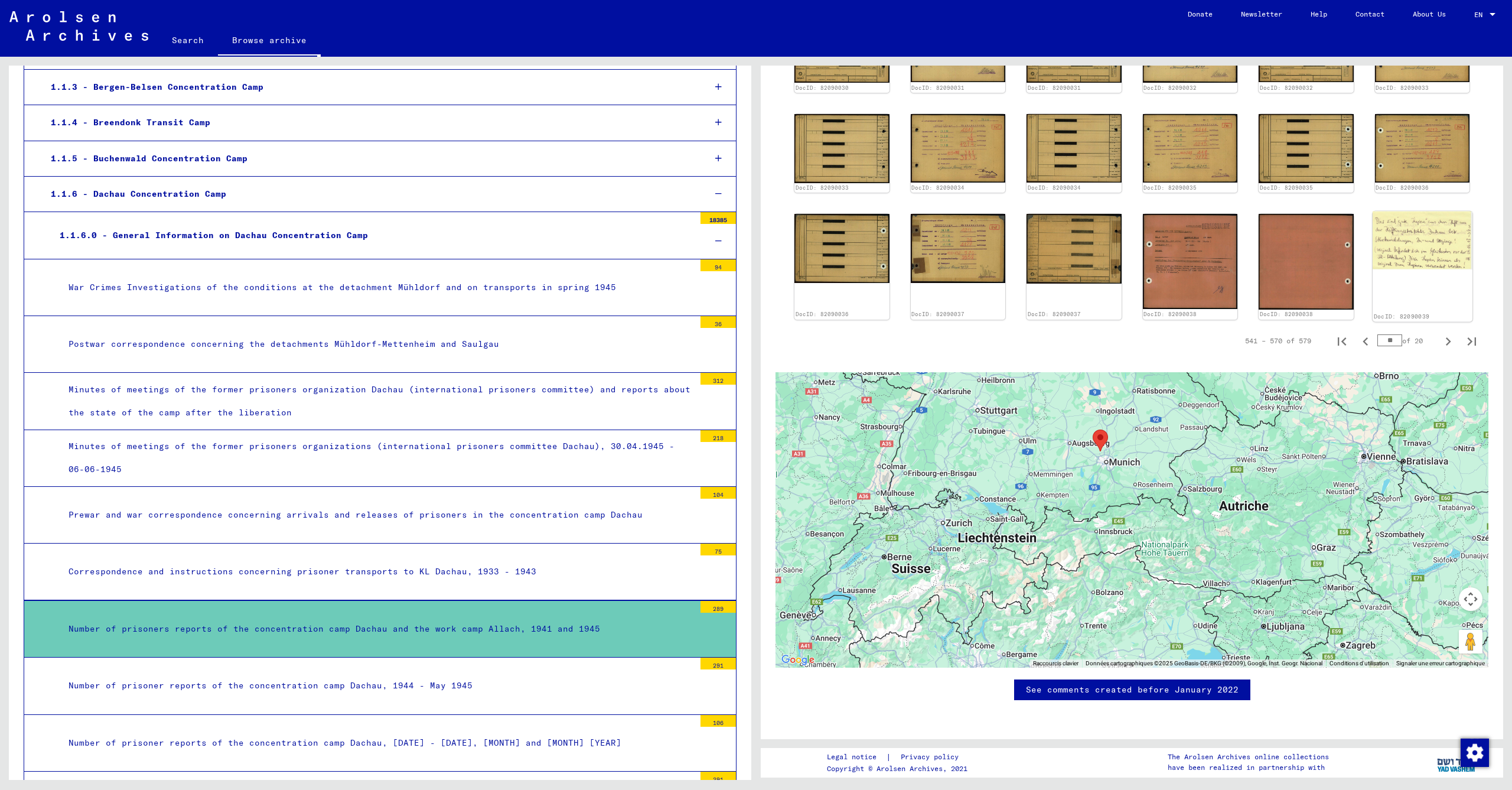 click 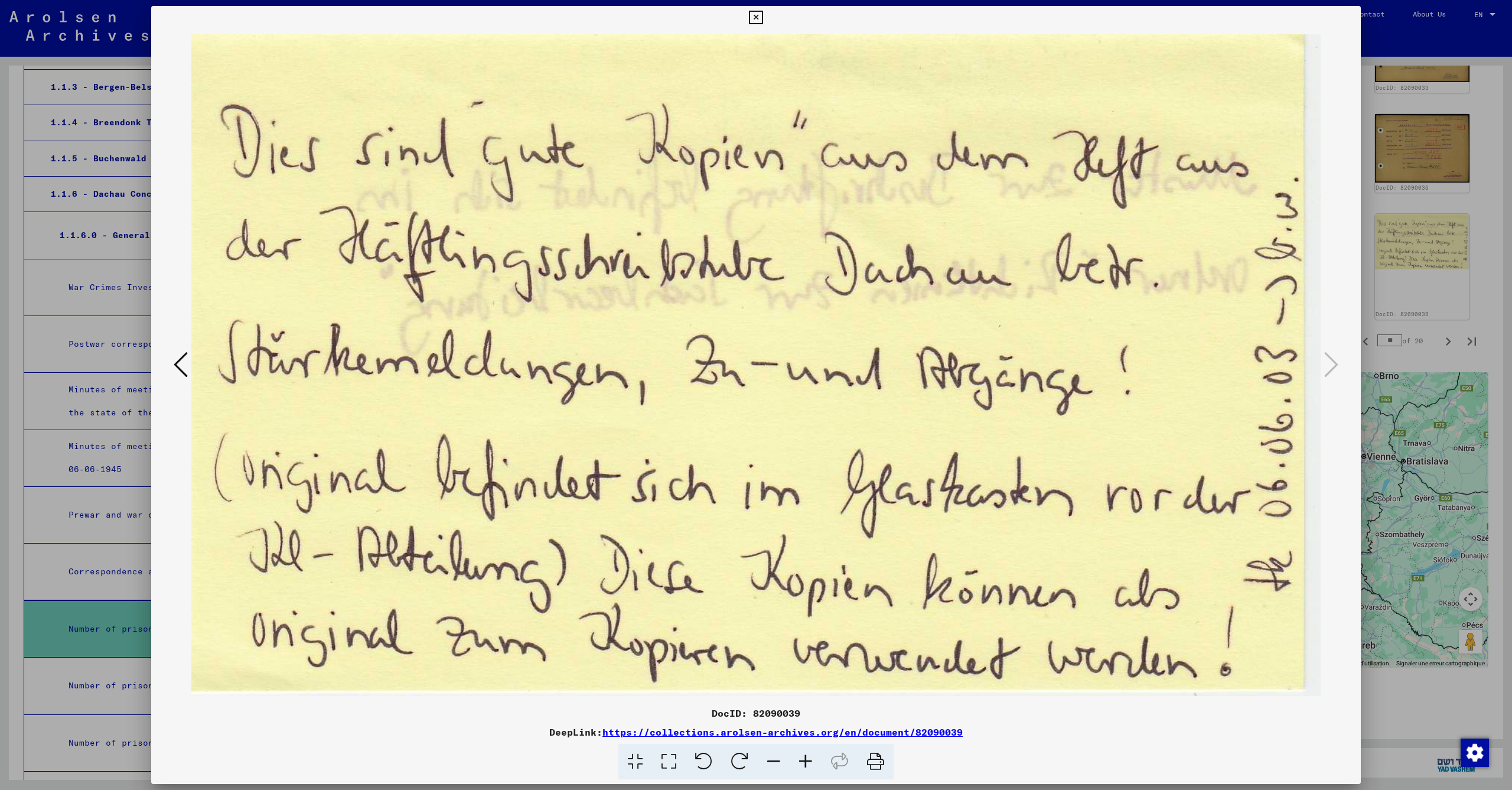 click at bounding box center (181, 365) 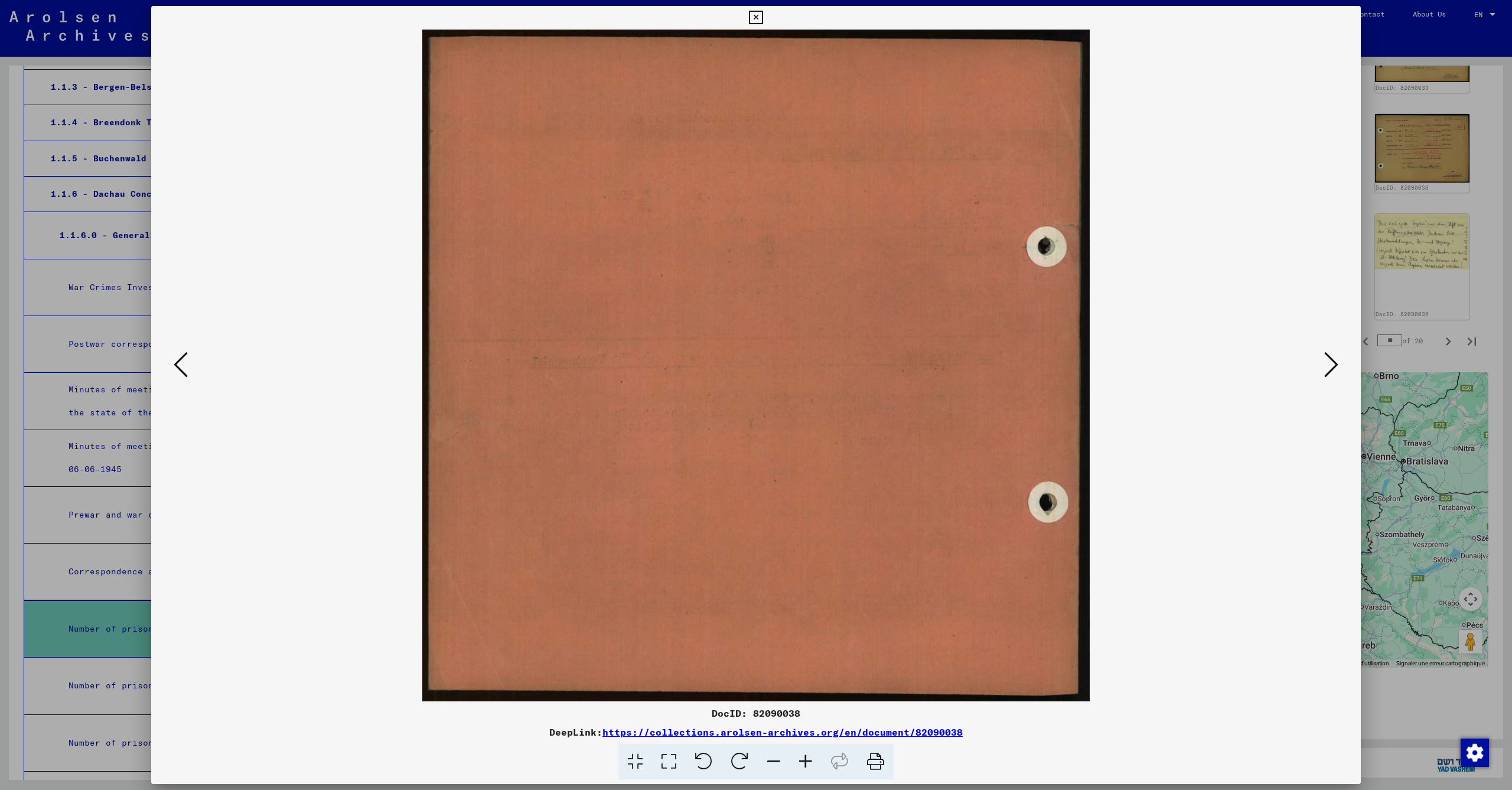 click at bounding box center [181, 365] 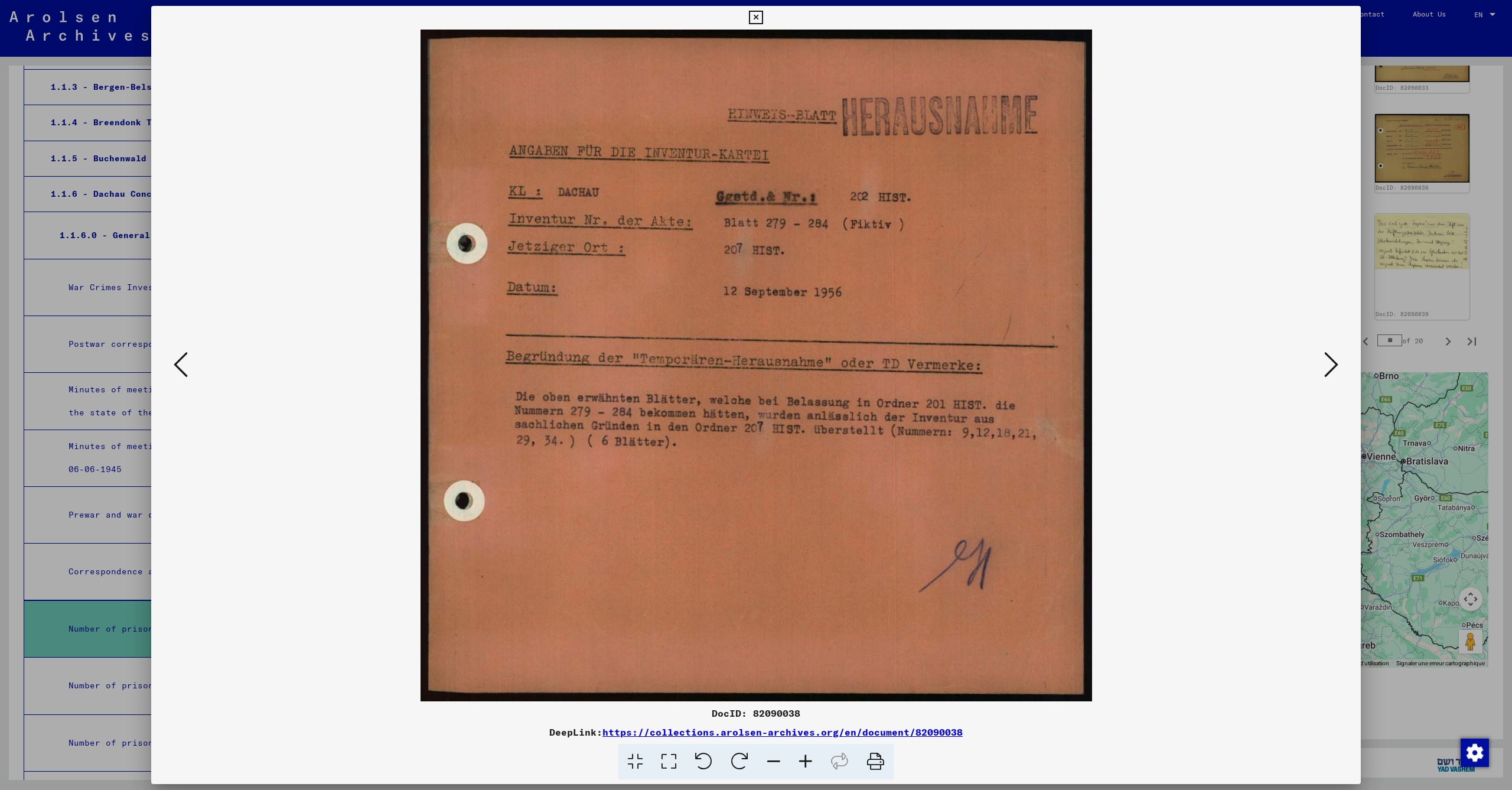 click at bounding box center [181, 365] 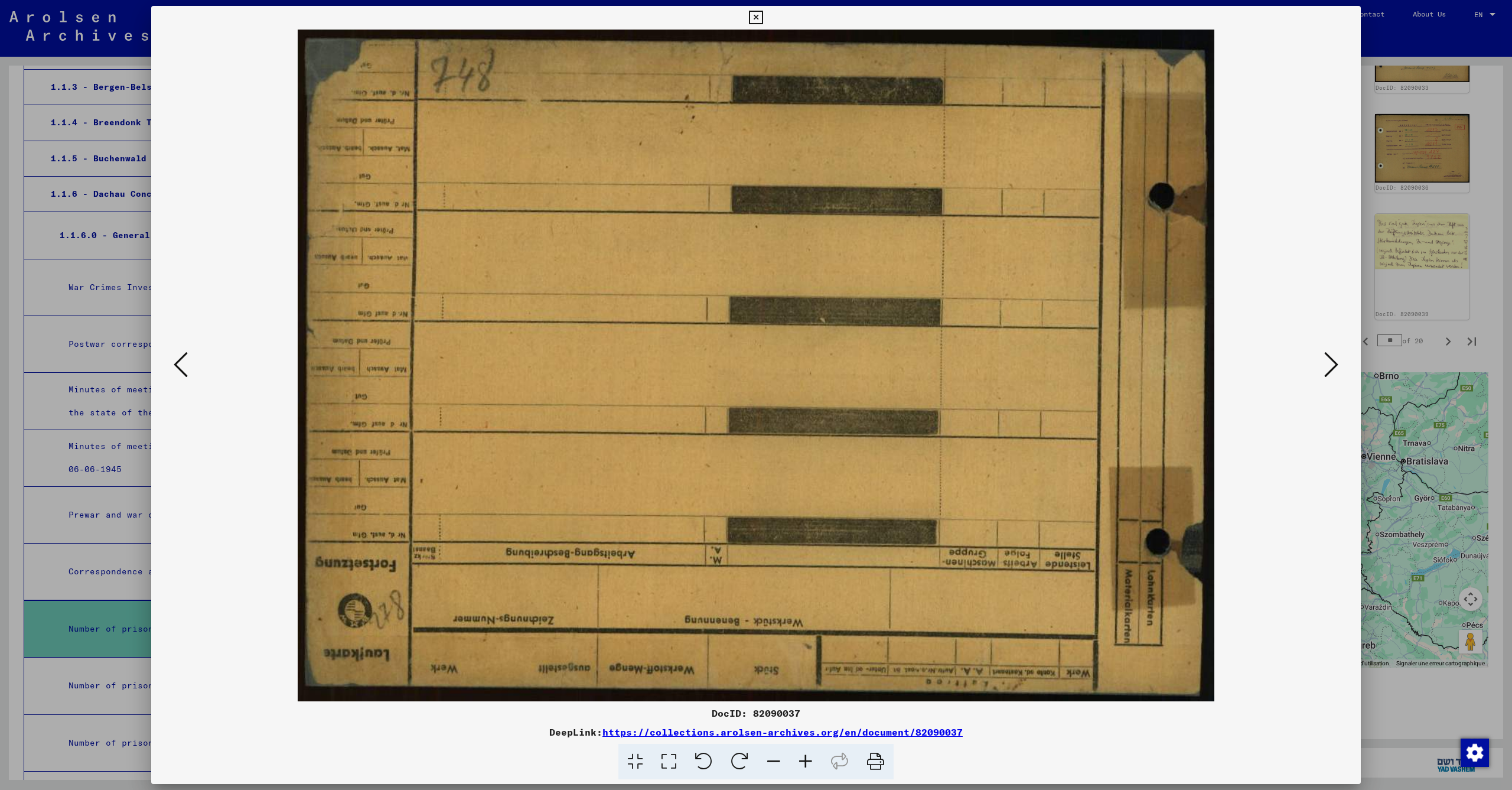 click at bounding box center [181, 365] 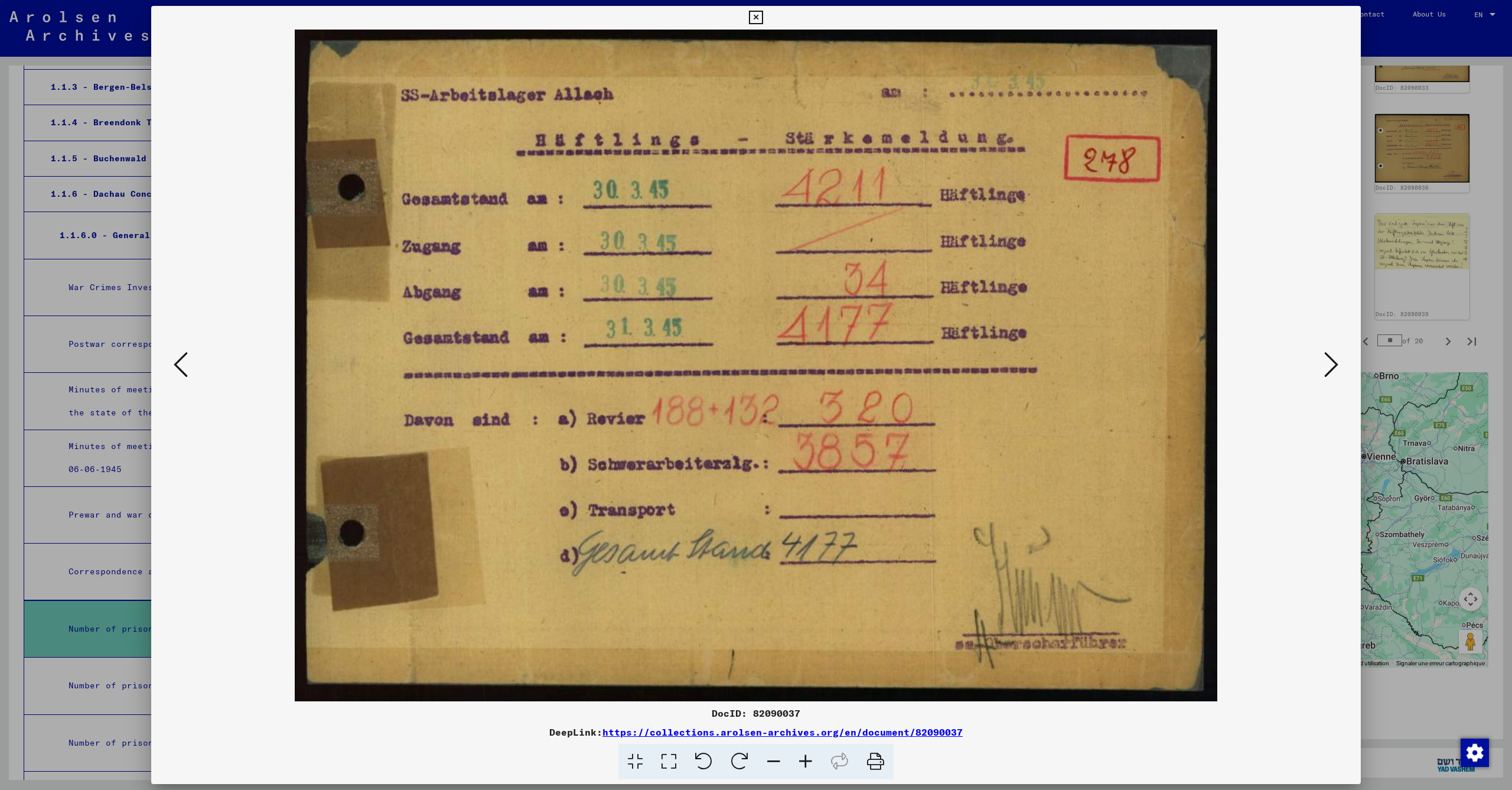 click at bounding box center [181, 365] 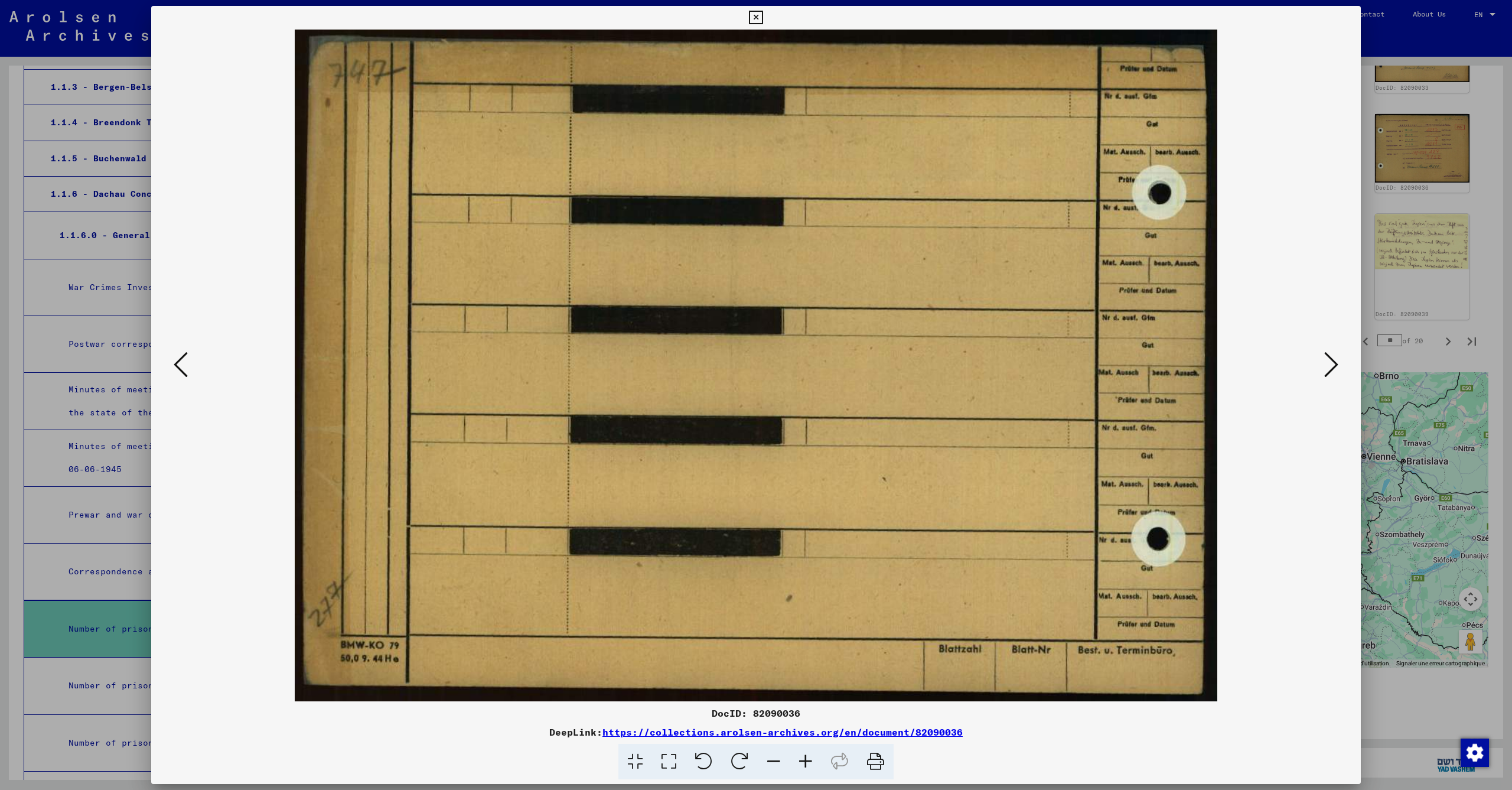 click at bounding box center (181, 365) 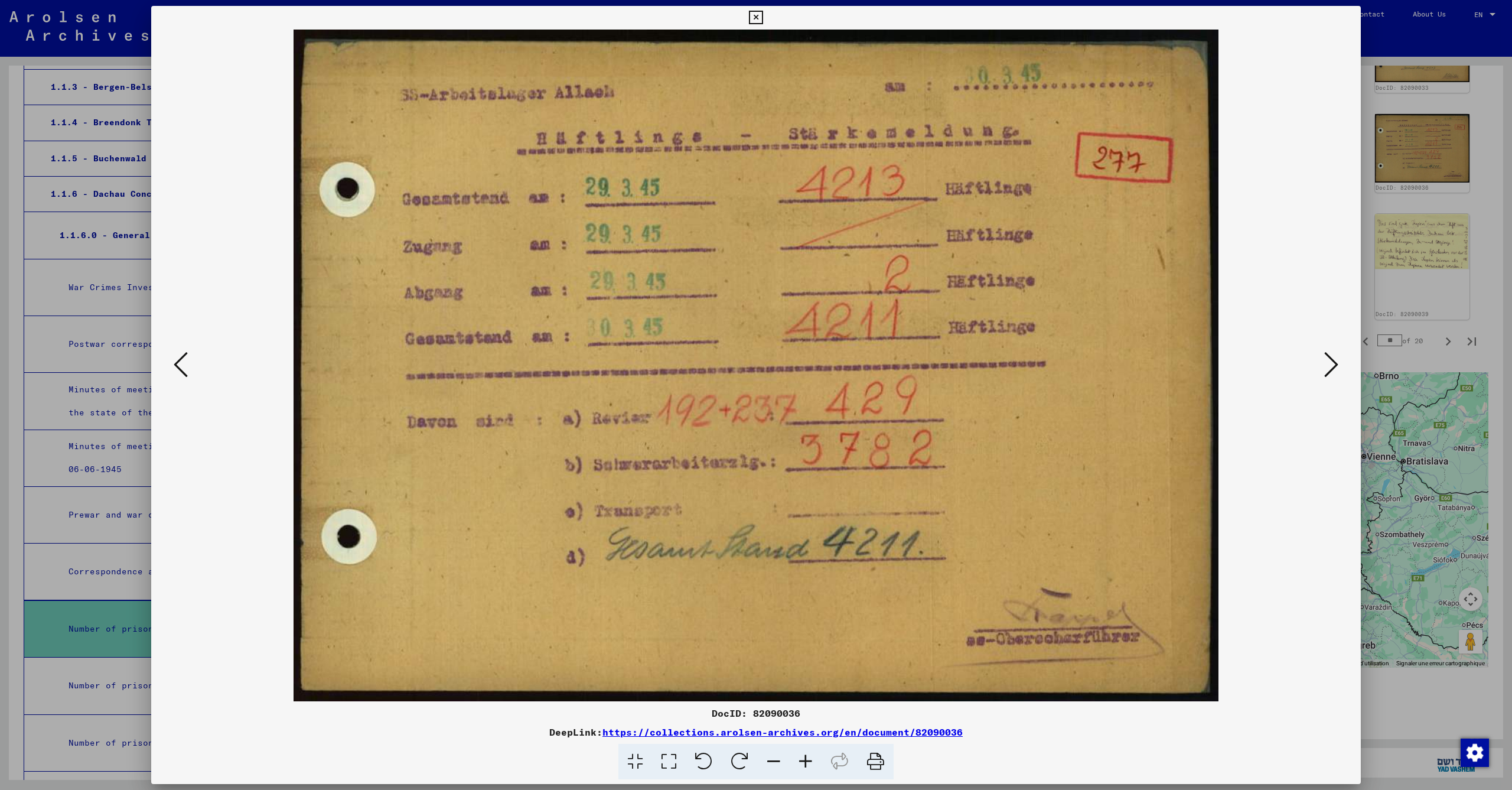 click at bounding box center (181, 365) 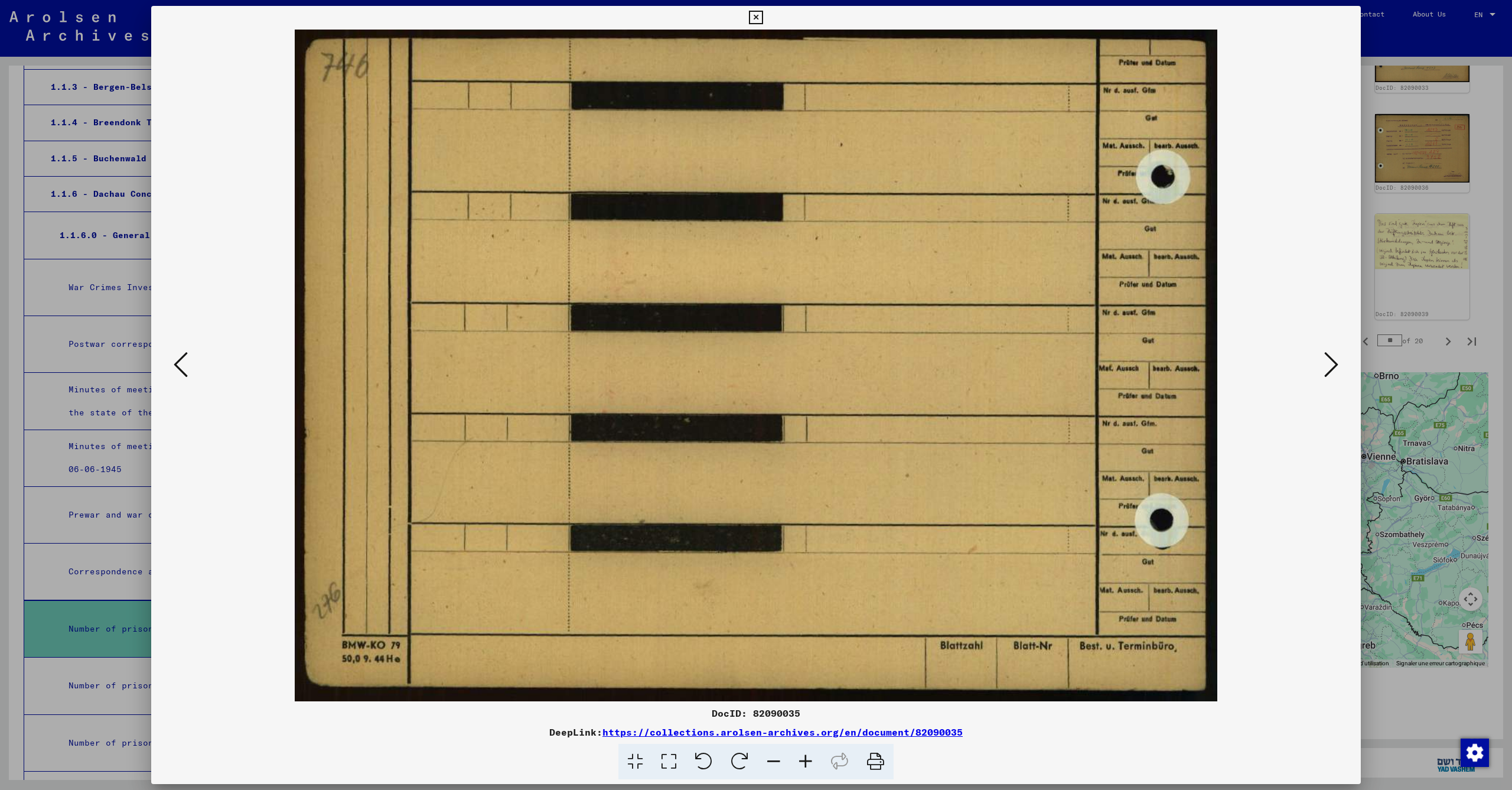 click at bounding box center [181, 365] 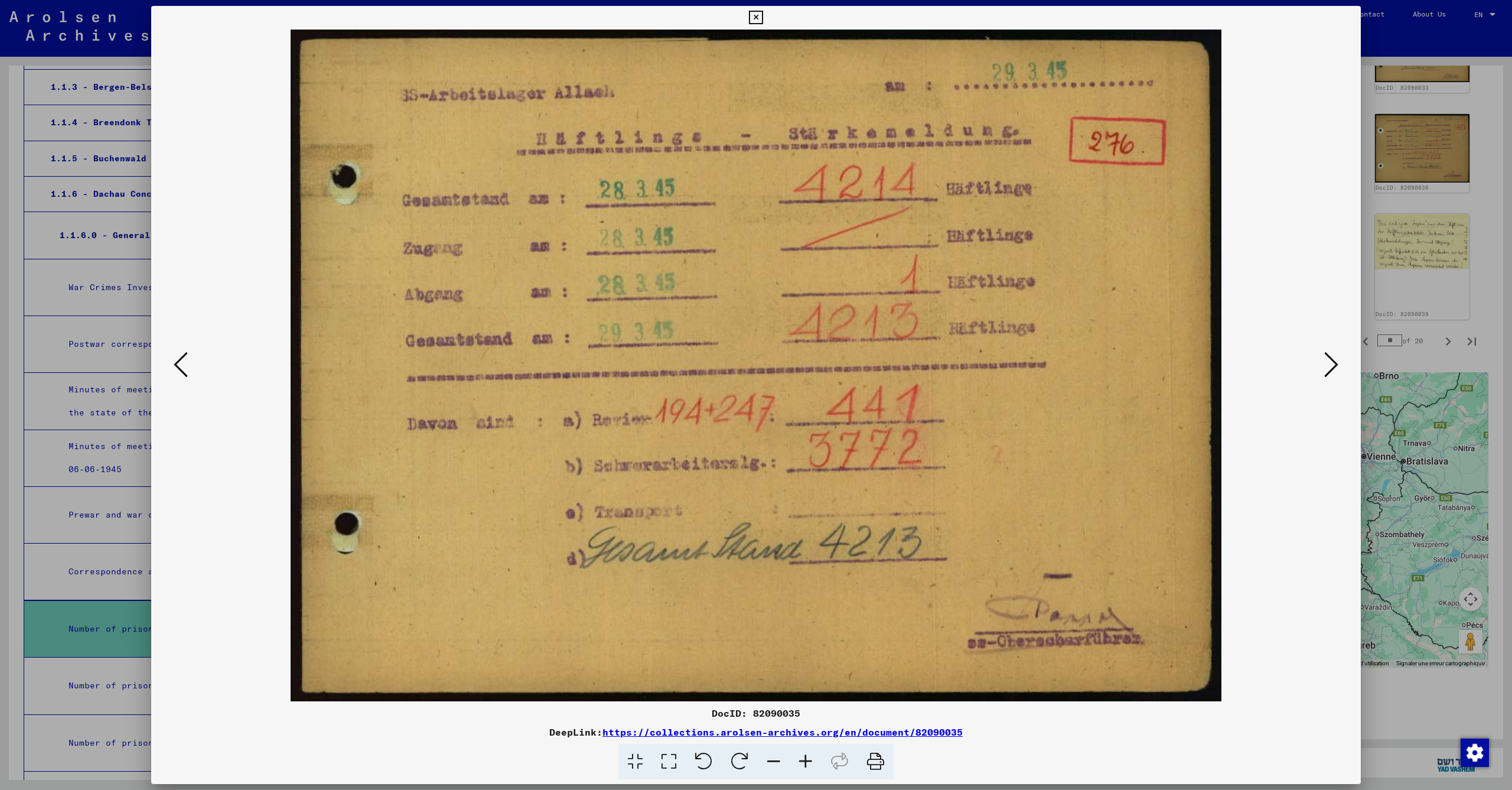 click at bounding box center [181, 365] 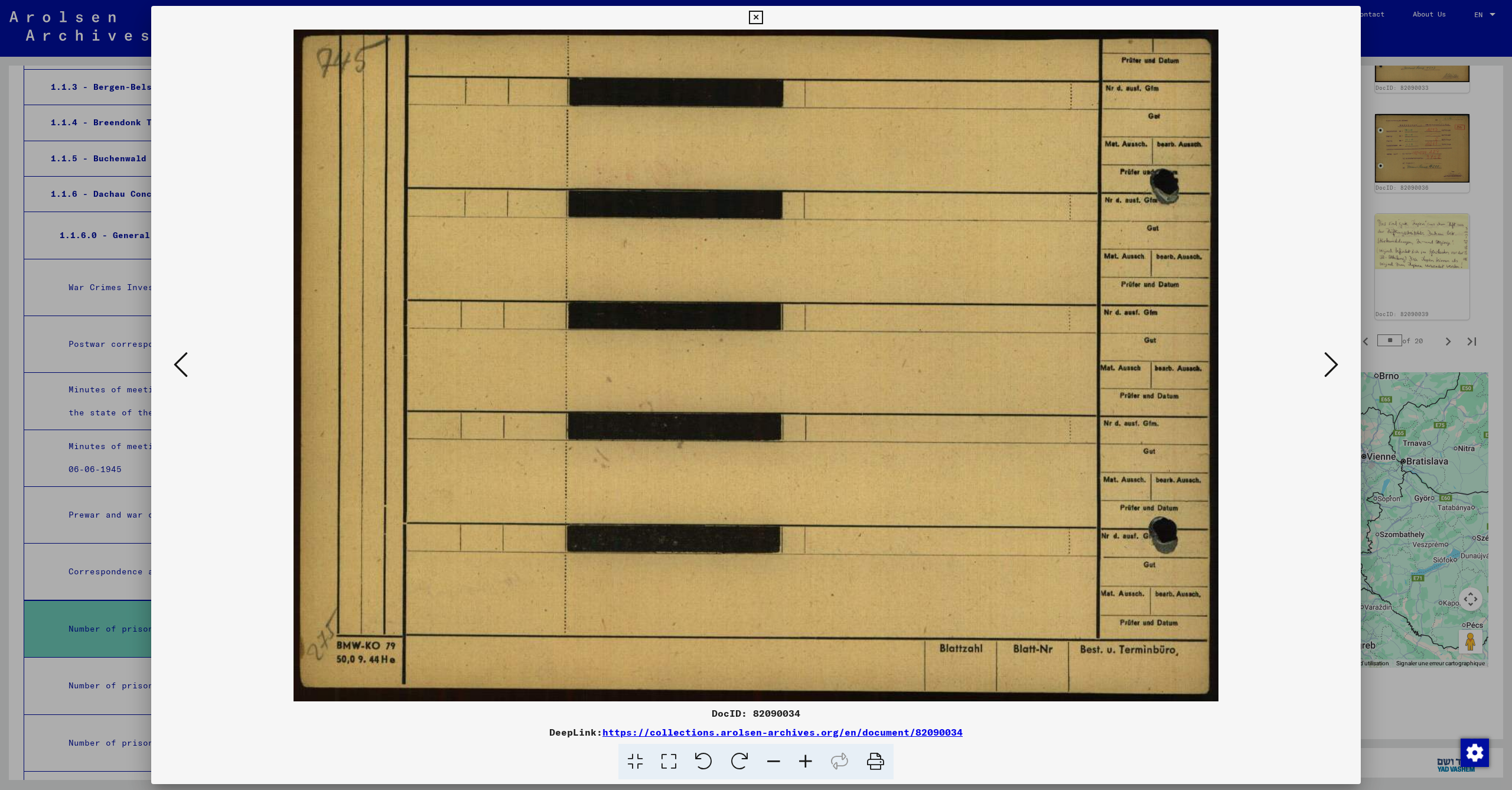 click at bounding box center (181, 365) 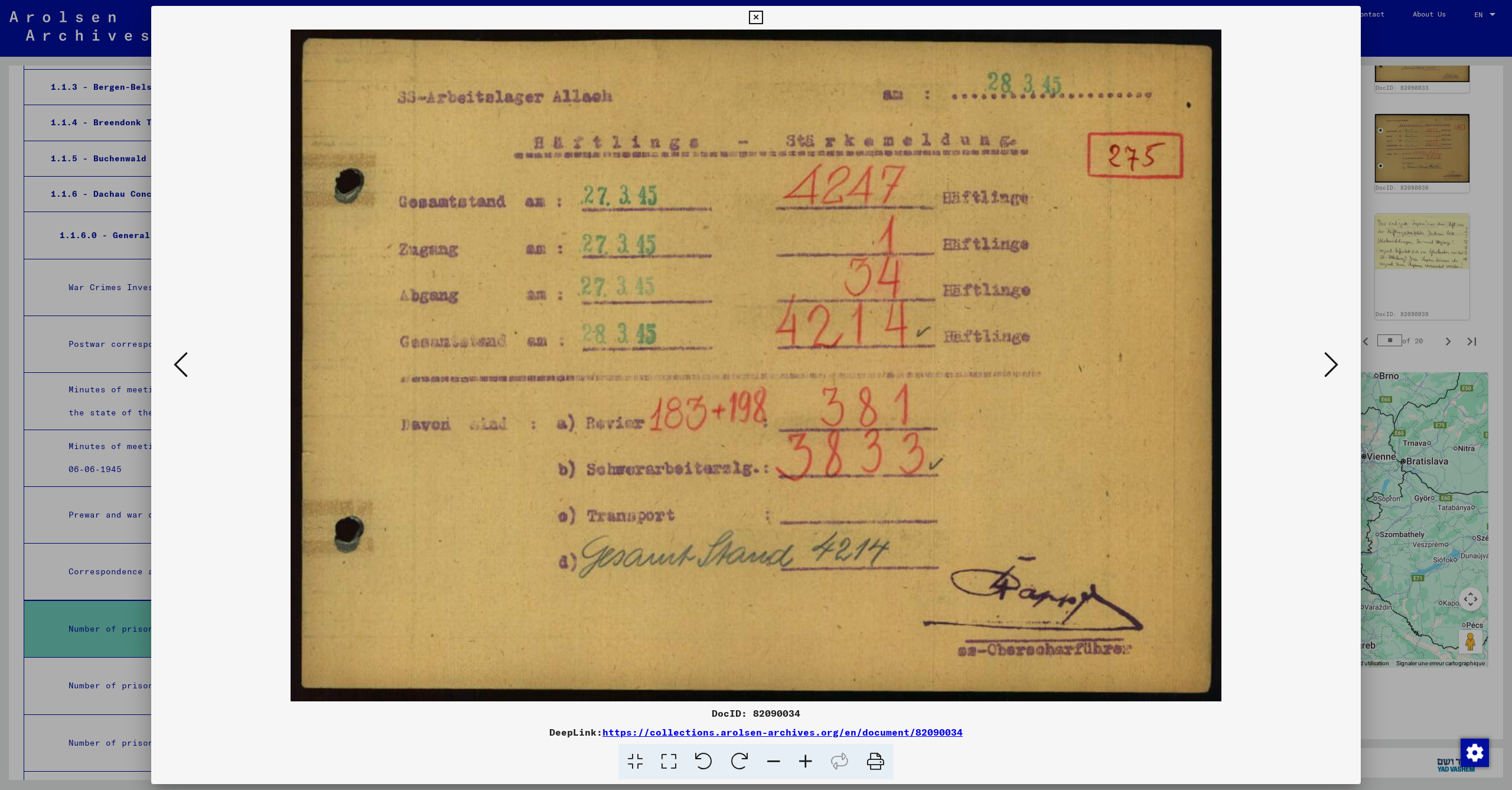 click at bounding box center [181, 365] 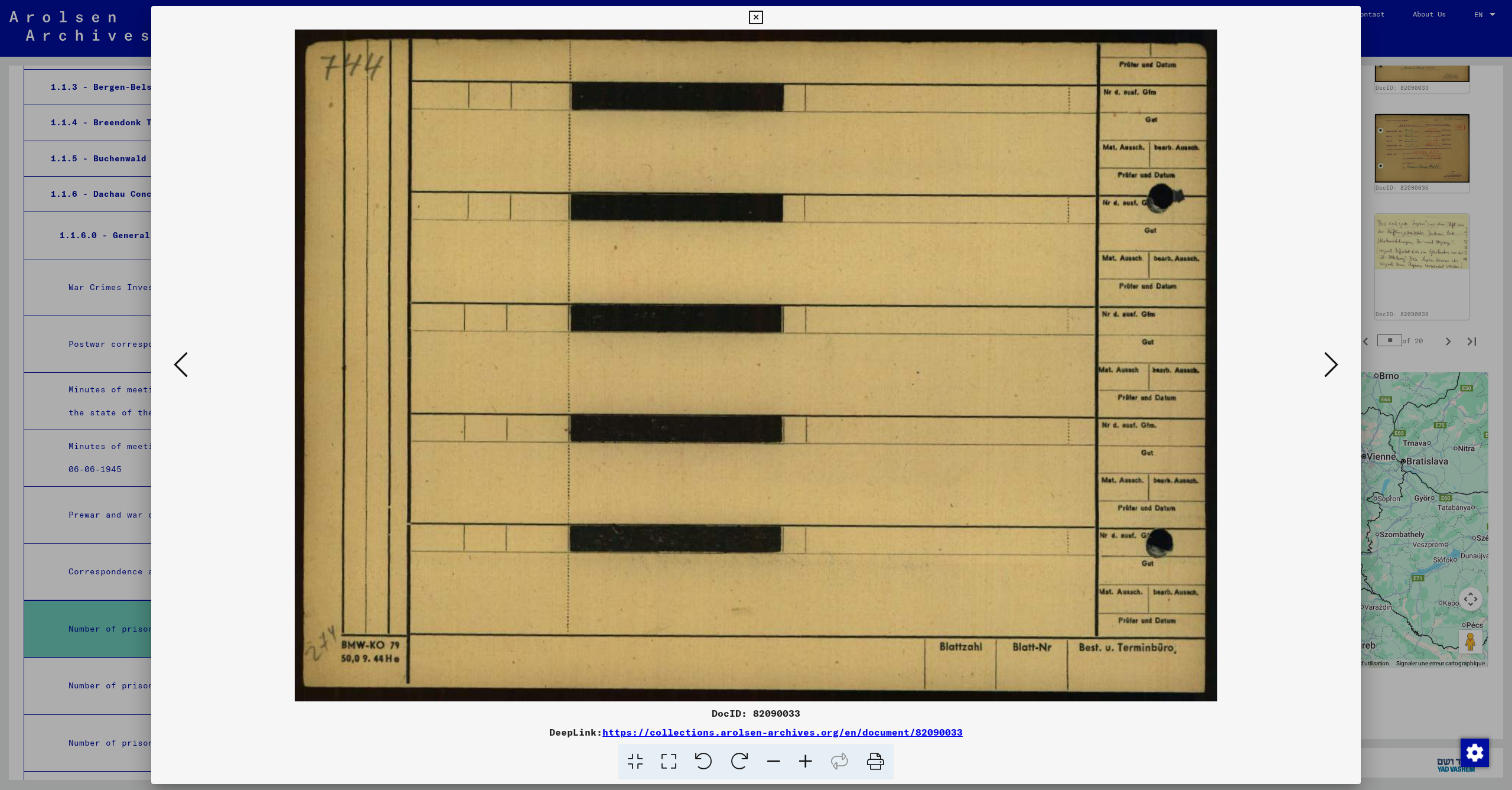 click at bounding box center [181, 365] 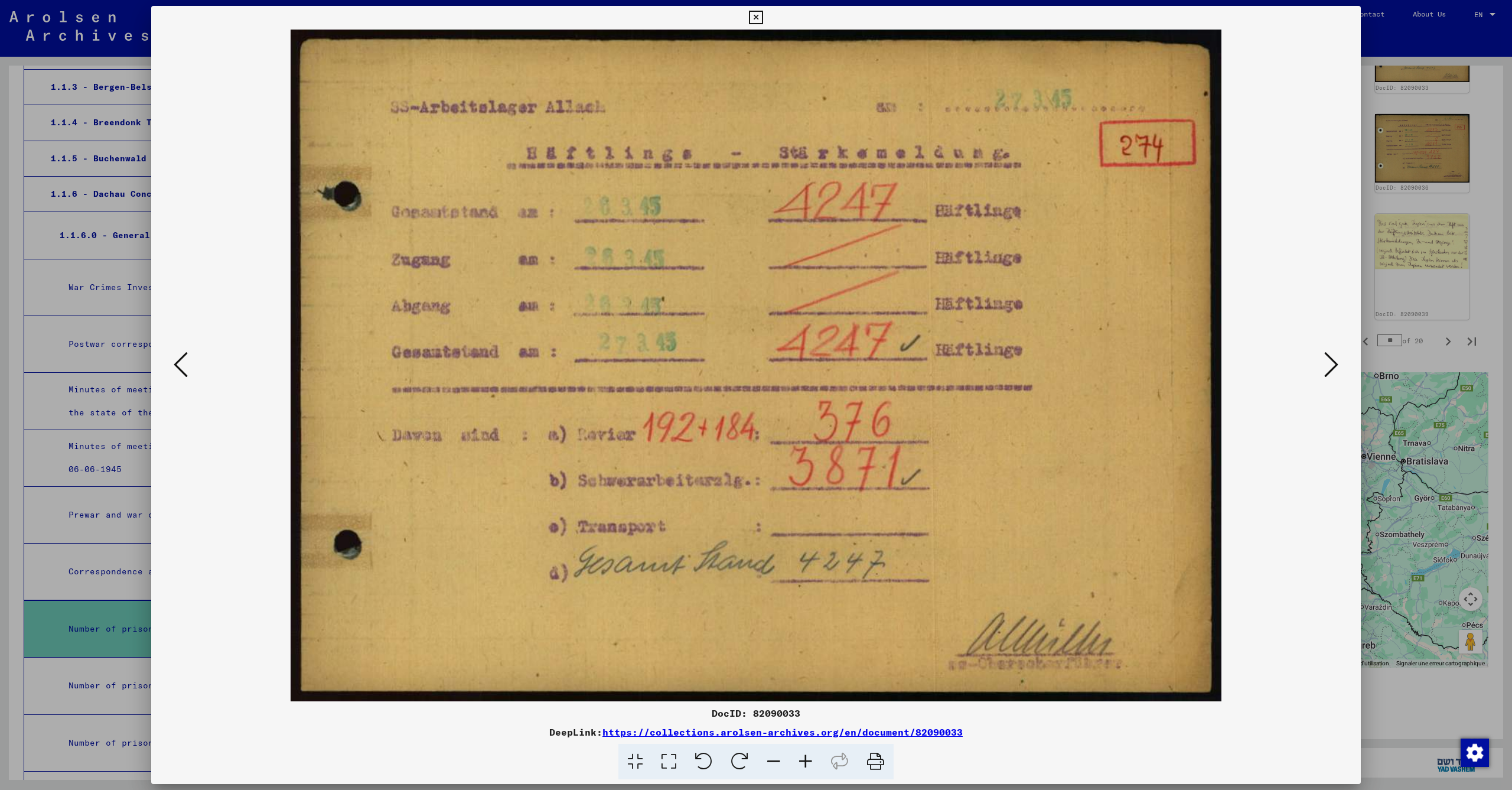click at bounding box center [181, 365] 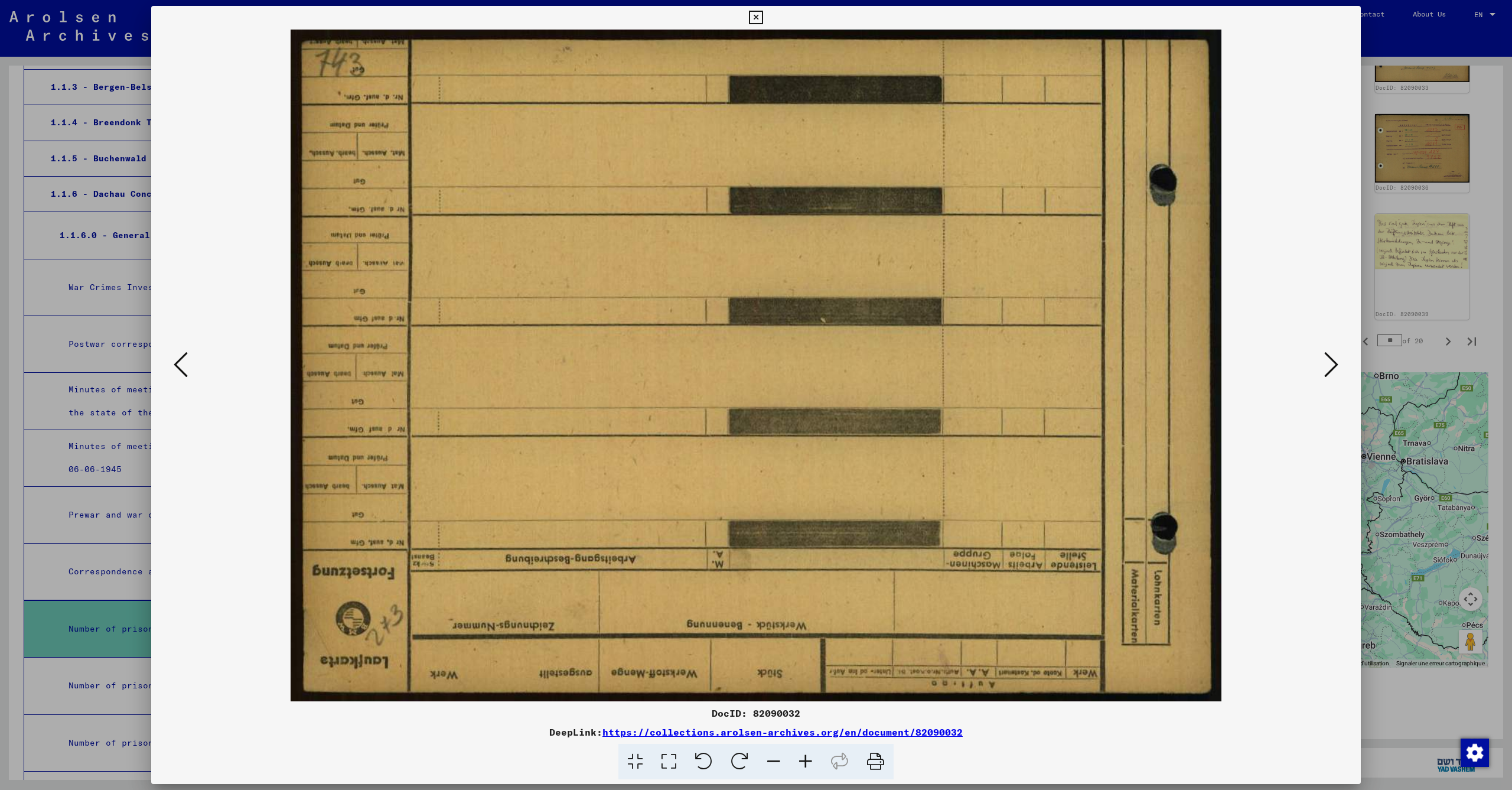 click at bounding box center [181, 365] 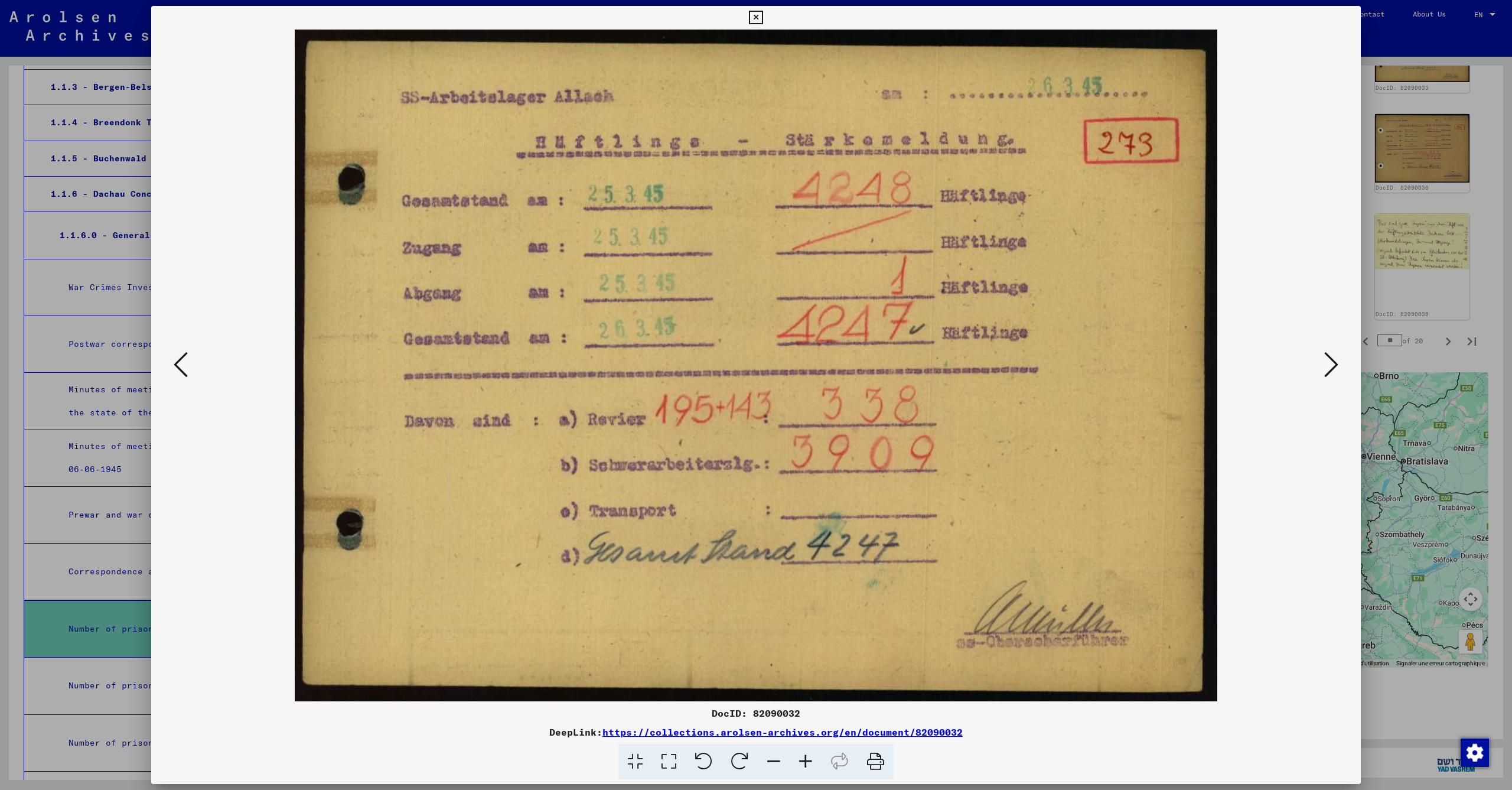 click at bounding box center [181, 365] 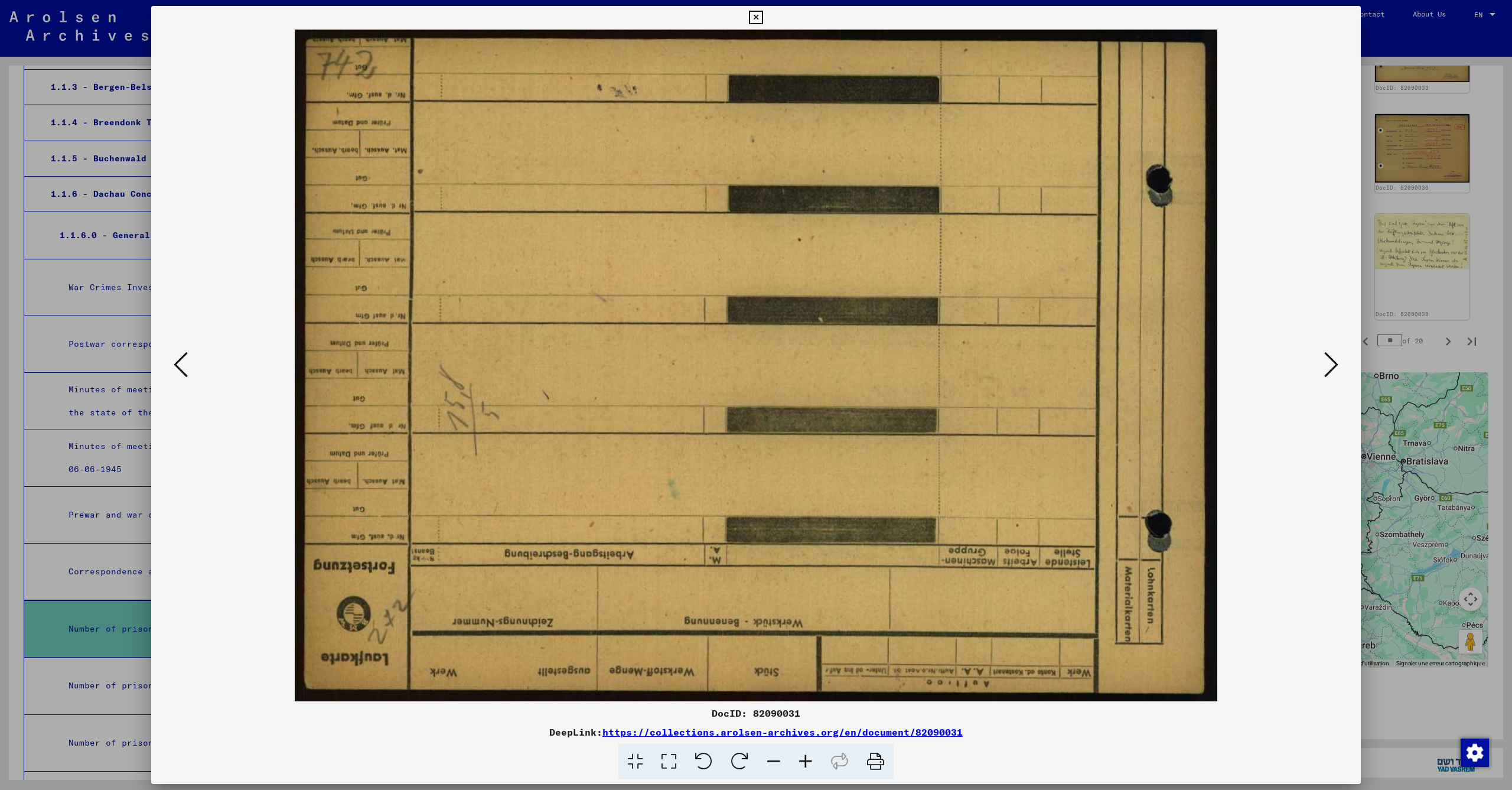 click at bounding box center (181, 365) 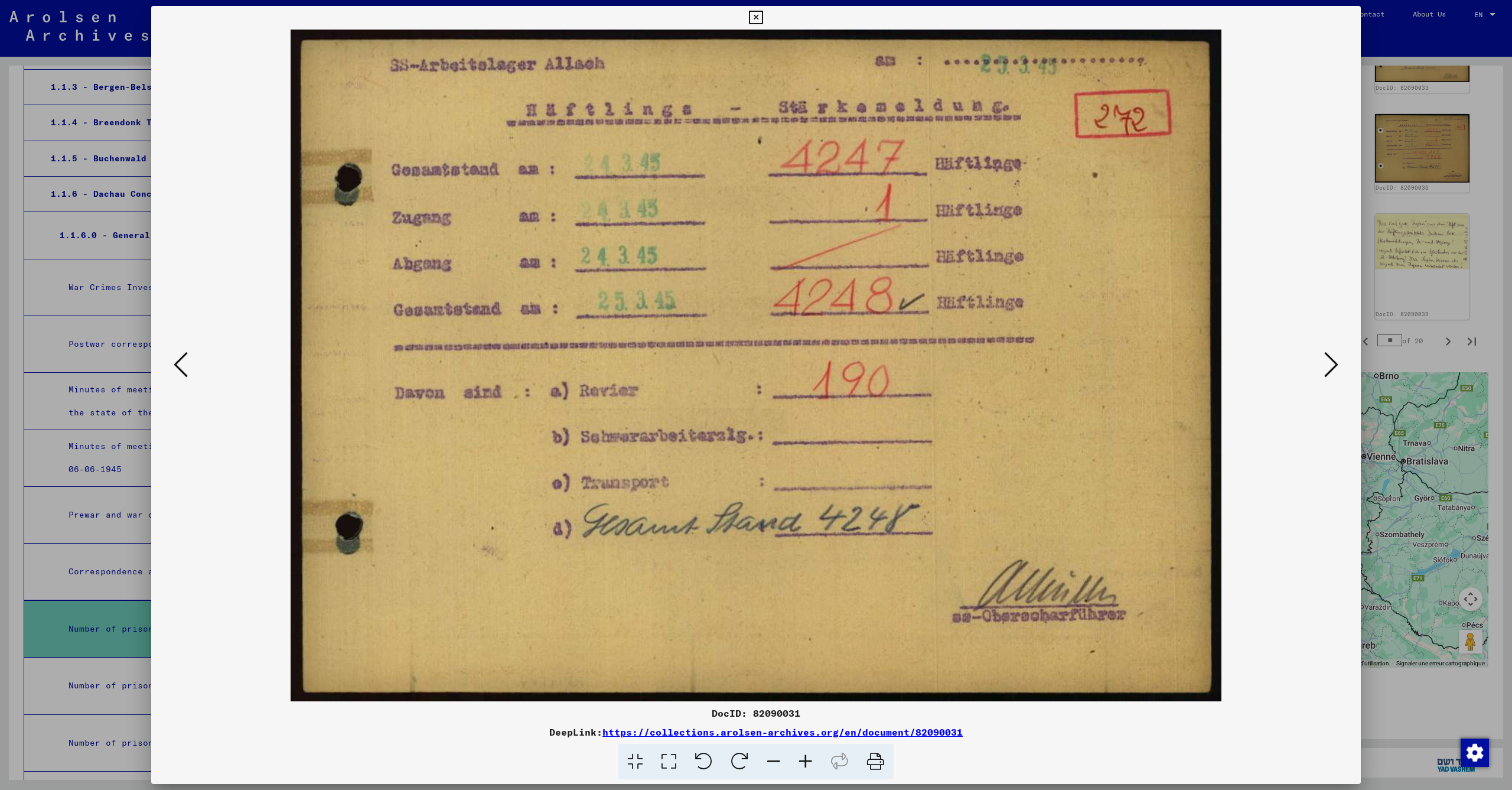 click at bounding box center [181, 365] 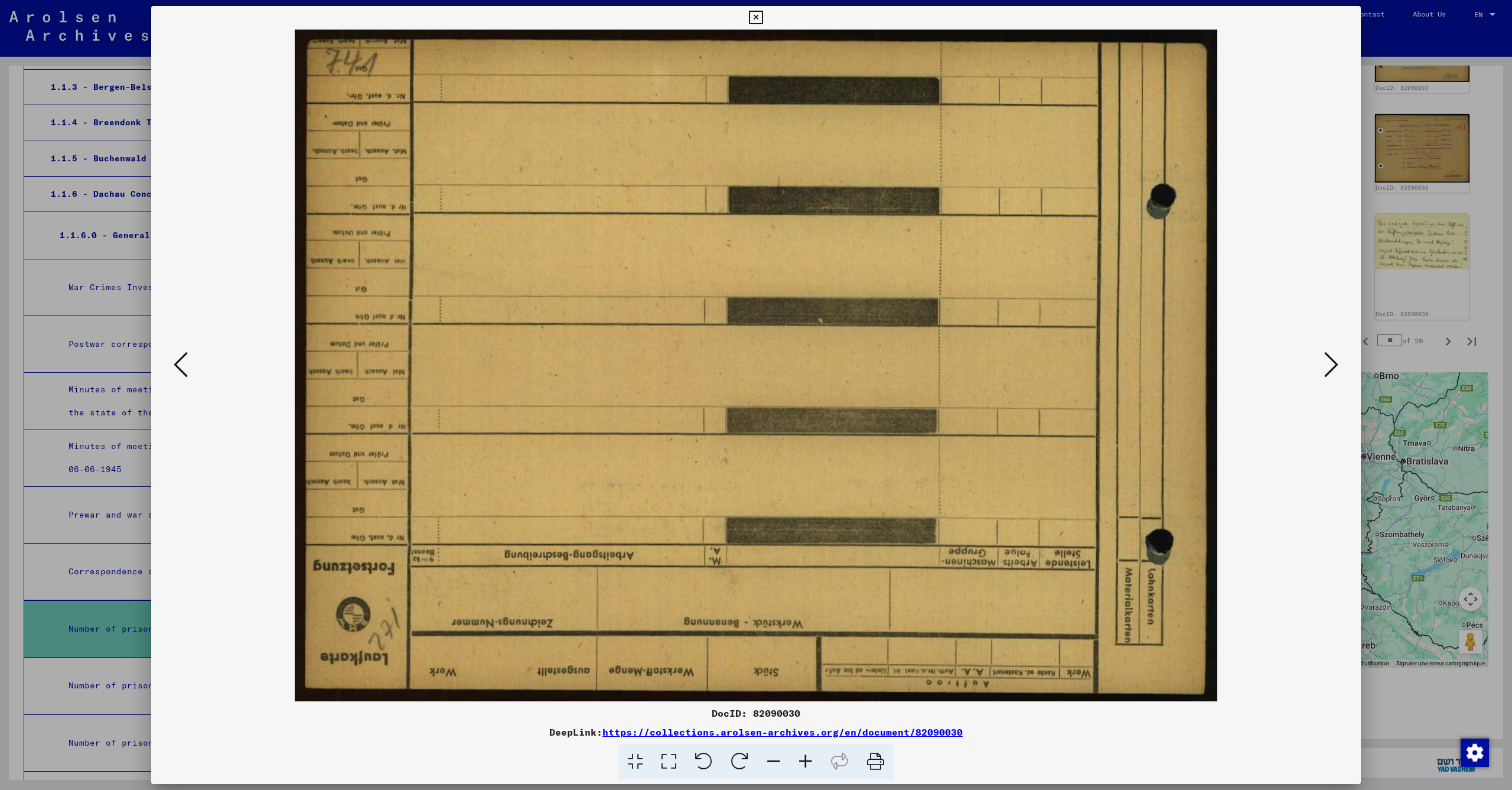 click at bounding box center [181, 365] 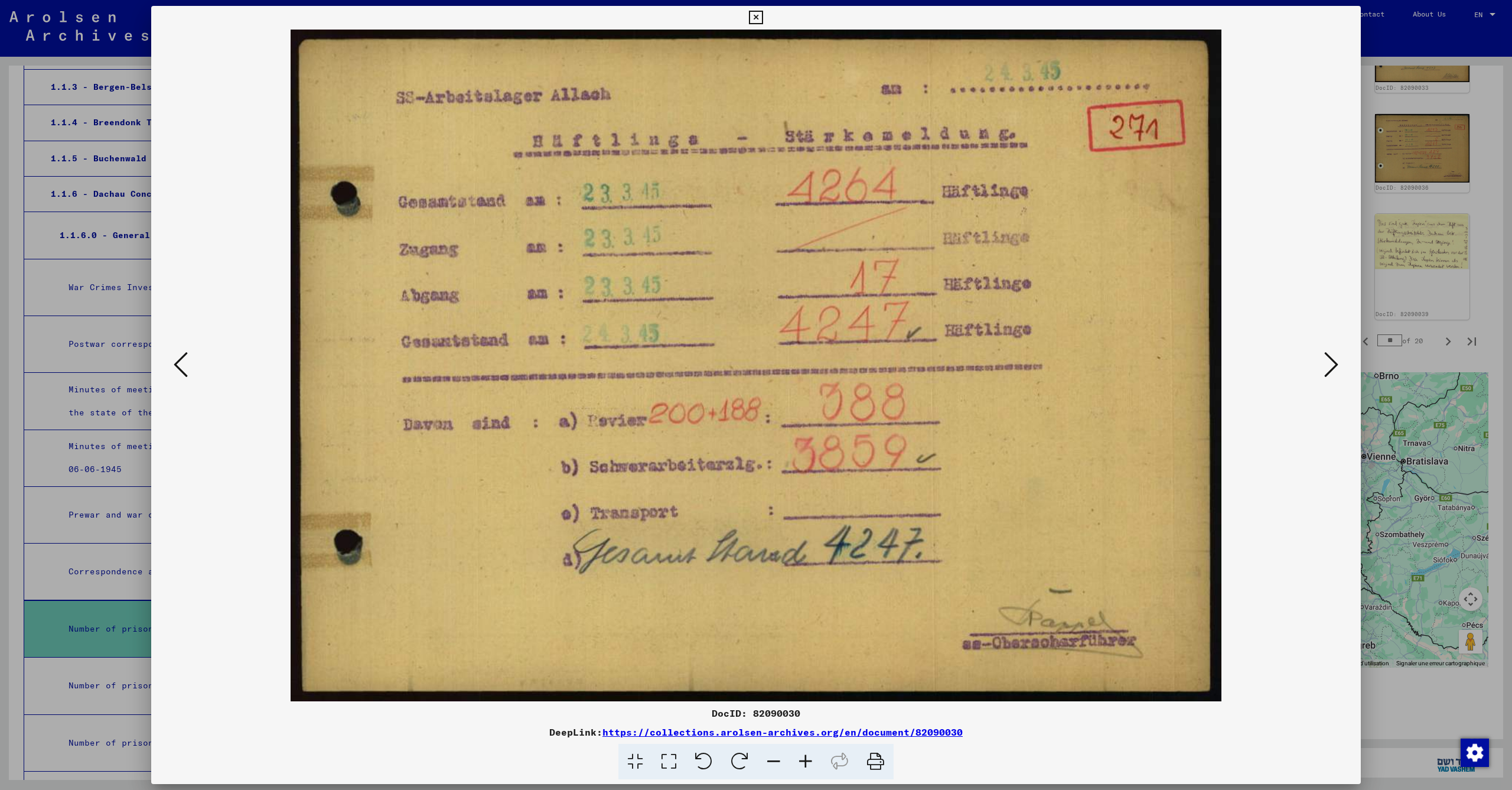 click at bounding box center [181, 365] 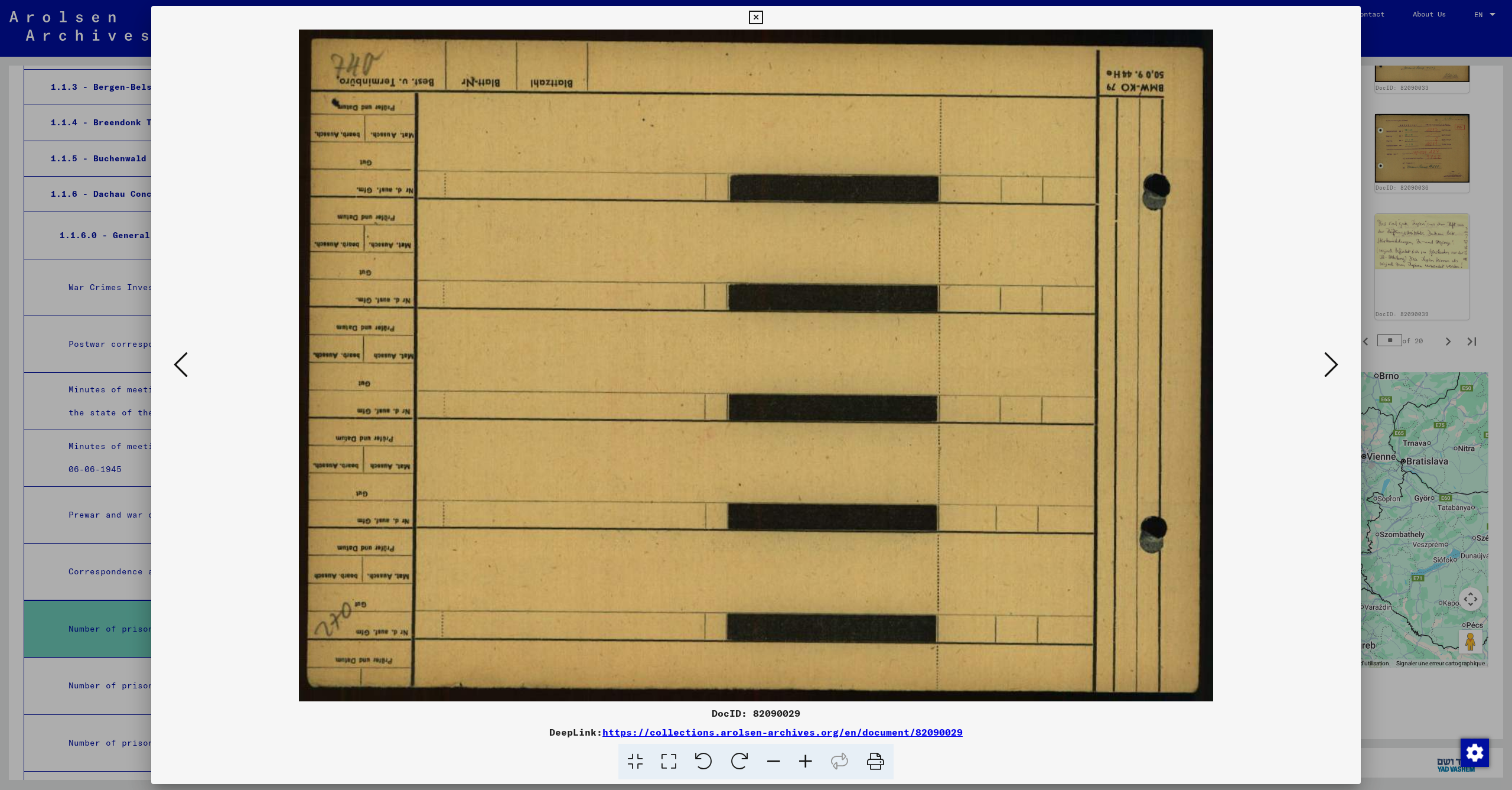 click at bounding box center [181, 365] 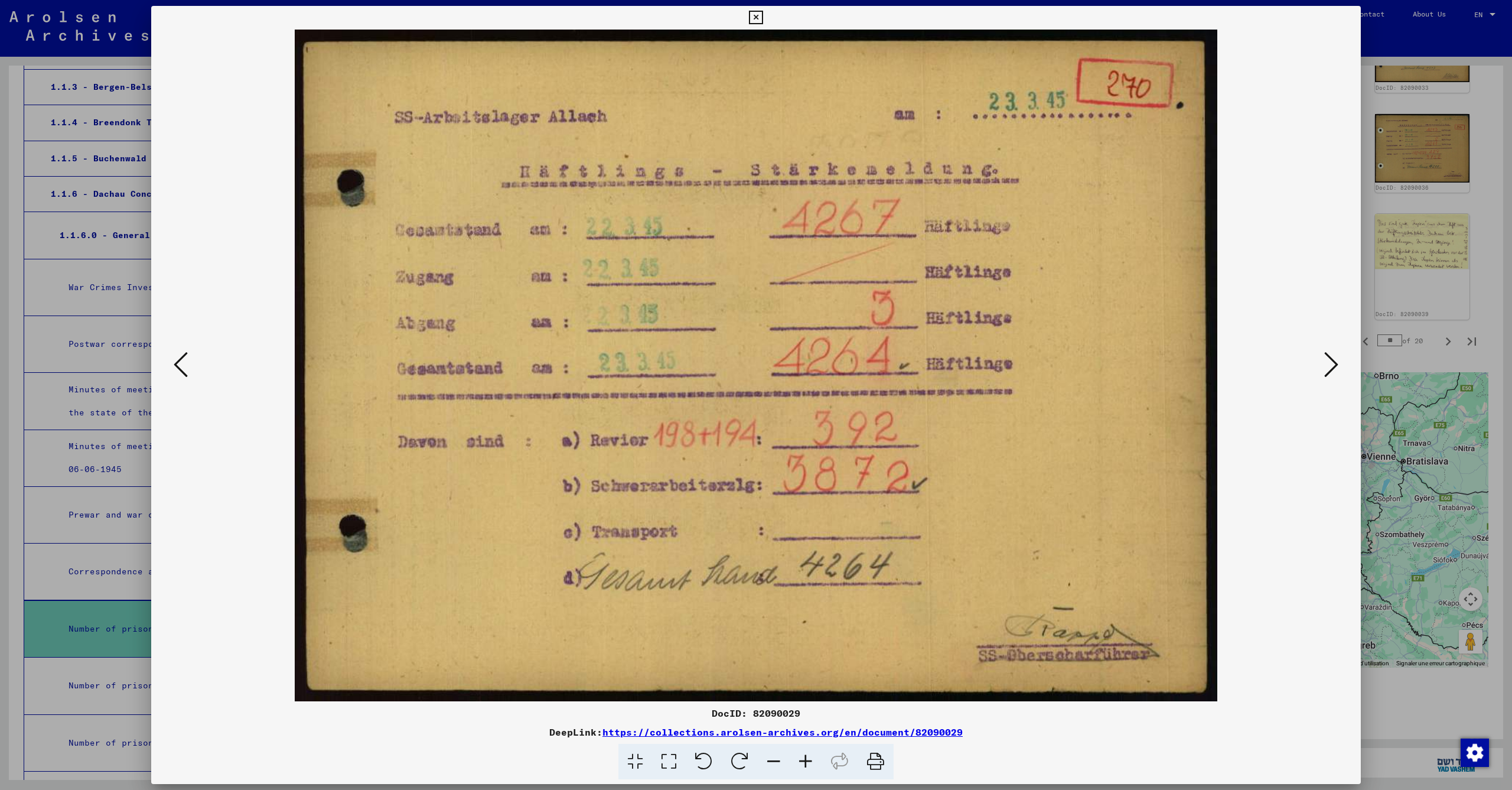 click at bounding box center (181, 365) 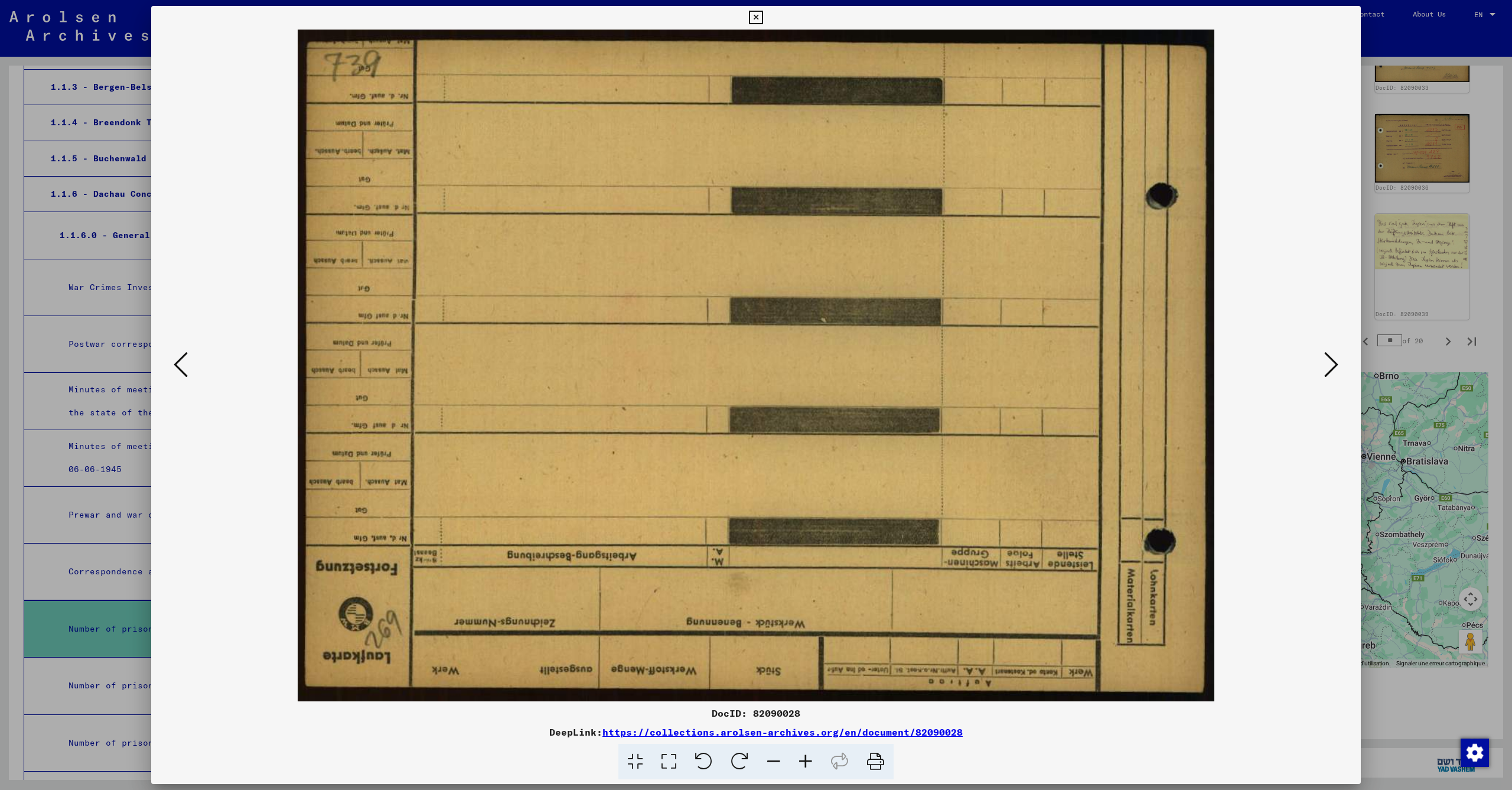 click at bounding box center (181, 365) 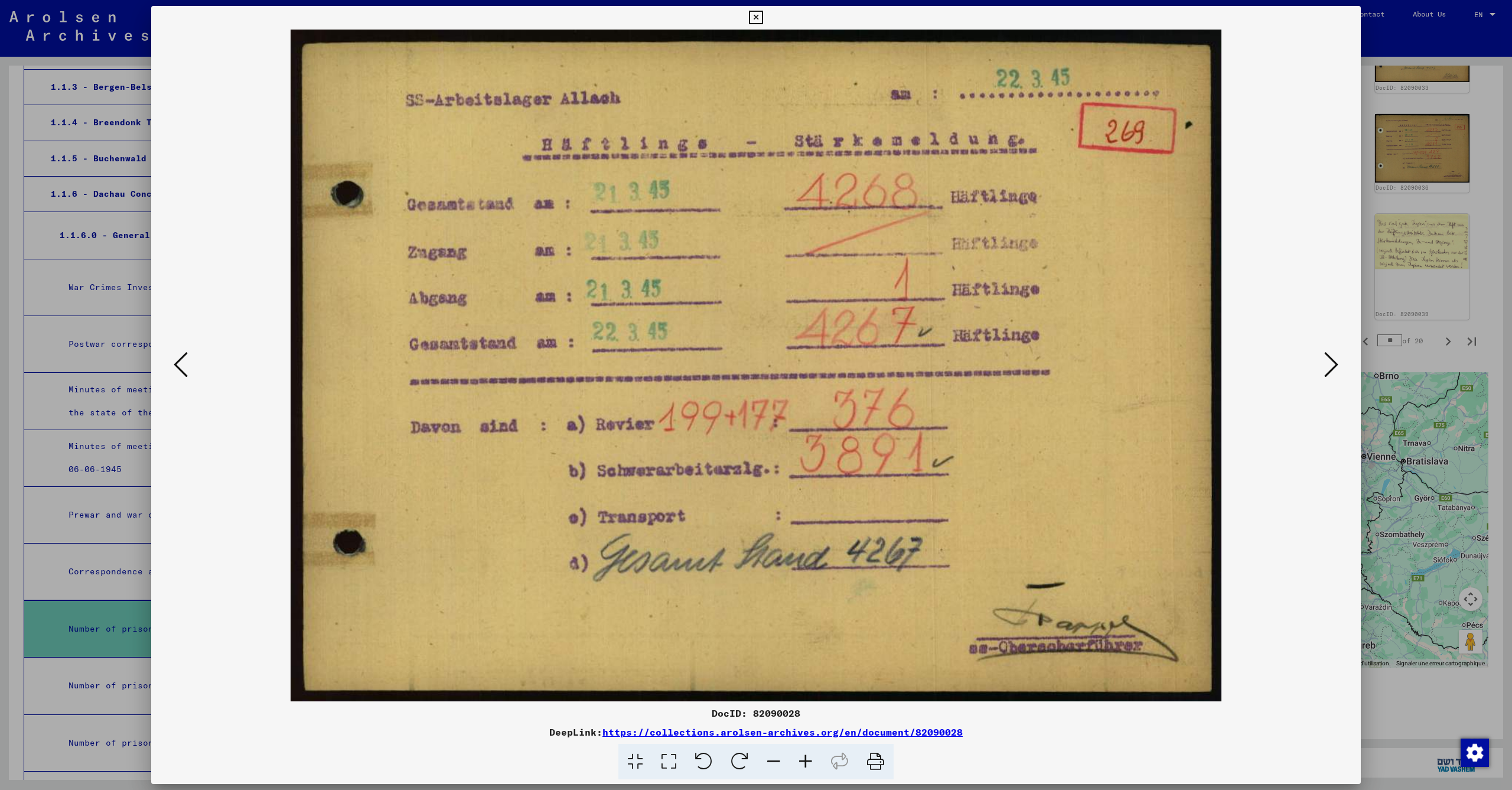 click at bounding box center [181, 365] 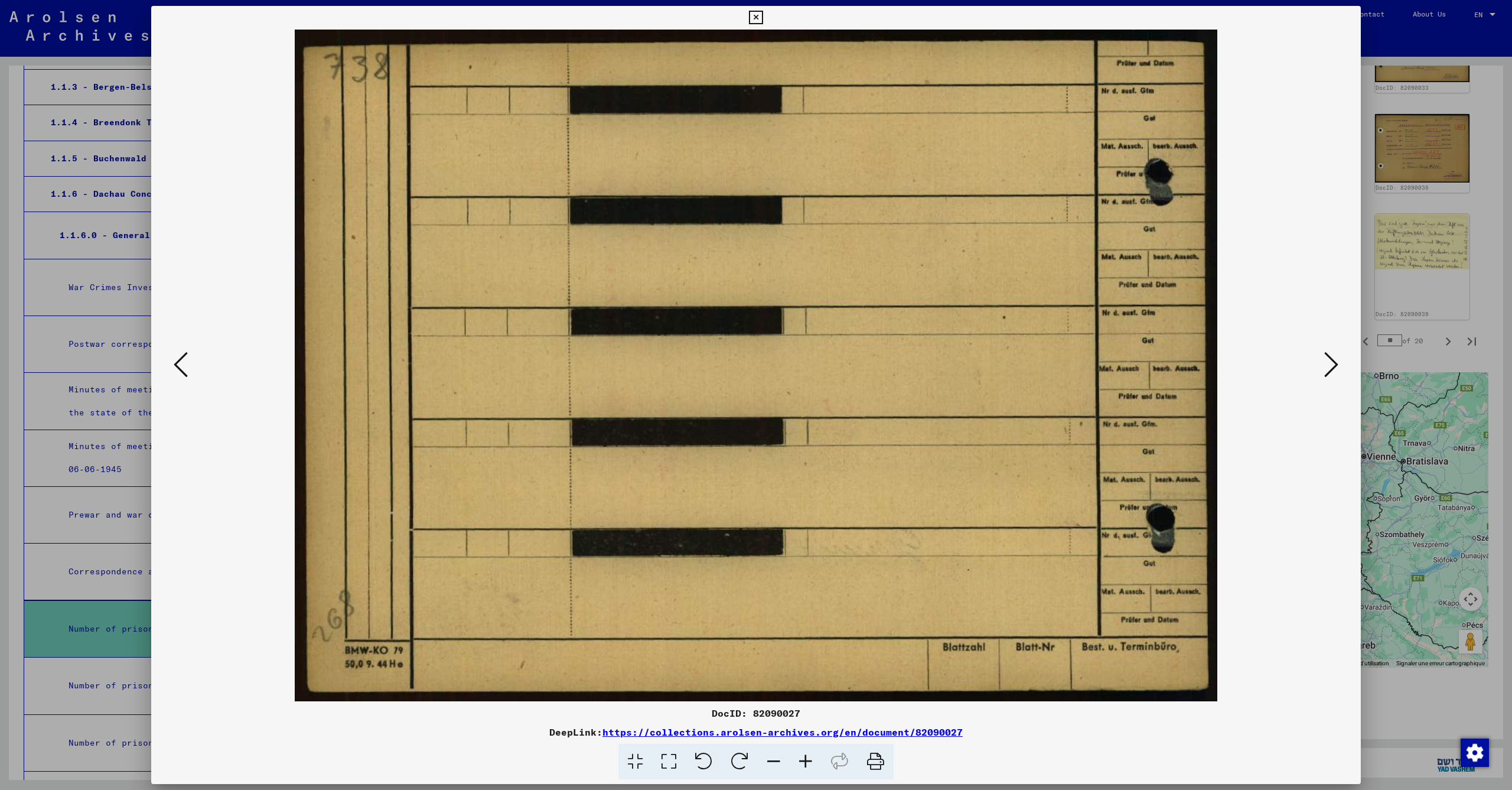 click at bounding box center [181, 365] 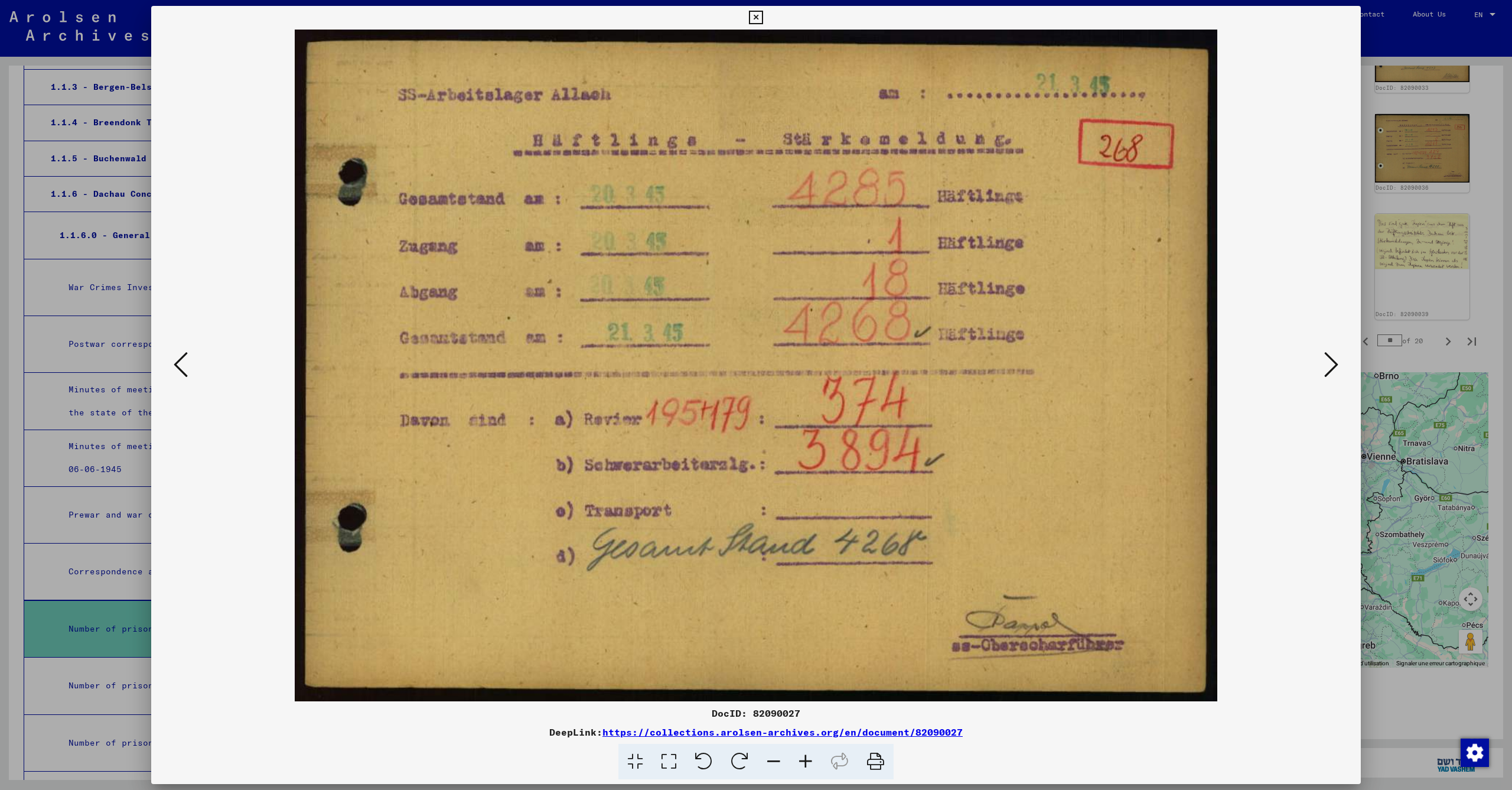 click at bounding box center (181, 365) 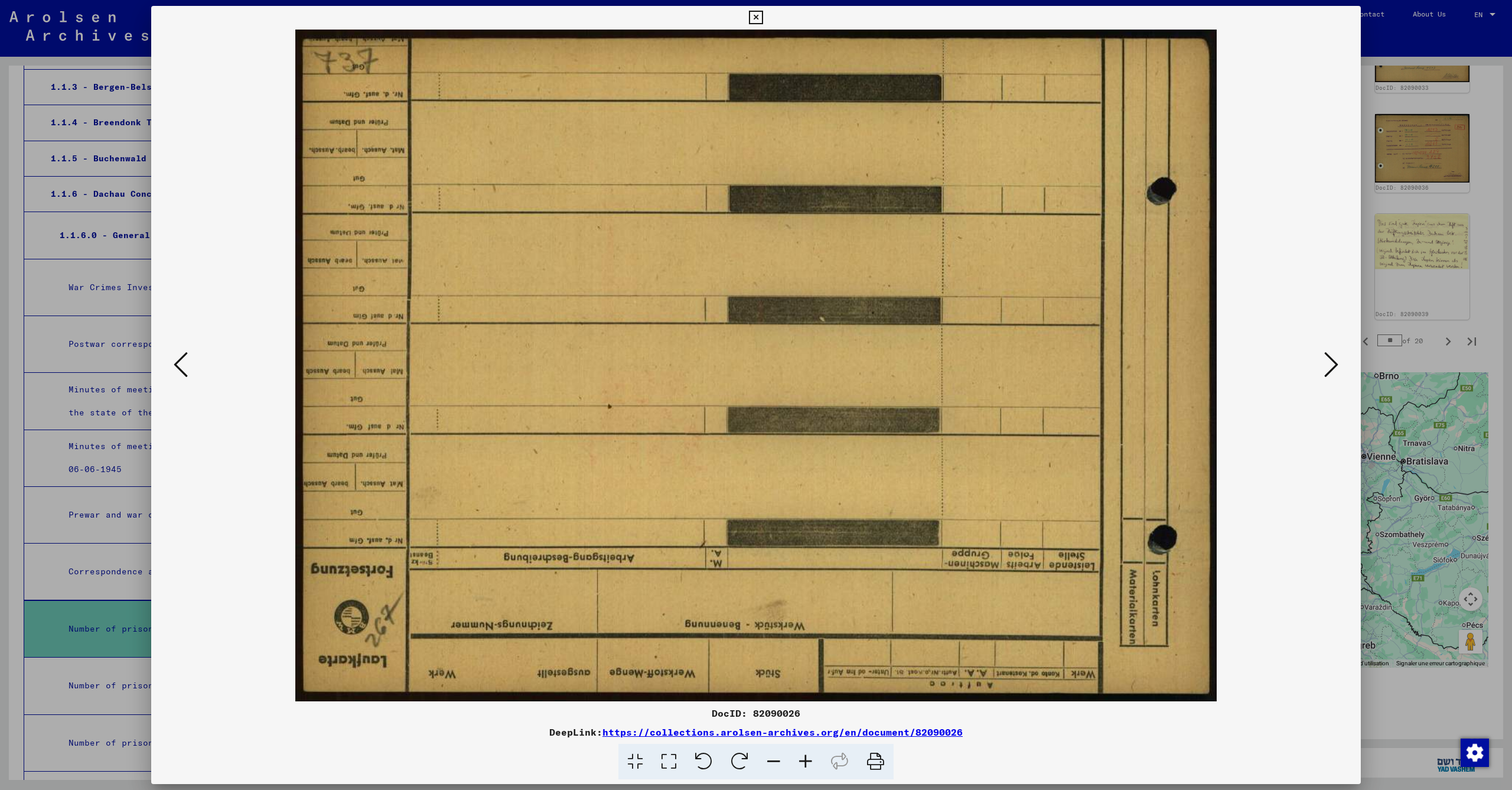 click at bounding box center (181, 365) 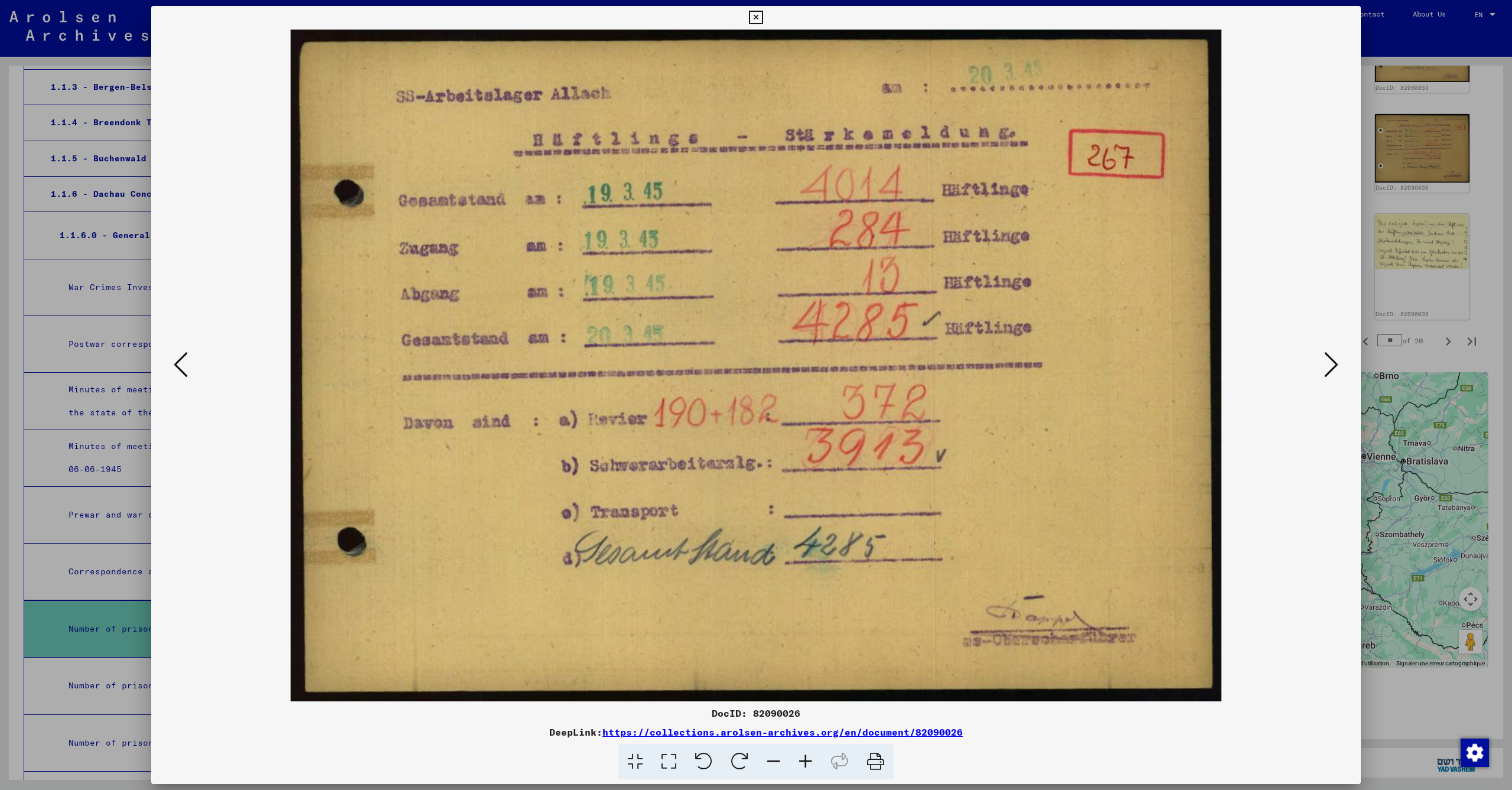 click at bounding box center (755, 18) 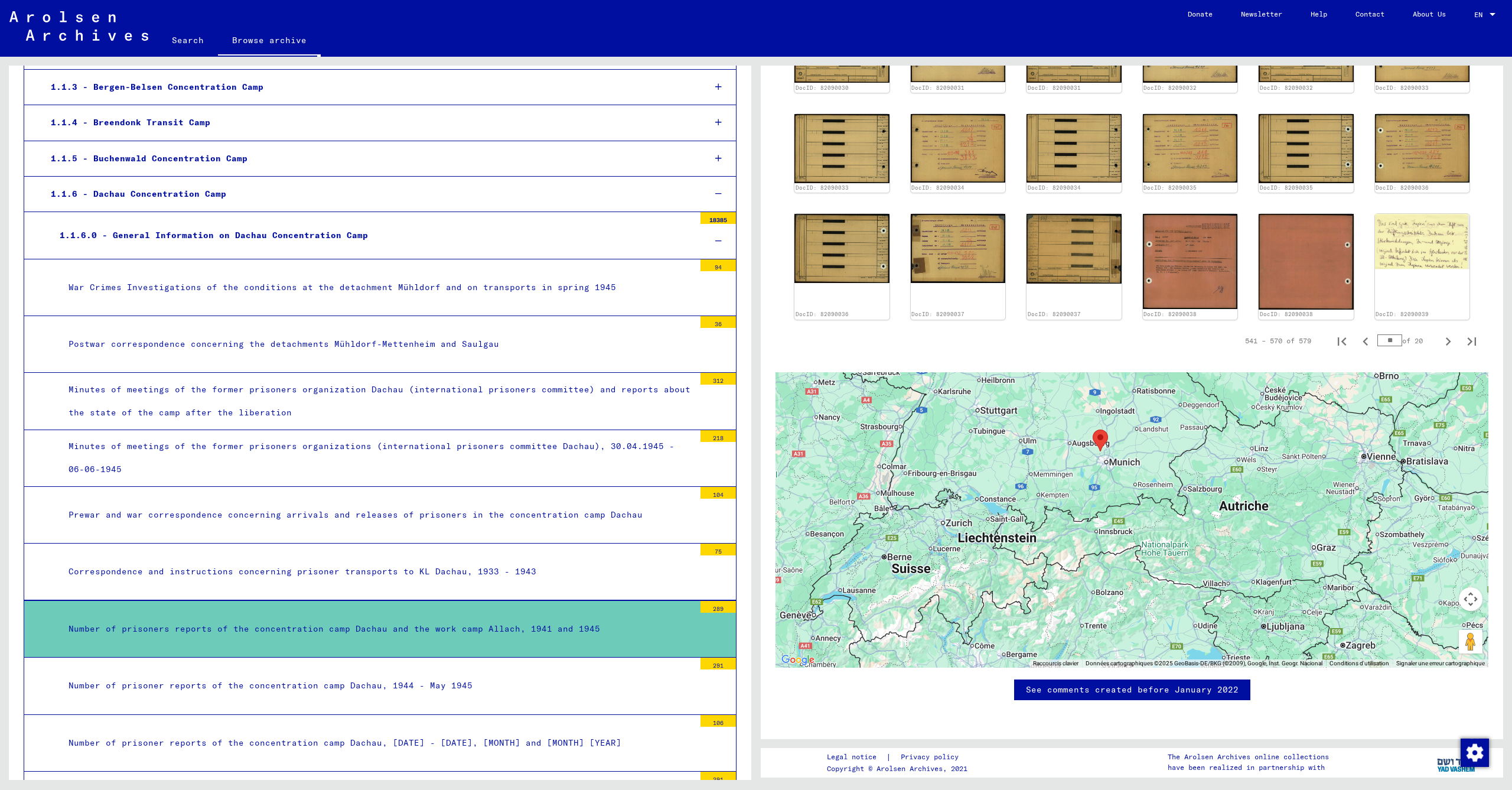 drag, startPoint x: 1112, startPoint y: 309, endPoint x: 1089, endPoint y: 408, distance: 101.63661 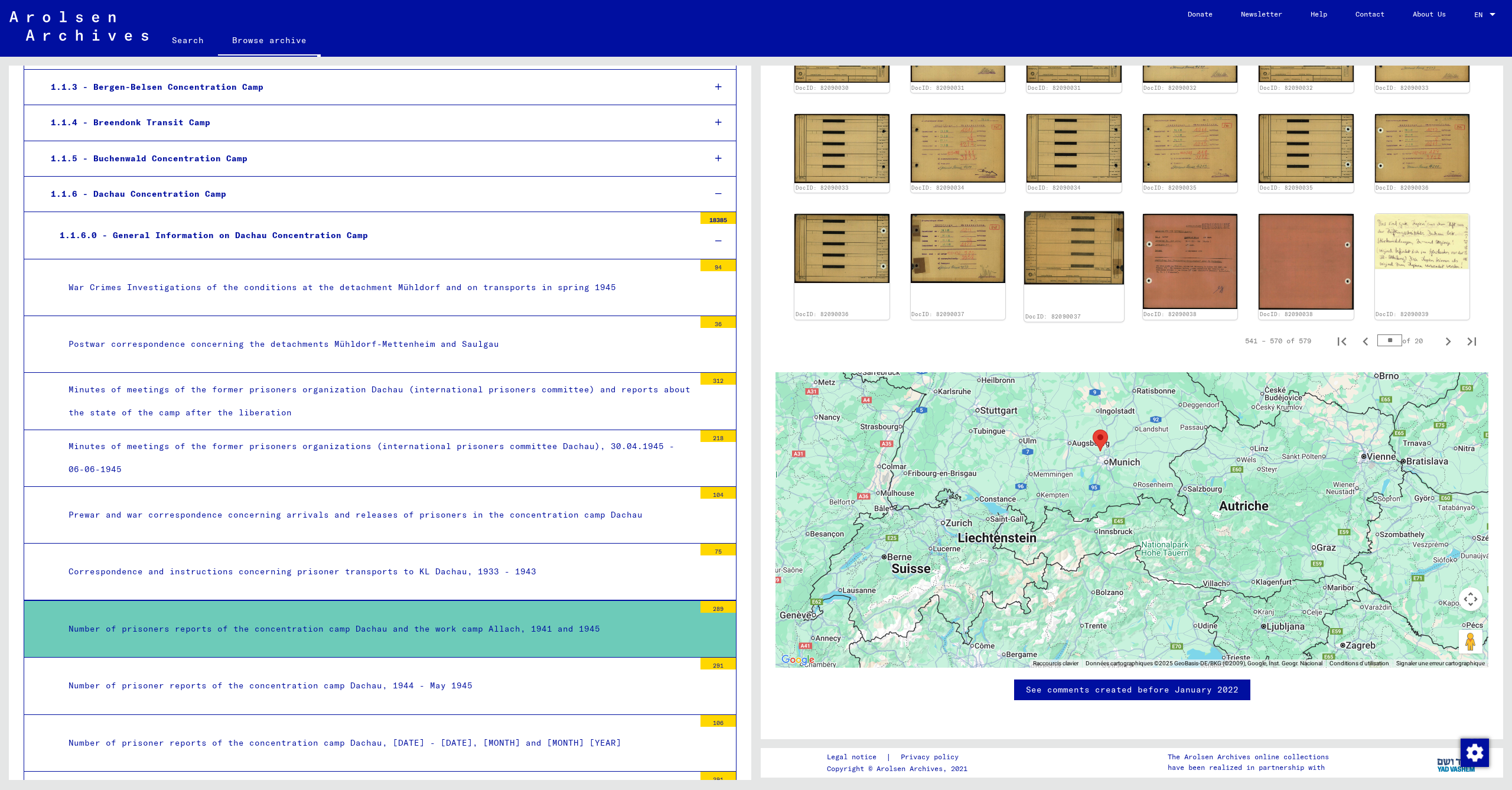 drag, startPoint x: 1056, startPoint y: 213, endPoint x: 1055, endPoint y: 248, distance: 35.01428 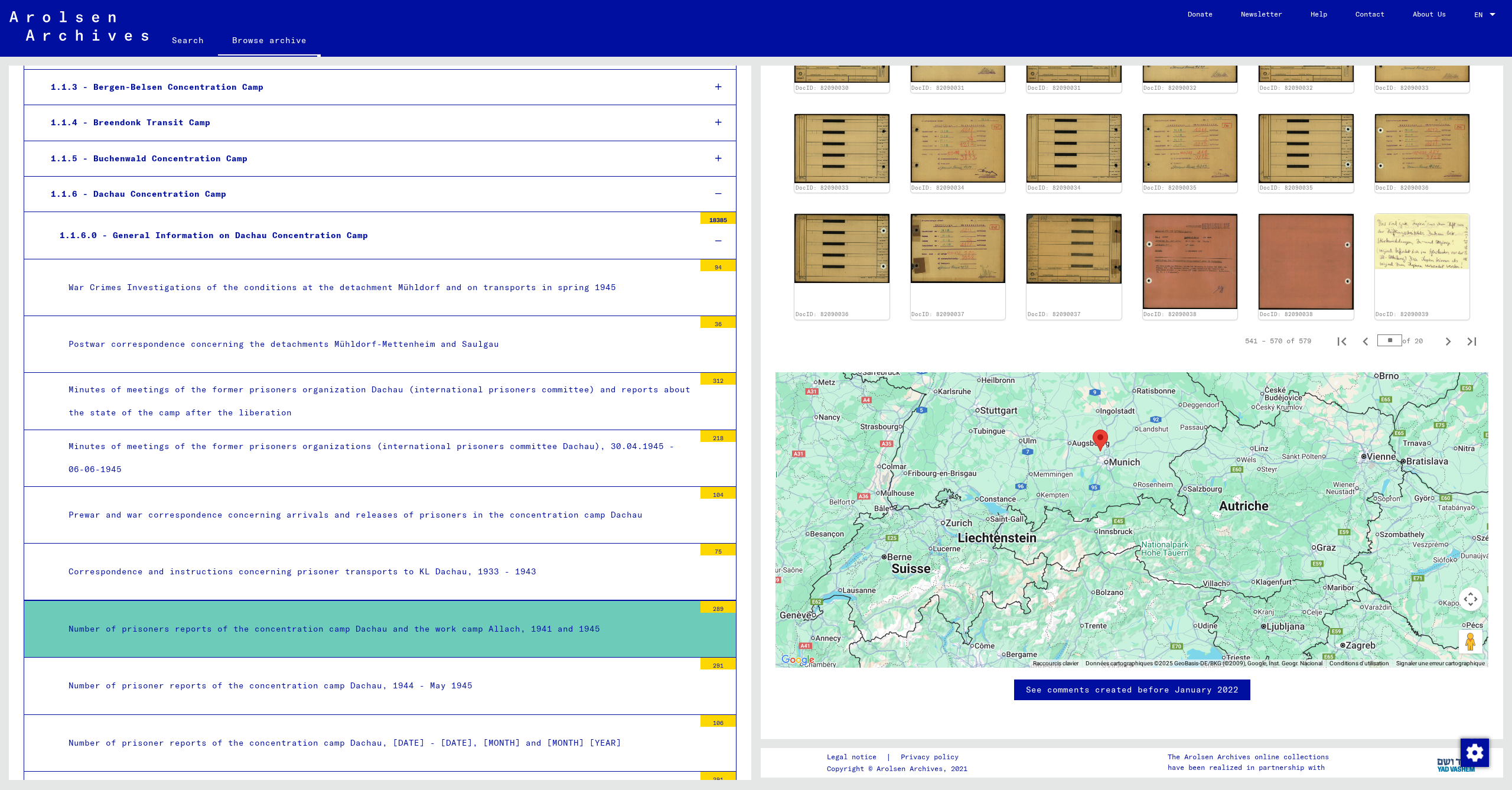 scroll, scrollTop: 1172, scrollLeft: 0, axis: vertical 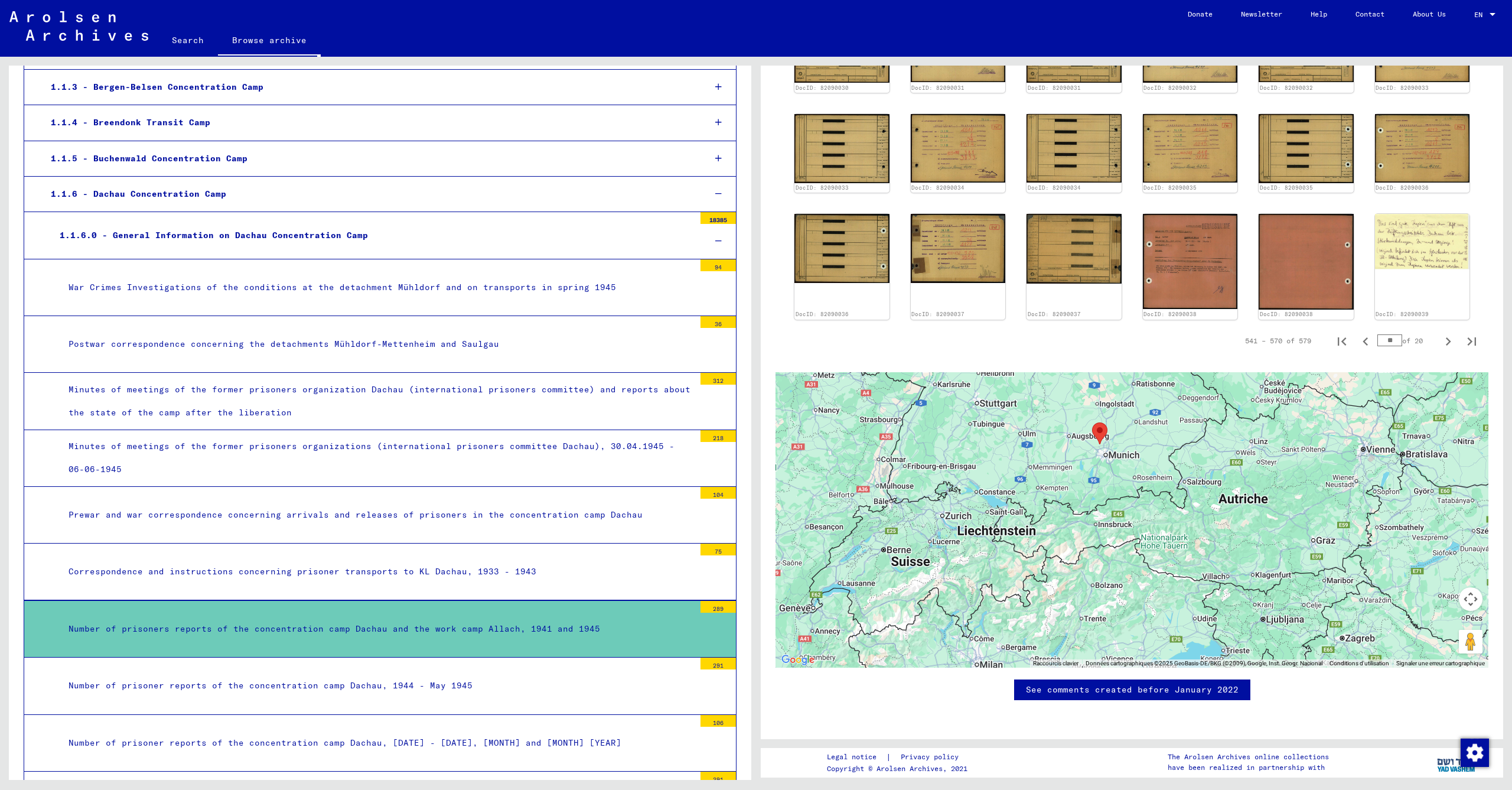 drag, startPoint x: 1019, startPoint y: 191, endPoint x: 1022, endPoint y: 259, distance: 68.06614 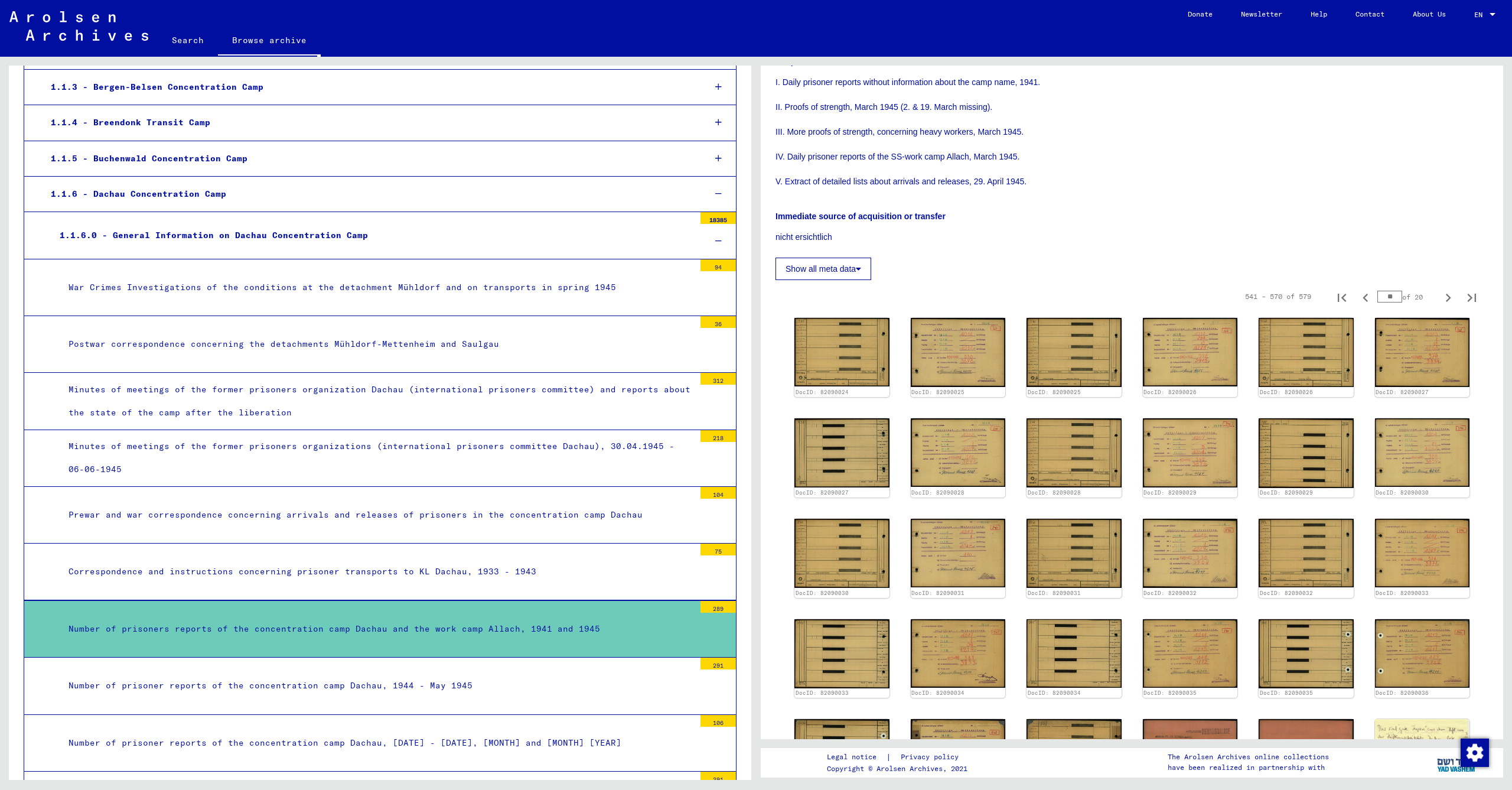 scroll, scrollTop: 215, scrollLeft: 0, axis: vertical 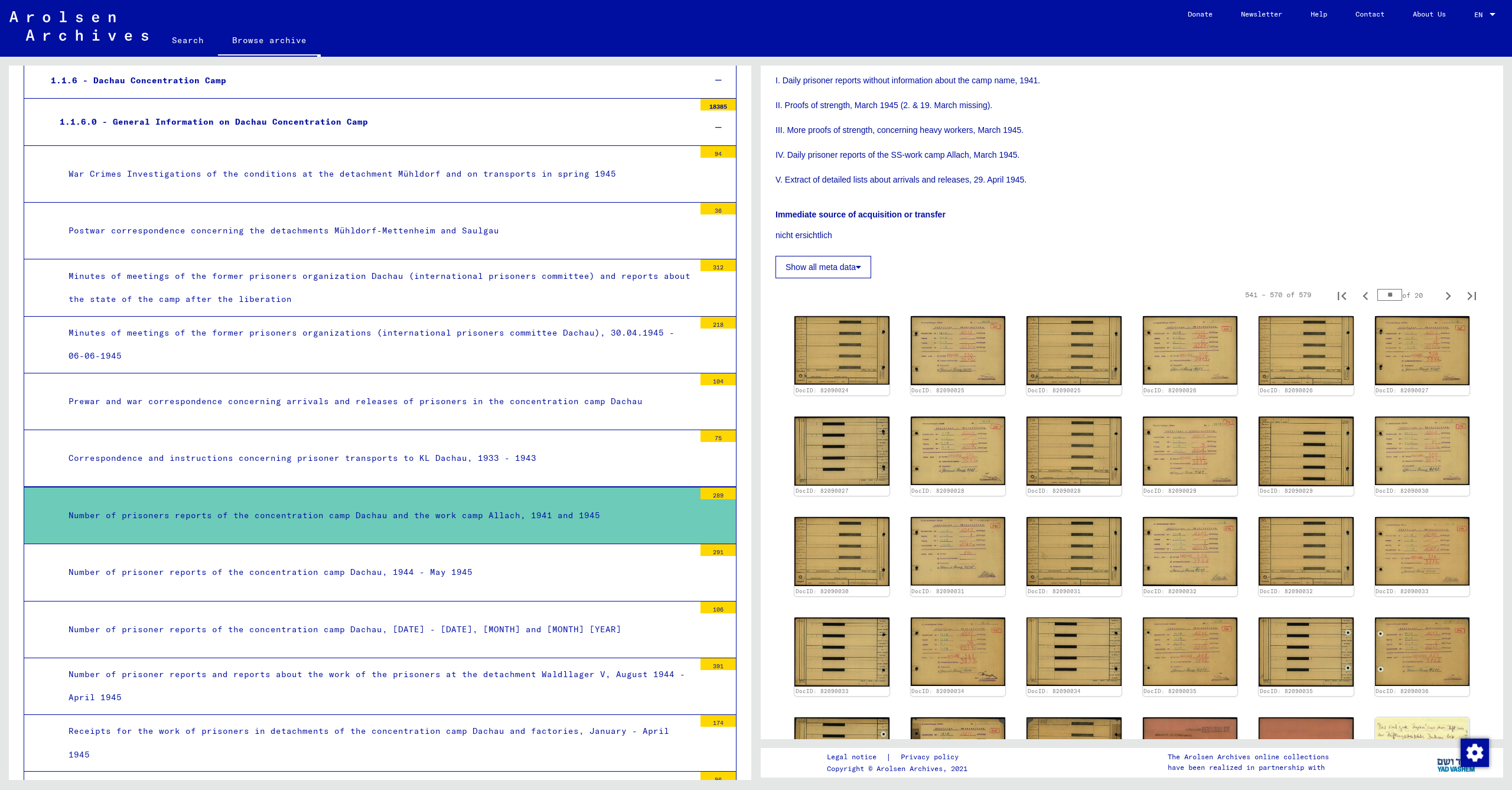 click on "Number of prisoner reports of the concentration camp Dachau, 1944 - May      1945" at bounding box center [377, 572] 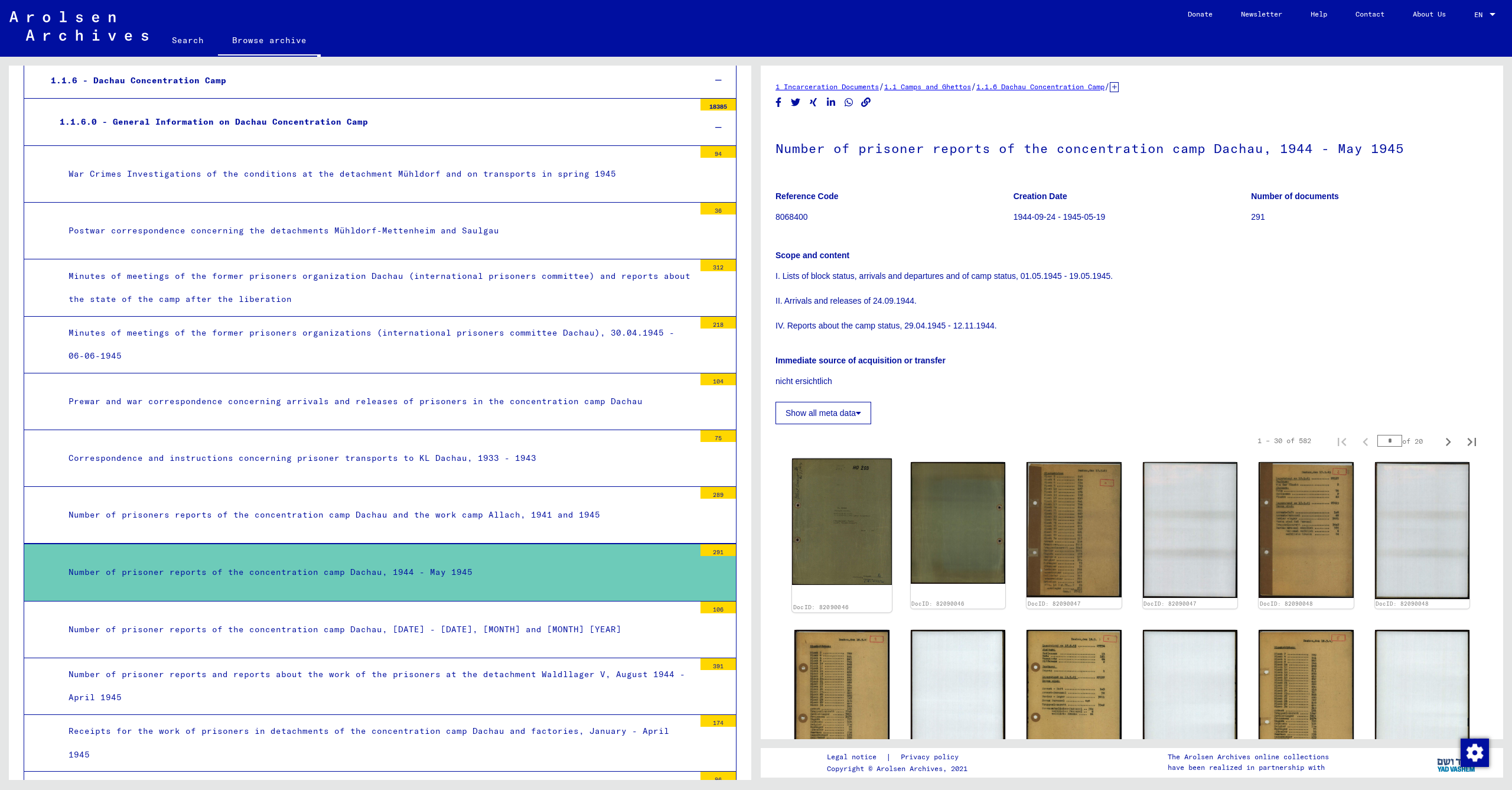 click 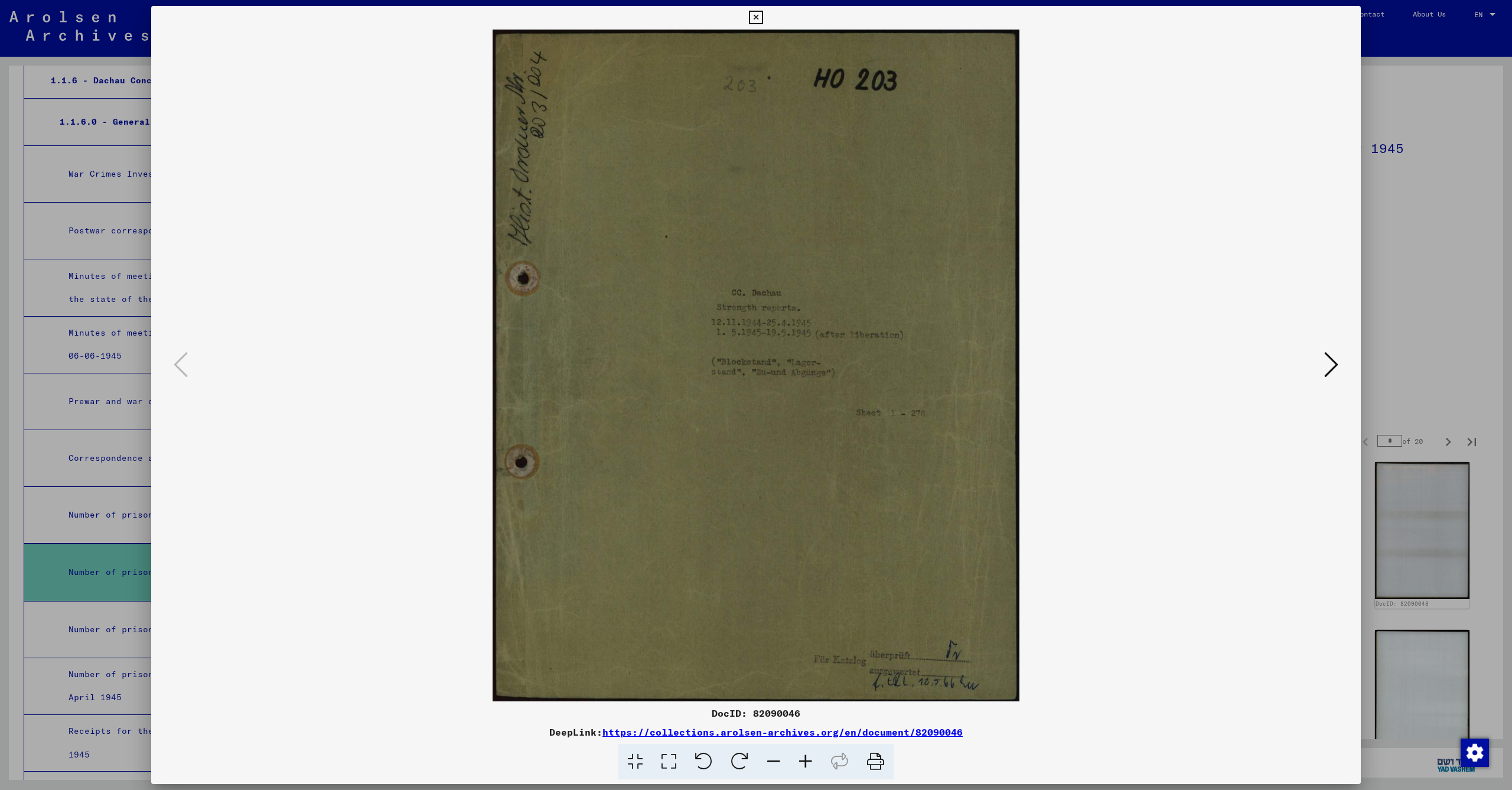 click at bounding box center [1331, 365] 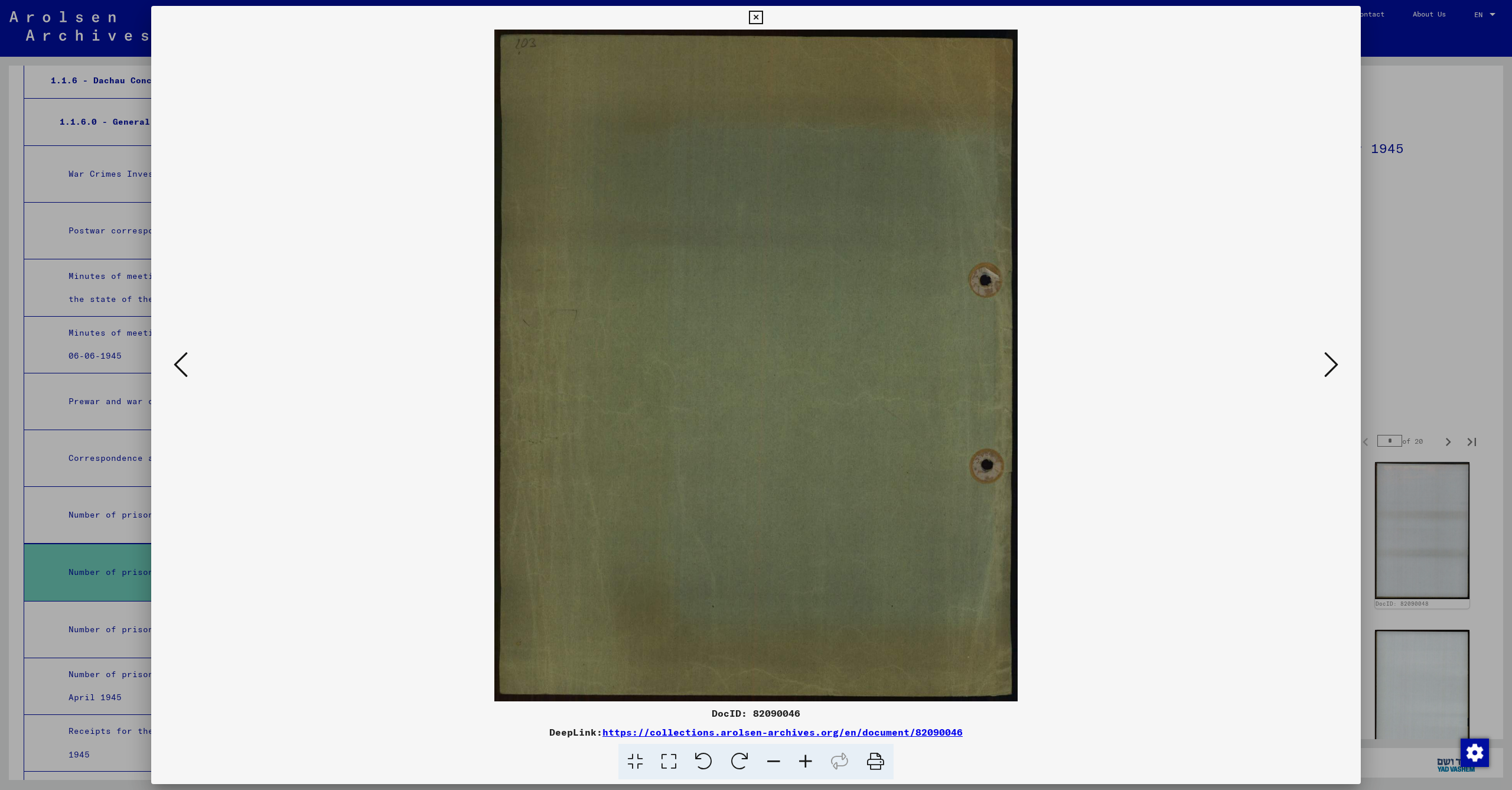 click at bounding box center (1331, 365) 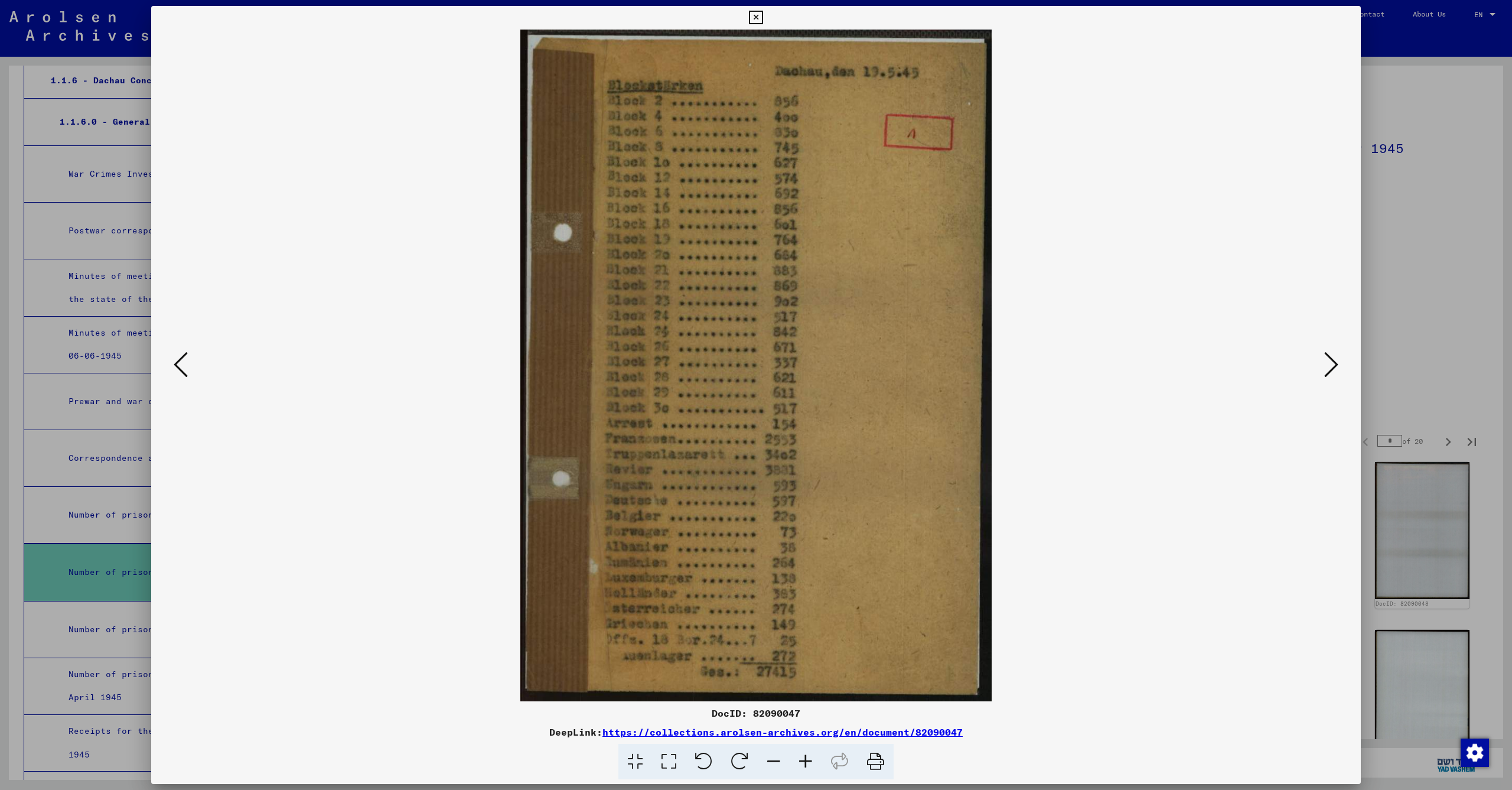 click at bounding box center [1331, 365] 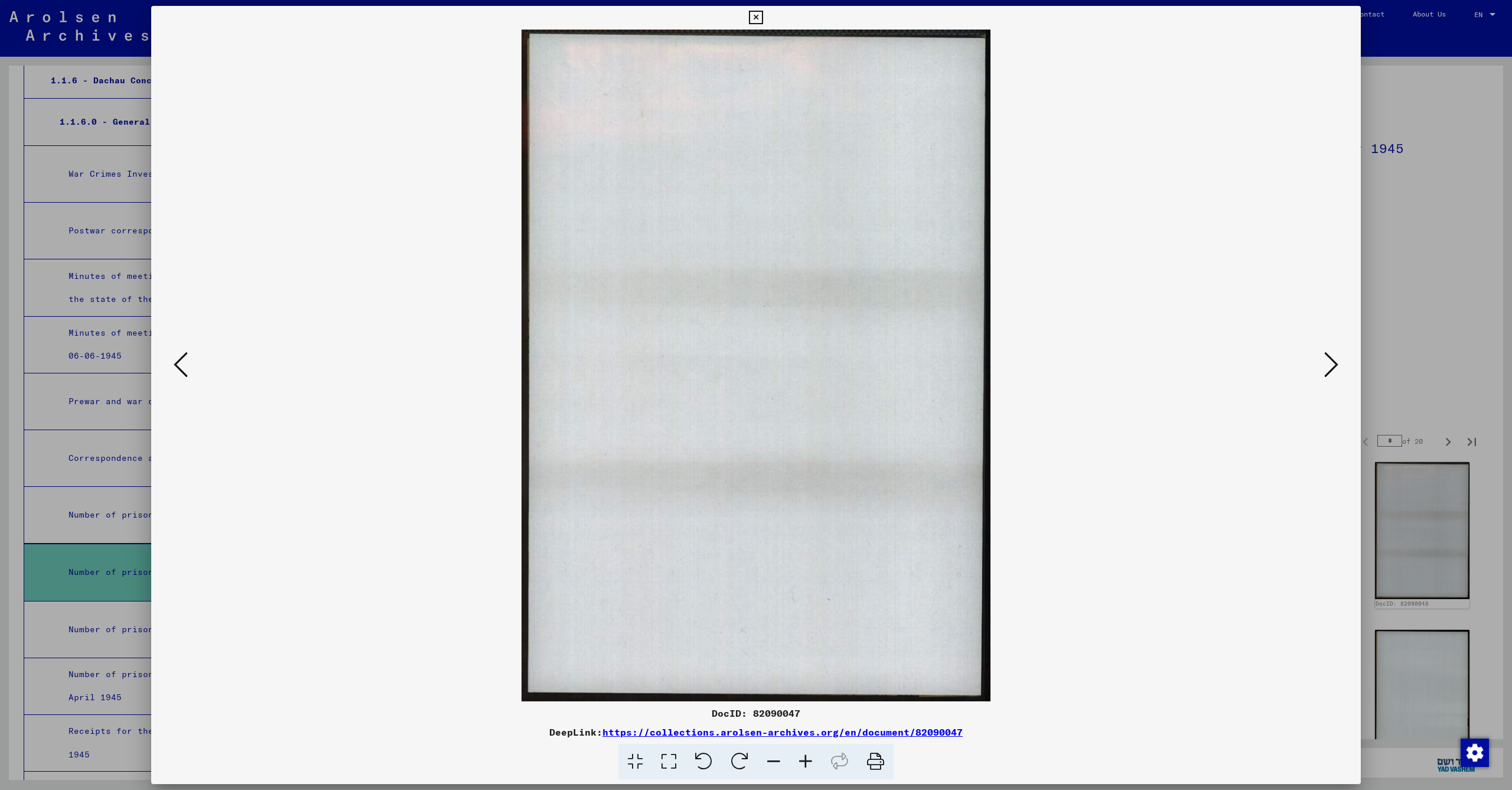 click at bounding box center (1331, 365) 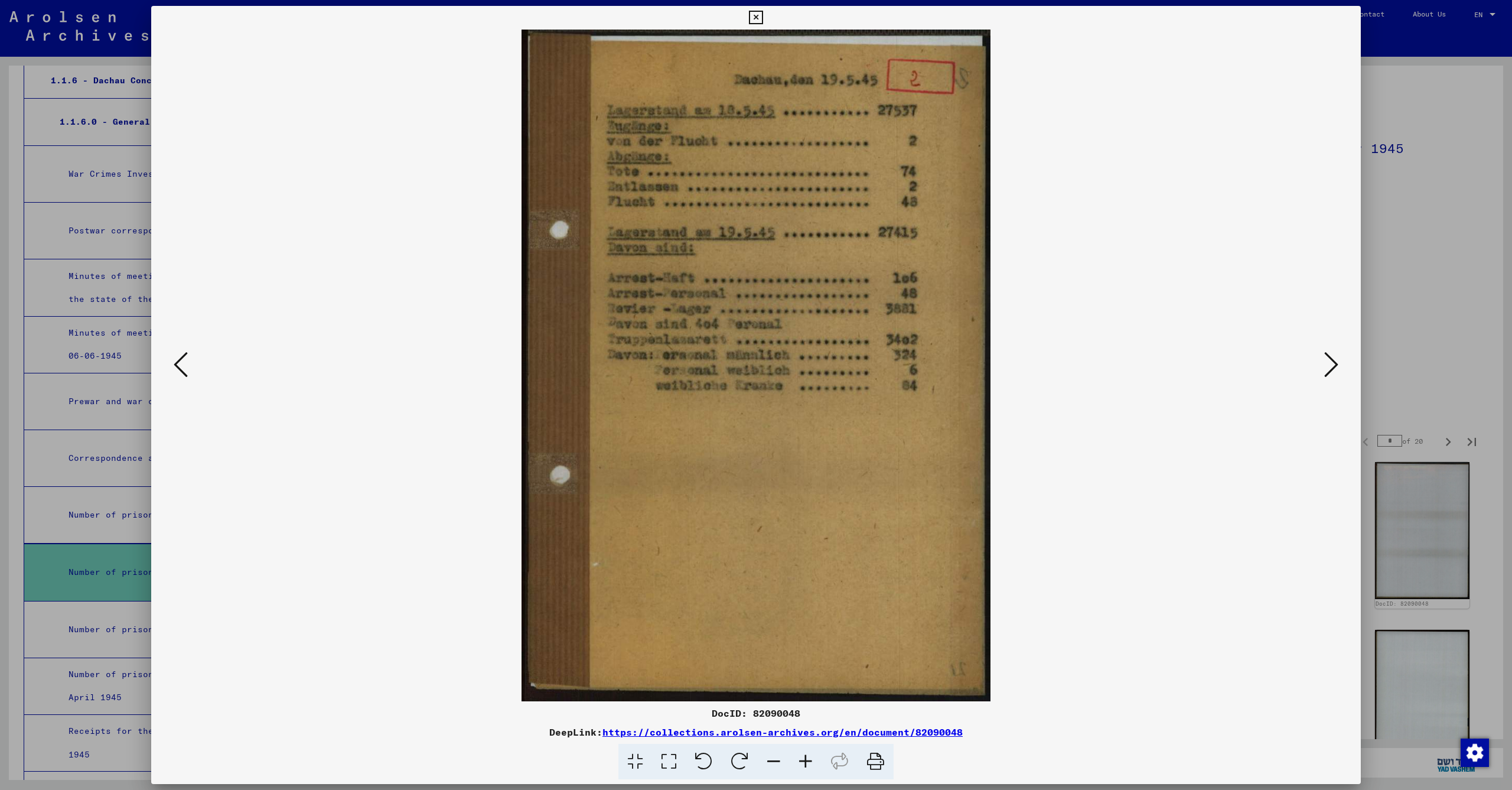 click at bounding box center [1331, 365] 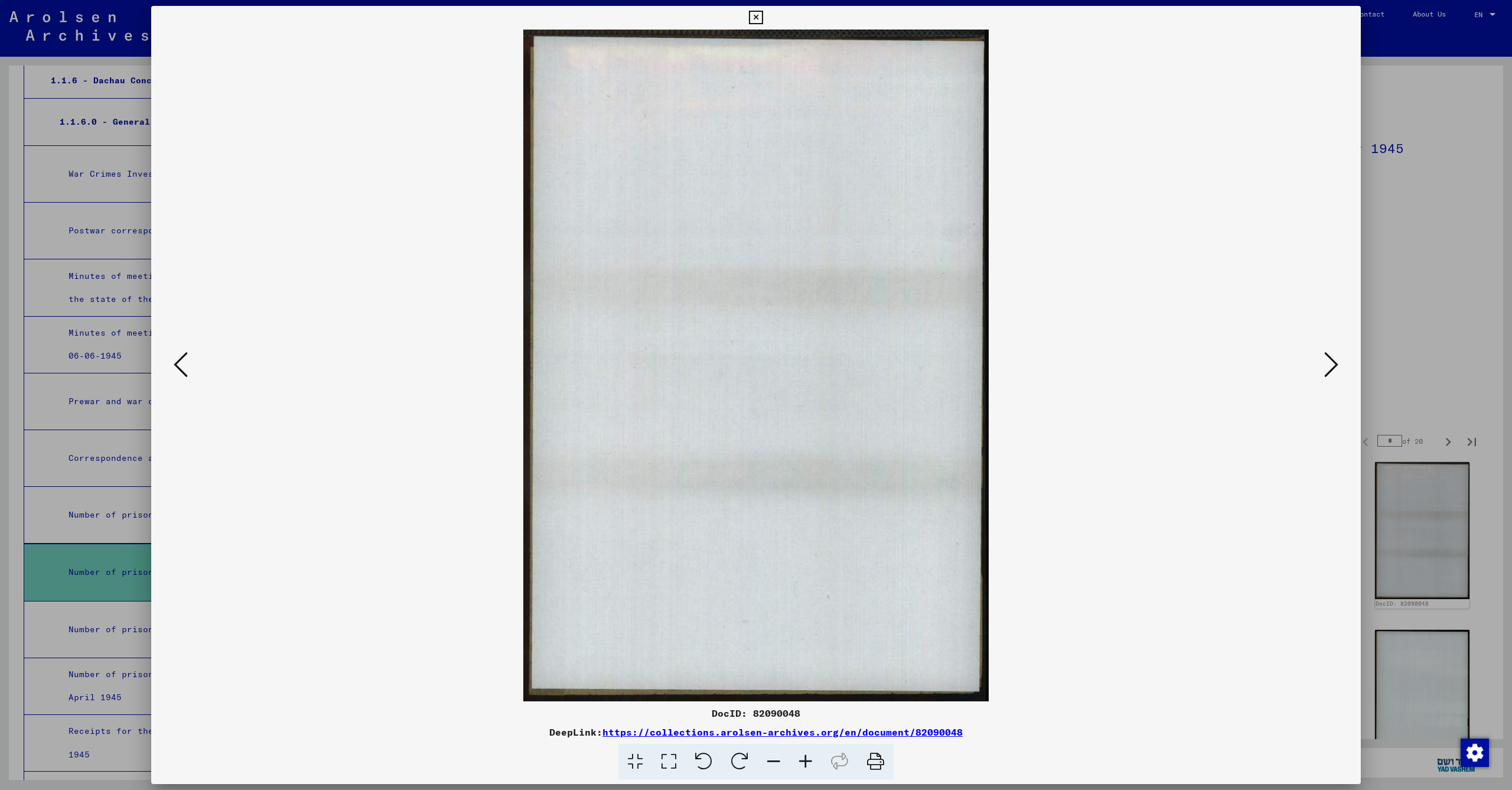click at bounding box center (1331, 365) 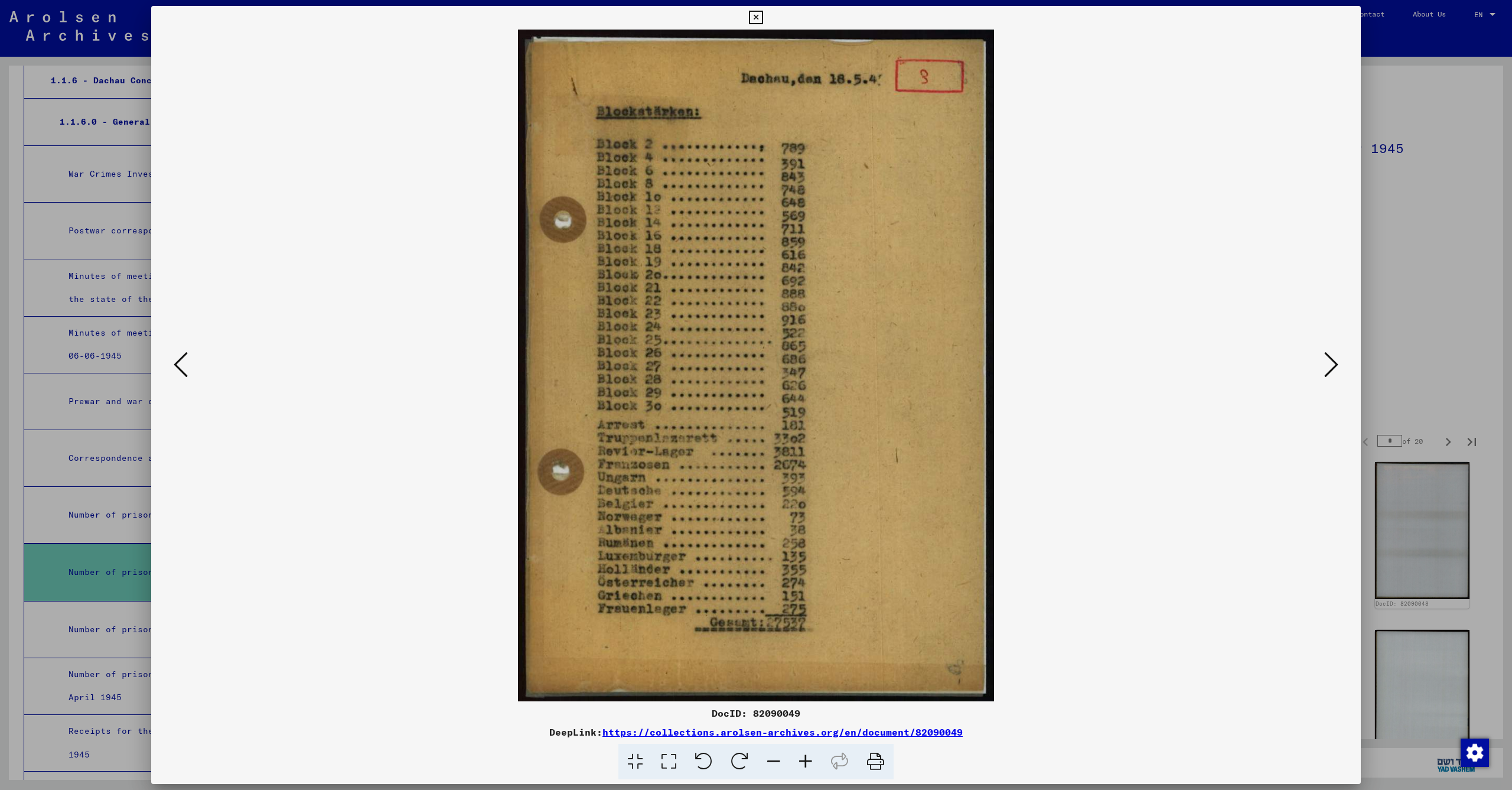 click at bounding box center (1331, 365) 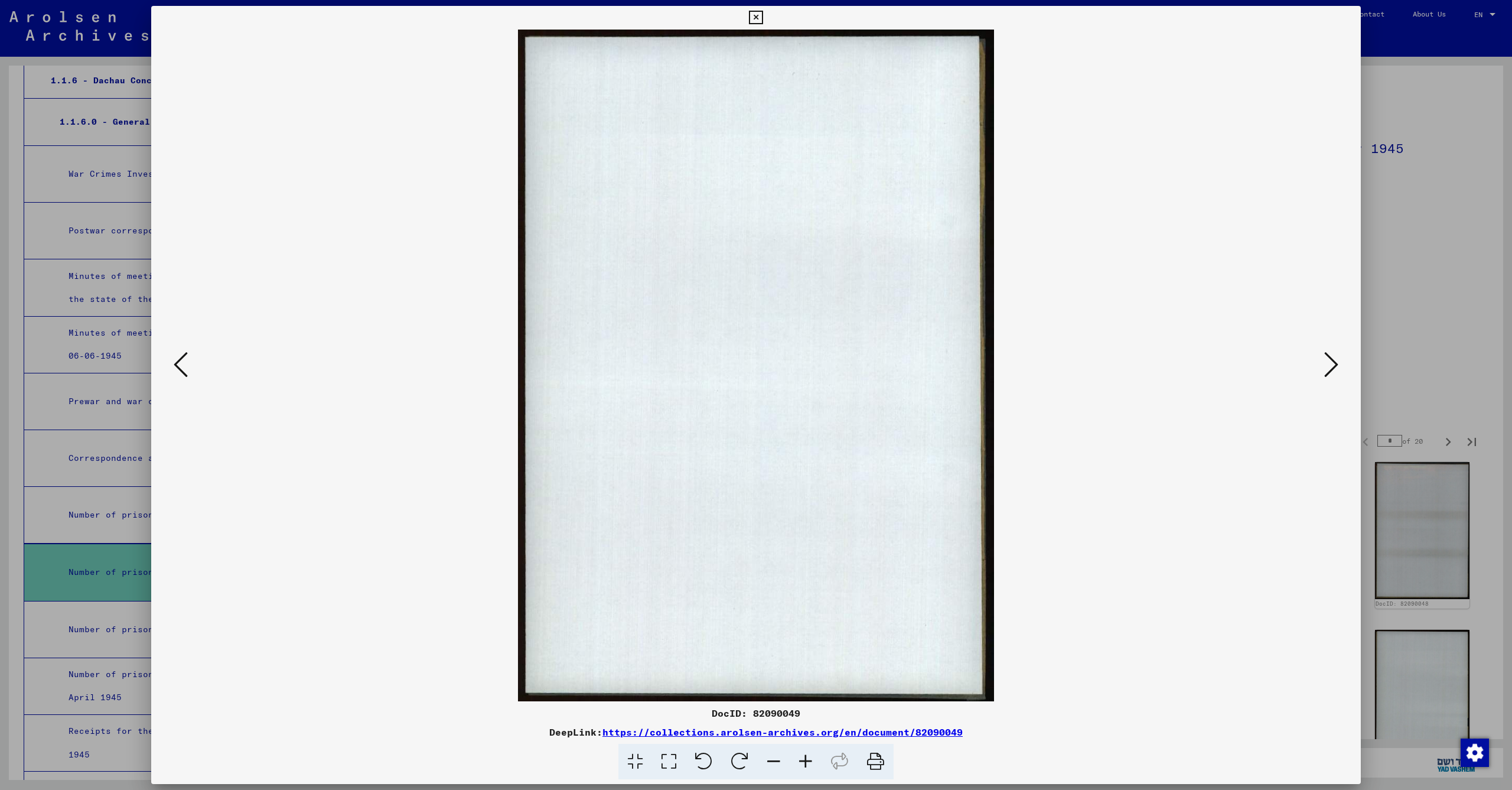 click at bounding box center (1331, 365) 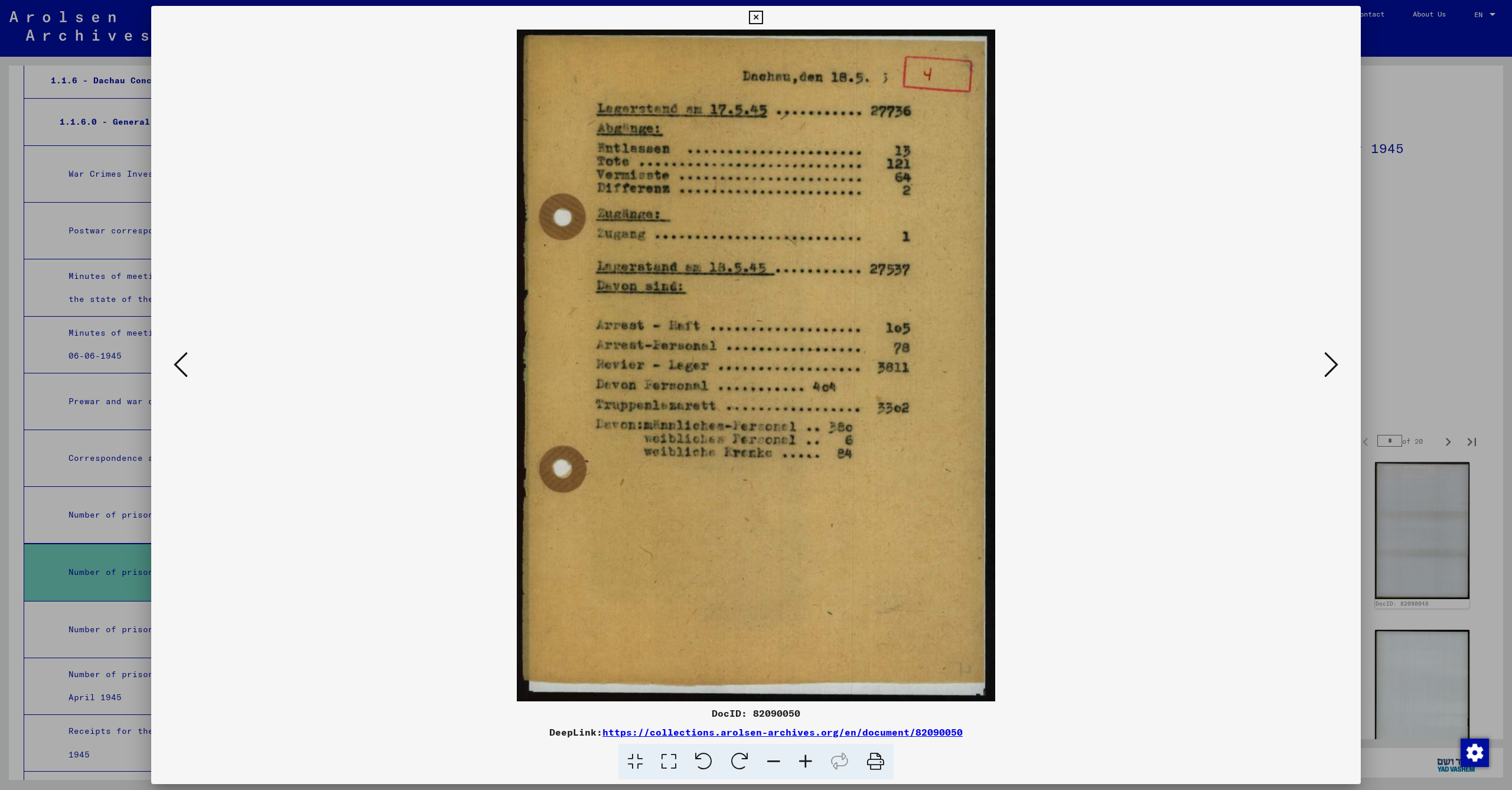 click at bounding box center (1331, 365) 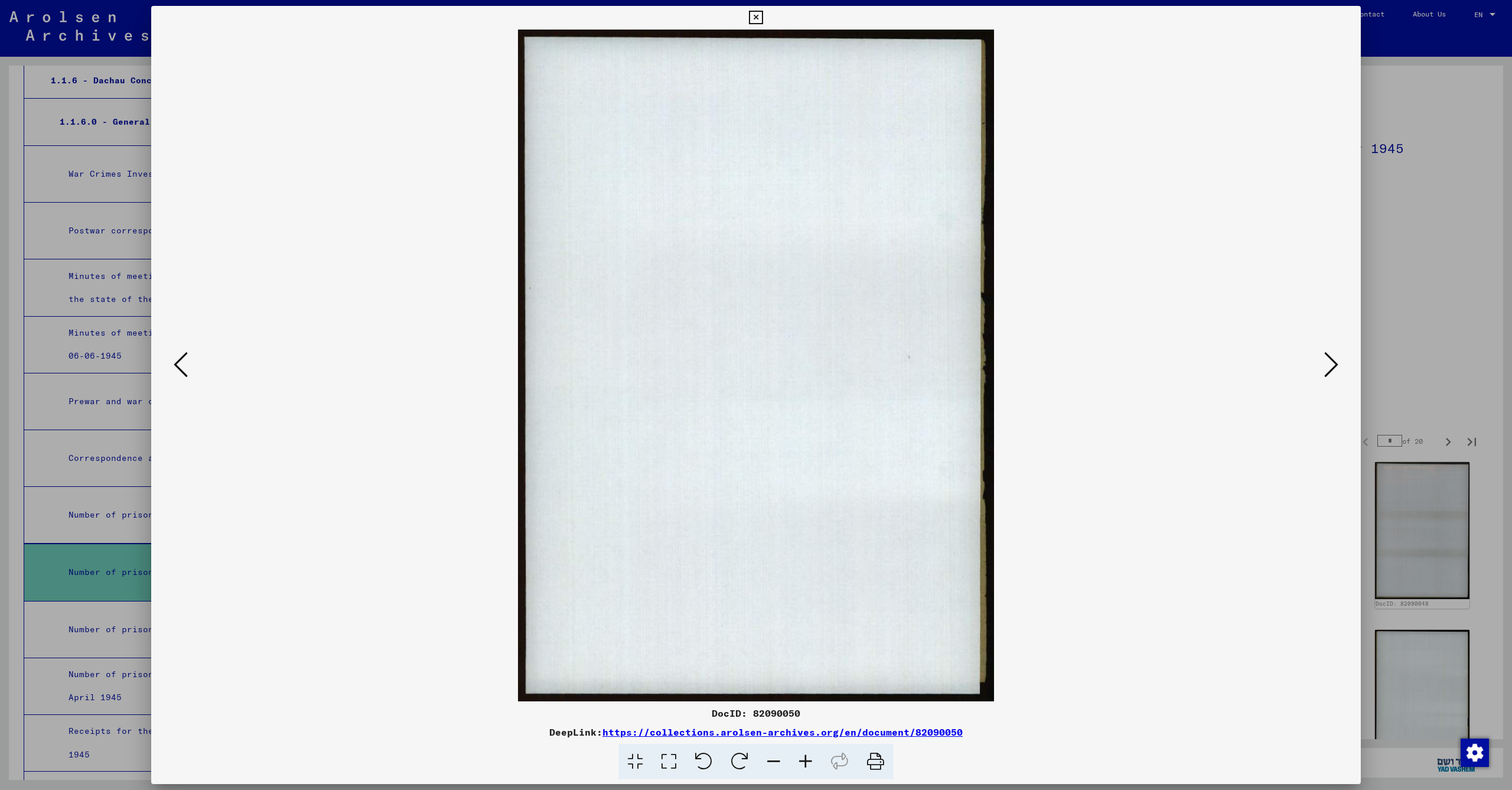 click at bounding box center (1331, 365) 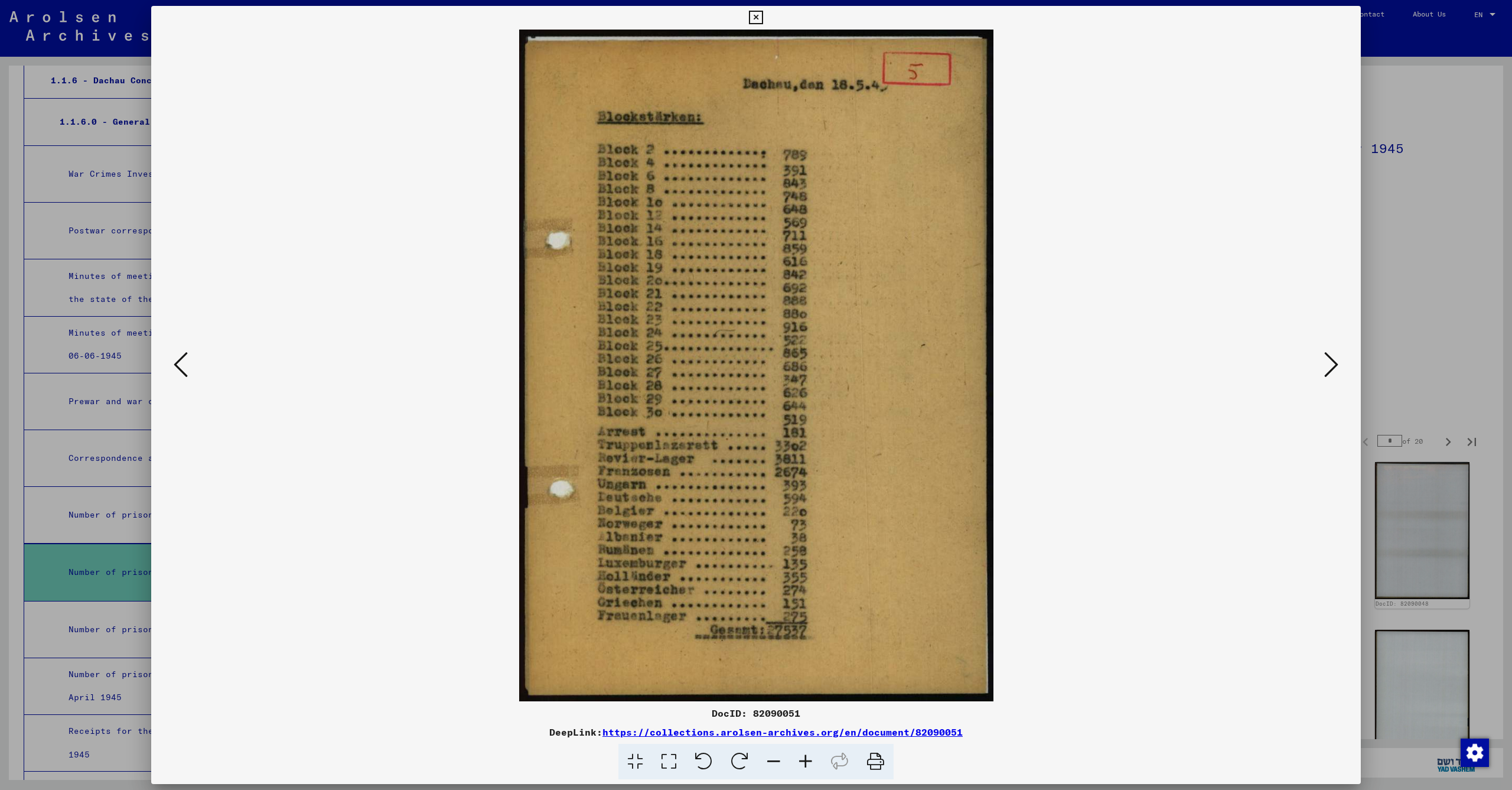 click at bounding box center (1331, 365) 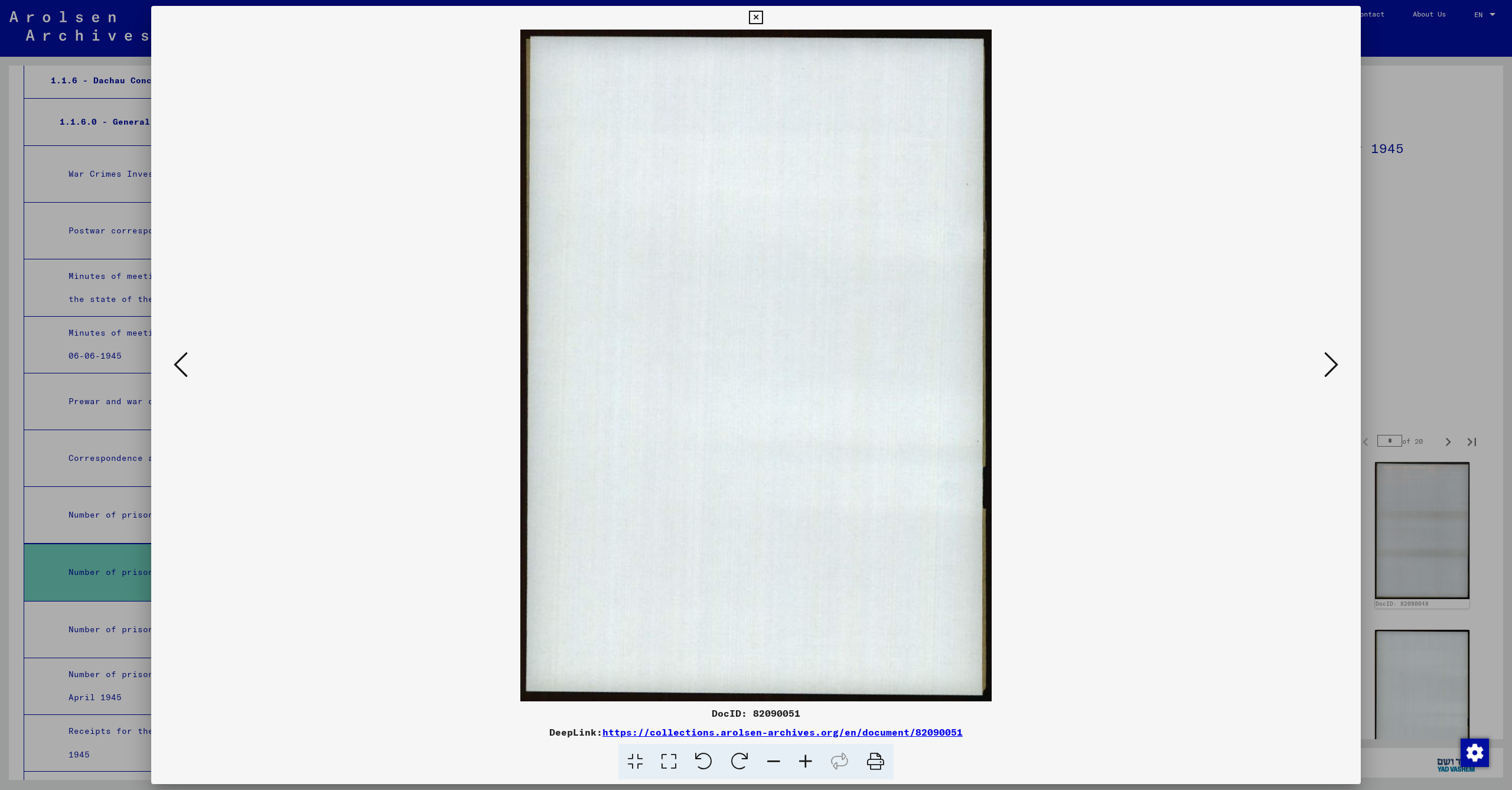 click at bounding box center (1331, 365) 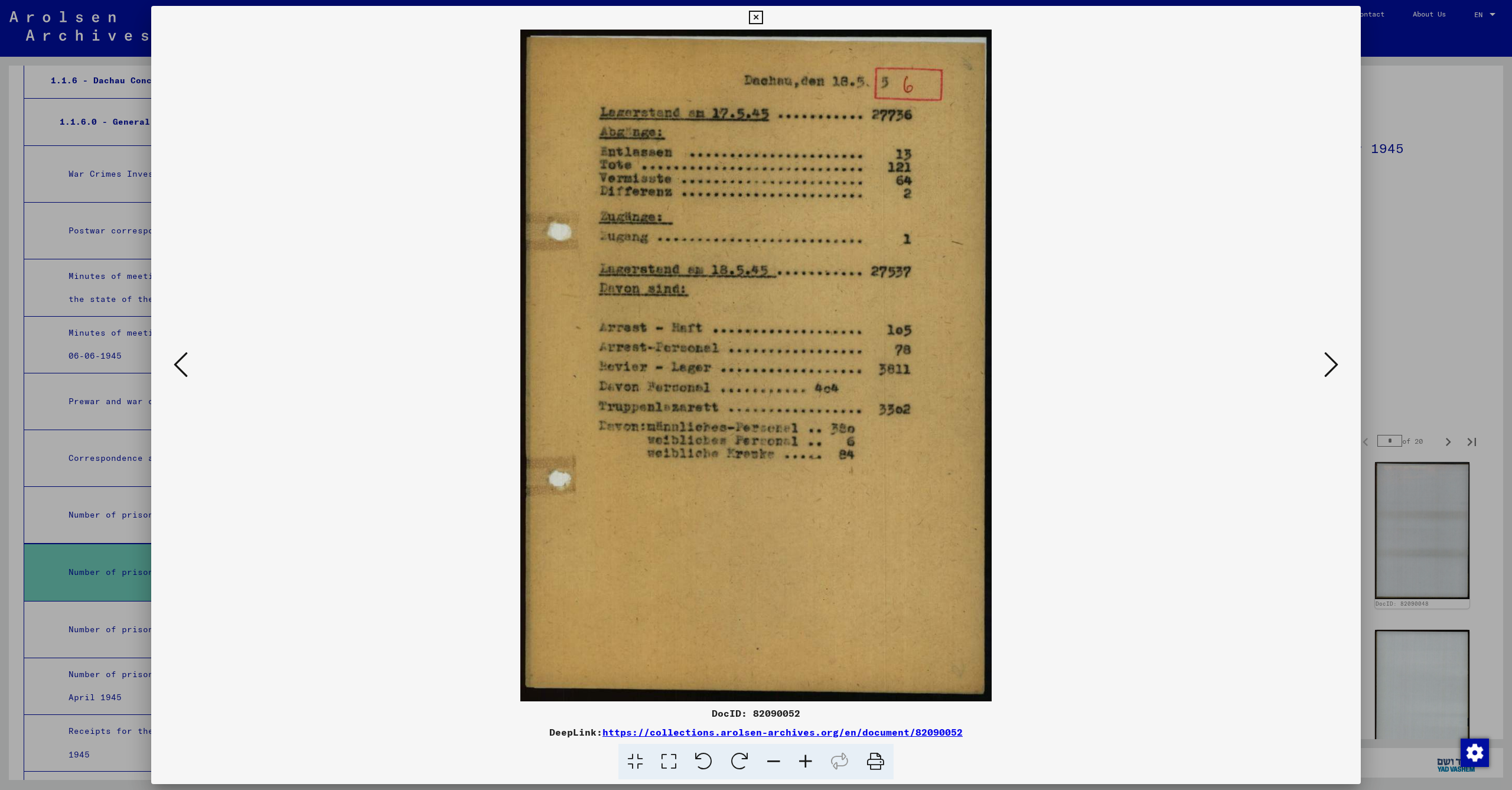 click at bounding box center (1331, 365) 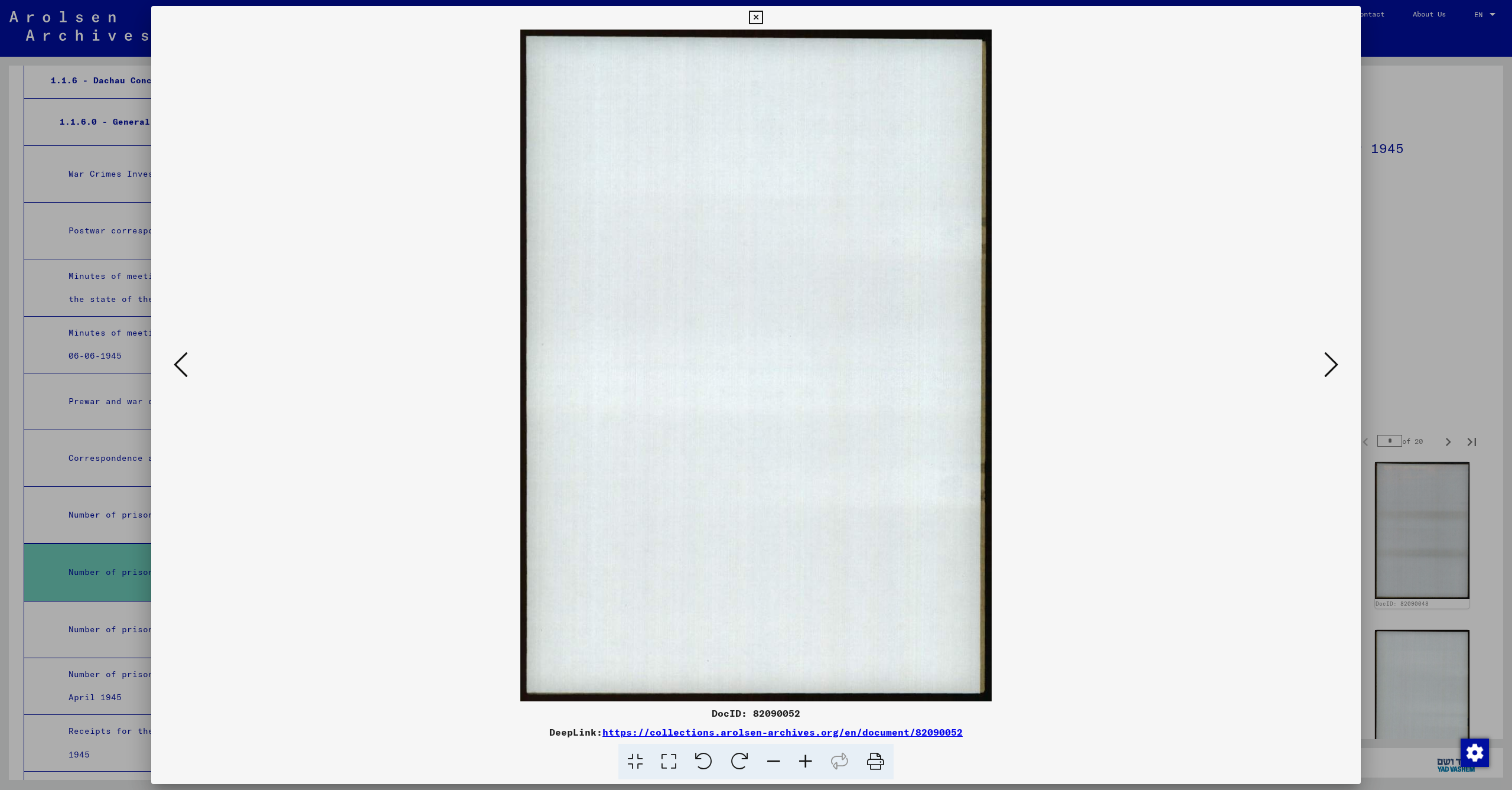click at bounding box center [1331, 365] 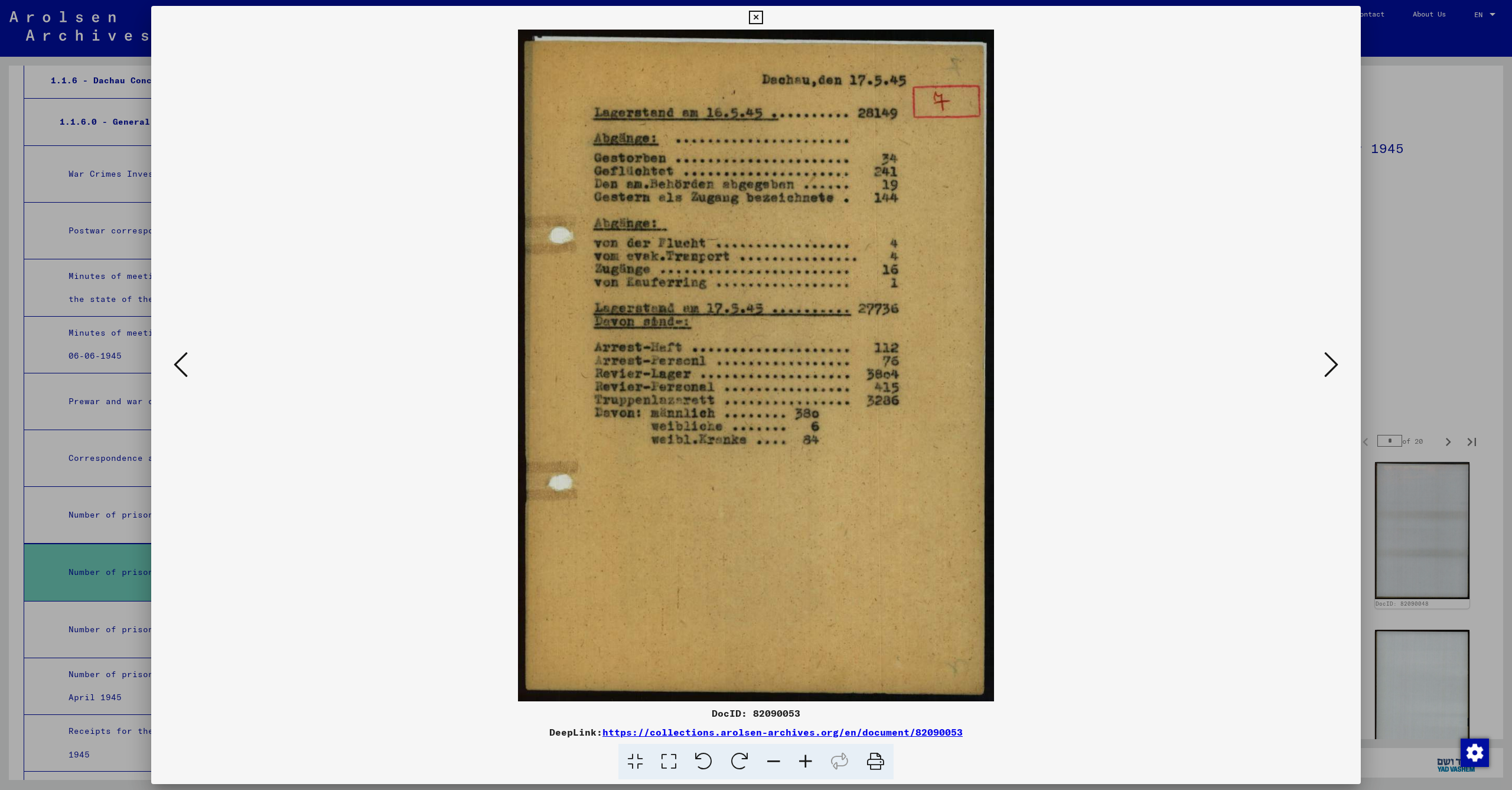 click at bounding box center [1331, 365] 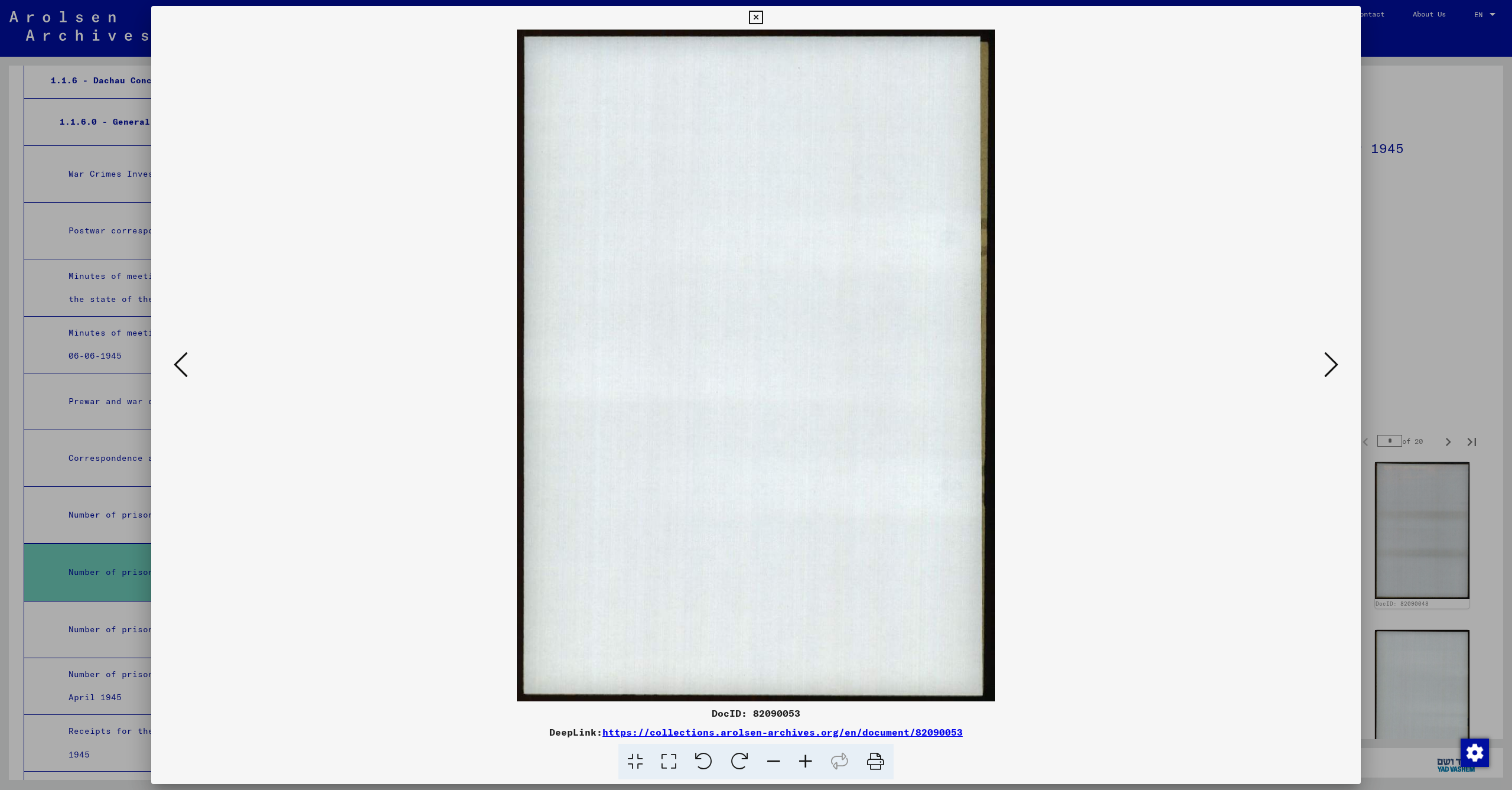 click at bounding box center [1331, 365] 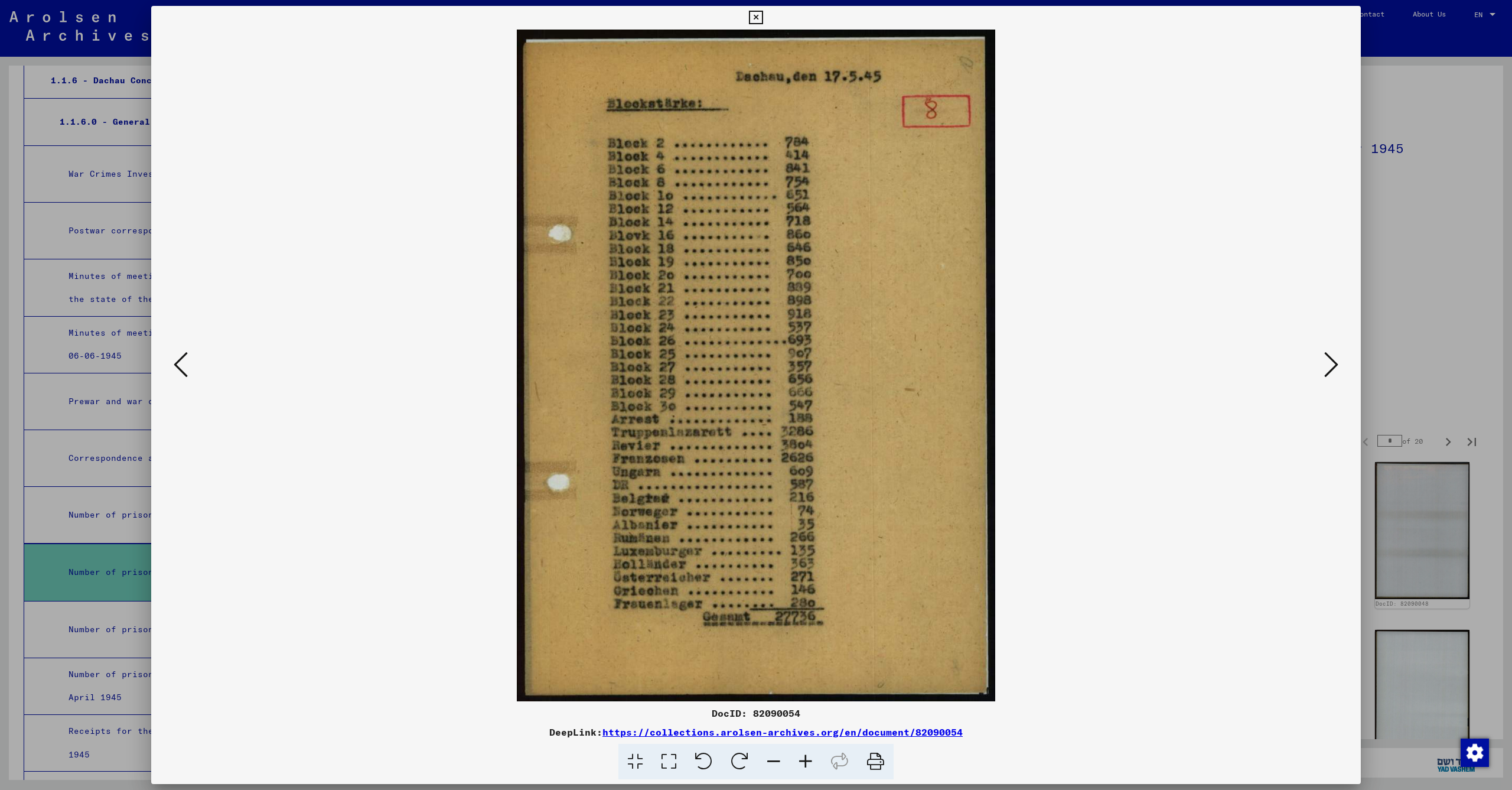 click at bounding box center (1331, 365) 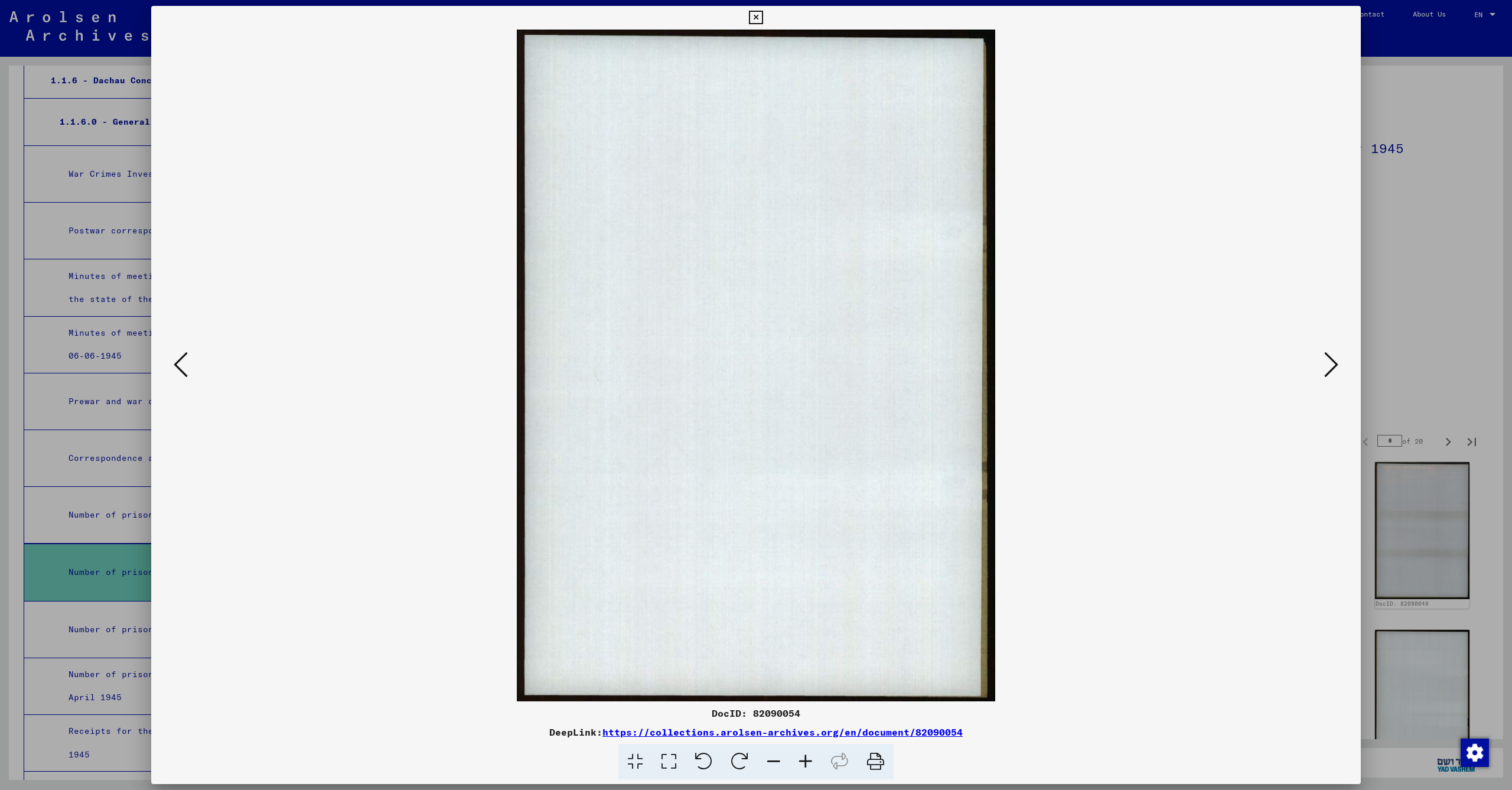 click at bounding box center [1331, 365] 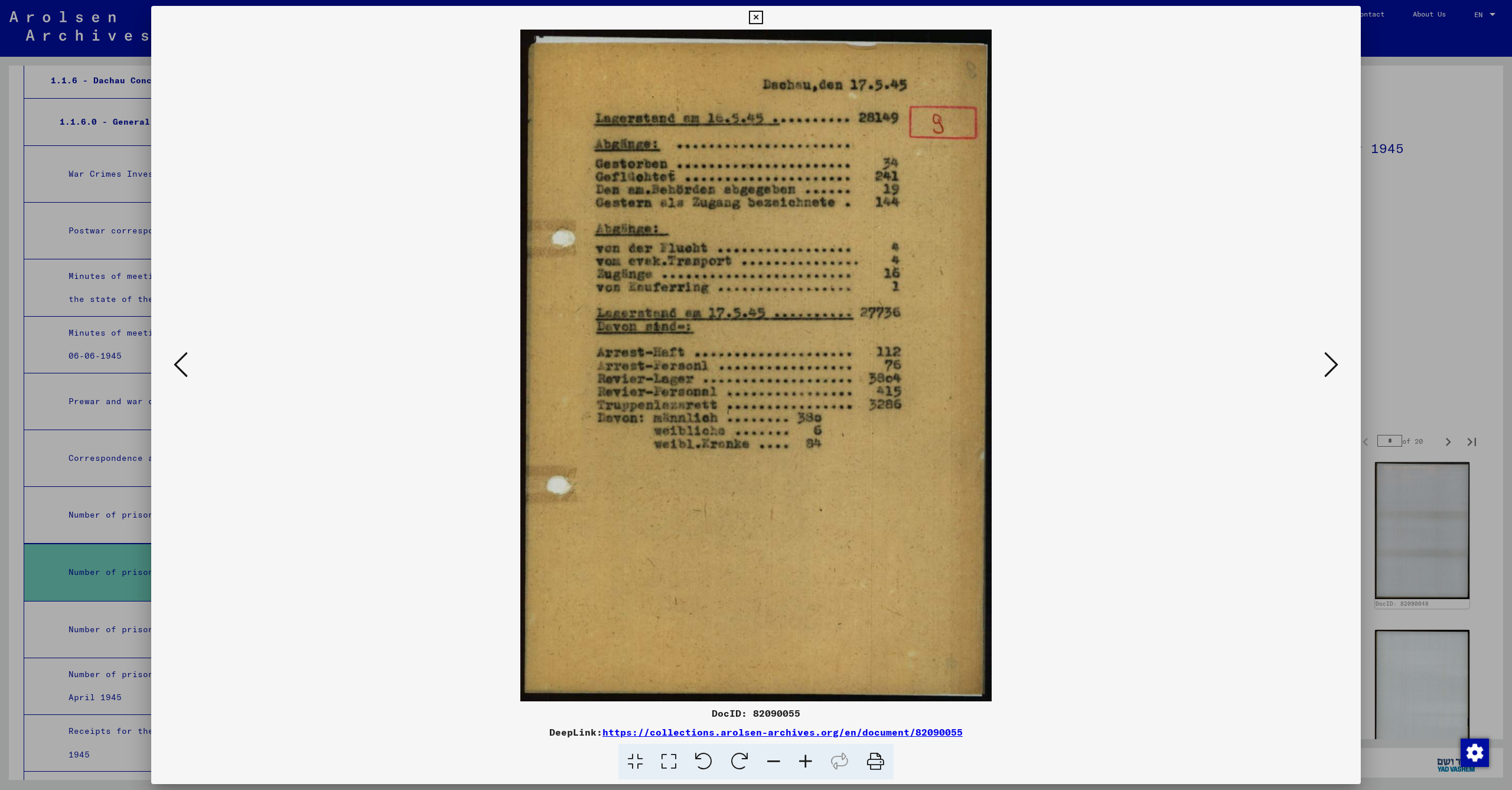 drag, startPoint x: 1348, startPoint y: 17, endPoint x: 1380, endPoint y: 90, distance: 79.706 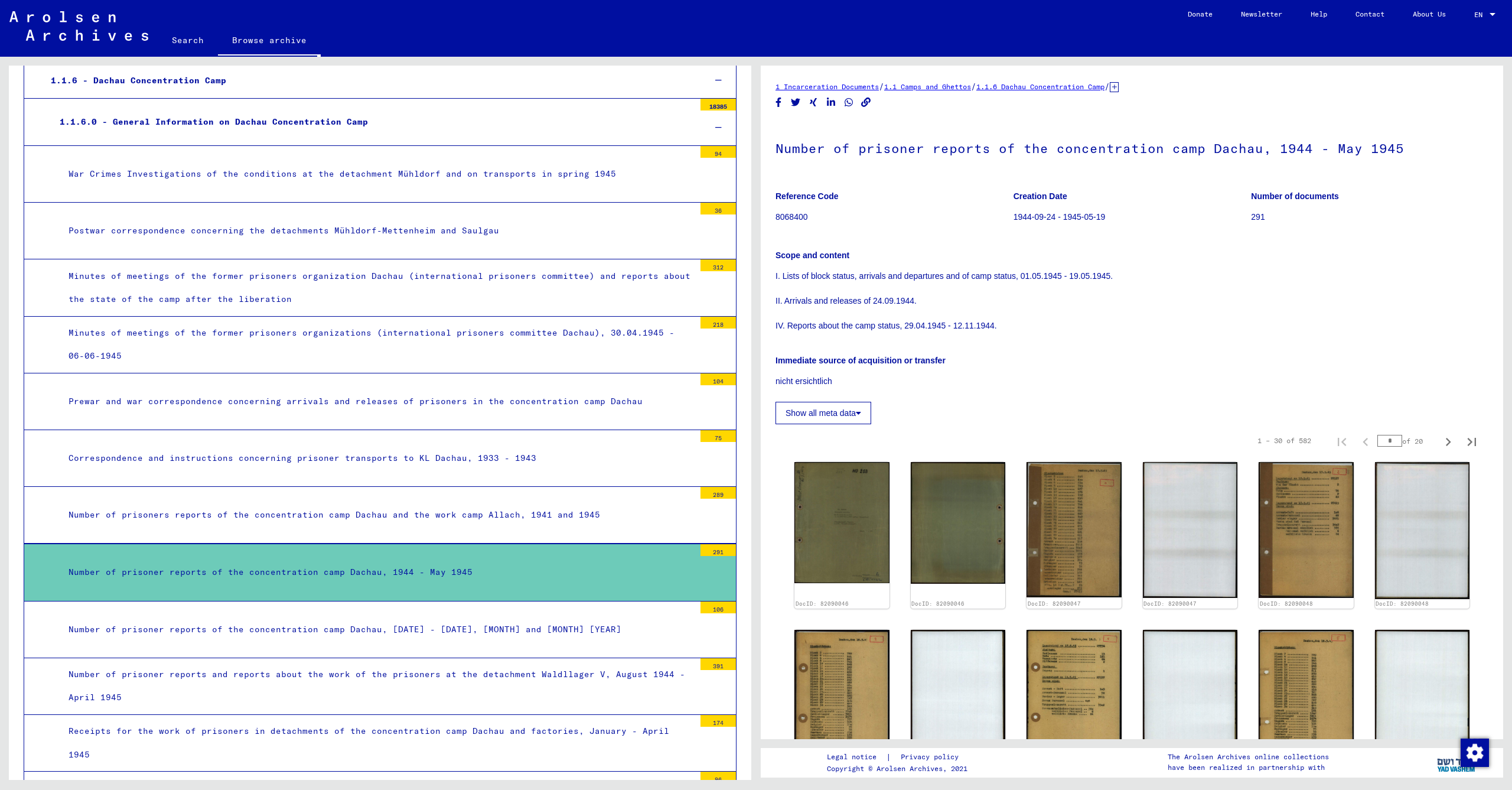 drag, startPoint x: 1077, startPoint y: 349, endPoint x: 1073, endPoint y: 205, distance: 144.05554 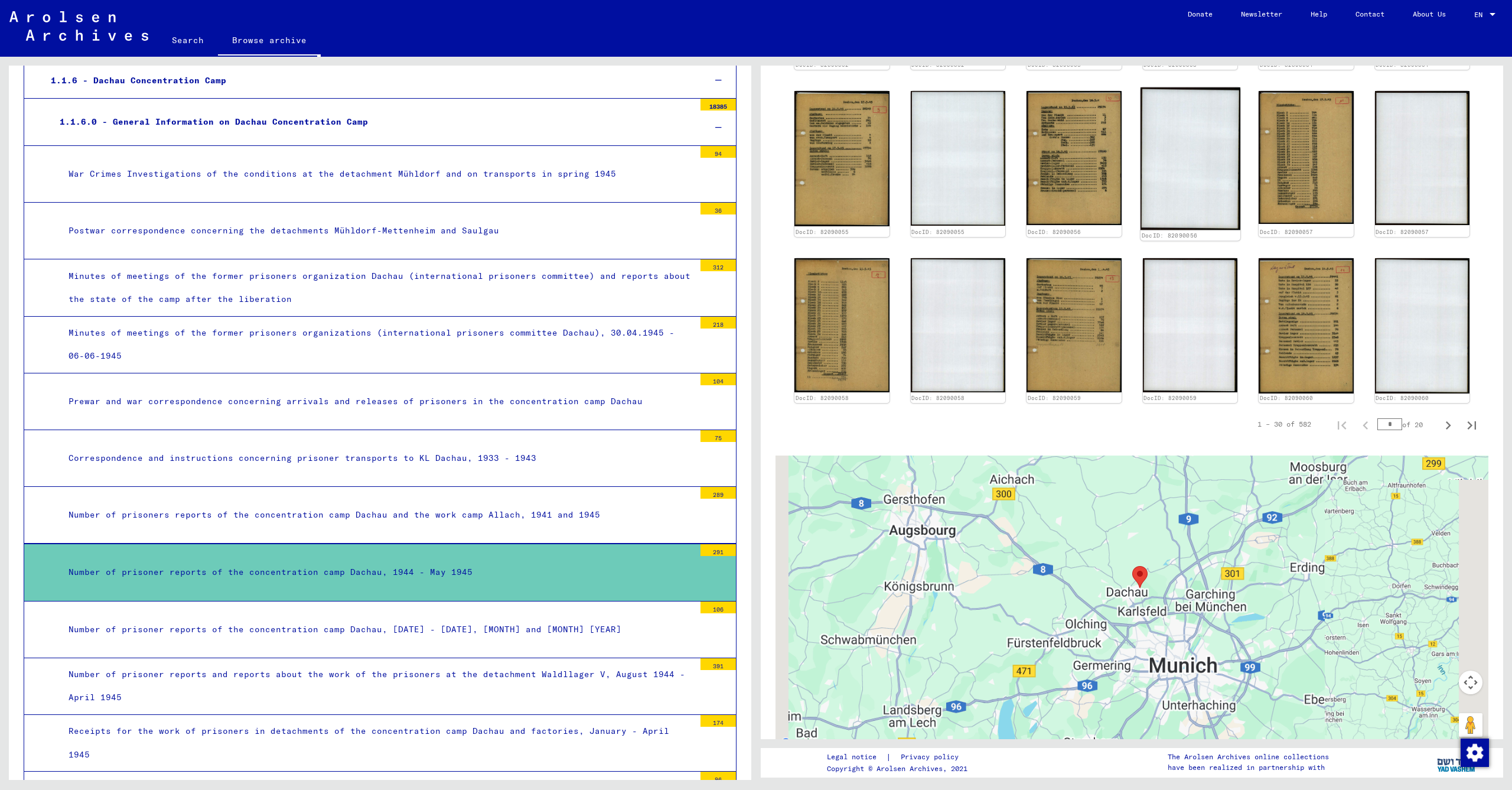 scroll, scrollTop: 872, scrollLeft: 0, axis: vertical 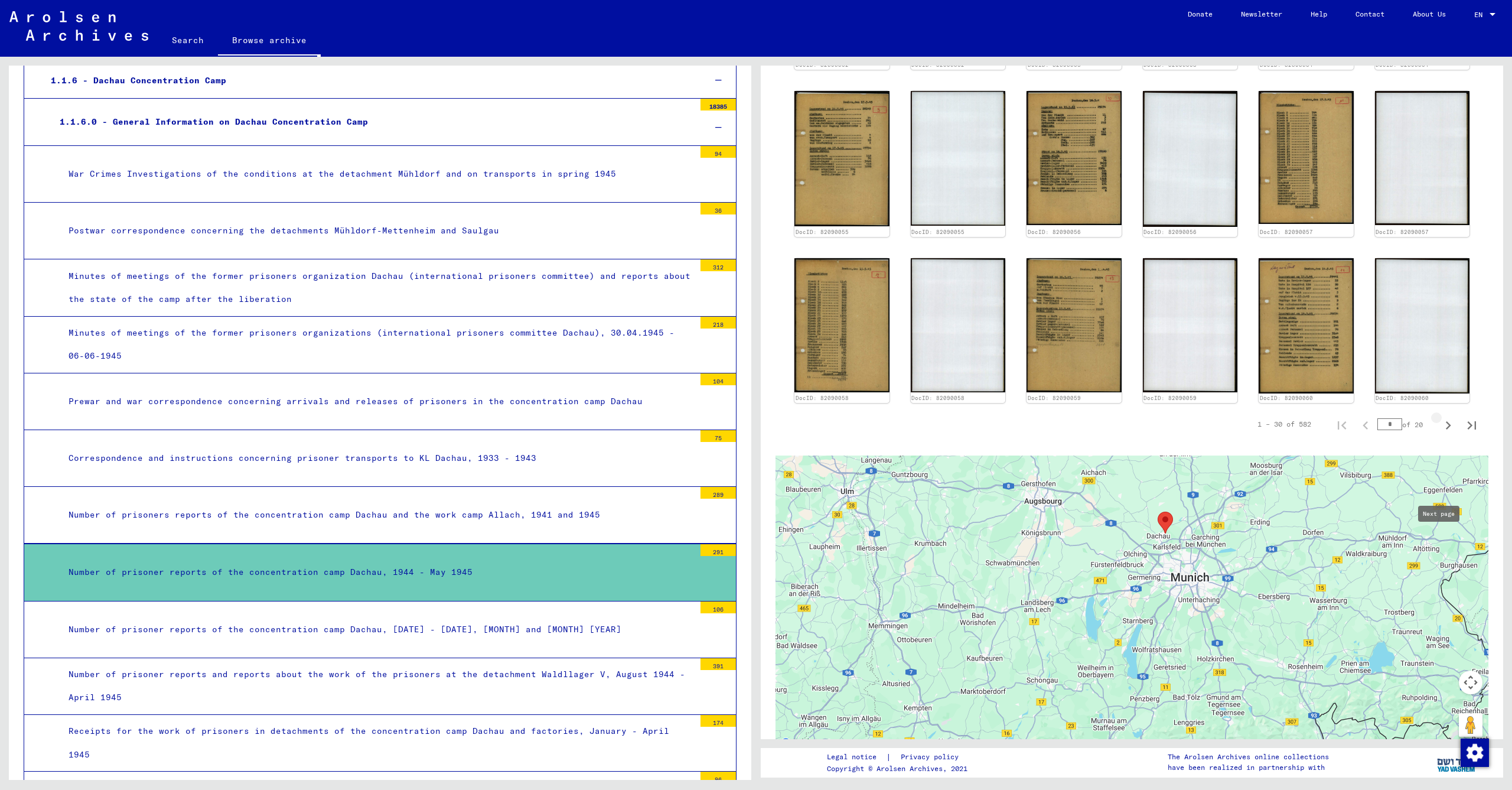 click 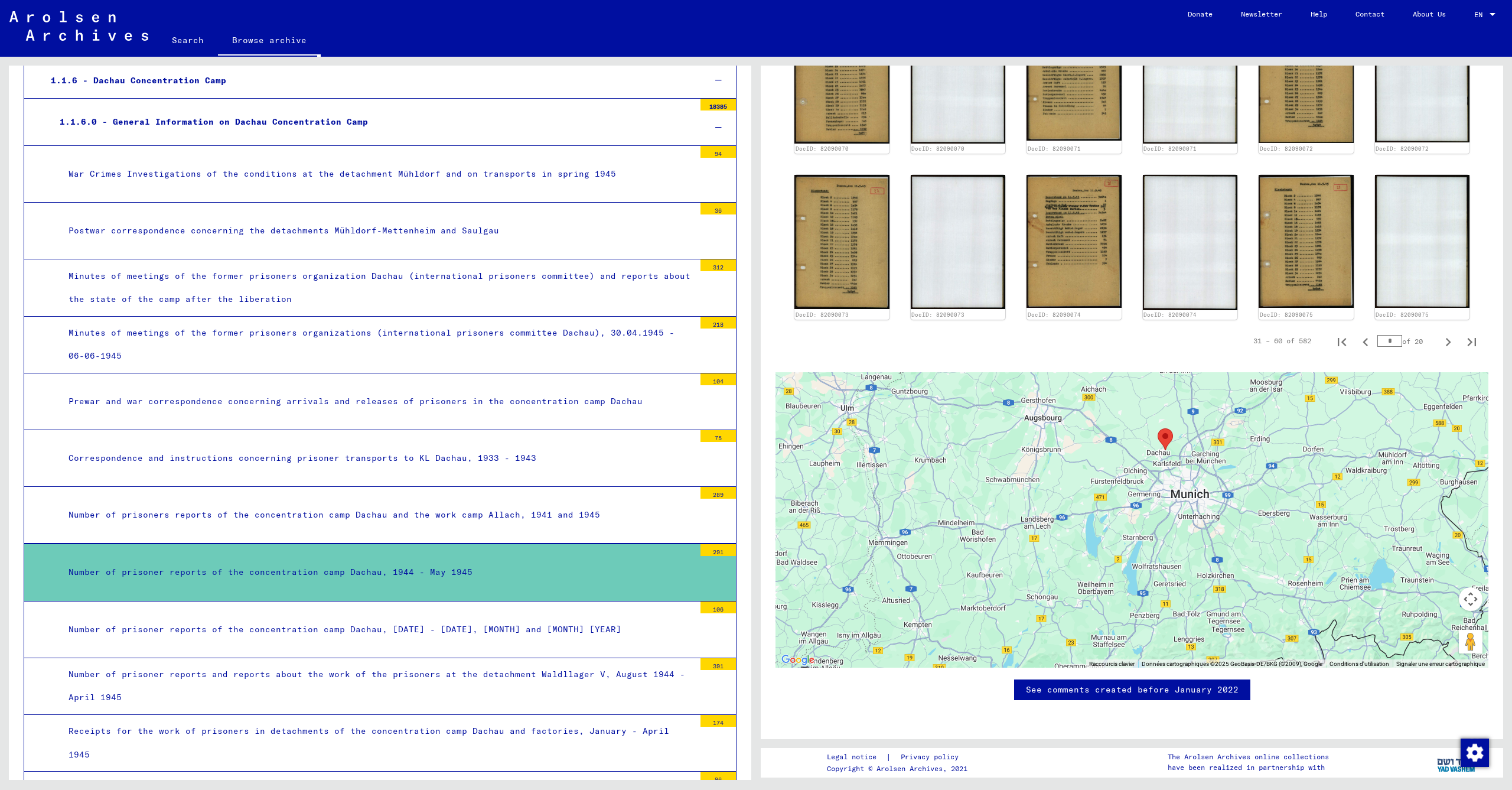 scroll, scrollTop: 1140, scrollLeft: 0, axis: vertical 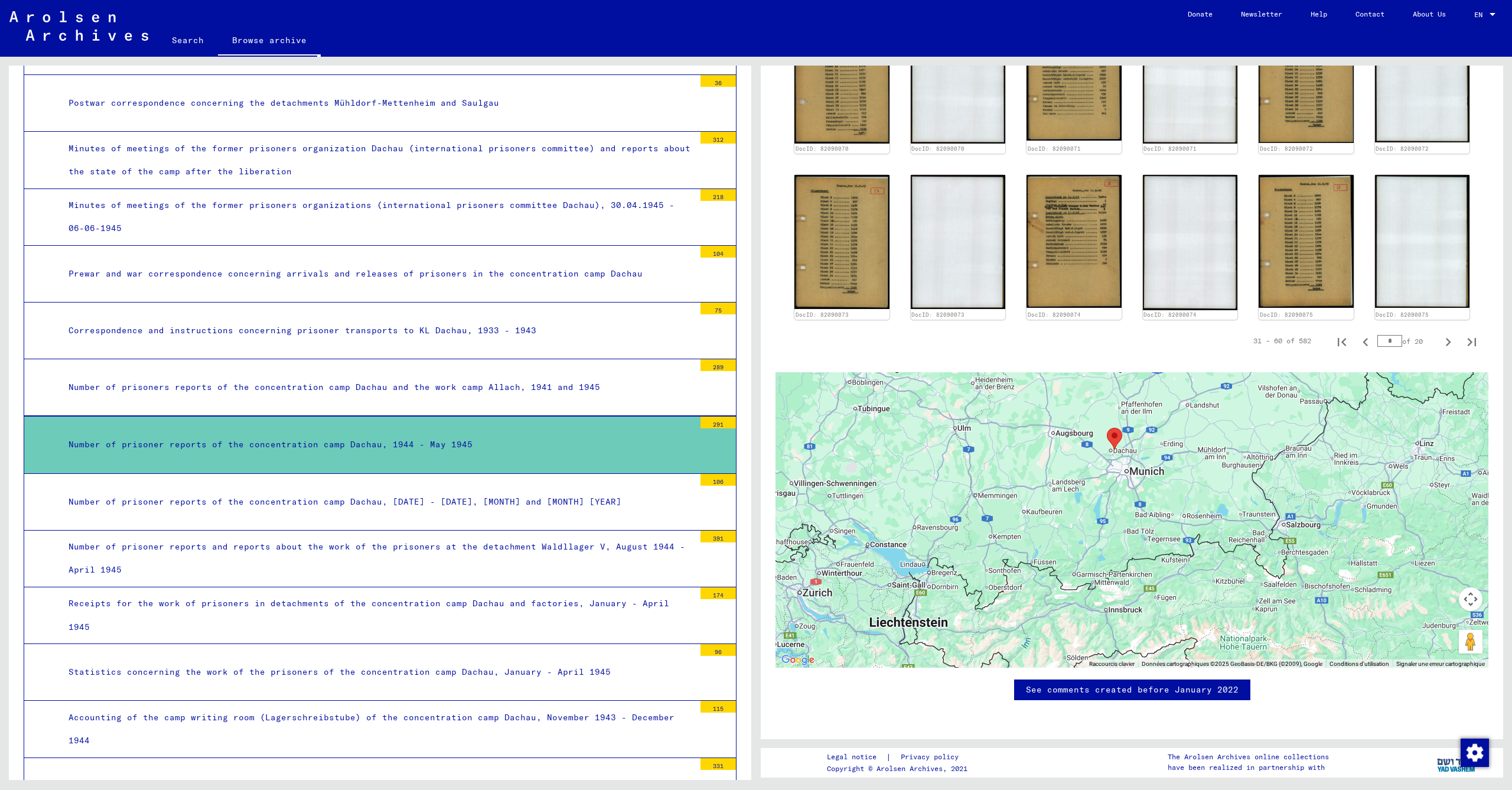 click on "Number of prisoner reports and reports about the work of the prisoners at      the detachment Waldllager V, August 1944 - April 1945" at bounding box center [377, 558] 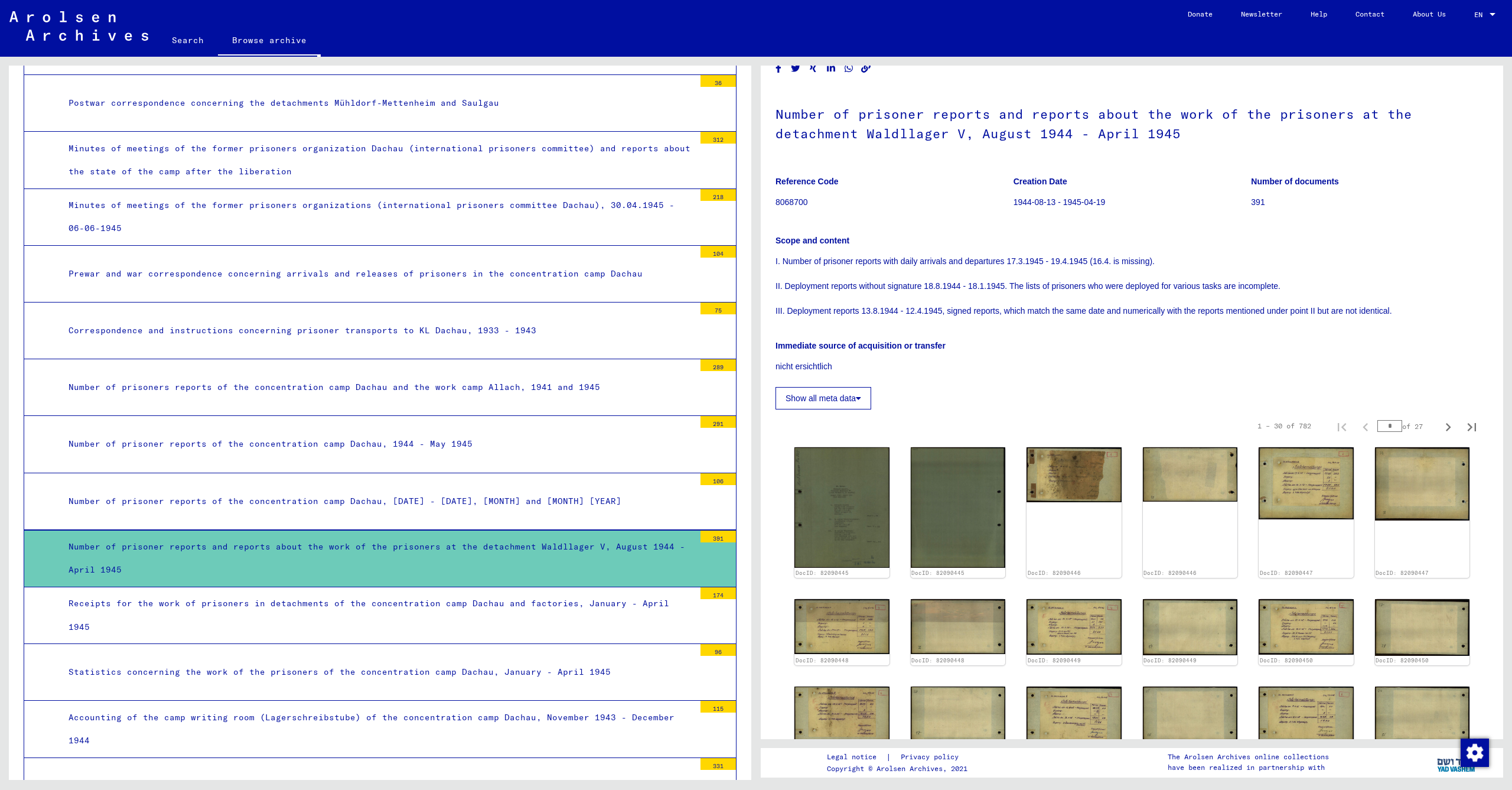 scroll, scrollTop: 140, scrollLeft: 0, axis: vertical 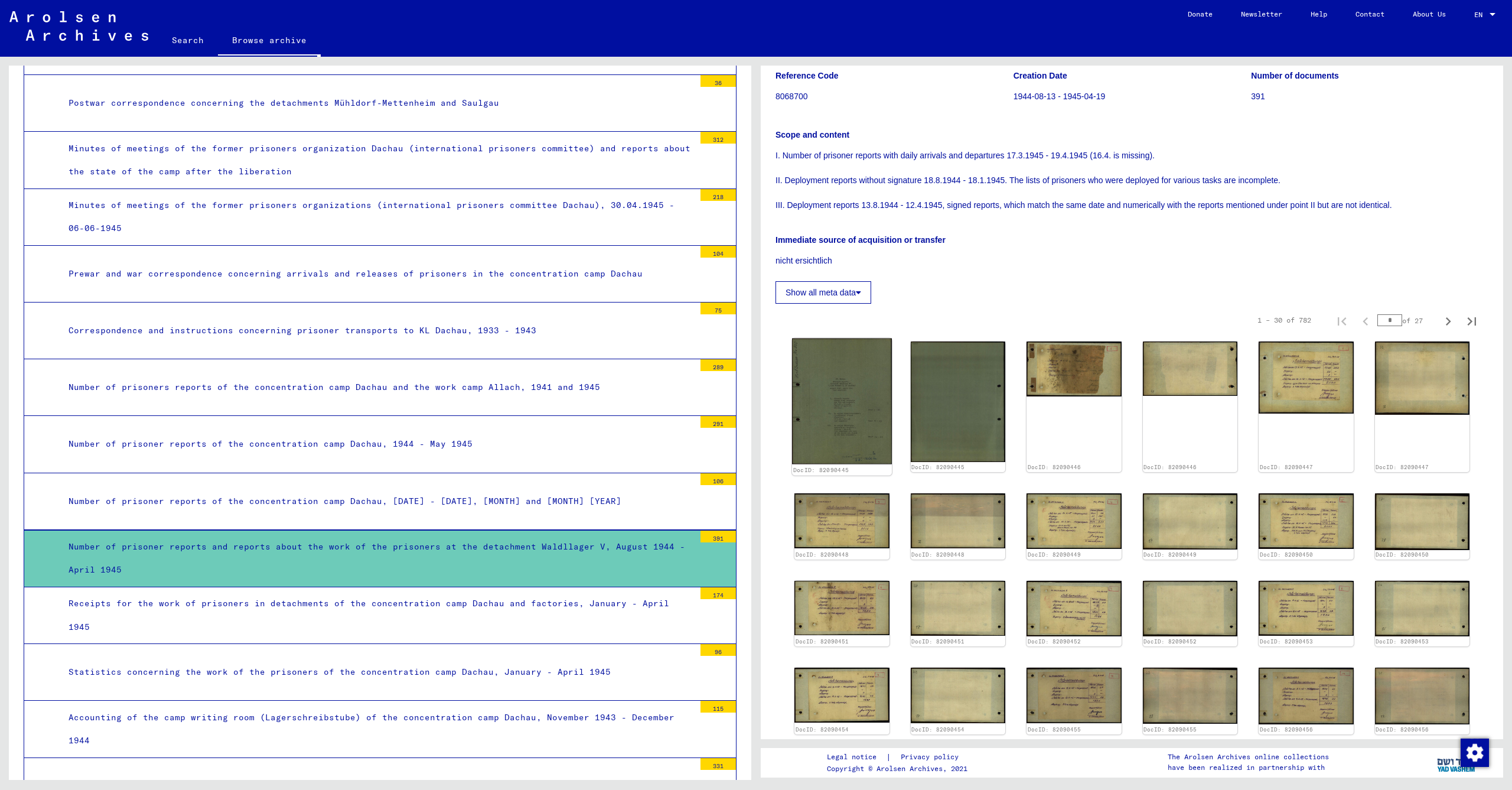 click 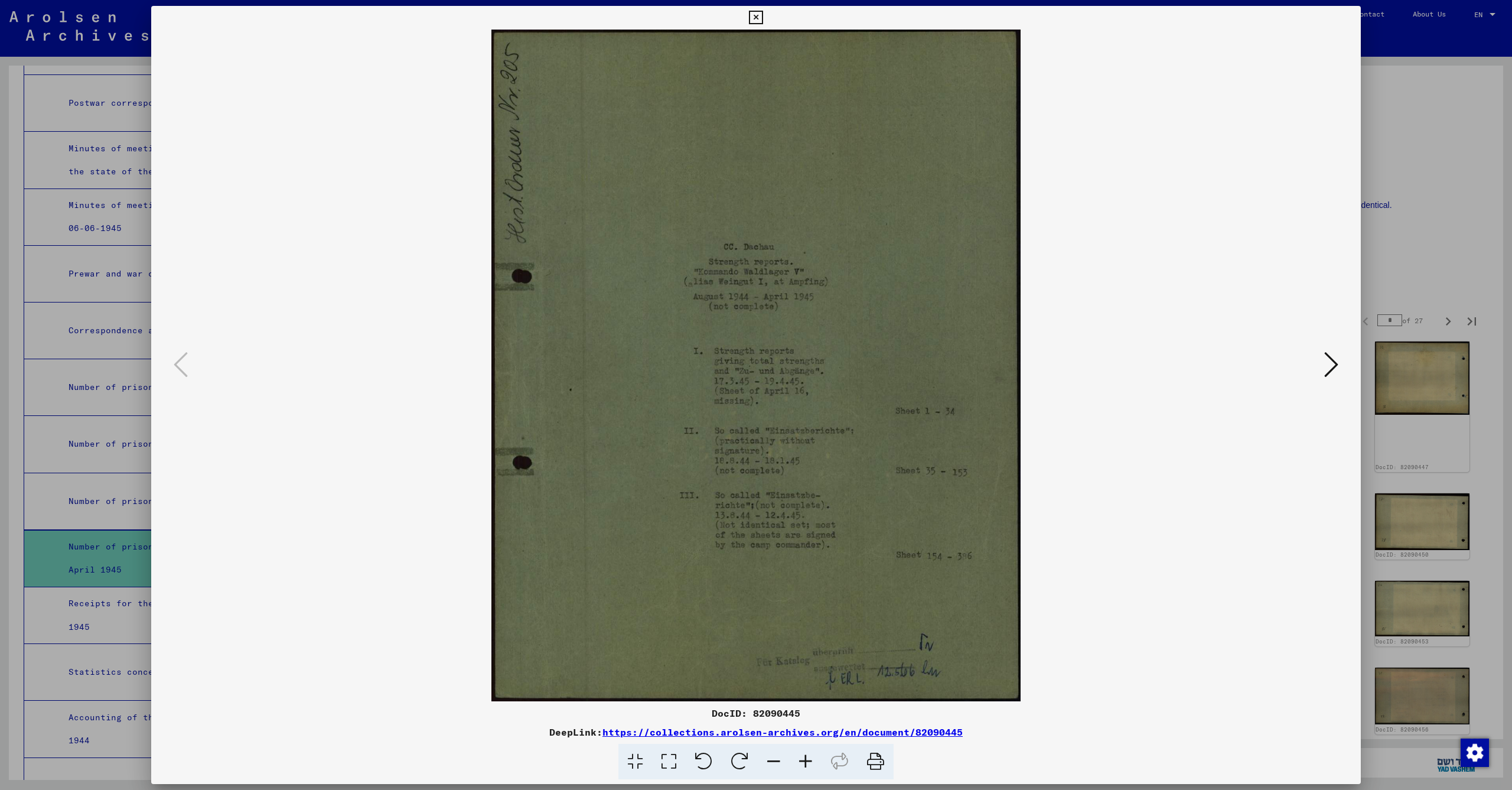 click at bounding box center (755, 18) 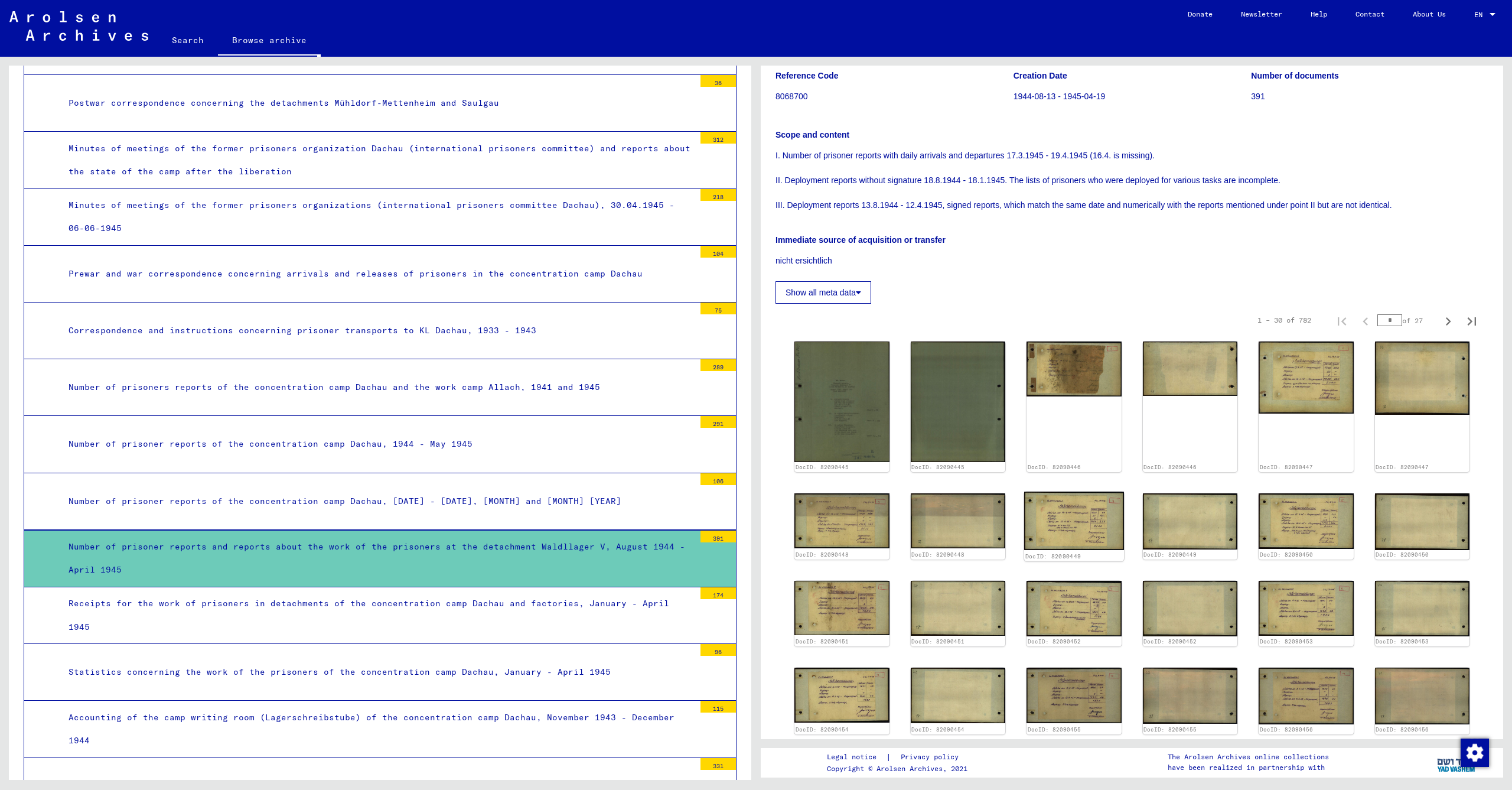click 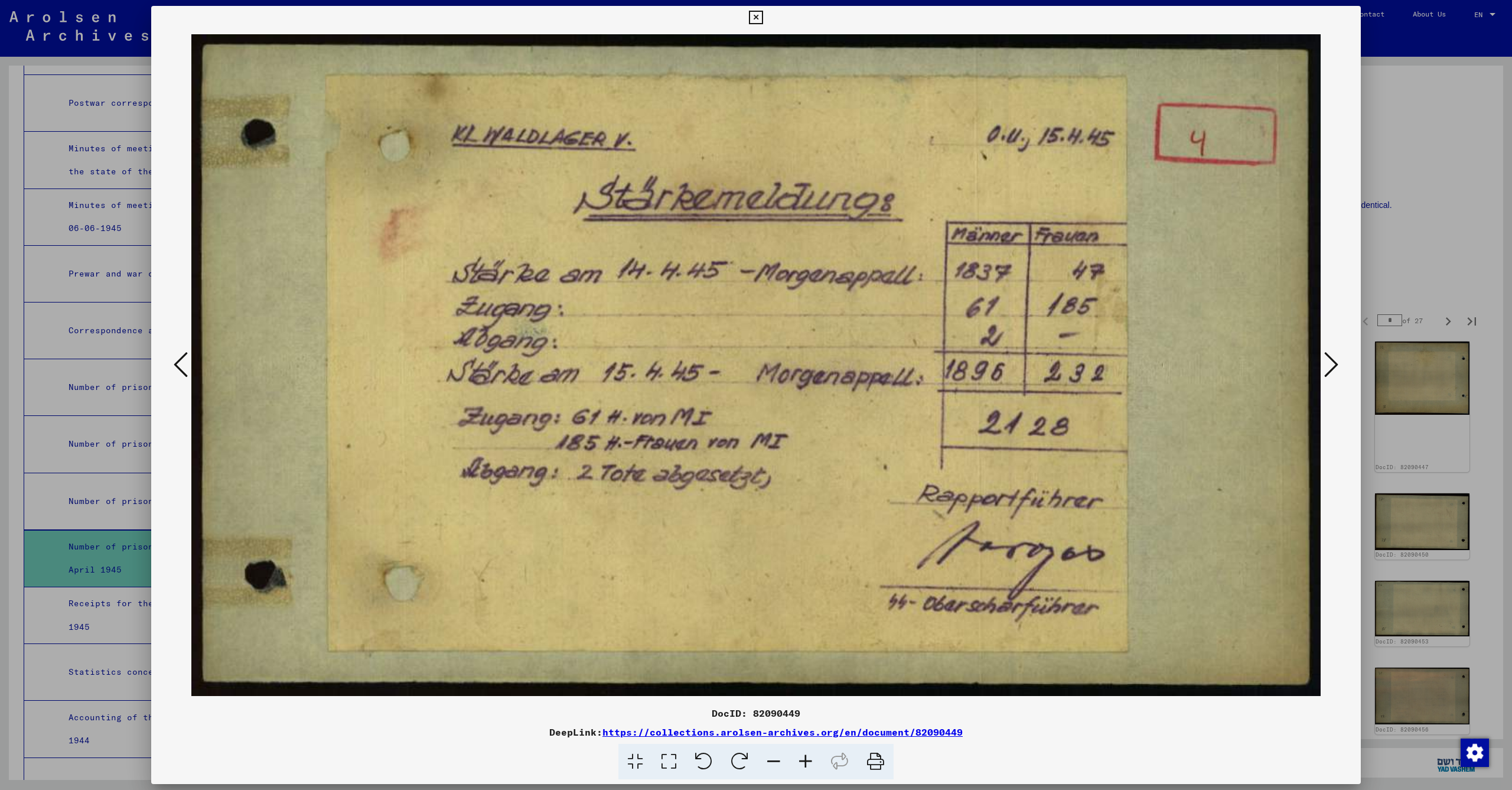 click at bounding box center (755, 18) 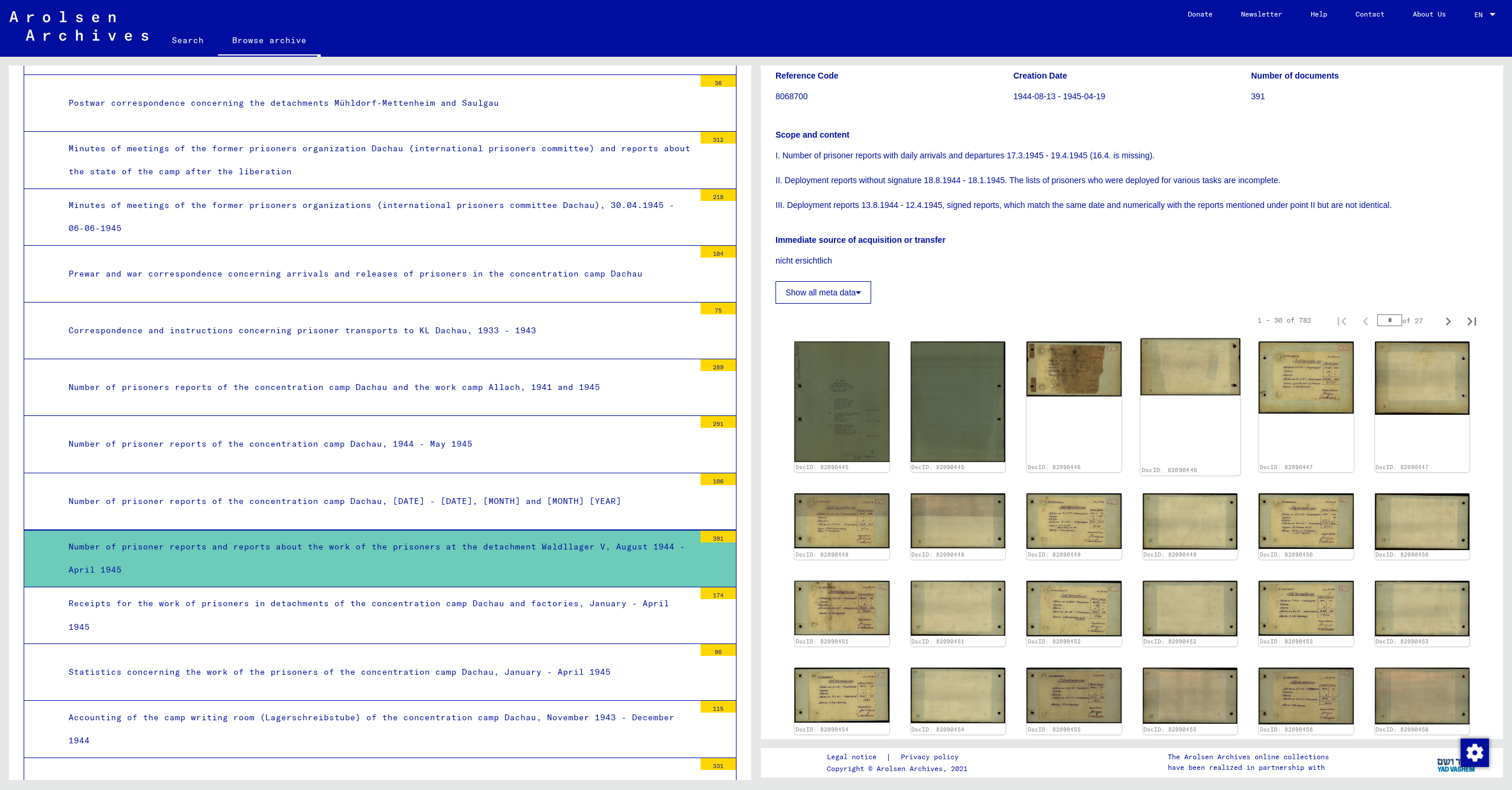 drag, startPoint x: 1168, startPoint y: 453, endPoint x: 1168, endPoint y: 447, distance: 6 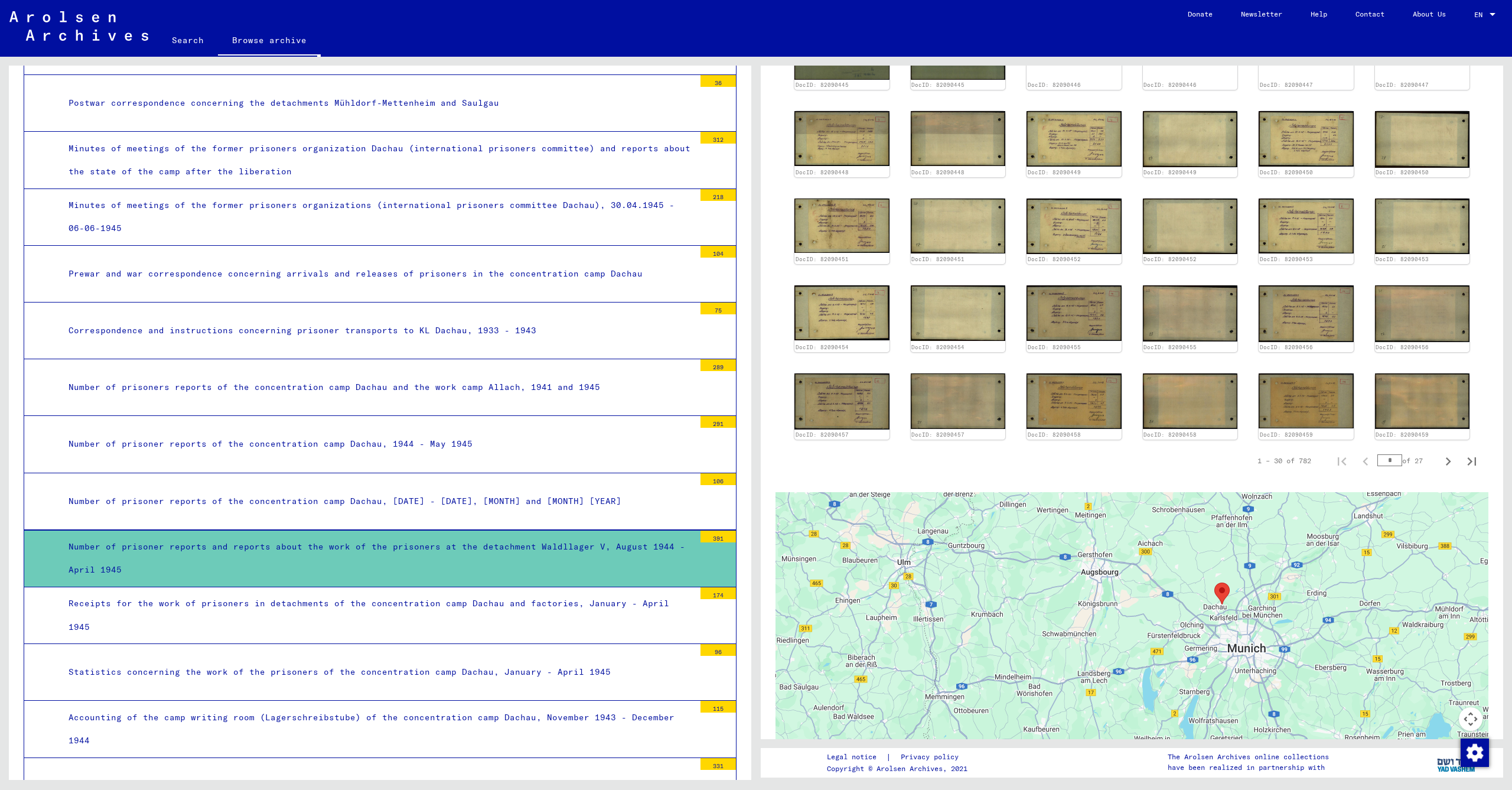 scroll, scrollTop: 519, scrollLeft: 0, axis: vertical 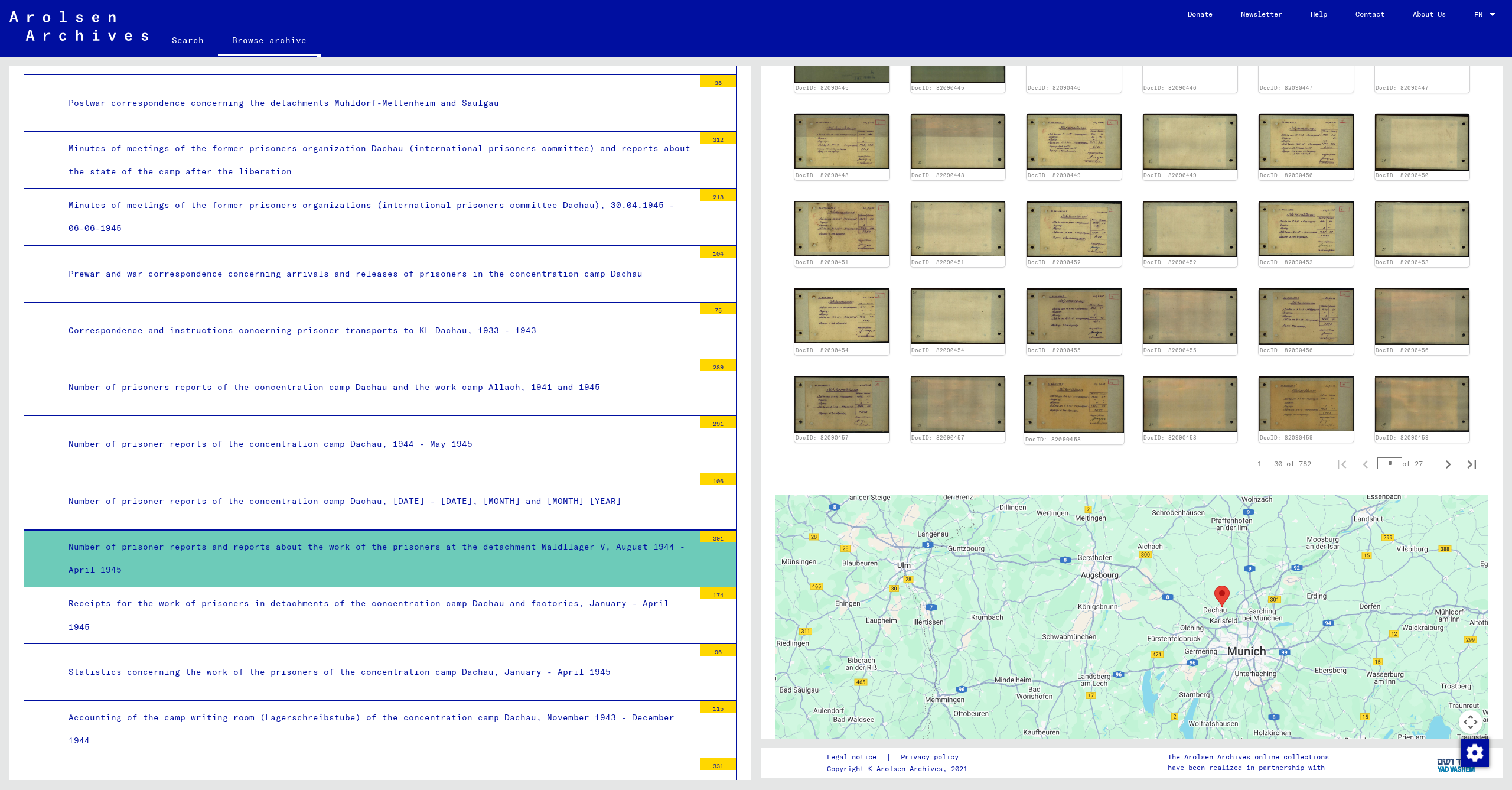 click 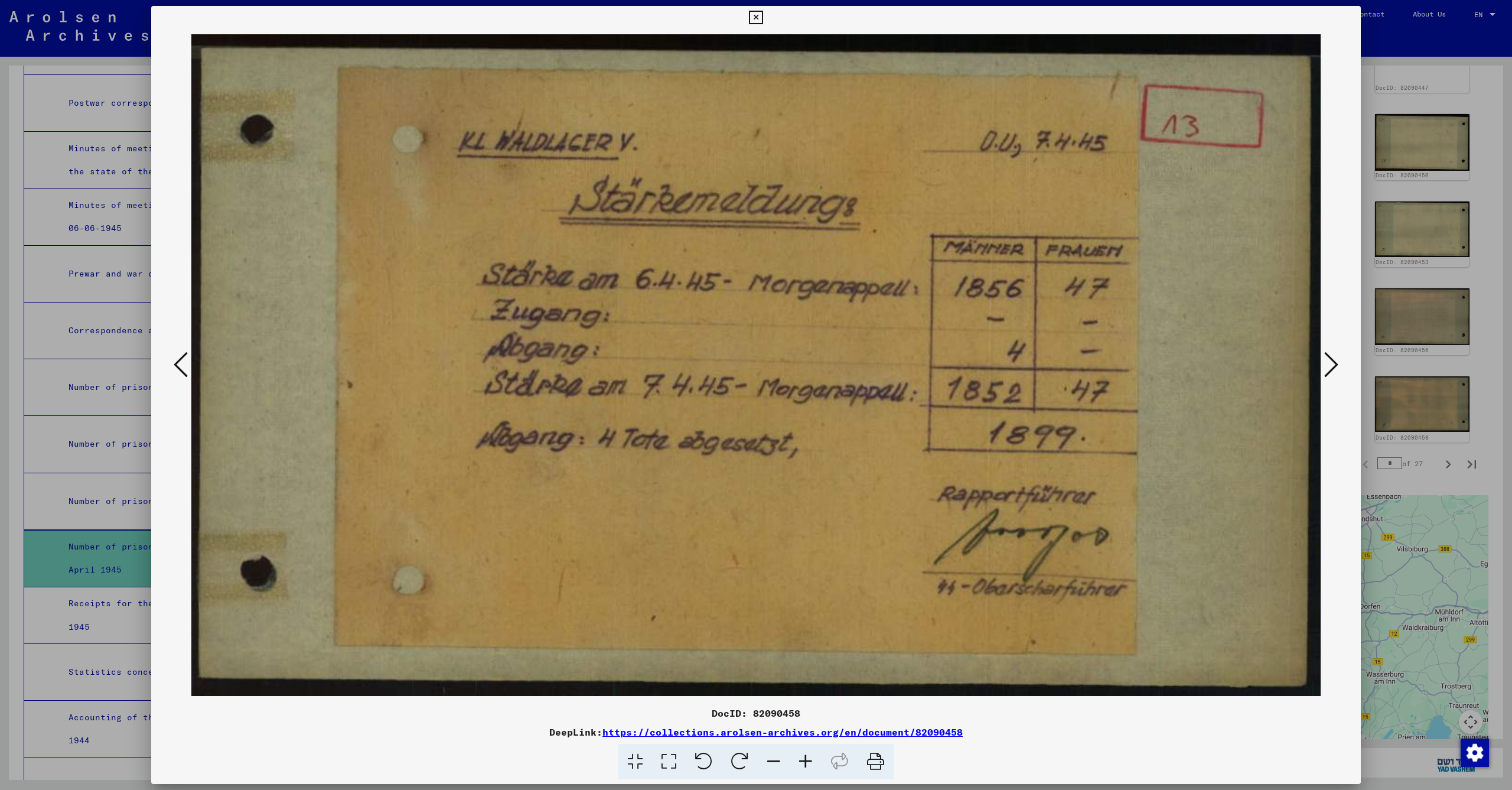 click at bounding box center (755, 18) 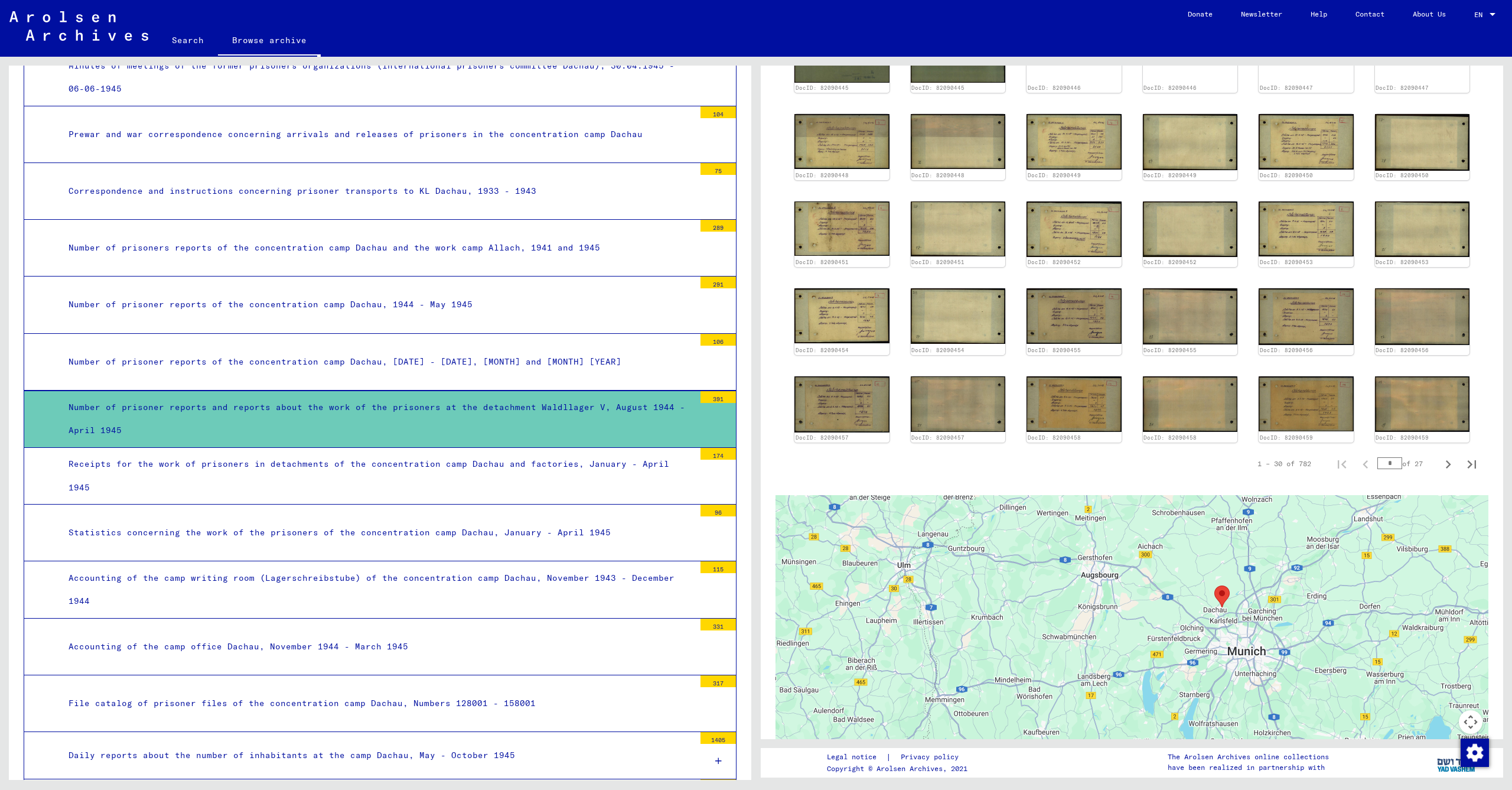 scroll, scrollTop: 654, scrollLeft: 0, axis: vertical 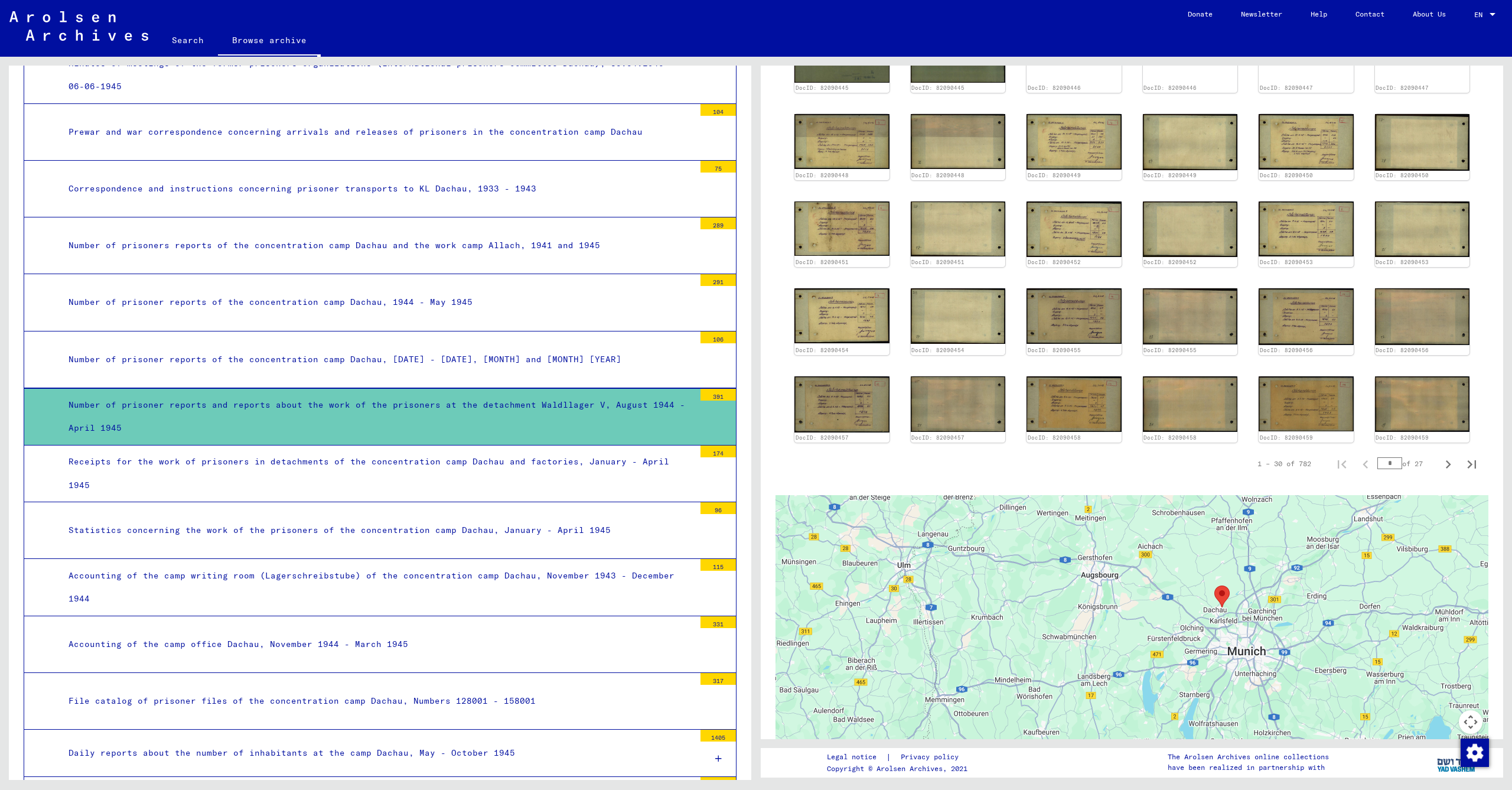 click on "File catalog of prisoner files of the concentration camp Dachau, Numbers      128001 - 158001" at bounding box center (377, 701) 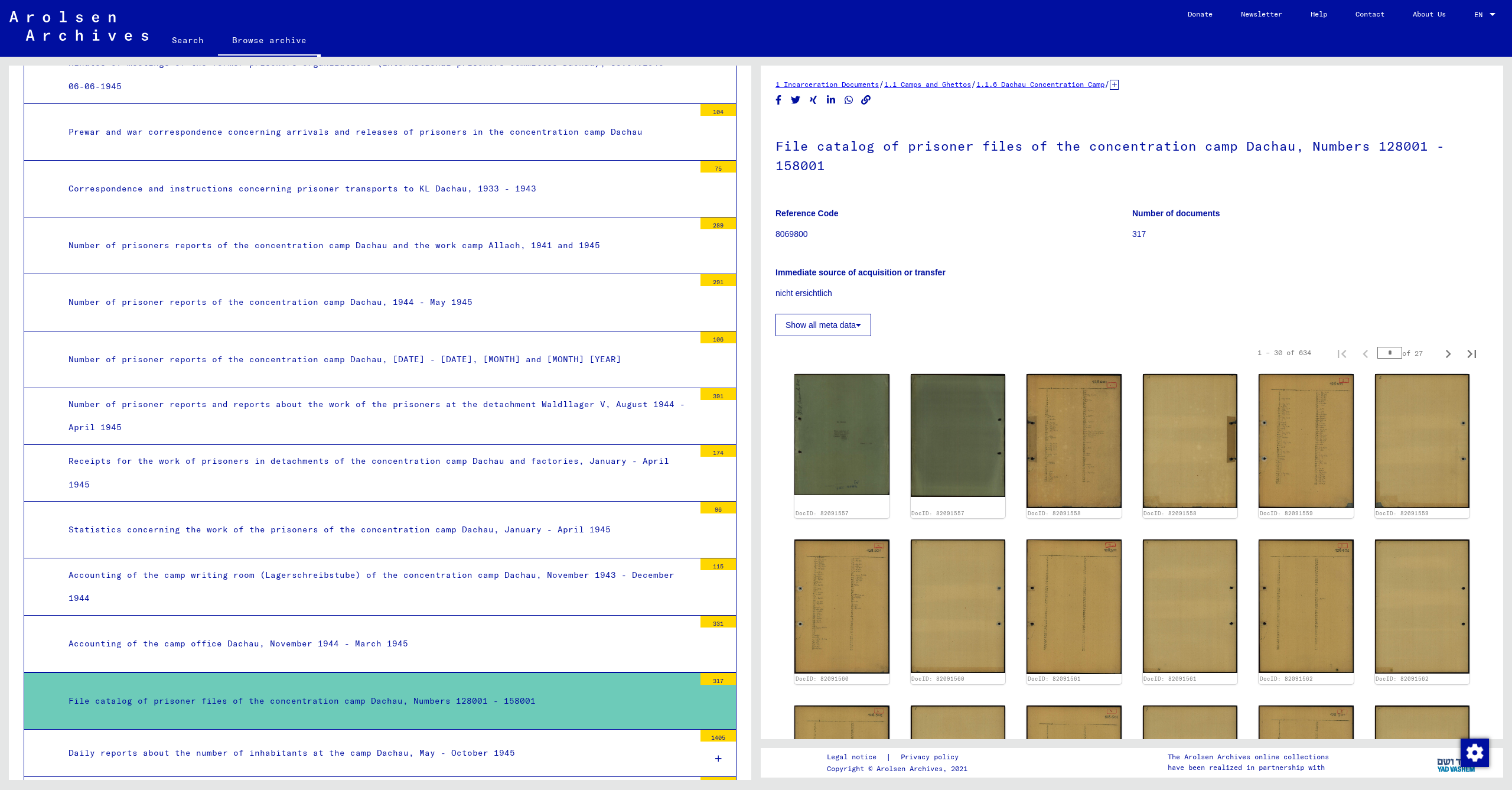 scroll, scrollTop: 69, scrollLeft: 0, axis: vertical 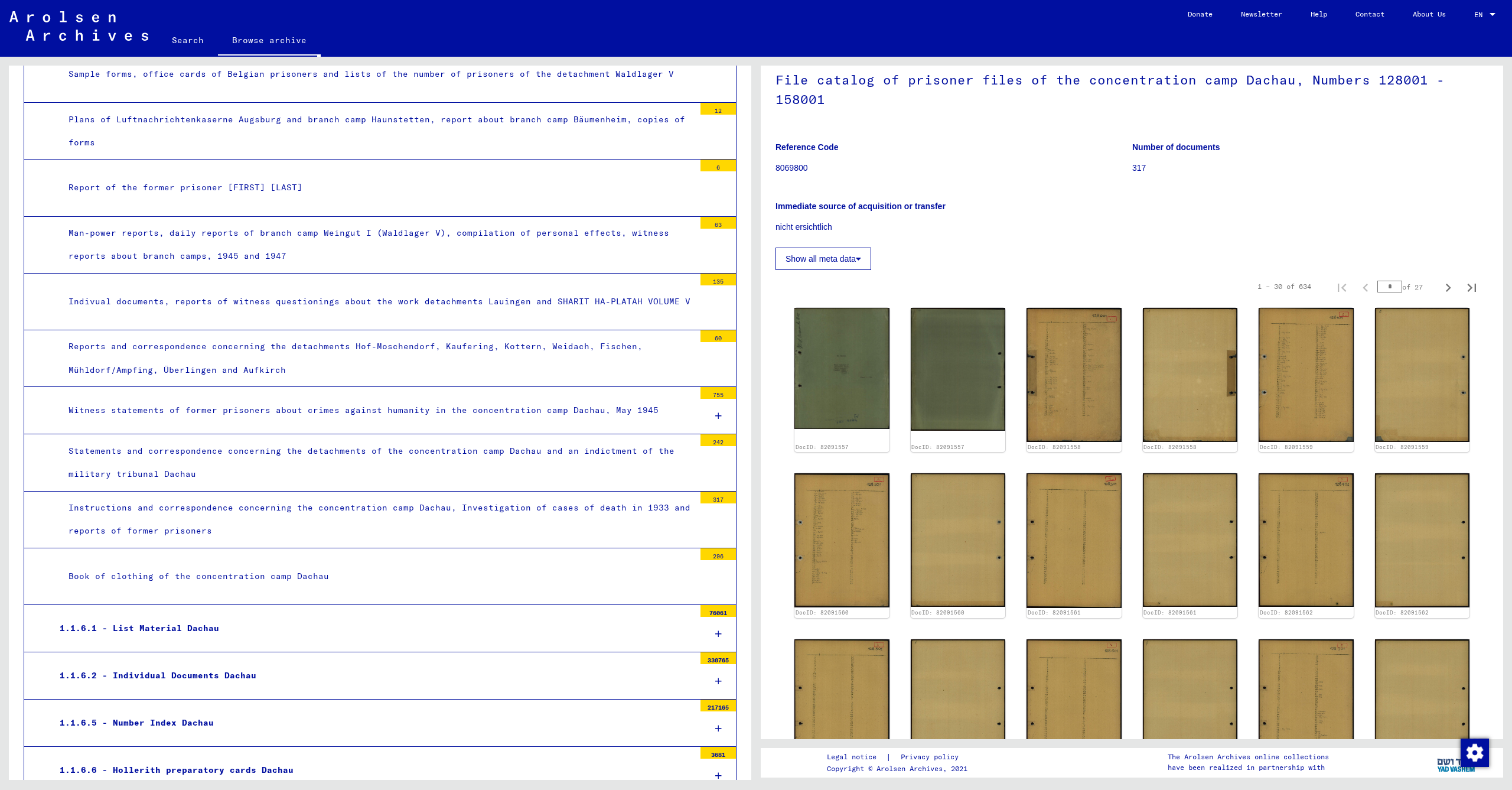 click on "1.1.6.11 - International Information Office Dachau index for photographs" at bounding box center [373, 1007] 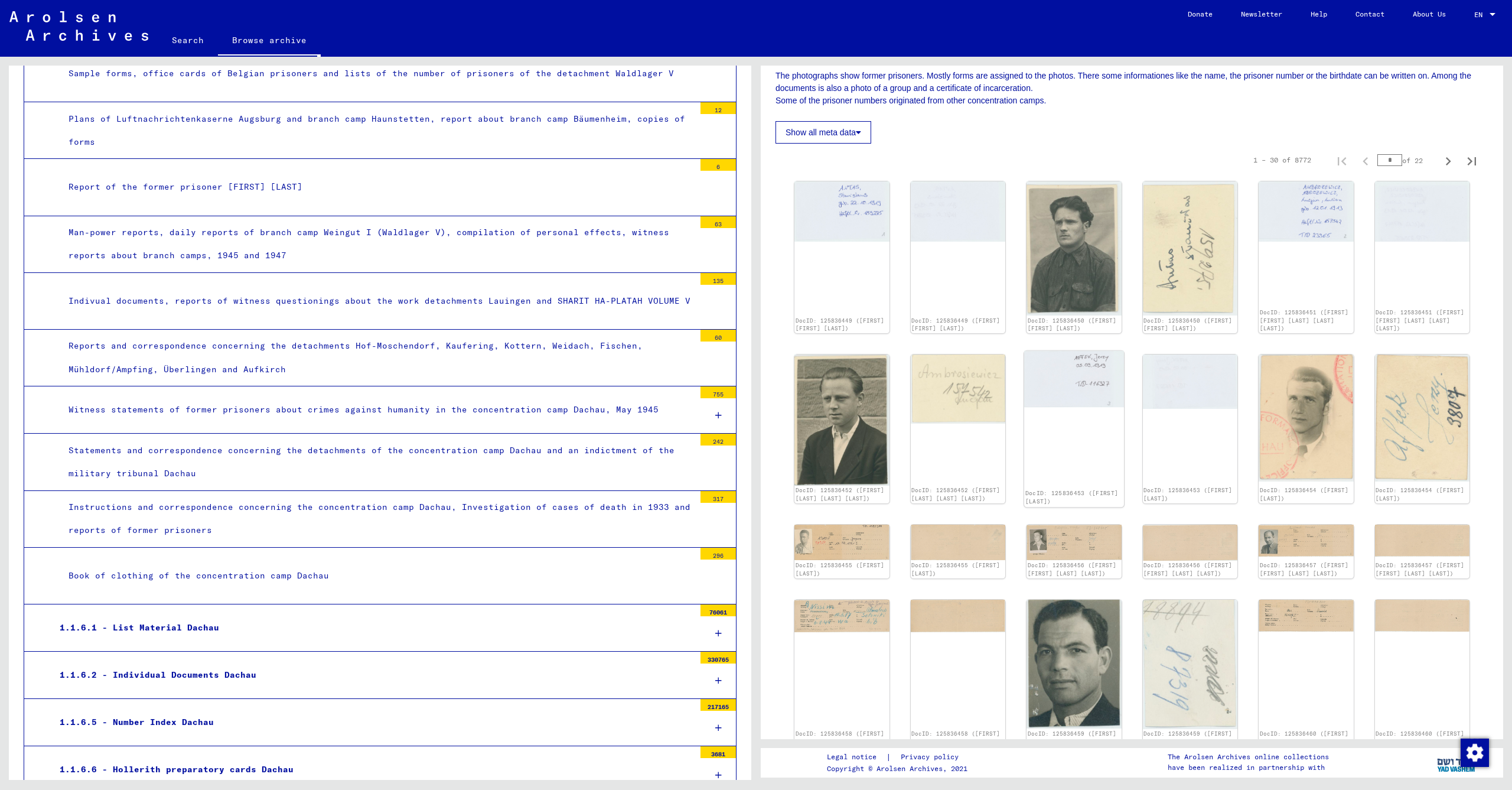 scroll, scrollTop: 180, scrollLeft: 0, axis: vertical 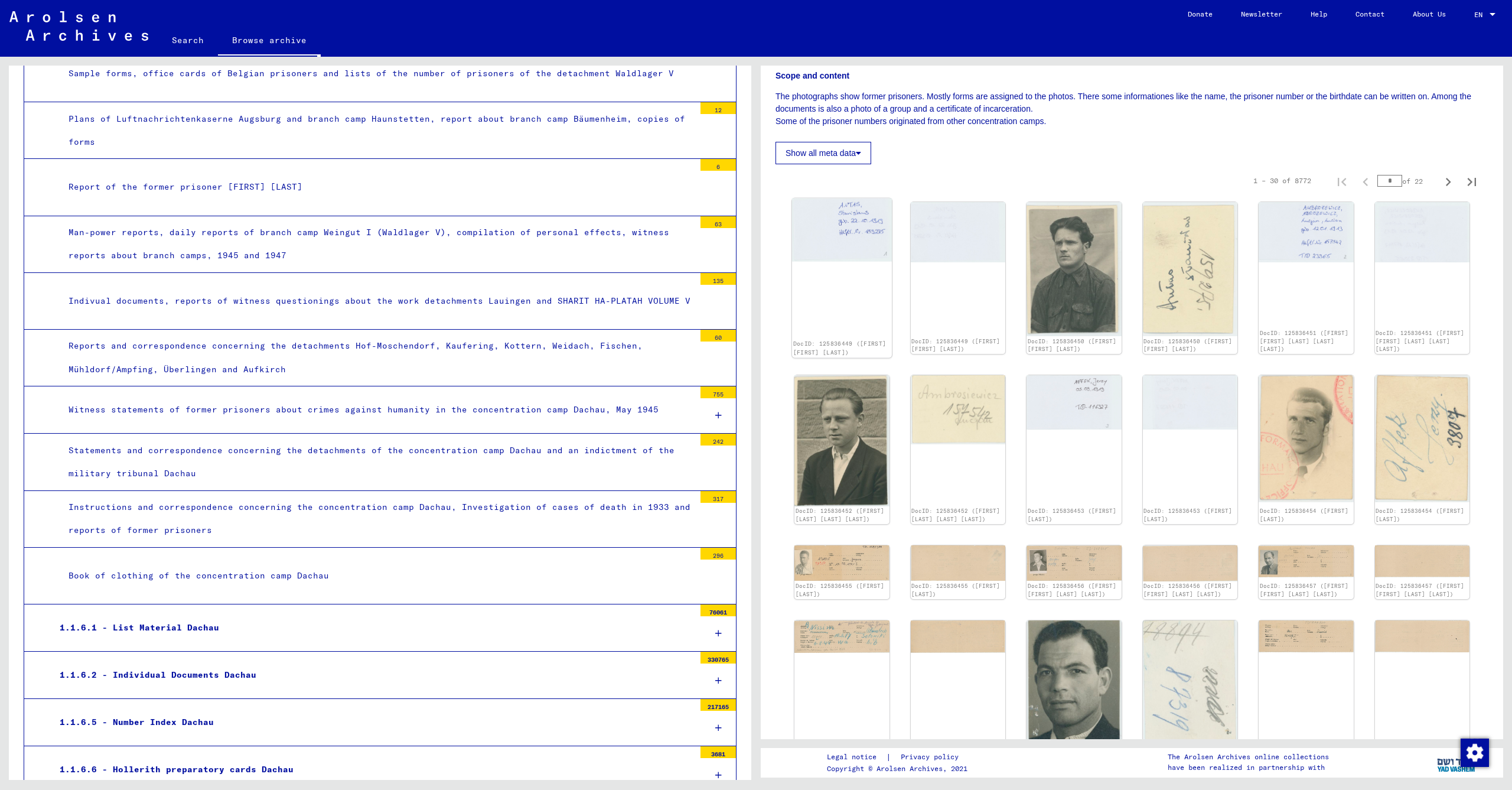 click on "DocID: 125836449 ([FIRST] [FIRST] [LAST])" 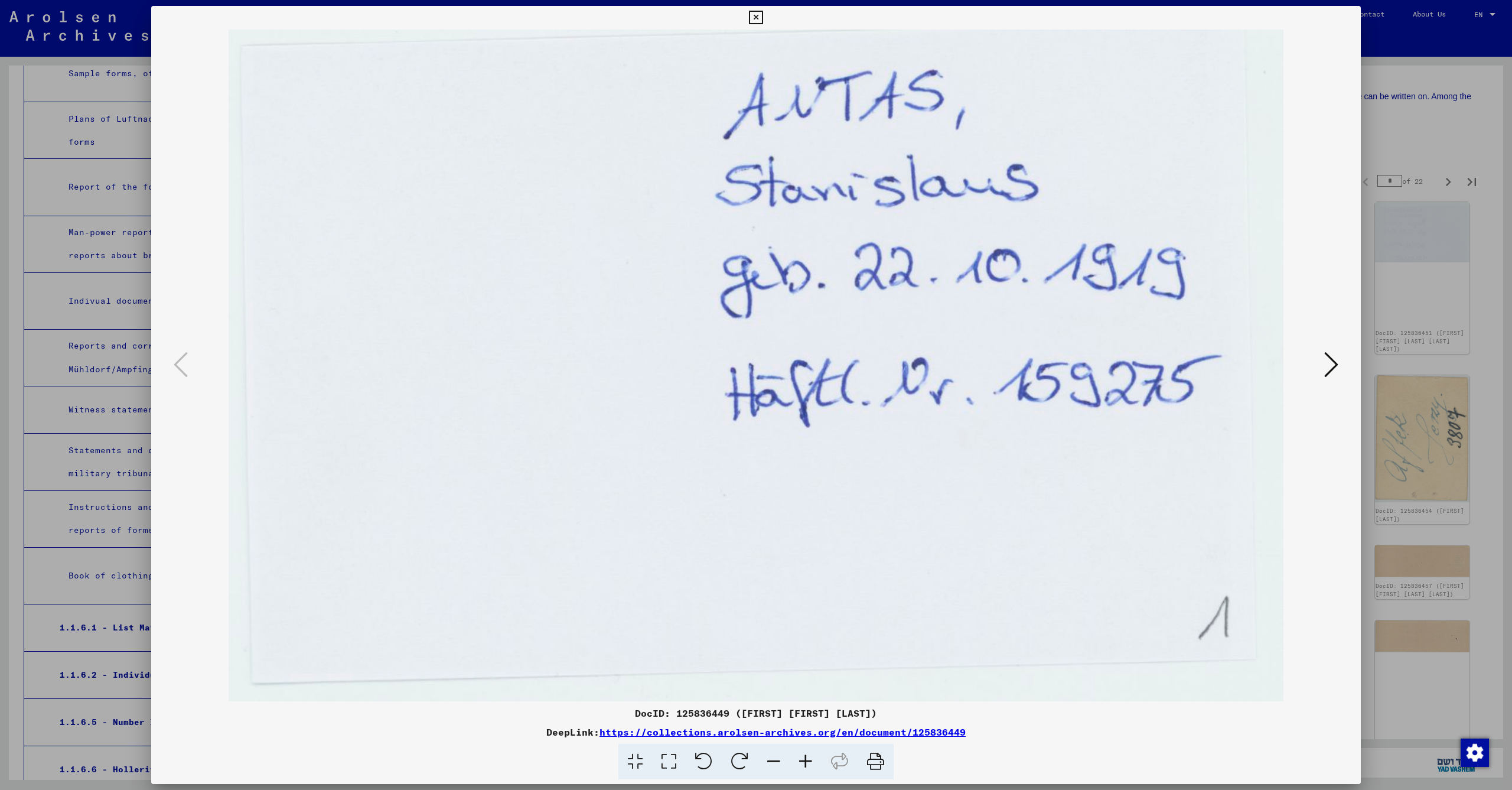click at bounding box center (756, 365) 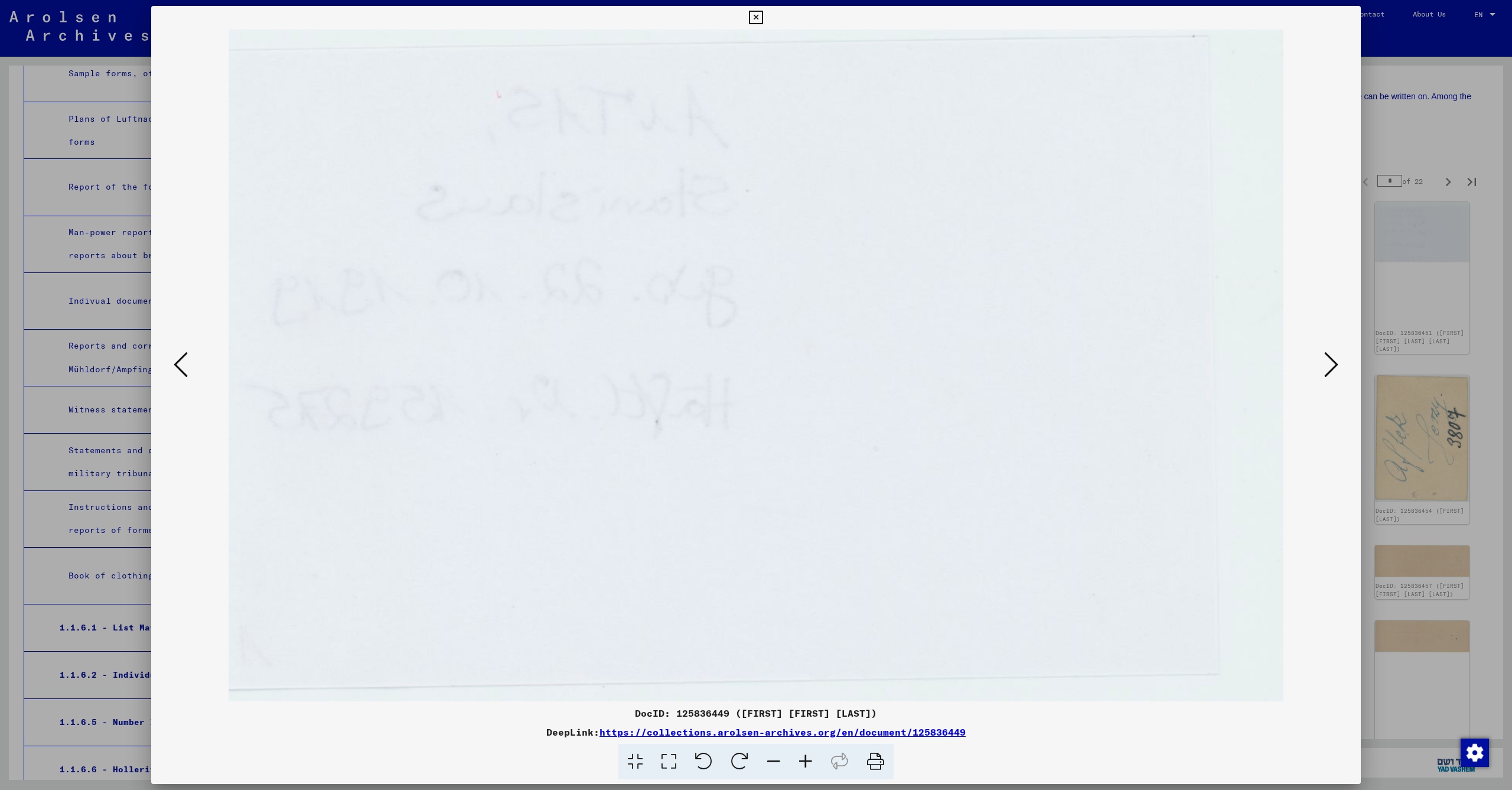 click at bounding box center [1331, 365] 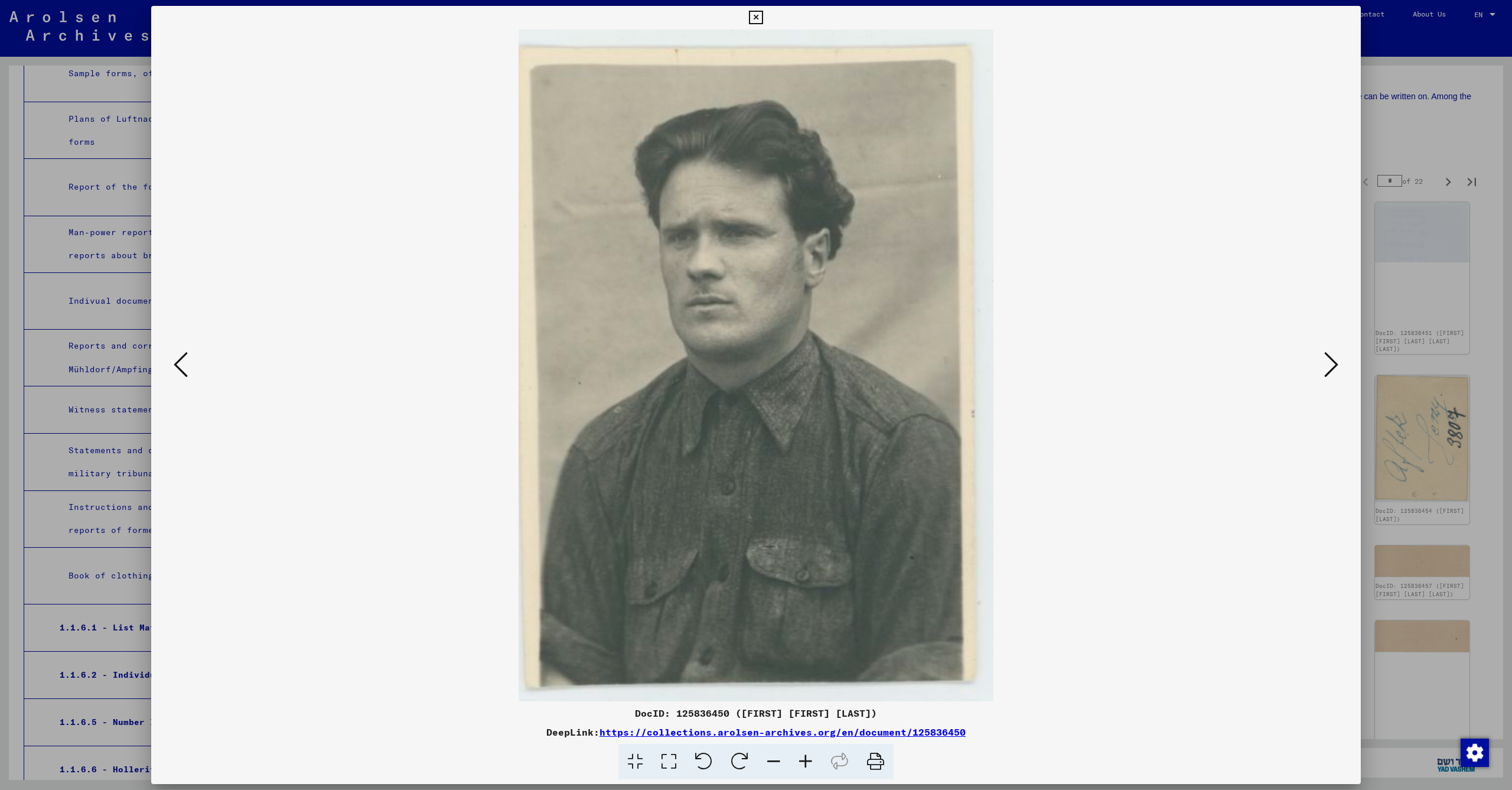 click at bounding box center (1331, 365) 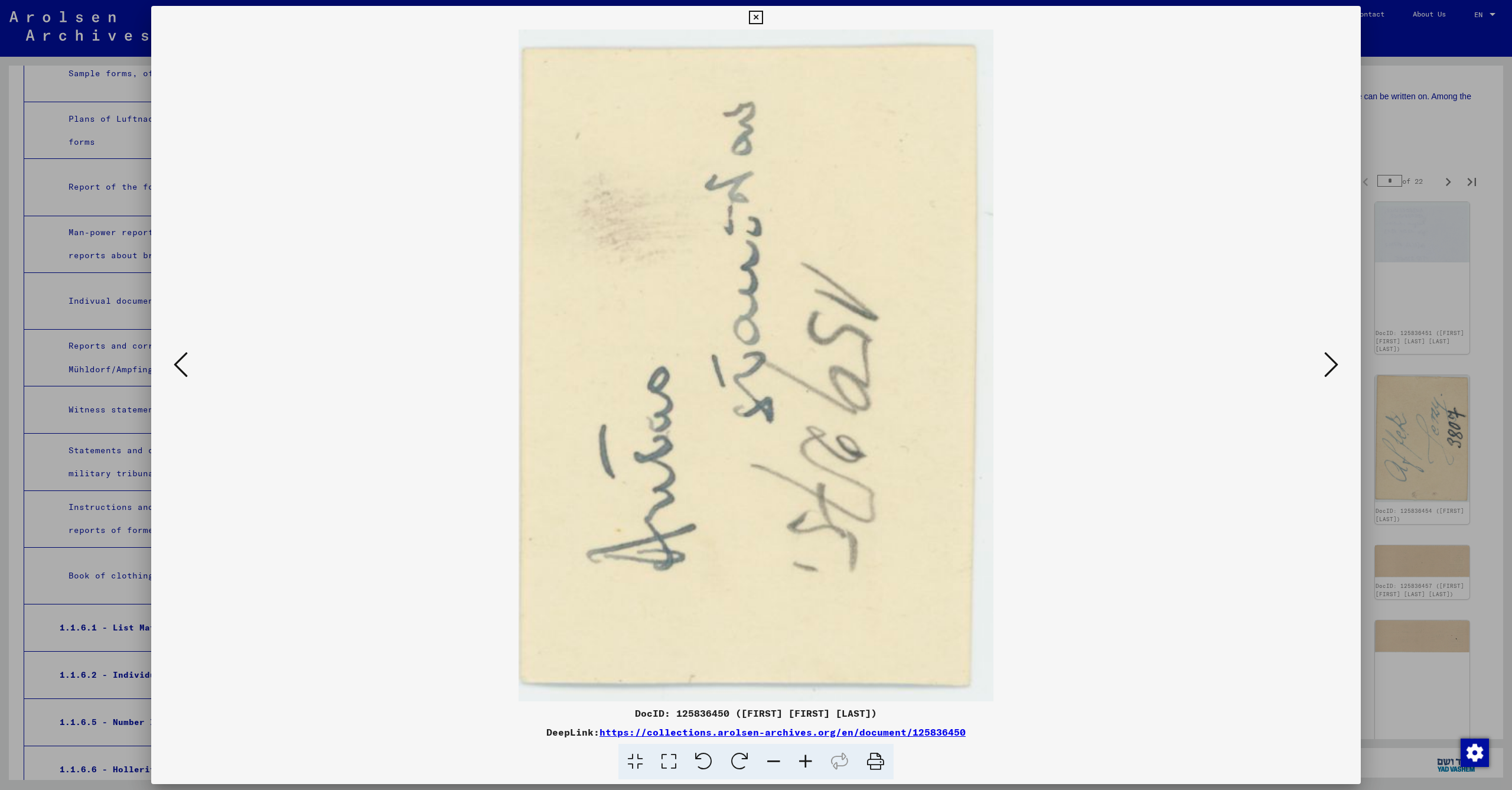 click at bounding box center (1331, 365) 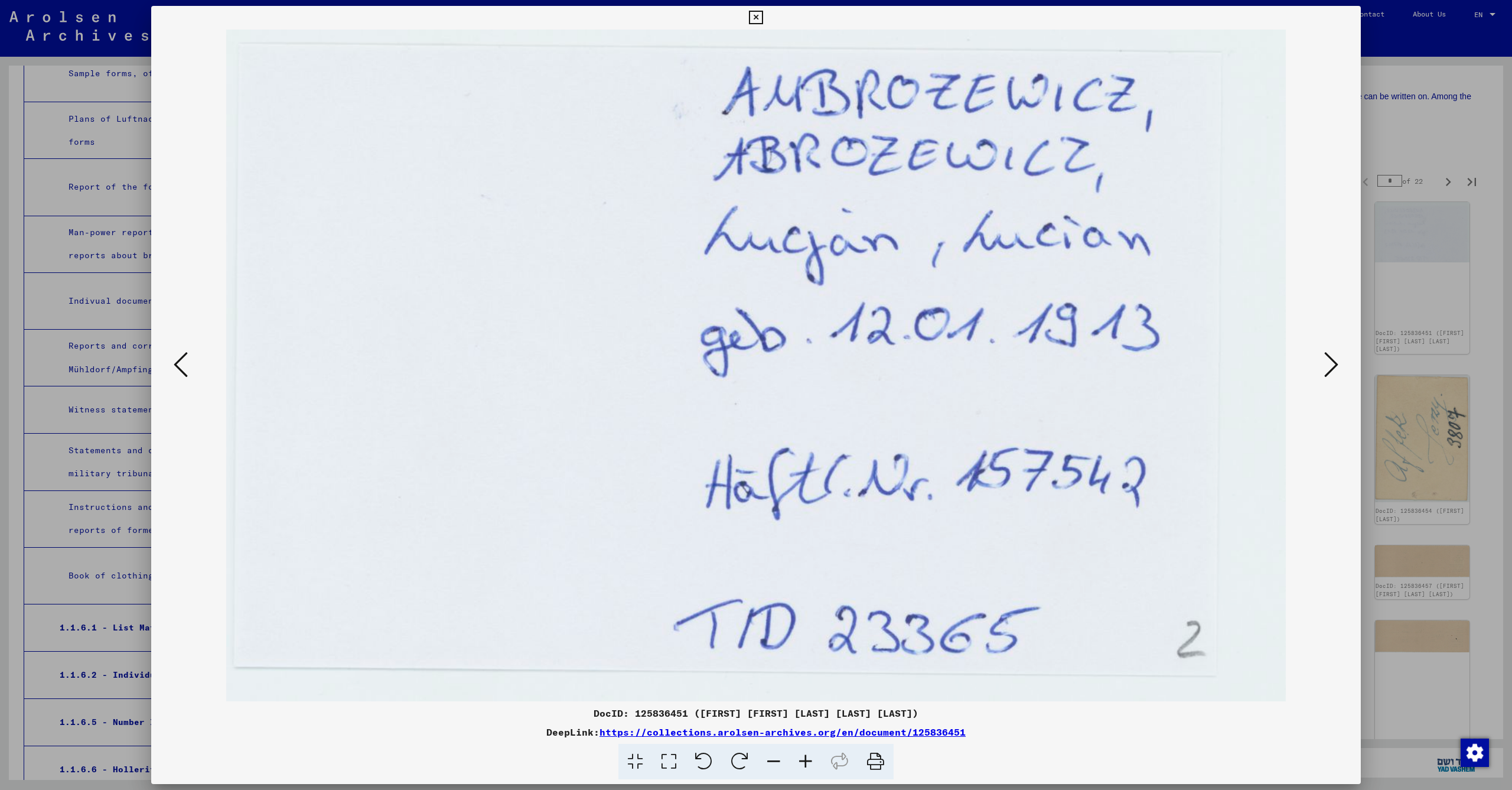 click at bounding box center (1331, 365) 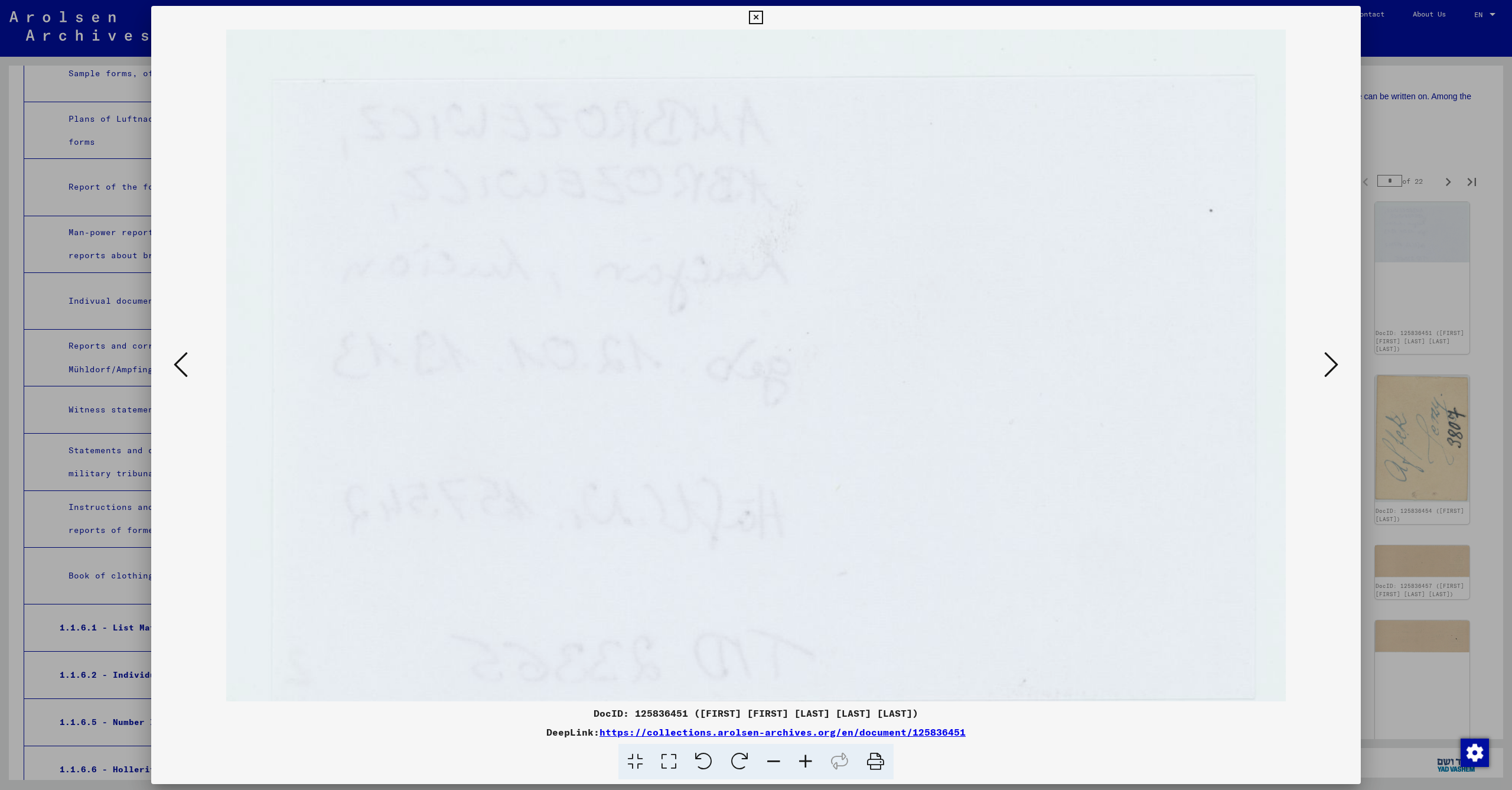 click at bounding box center (1331, 365) 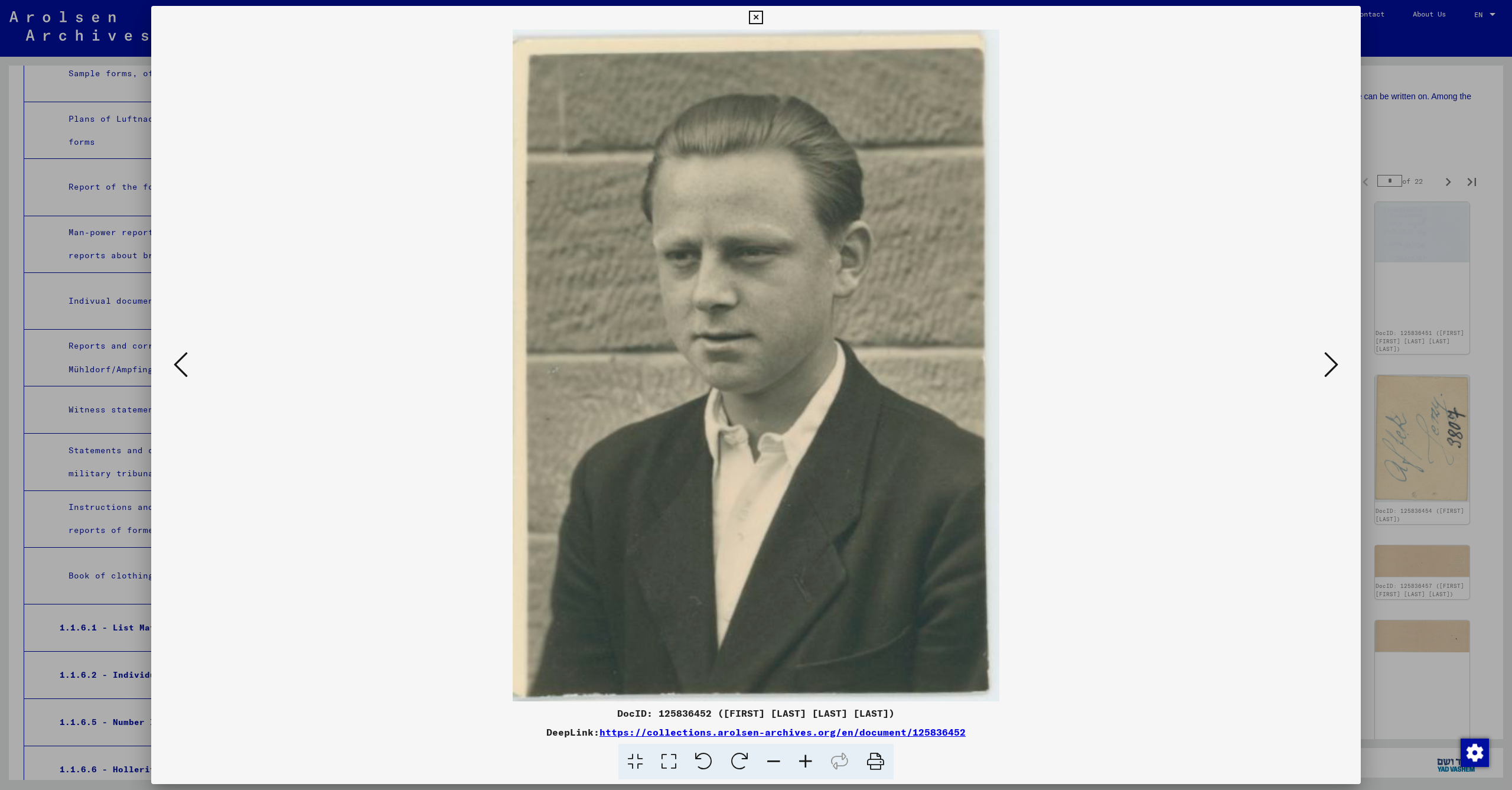 click at bounding box center (1331, 365) 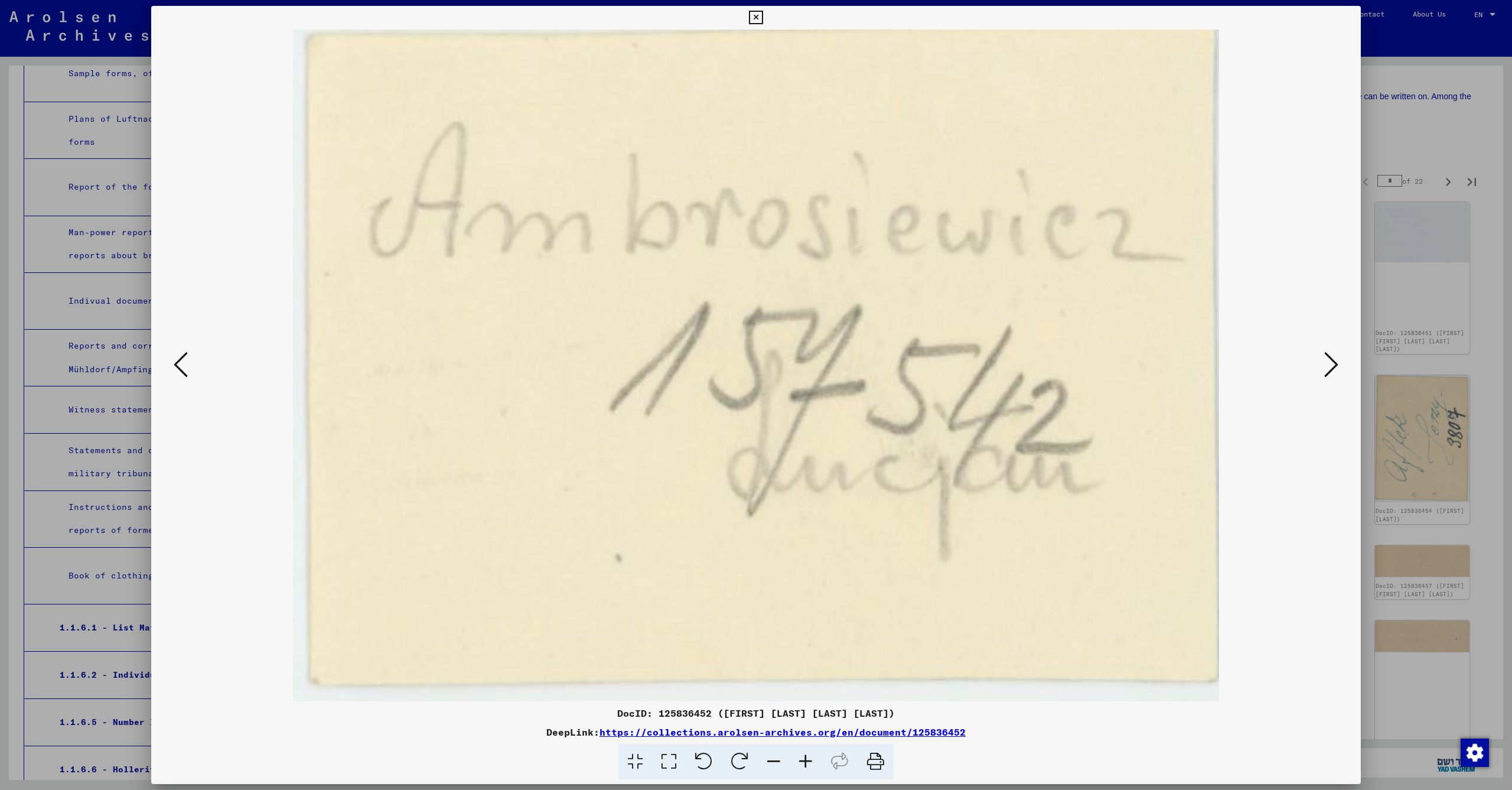 click at bounding box center (1331, 365) 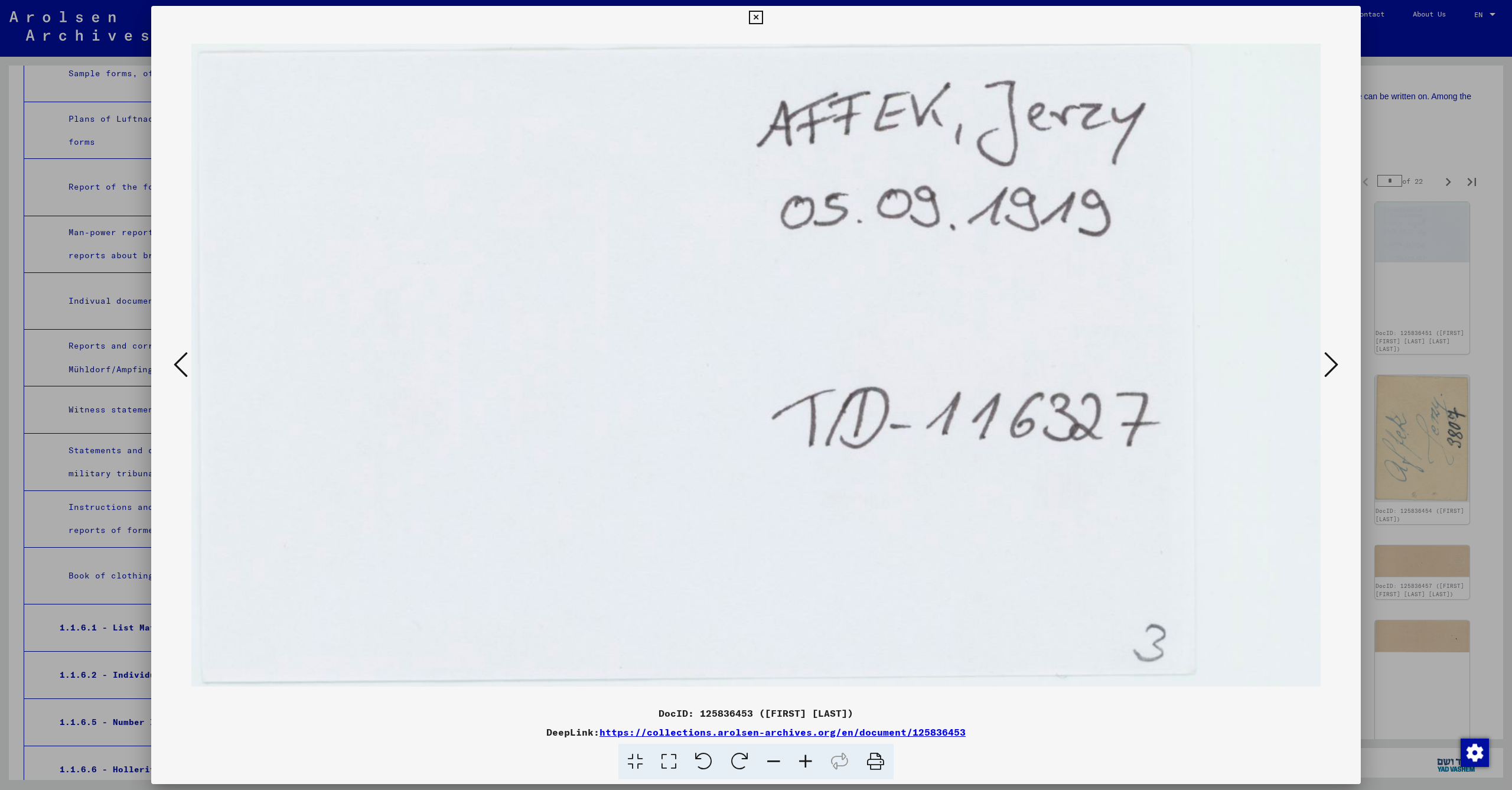 click at bounding box center (1331, 365) 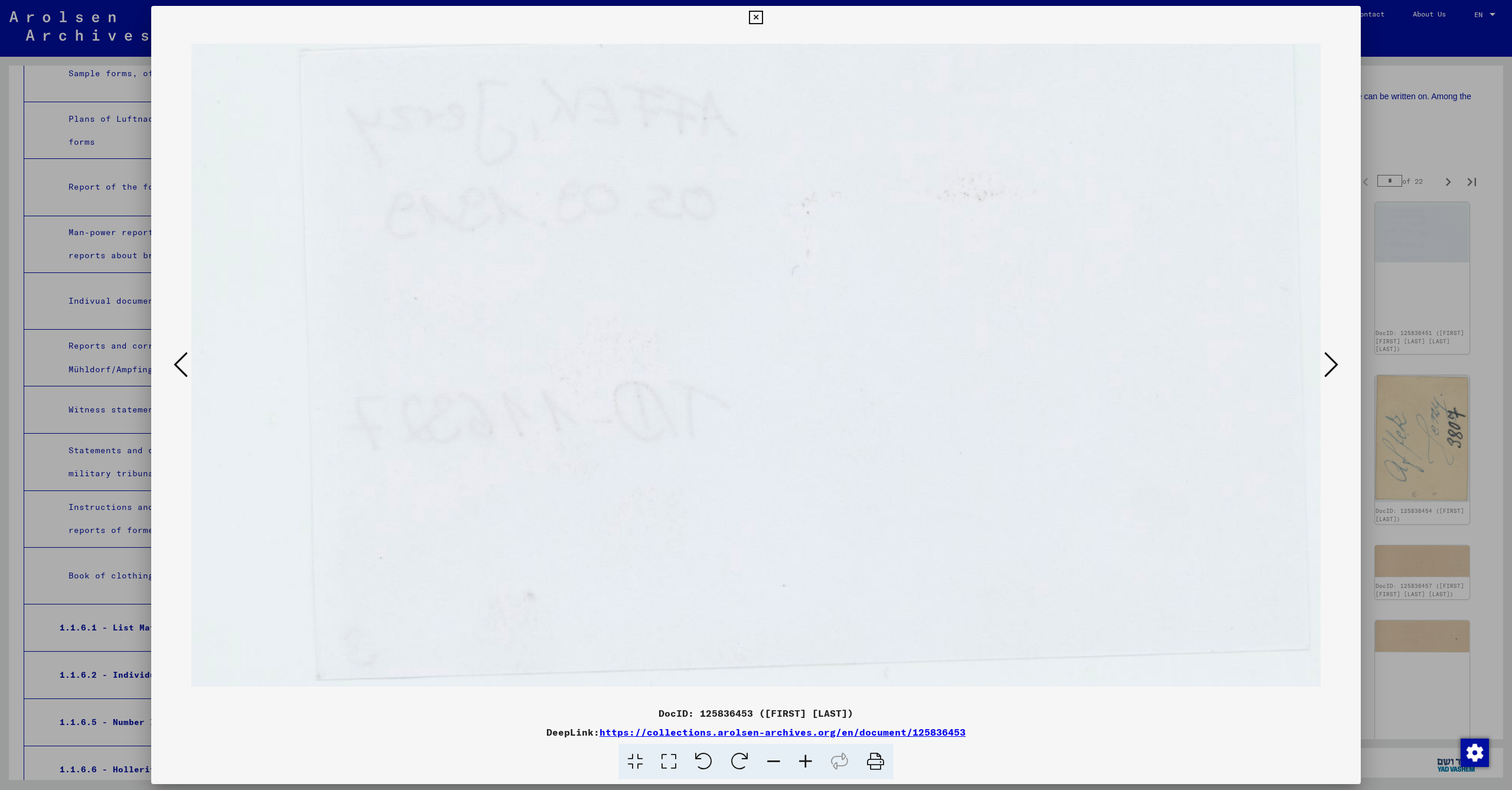 click at bounding box center [1331, 365] 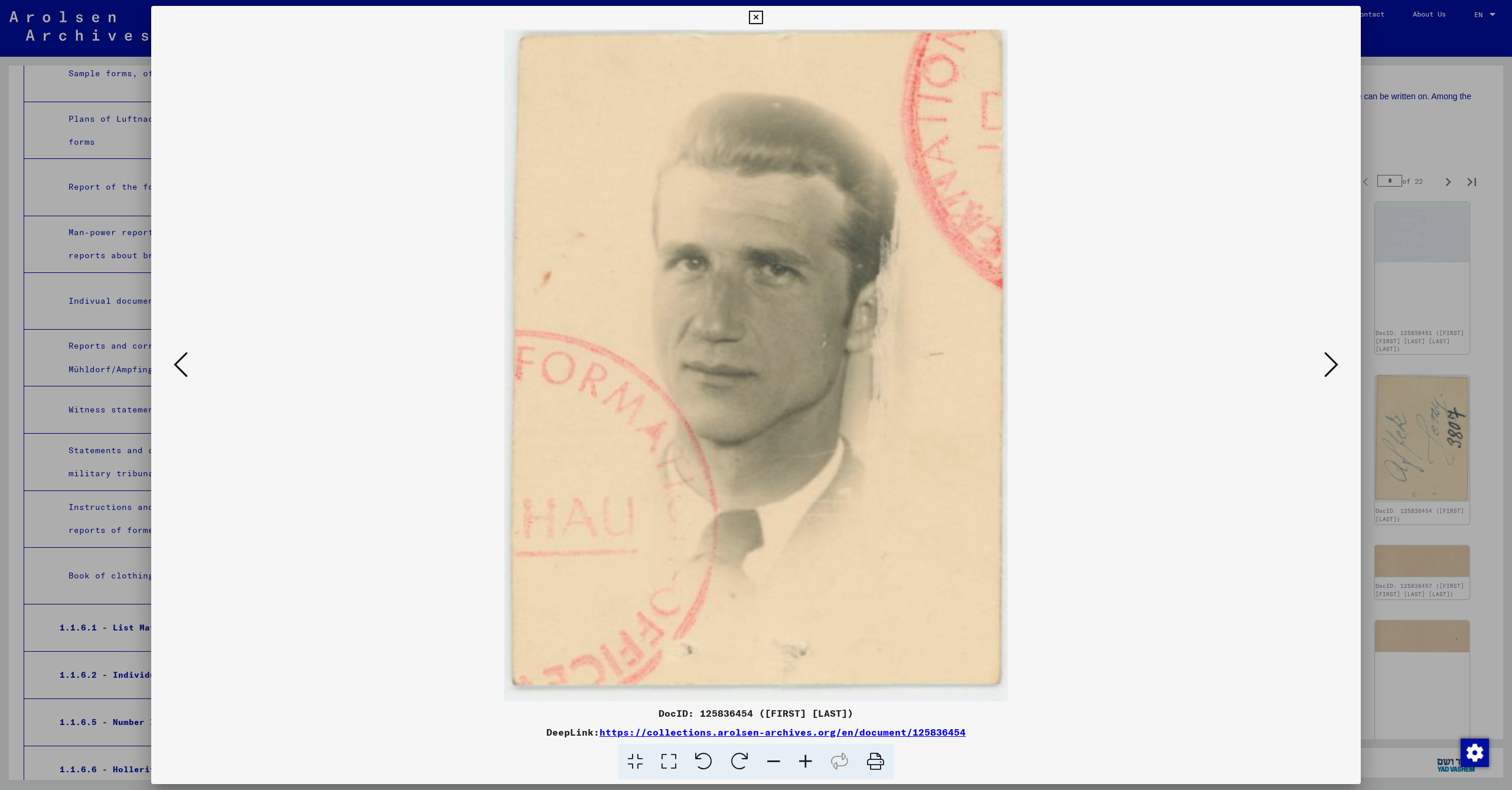 click at bounding box center (1331, 365) 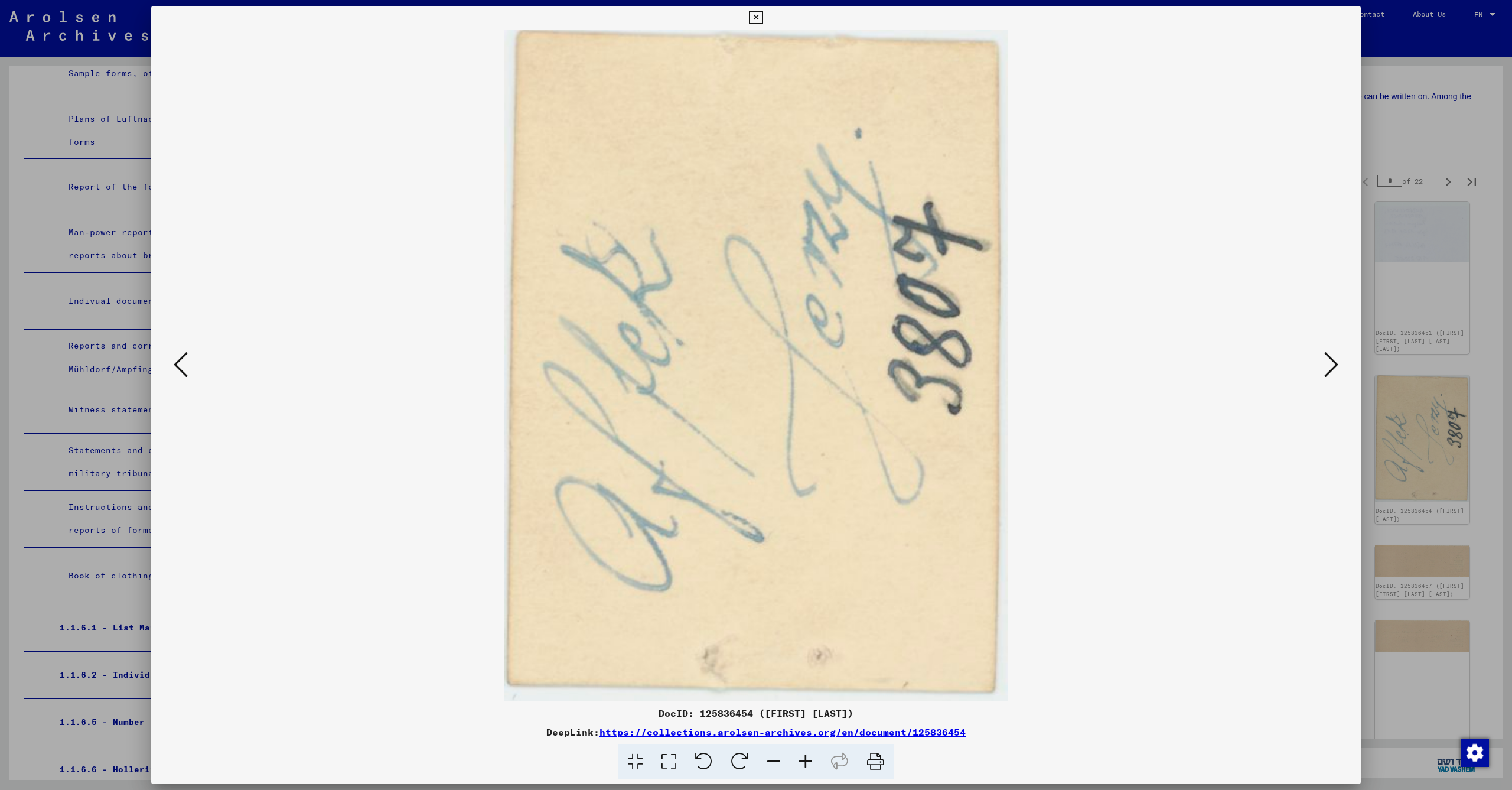 click at bounding box center [1331, 365] 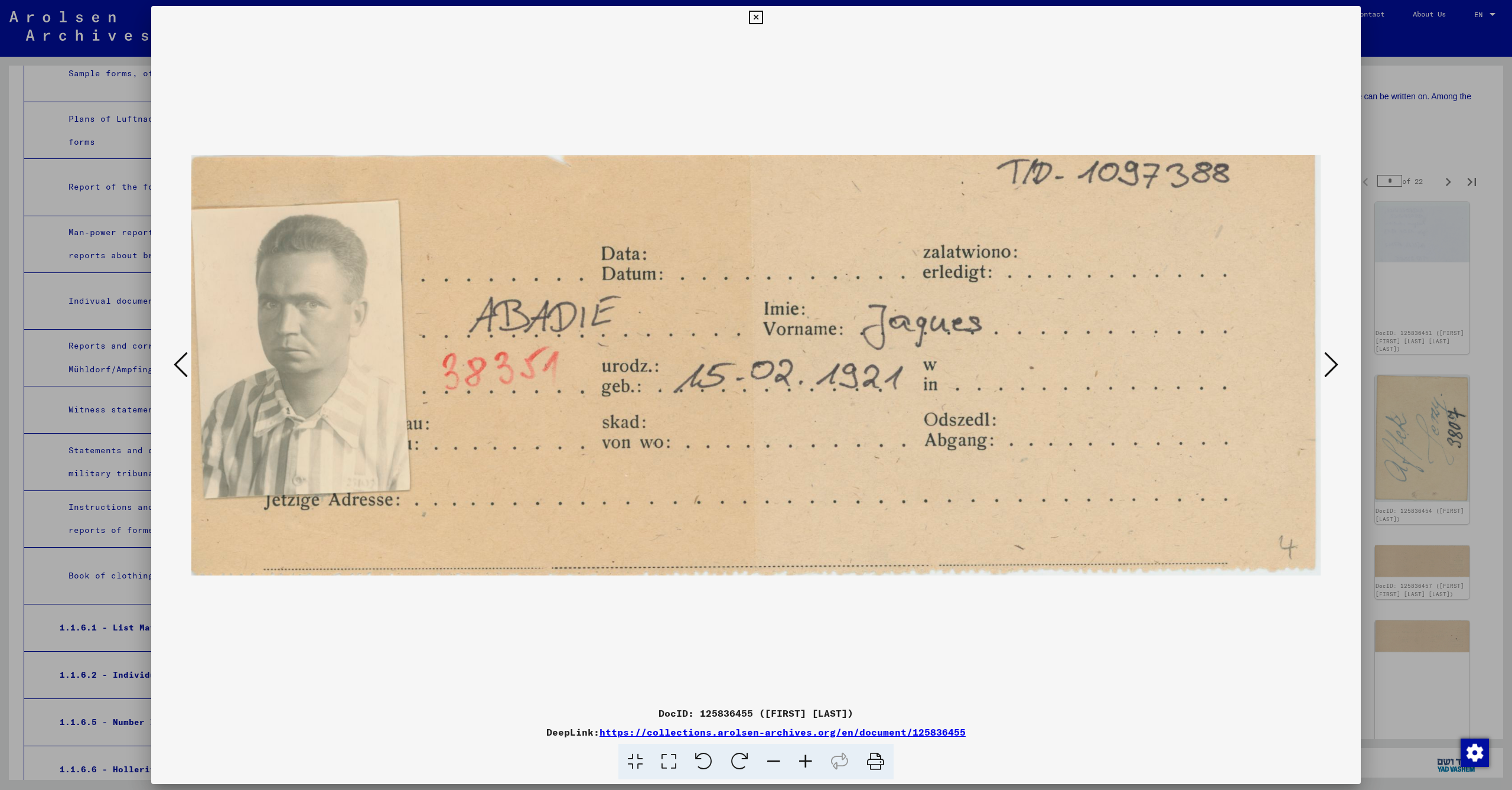 click at bounding box center (1331, 365) 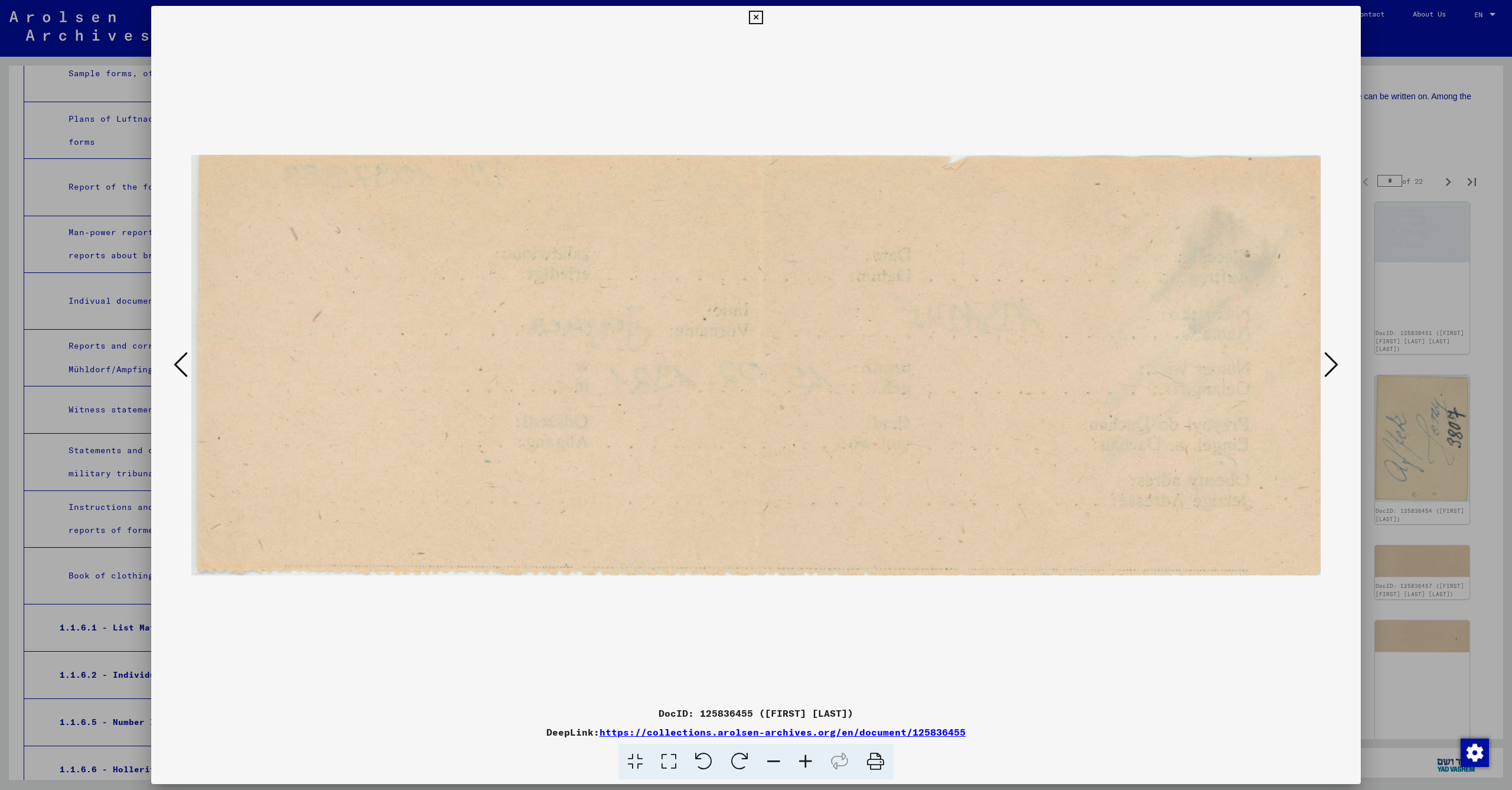 click at bounding box center [1331, 365] 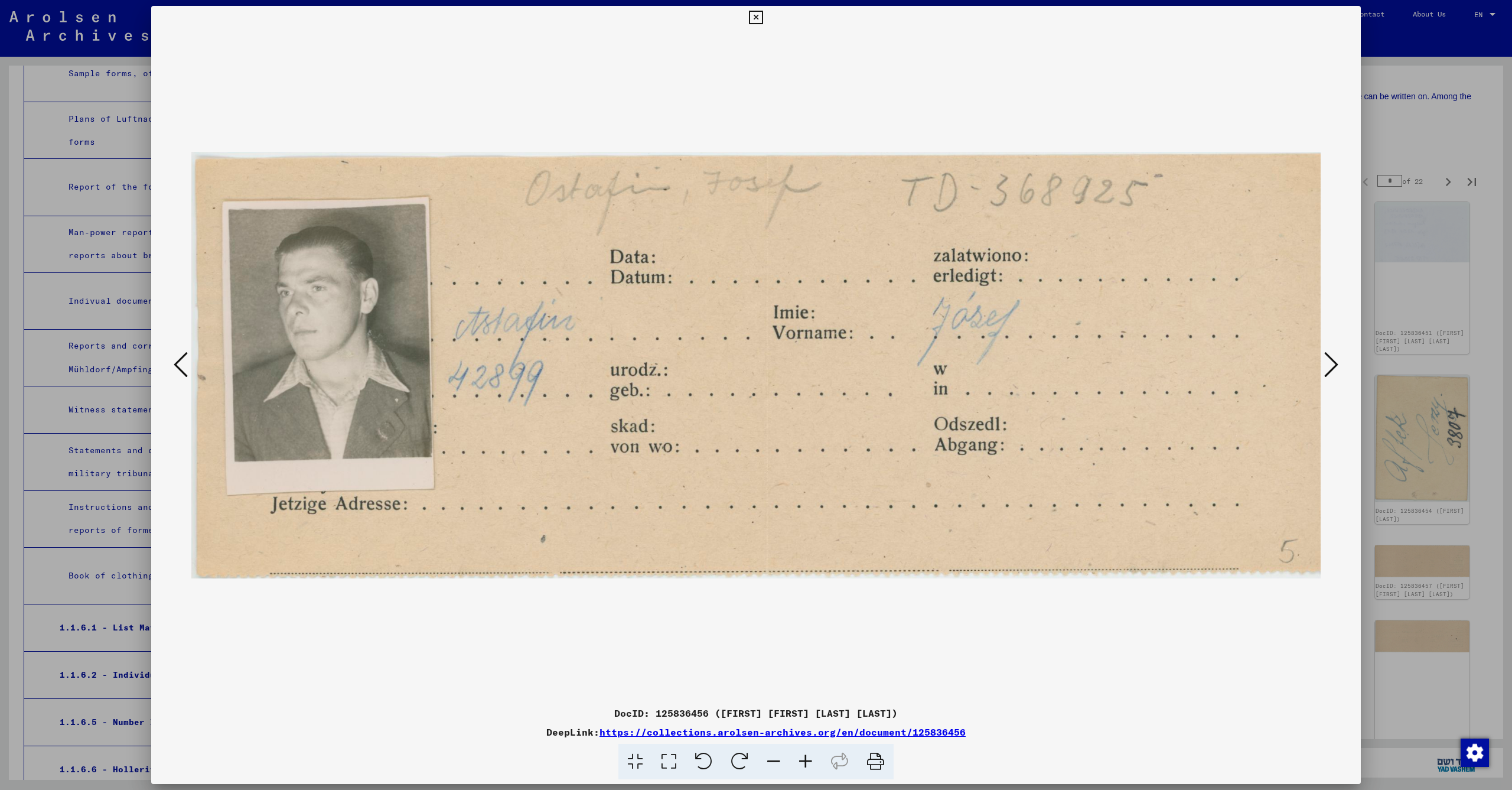 click at bounding box center (1331, 365) 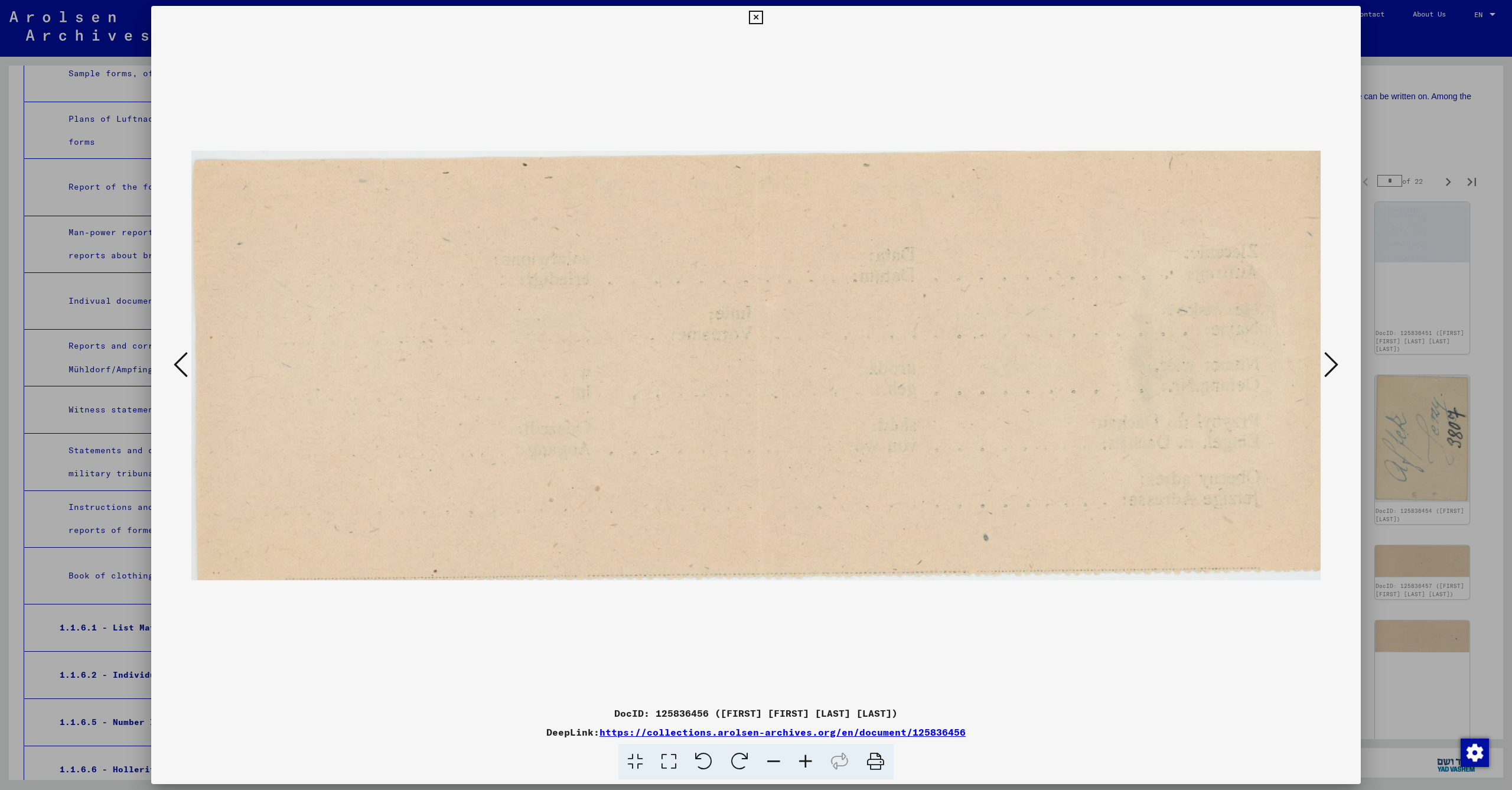 click at bounding box center (1331, 365) 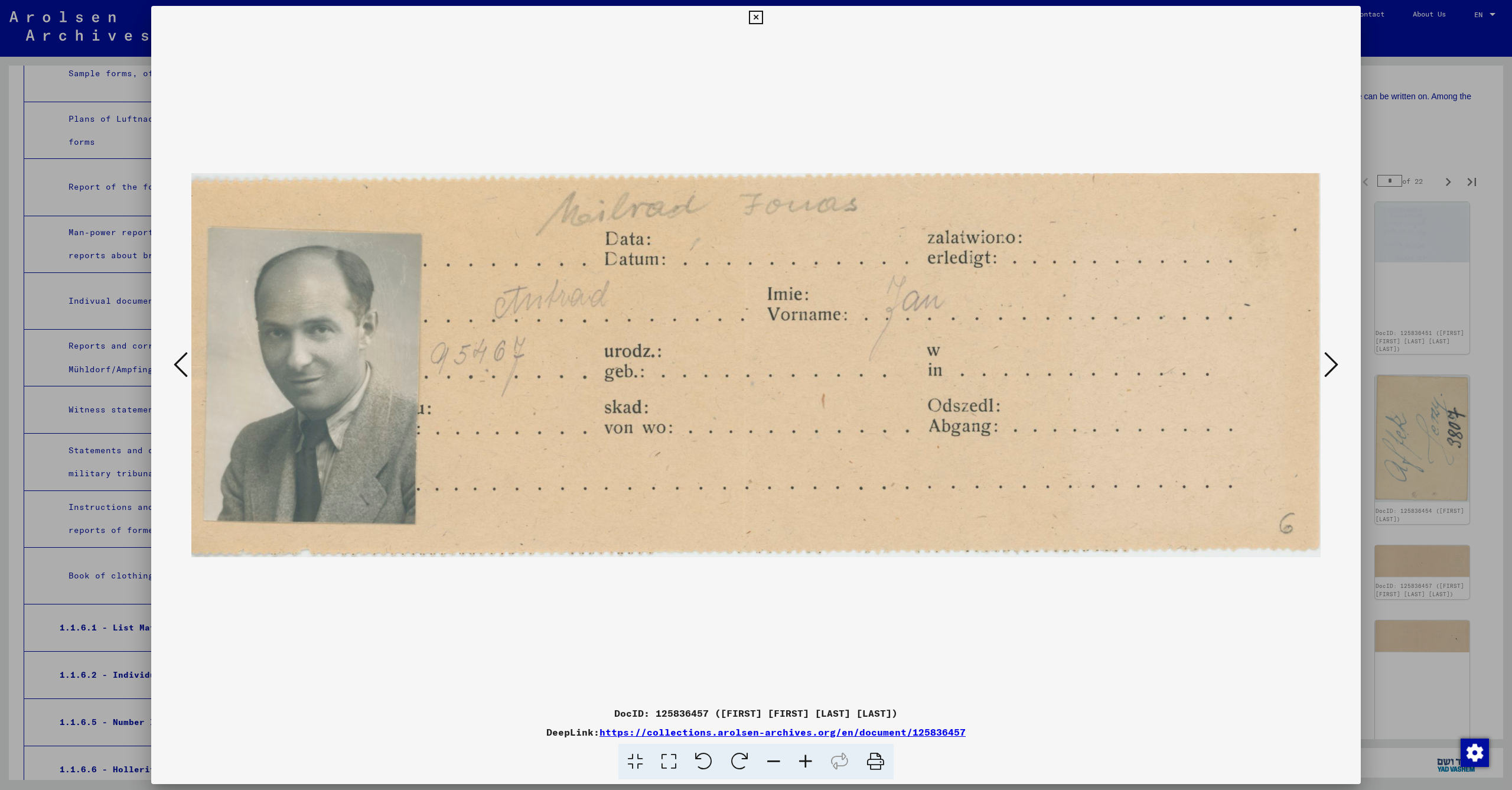 click at bounding box center (1331, 365) 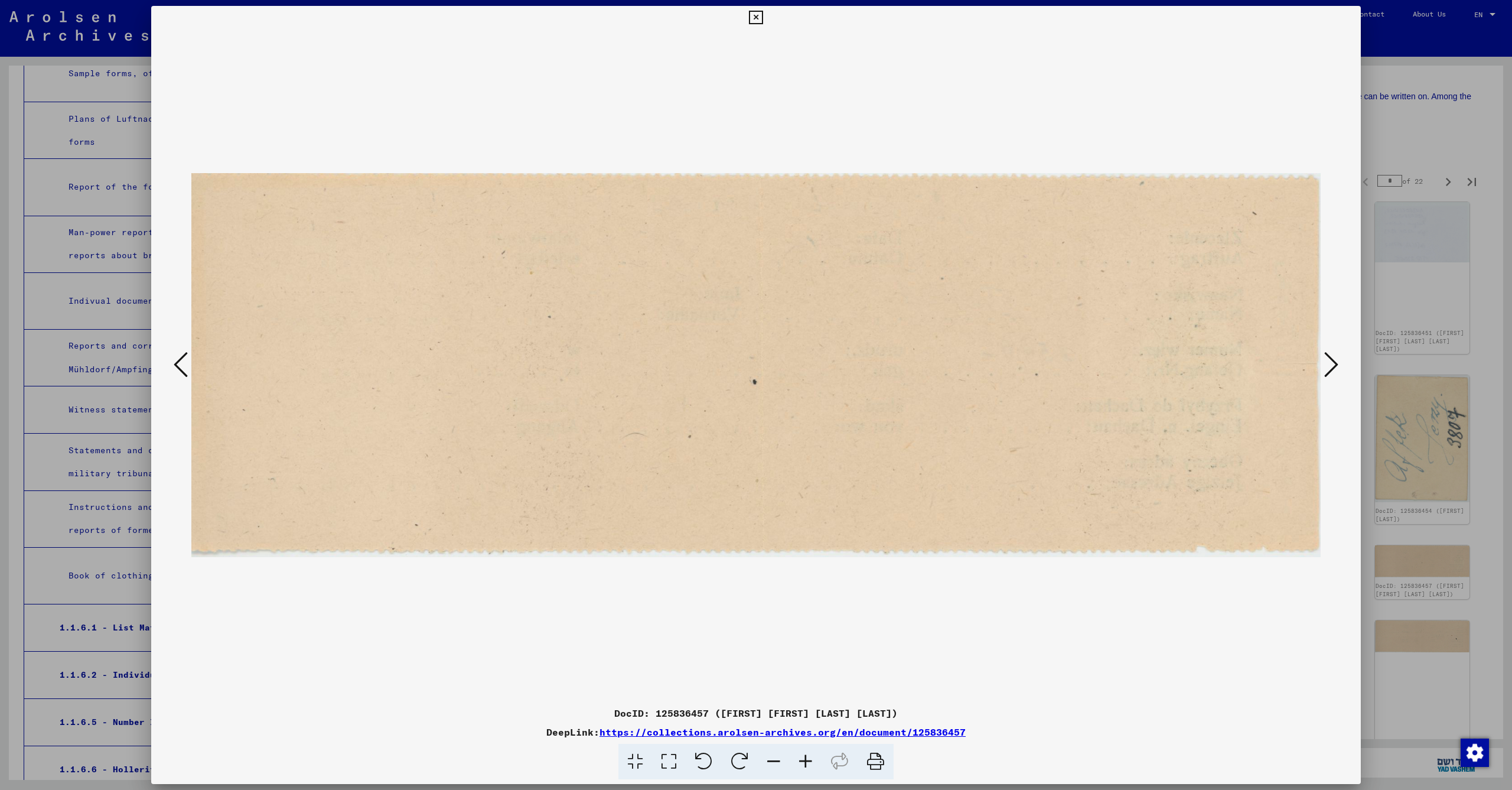click at bounding box center [1331, 365] 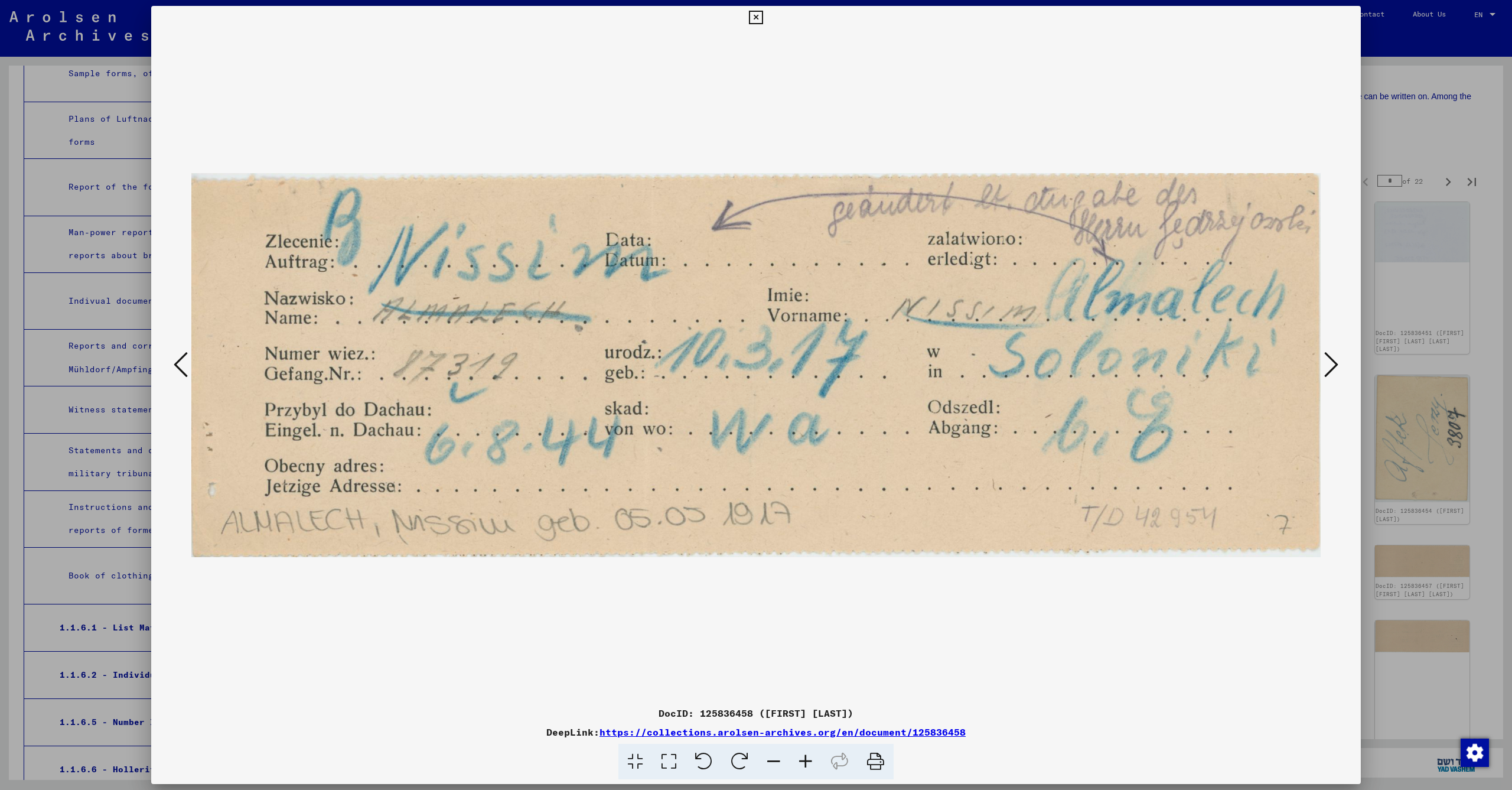 click at bounding box center (1331, 365) 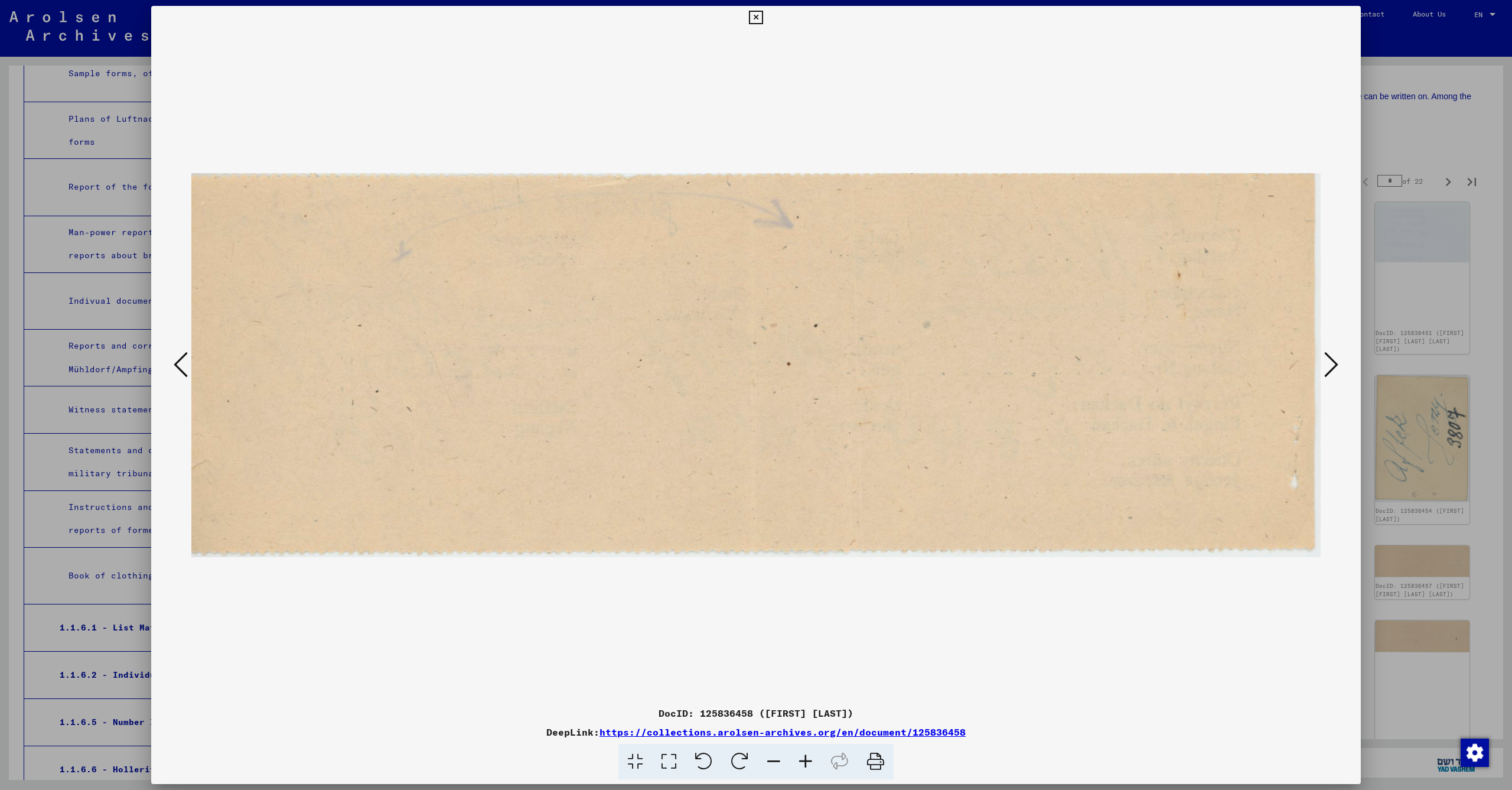 click at bounding box center (1331, 365) 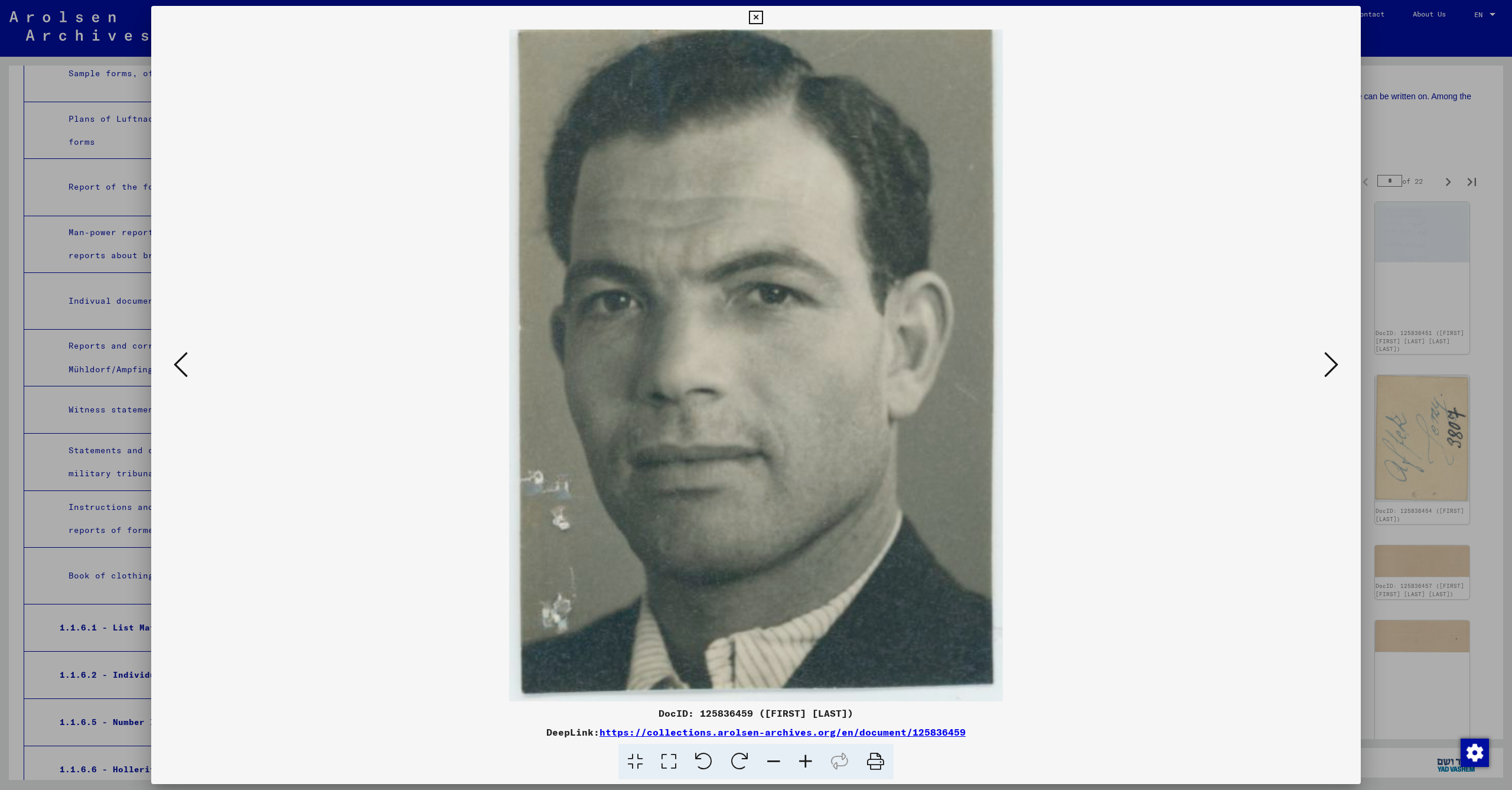 click at bounding box center [1331, 365] 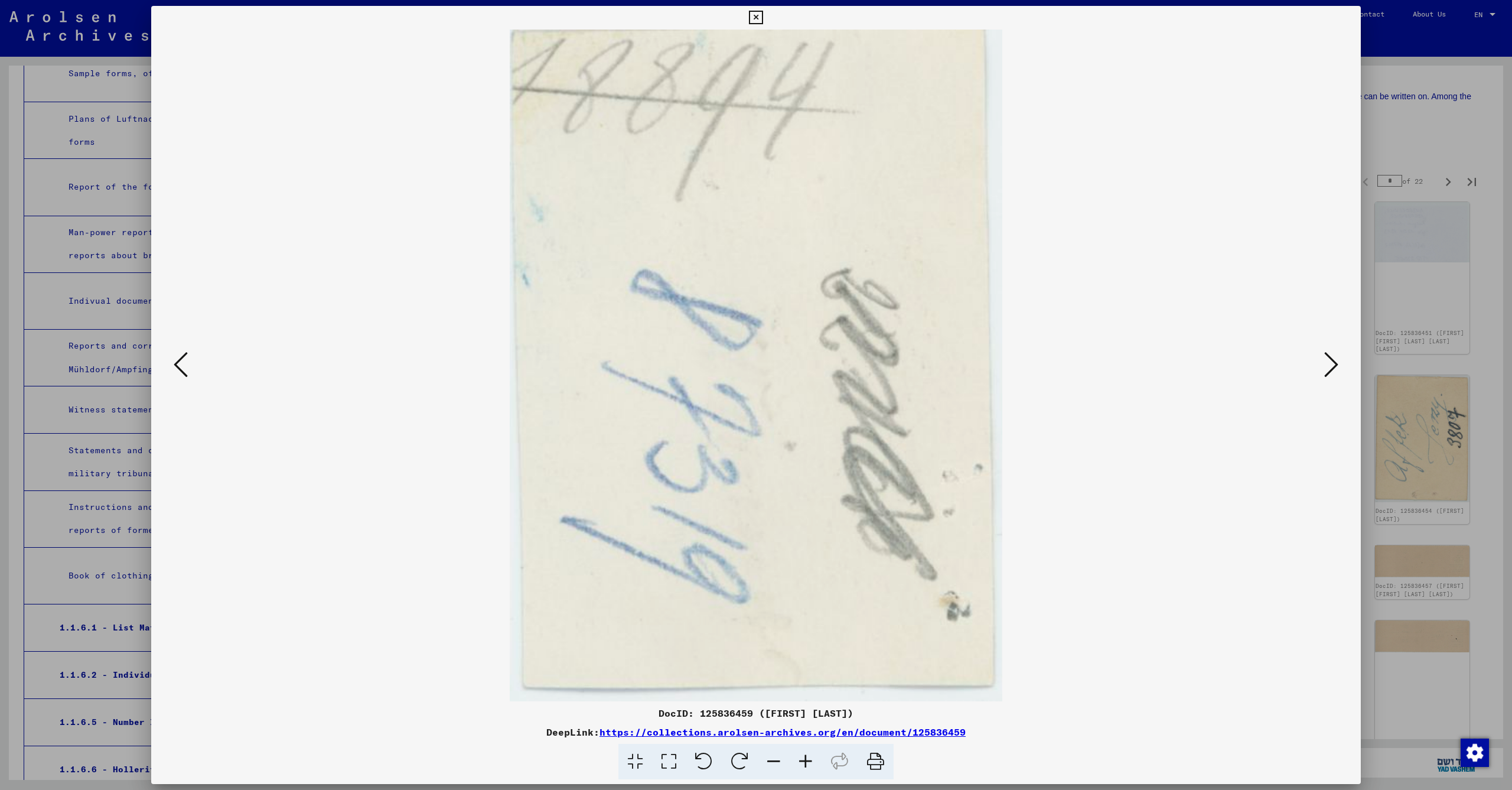 click at bounding box center (1331, 365) 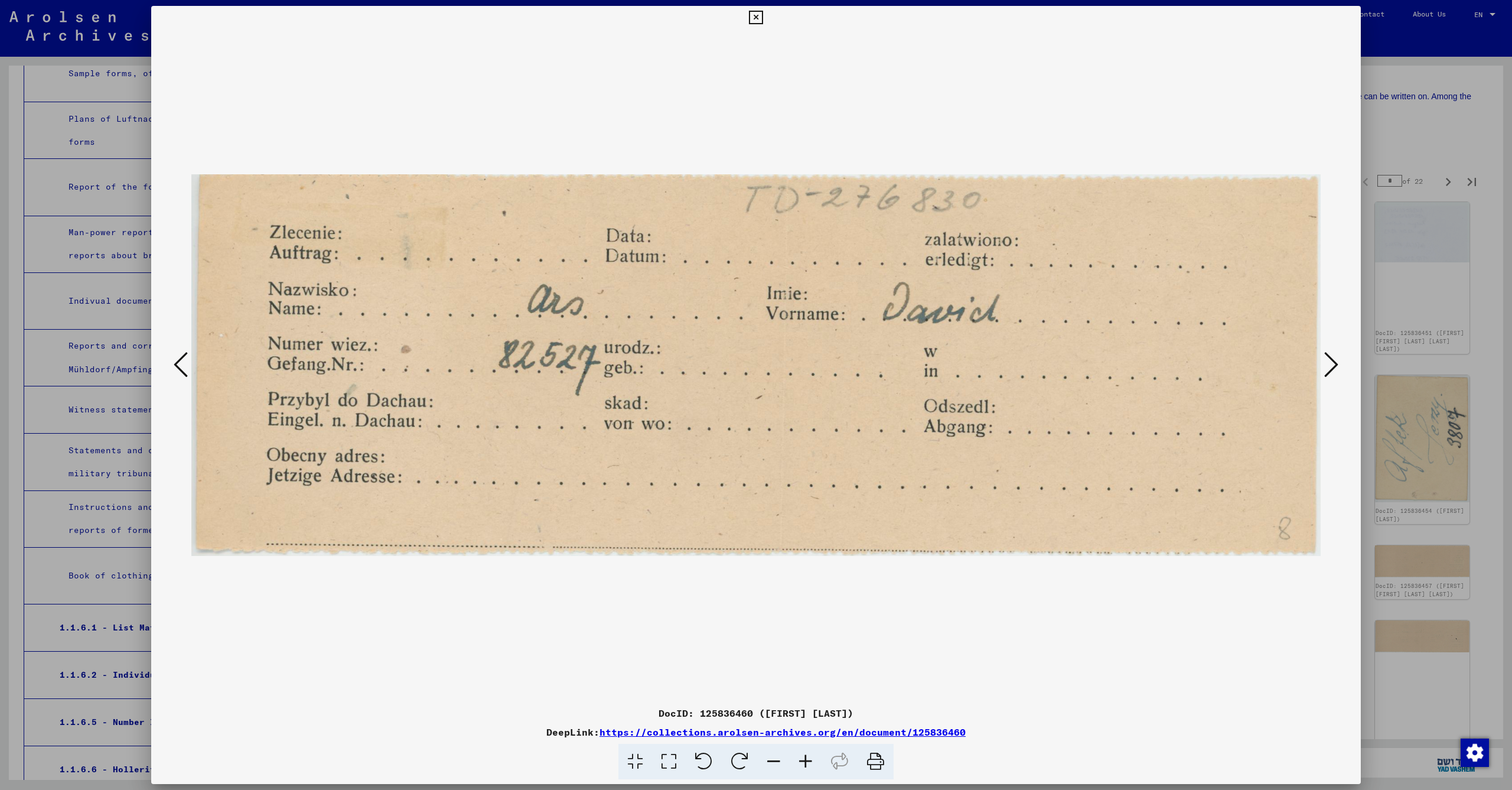 click at bounding box center (1331, 365) 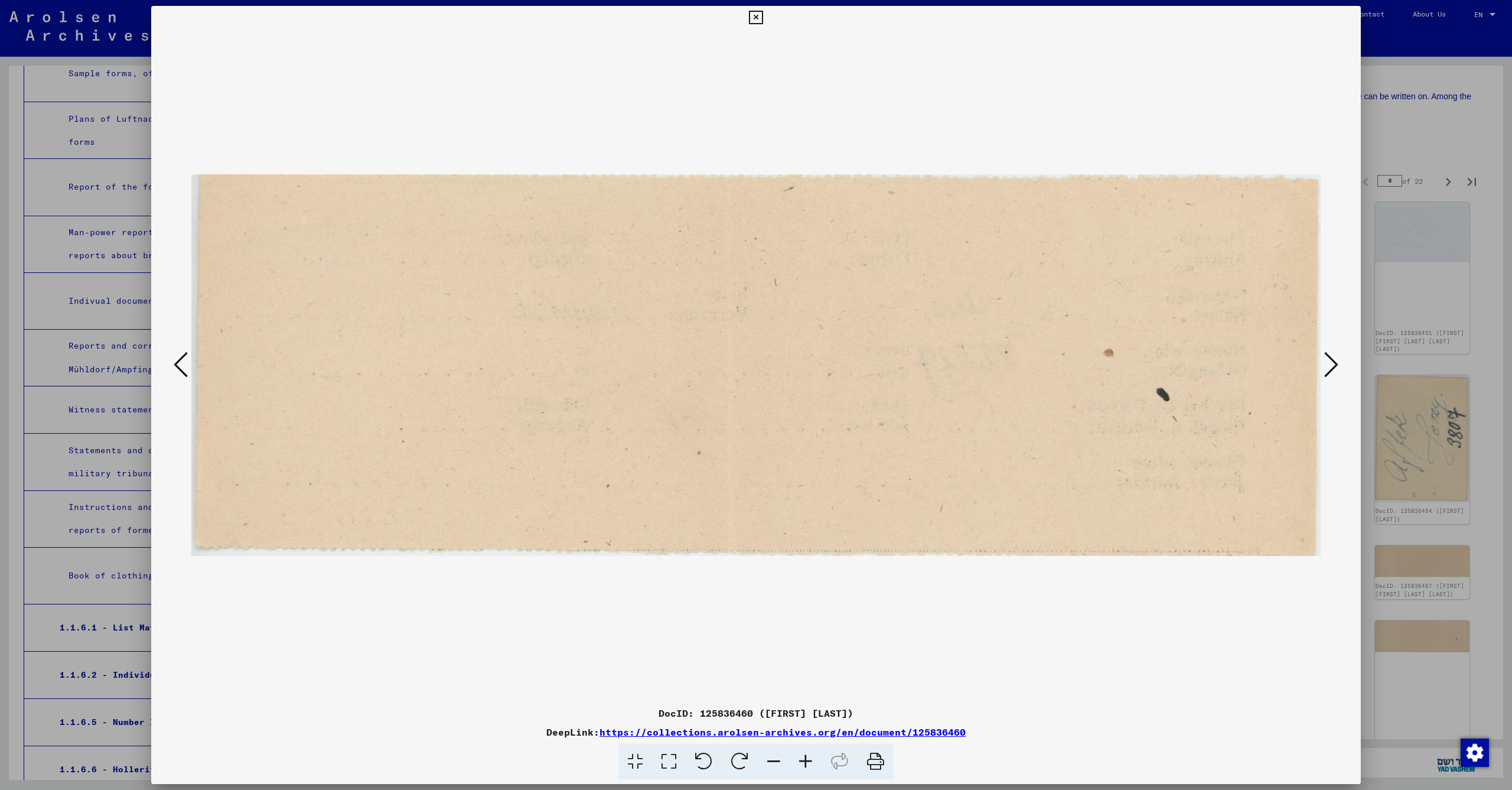 click at bounding box center (1331, 365) 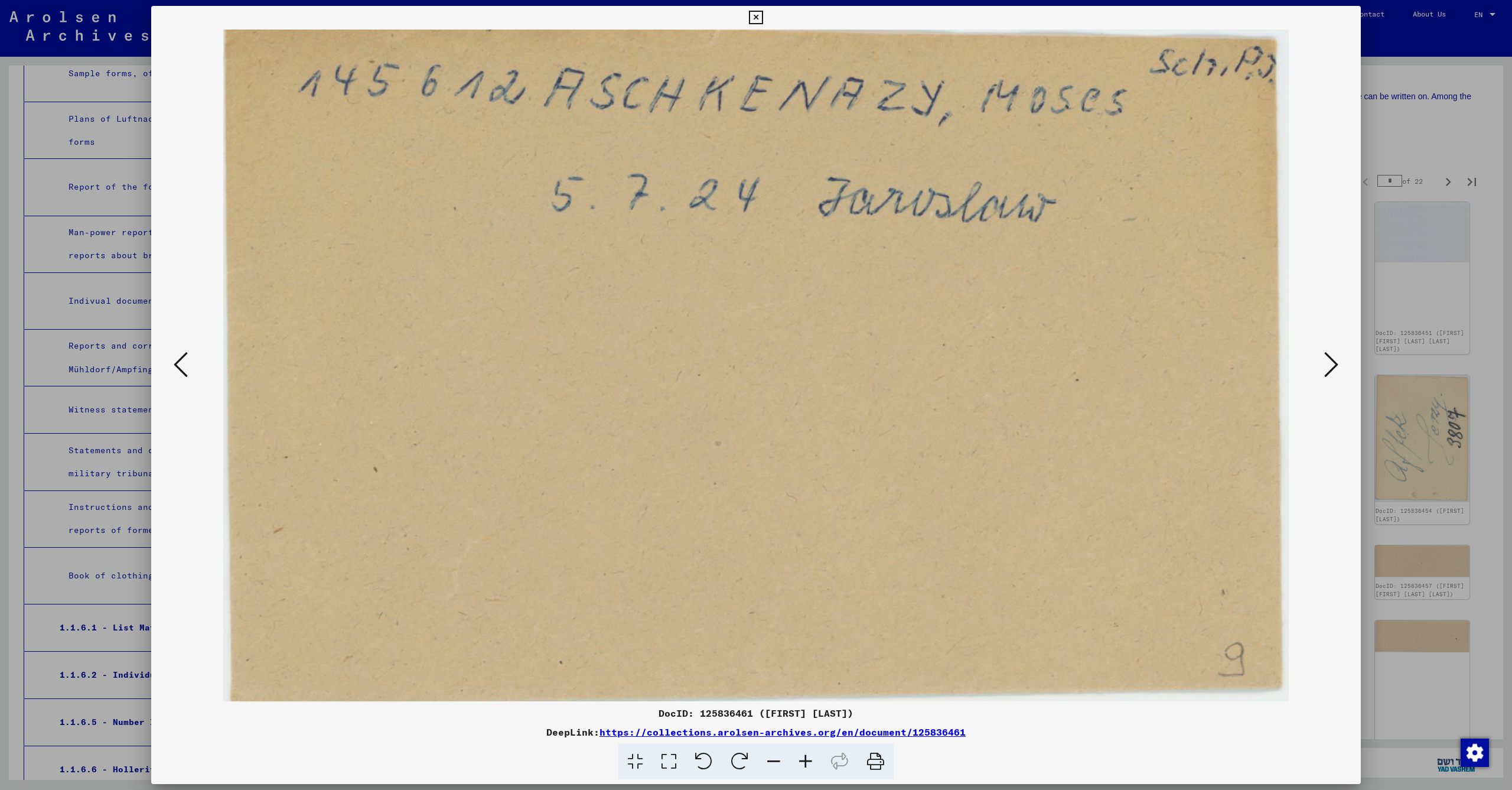 click at bounding box center (1331, 365) 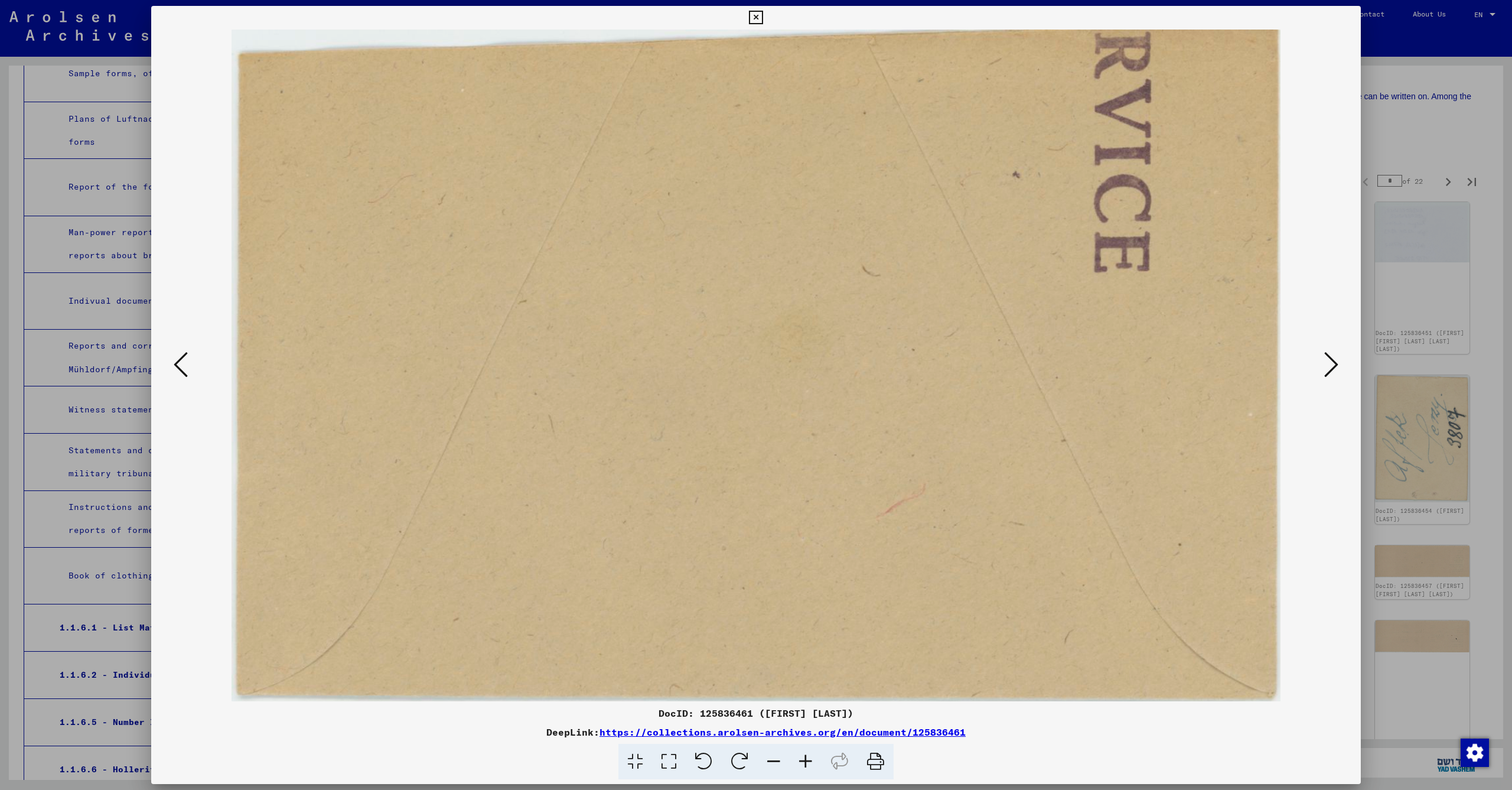 click at bounding box center [1331, 365] 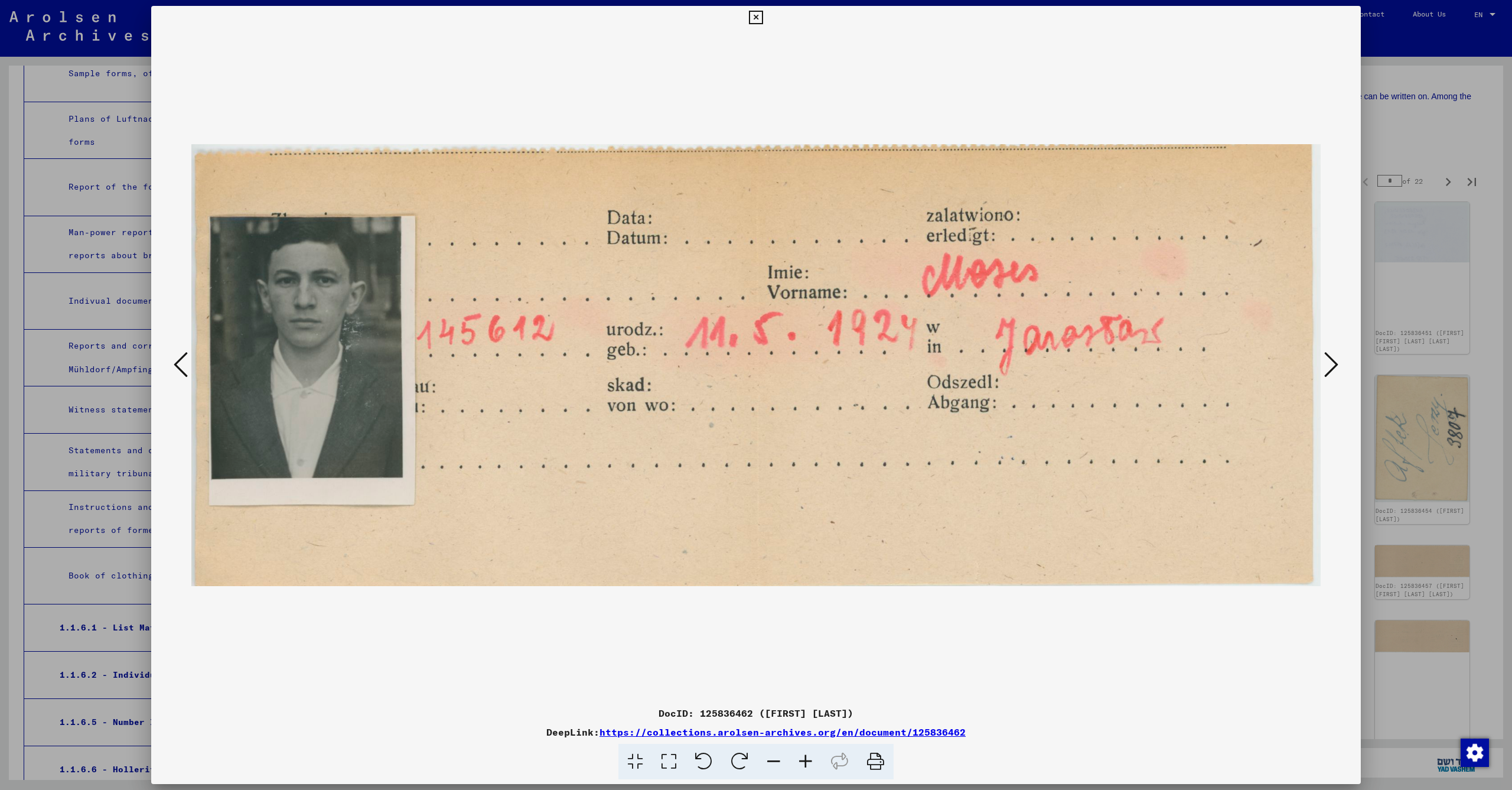 click at bounding box center (1331, 365) 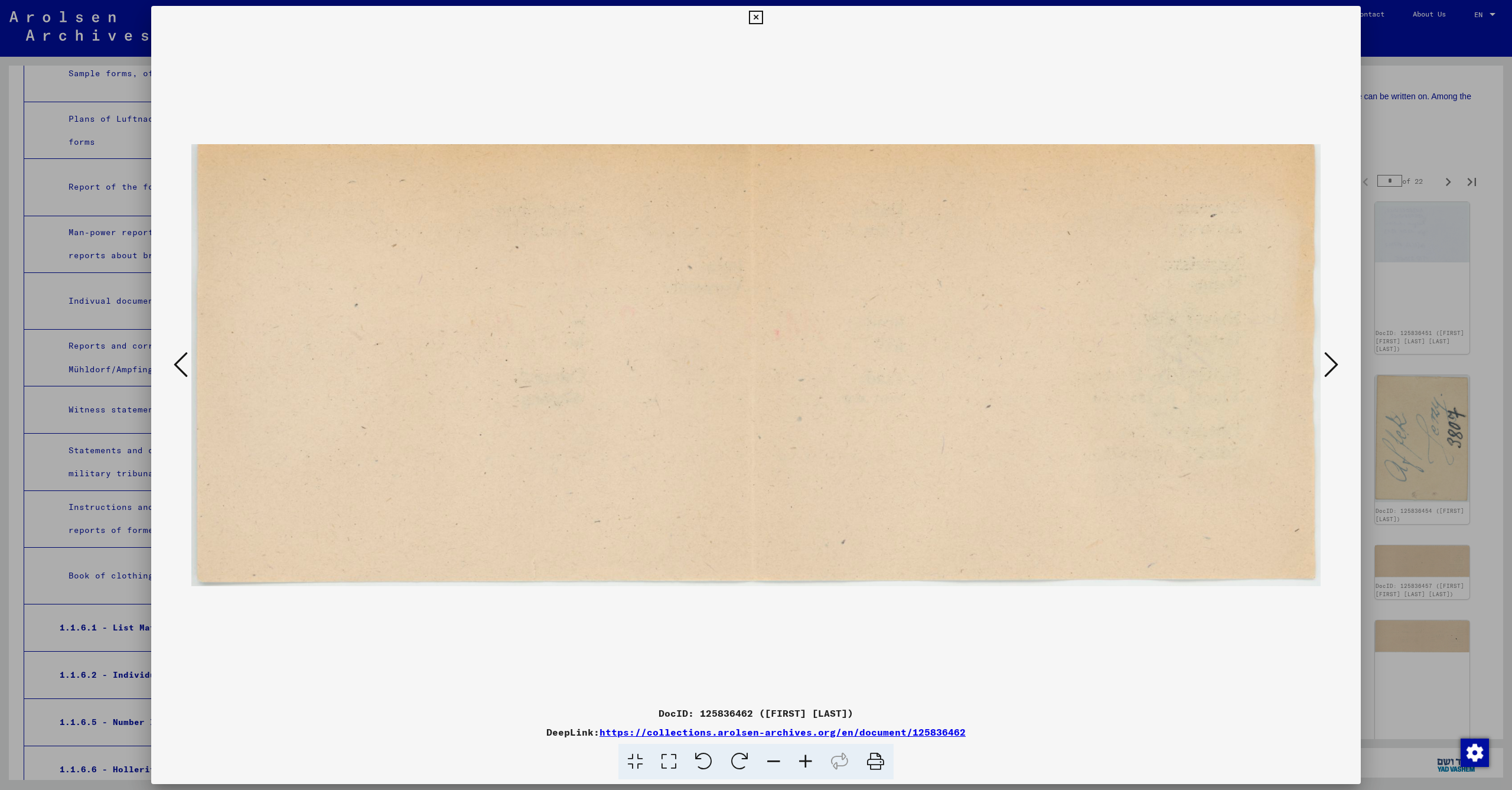 click at bounding box center (1331, 365) 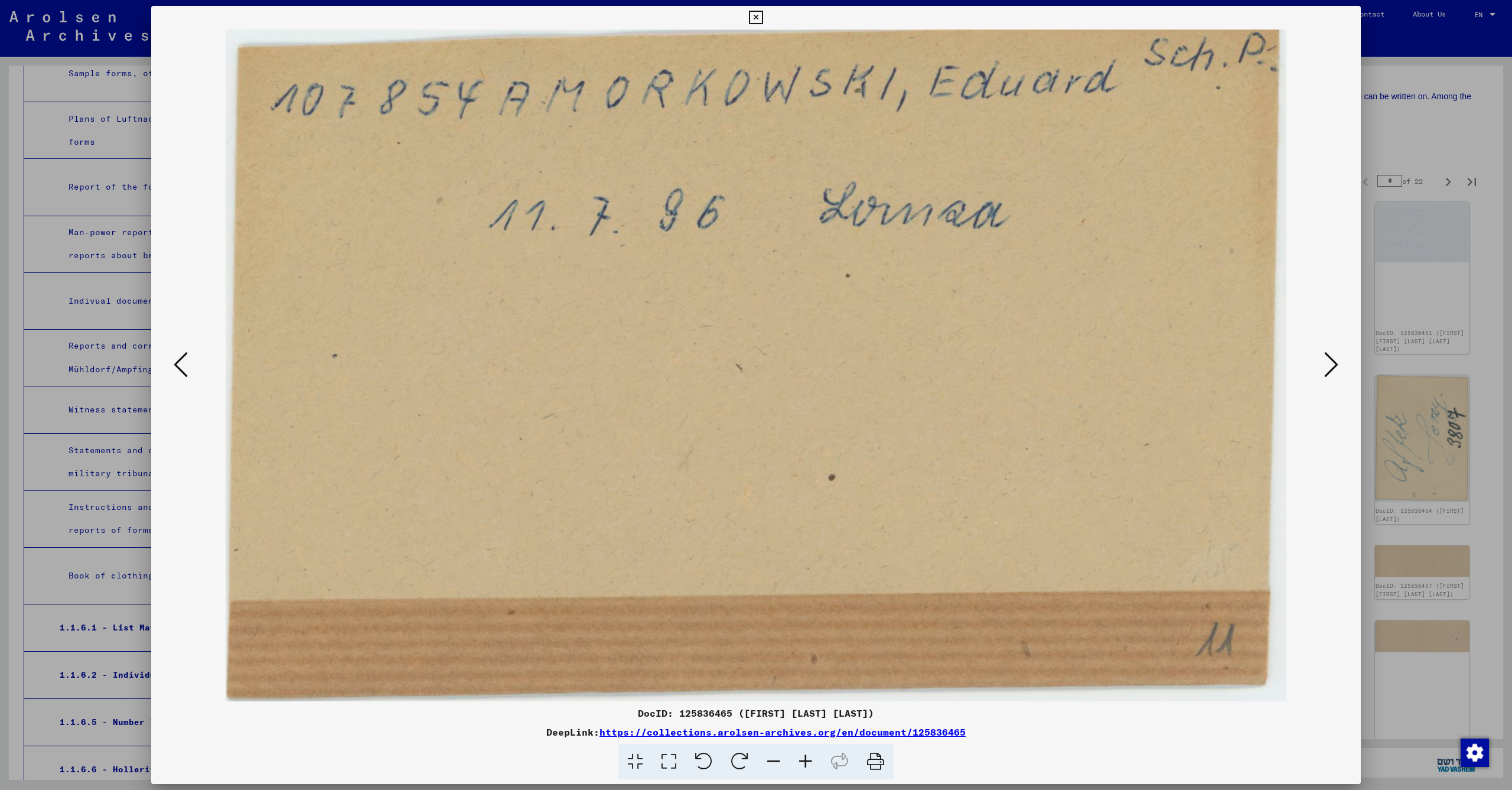 click at bounding box center (1331, 365) 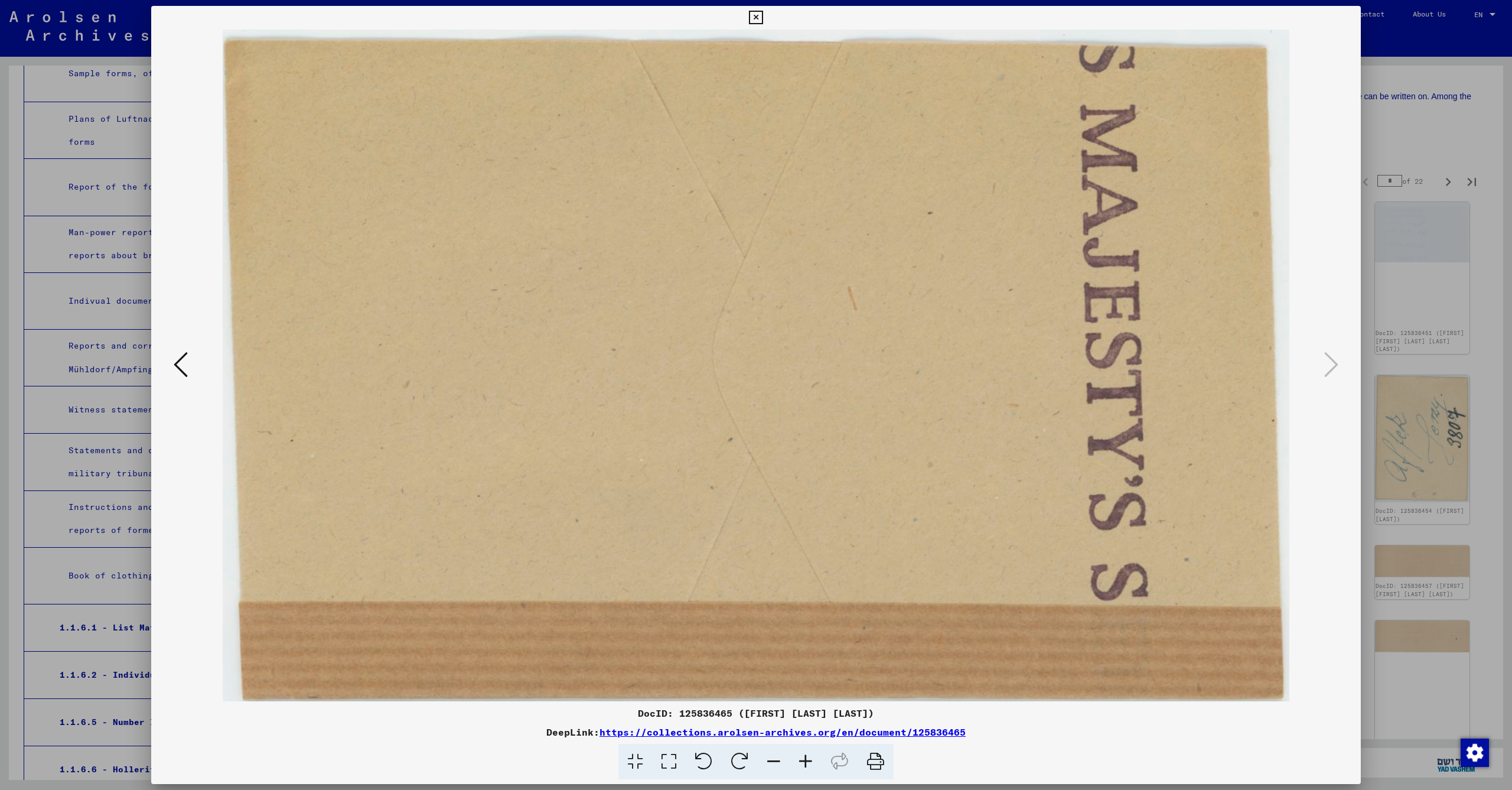 click at bounding box center (755, 18) 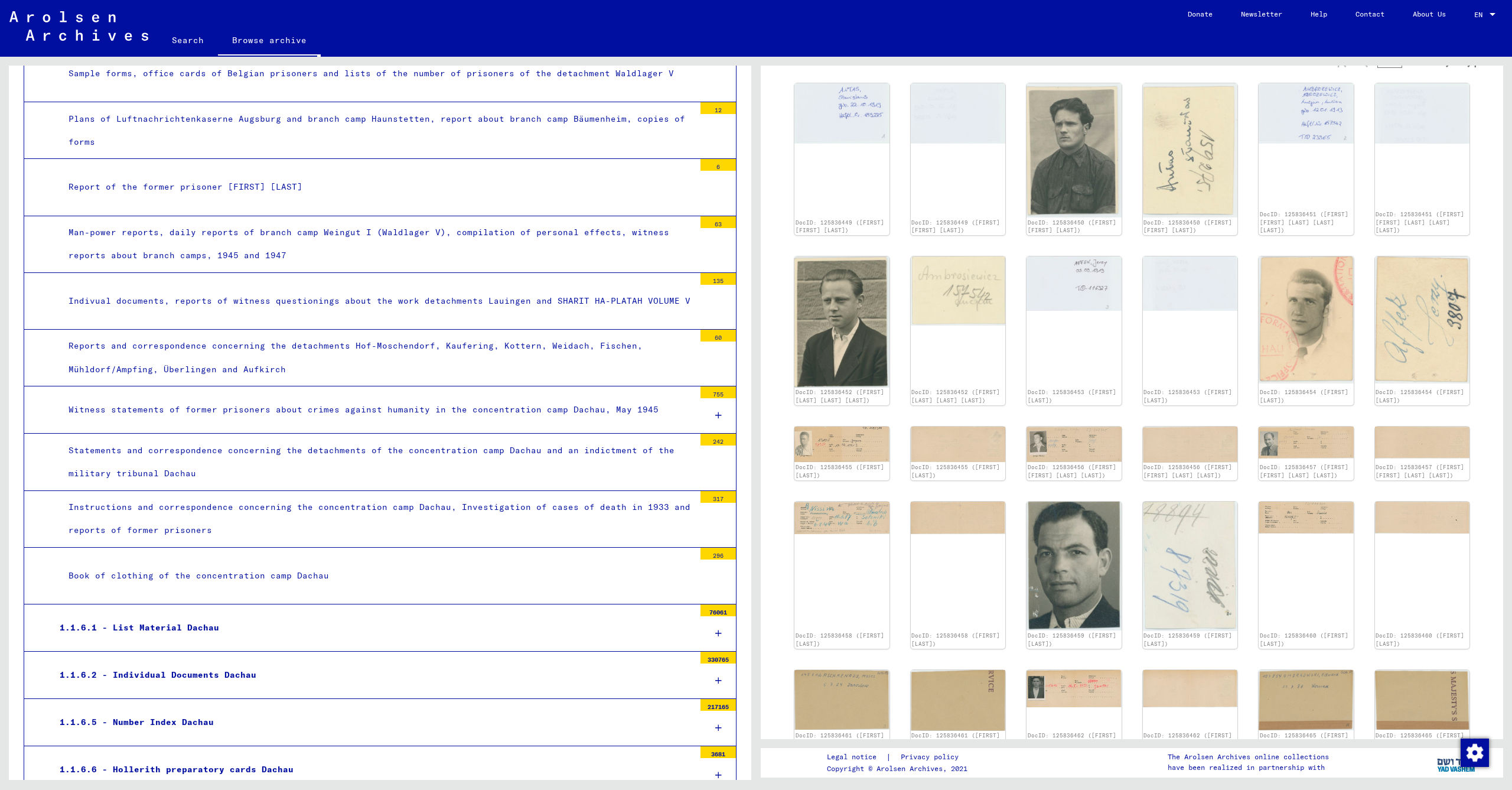 scroll, scrollTop: 646, scrollLeft: 0, axis: vertical 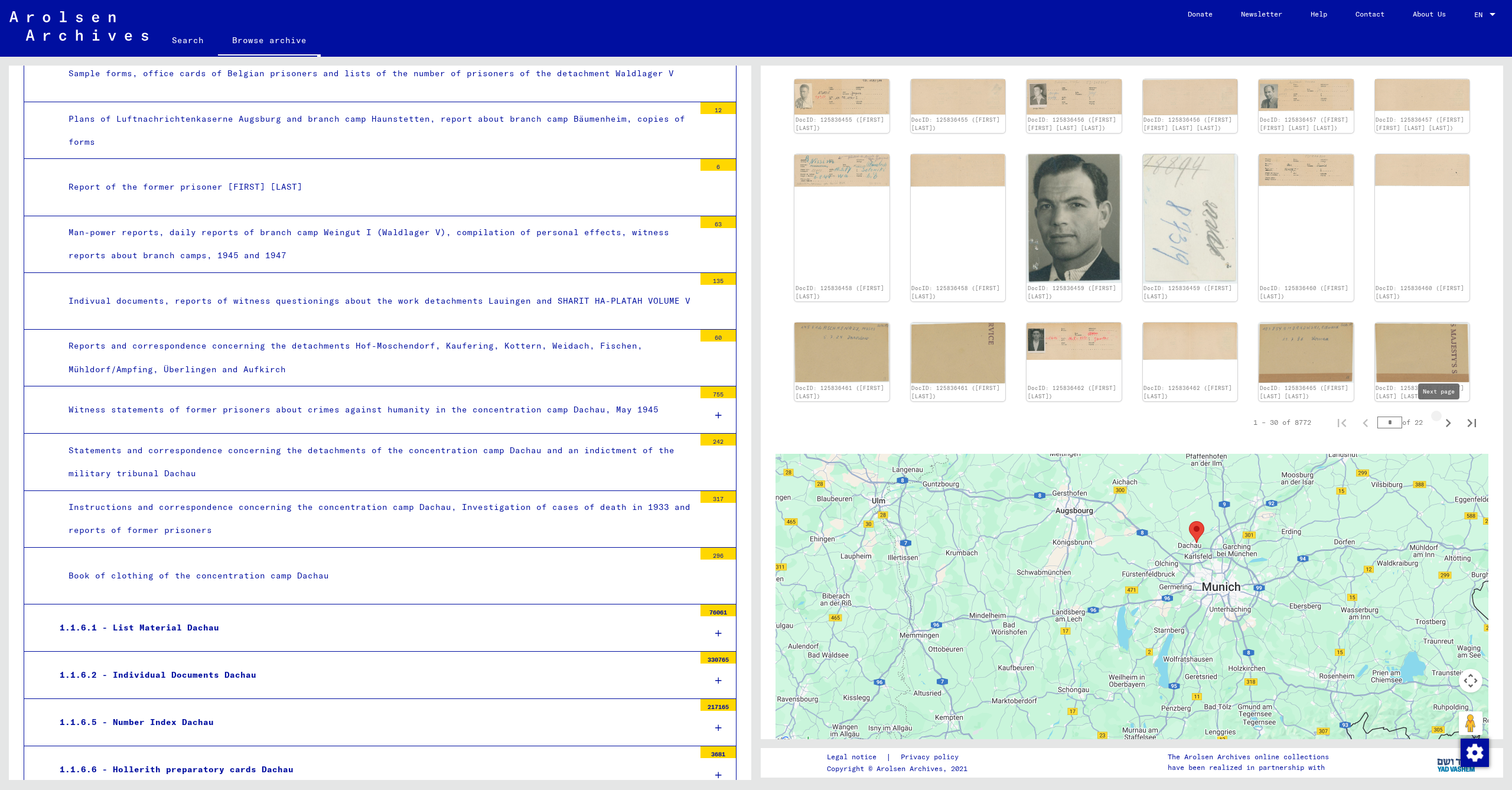 click 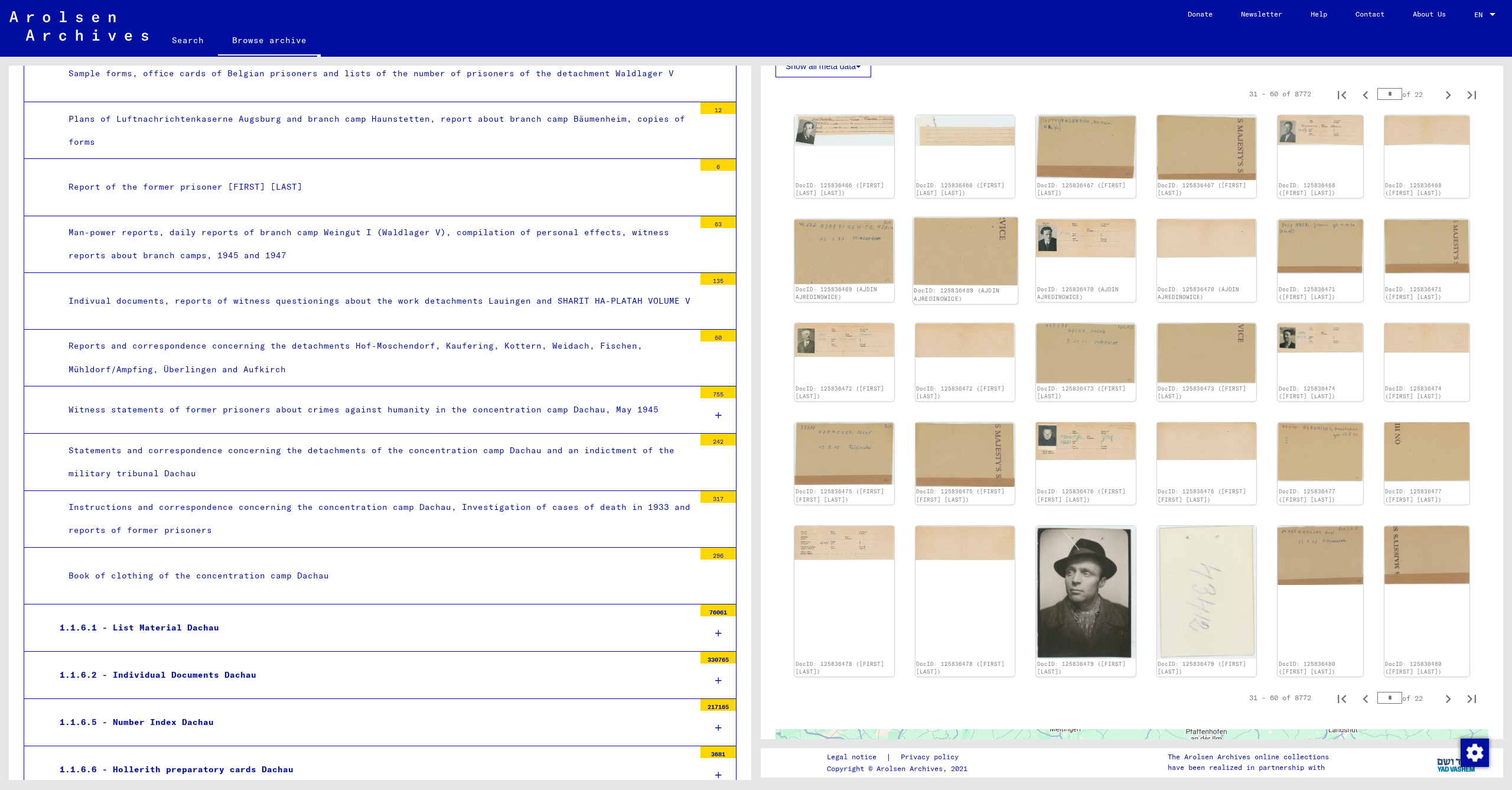 scroll, scrollTop: 209, scrollLeft: 0, axis: vertical 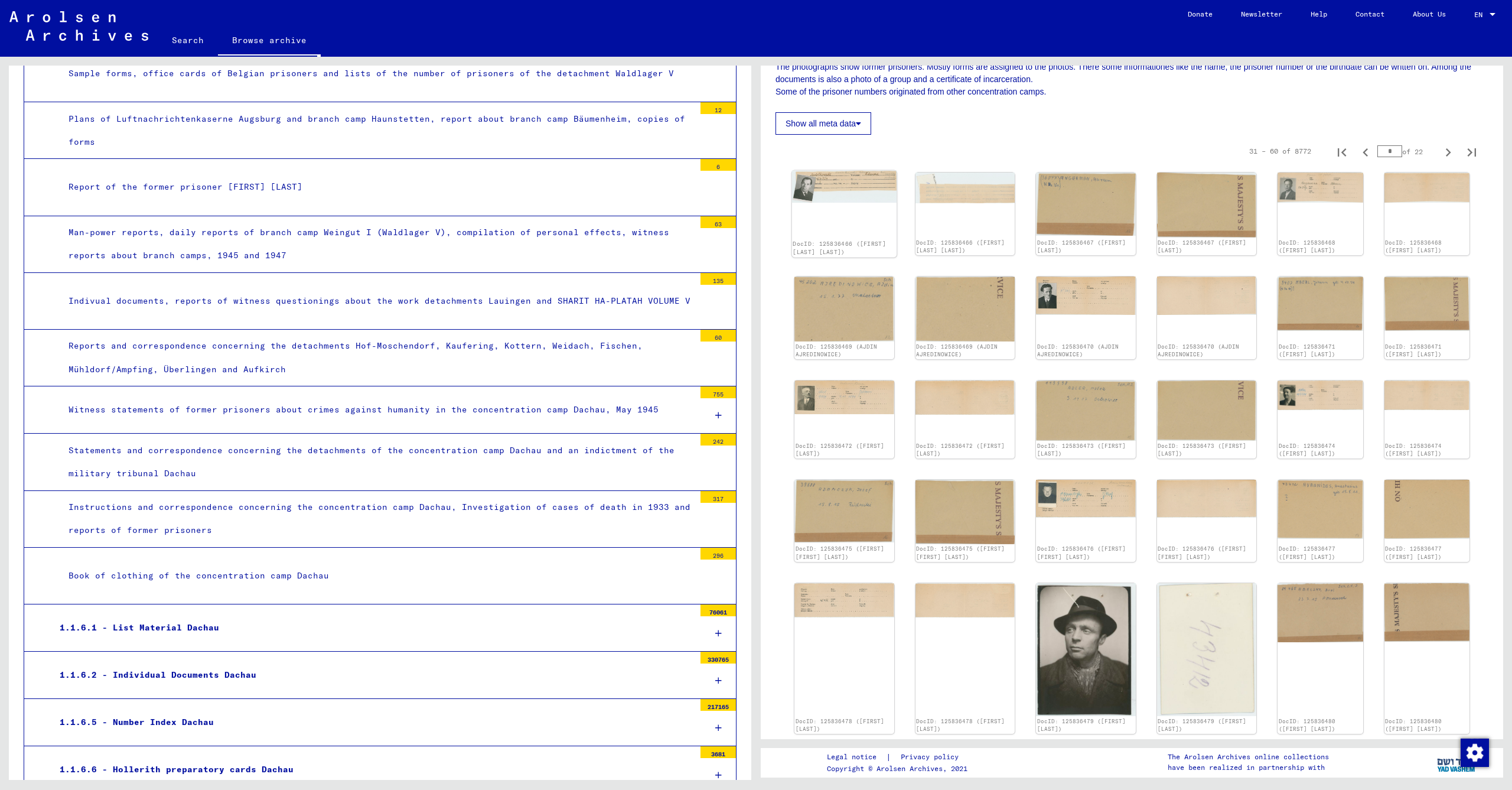 click on "DocID: 125836466 ([FIRST] [LAST] [LAST])" 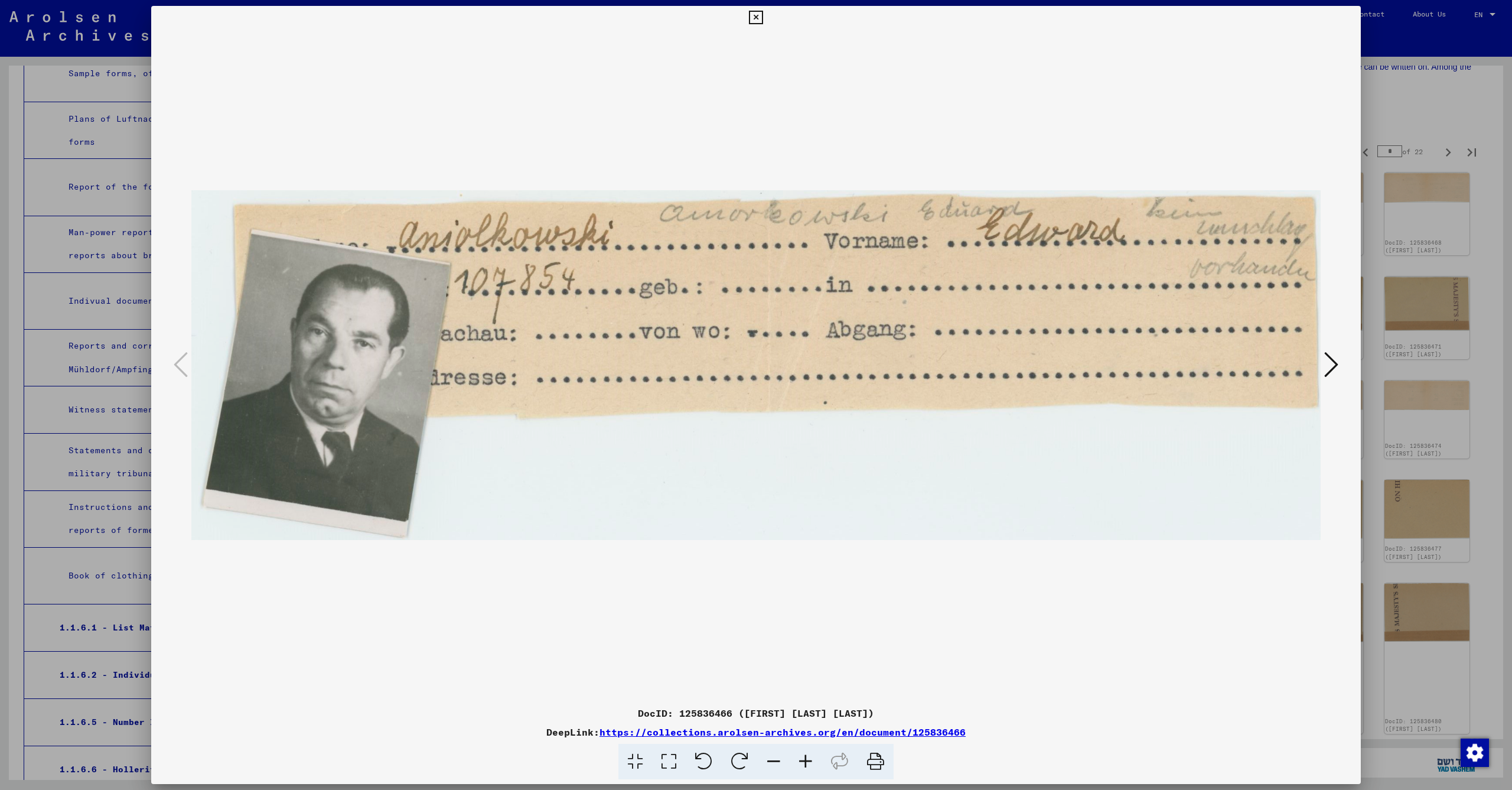 click at bounding box center (756, 365) 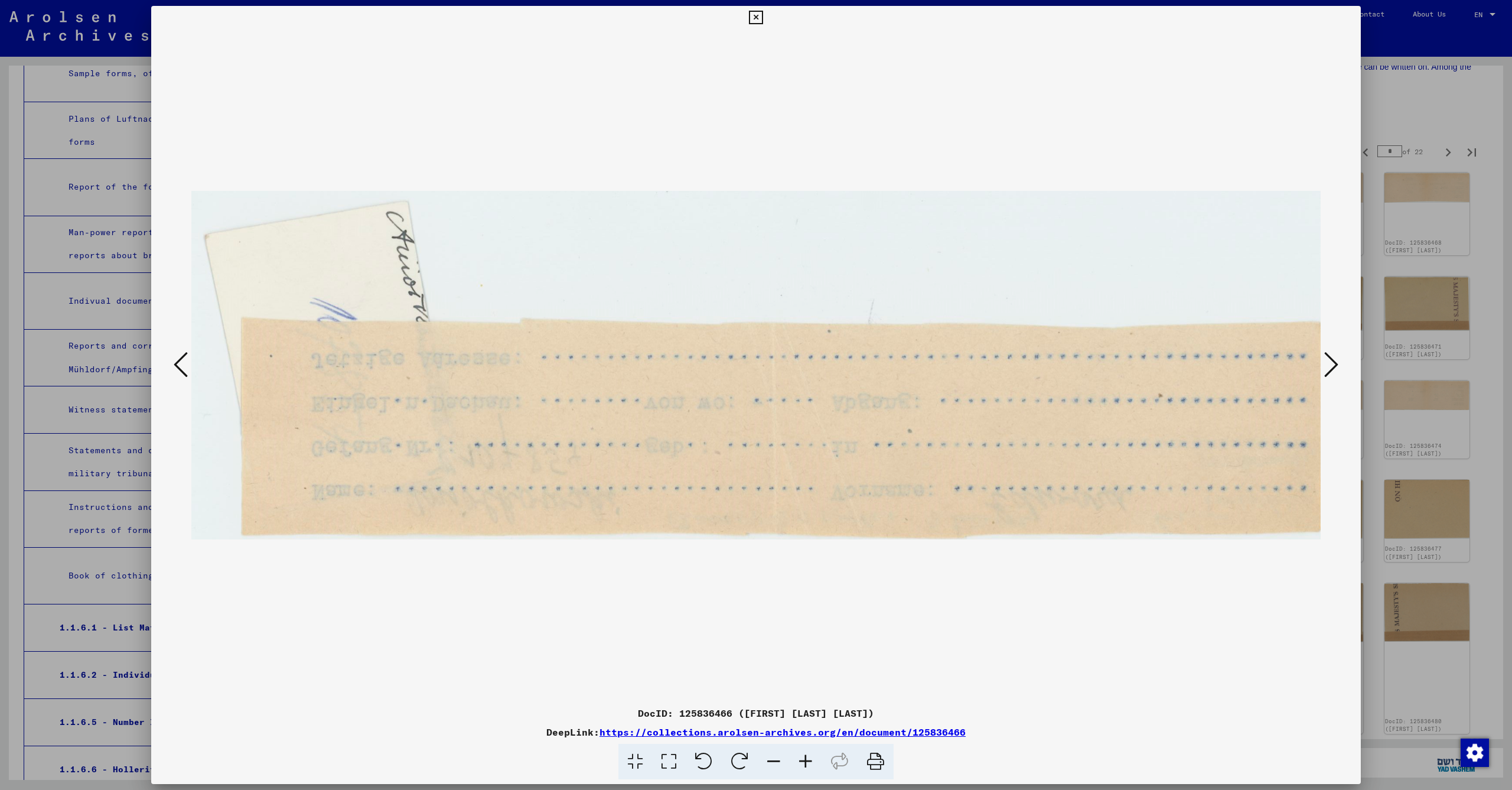 click at bounding box center [1331, 365] 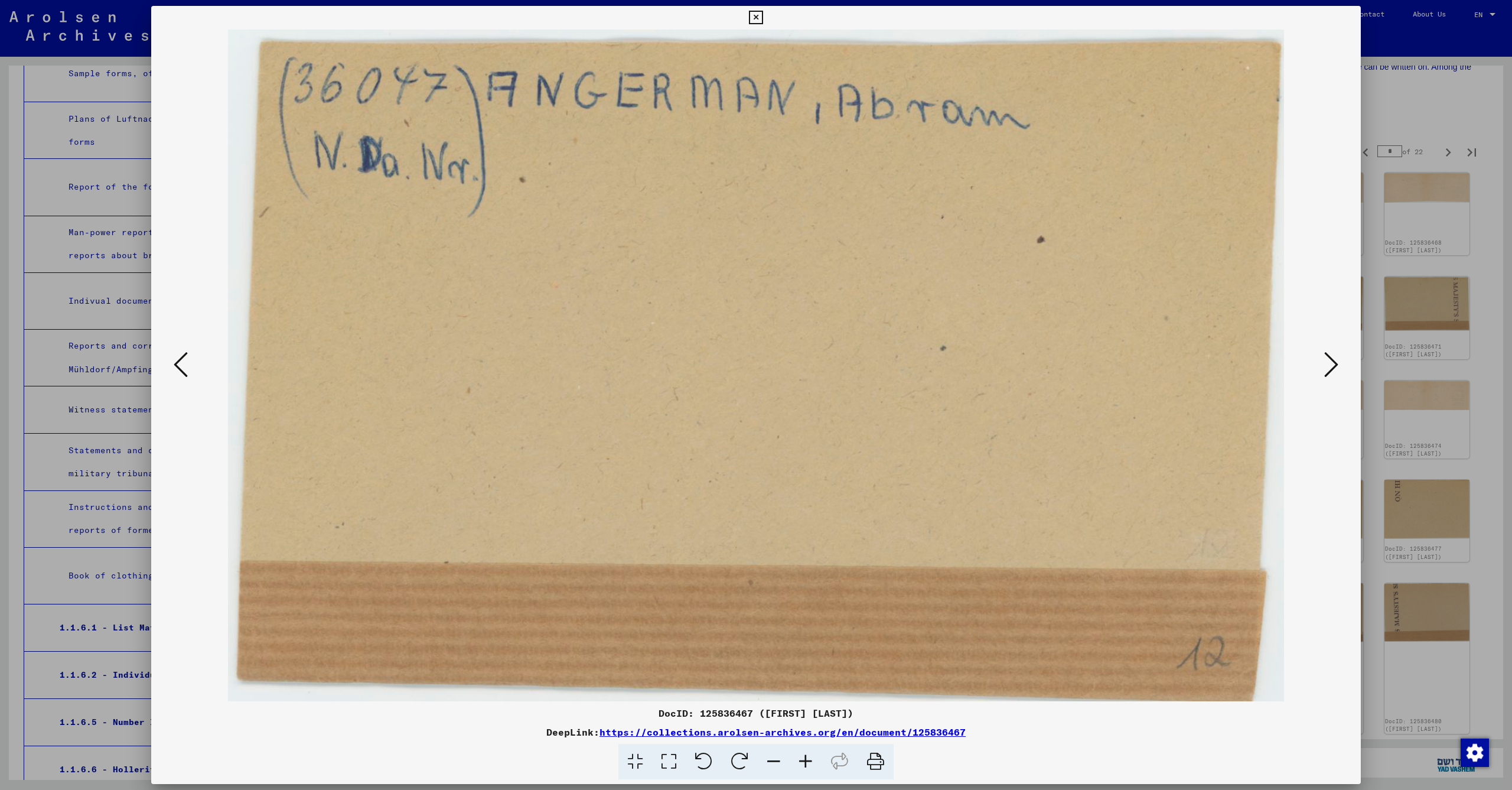 click at bounding box center [1331, 365] 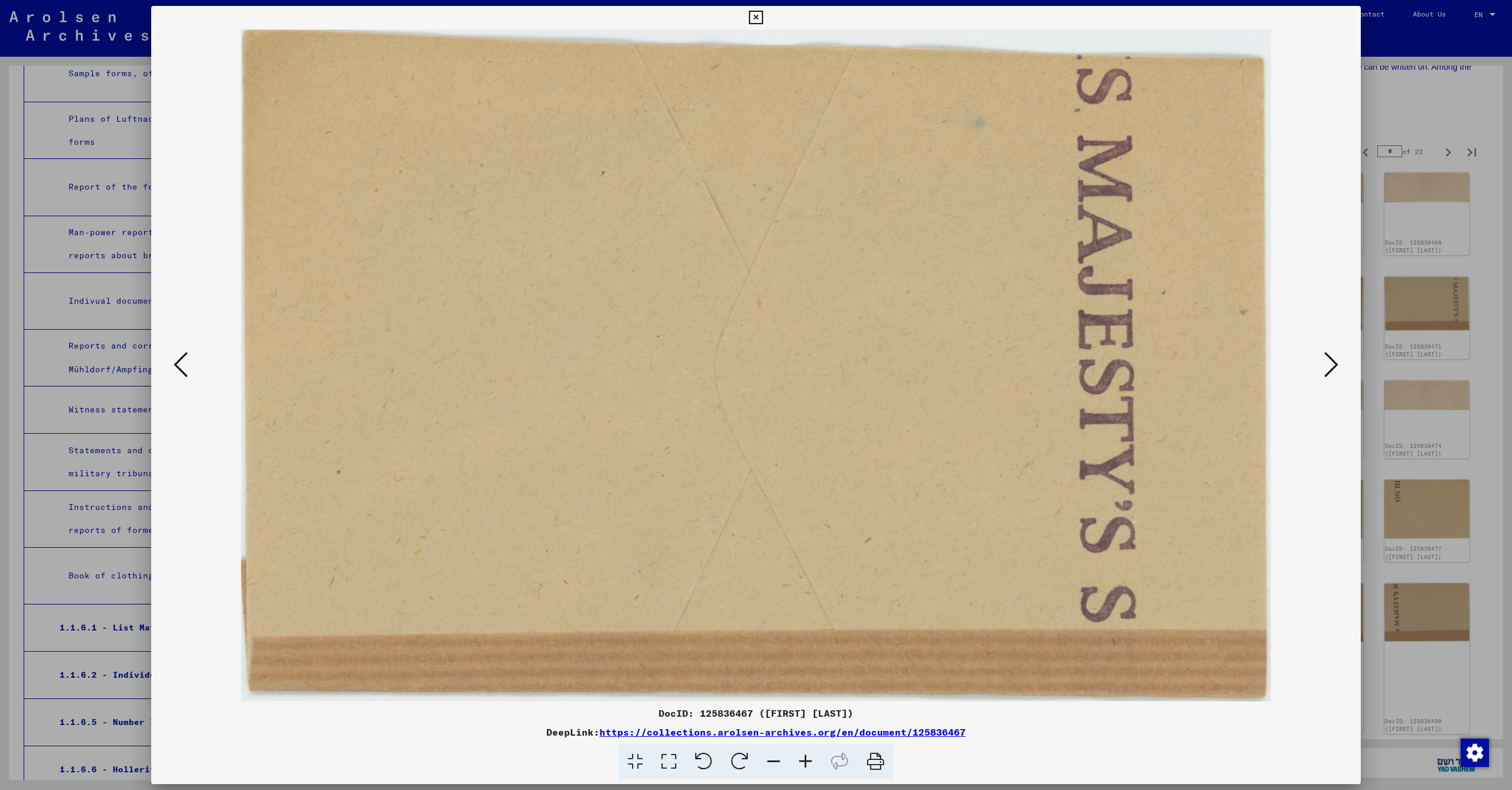 click at bounding box center [1331, 365] 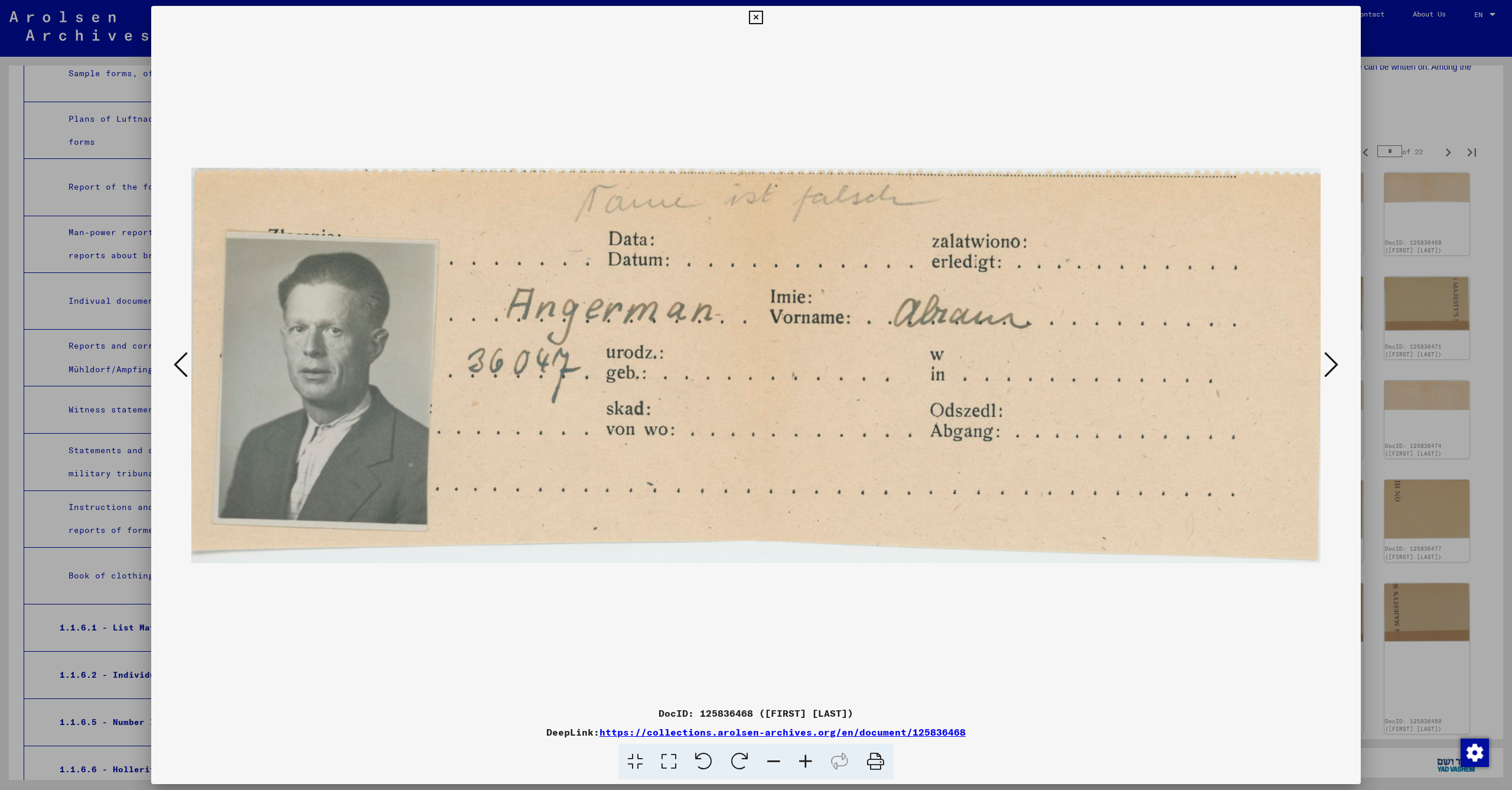 click at bounding box center [1331, 365] 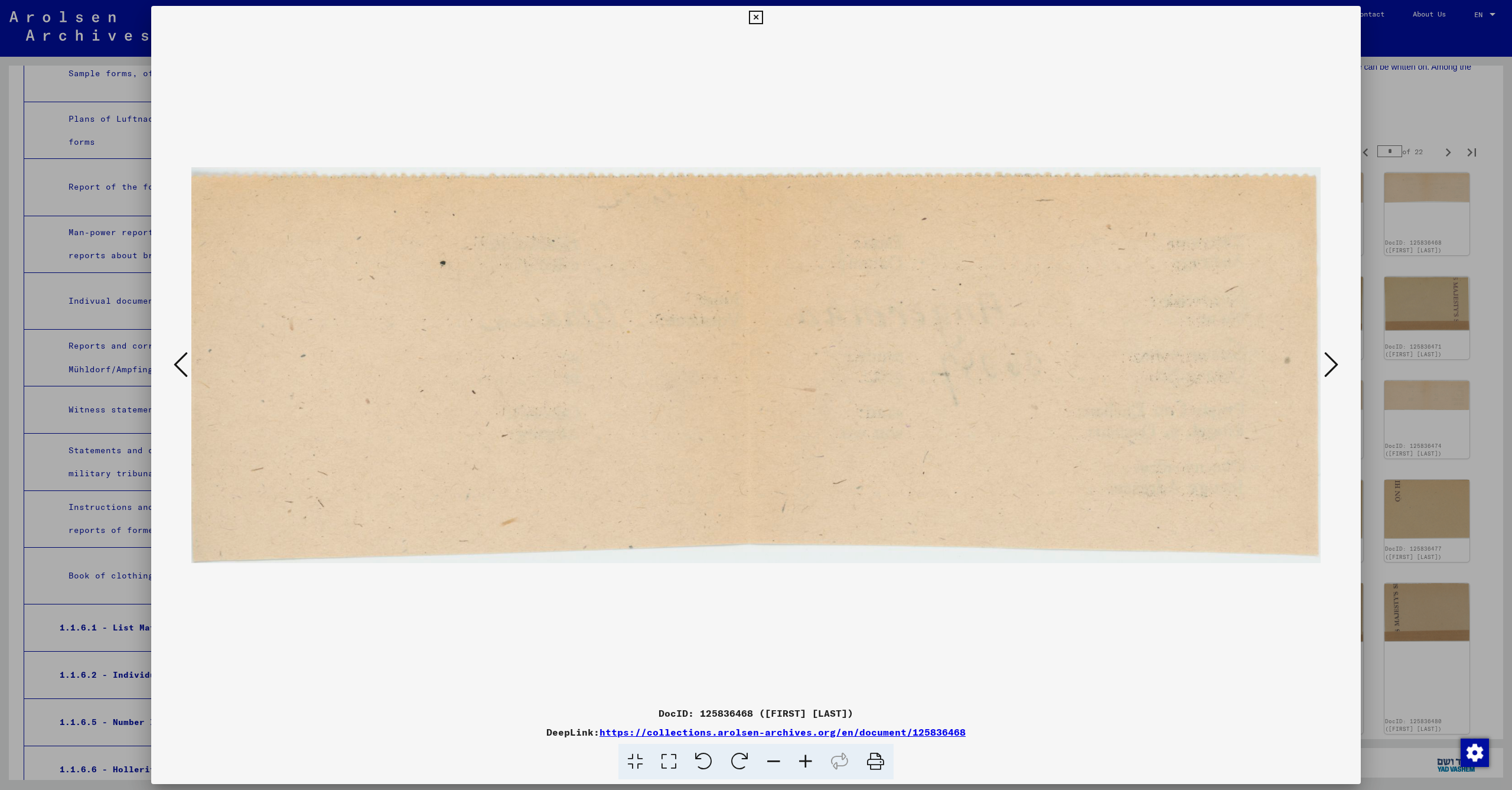 click at bounding box center (1331, 365) 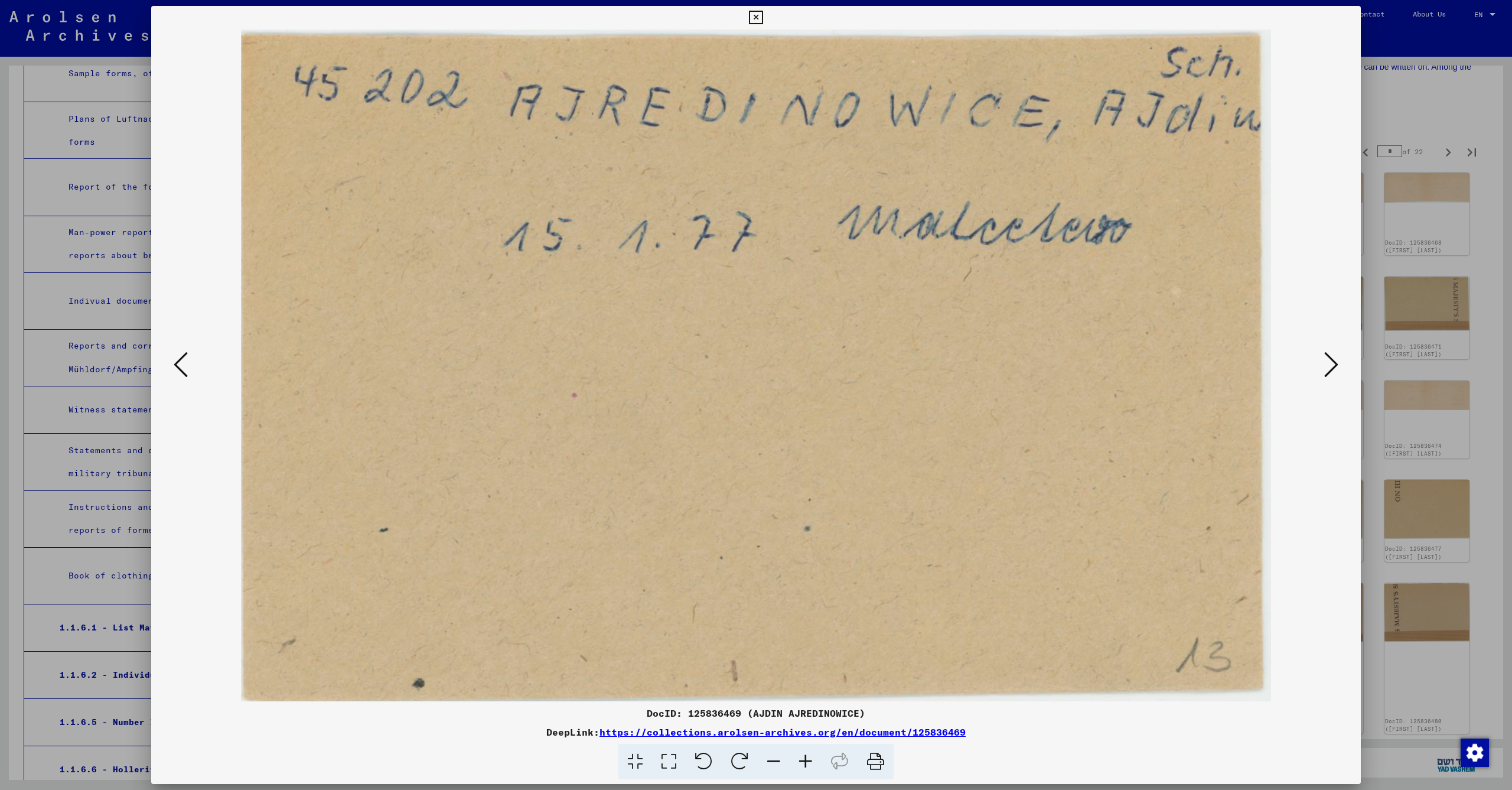 click at bounding box center [1331, 365] 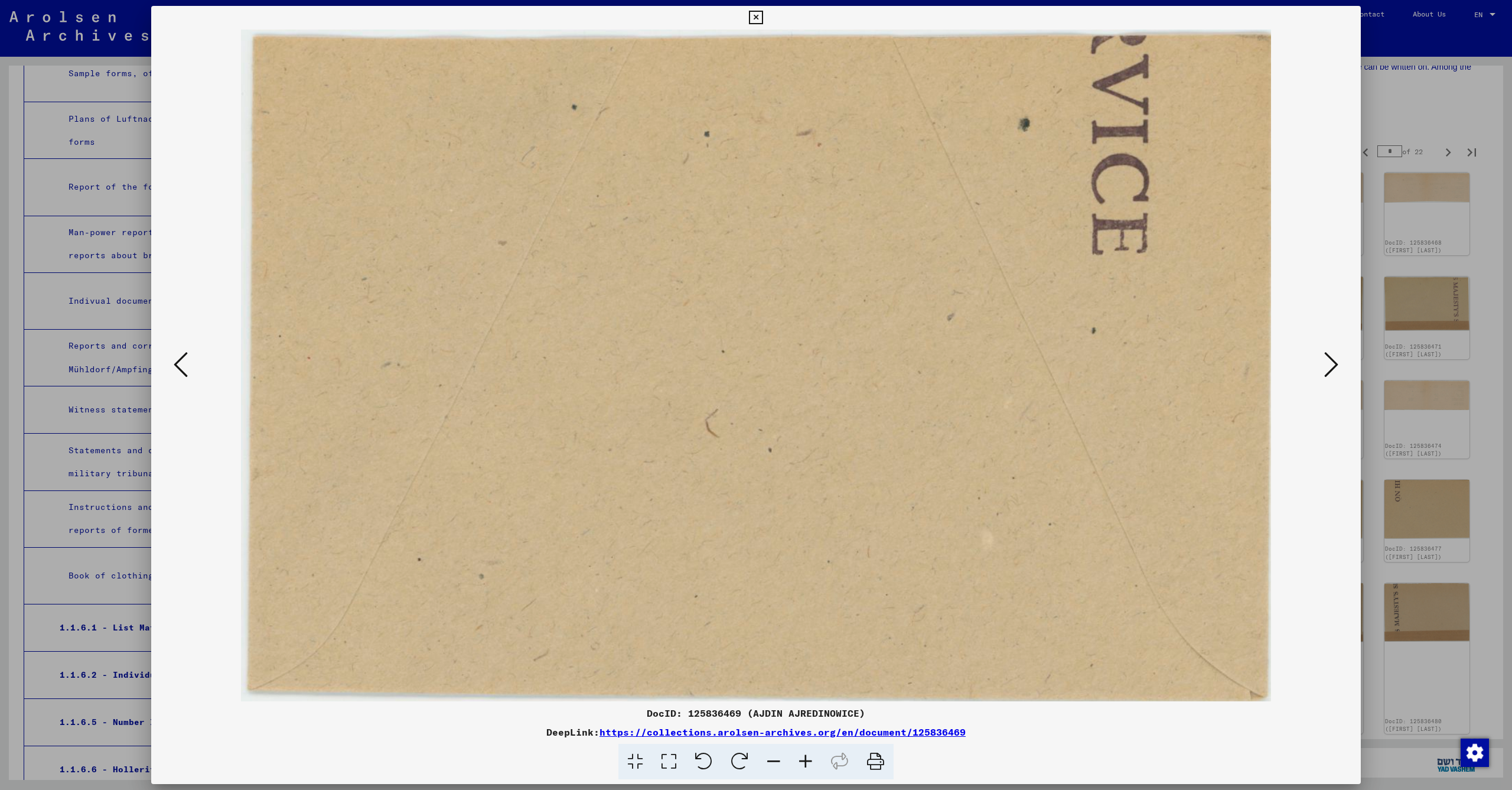 click at bounding box center (1331, 365) 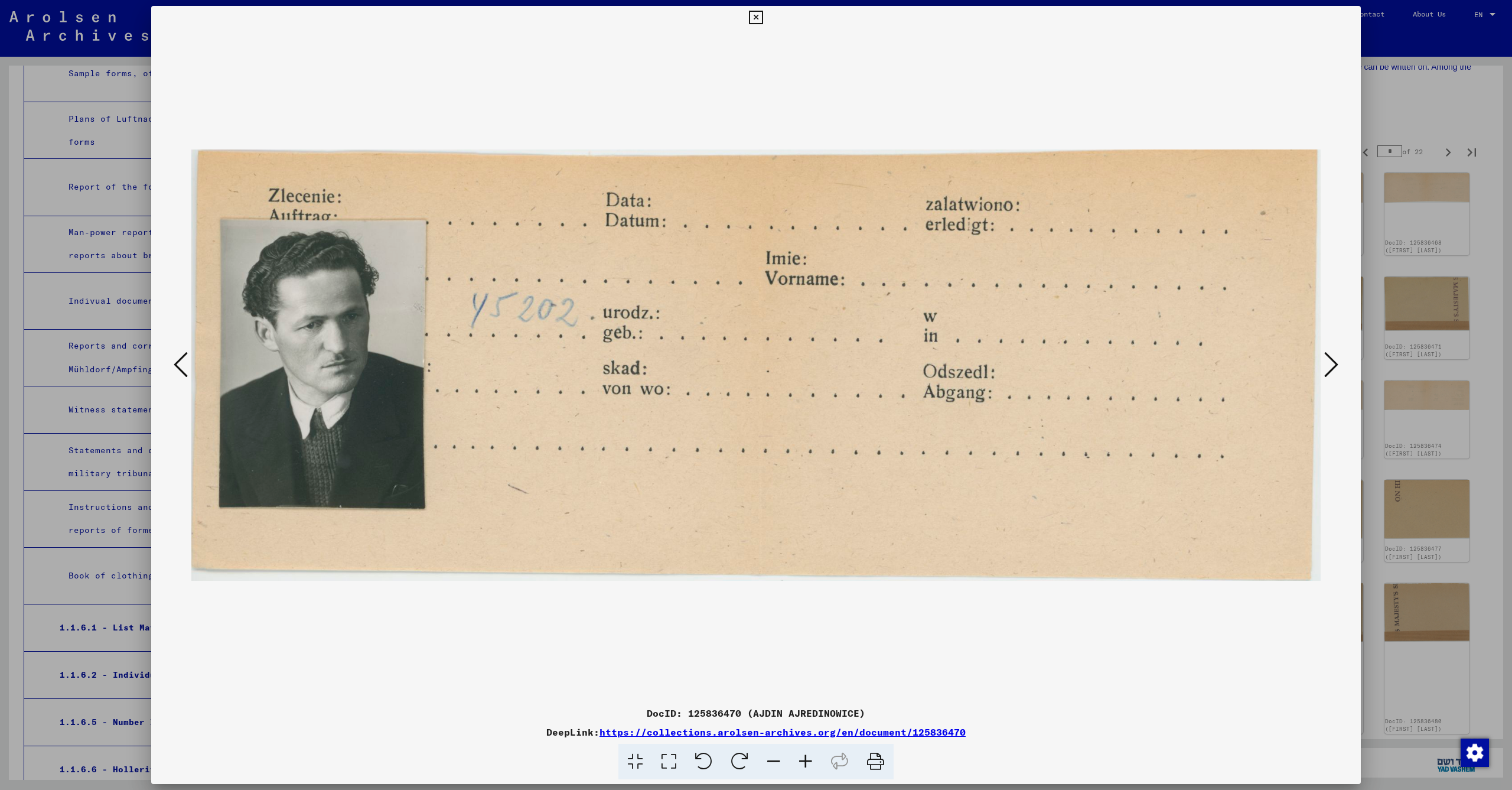 click at bounding box center (1331, 365) 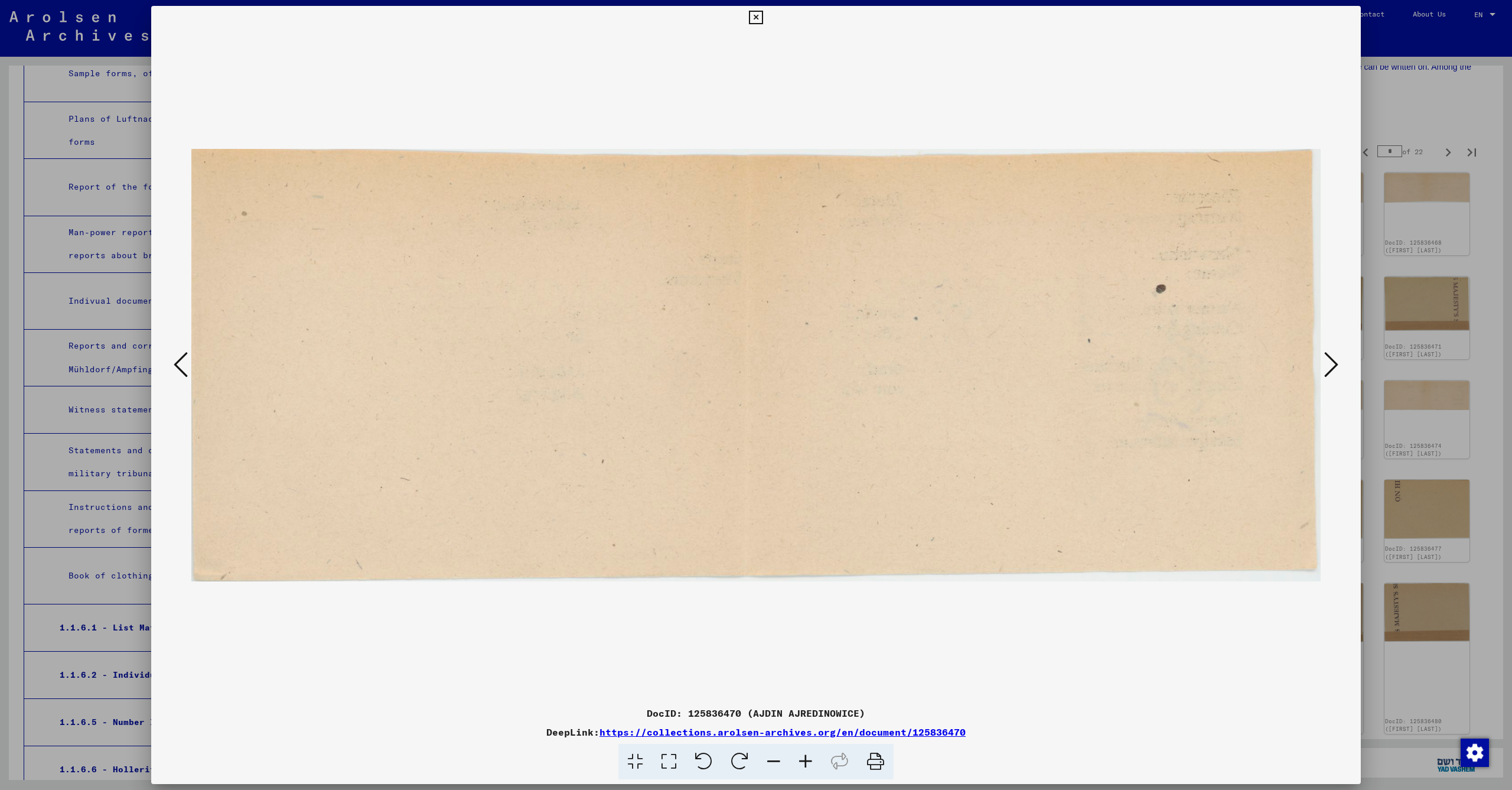 click at bounding box center [1331, 365] 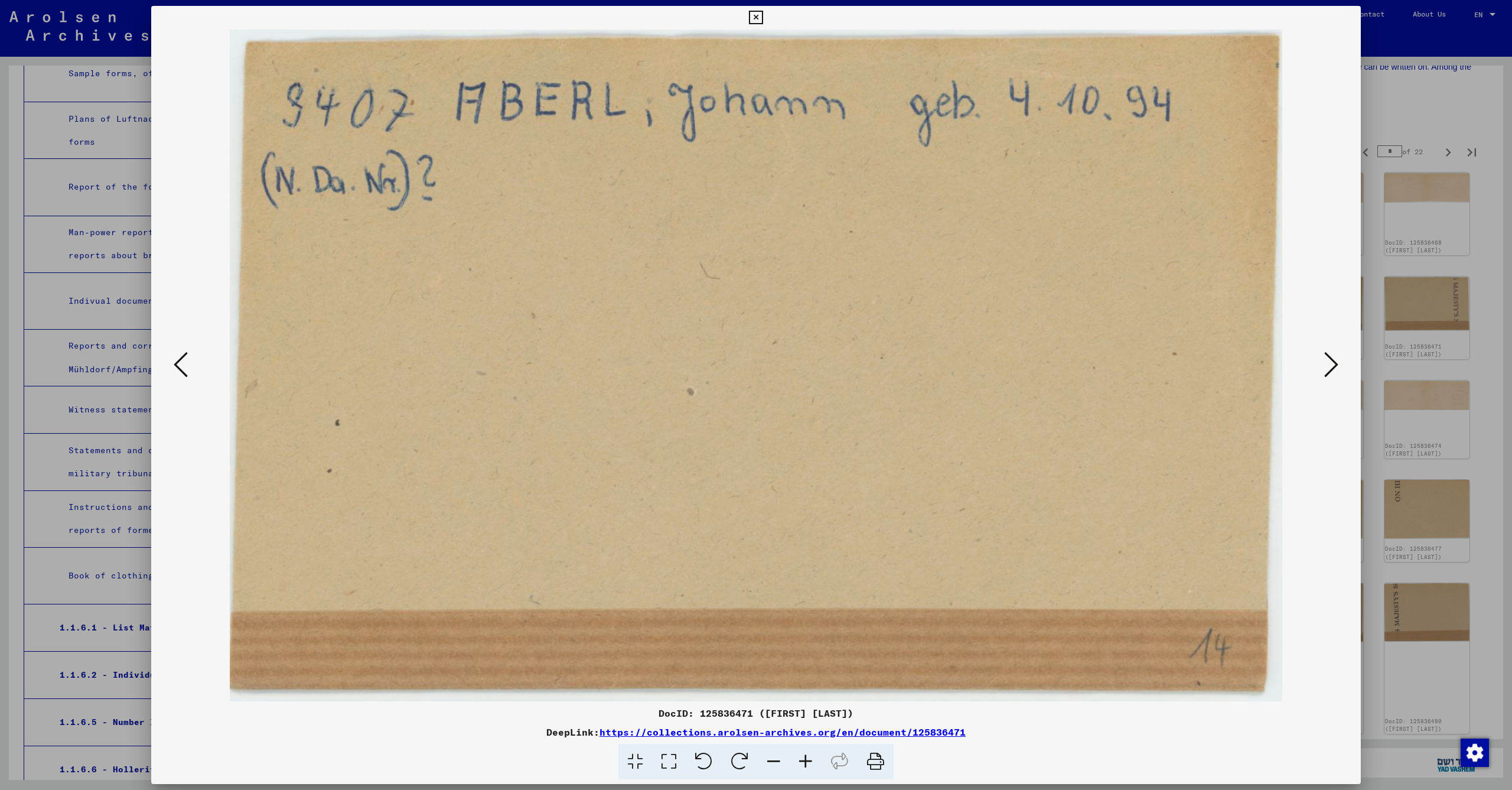 click at bounding box center [1331, 365] 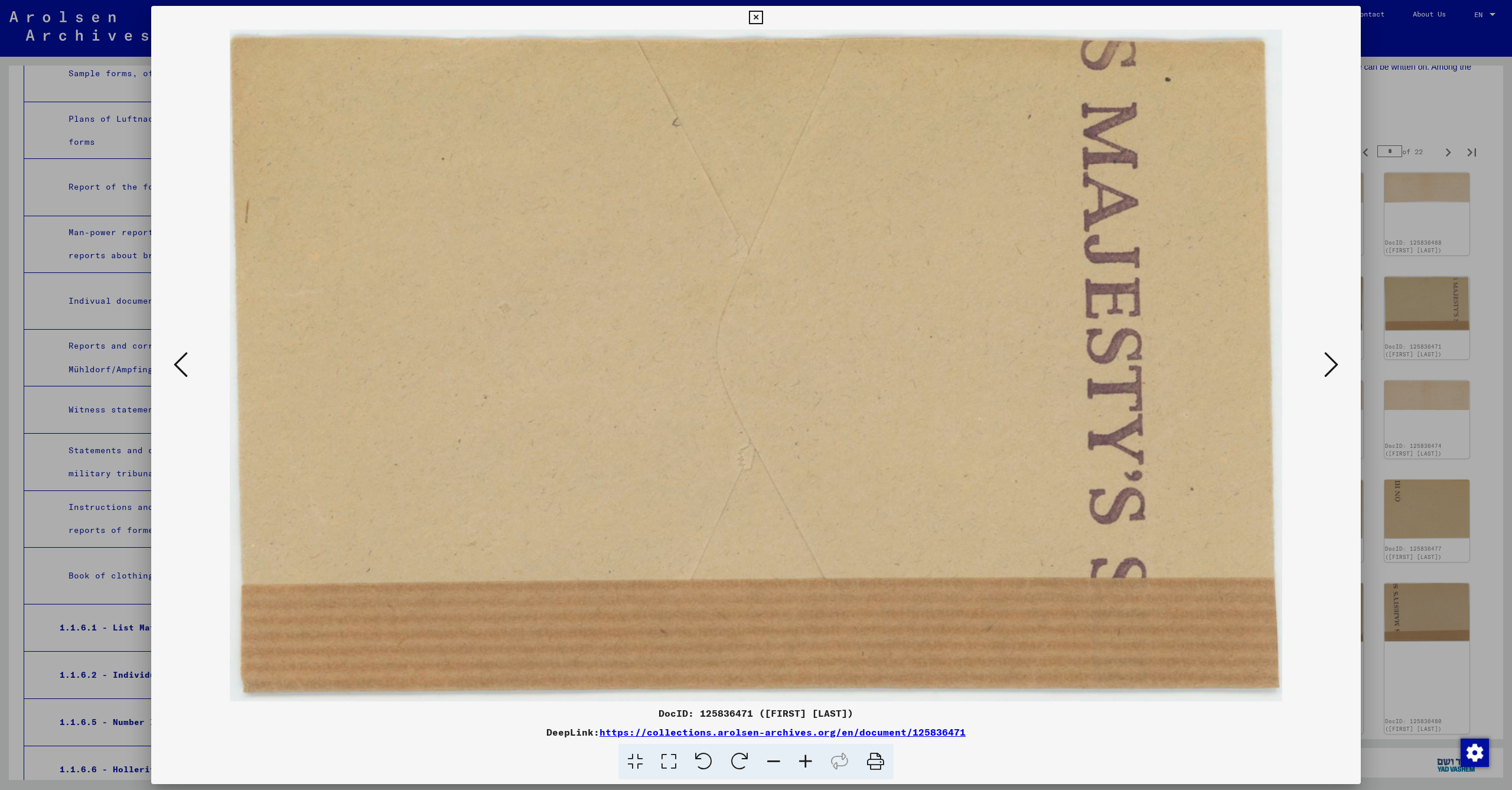 click at bounding box center (1331, 365) 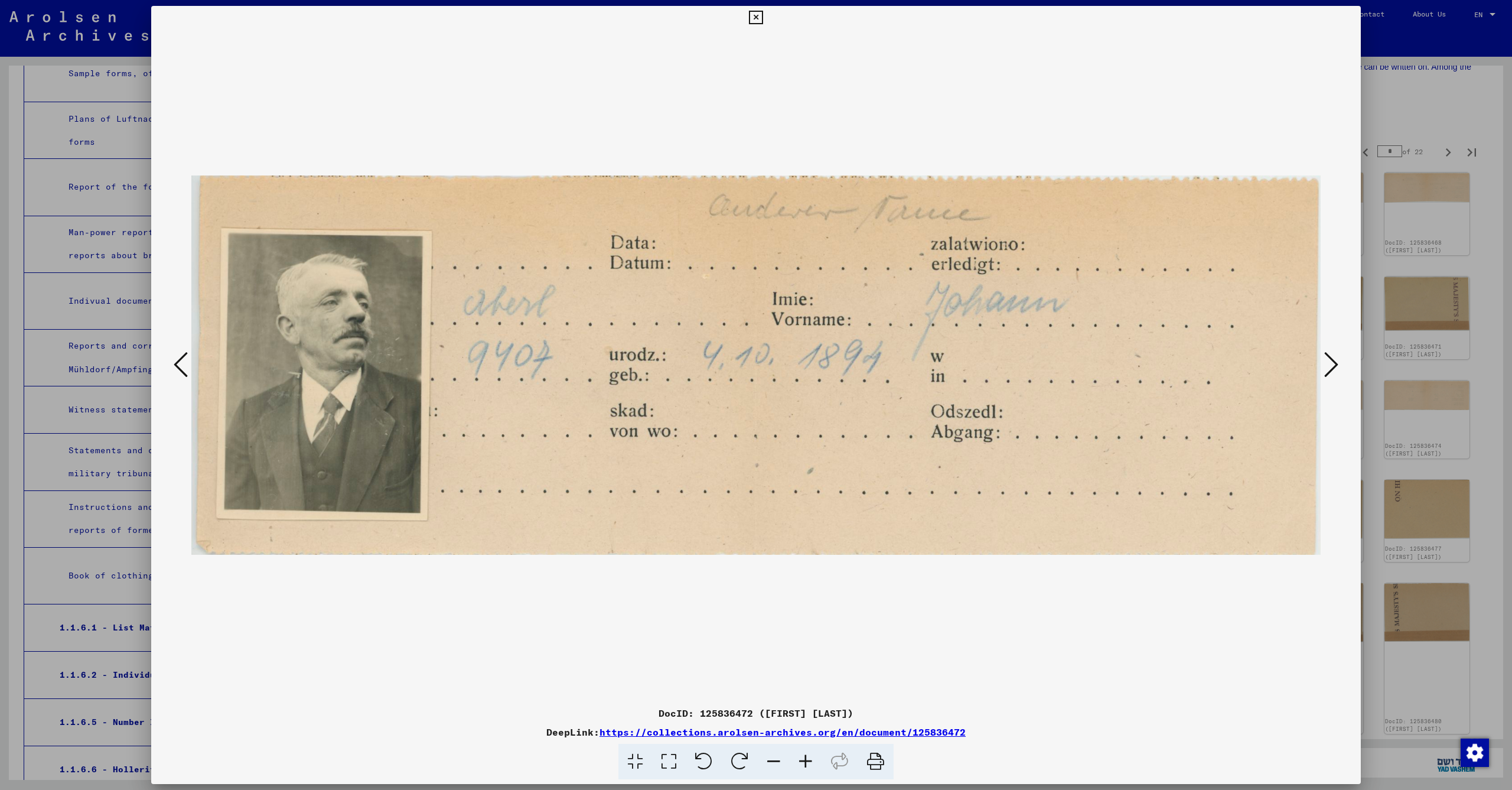 click at bounding box center [1331, 365] 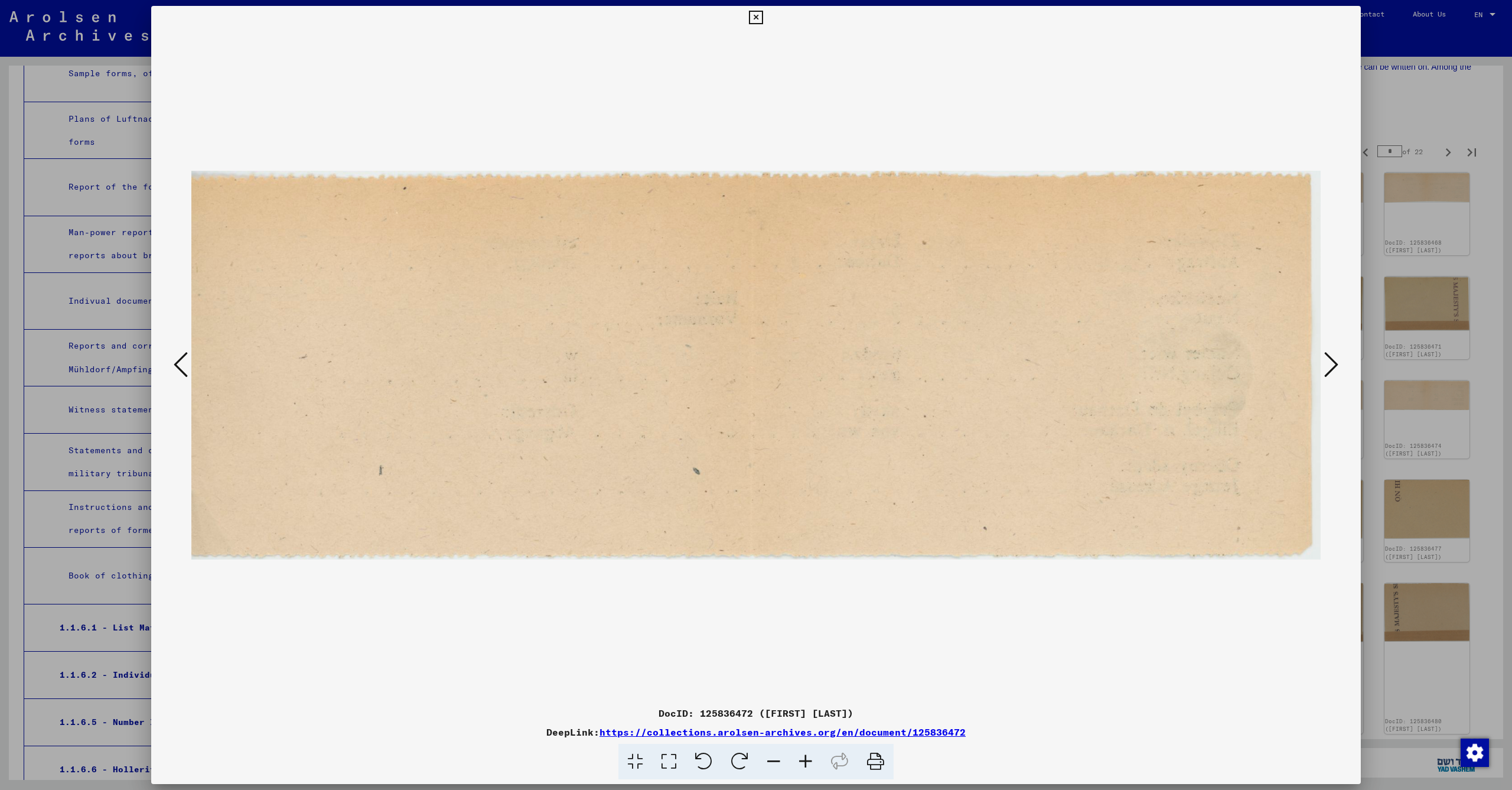 click at bounding box center [1331, 365] 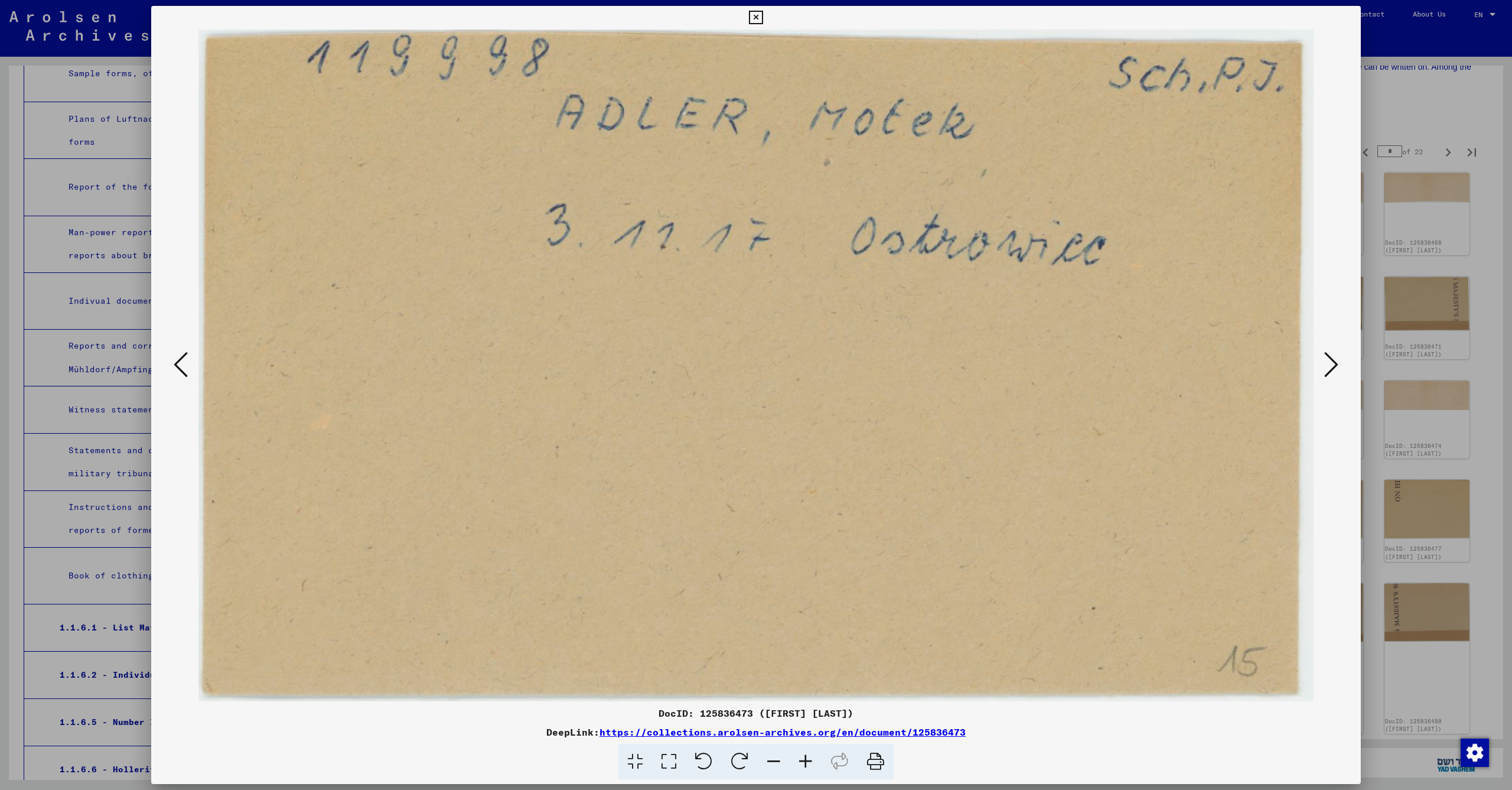 click at bounding box center (1331, 365) 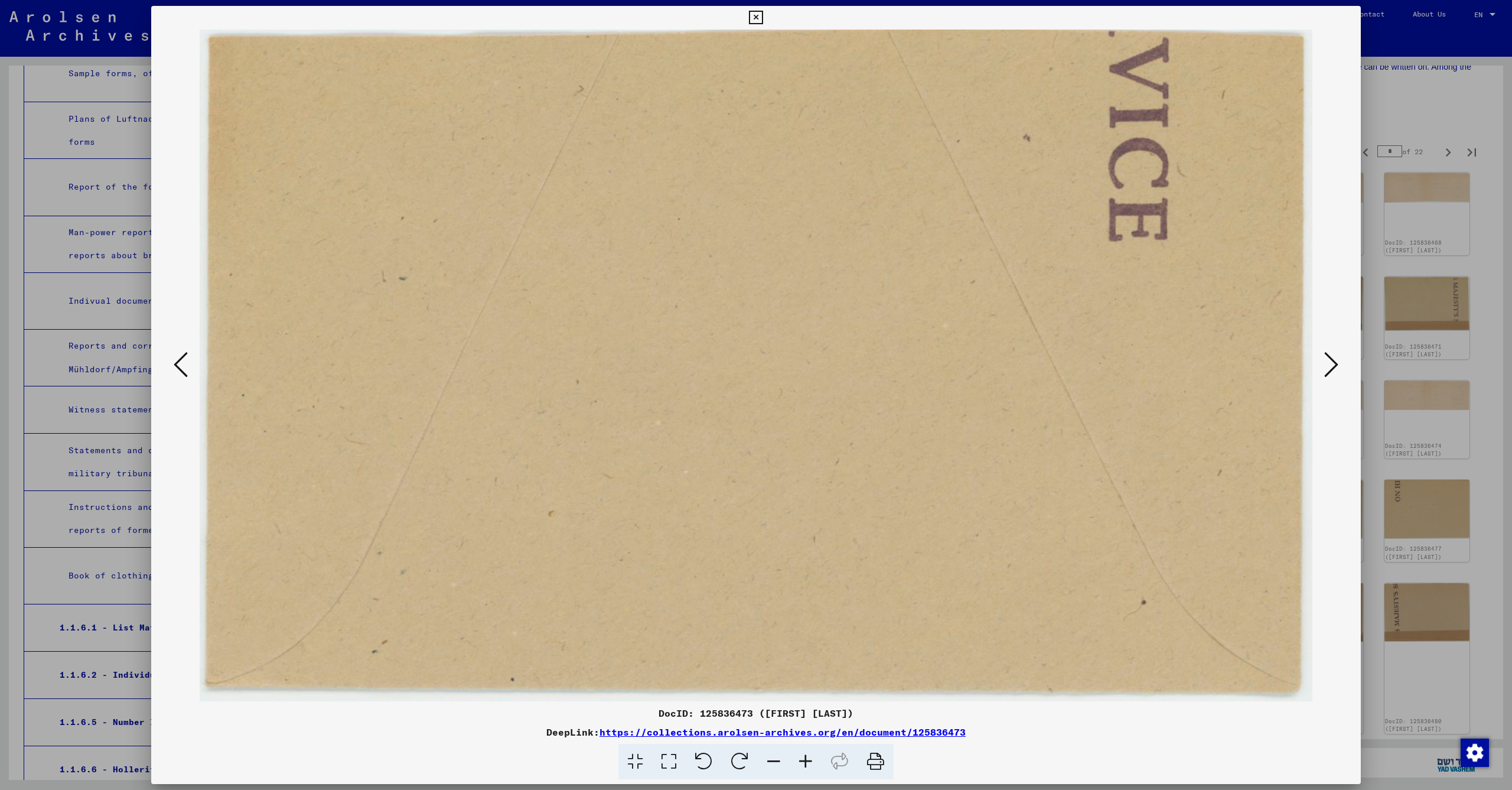 click at bounding box center (1331, 365) 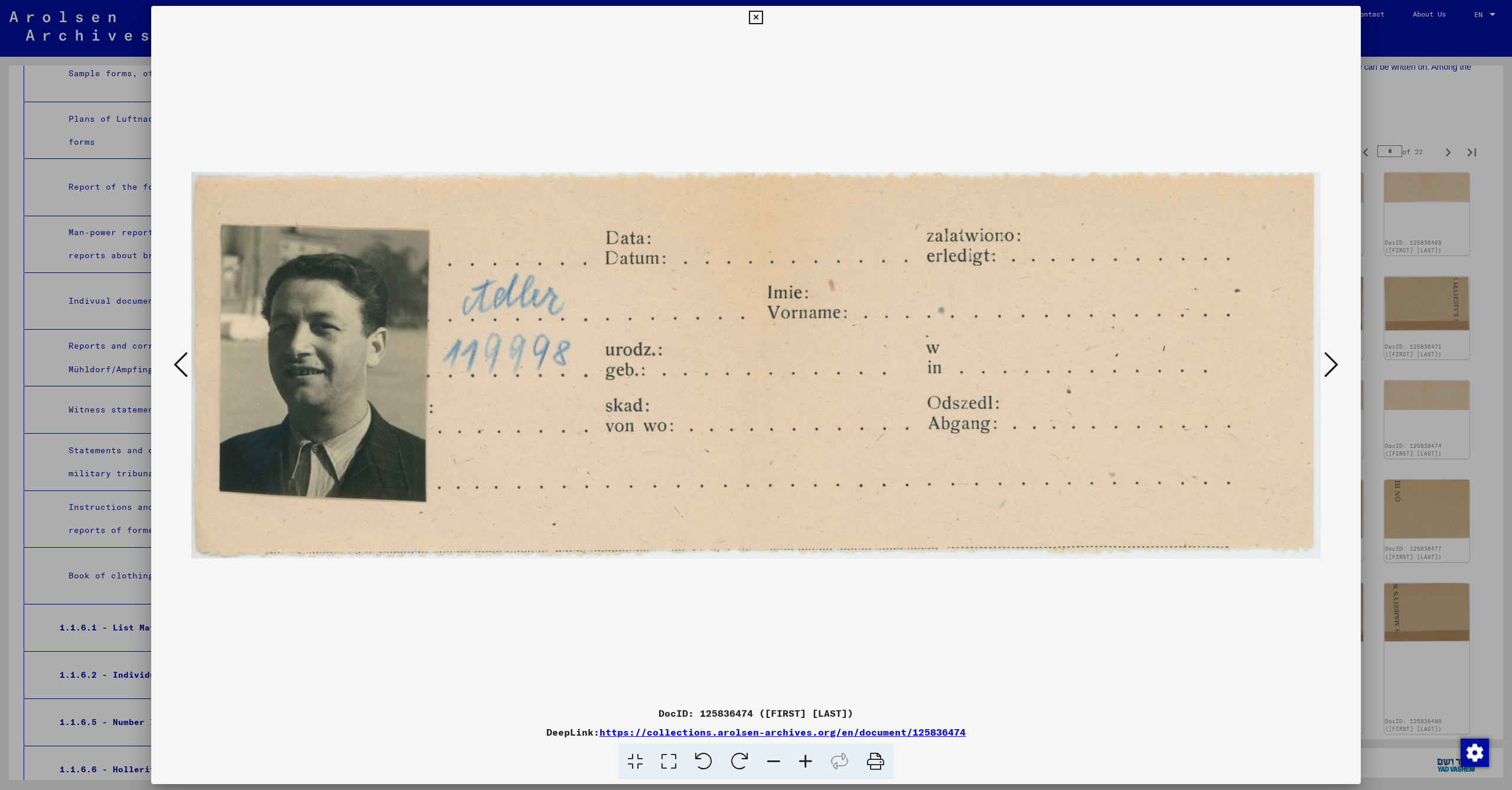 click at bounding box center (1331, 365) 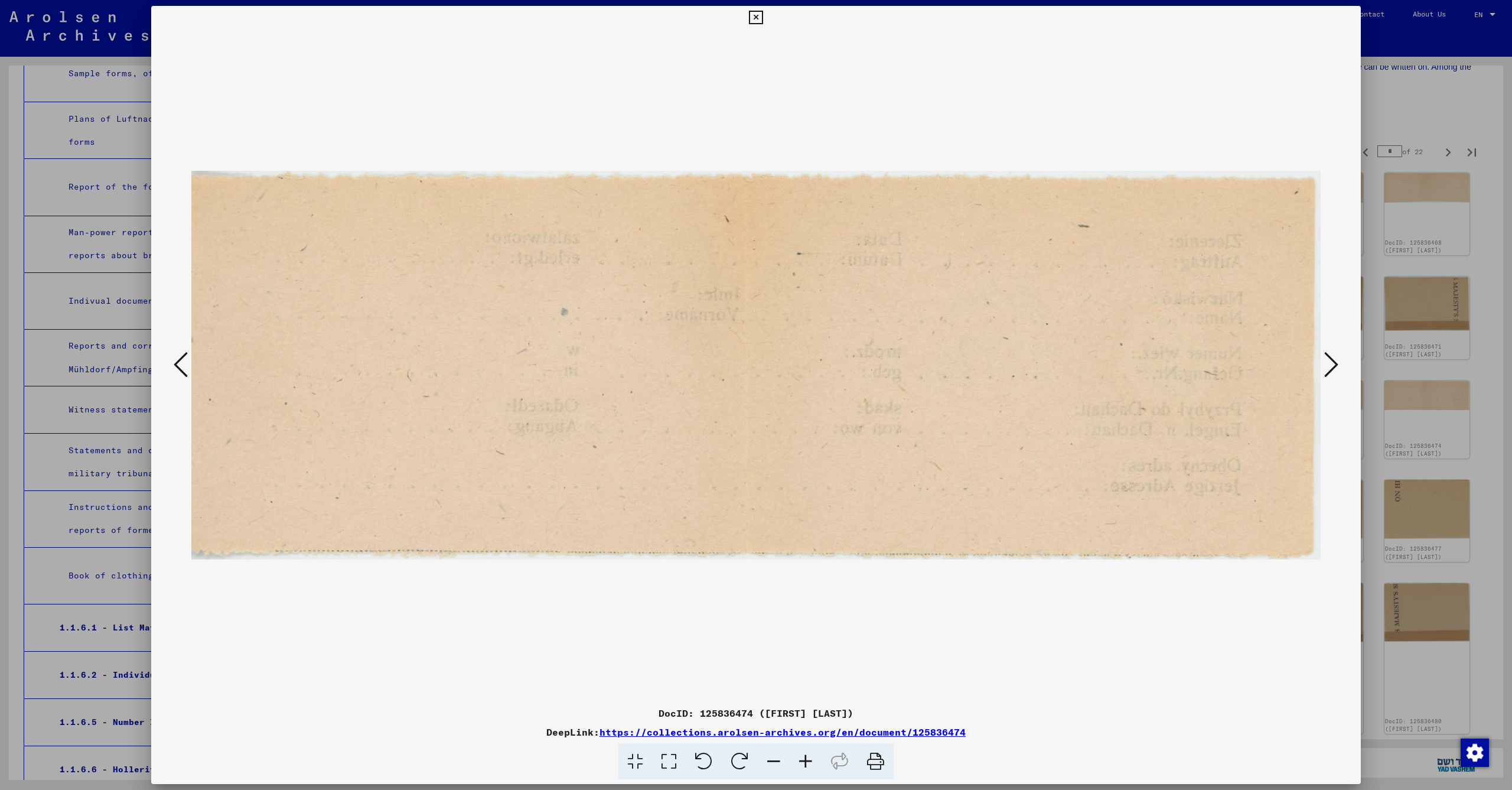 click at bounding box center [1331, 365] 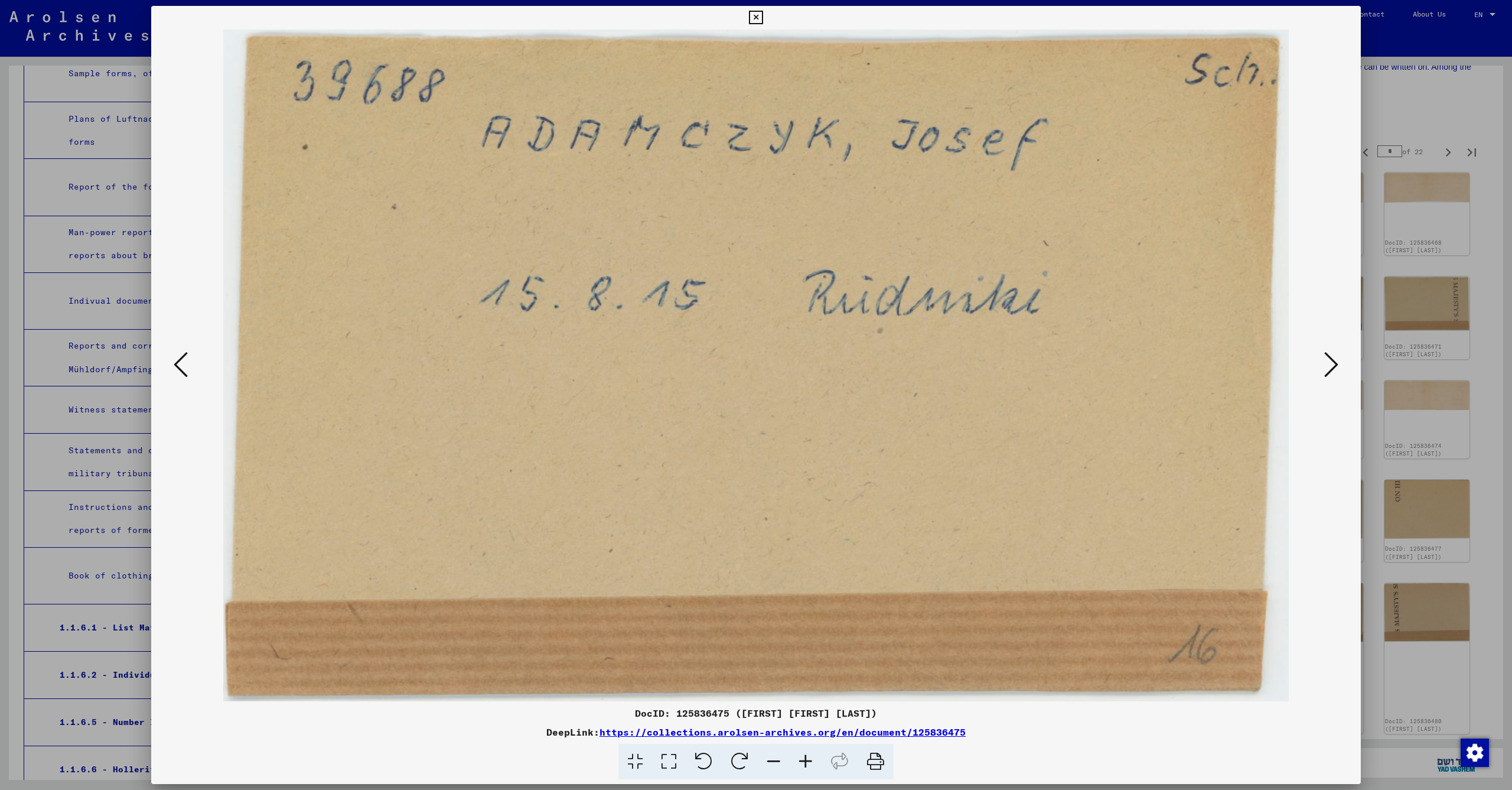 click at bounding box center (1331, 365) 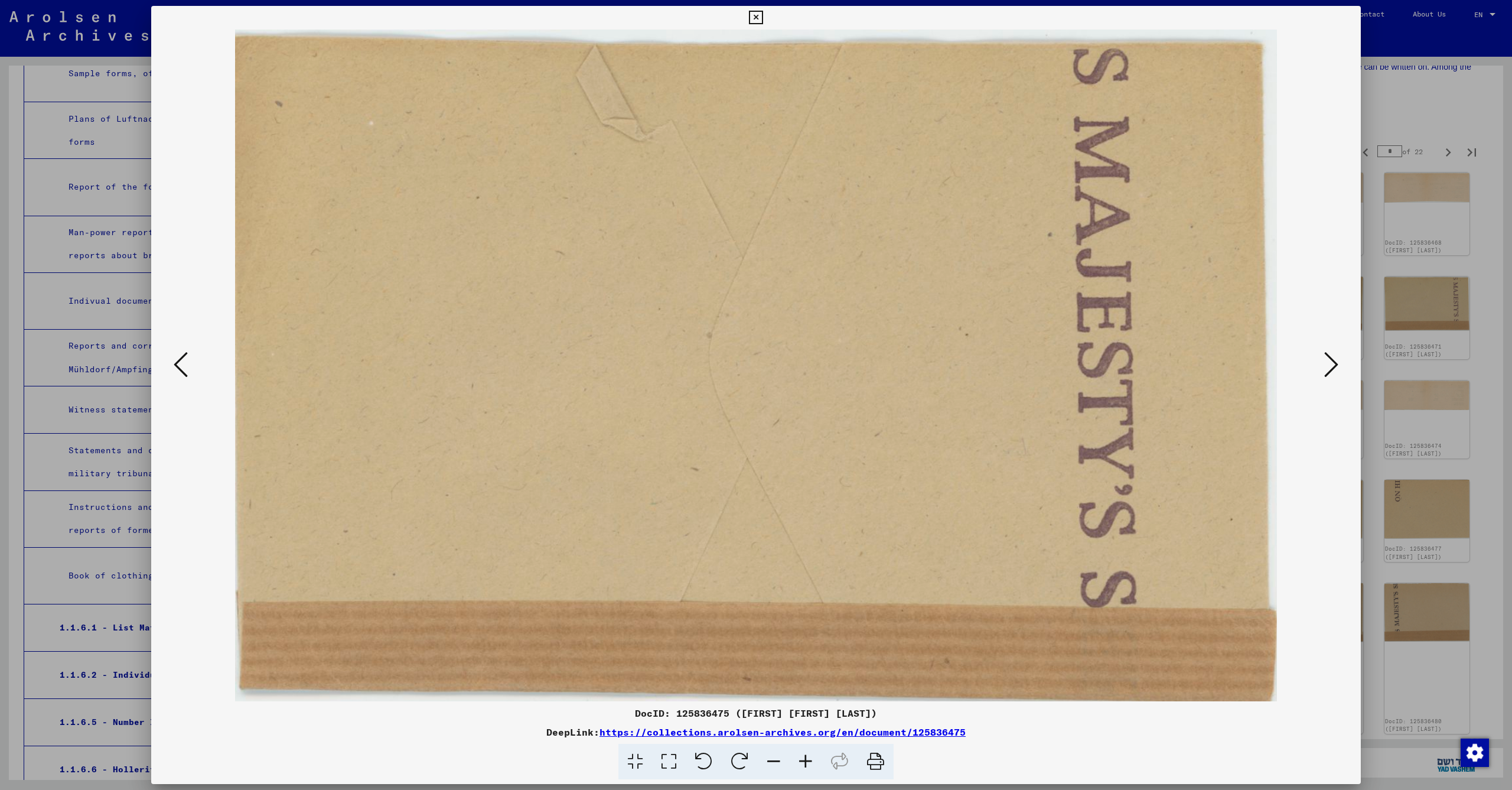 click at bounding box center (181, 365) 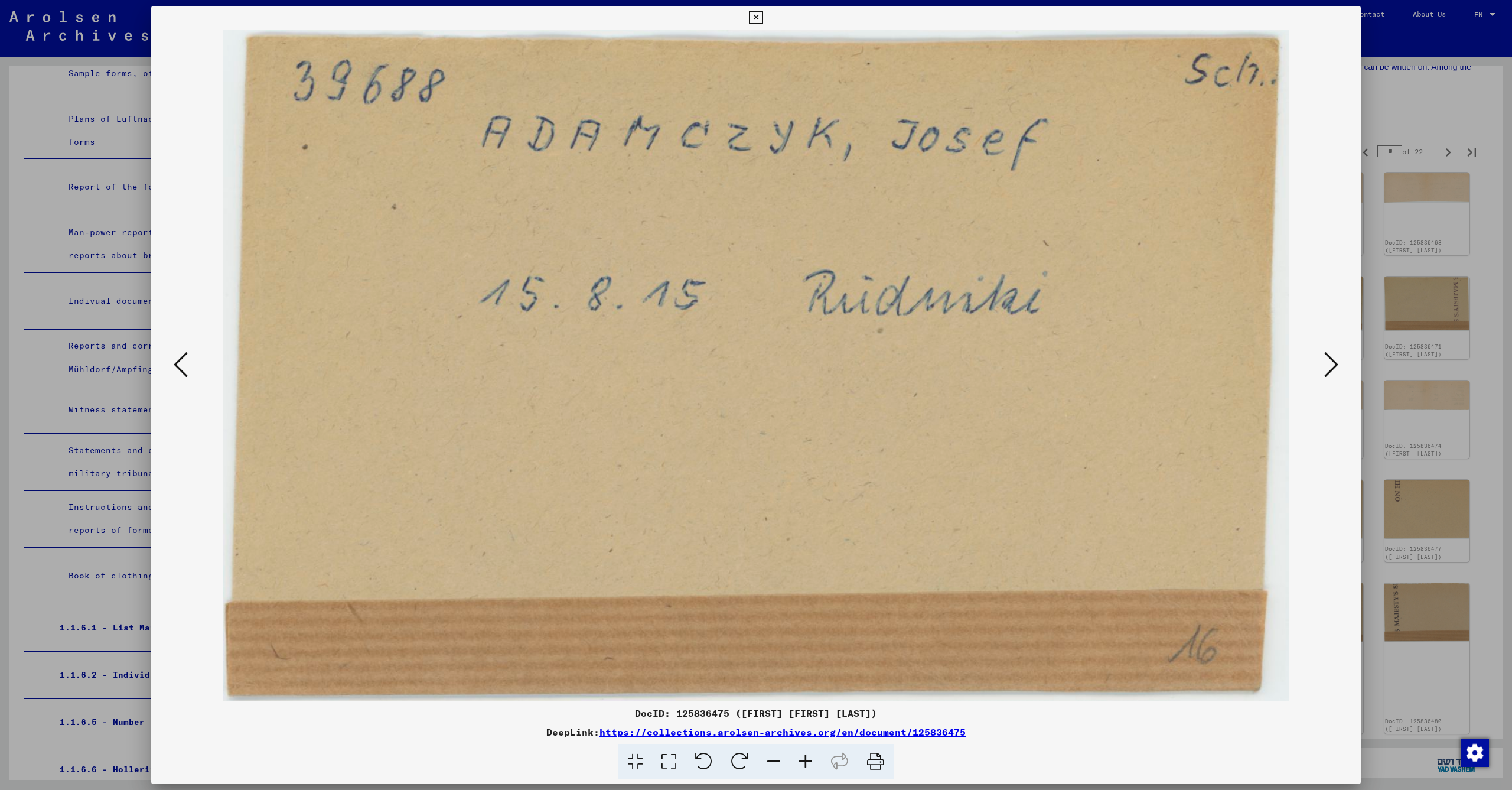 click at bounding box center [1331, 365] 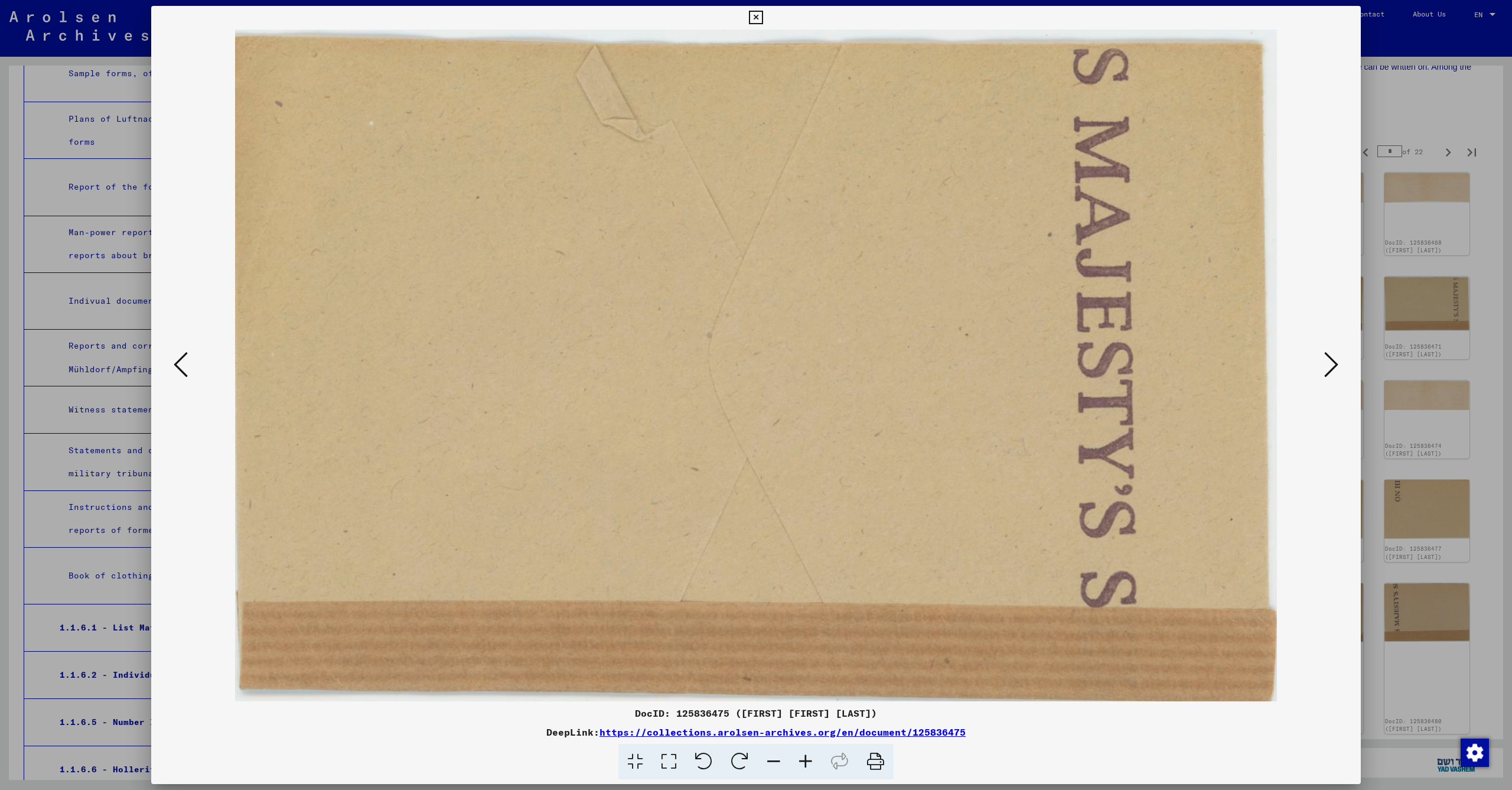 click at bounding box center [1331, 365] 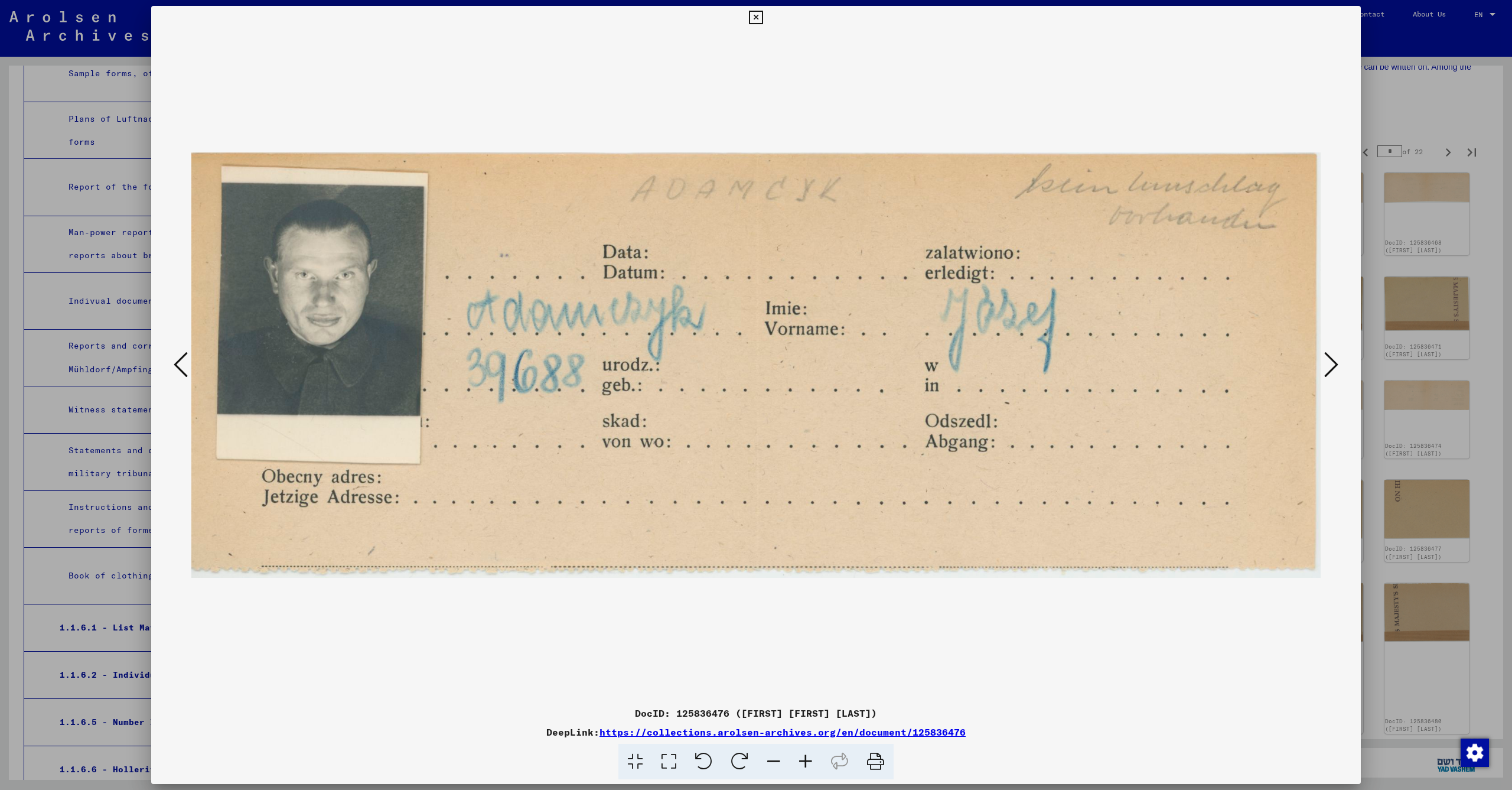 click at bounding box center (1331, 365) 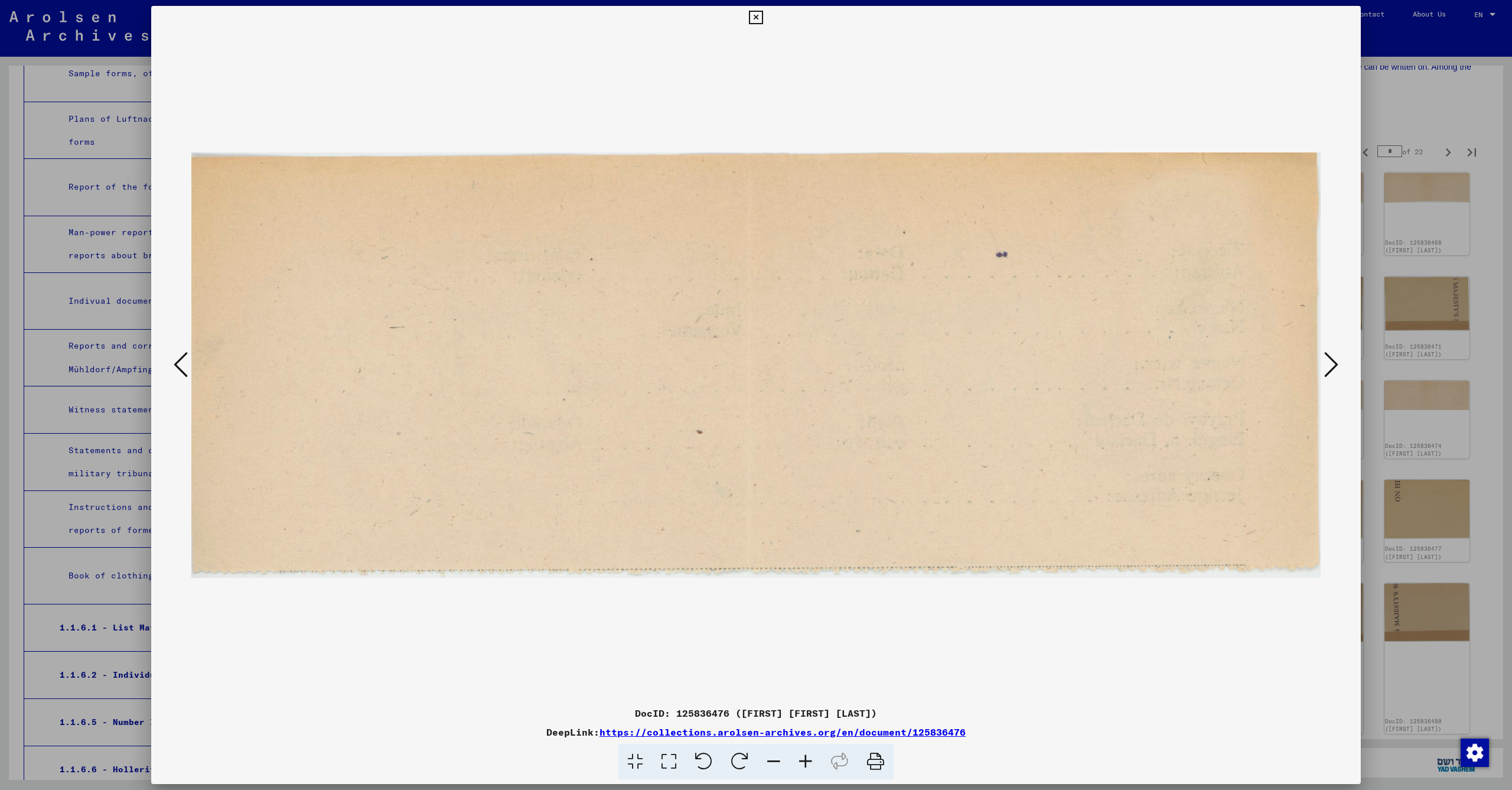 click at bounding box center (1331, 365) 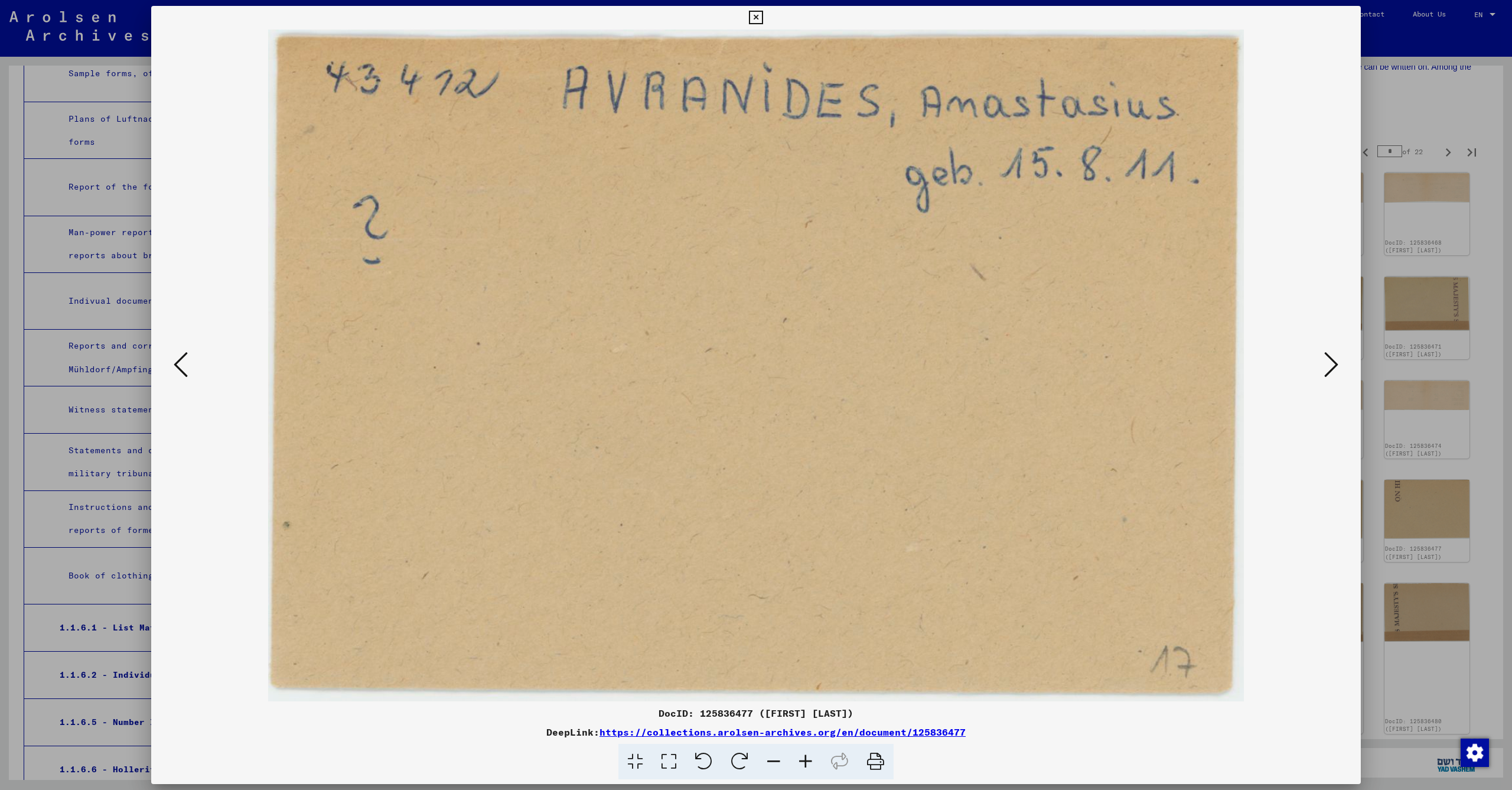 click at bounding box center (1331, 365) 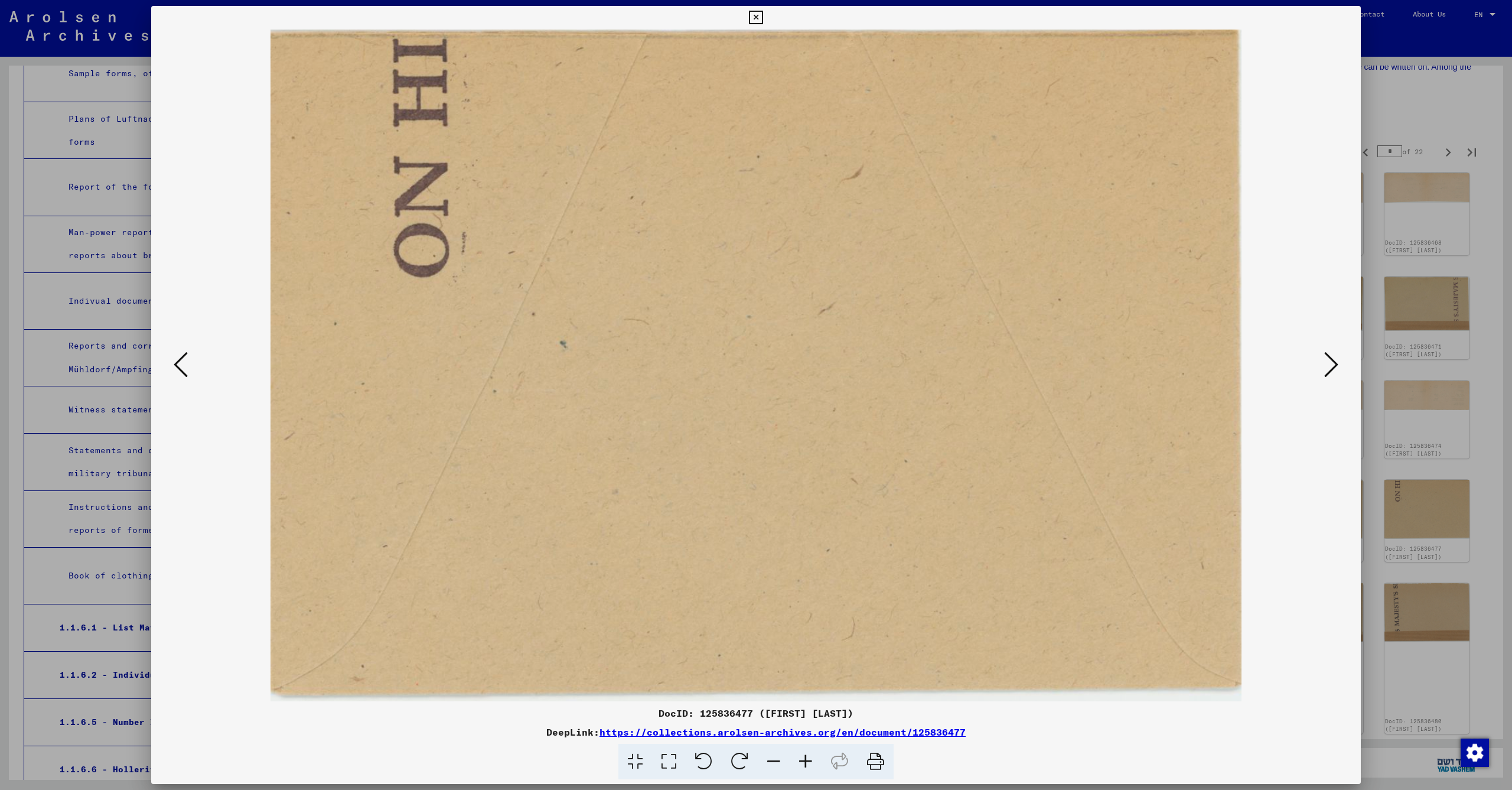 click at bounding box center (1331, 365) 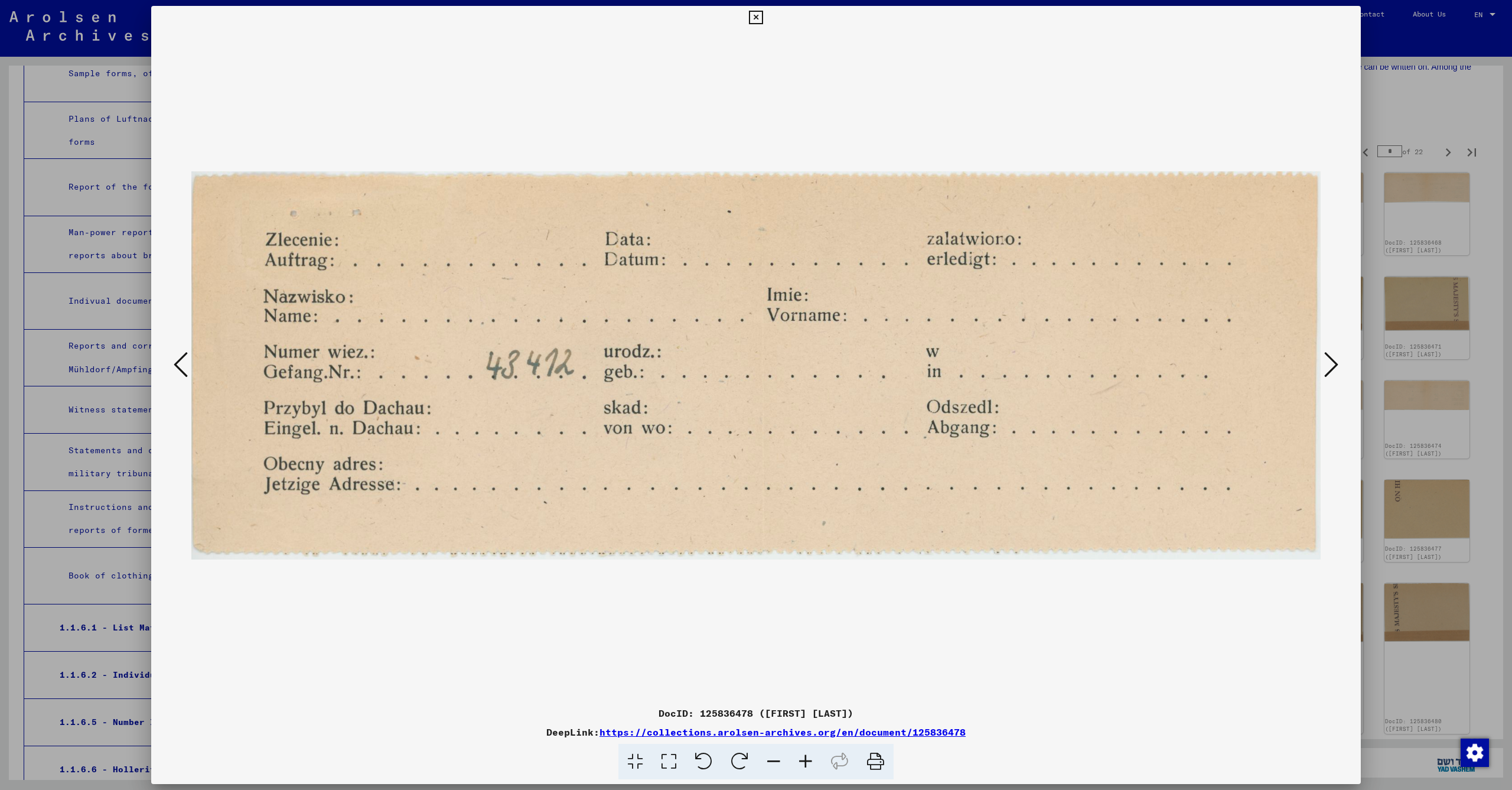 click at bounding box center (1331, 365) 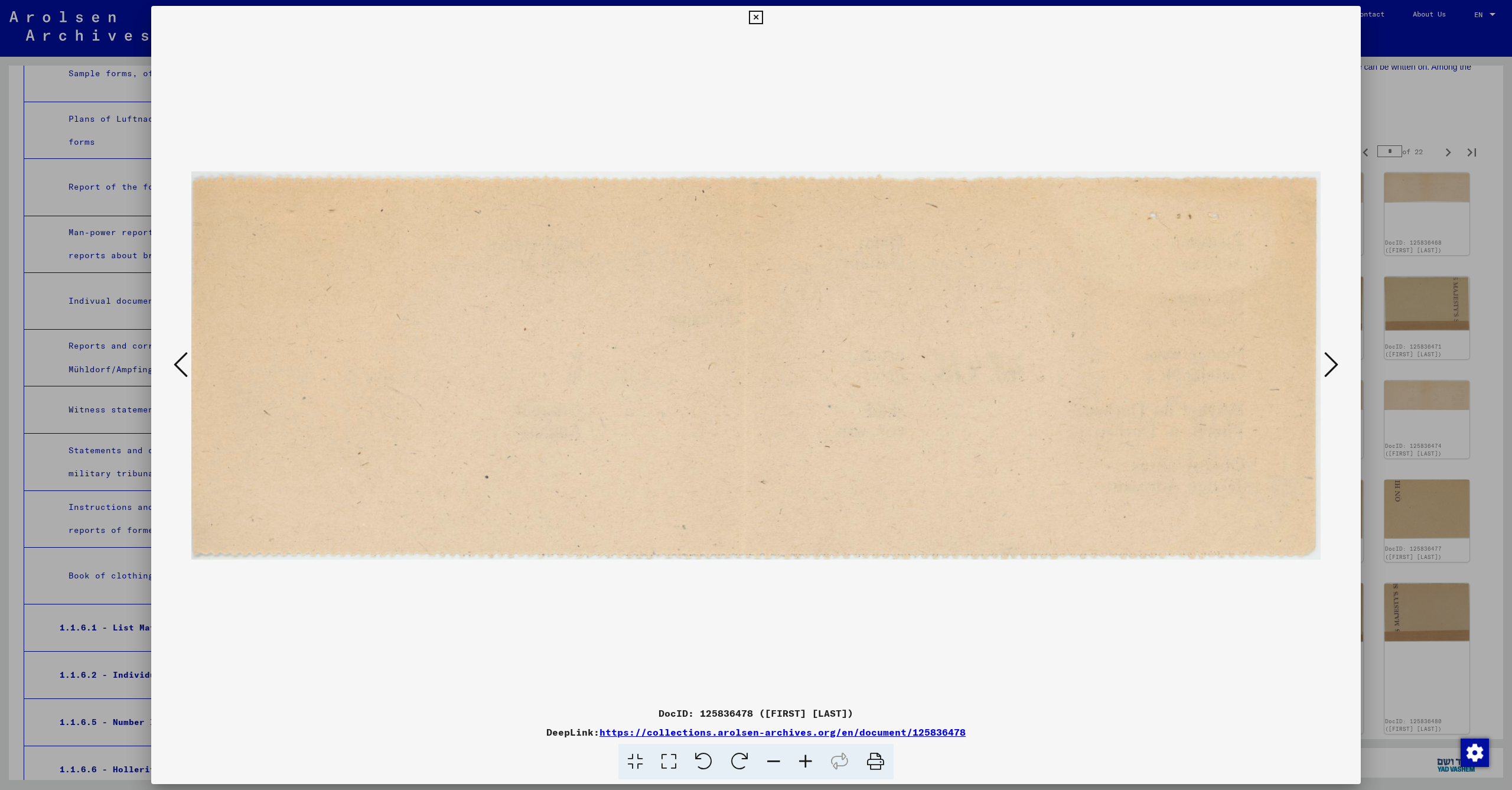 click at bounding box center (1331, 365) 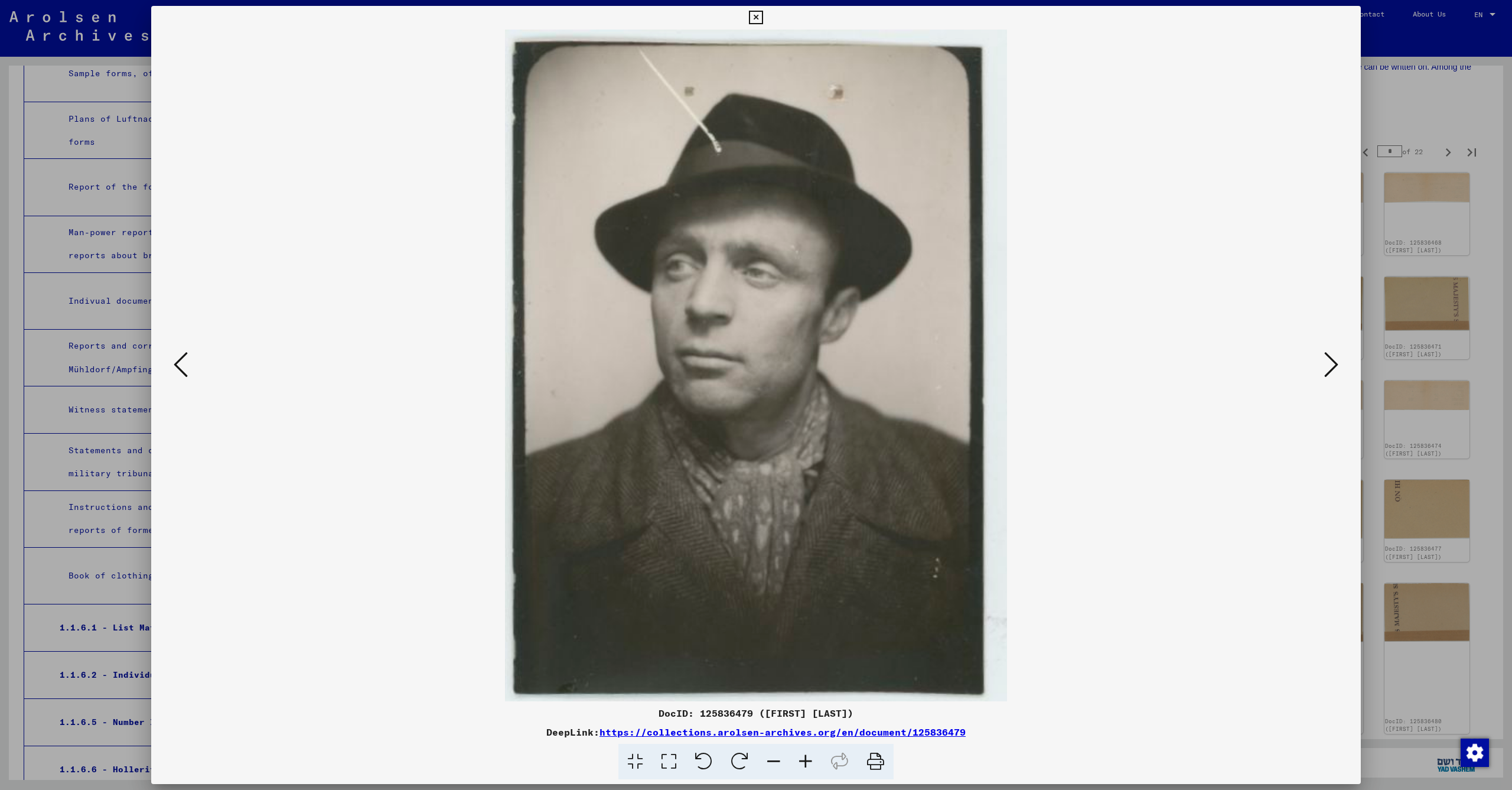 click at bounding box center [1331, 365] 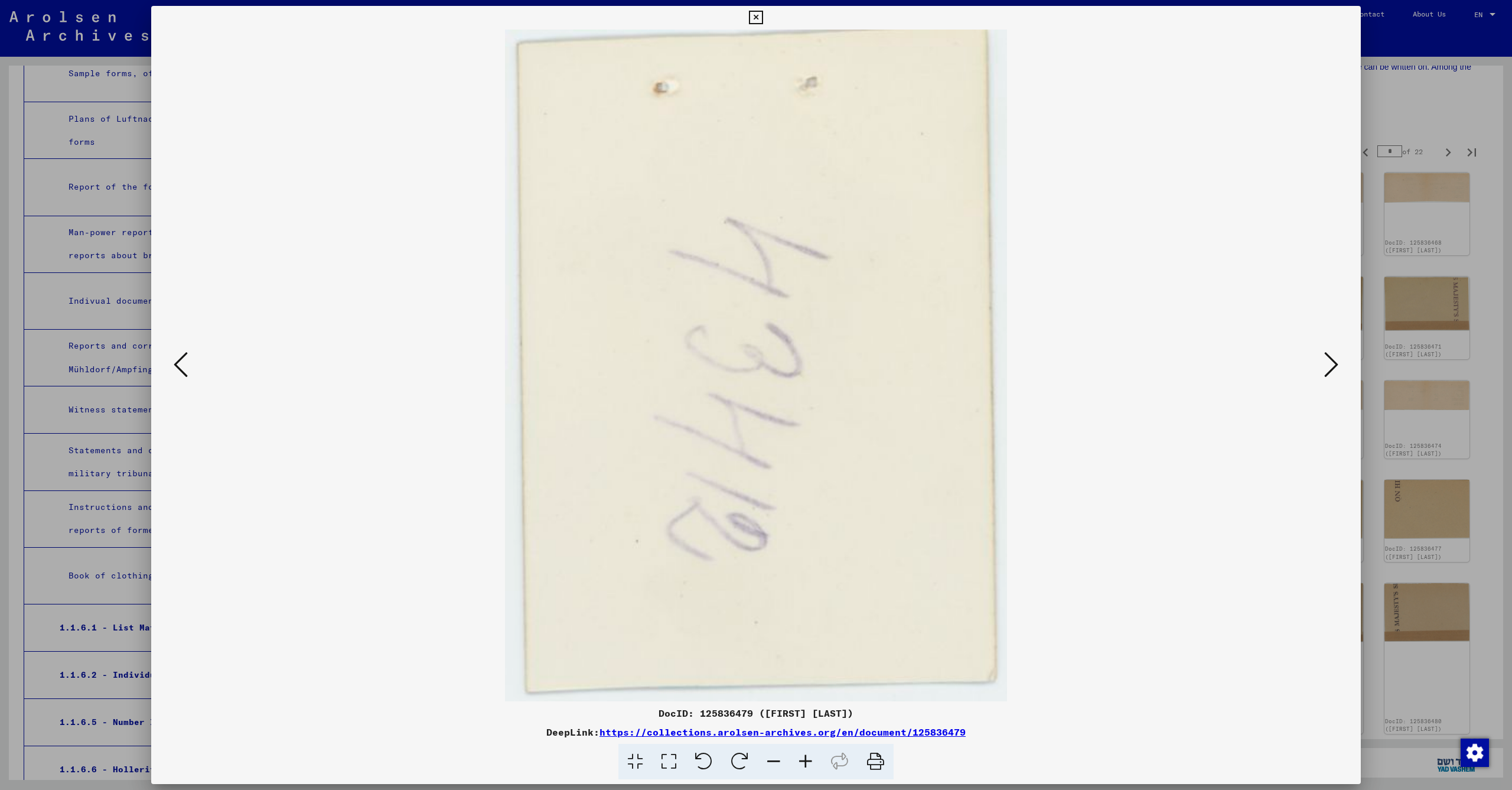 click at bounding box center (1331, 365) 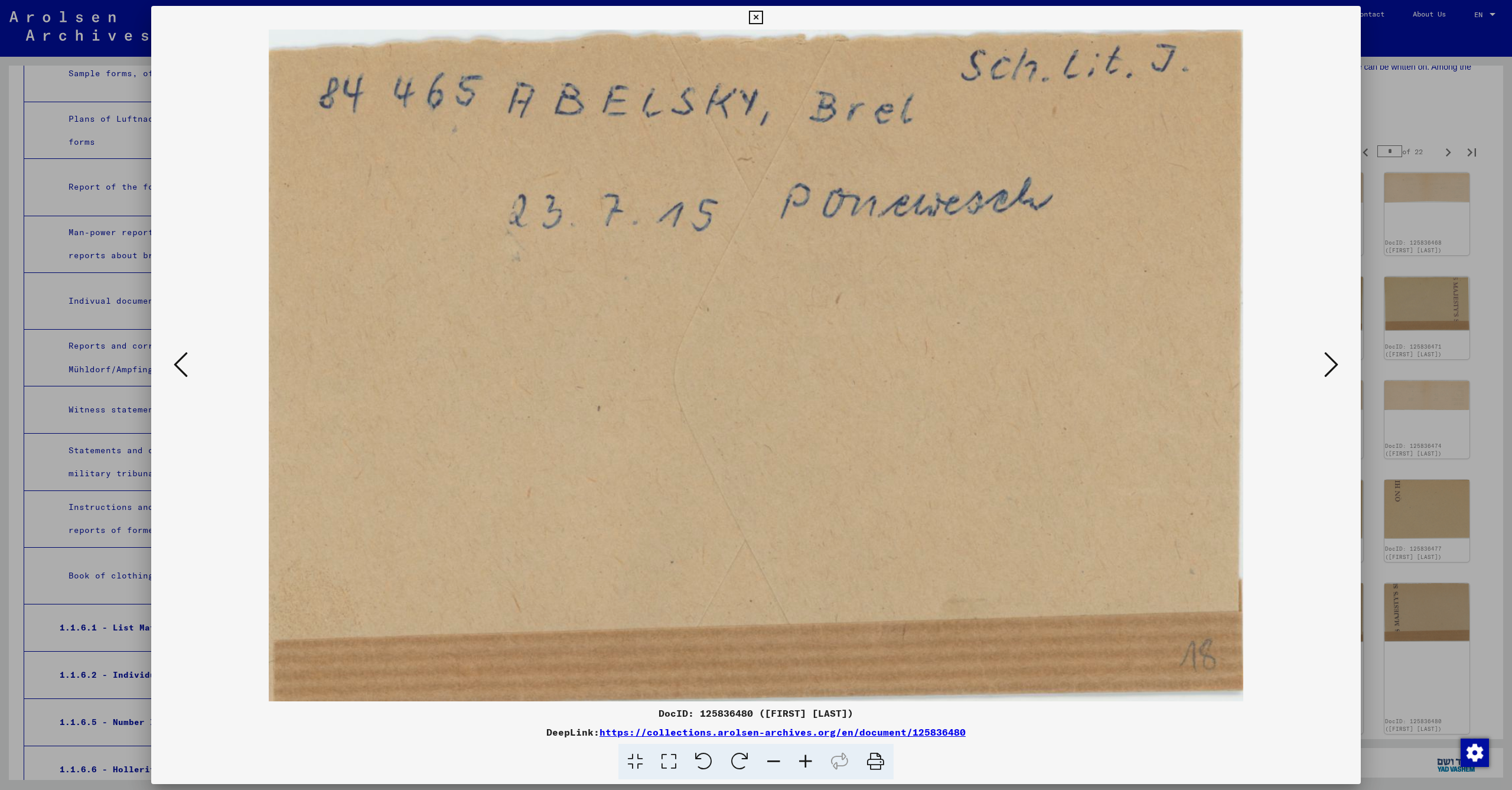click at bounding box center (1331, 365) 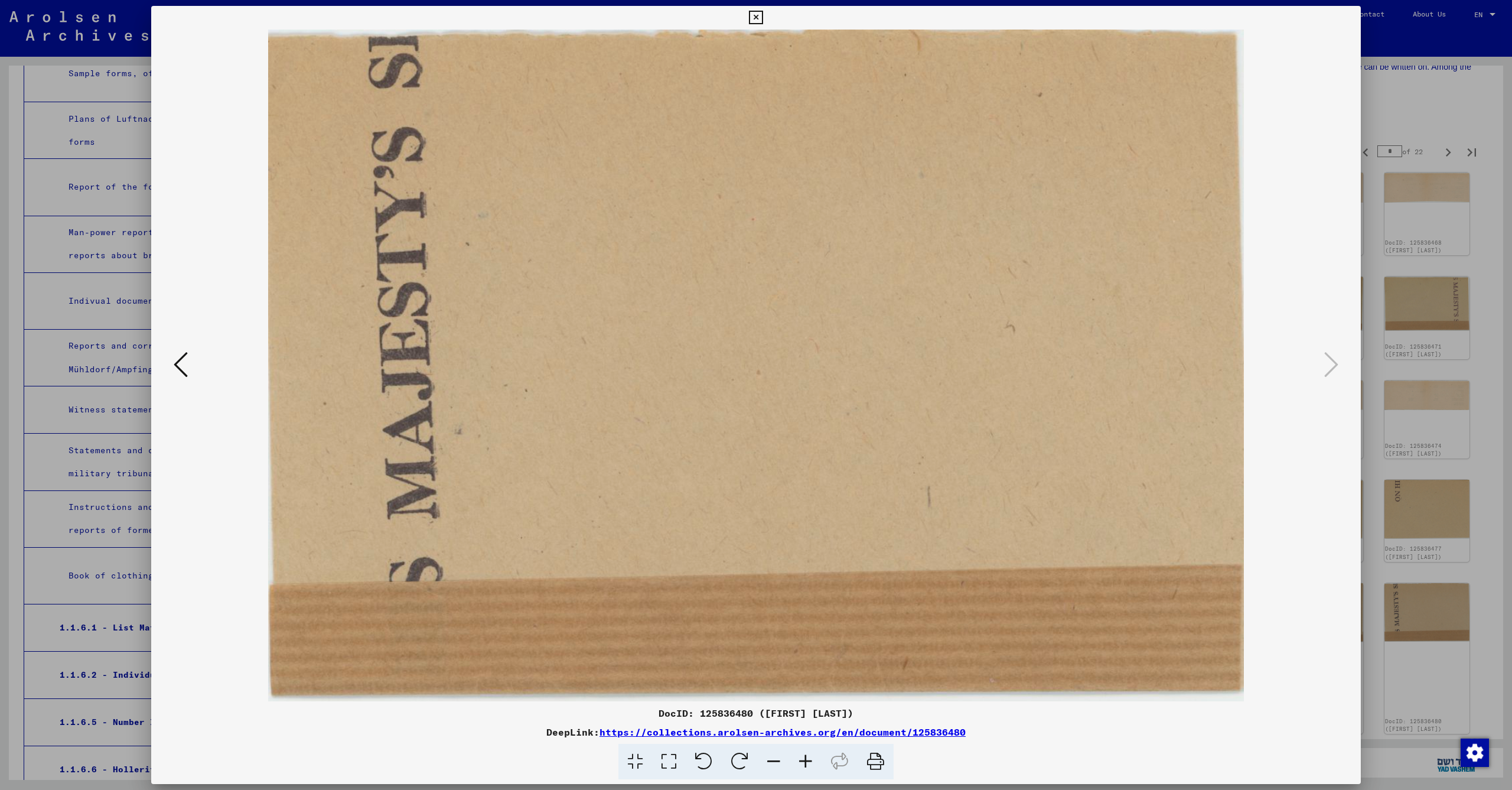 drag, startPoint x: 1353, startPoint y: 17, endPoint x: 1347, endPoint y: 106, distance: 89.20202 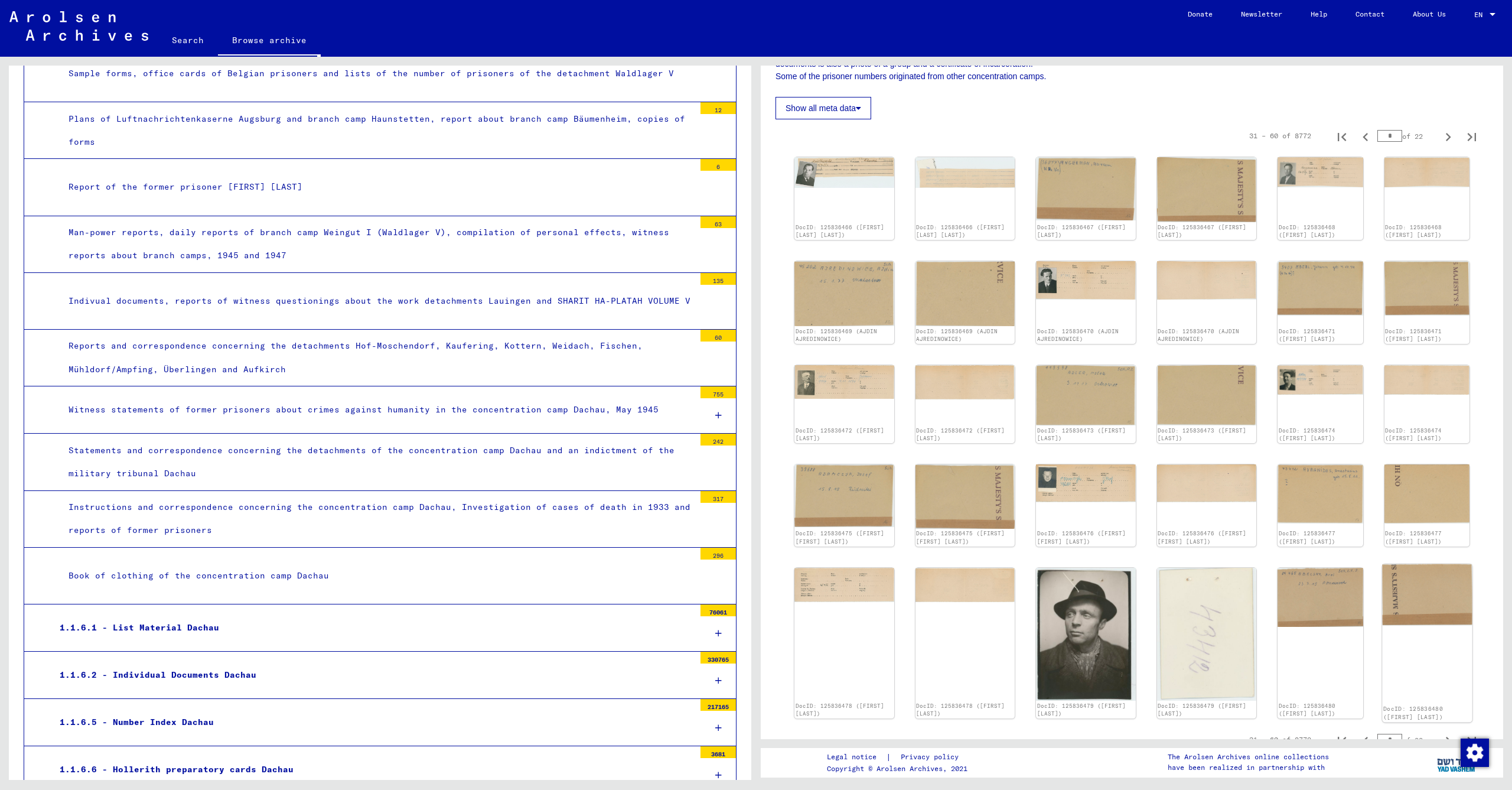 scroll, scrollTop: 341, scrollLeft: 0, axis: vertical 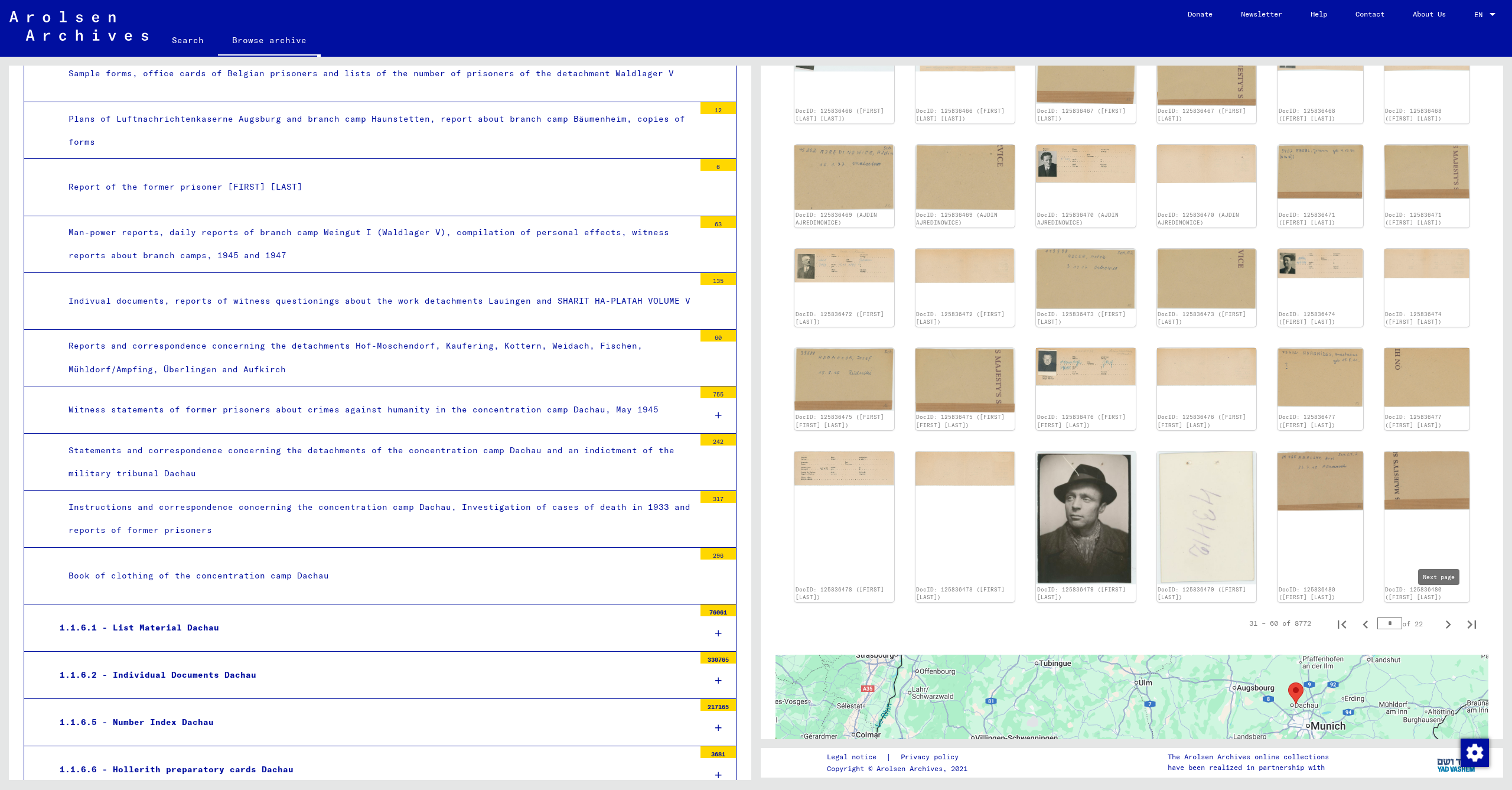 click 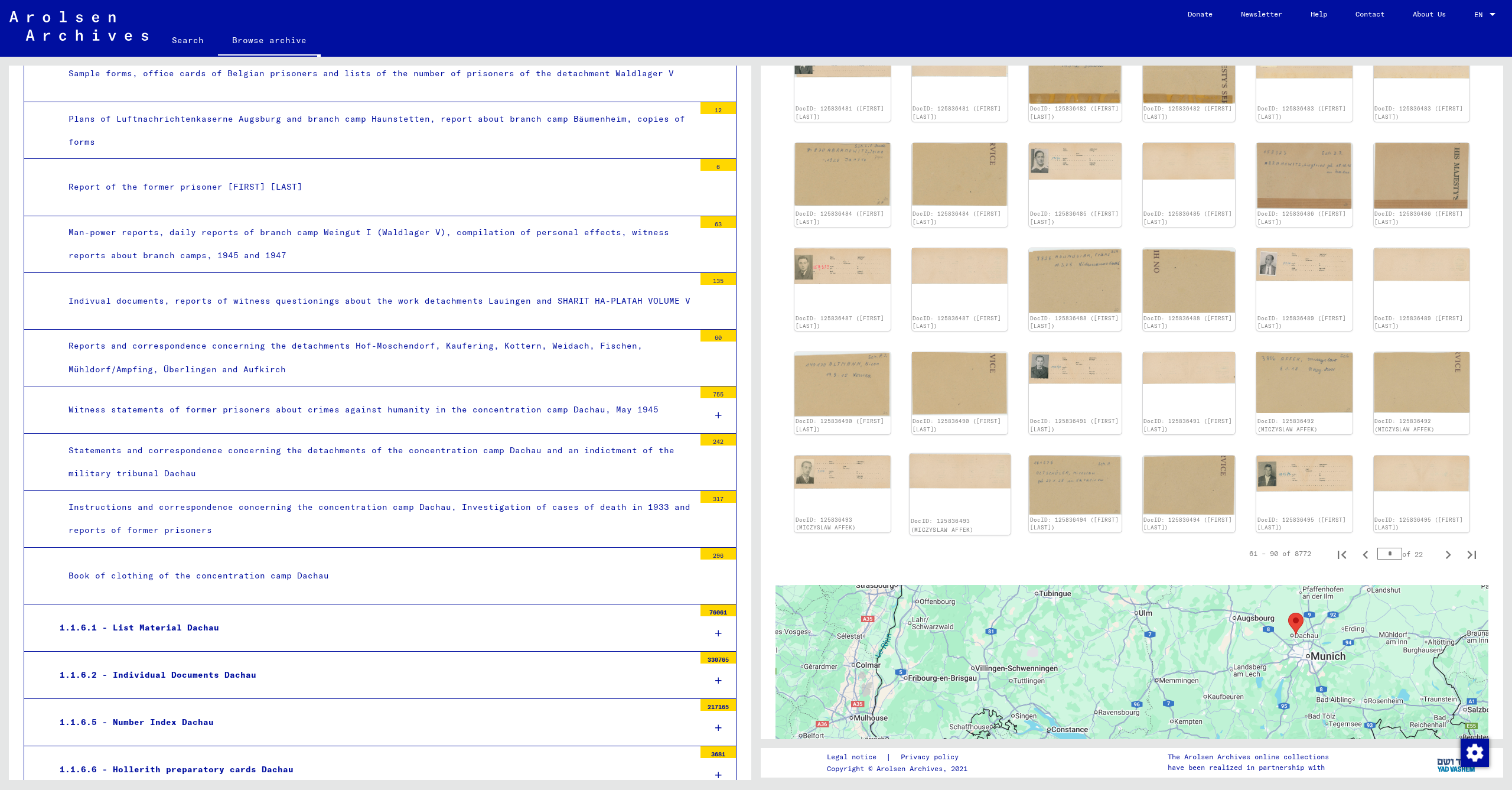 scroll, scrollTop: 0, scrollLeft: 0, axis: both 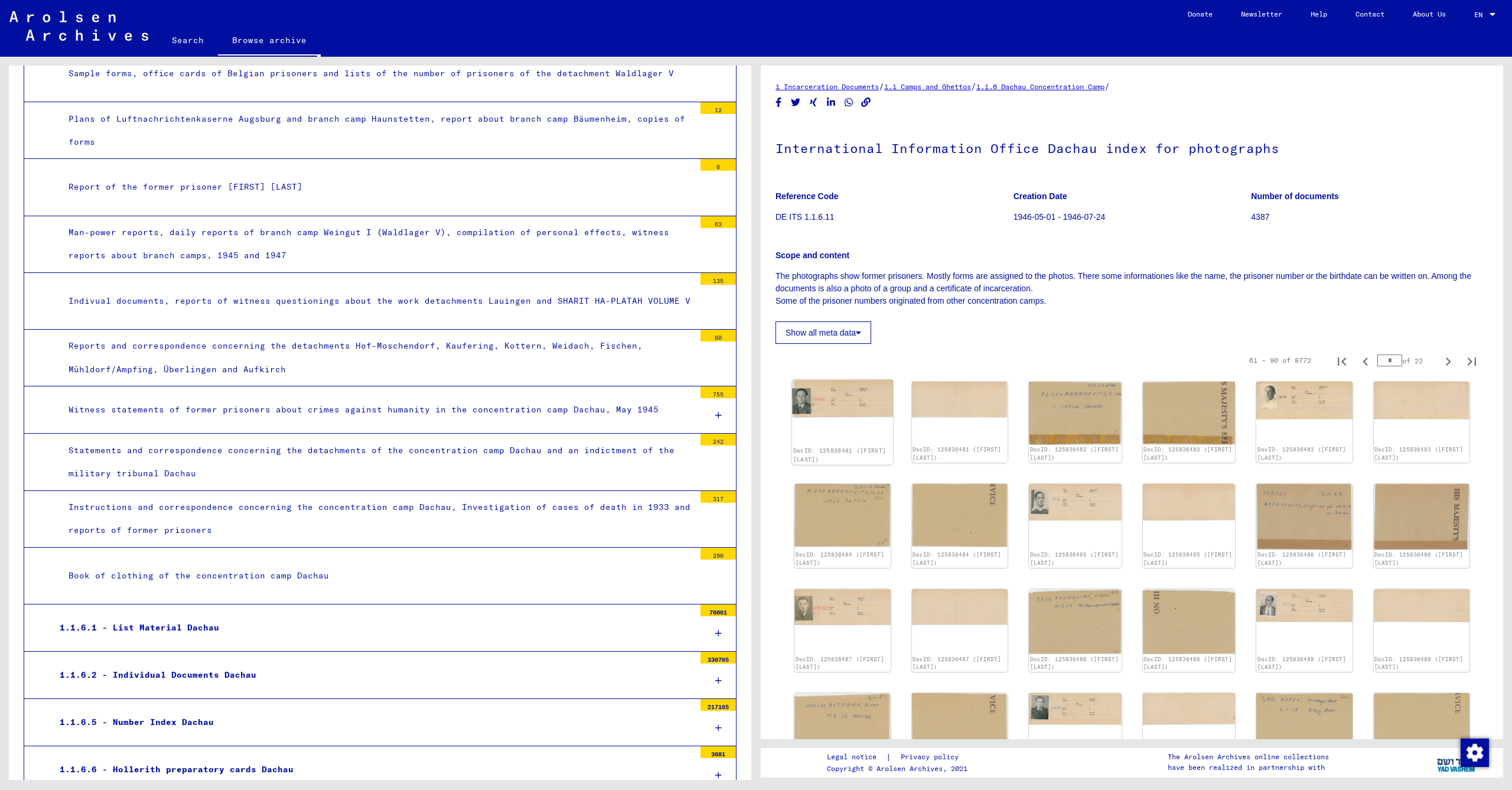 click on "DocID: 125836481 ([FIRST] [LAST])" 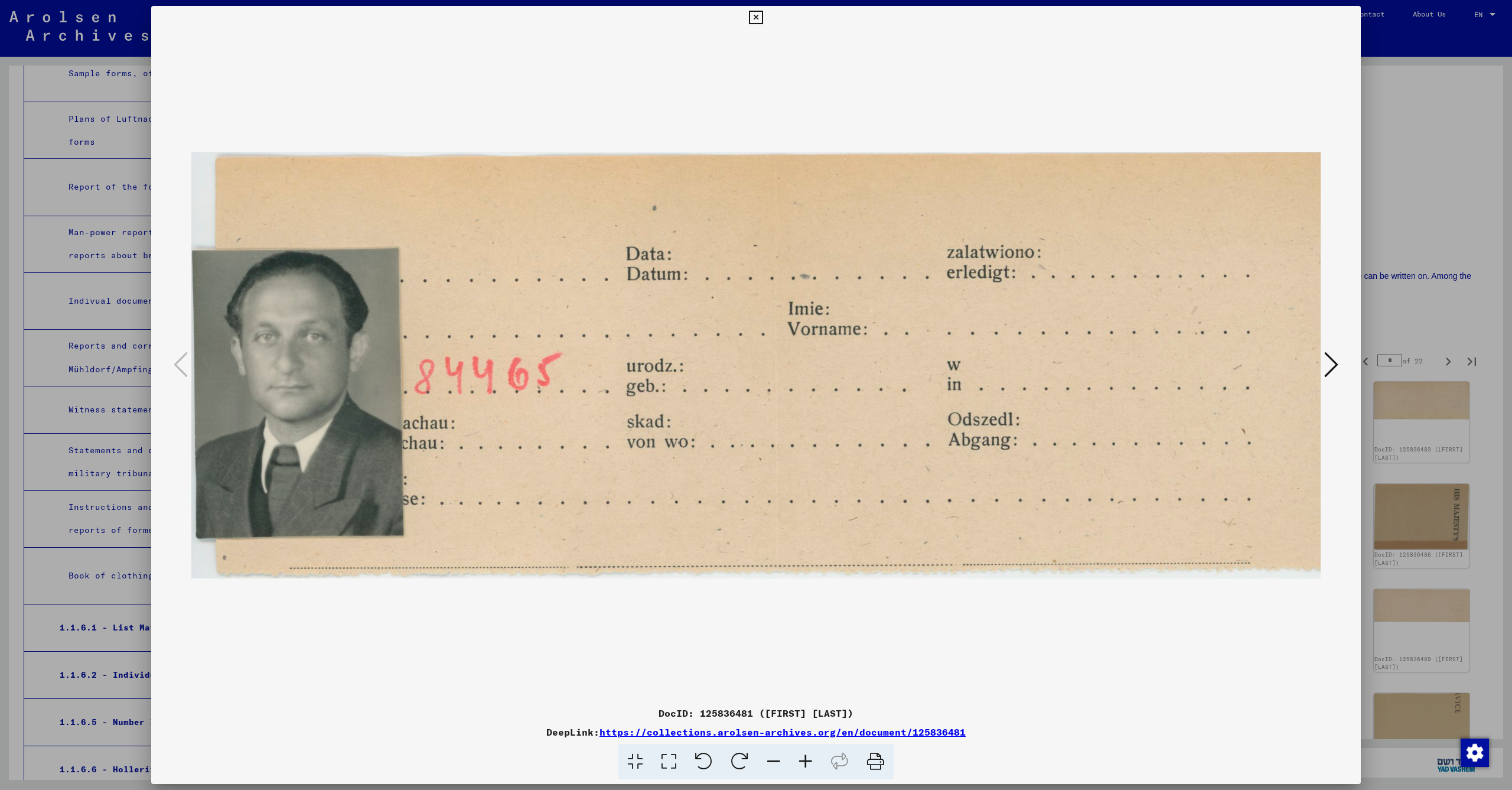 click at bounding box center [756, 365] 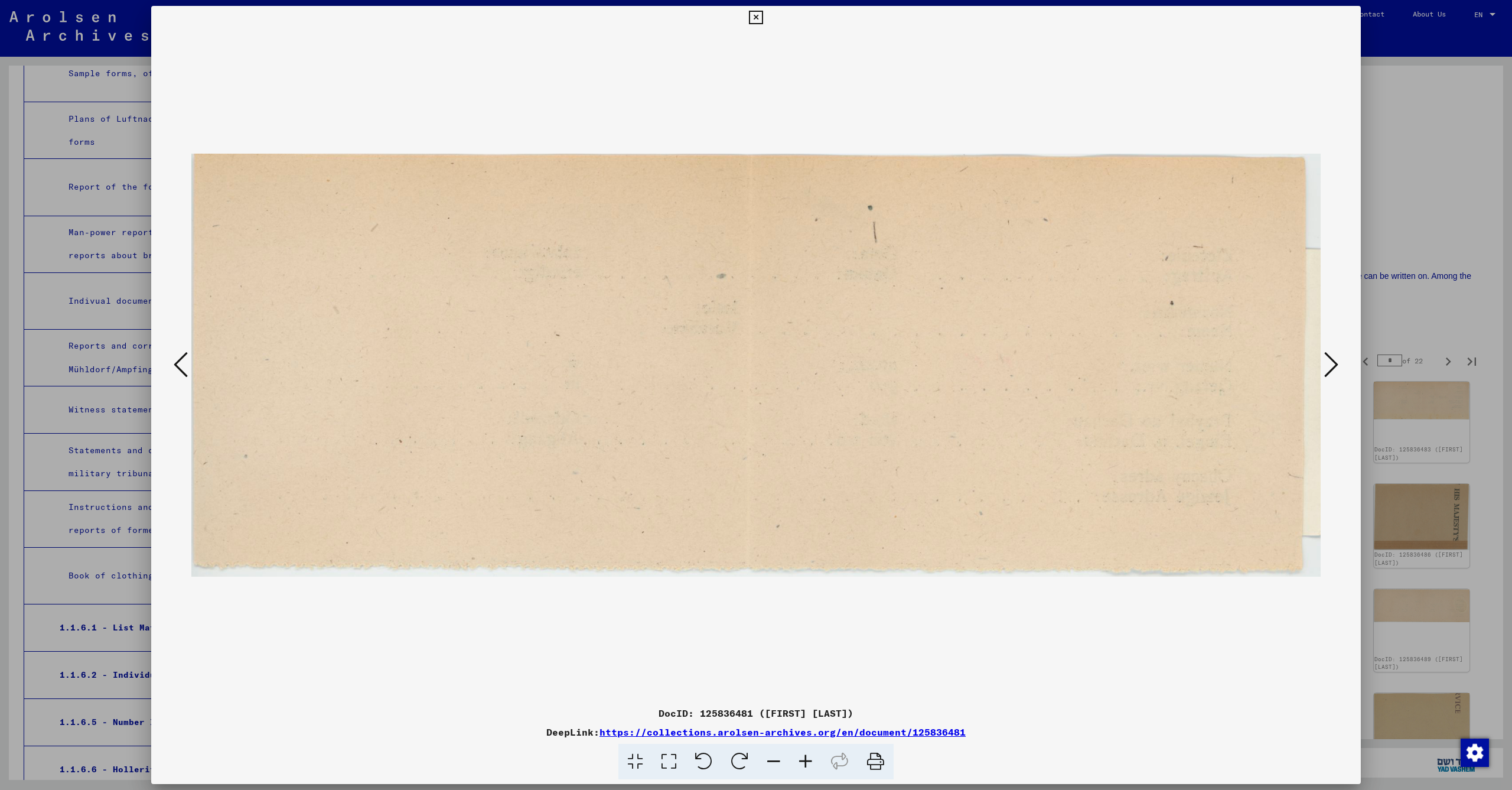 click at bounding box center [1331, 365] 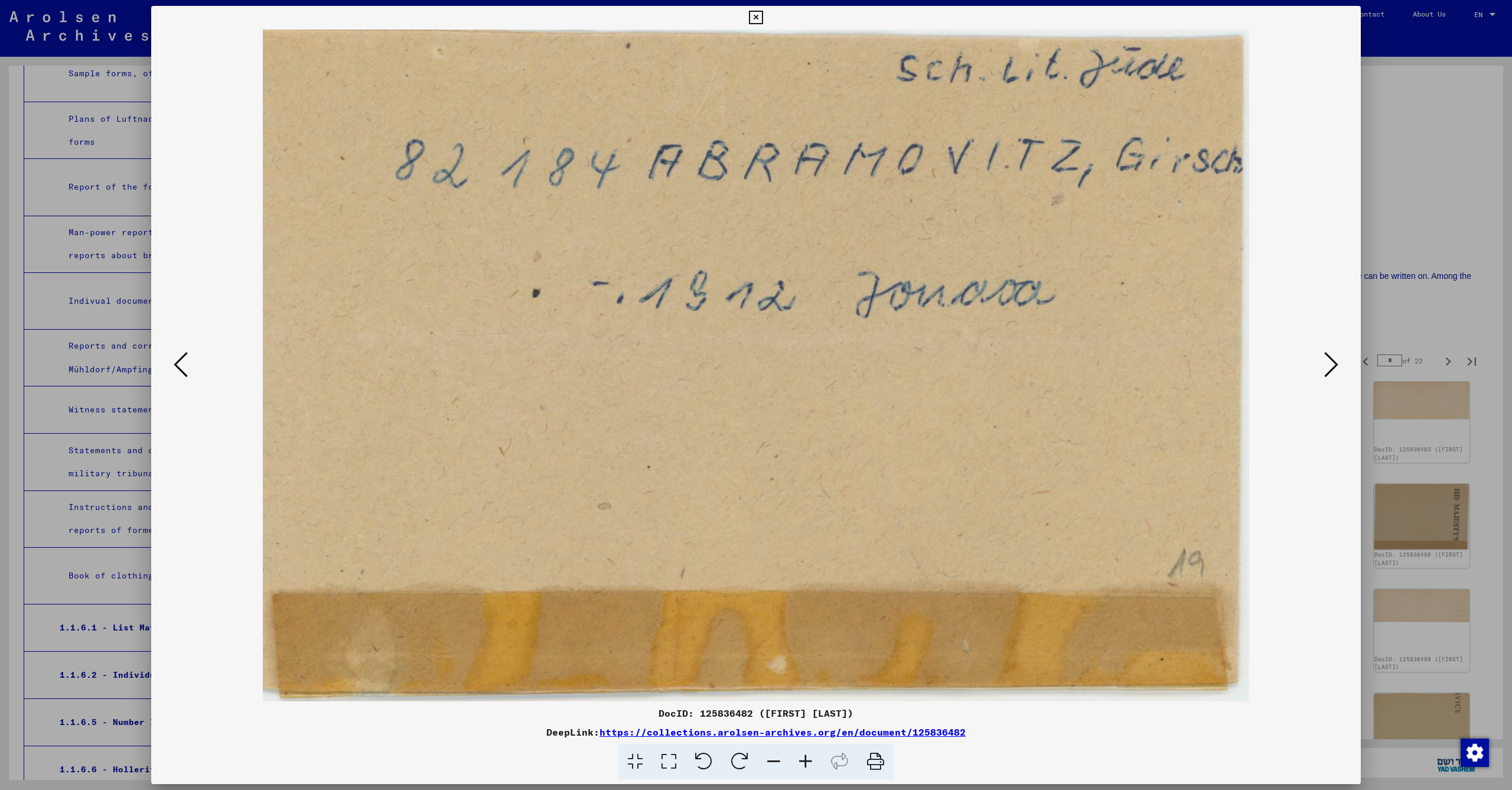click at bounding box center [1331, 365] 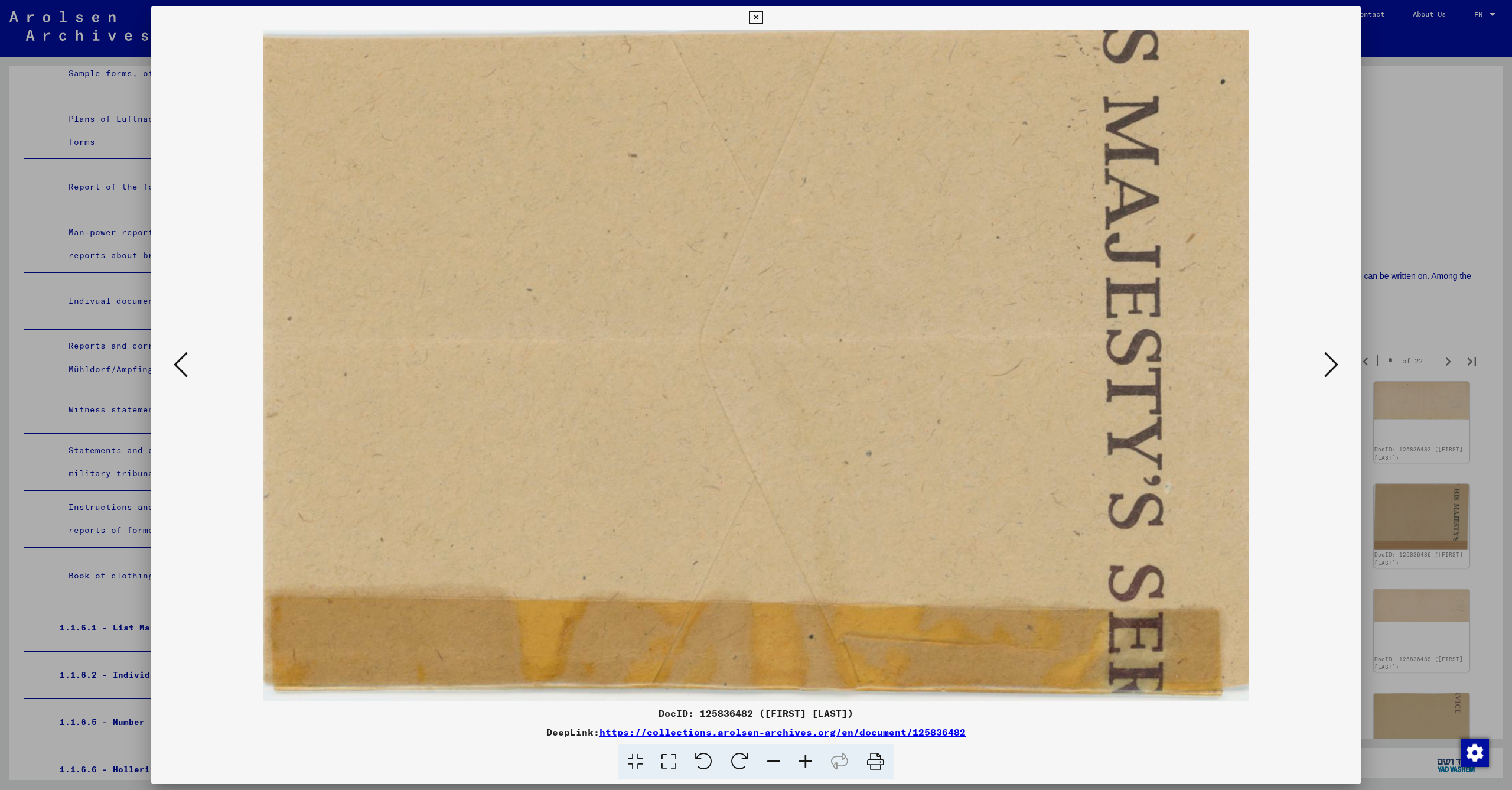 click at bounding box center [1331, 365] 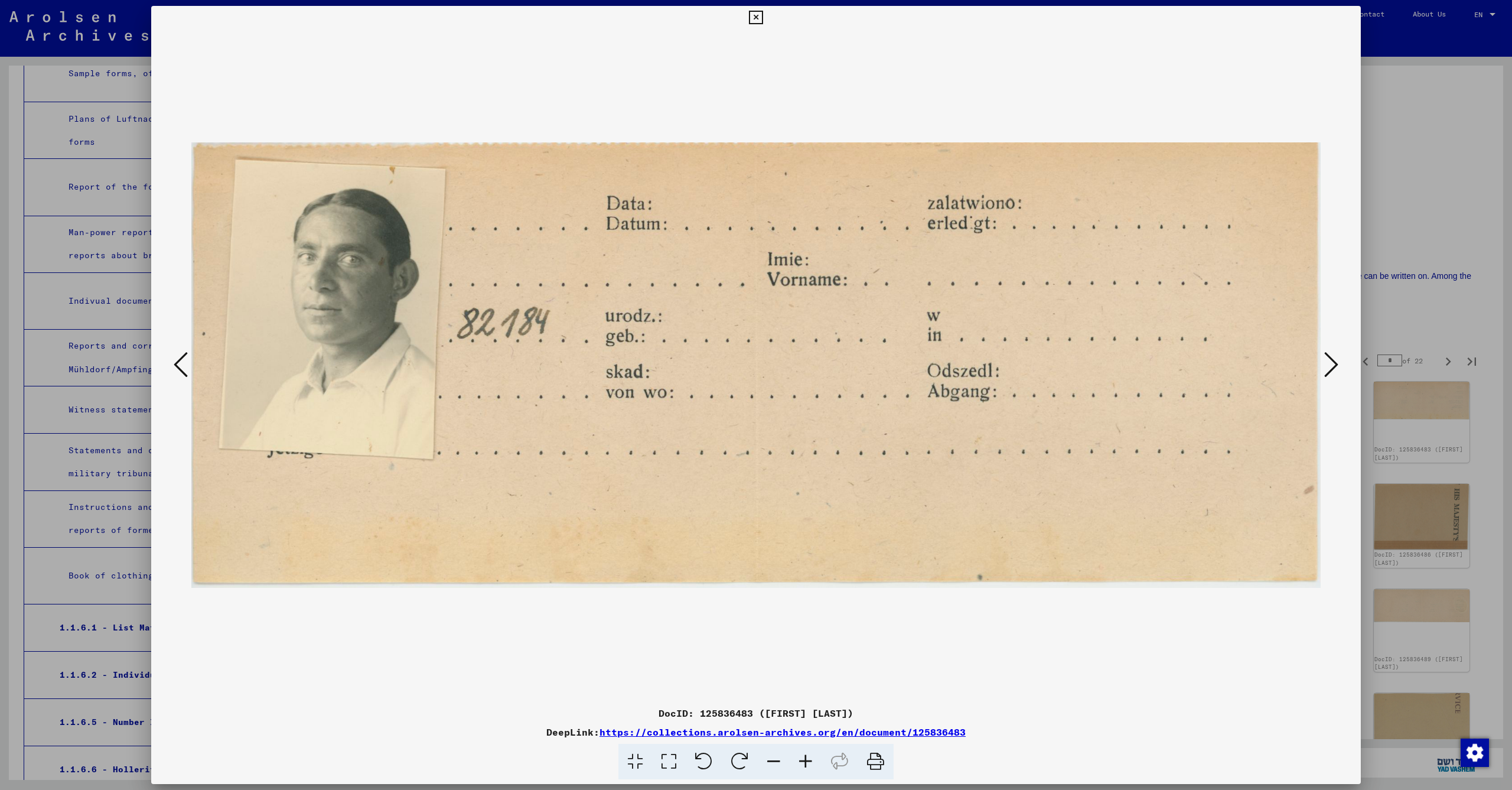 click at bounding box center (1331, 365) 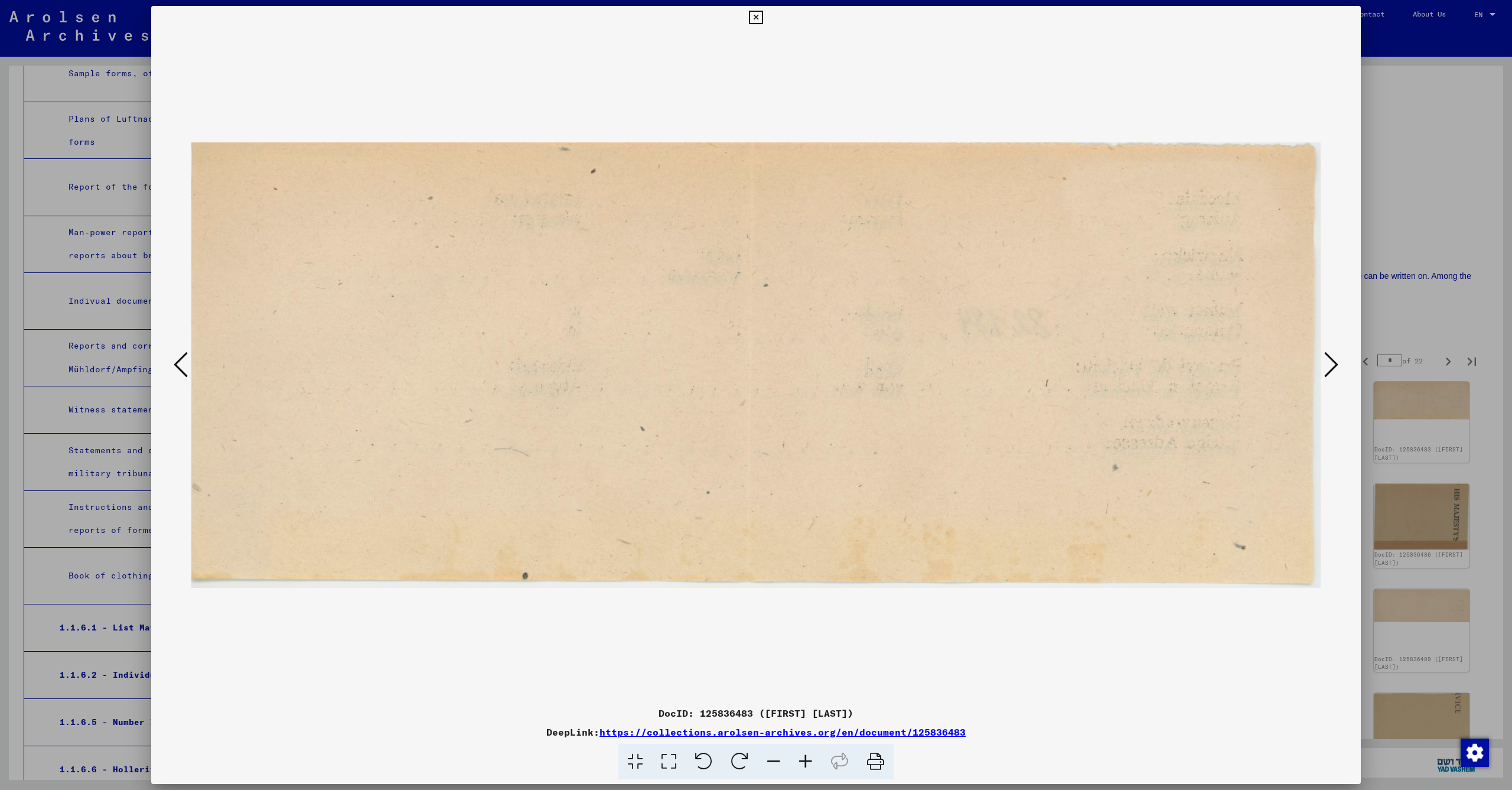 click at bounding box center (1331, 365) 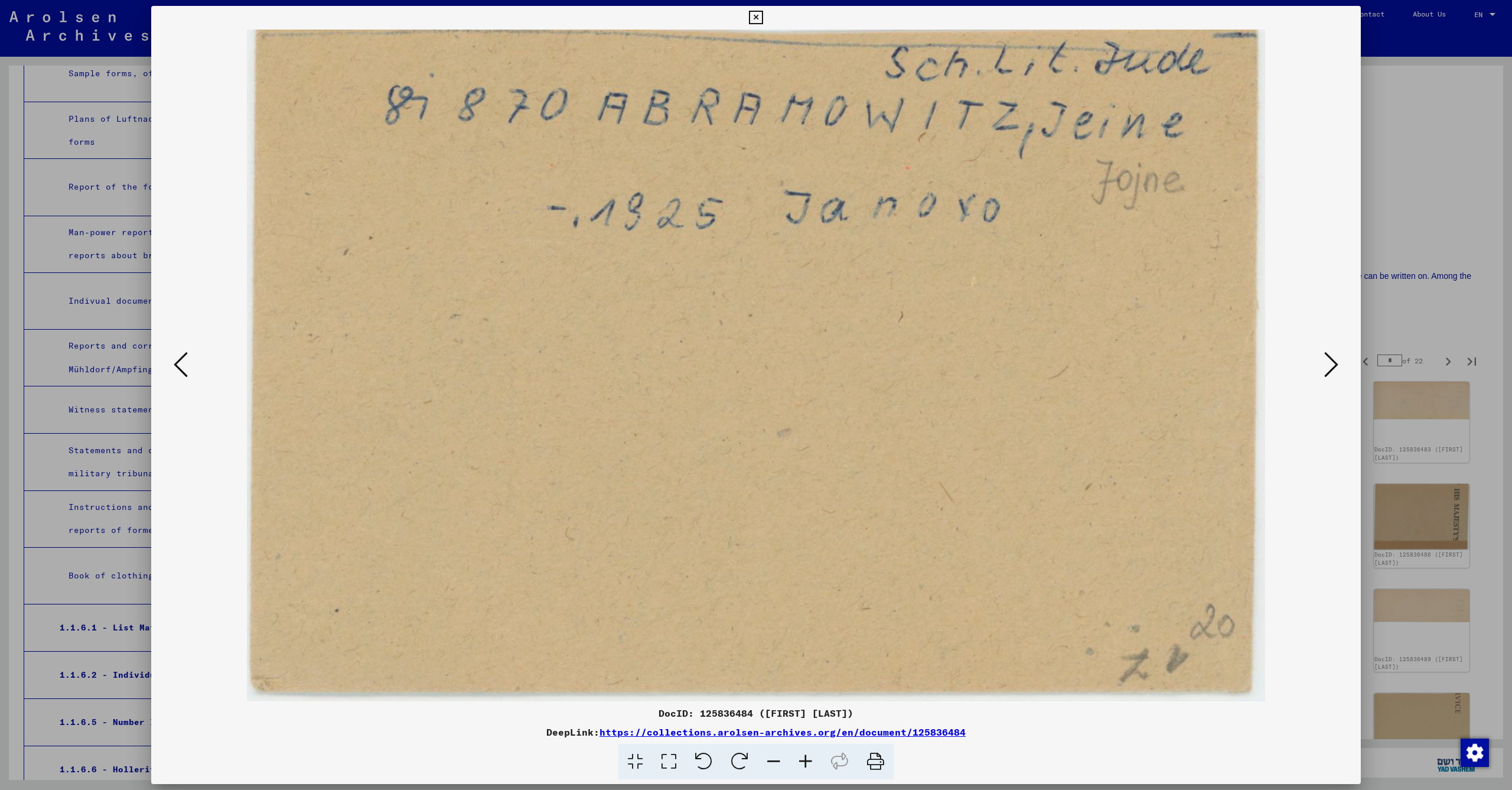 click at bounding box center [1331, 365] 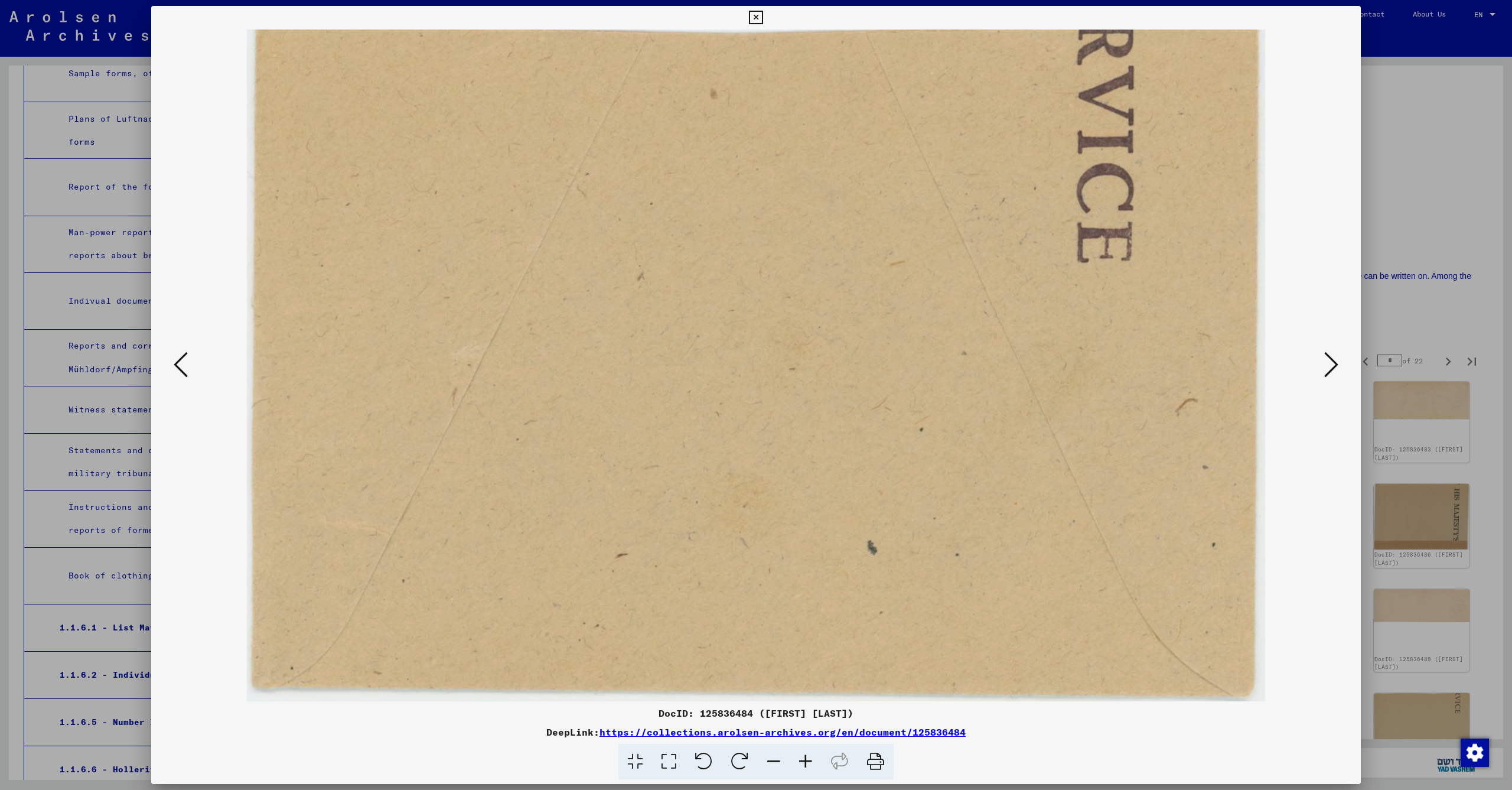 click at bounding box center [1331, 365] 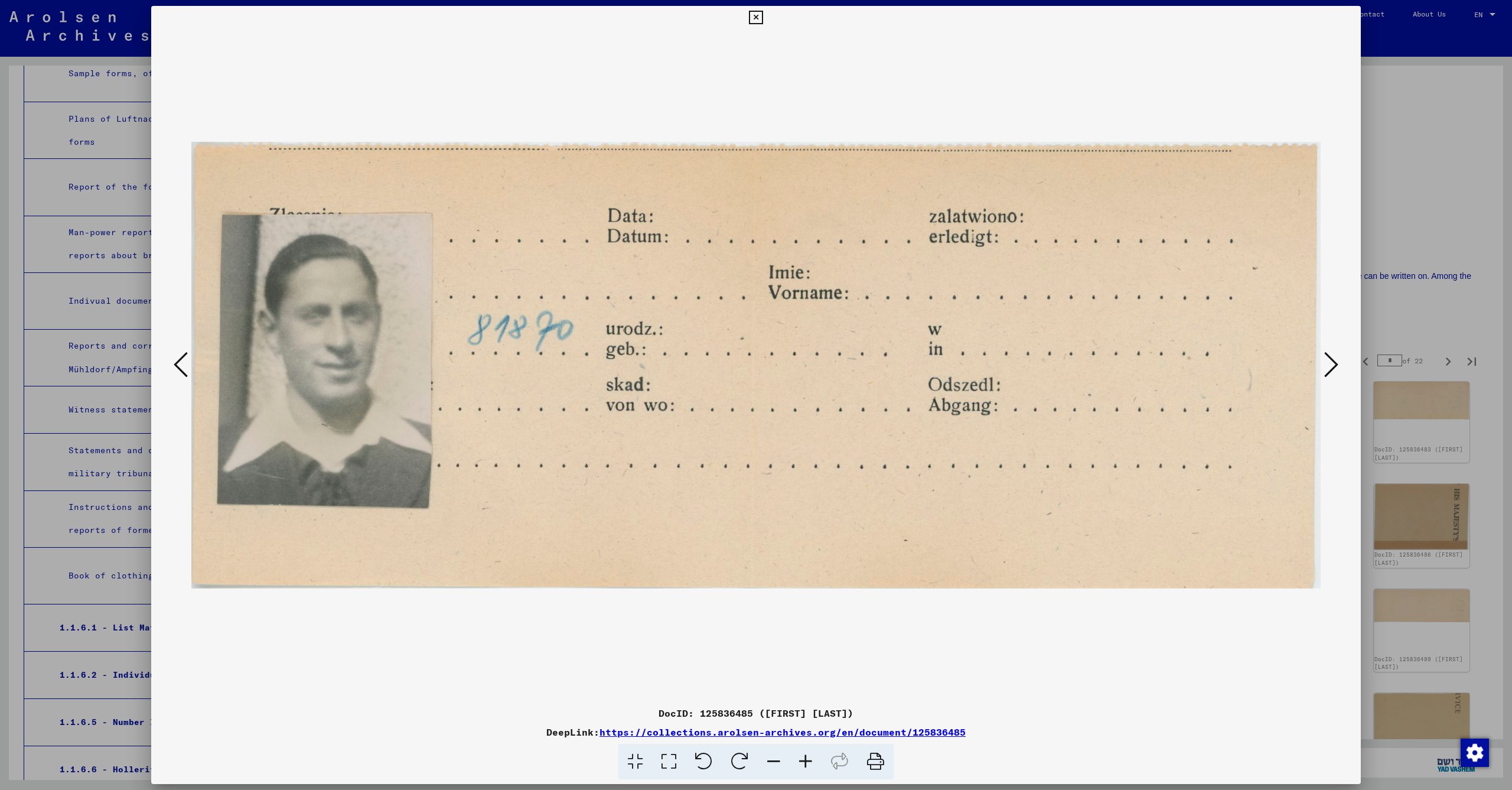 click at bounding box center [1331, 365] 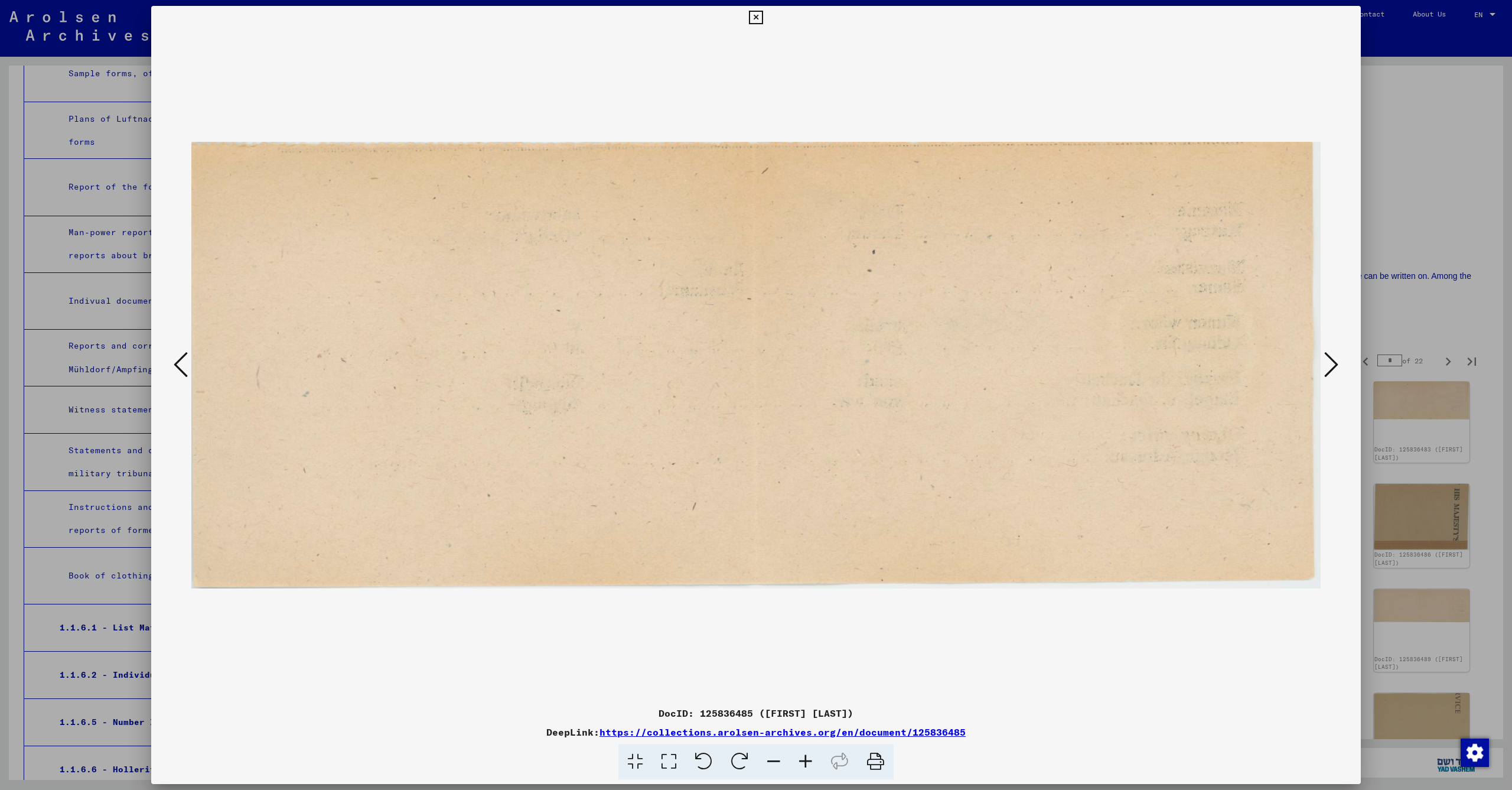 click at bounding box center (1331, 365) 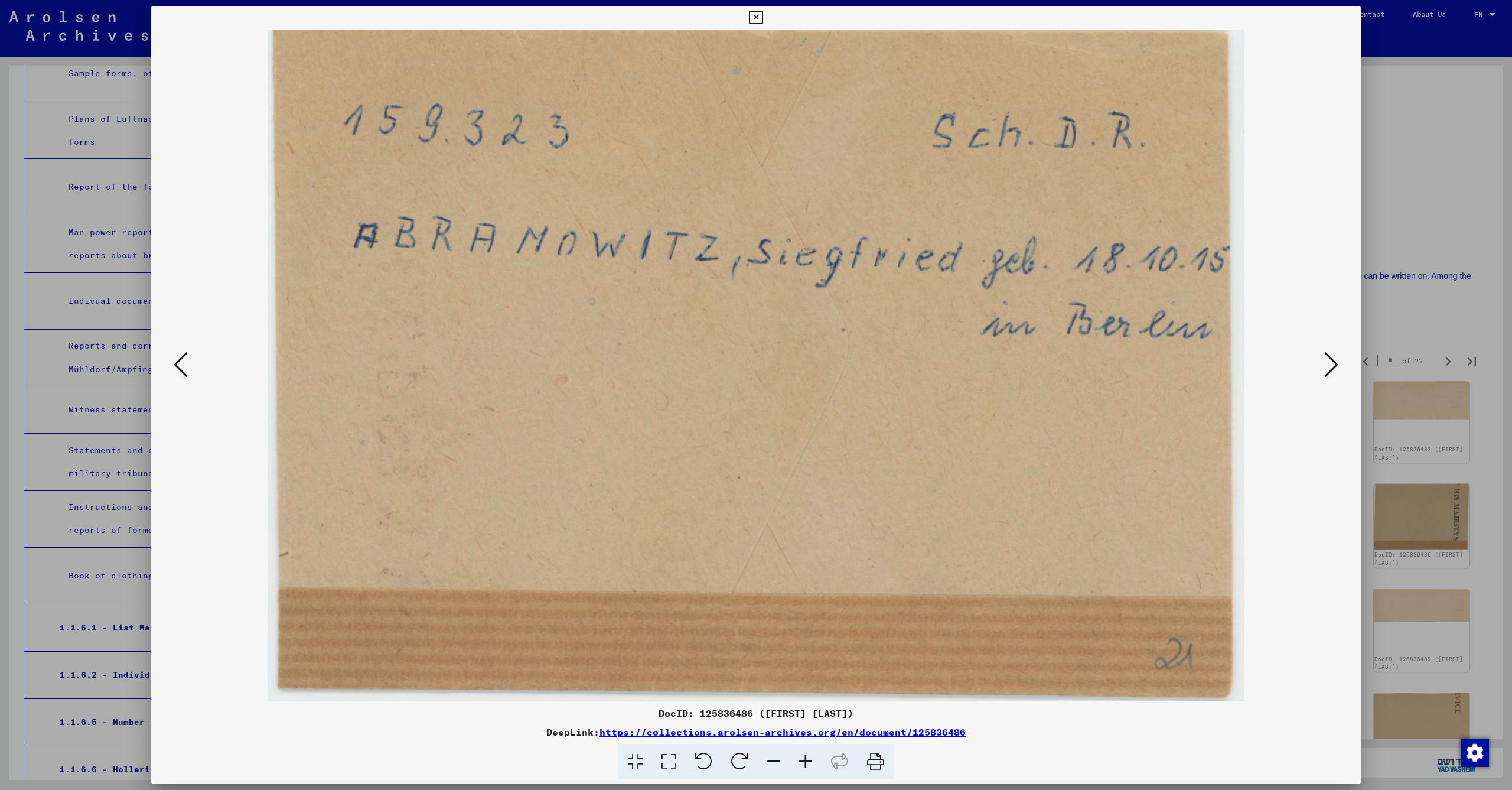 click at bounding box center [1331, 365] 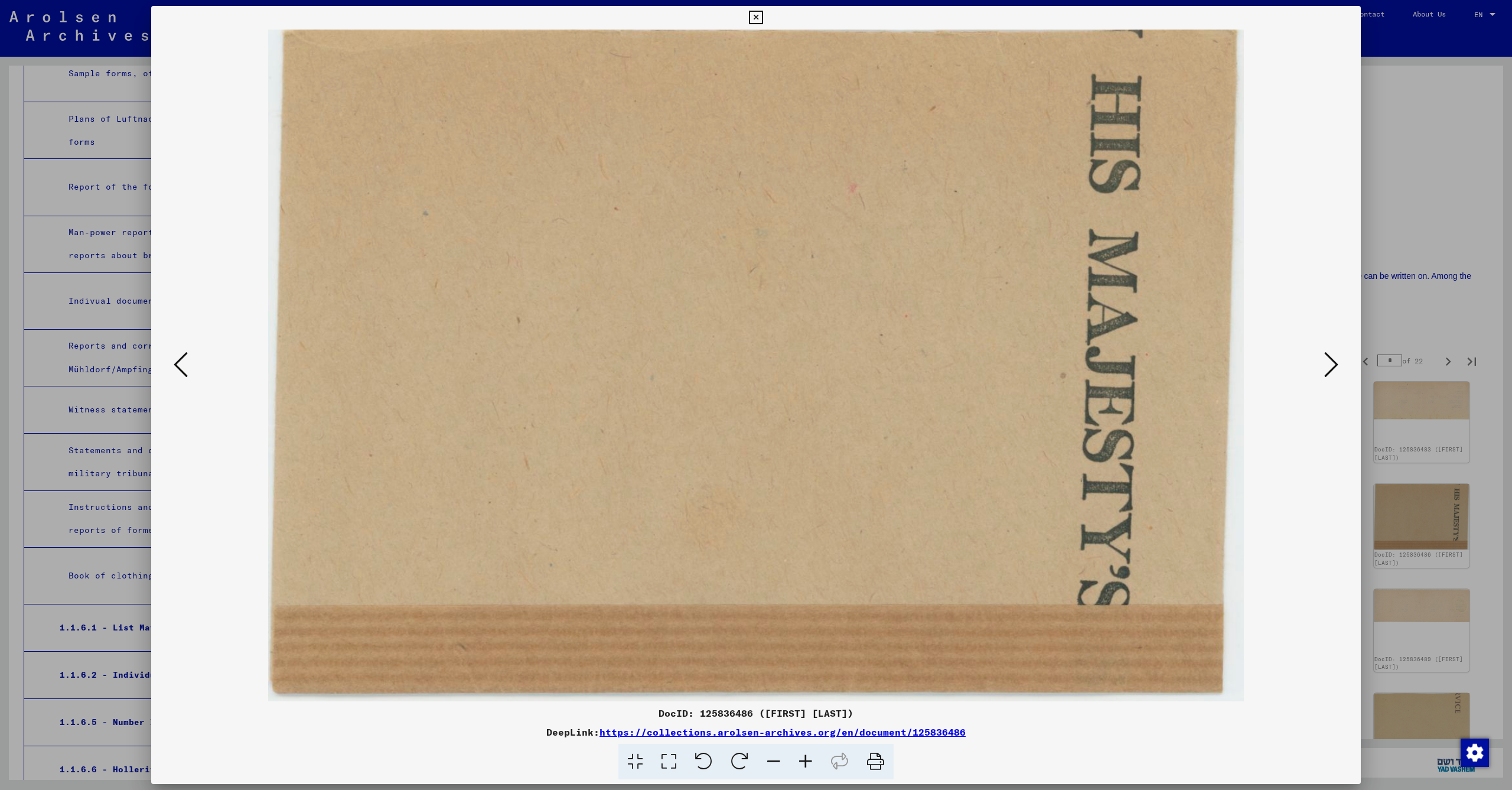 click at bounding box center (1331, 365) 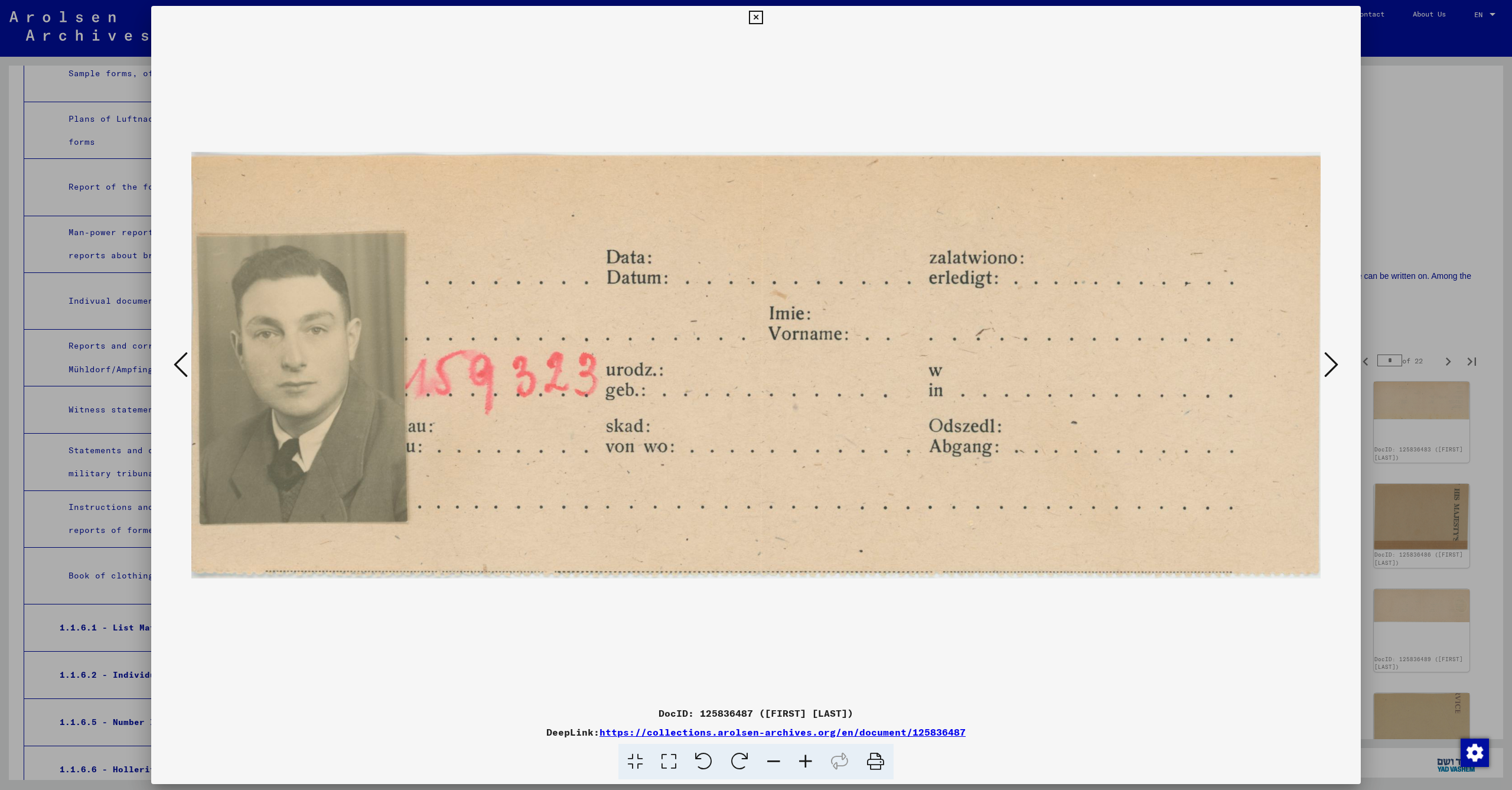 click at bounding box center (1331, 365) 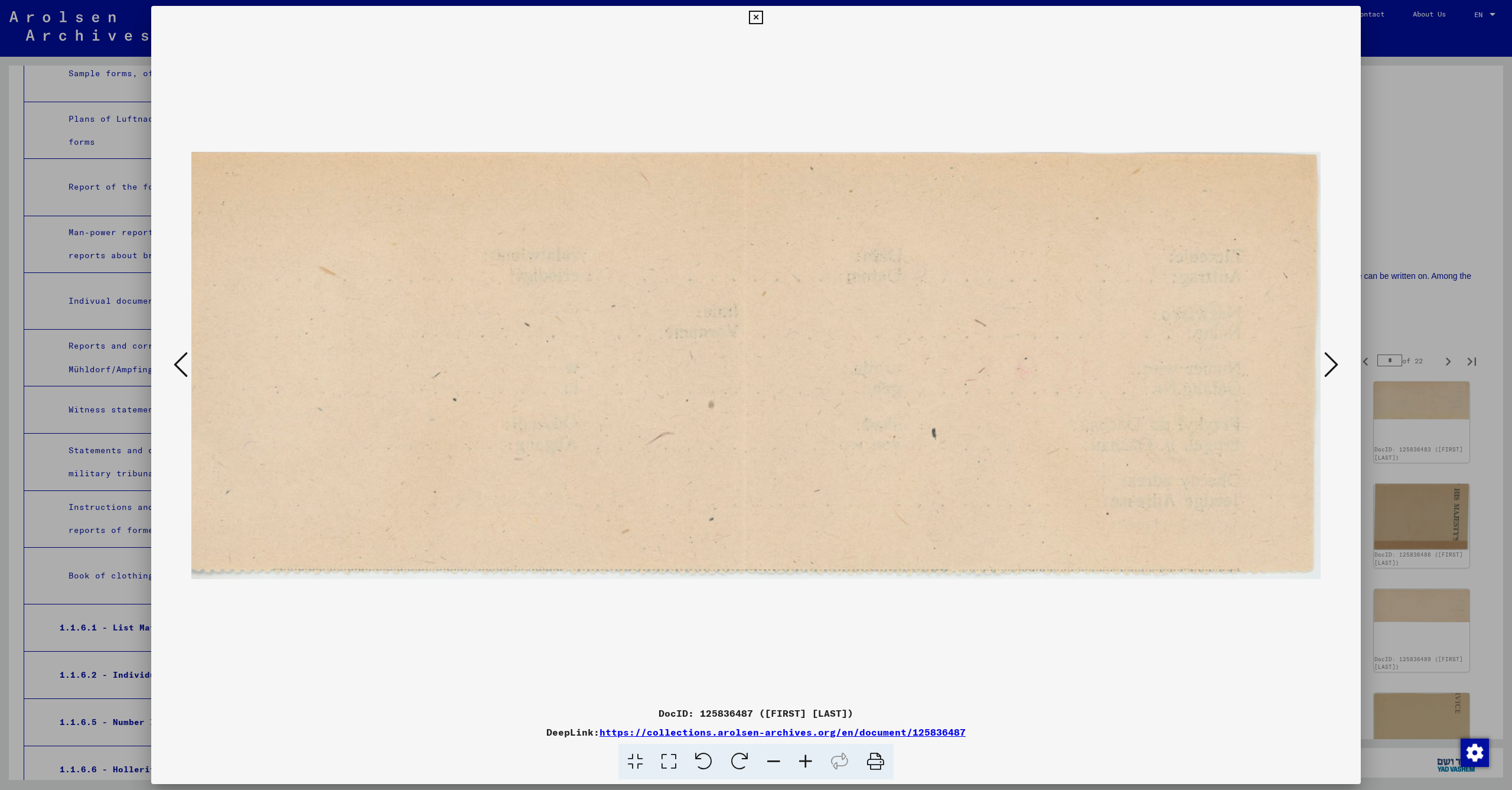 click at bounding box center [1331, 365] 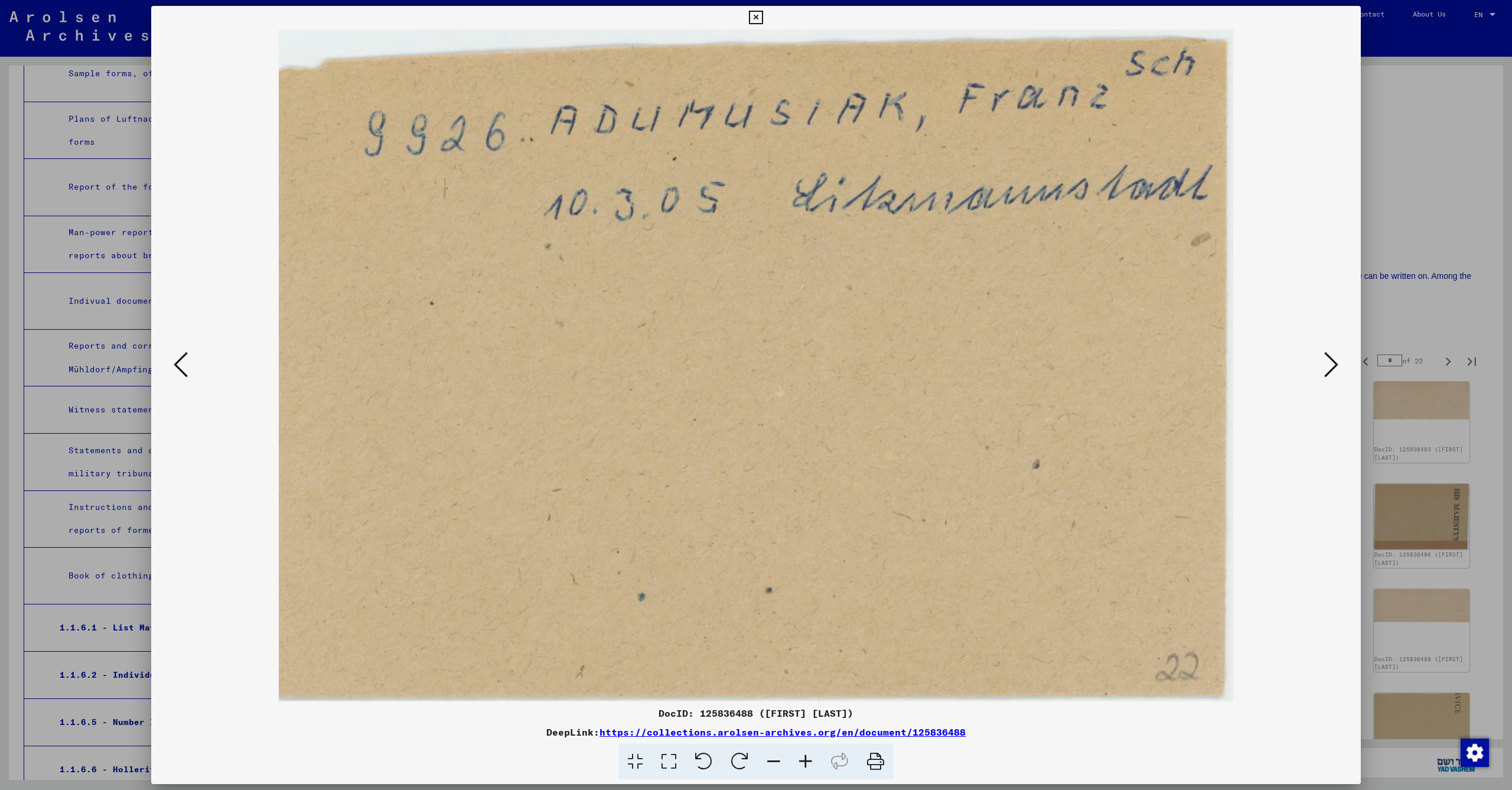 click at bounding box center (1331, 365) 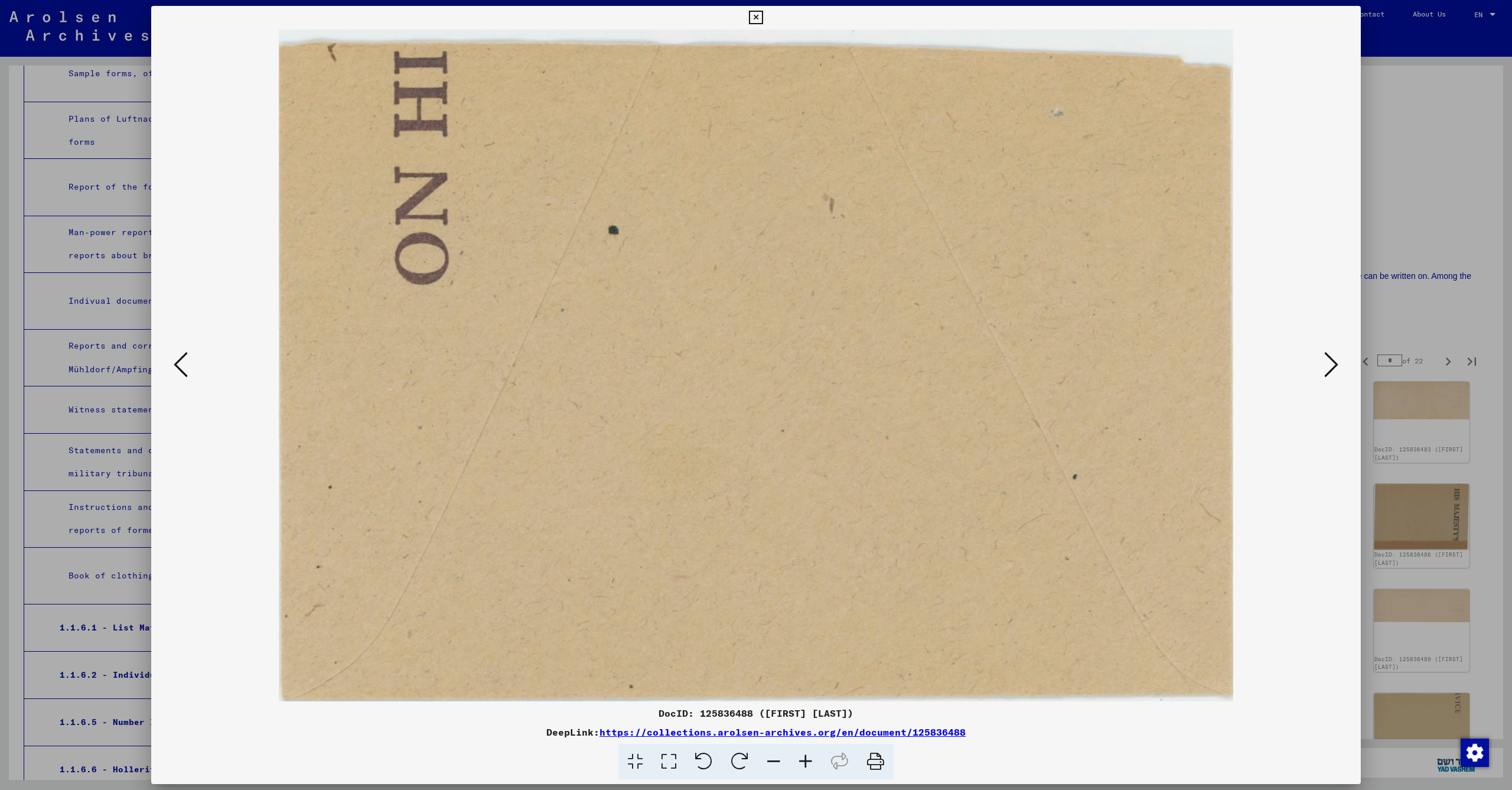 click at bounding box center (1331, 365) 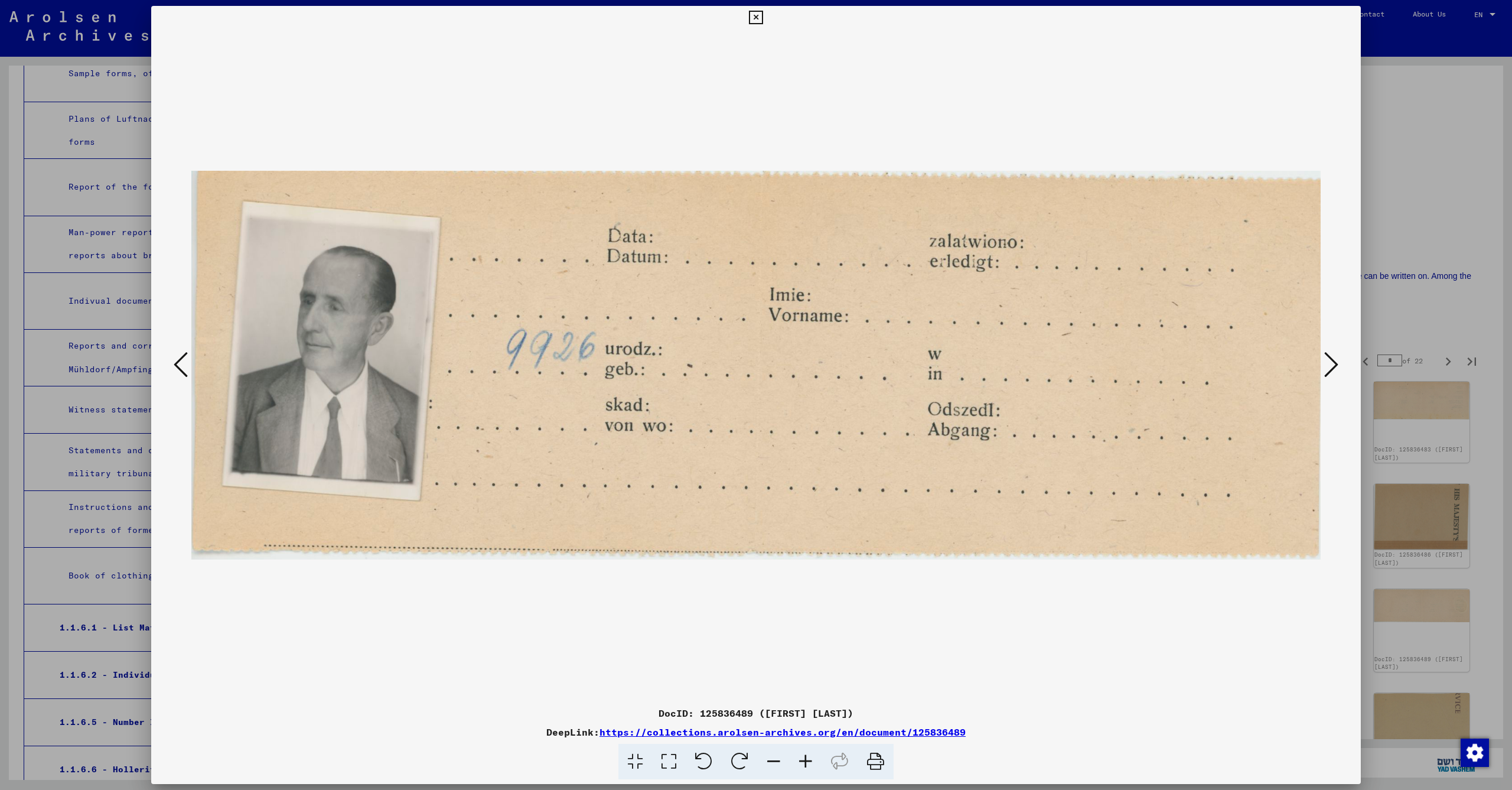 click at bounding box center [1331, 365] 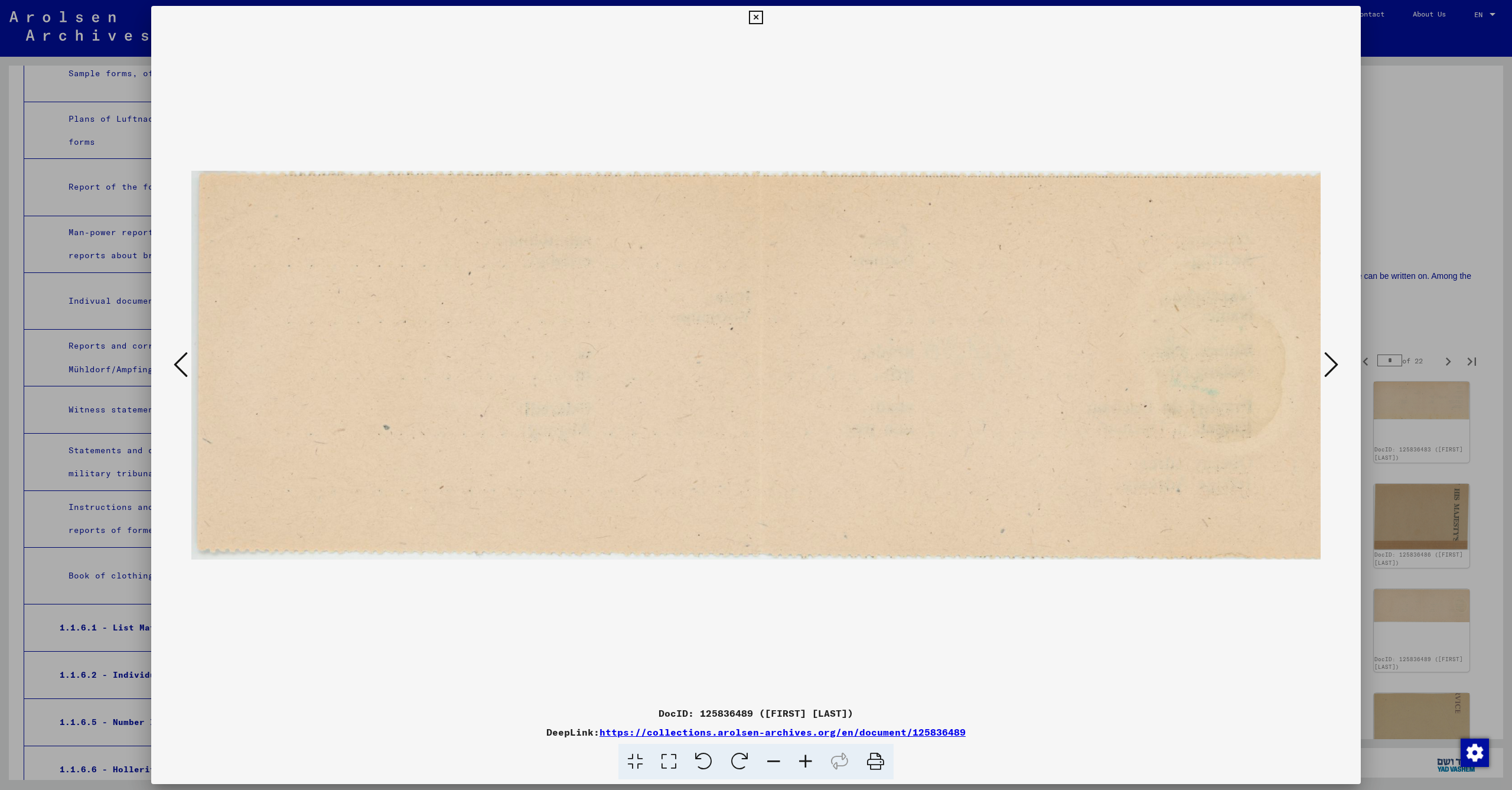 click at bounding box center [1331, 365] 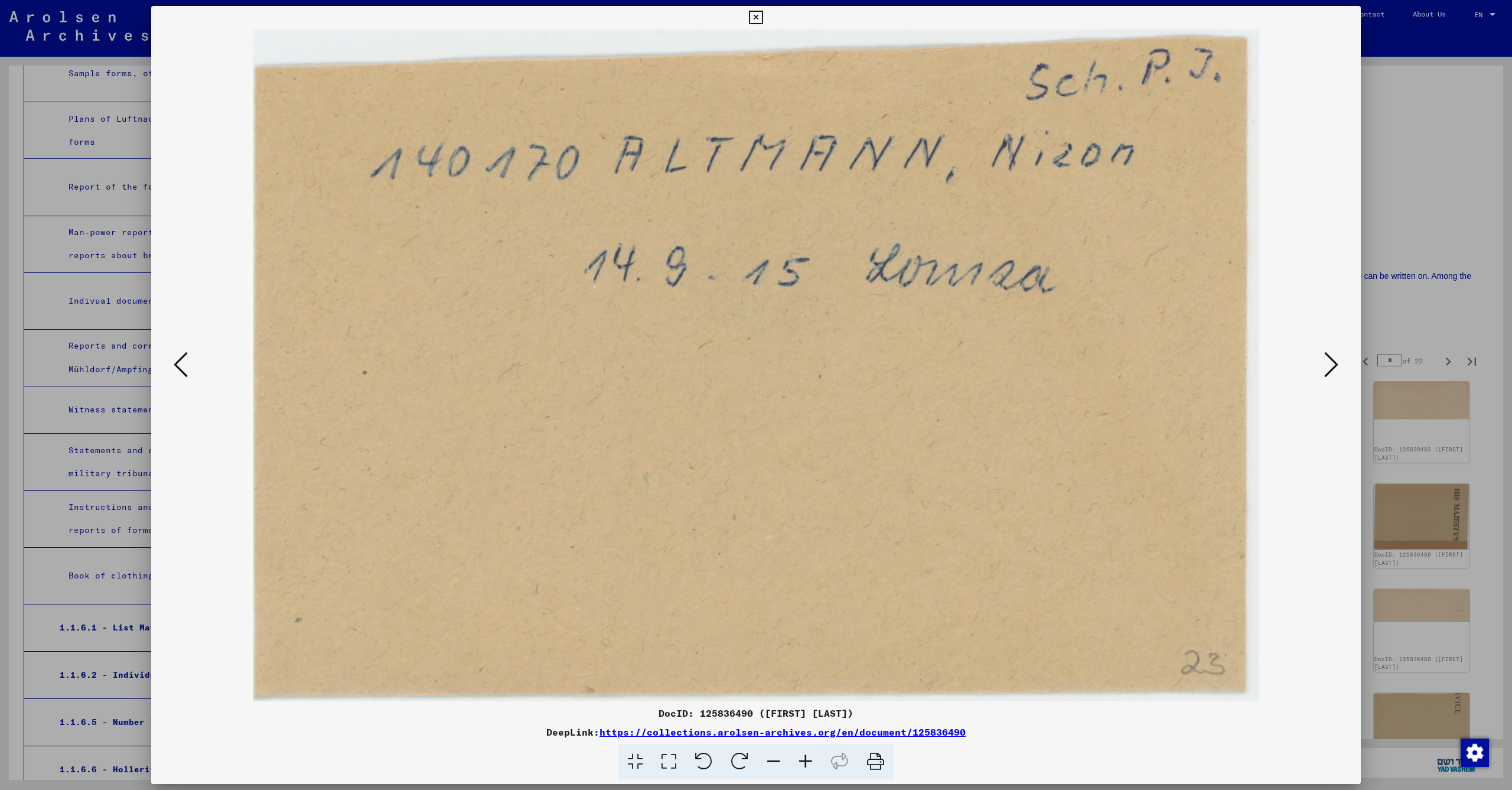 click at bounding box center (1331, 365) 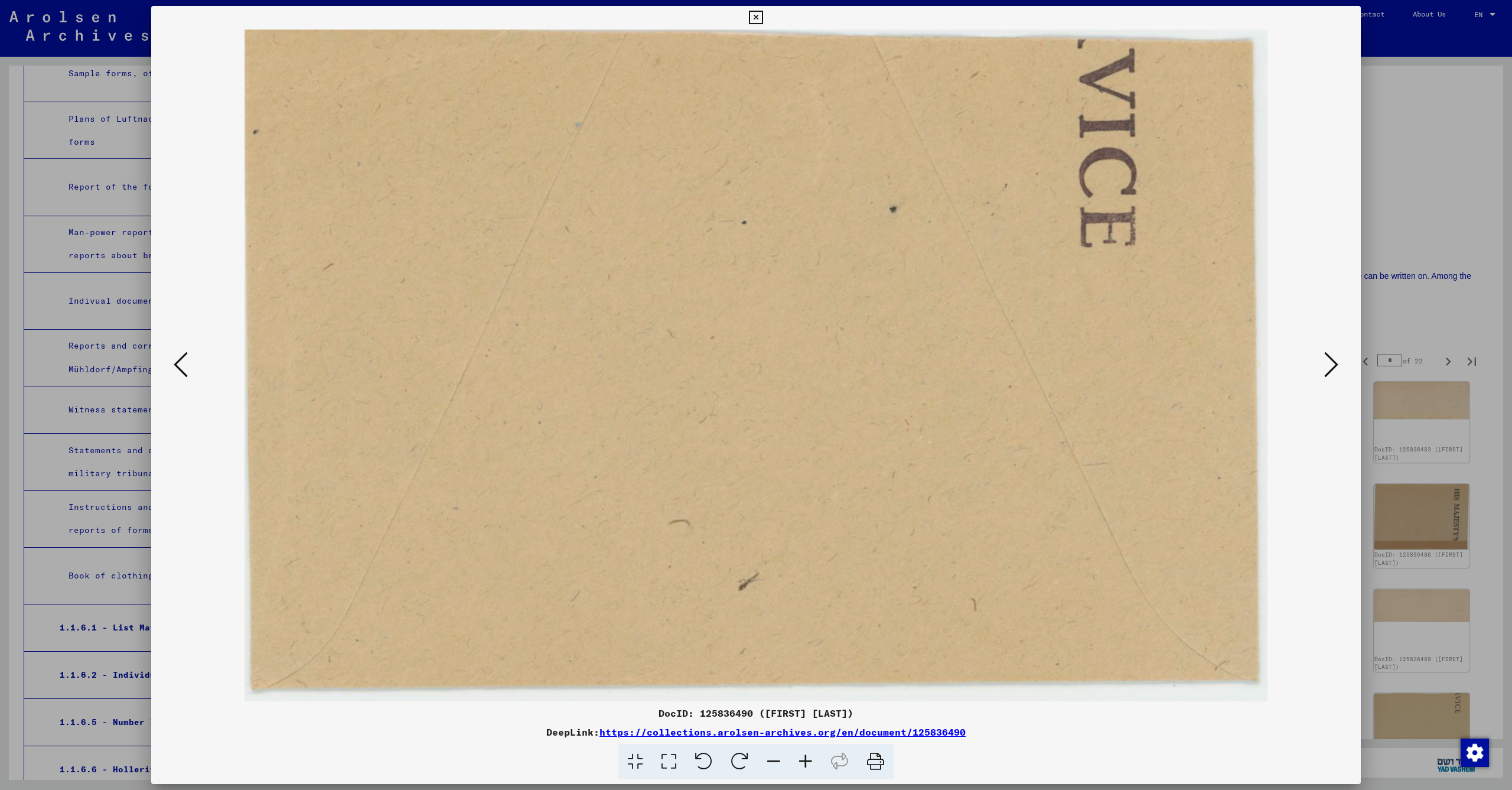 click at bounding box center (1331, 365) 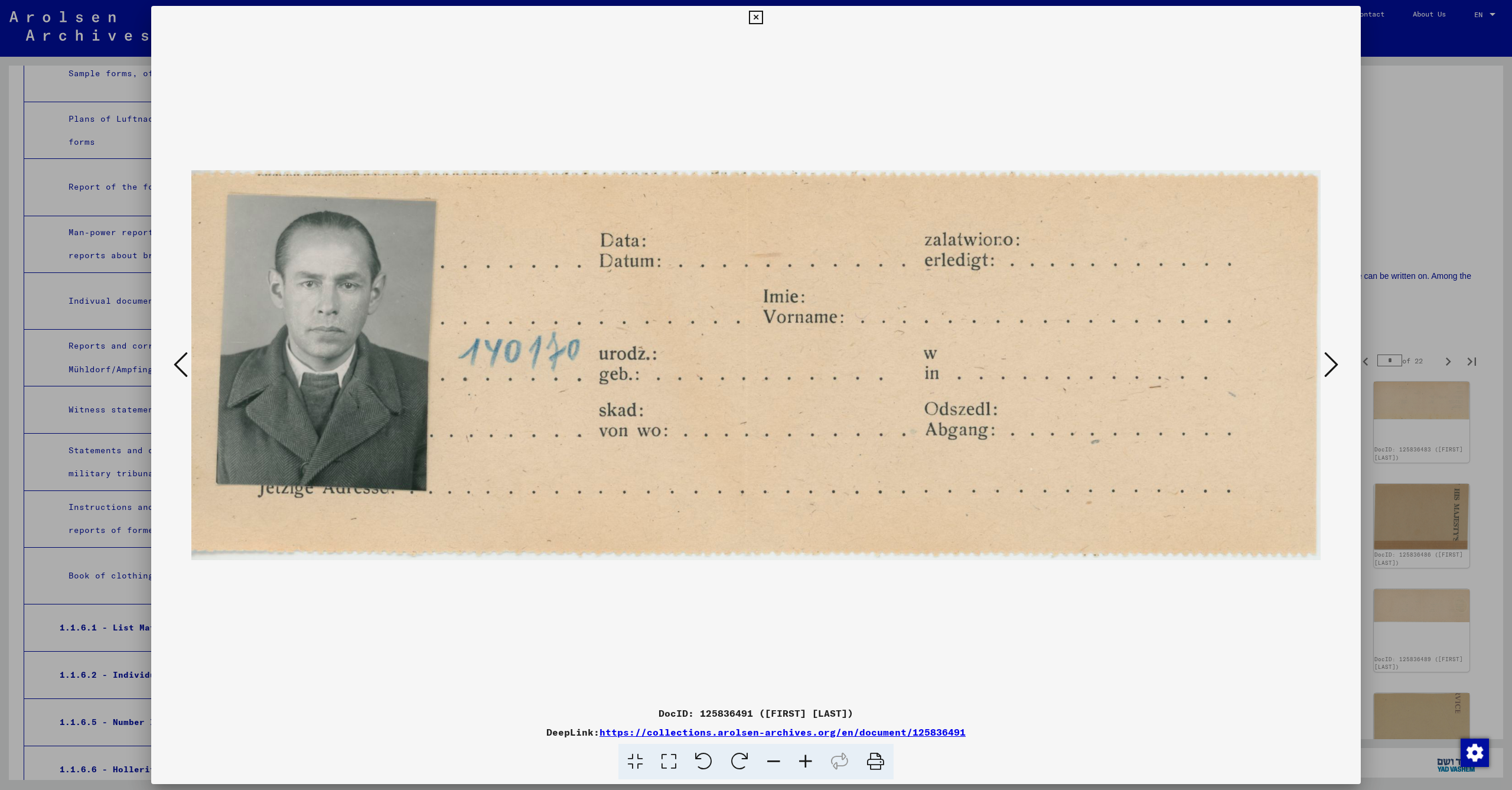 click at bounding box center [1331, 365] 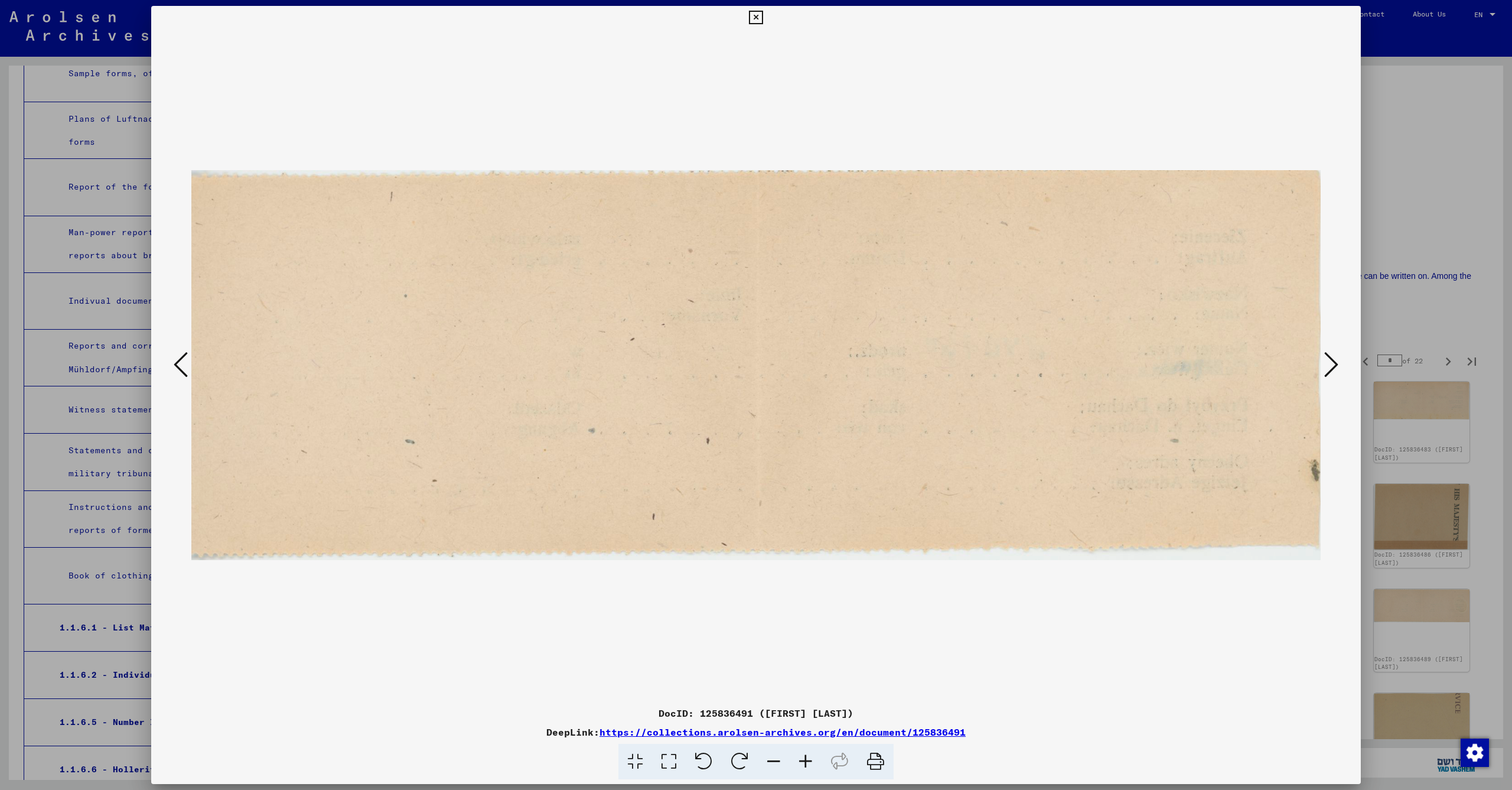 click at bounding box center (1331, 365) 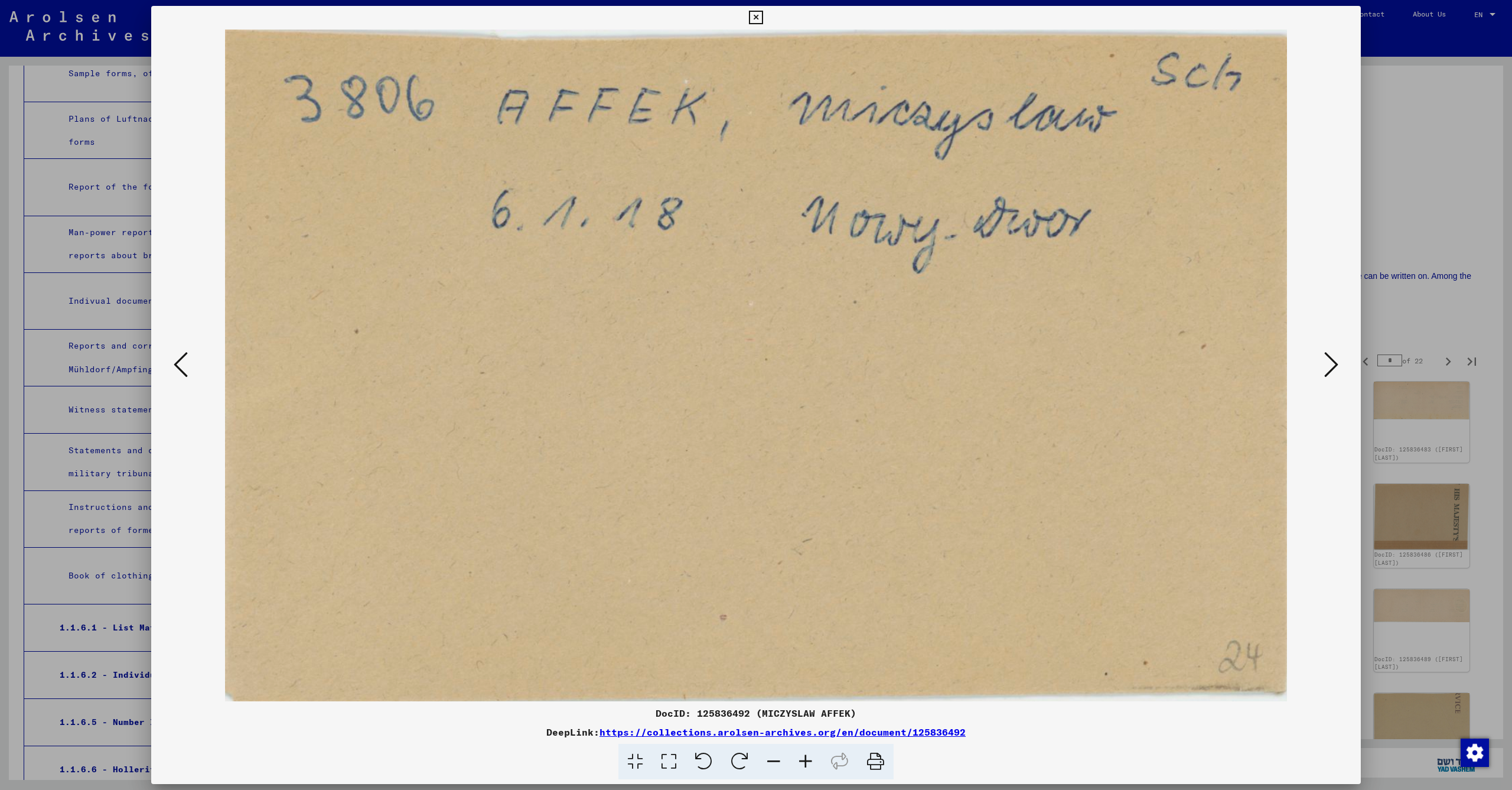 click at bounding box center [1331, 365] 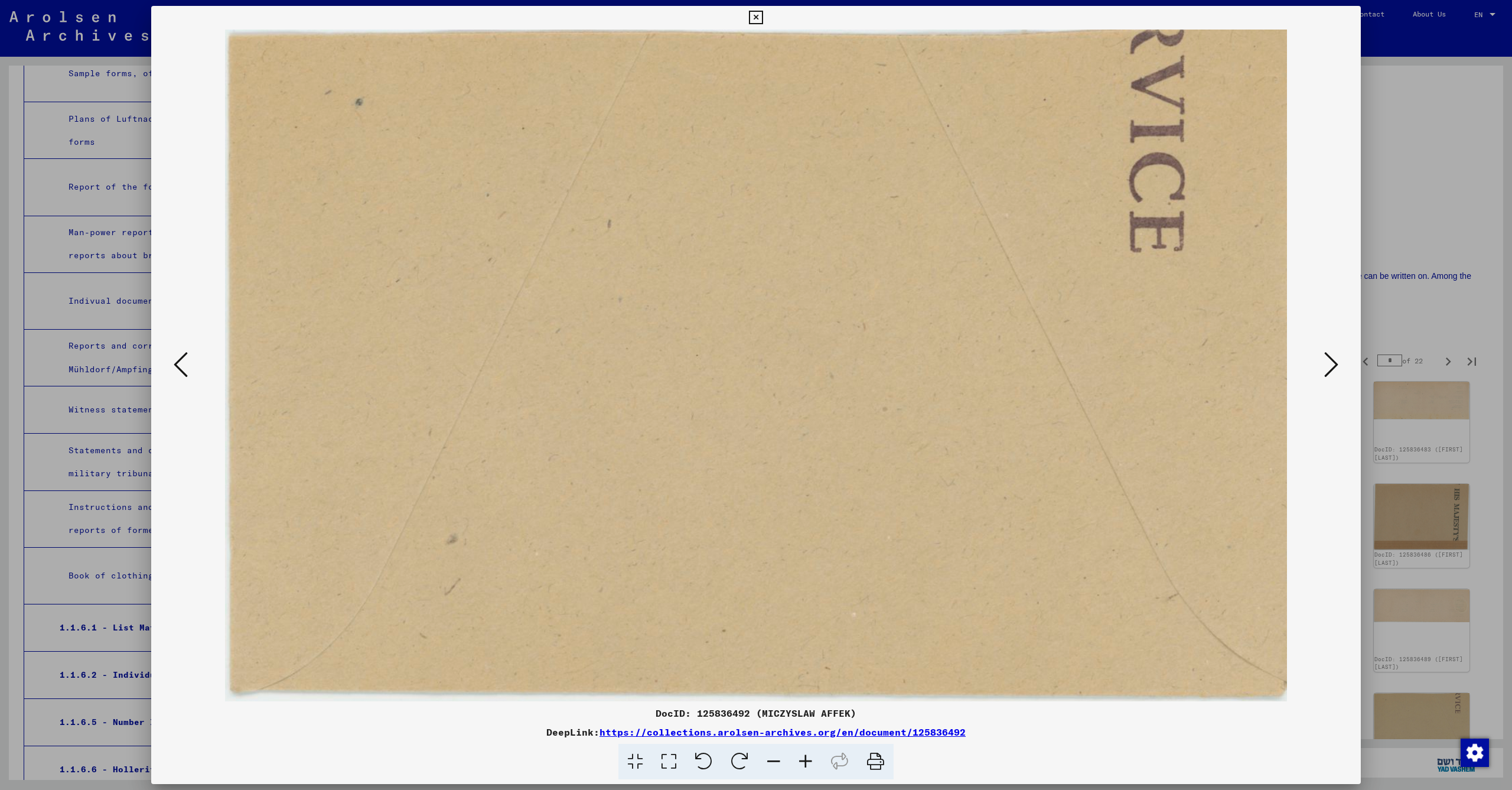 click at bounding box center (1331, 365) 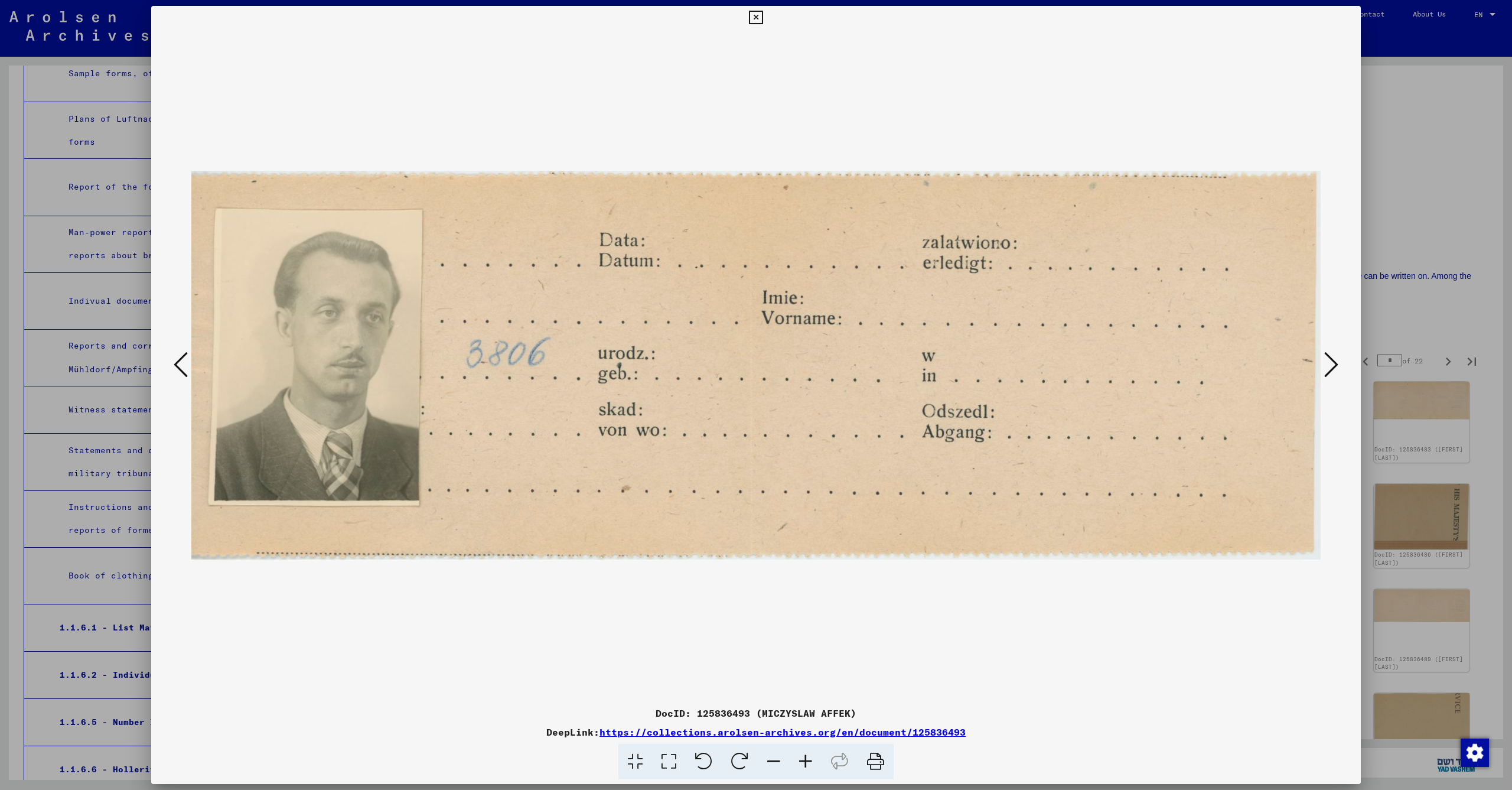 click at bounding box center (1331, 365) 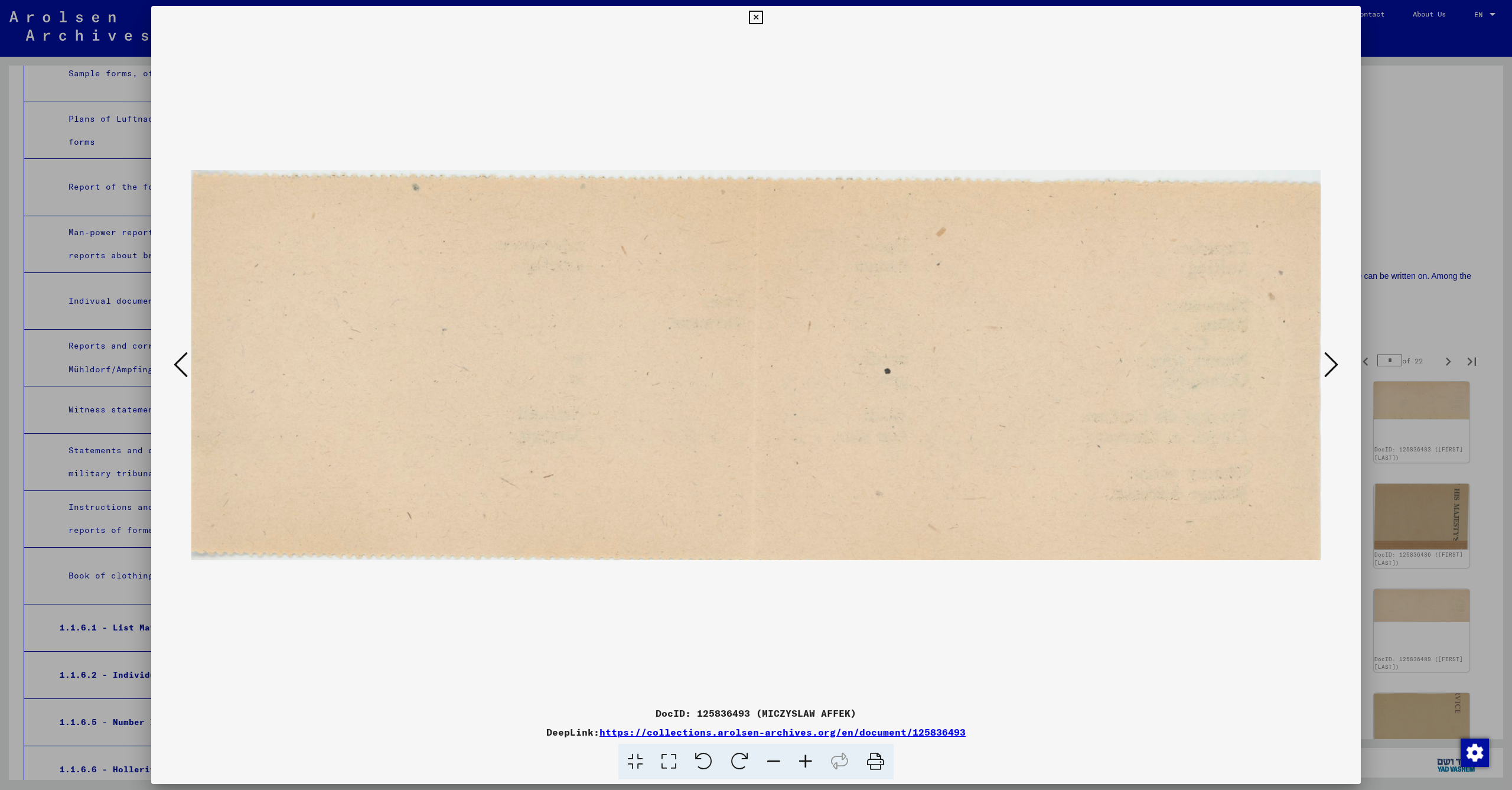 click at bounding box center (1331, 365) 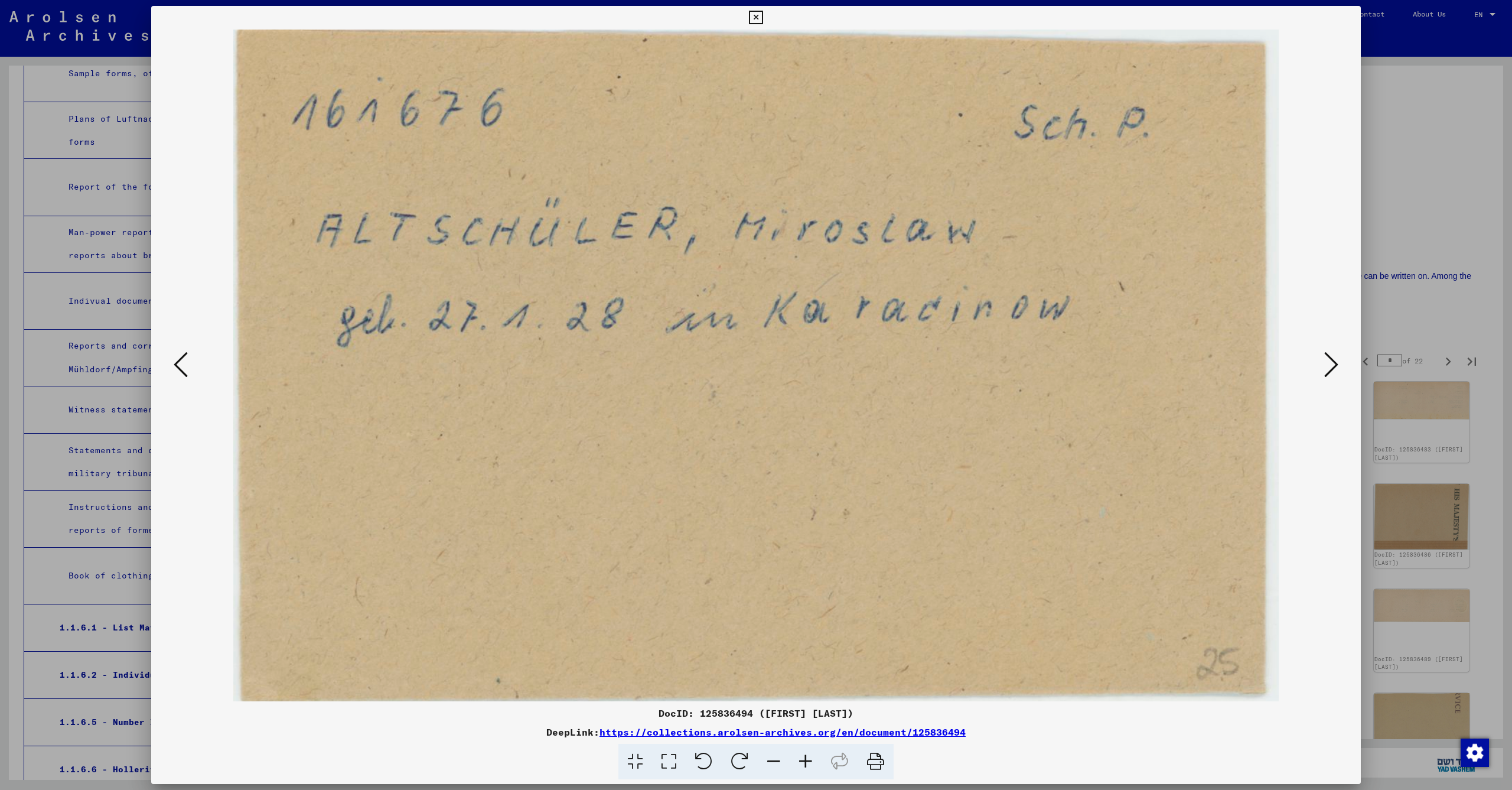 click at bounding box center (1331, 365) 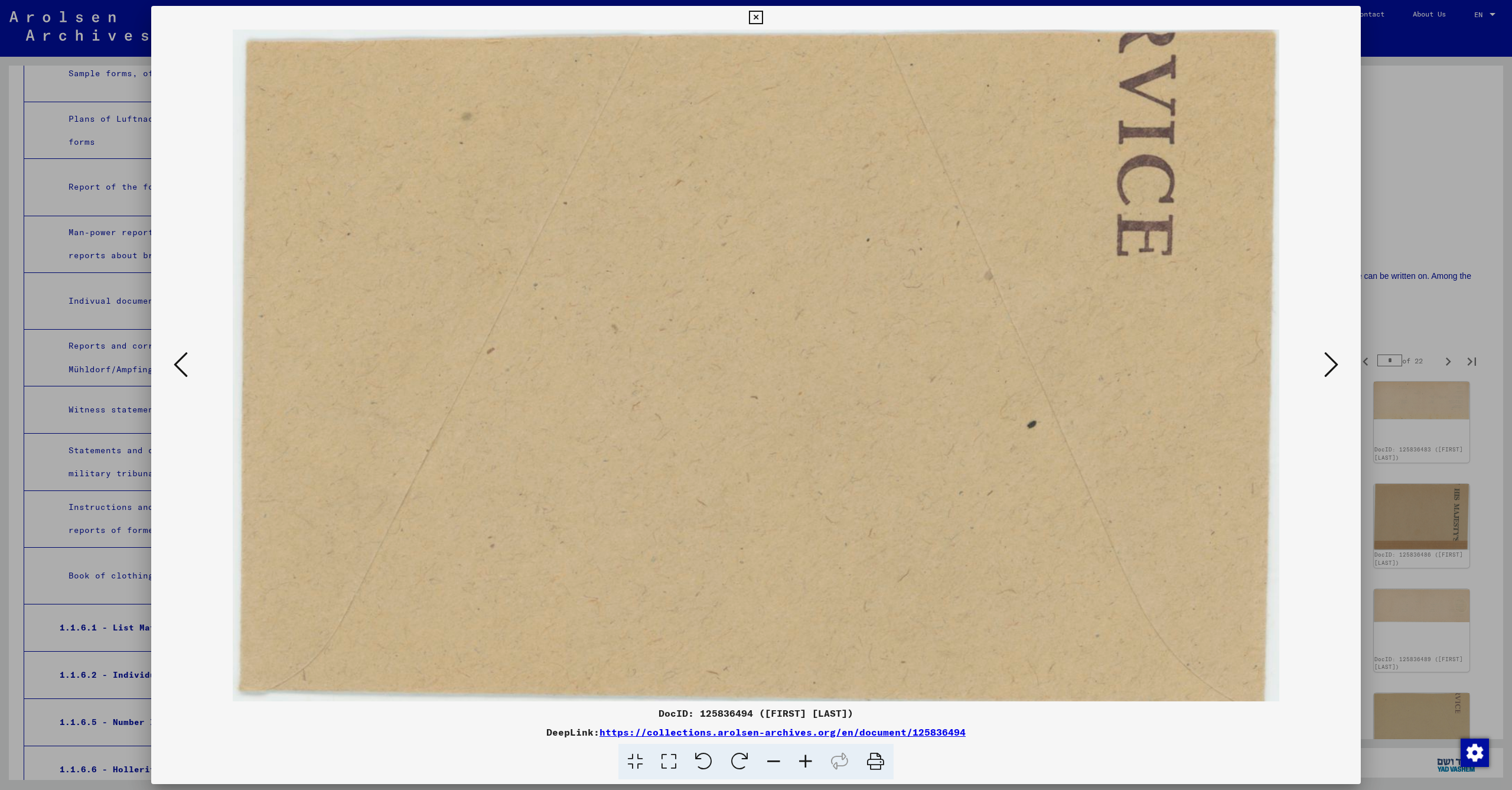 click at bounding box center [1331, 365] 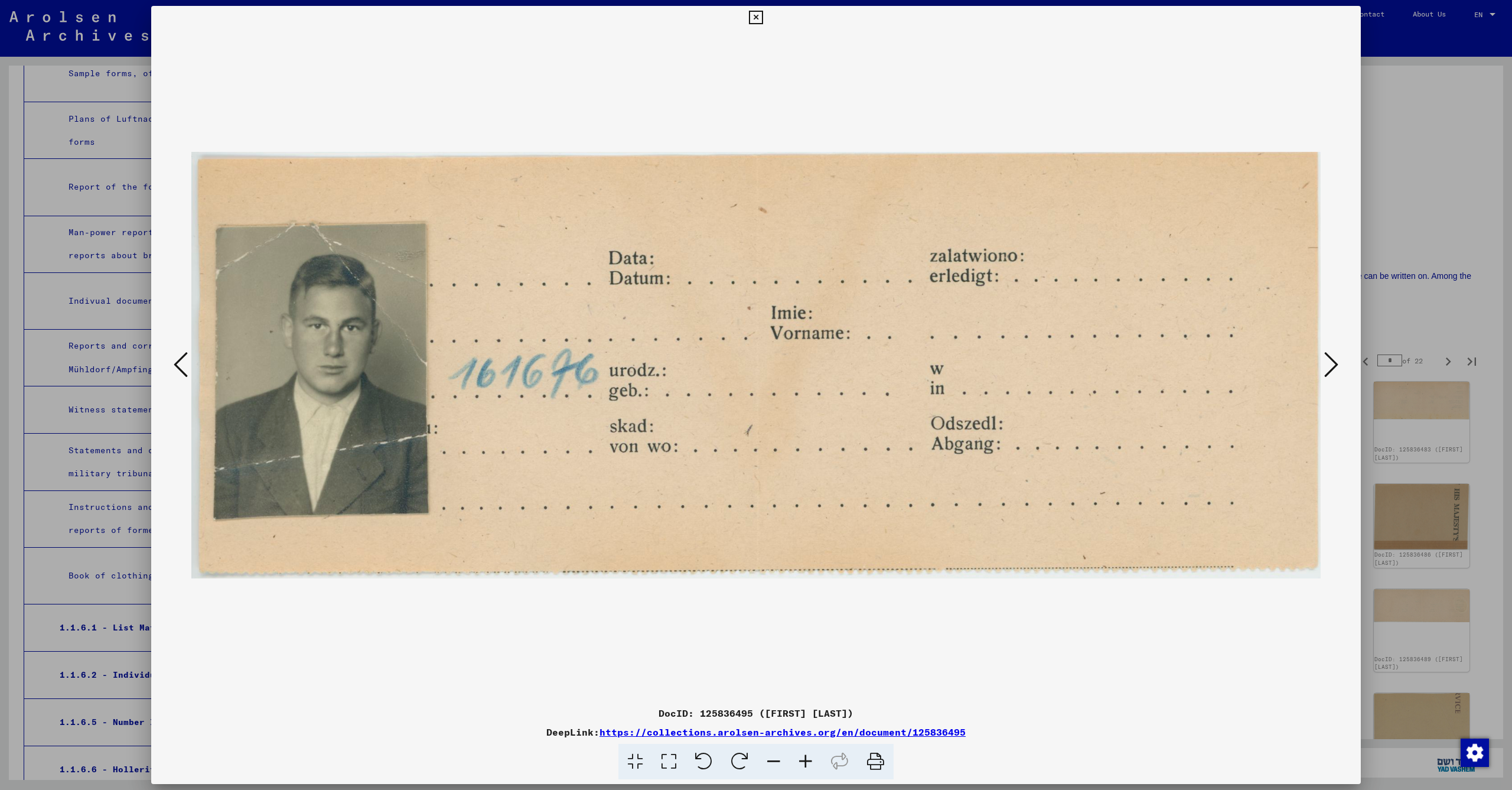 click at bounding box center (1331, 365) 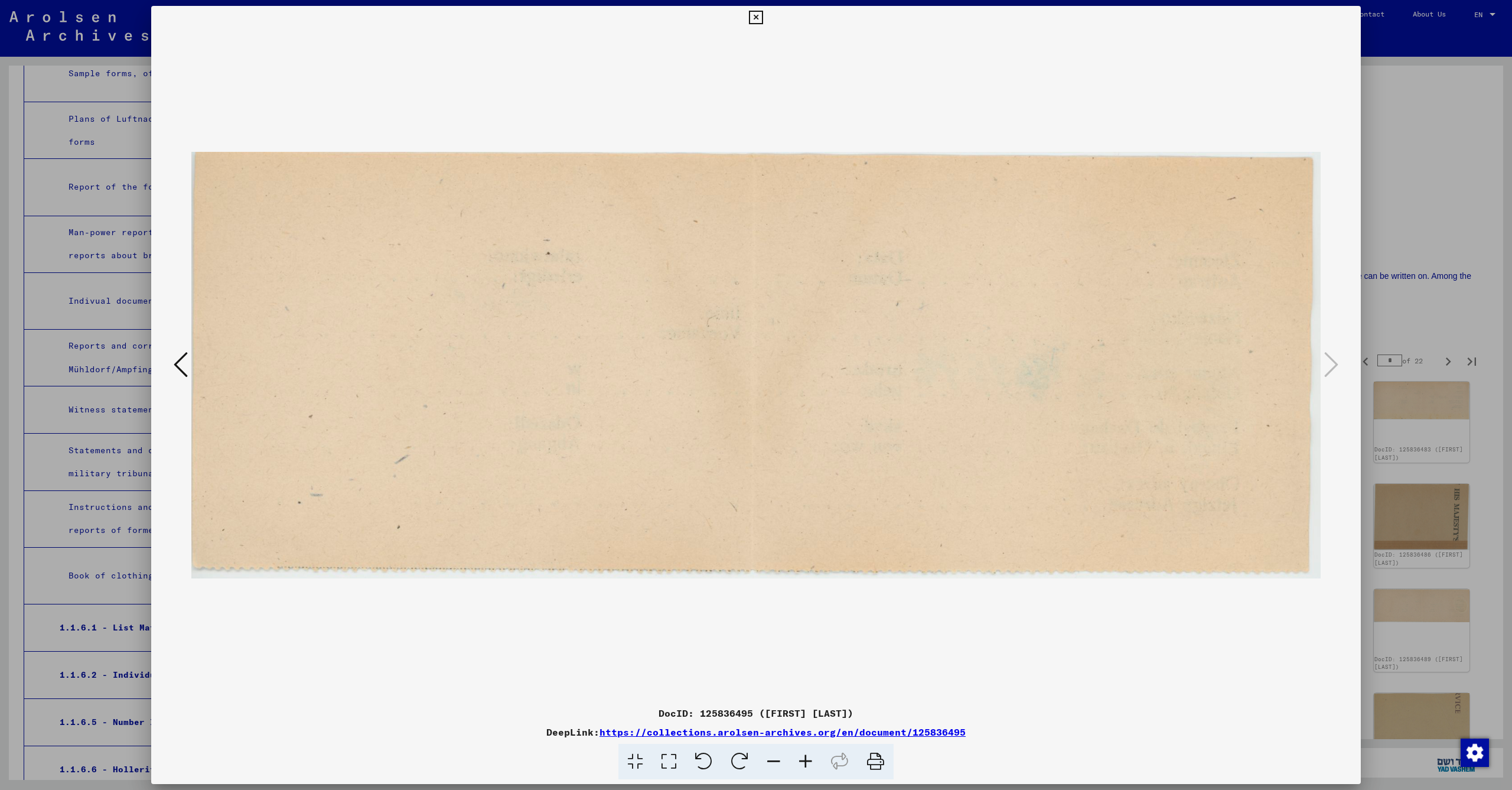 click at bounding box center [755, 18] 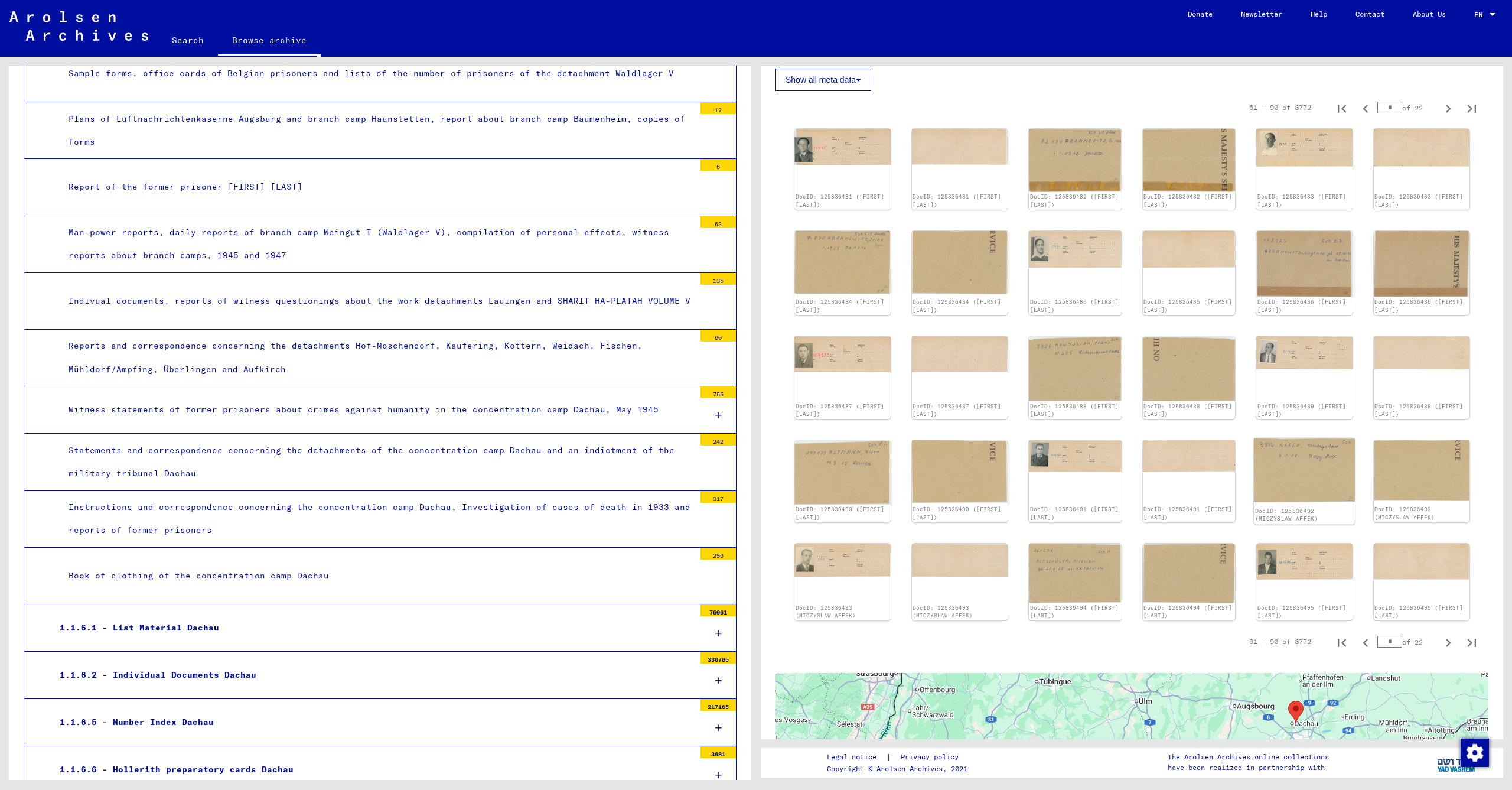 scroll, scrollTop: 348, scrollLeft: 0, axis: vertical 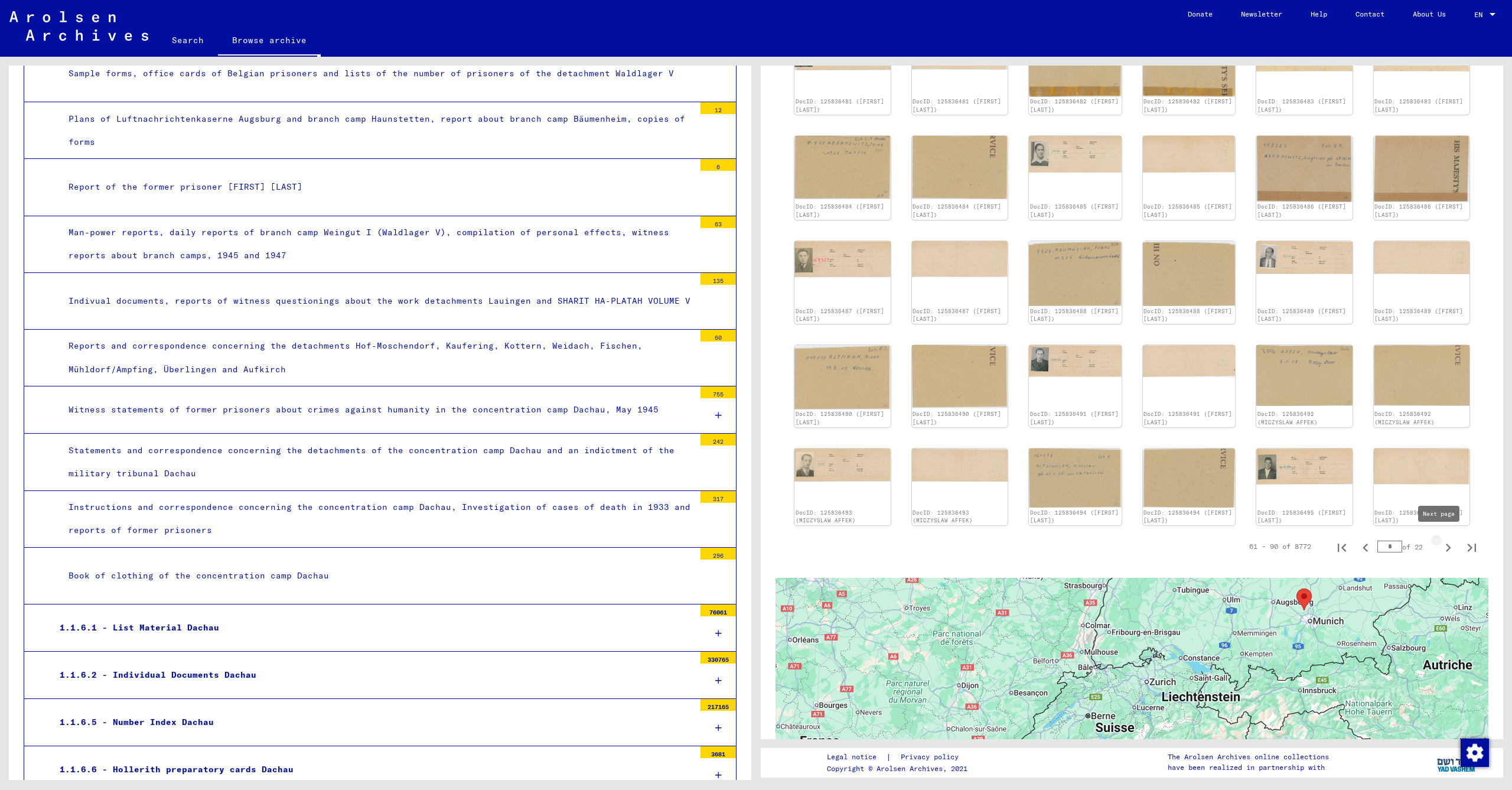 click 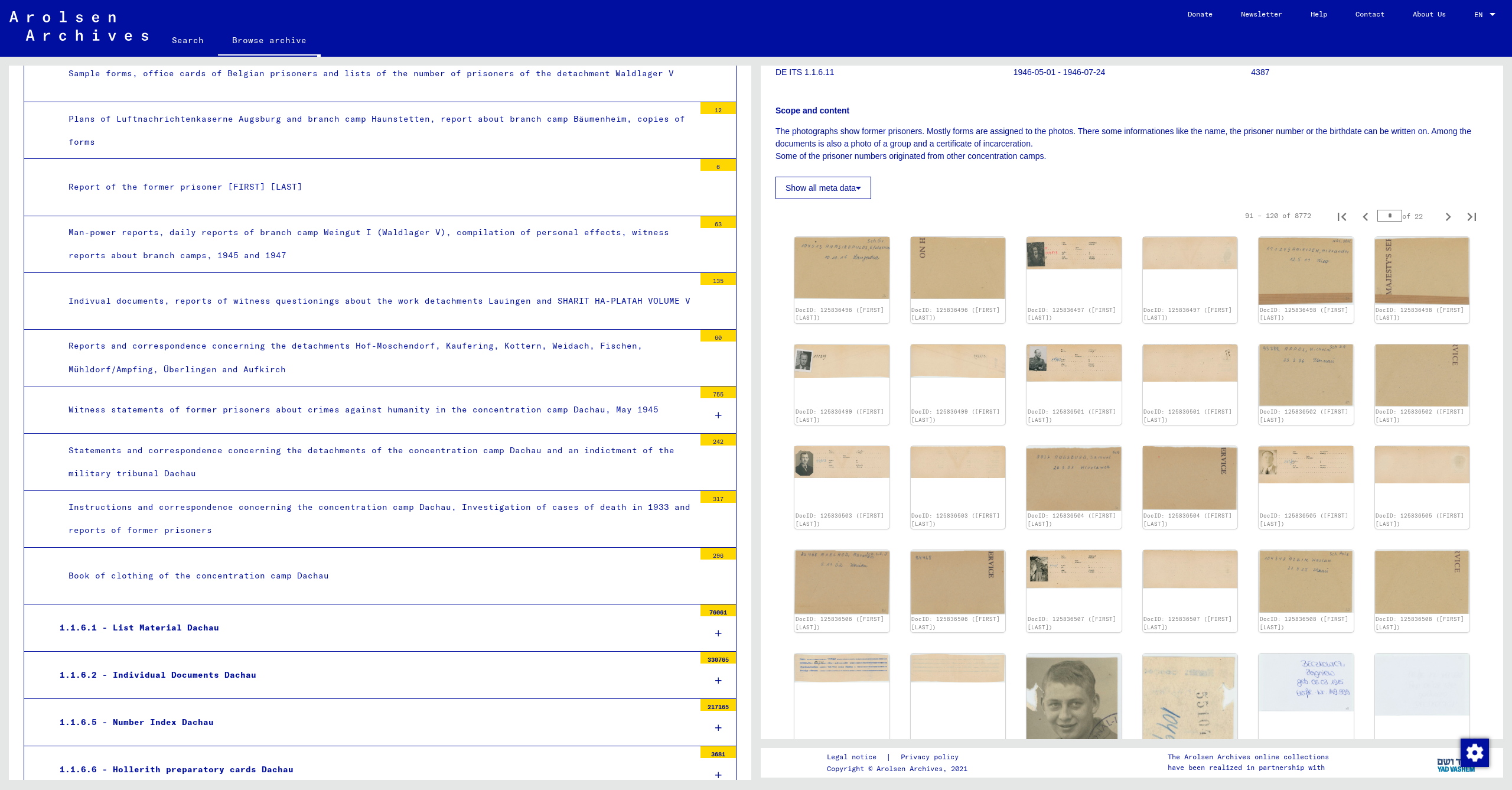scroll, scrollTop: 0, scrollLeft: 0, axis: both 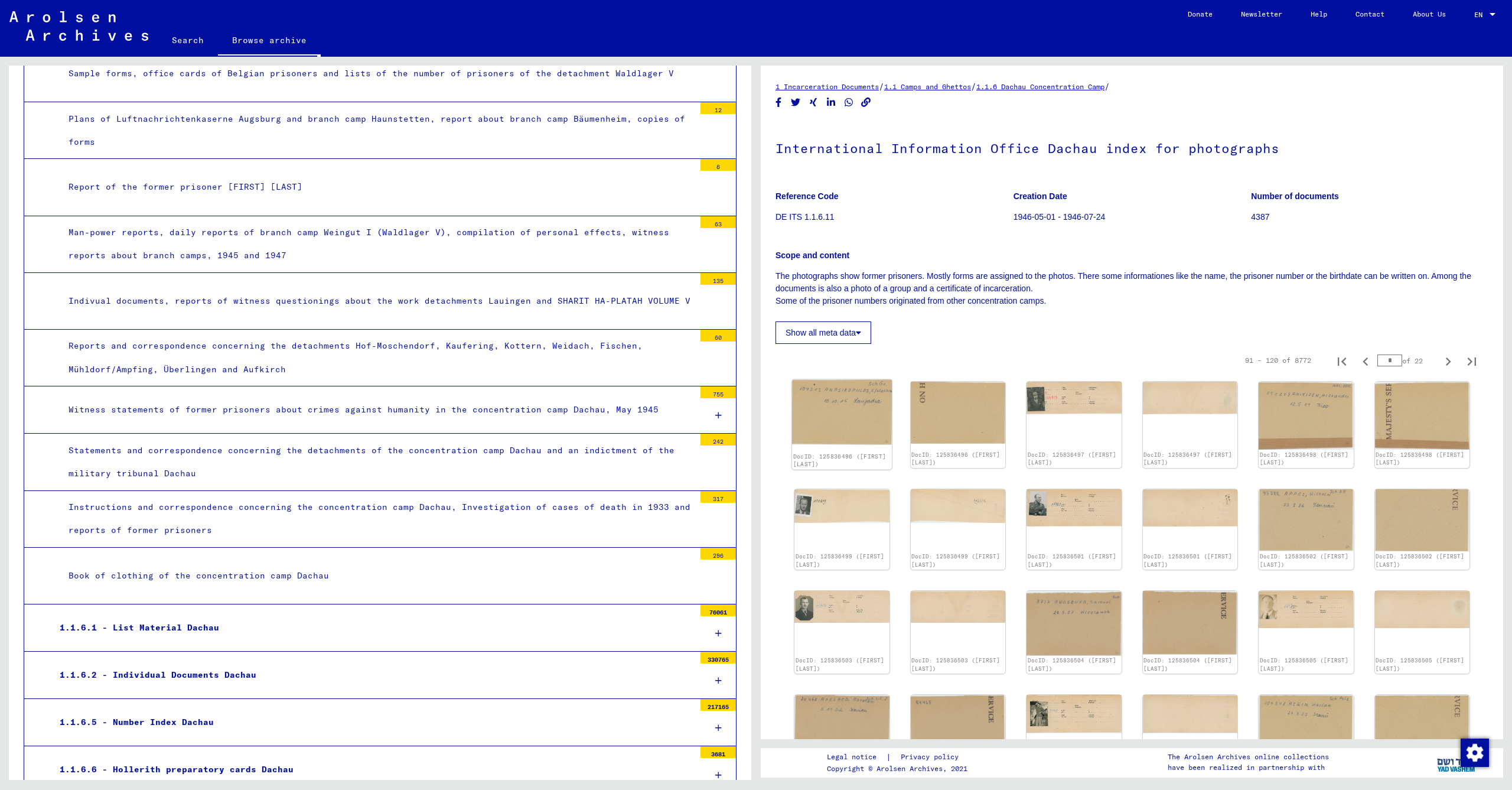click 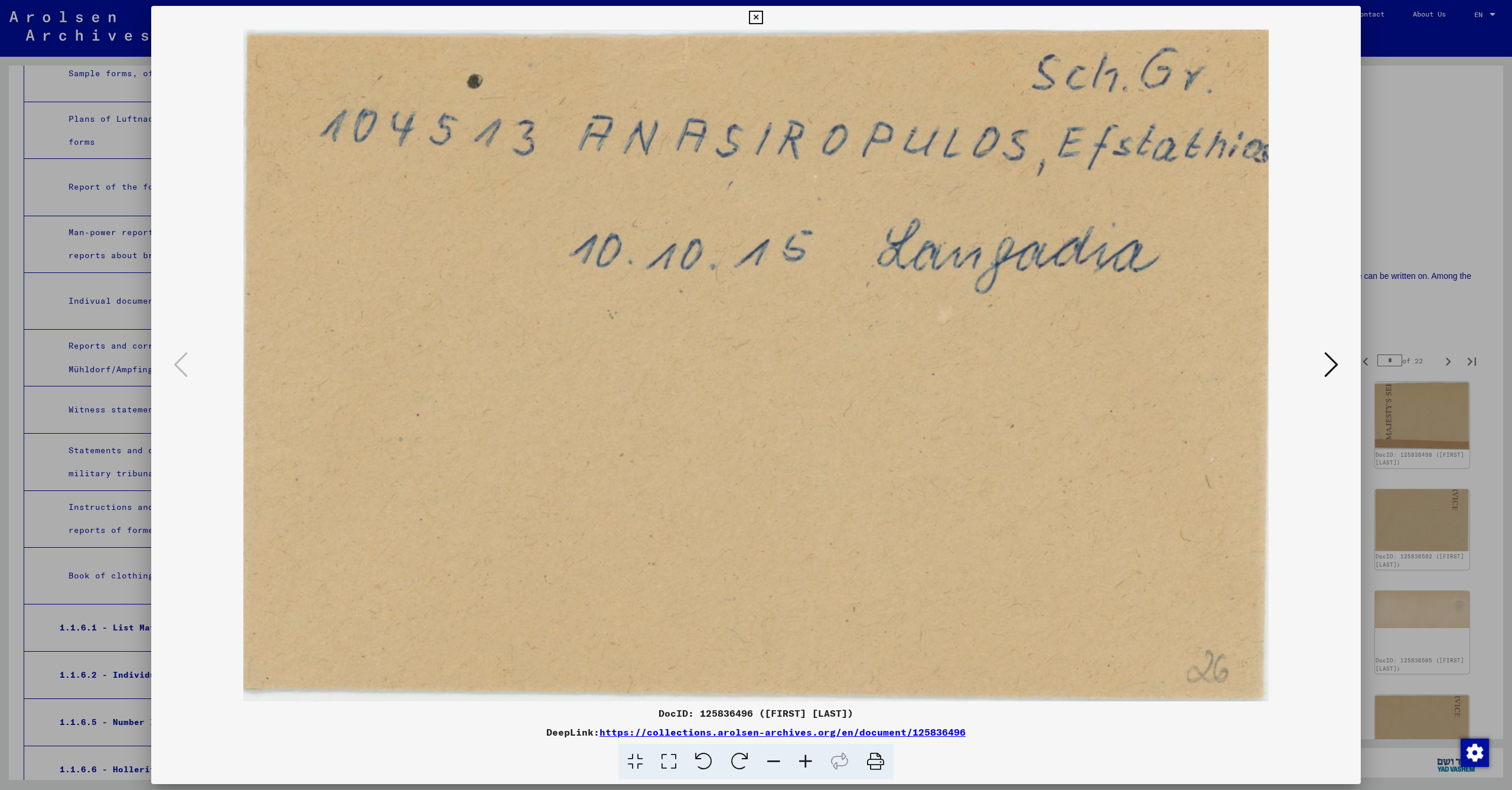 click at bounding box center [756, 365] 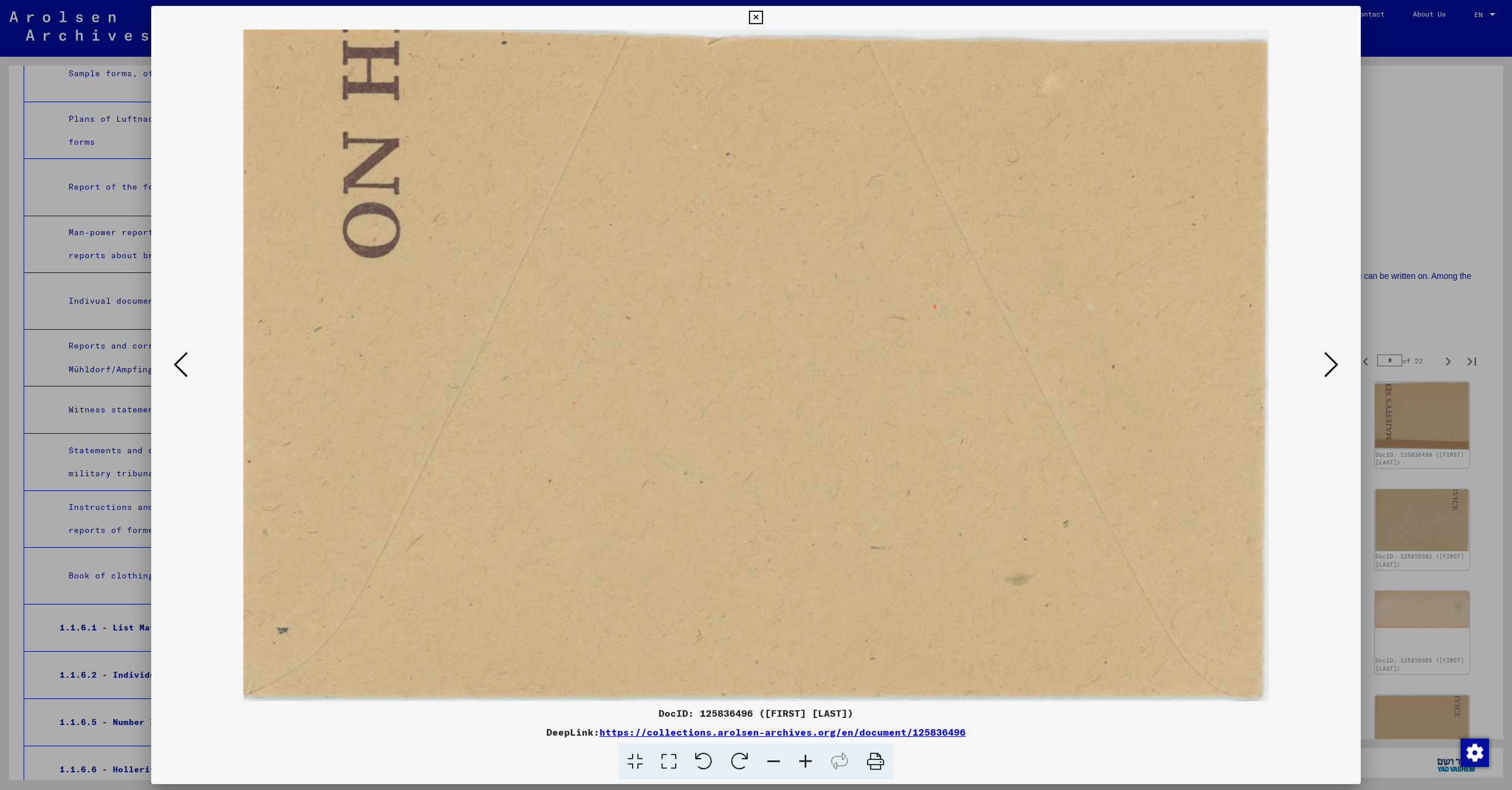 click at bounding box center (1331, 365) 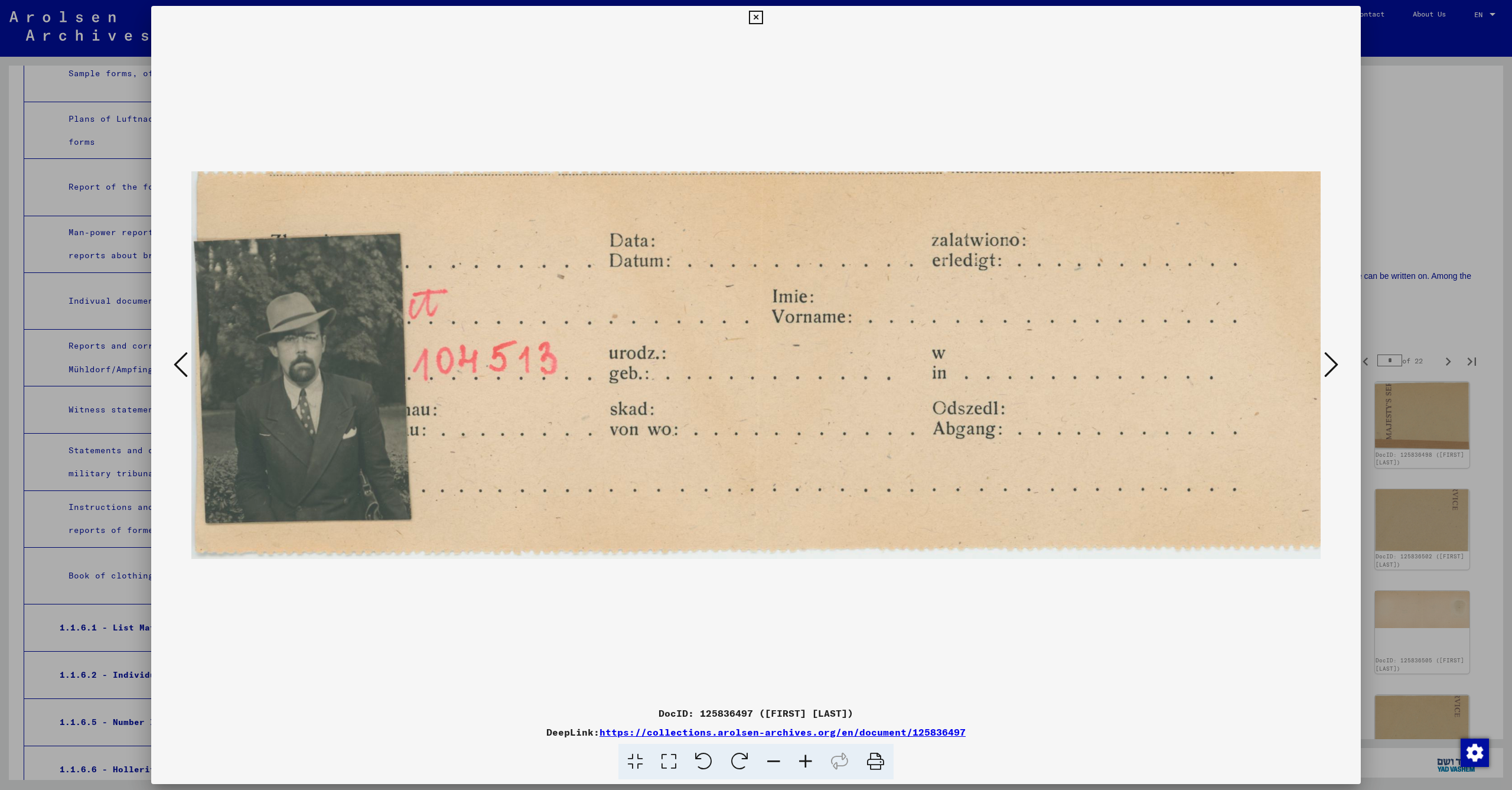 click at bounding box center [1331, 365] 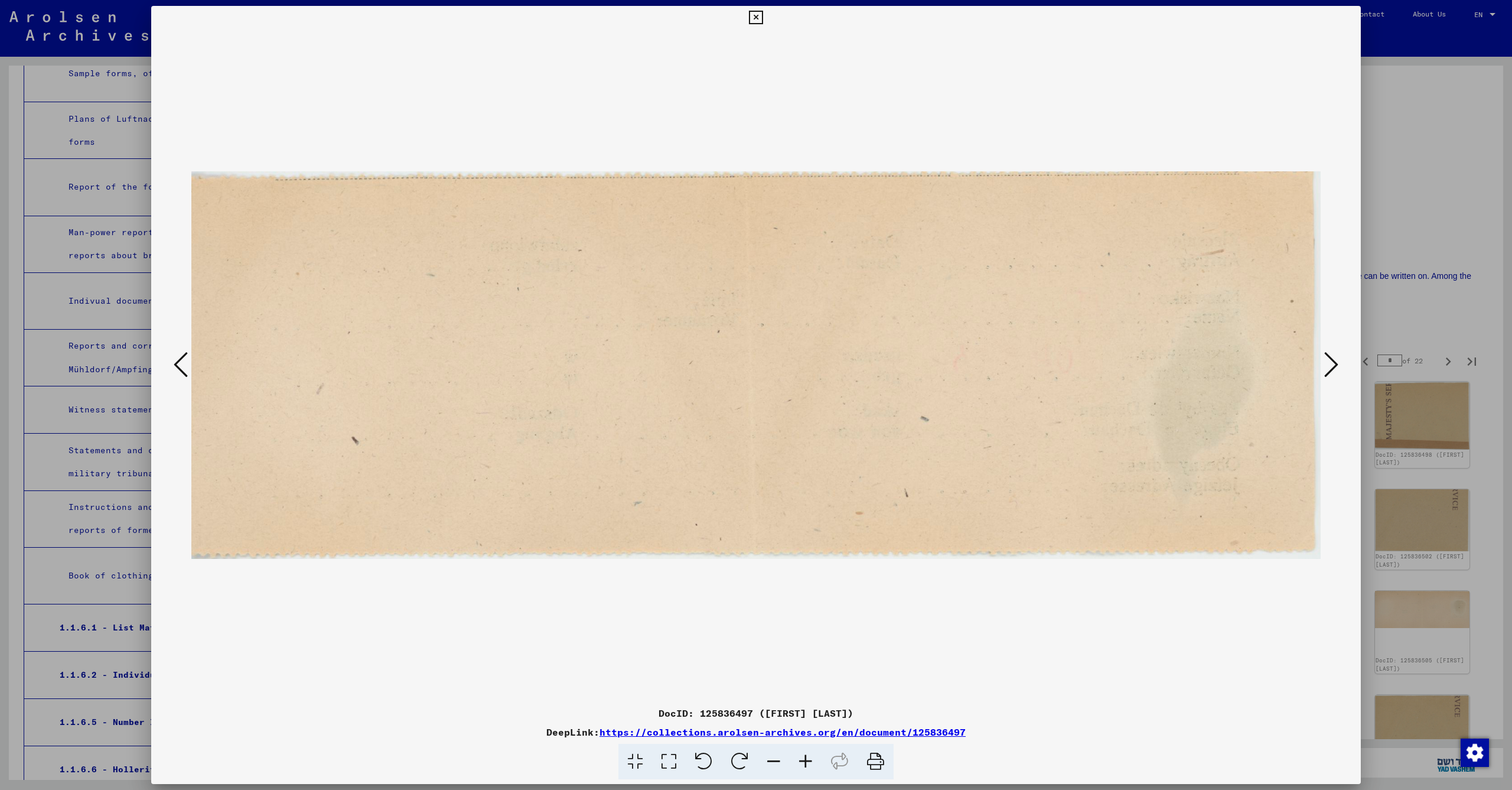 click at bounding box center [1331, 365] 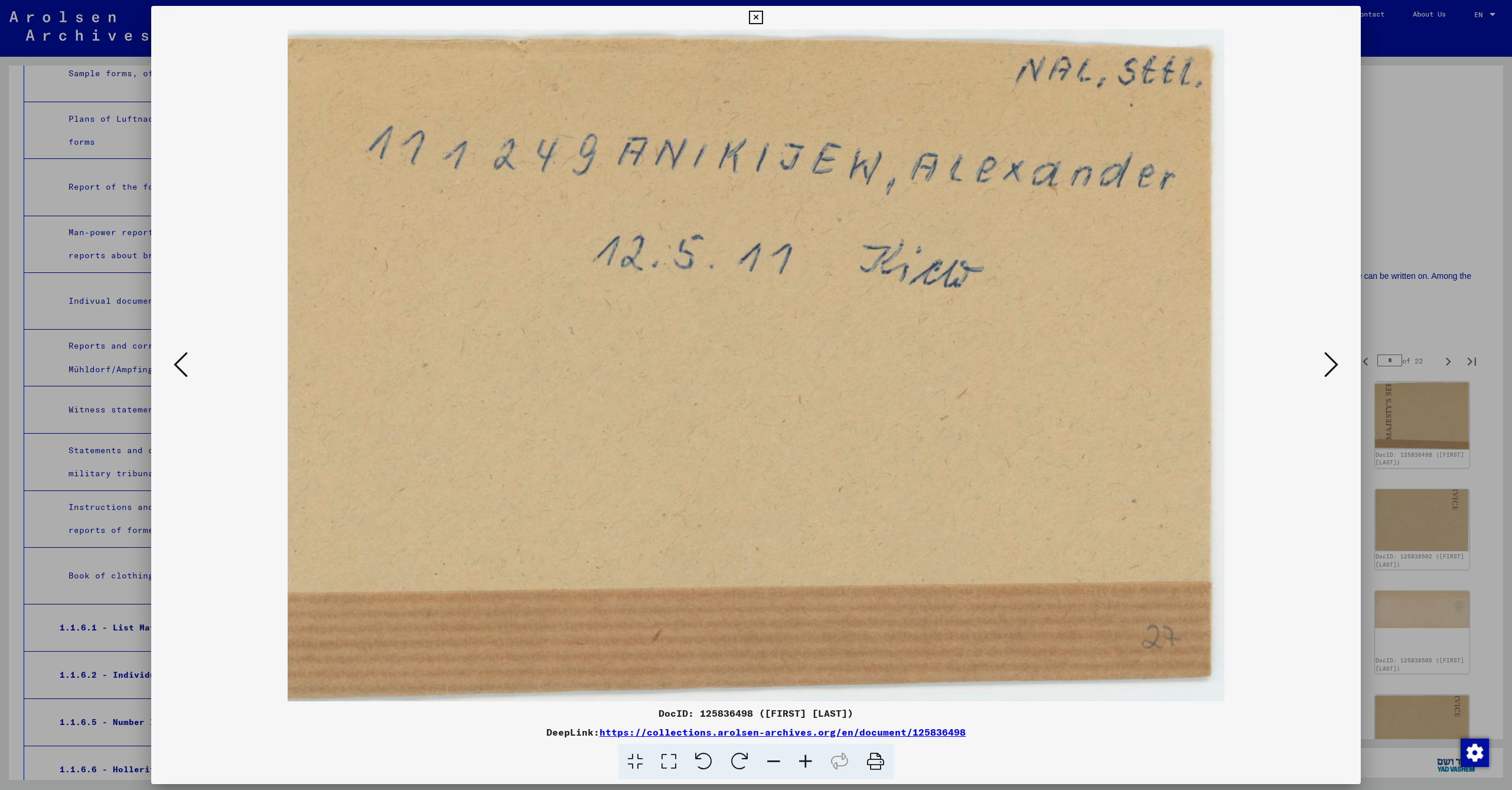 click at bounding box center (1331, 365) 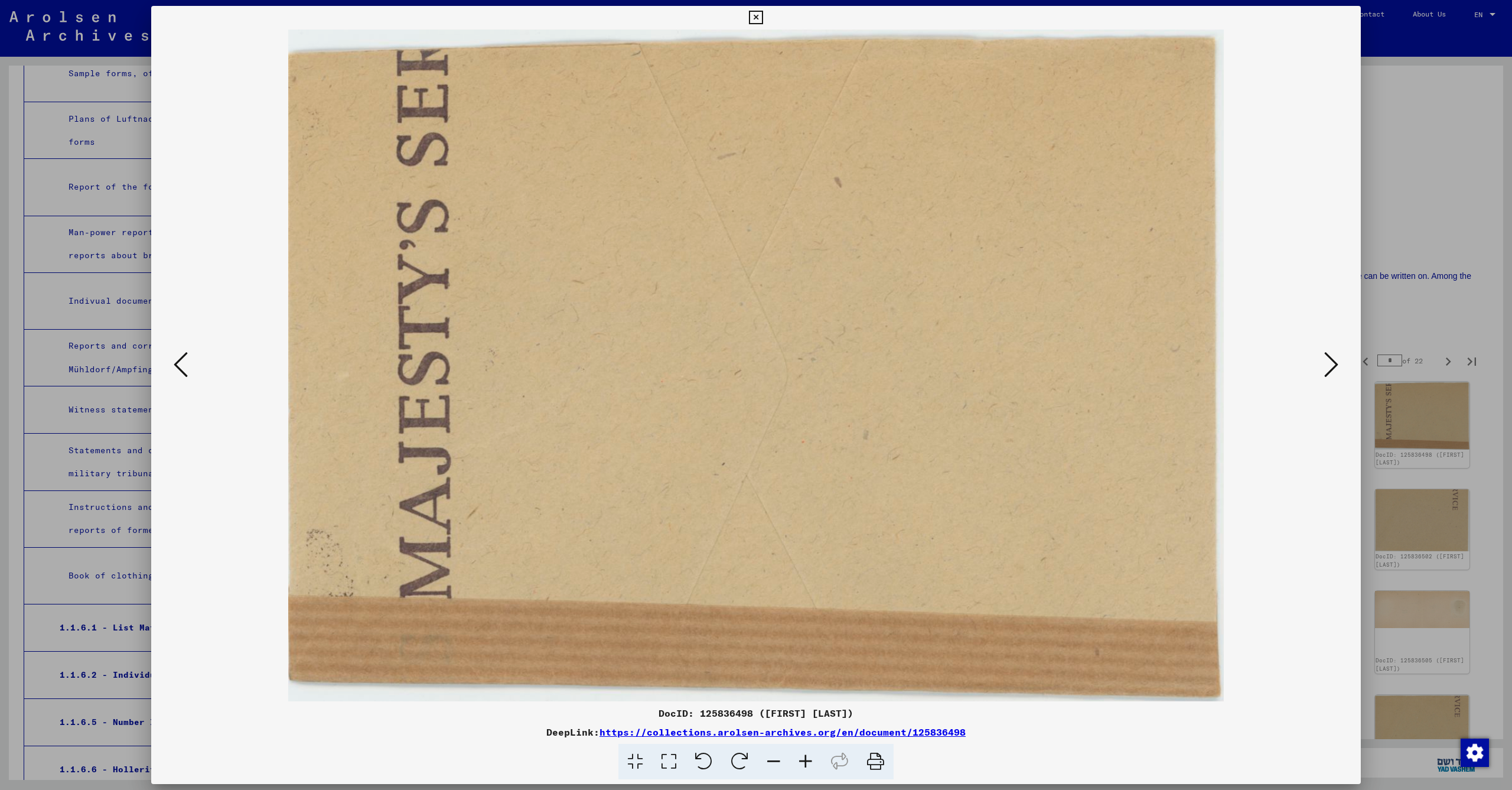 click at bounding box center (1331, 365) 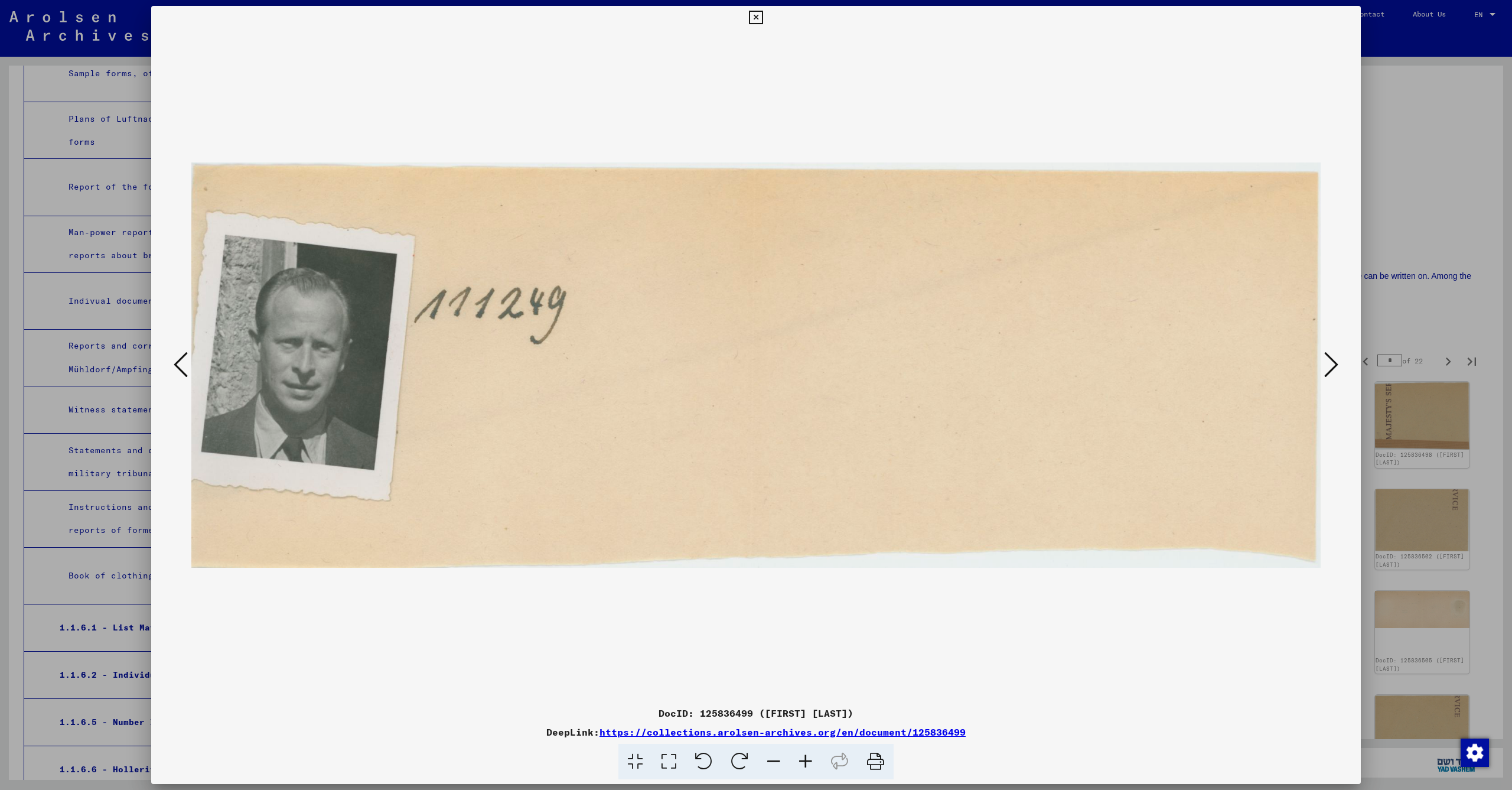 click at bounding box center [1331, 365] 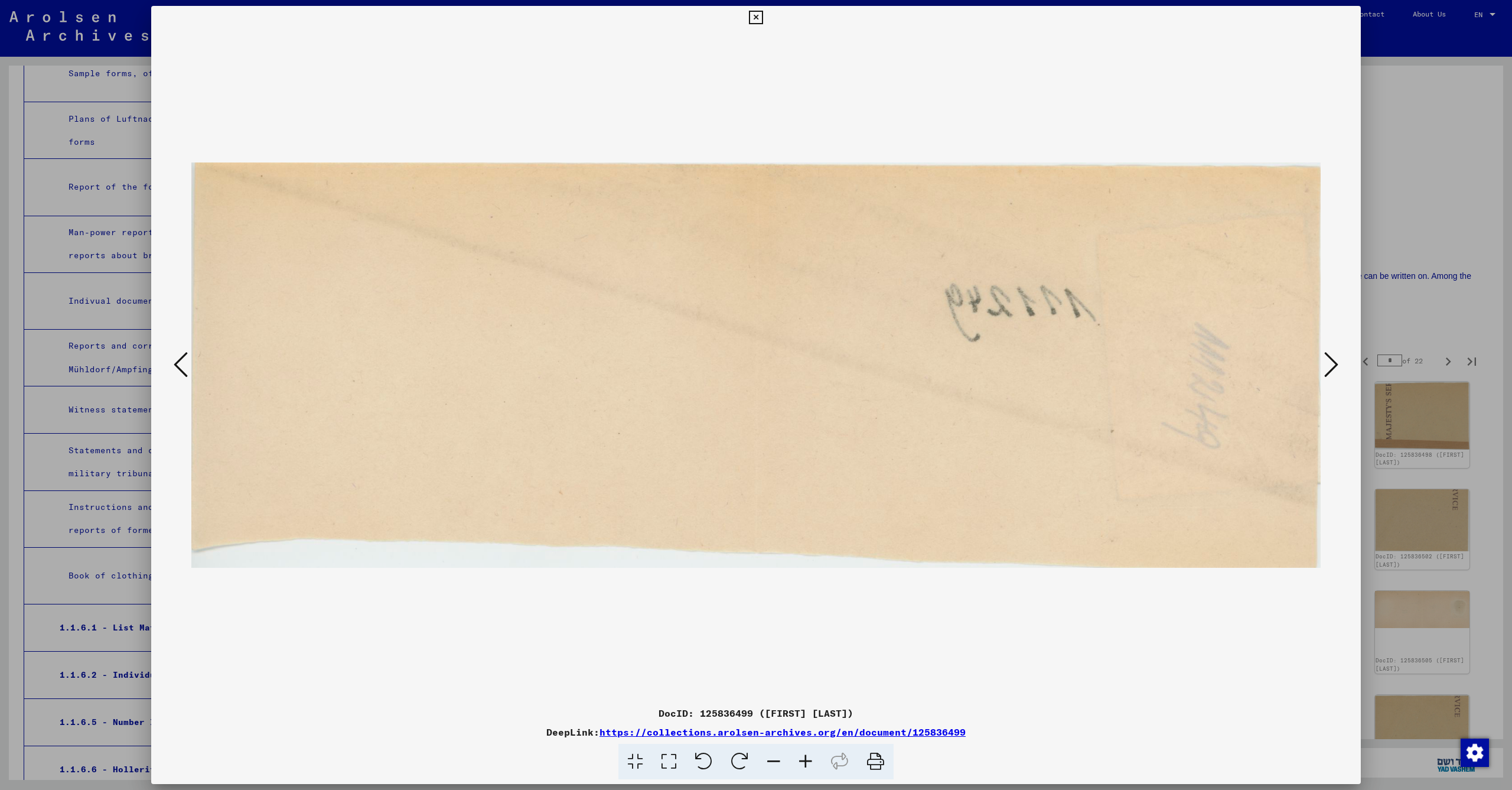 click at bounding box center (1331, 365) 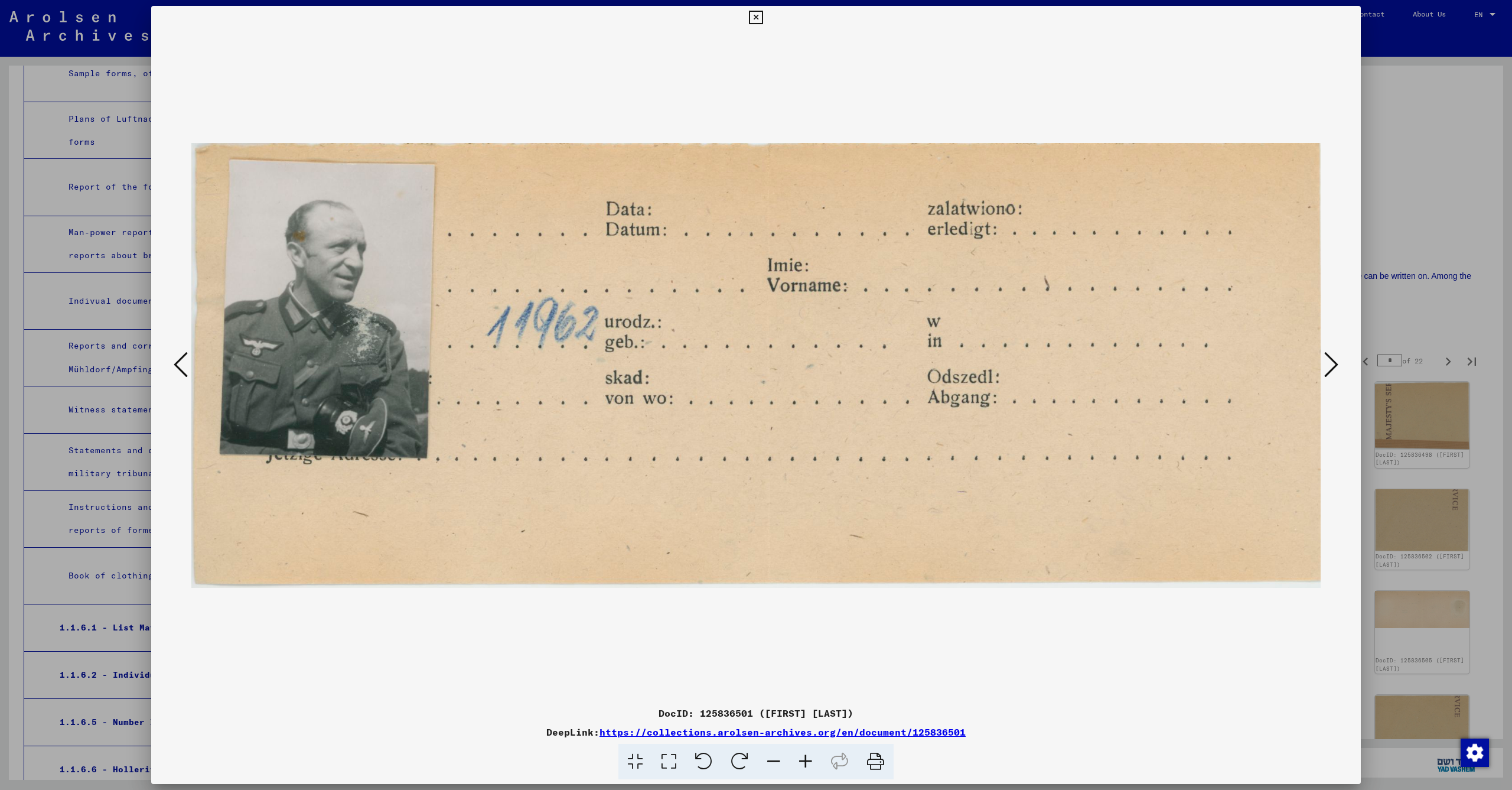 click at bounding box center (1331, 365) 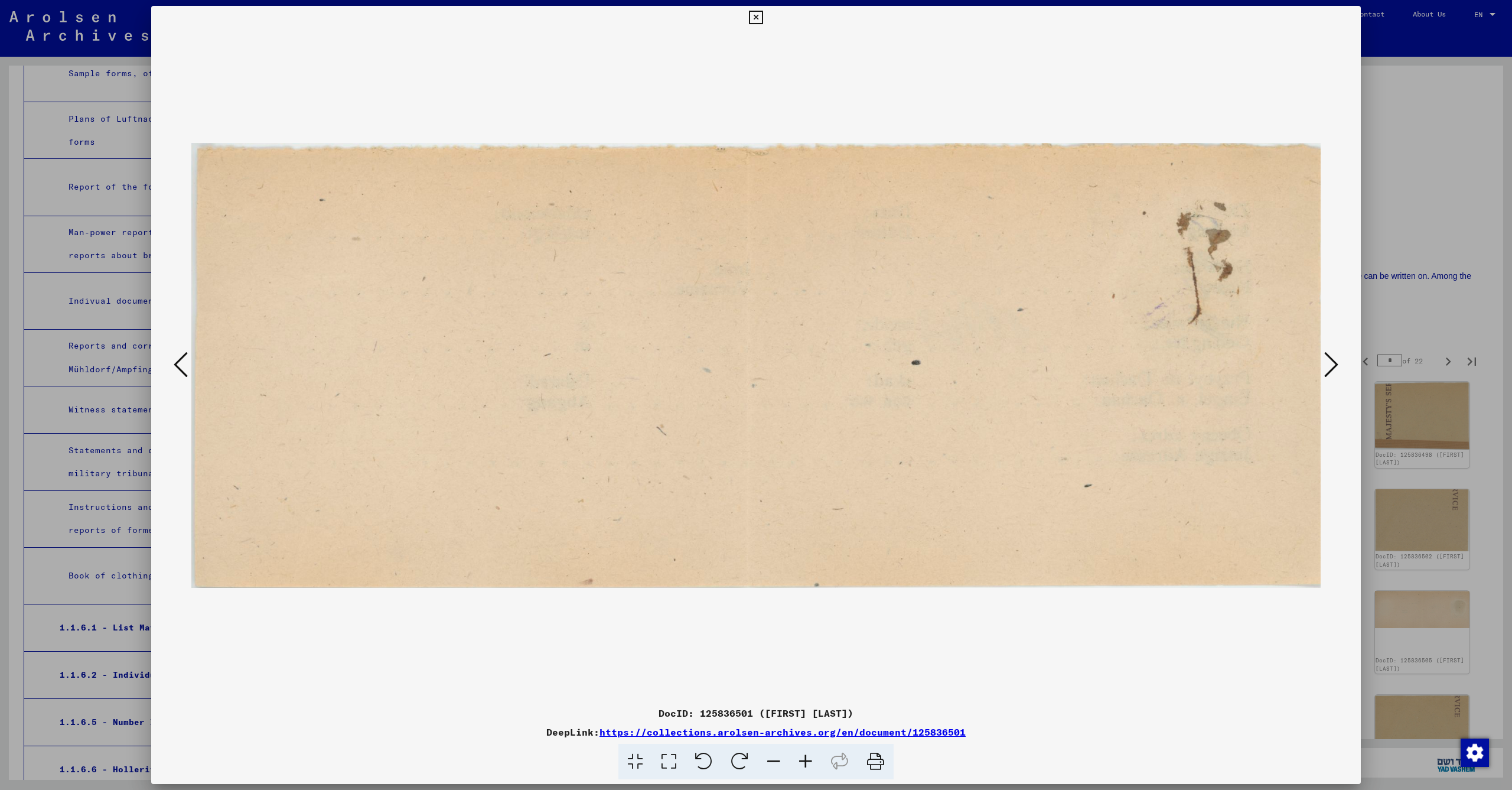 click at bounding box center [1331, 365] 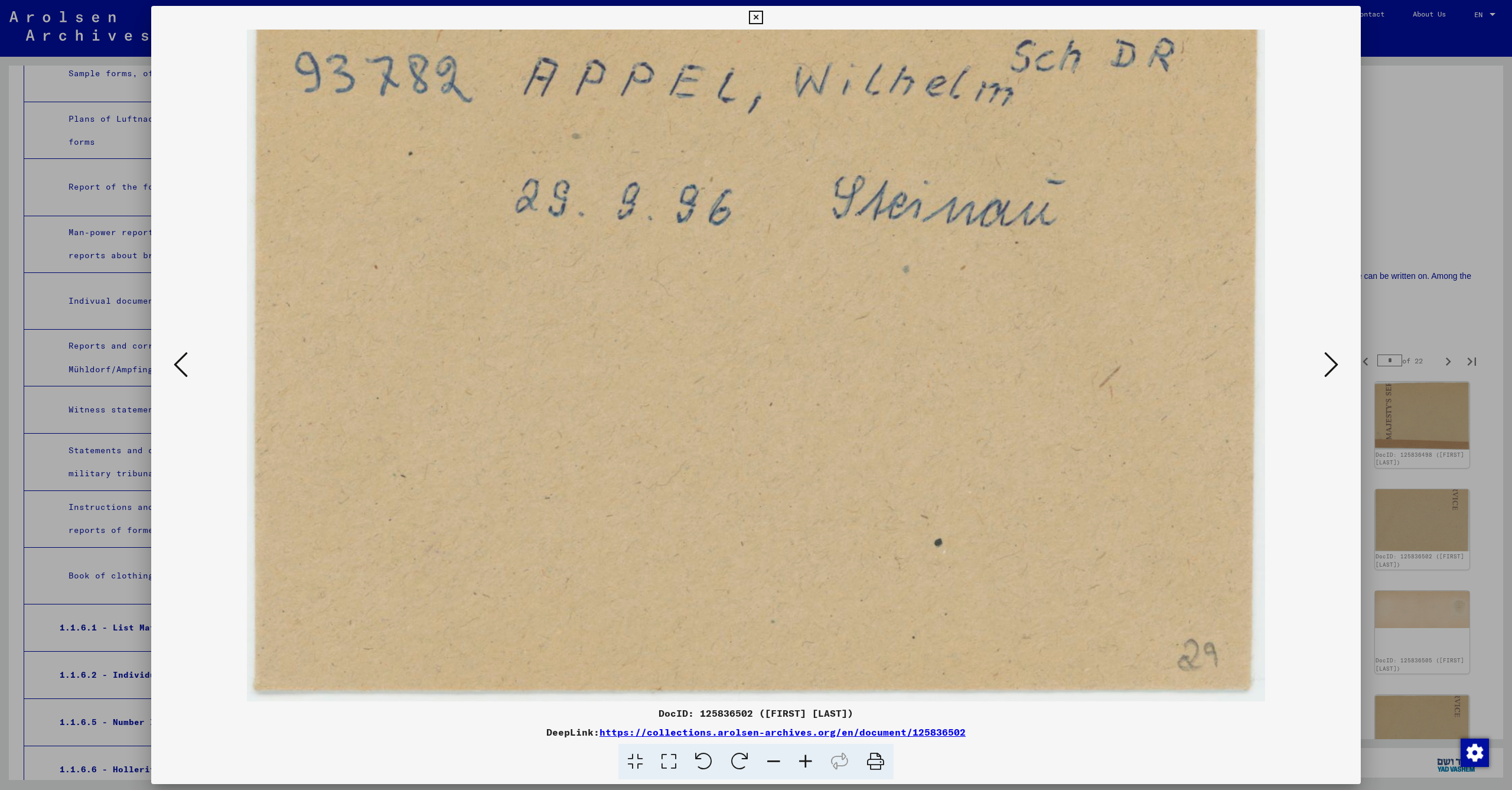 click at bounding box center (1331, 365) 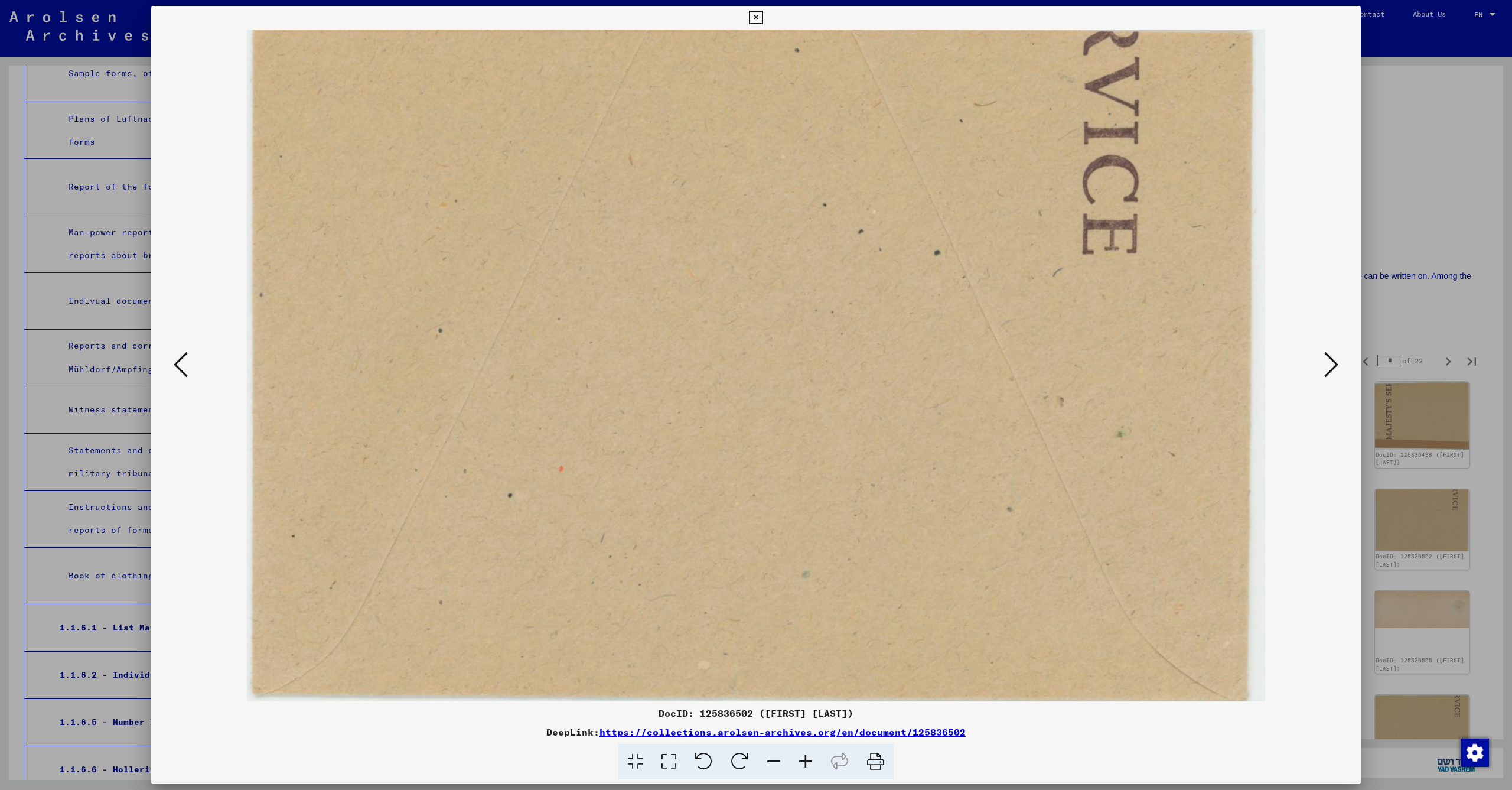 click at bounding box center (1331, 365) 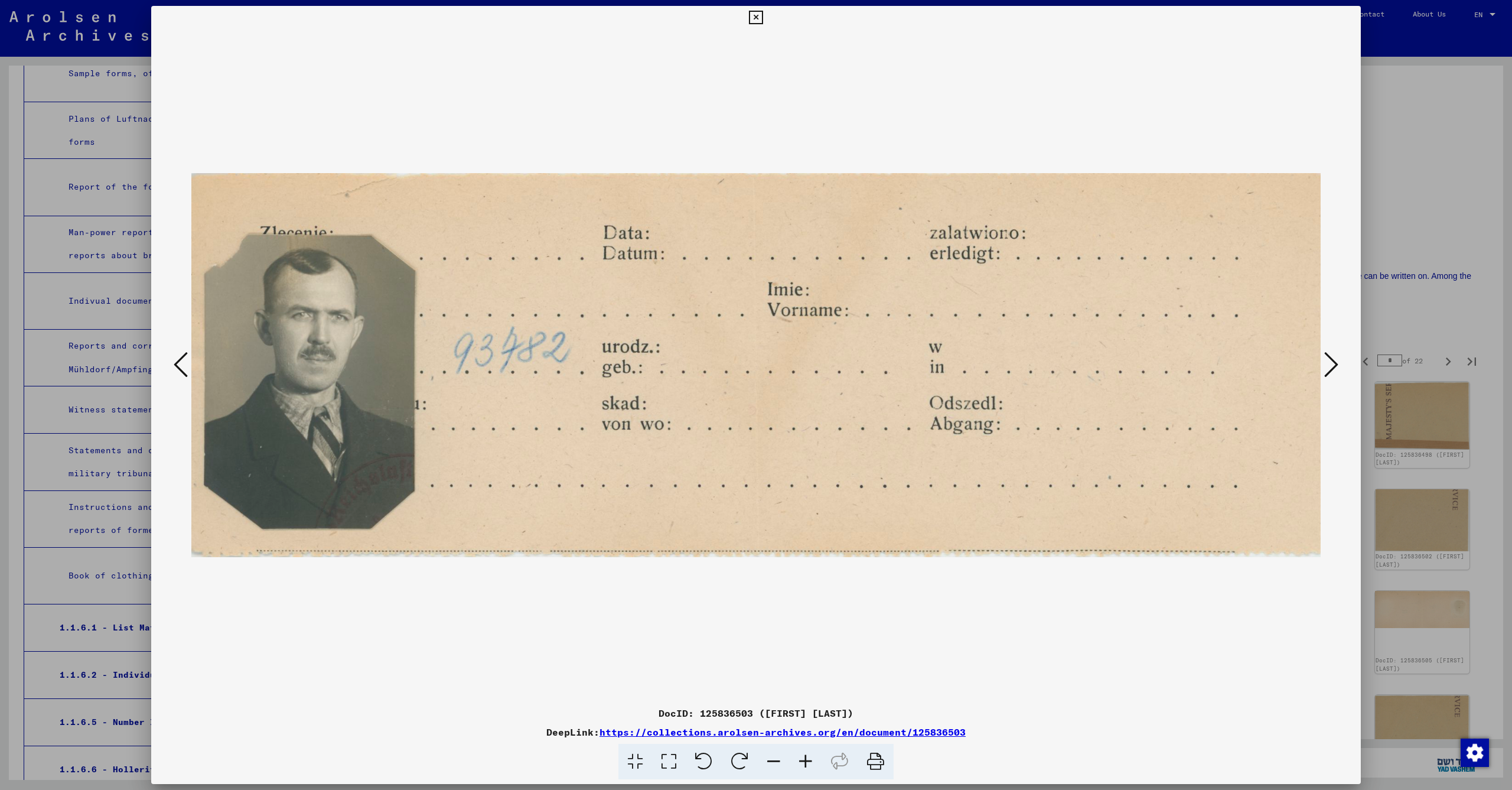 click at bounding box center [1331, 365] 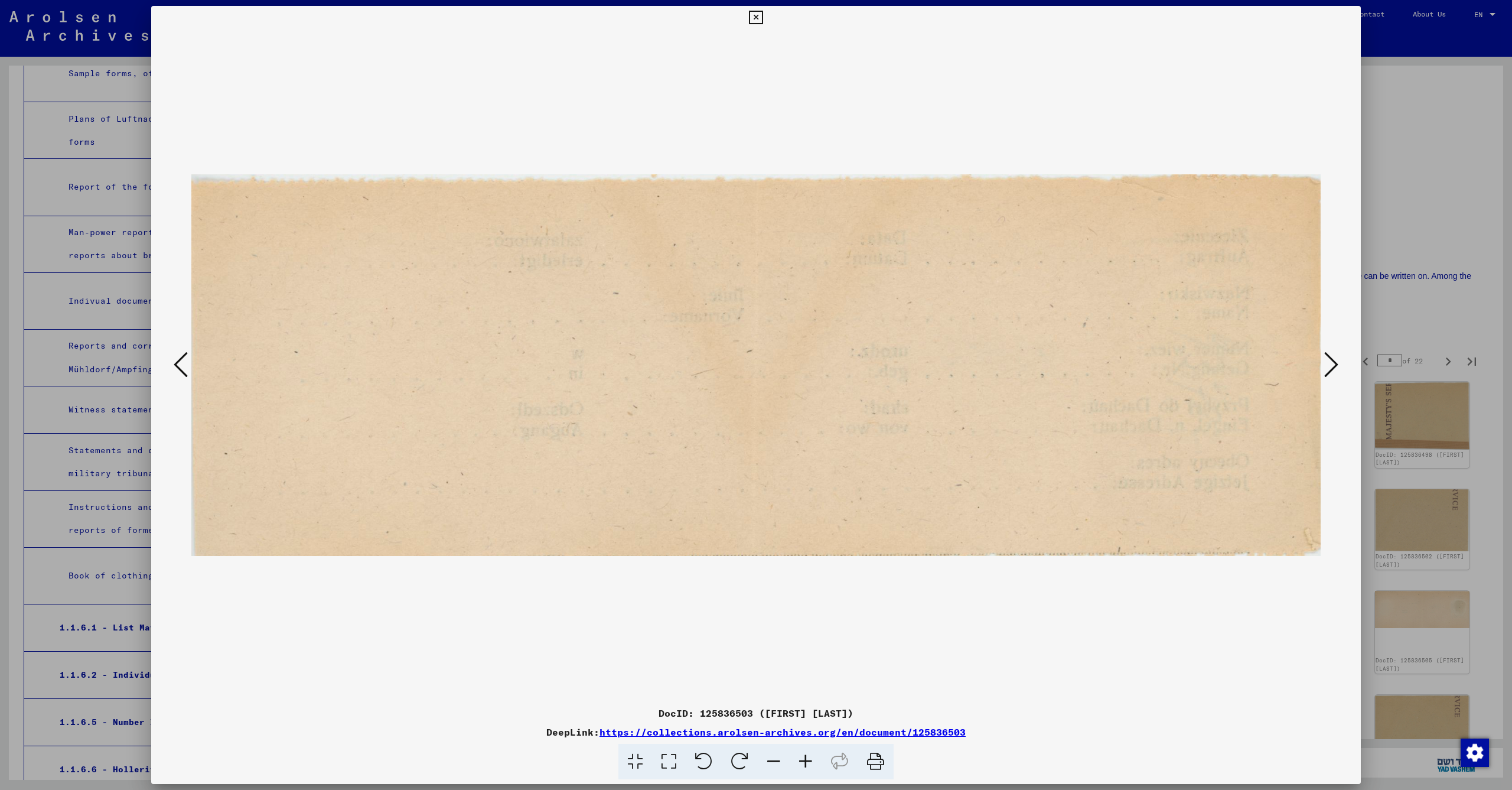 click at bounding box center (1331, 365) 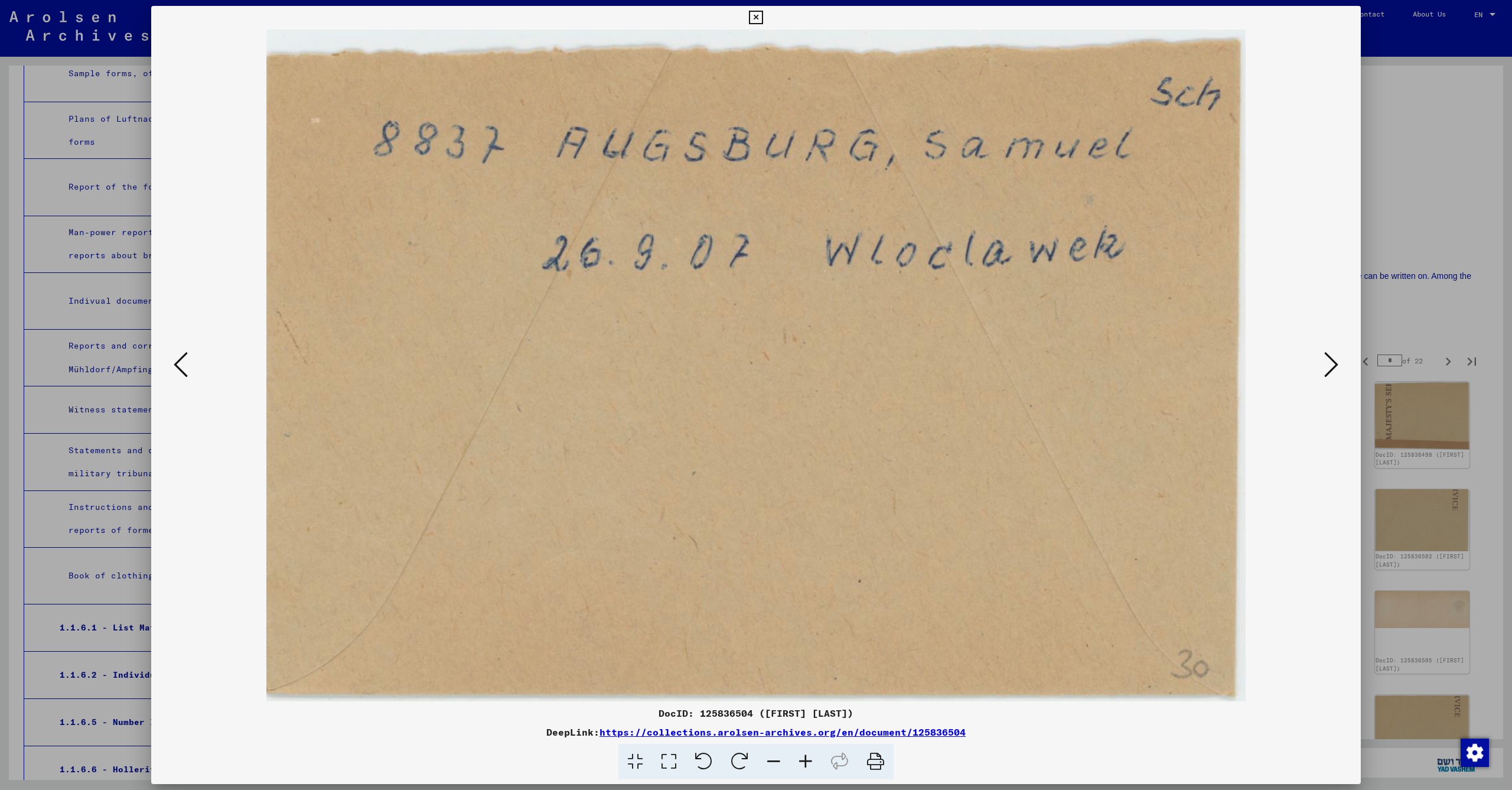 click at bounding box center [1331, 365] 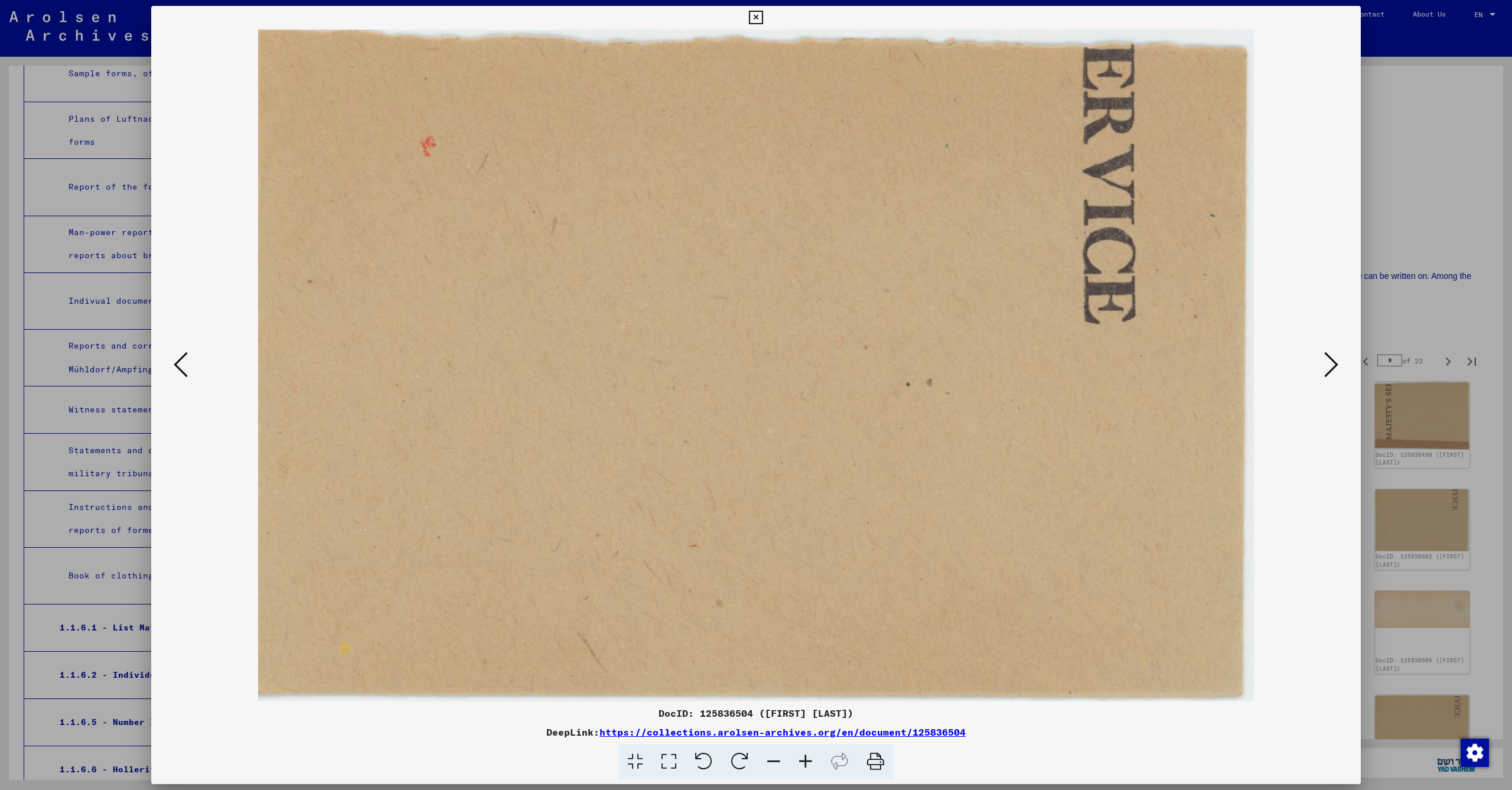 click at bounding box center [1331, 365] 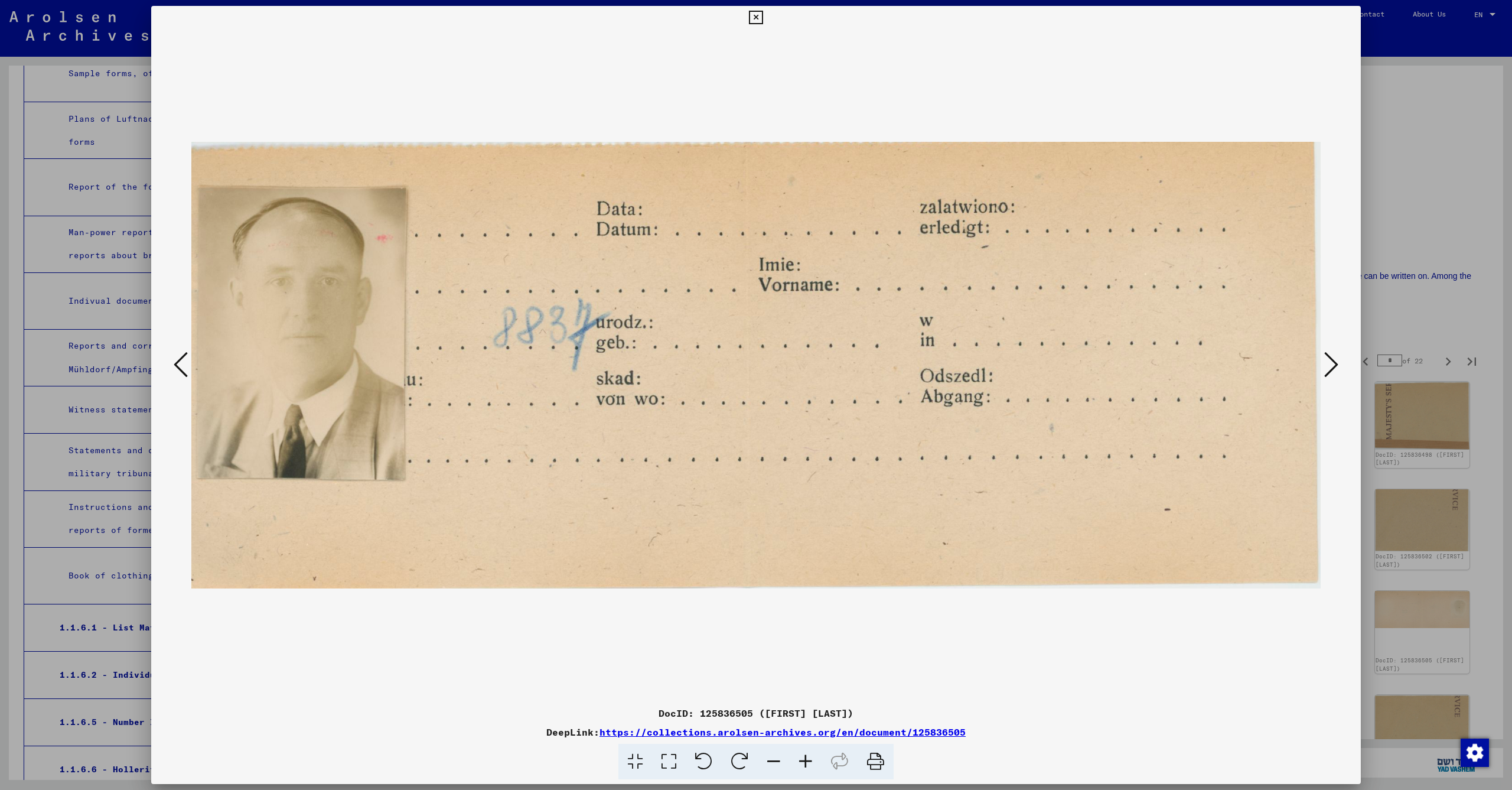 click at bounding box center [1331, 365] 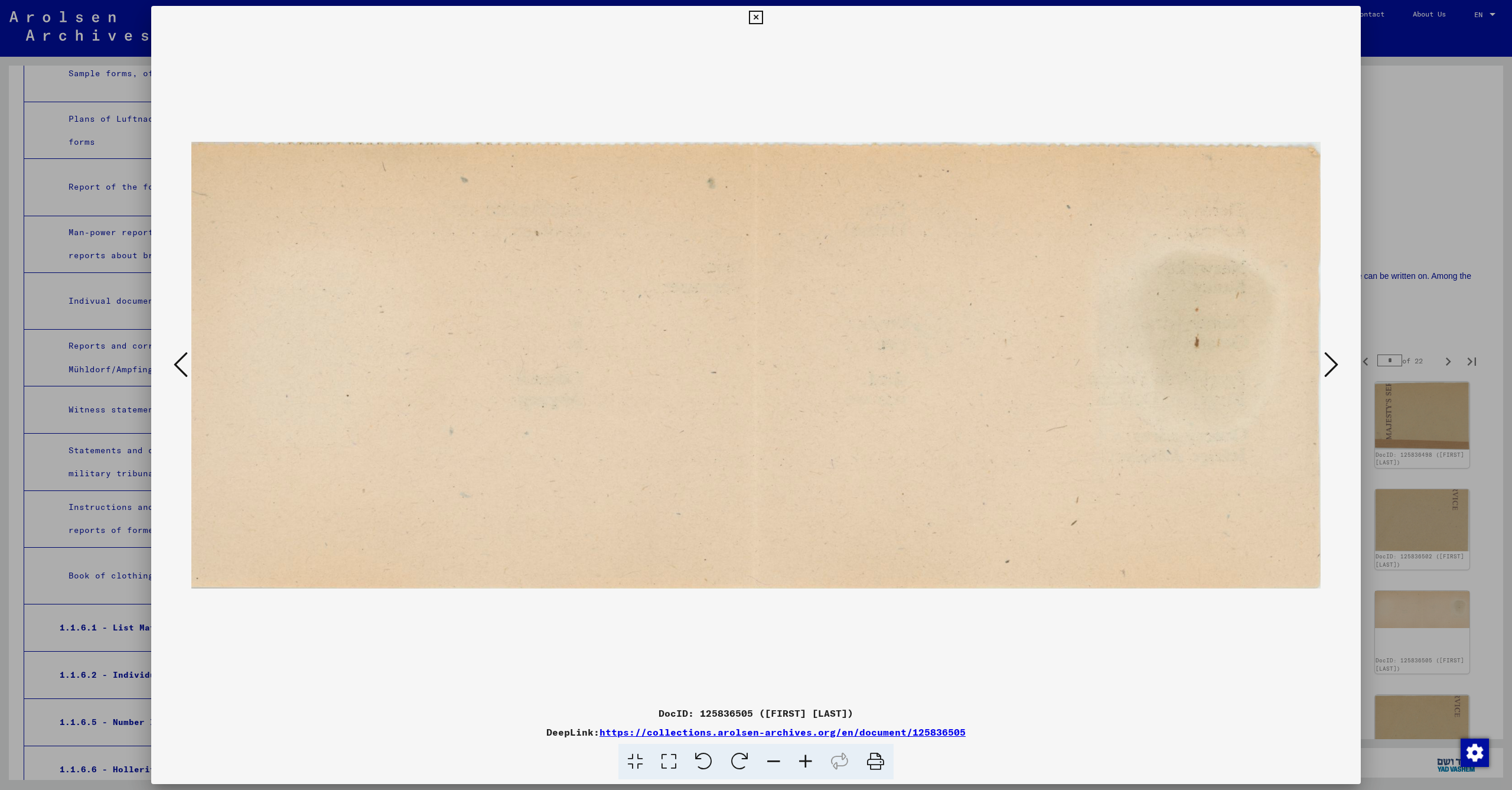 click at bounding box center [1331, 365] 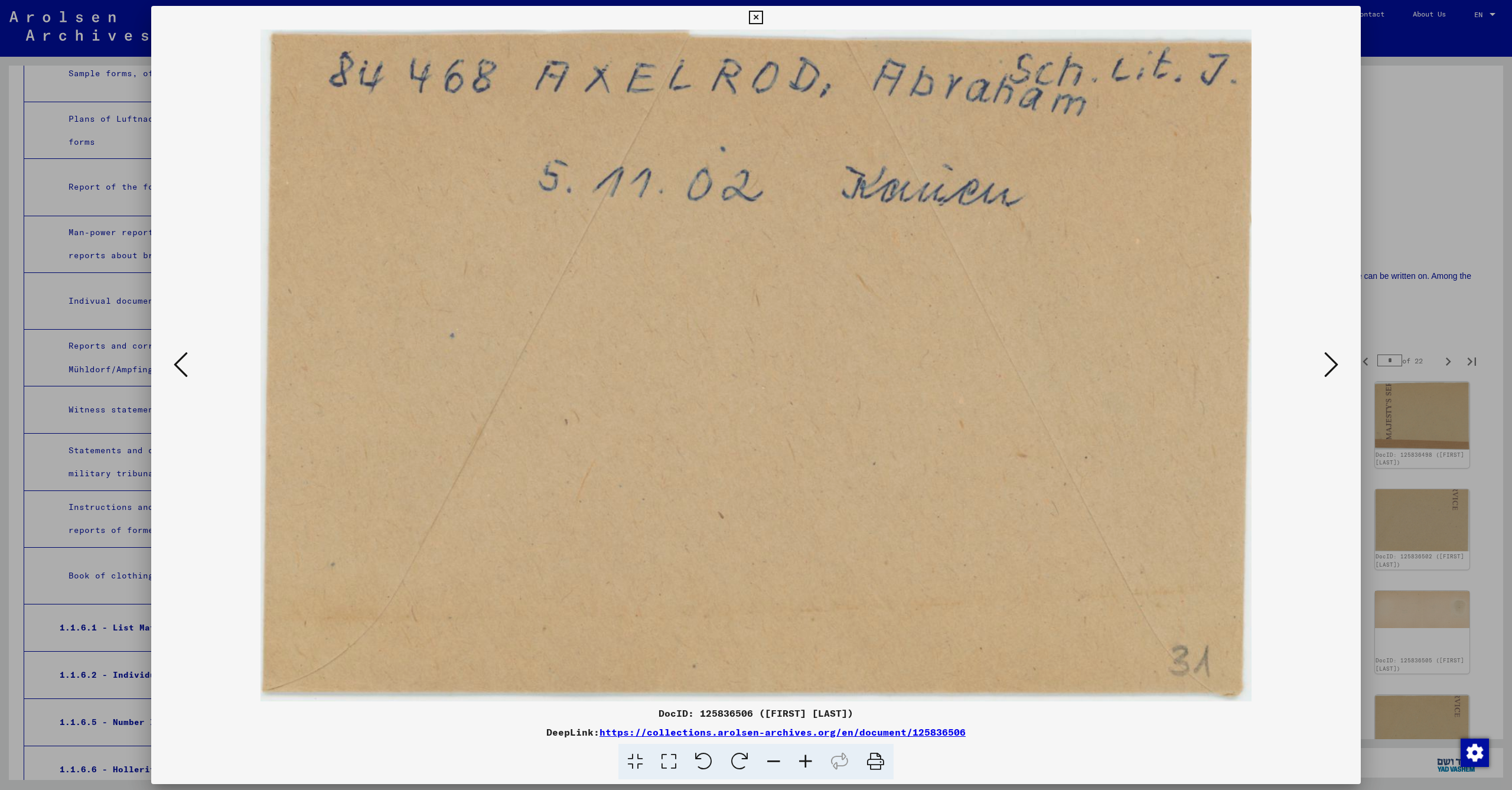click at bounding box center [1331, 365] 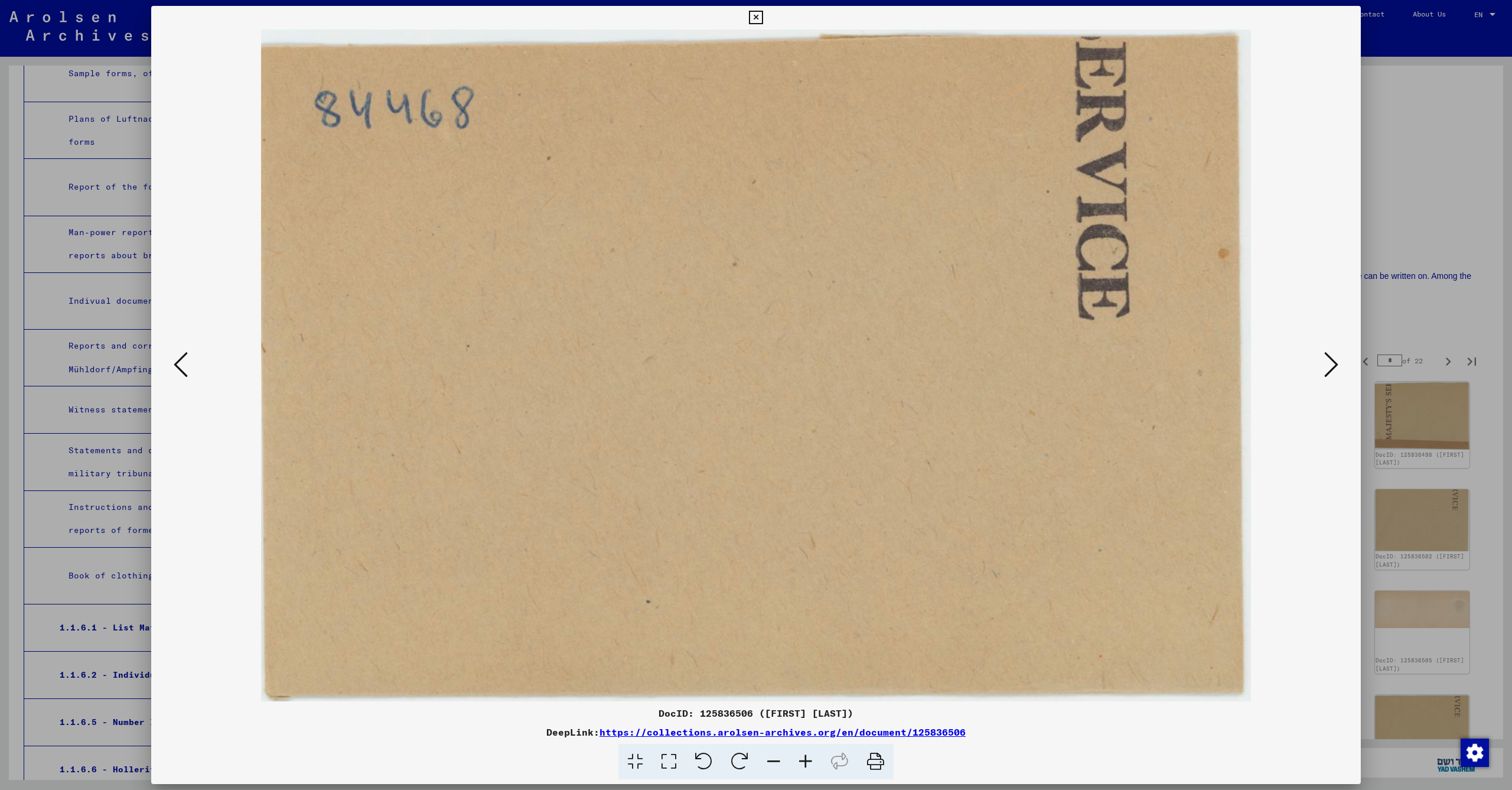 click at bounding box center [1331, 365] 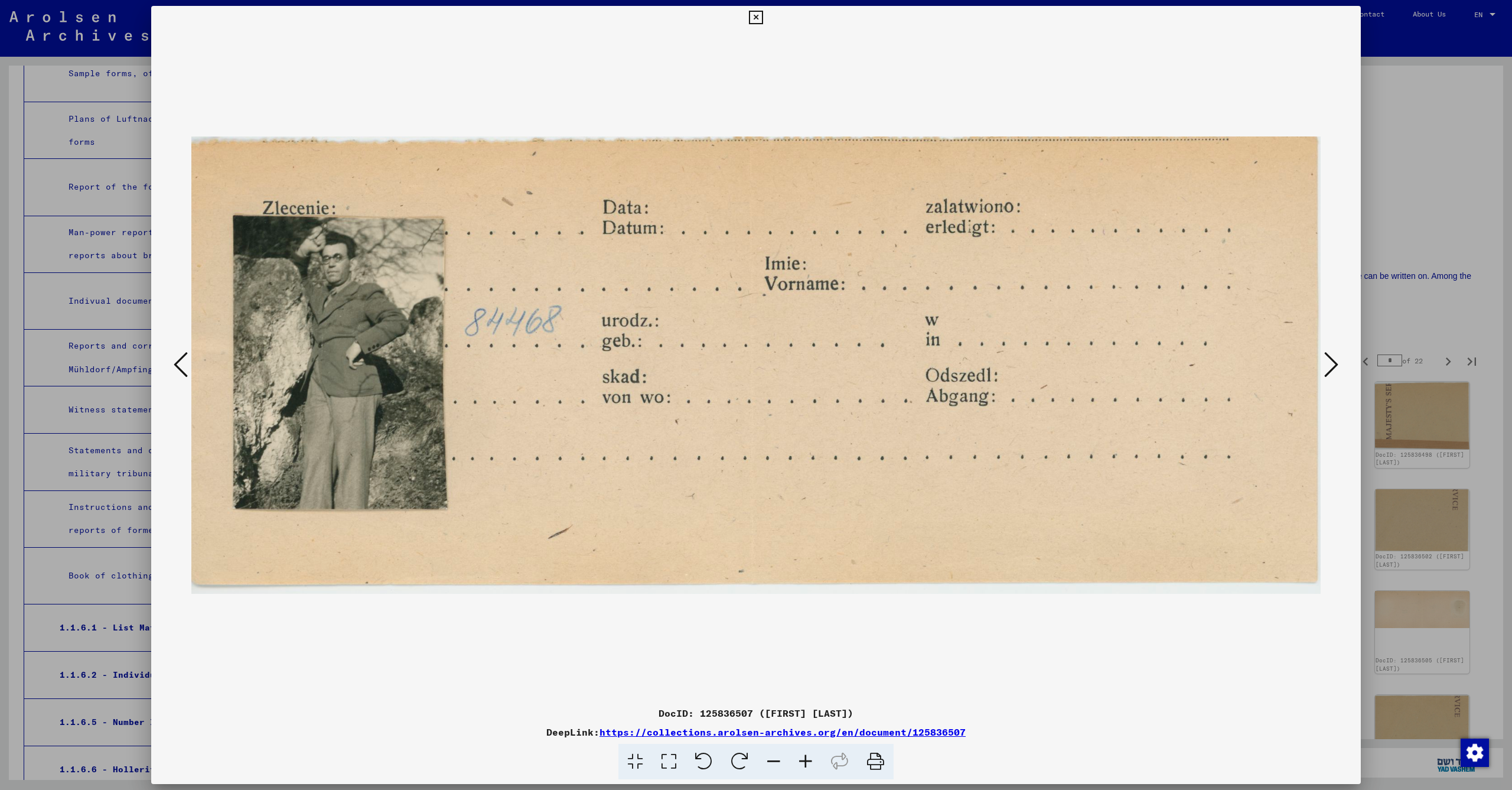 click at bounding box center (1331, 365) 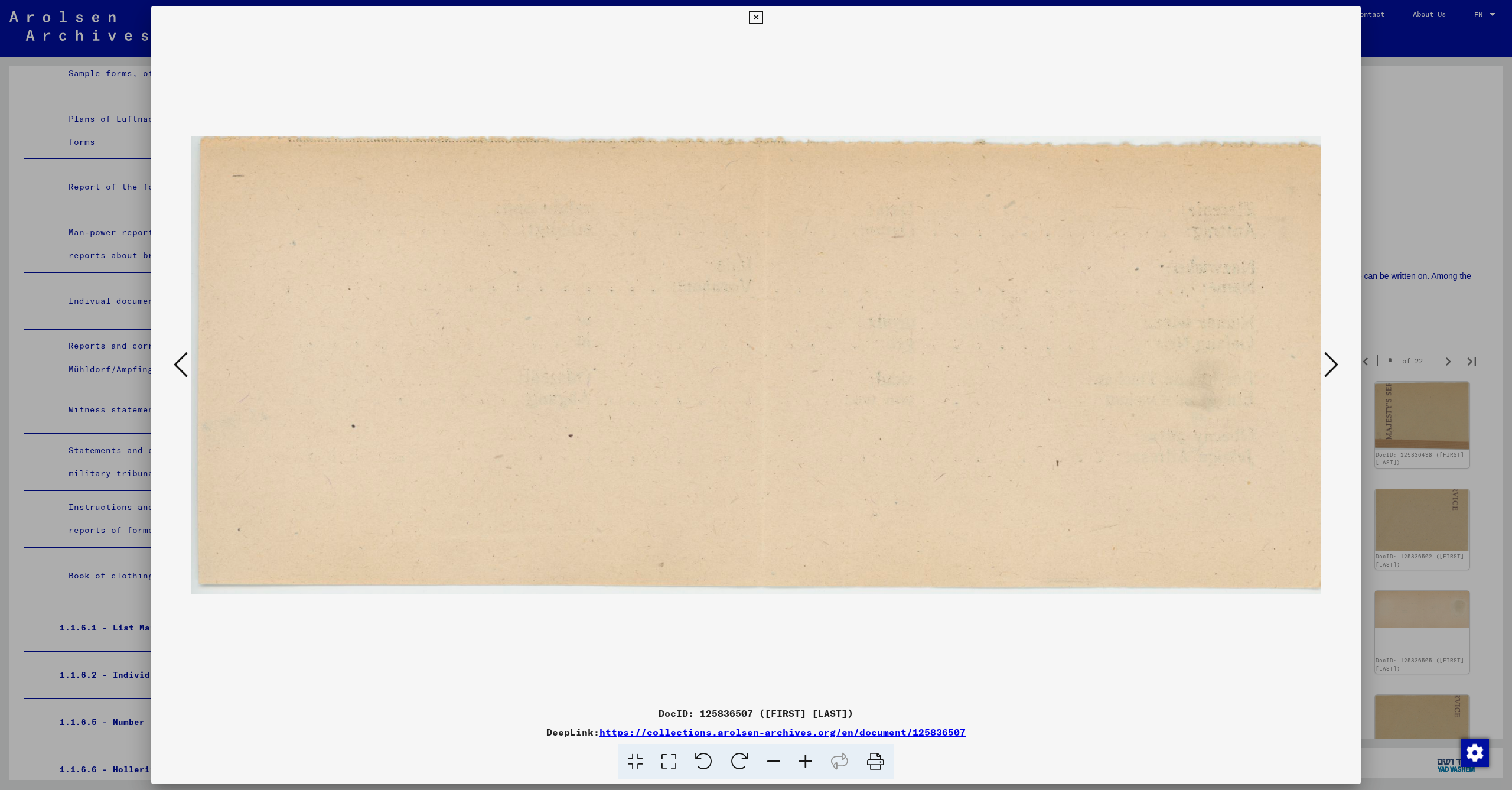 click at bounding box center (1331, 365) 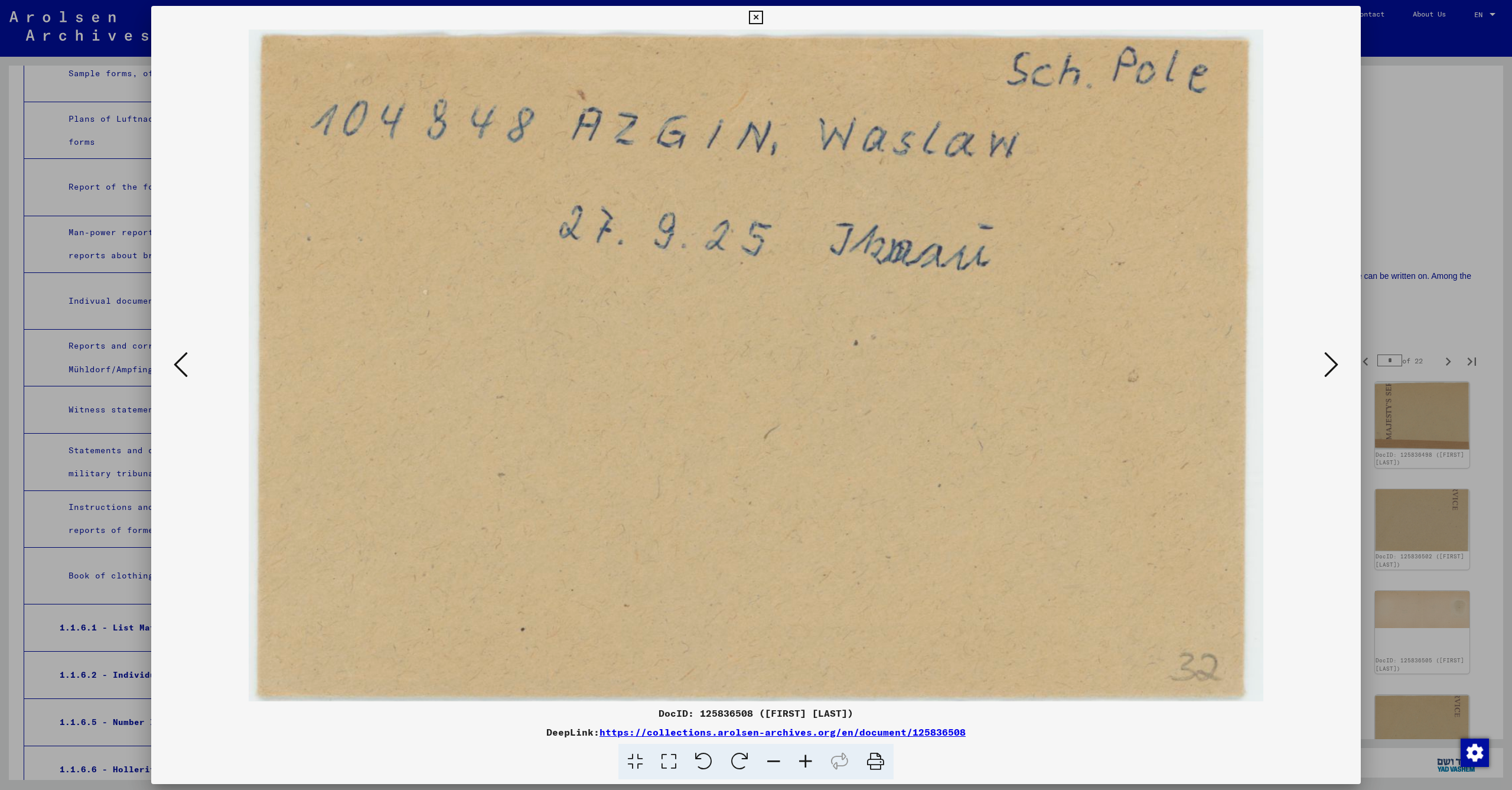 click at bounding box center [1331, 365] 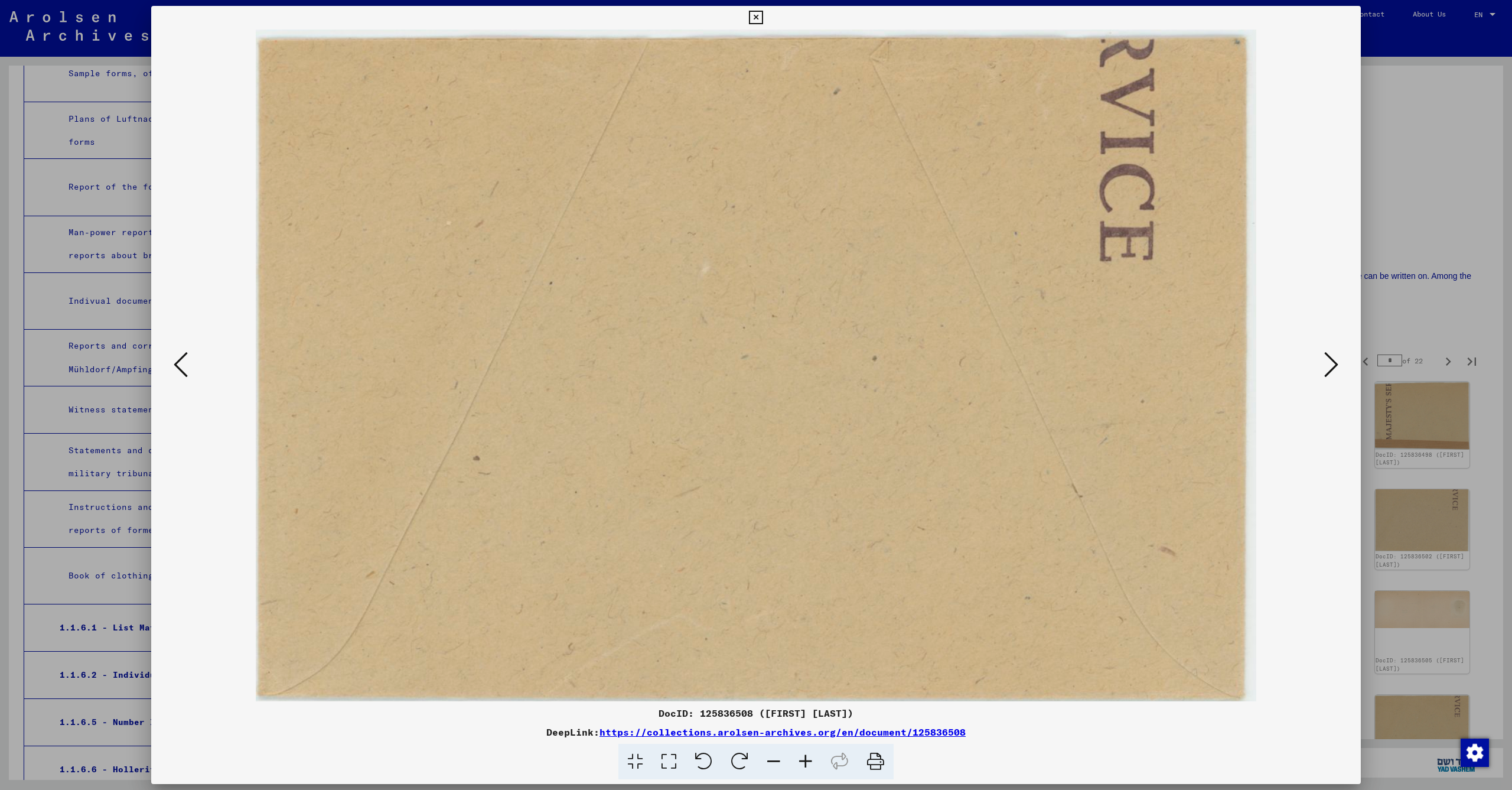 click at bounding box center (1331, 365) 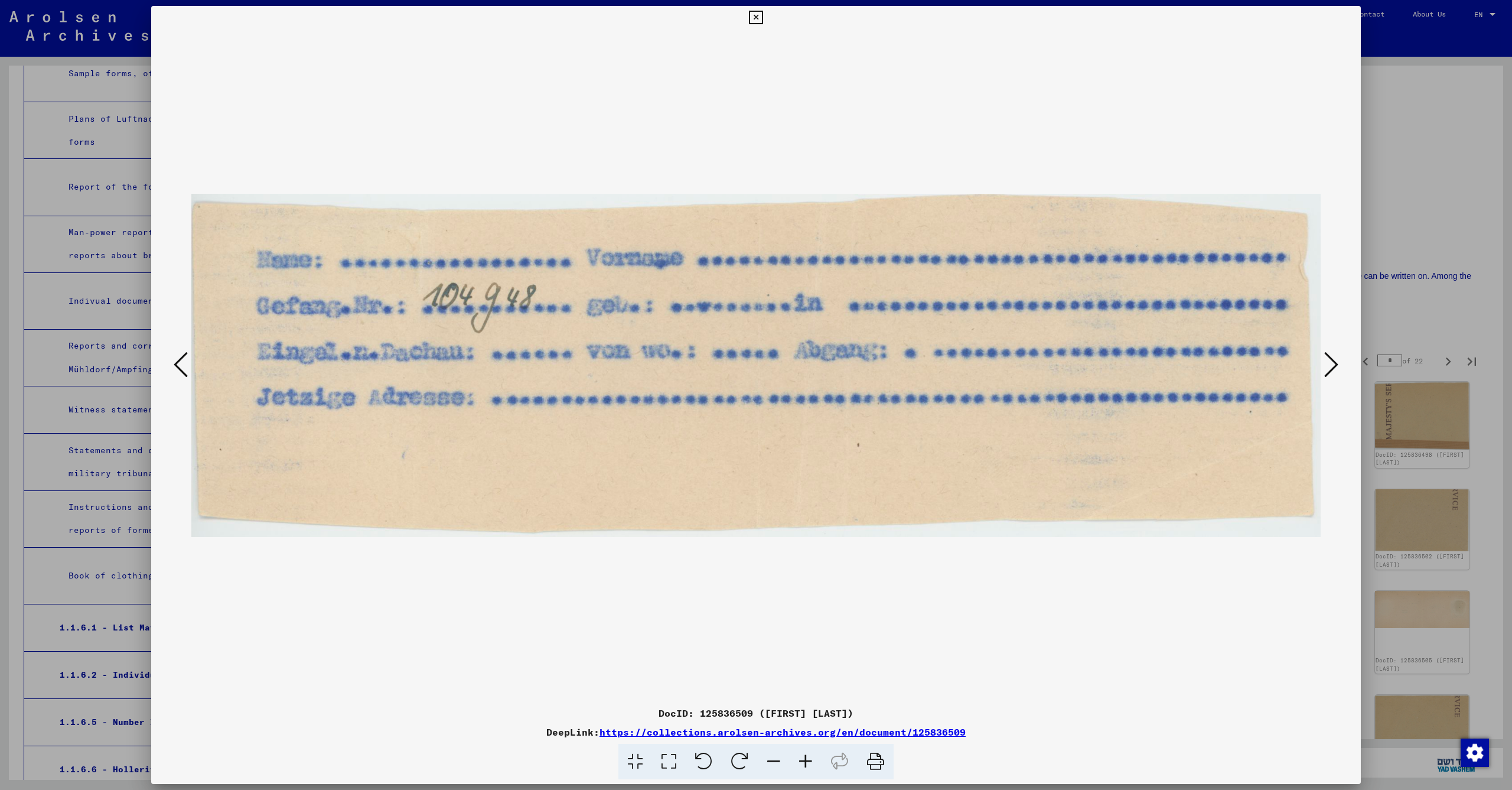 click at bounding box center [1331, 365] 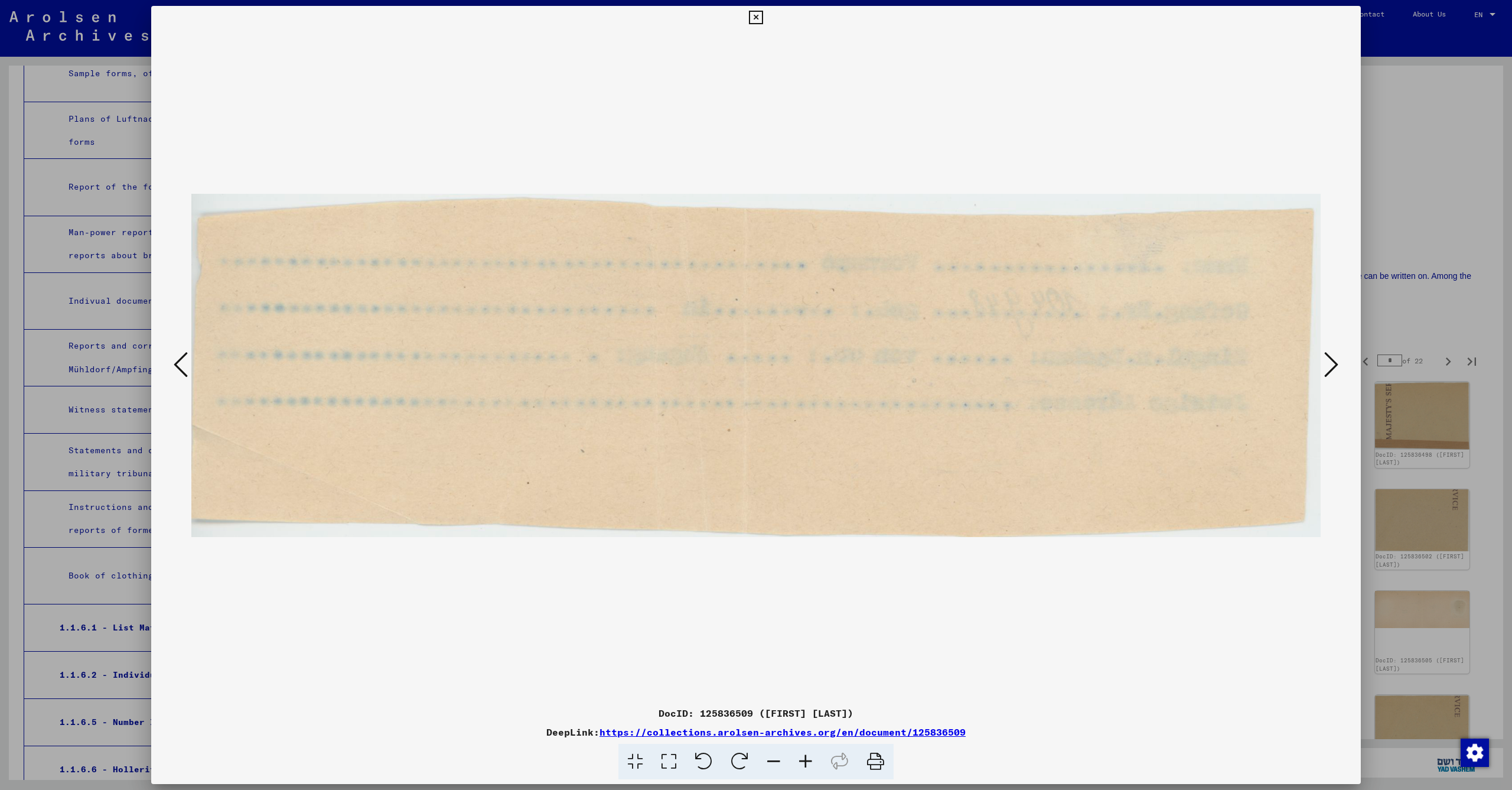 click at bounding box center (1331, 365) 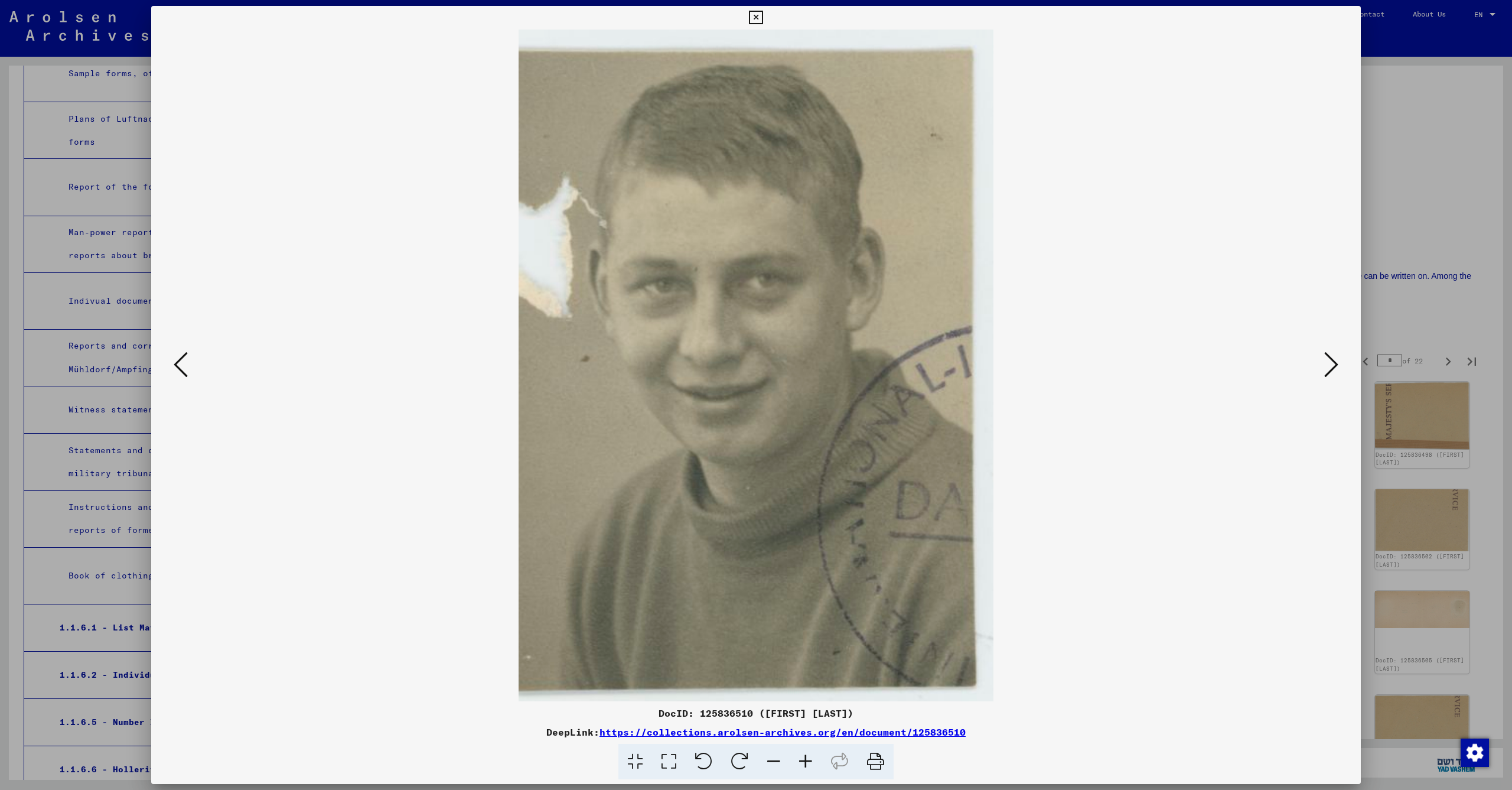 click at bounding box center [1331, 365] 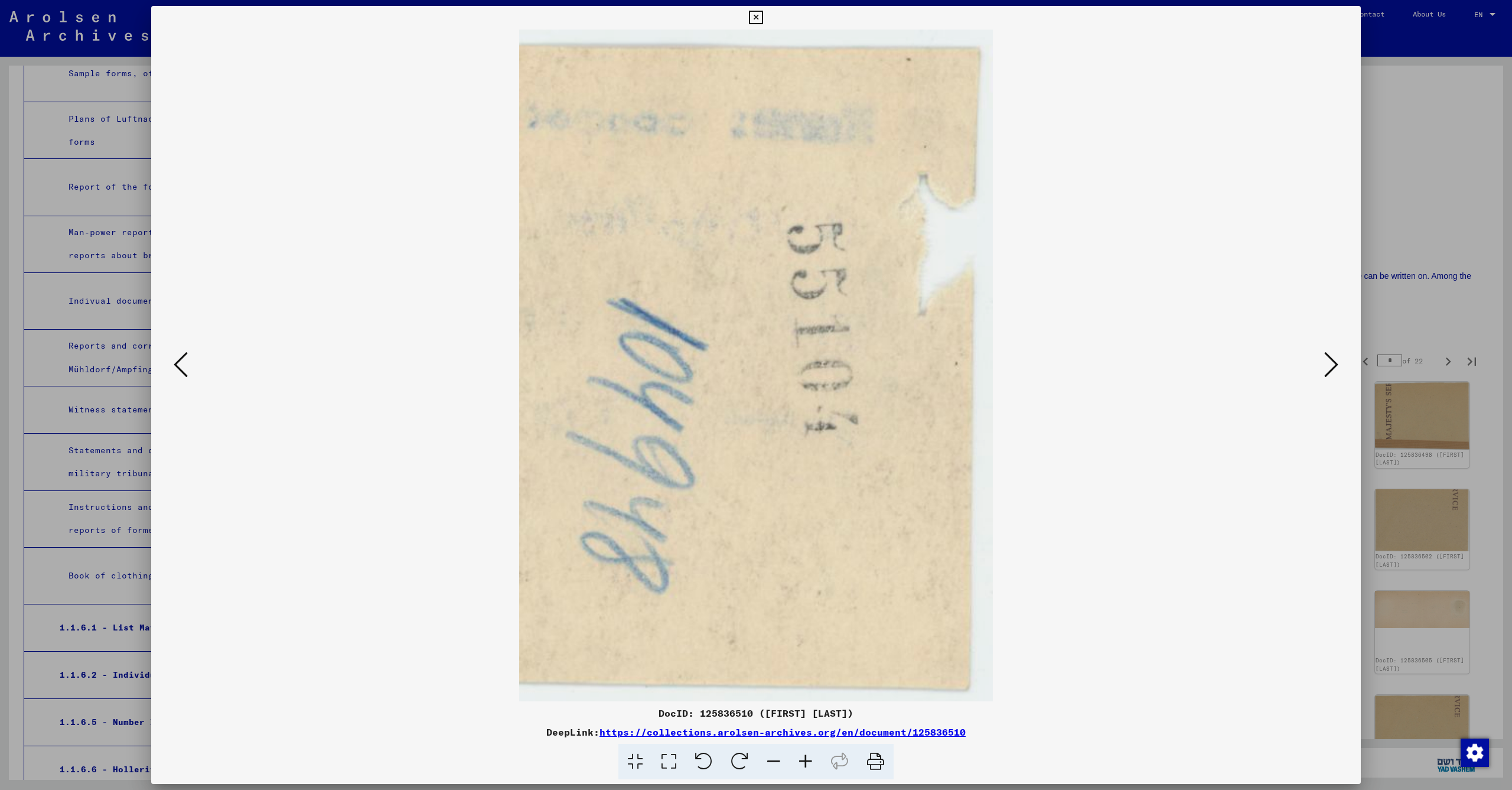 click at bounding box center (1331, 365) 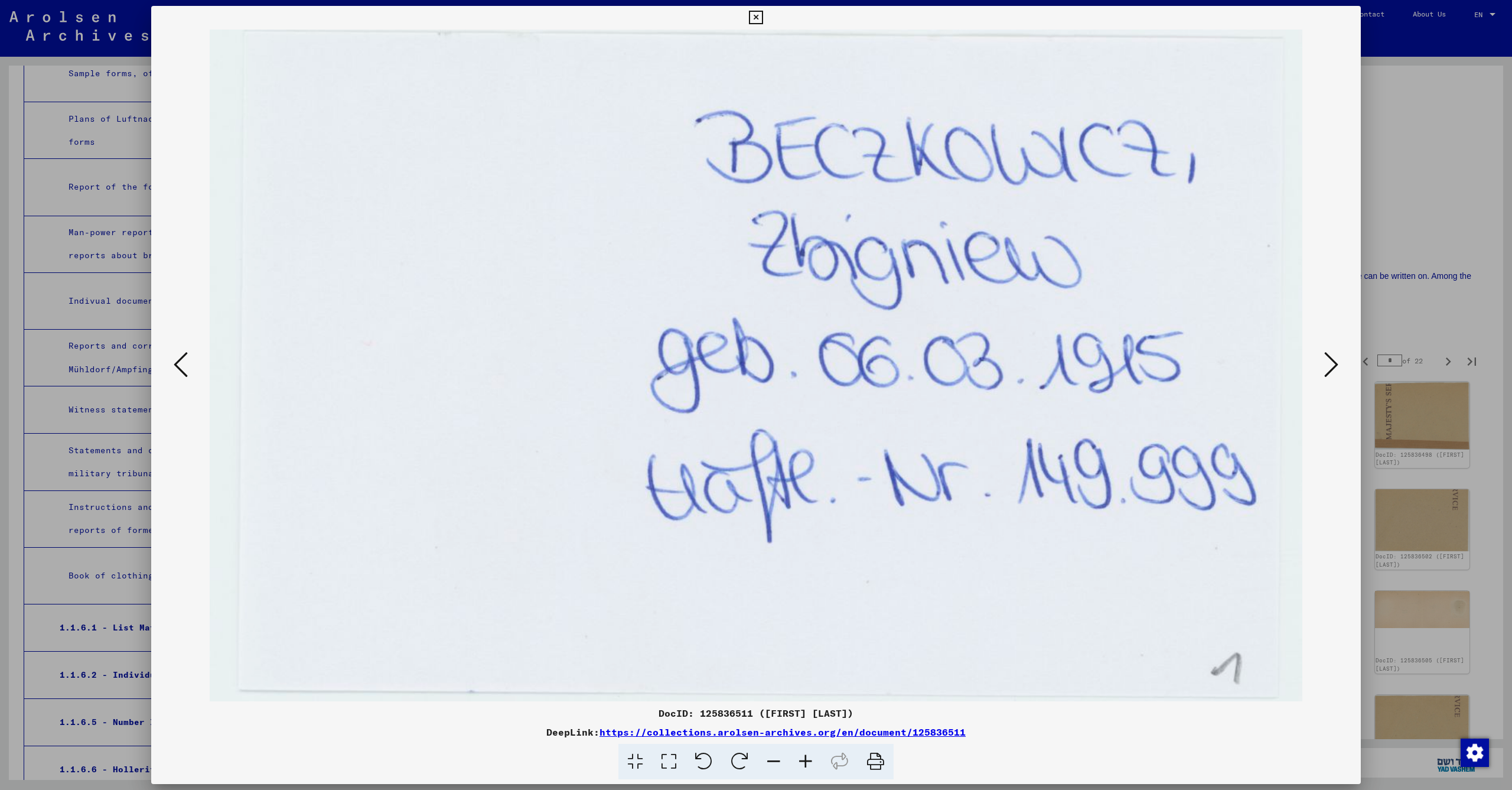 click at bounding box center [1331, 365] 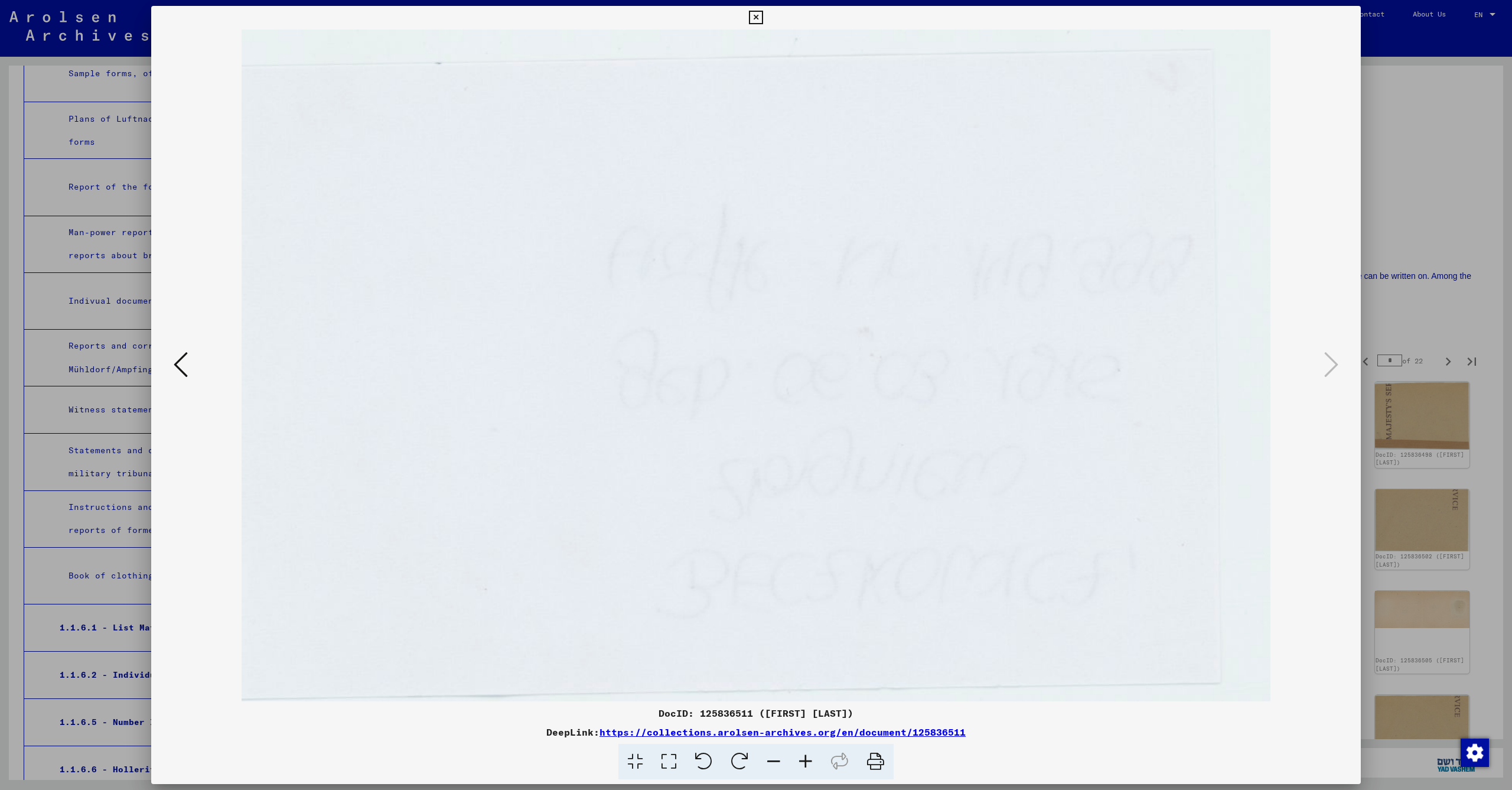click at bounding box center [755, 18] 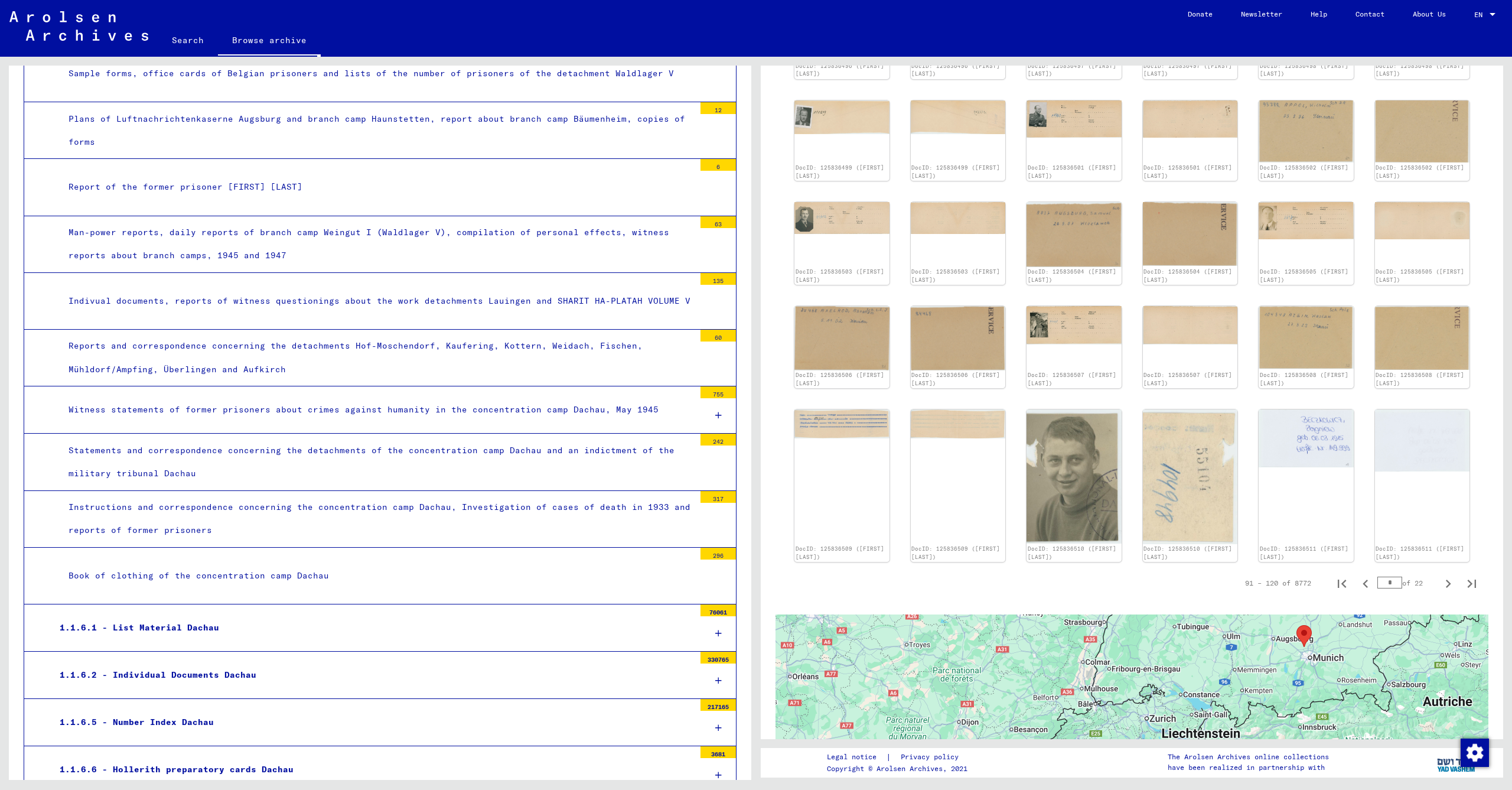 scroll, scrollTop: 632, scrollLeft: 0, axis: vertical 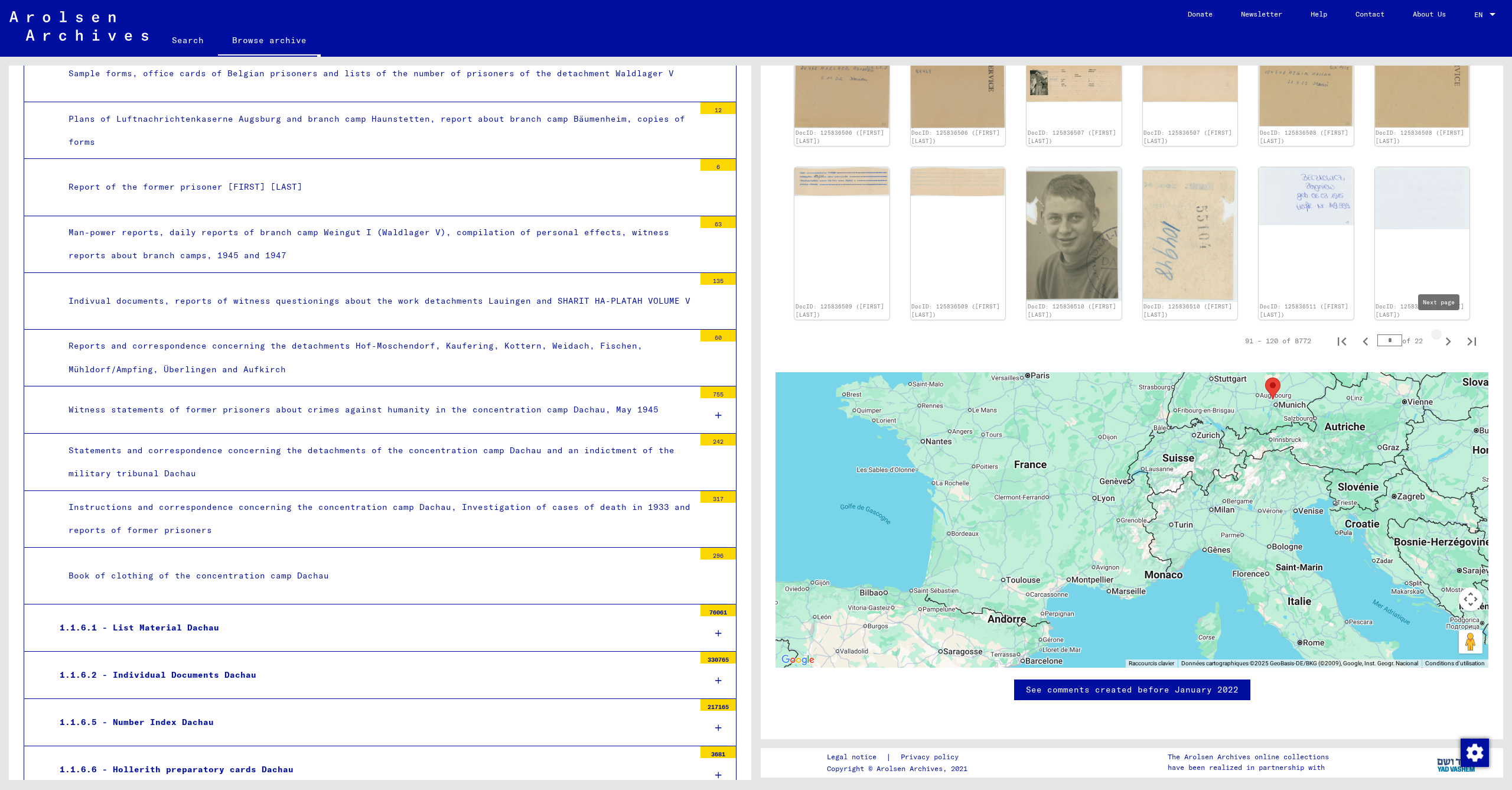 click 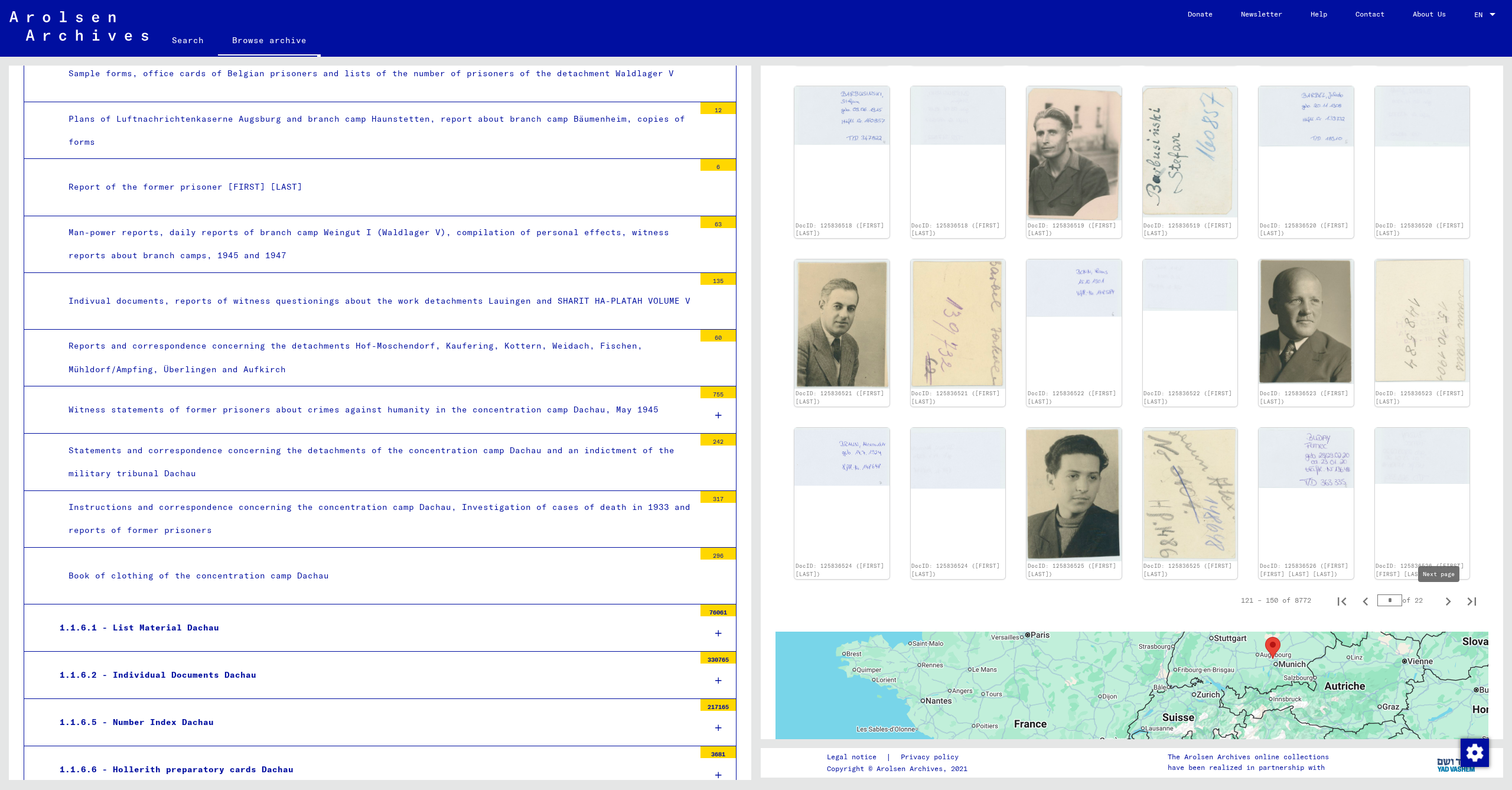 click 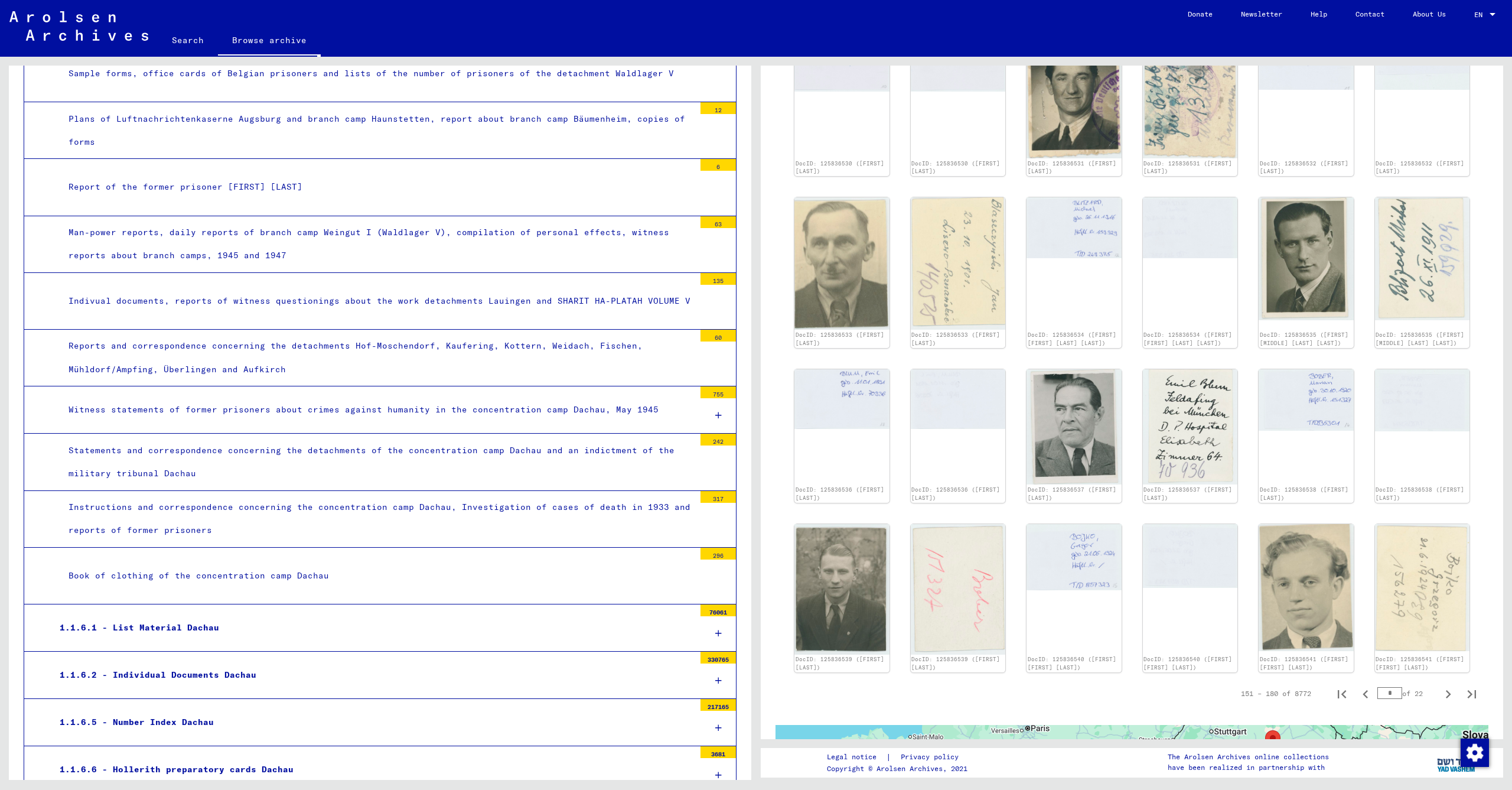 scroll, scrollTop: 602, scrollLeft: 0, axis: vertical 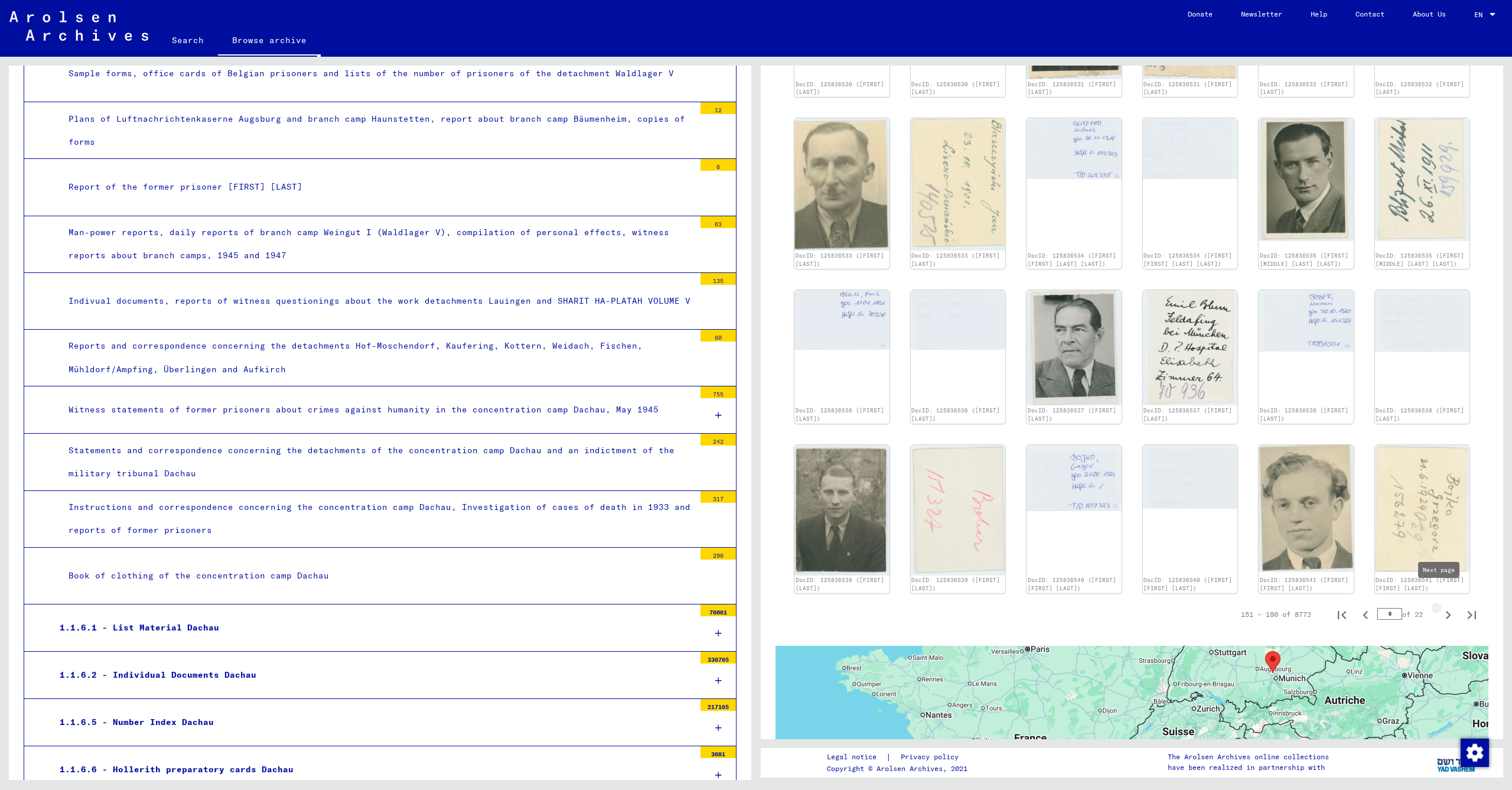 click 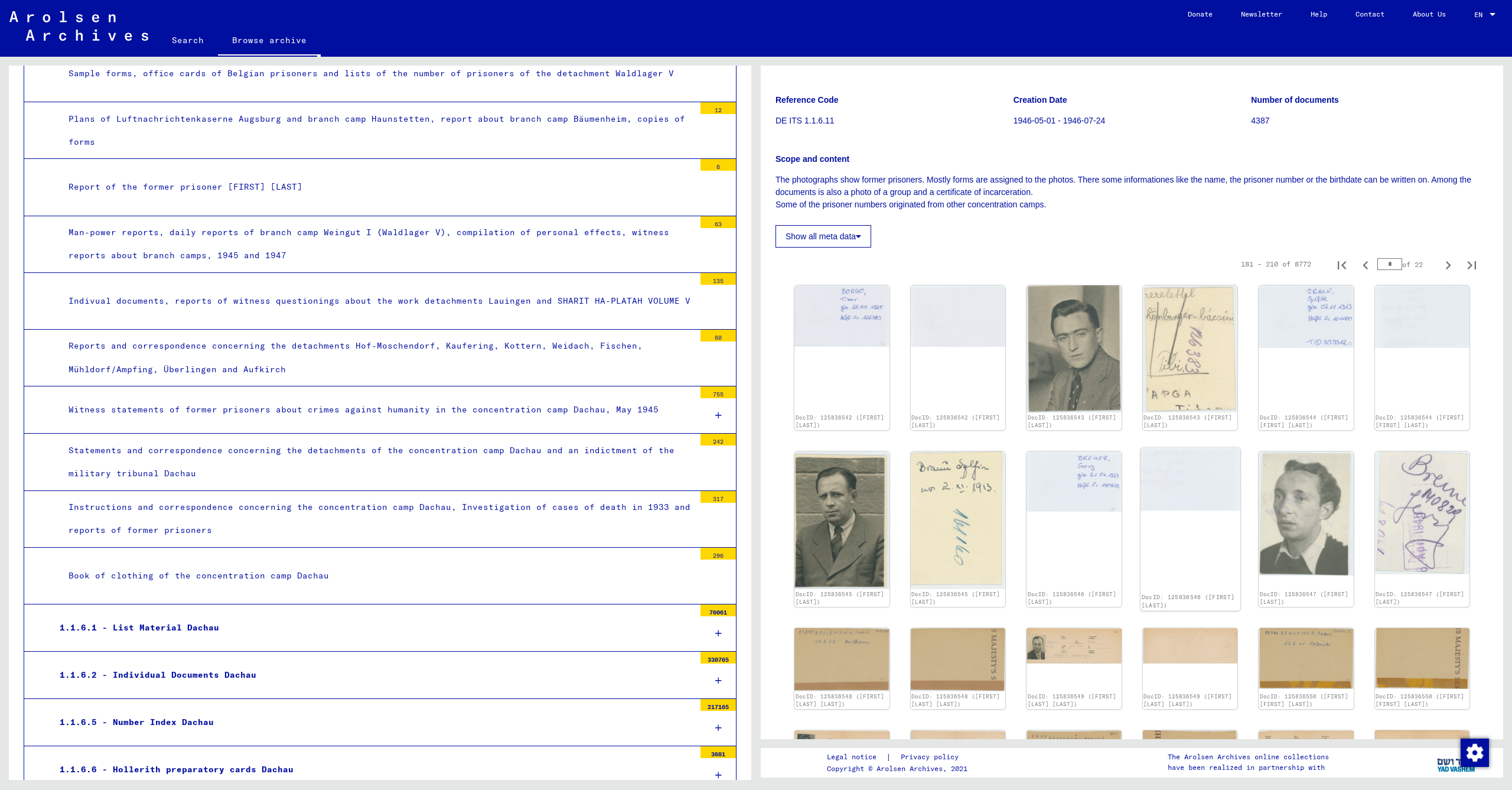 scroll, scrollTop: 269, scrollLeft: 0, axis: vertical 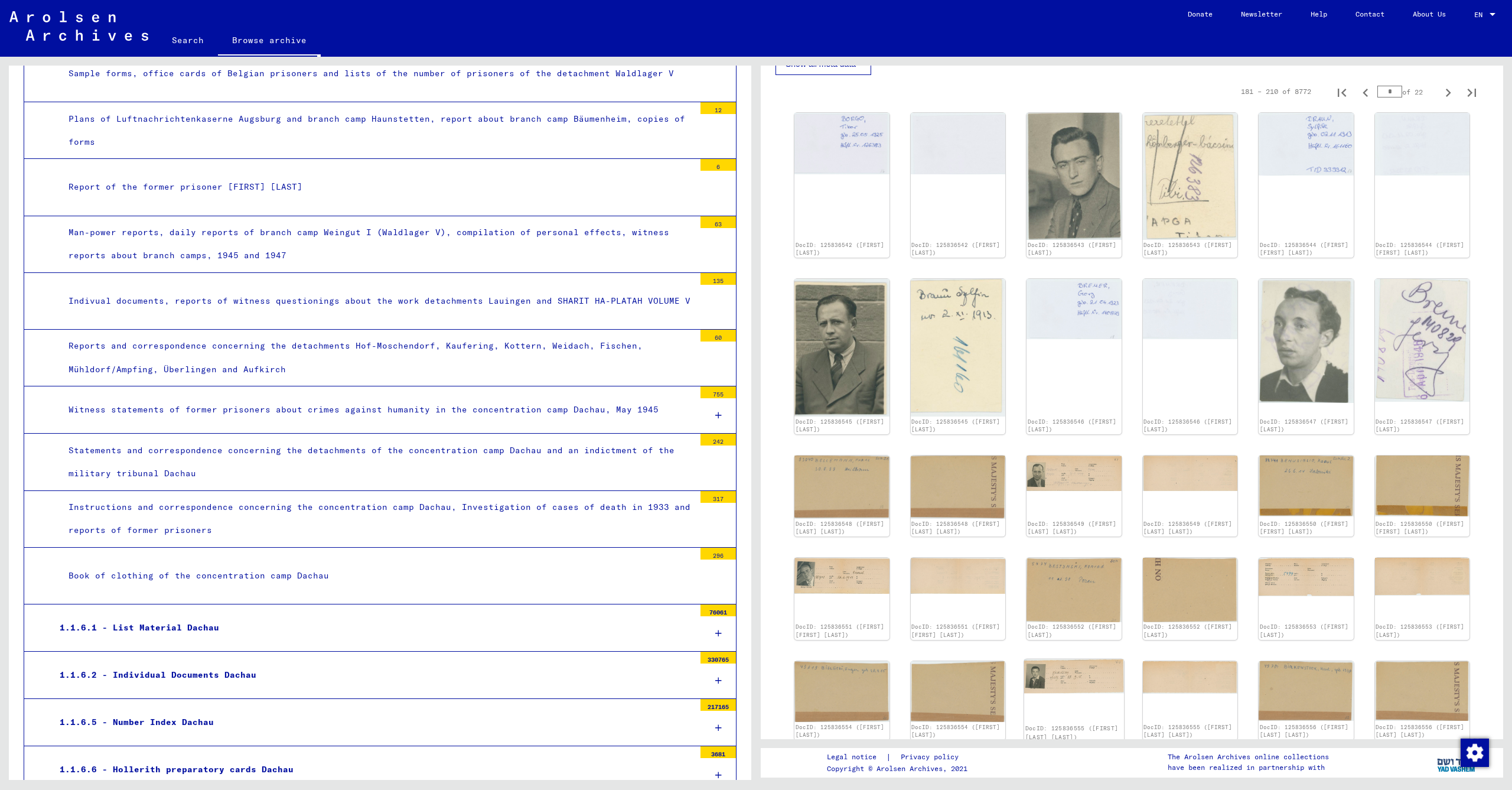 click on "DocID: 125836555 ([FIRST] [LAST] [LAST])" 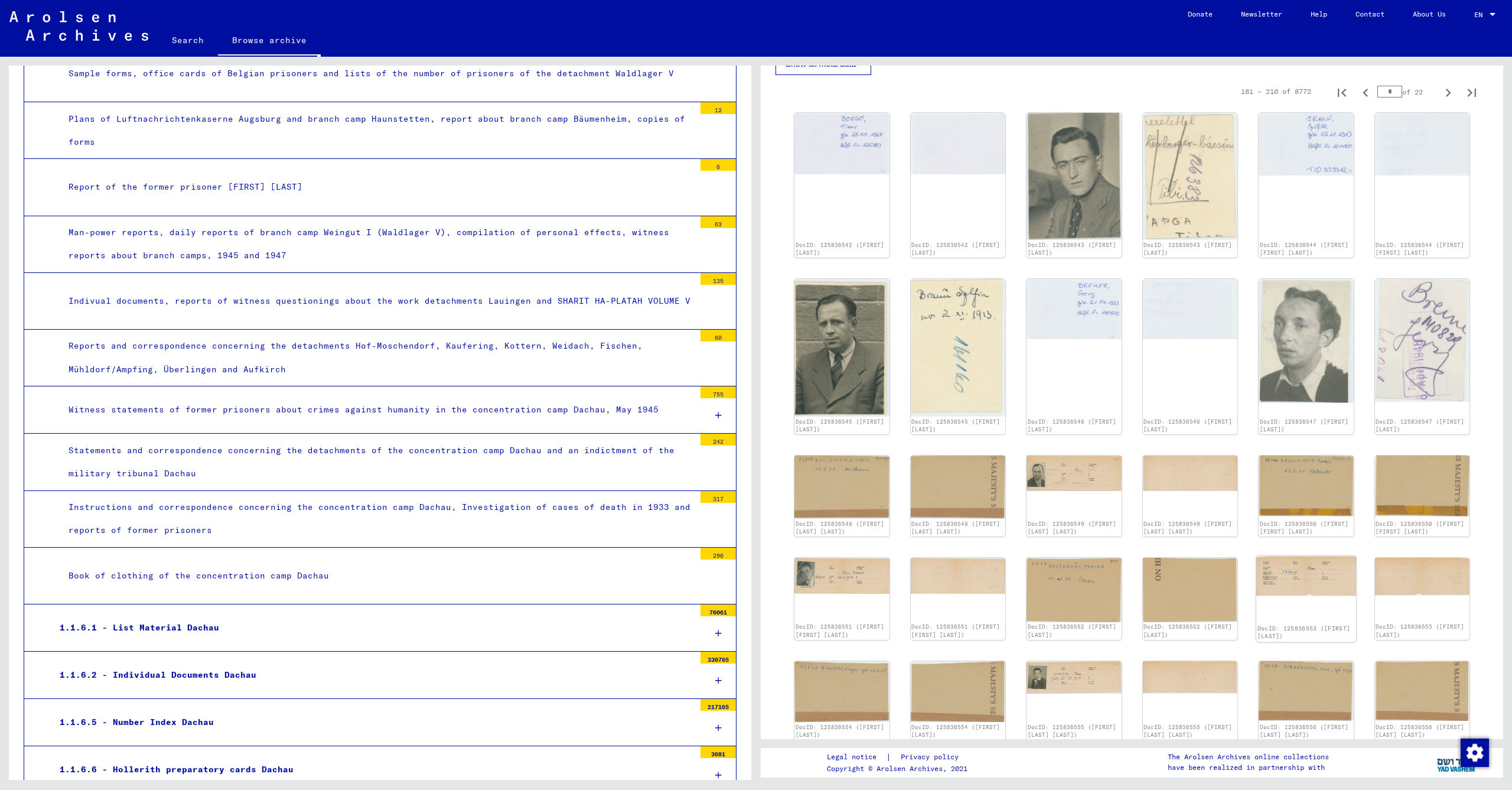 scroll, scrollTop: 480, scrollLeft: 0, axis: vertical 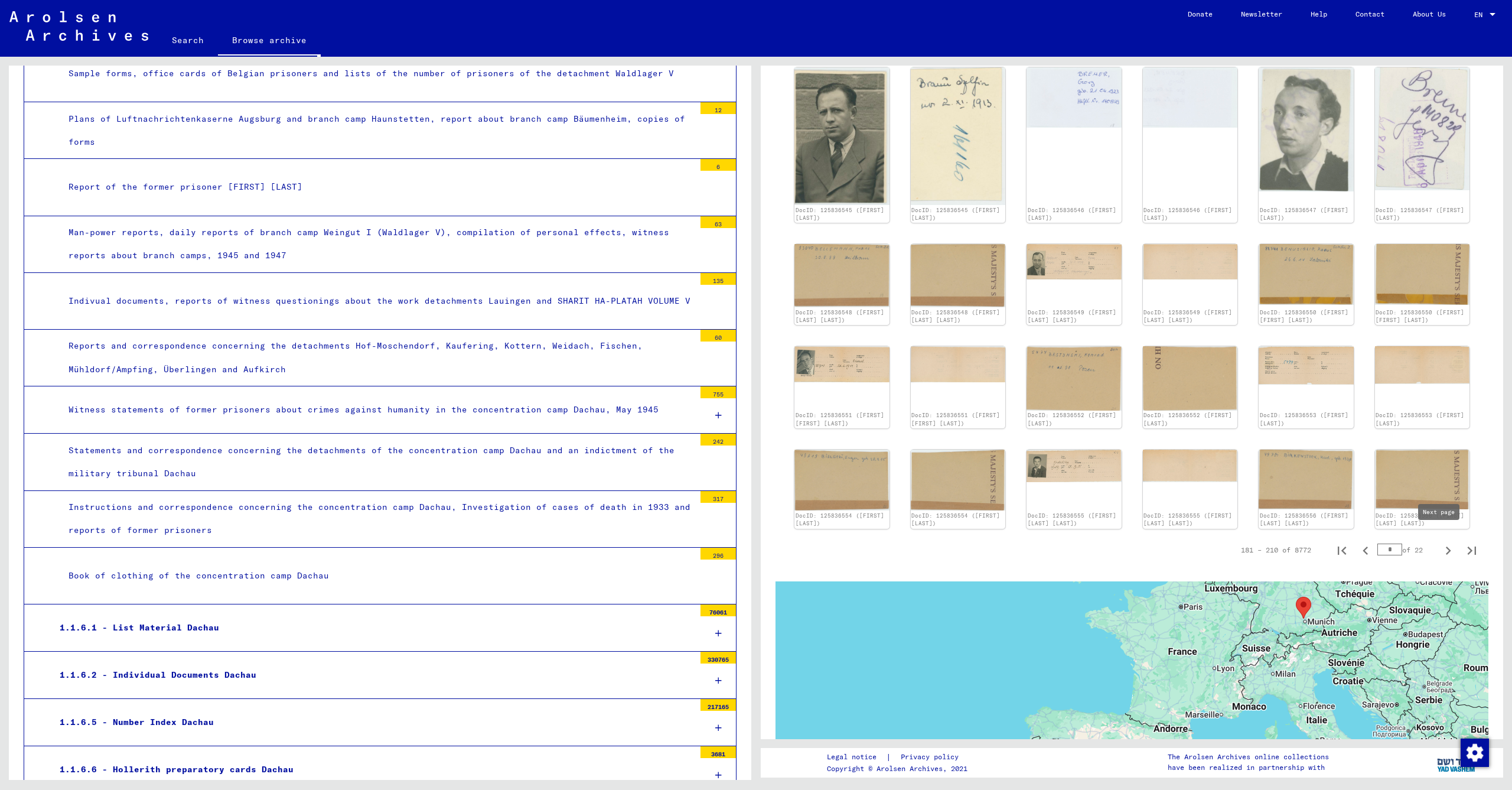 click 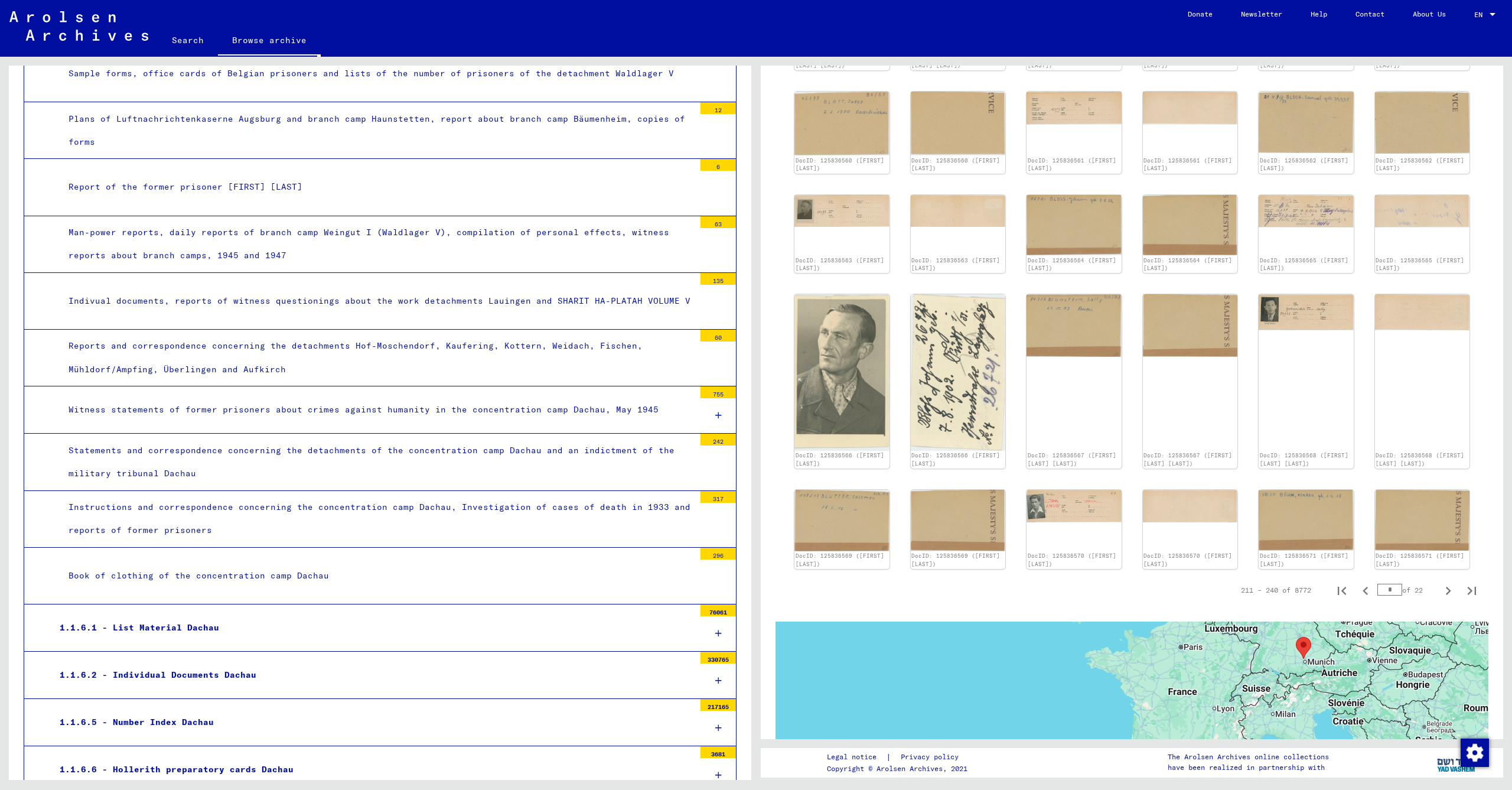 scroll, scrollTop: 463, scrollLeft: 0, axis: vertical 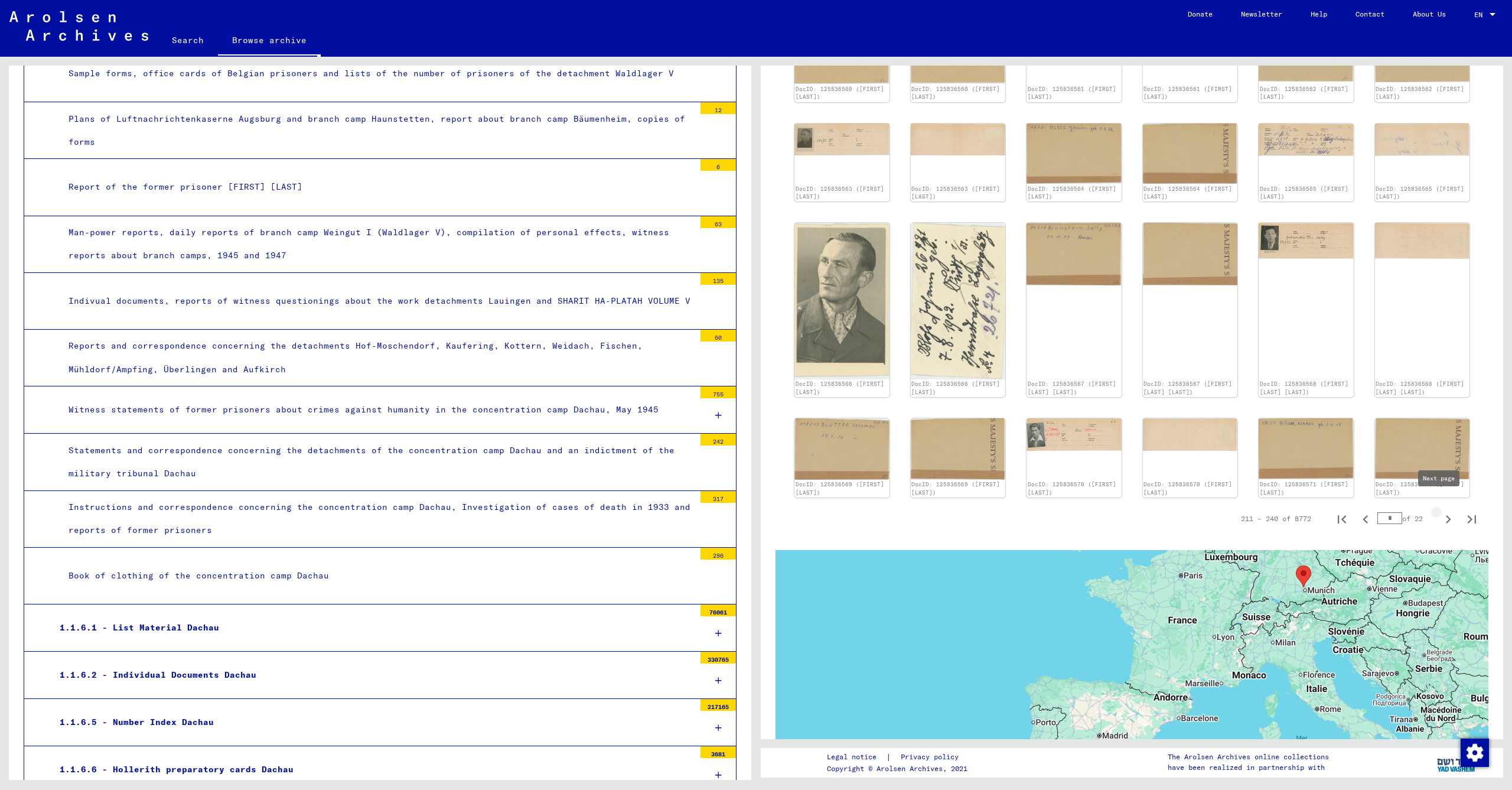 click 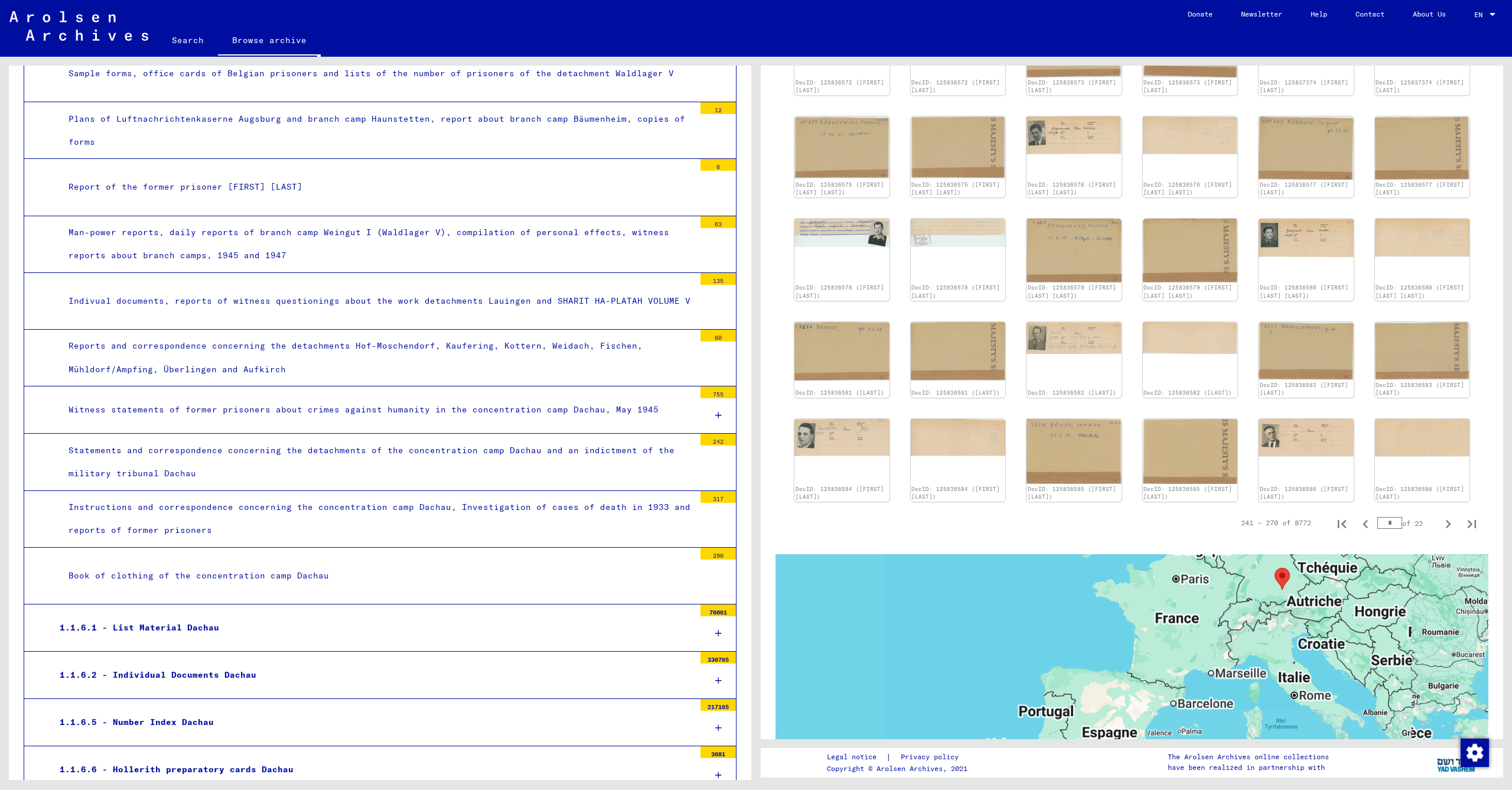 scroll, scrollTop: 497, scrollLeft: 0, axis: vertical 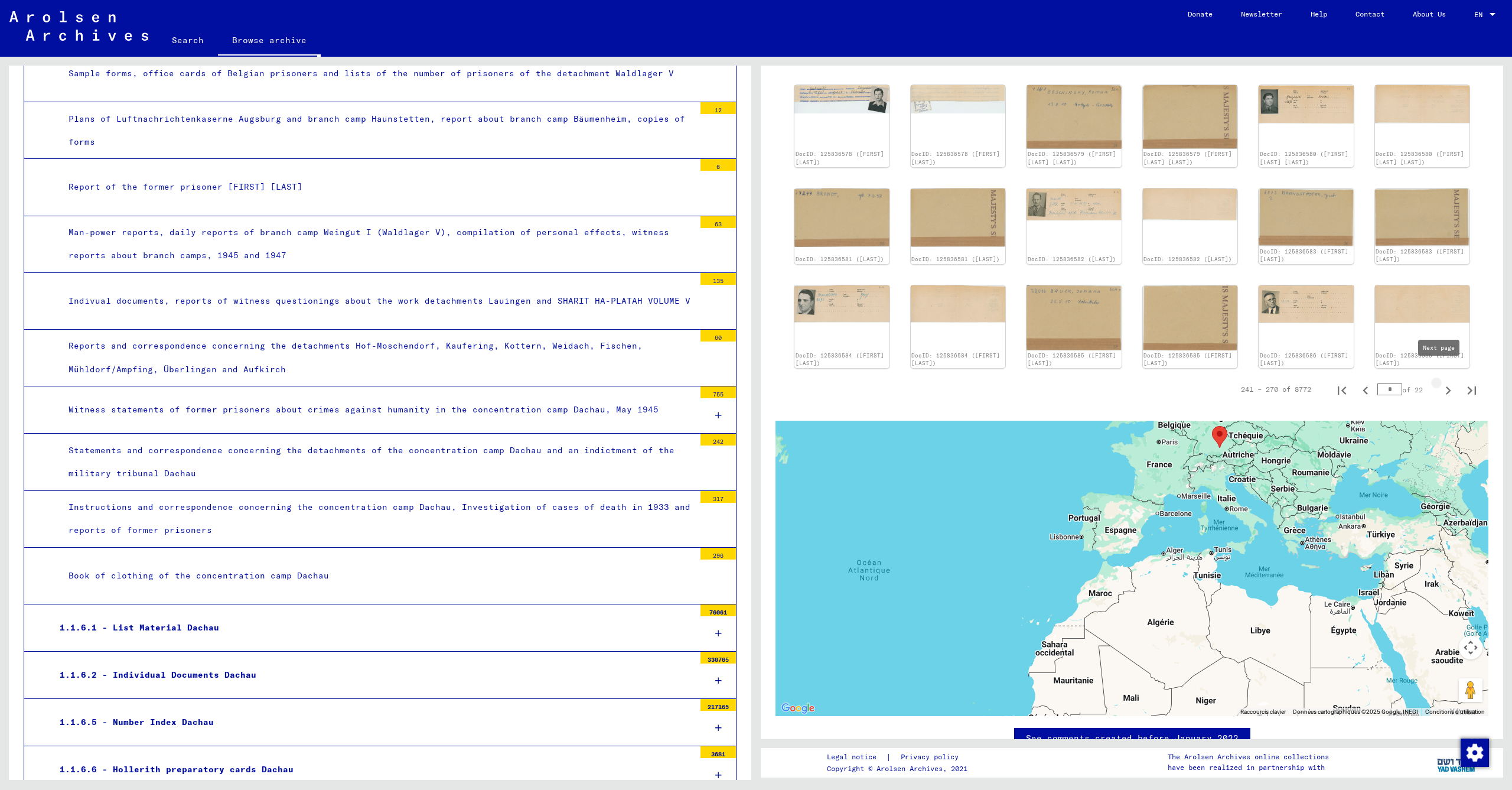 click 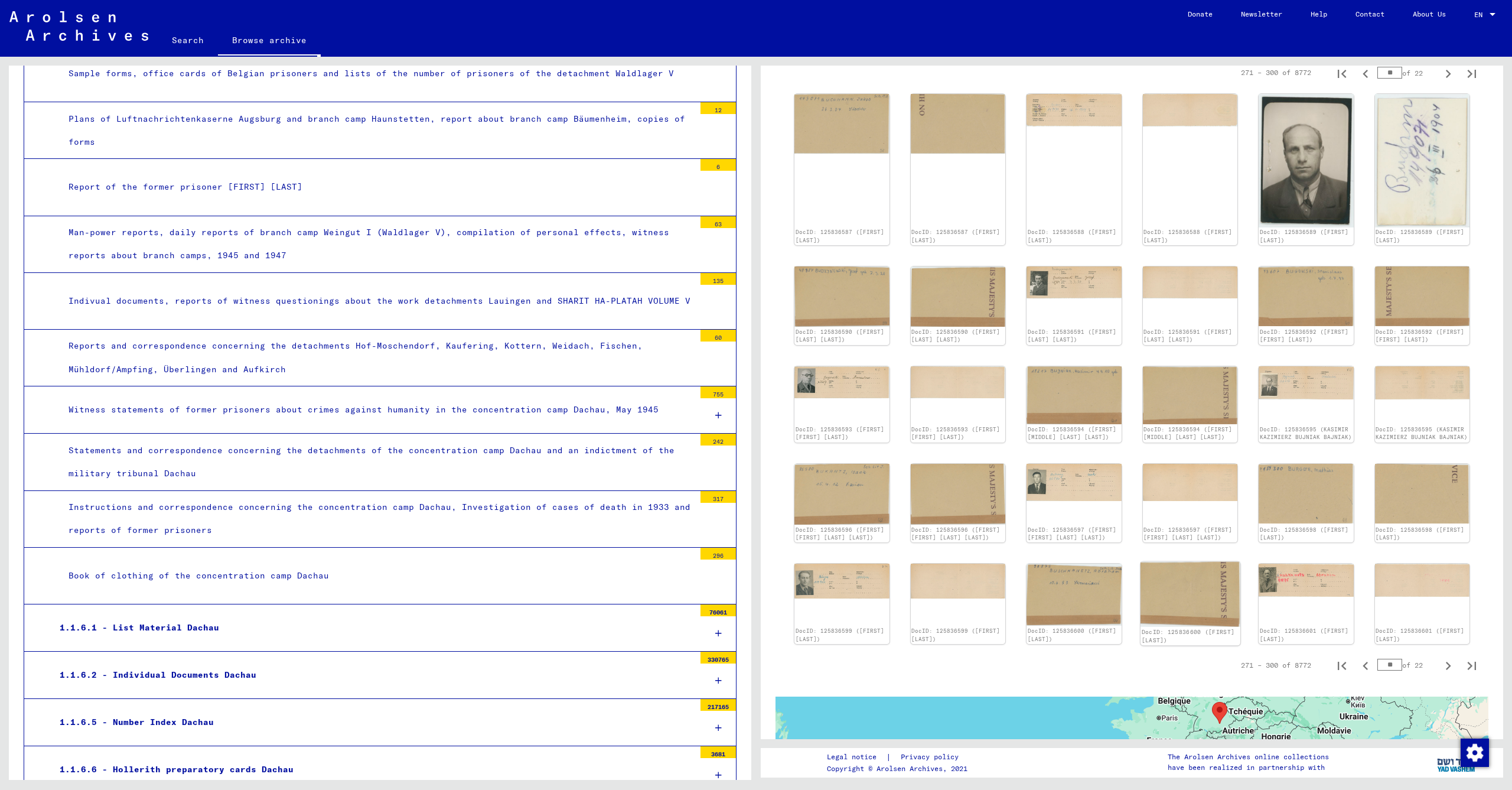 scroll, scrollTop: 329, scrollLeft: 0, axis: vertical 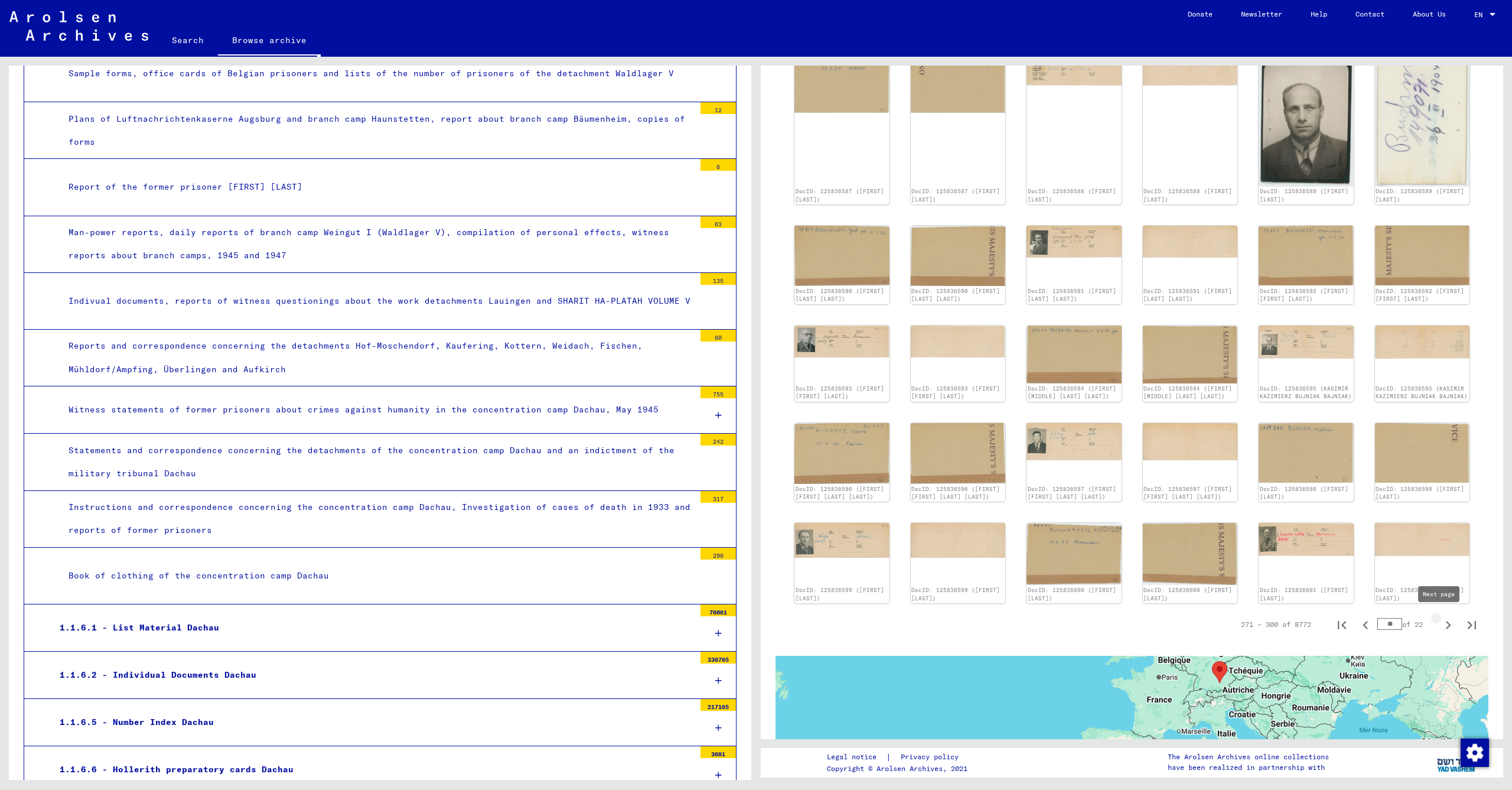click 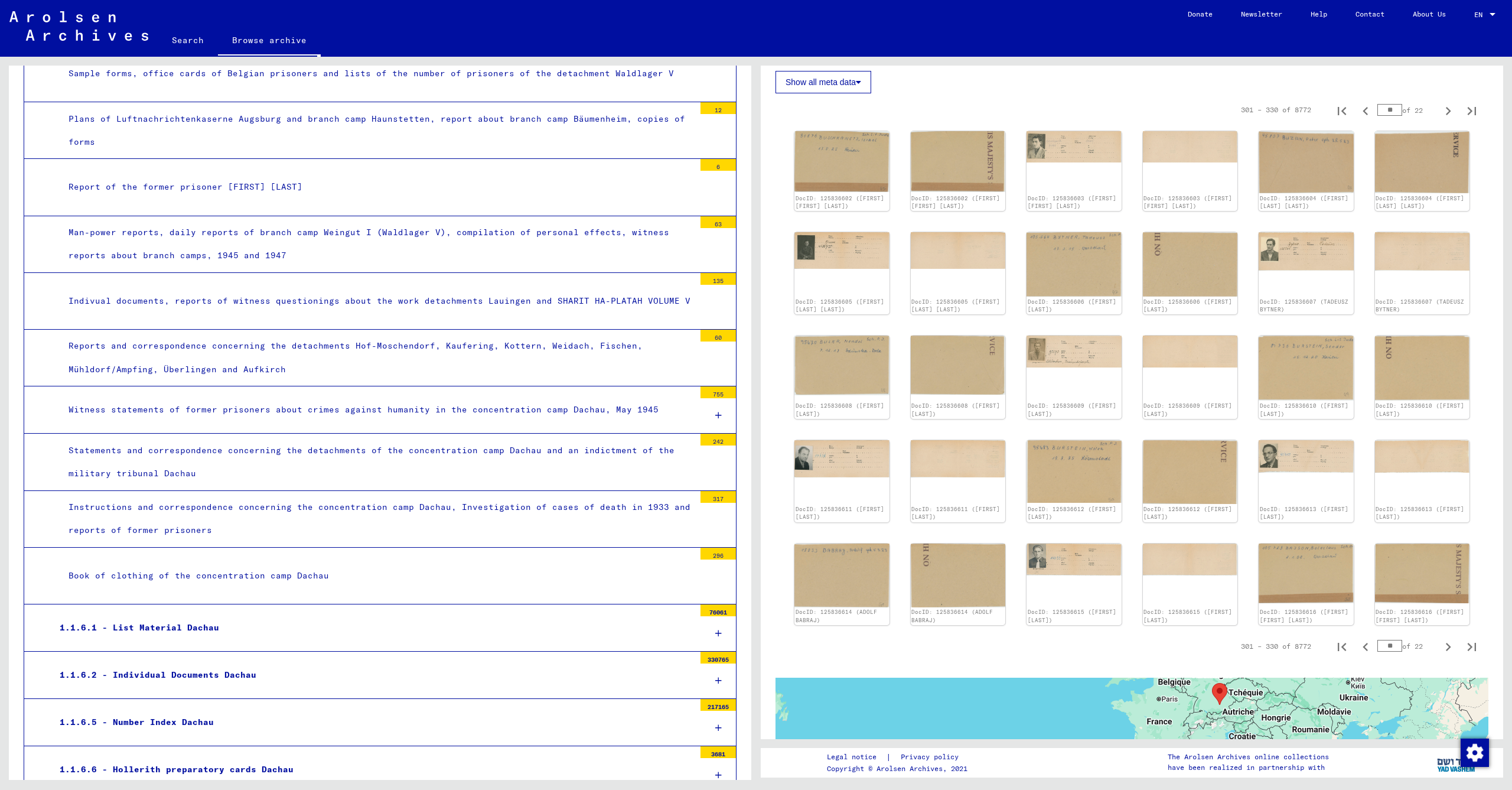 scroll, scrollTop: 241, scrollLeft: 0, axis: vertical 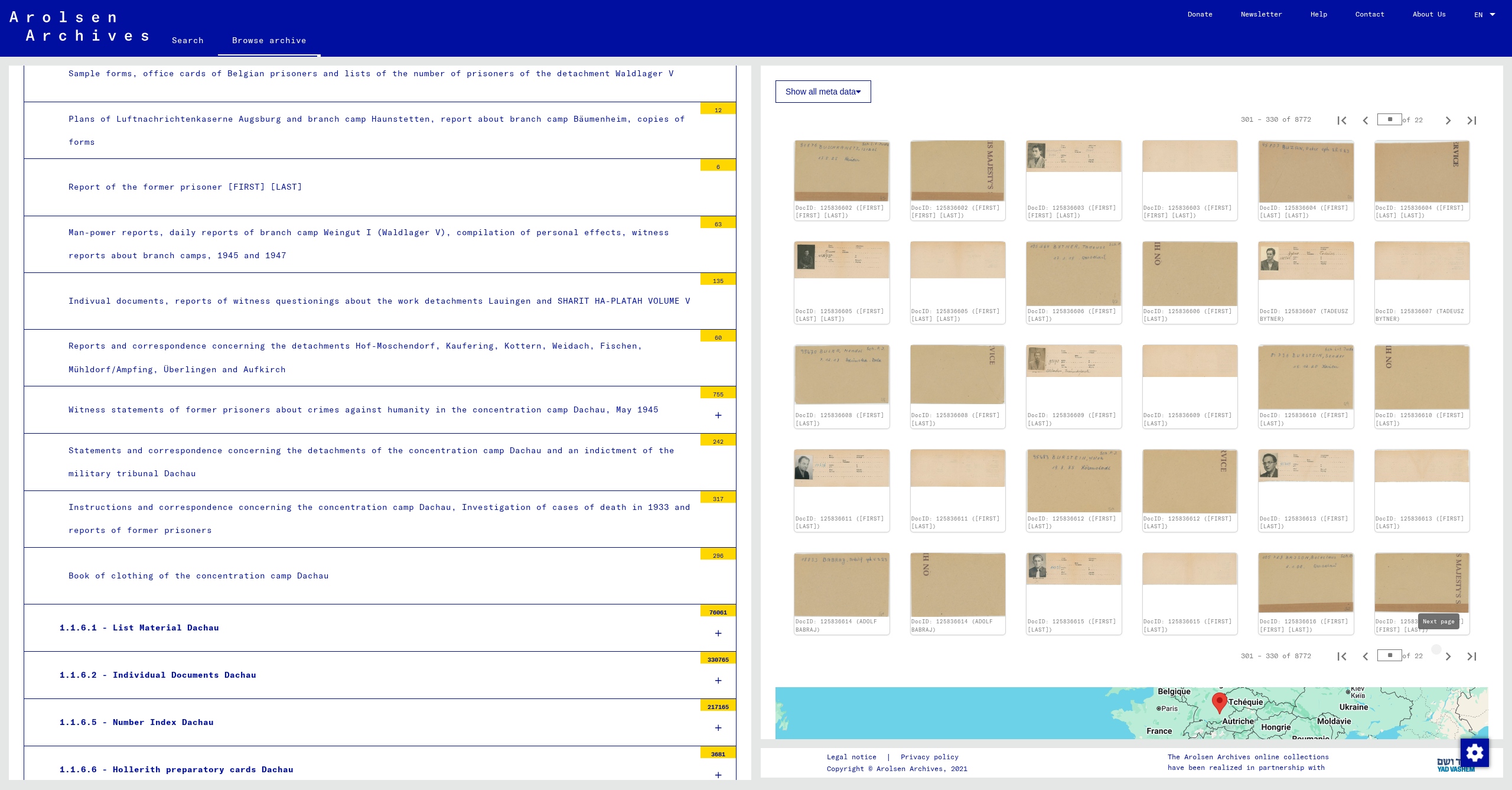 click 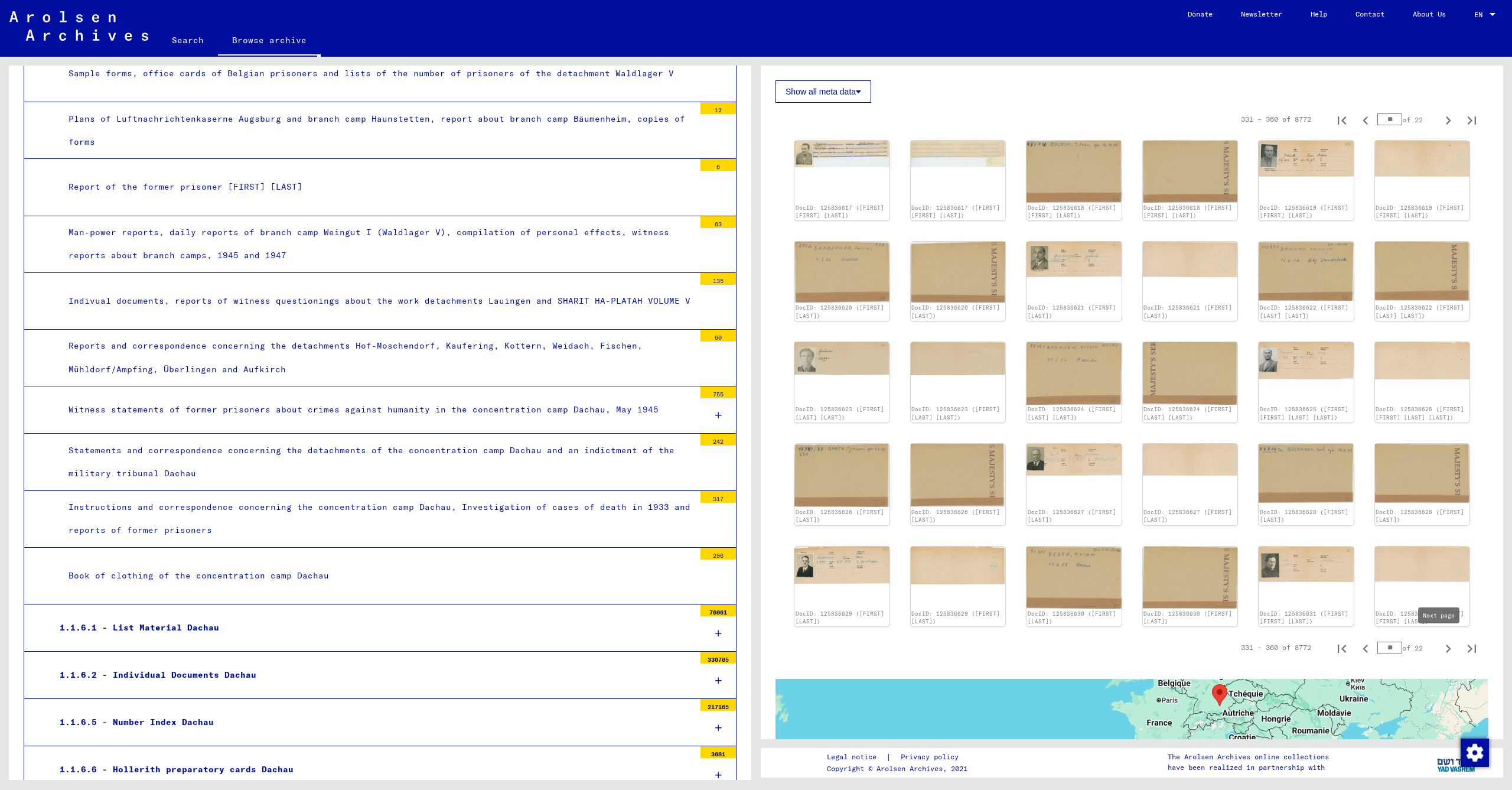 click 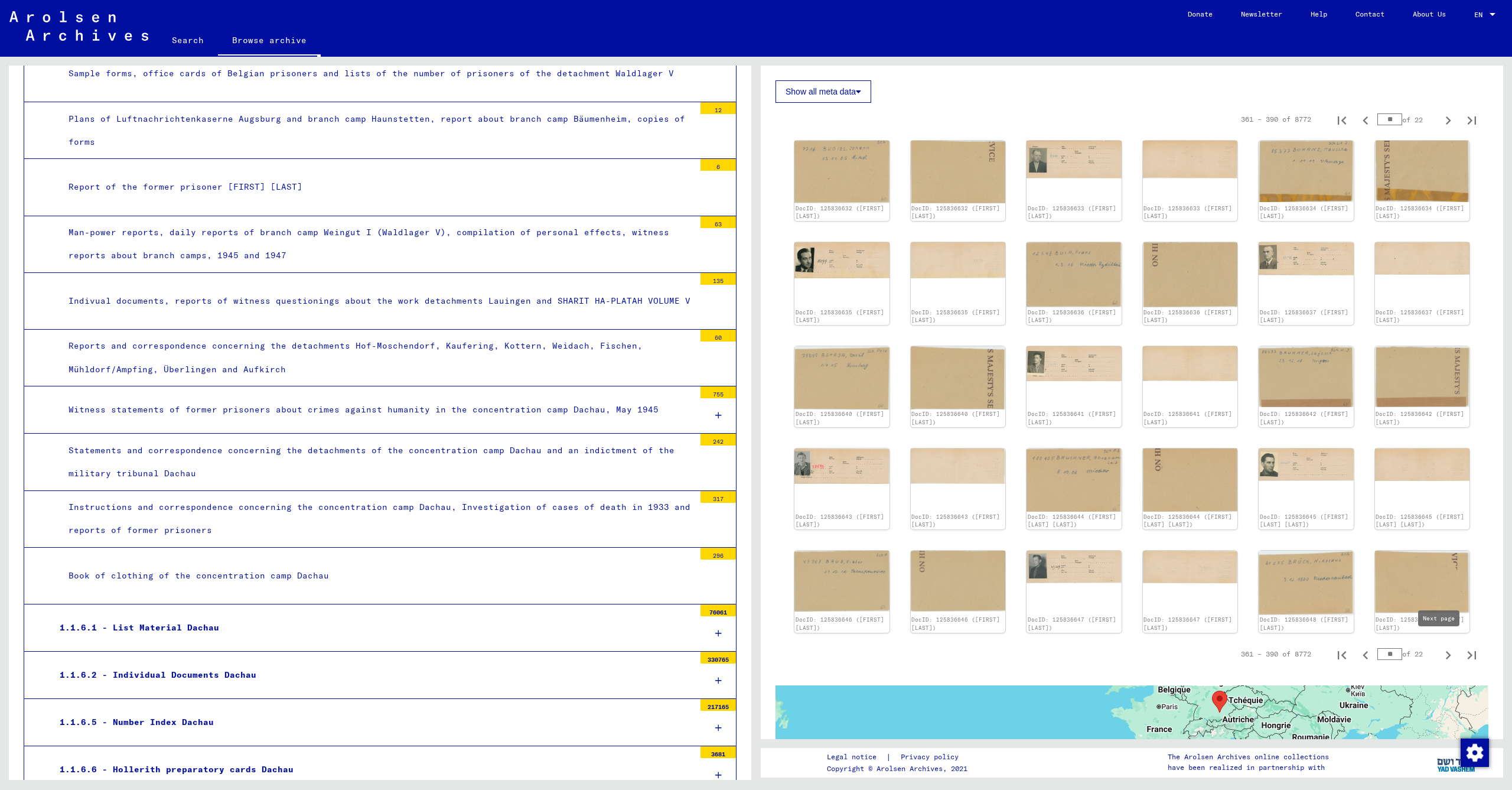 click 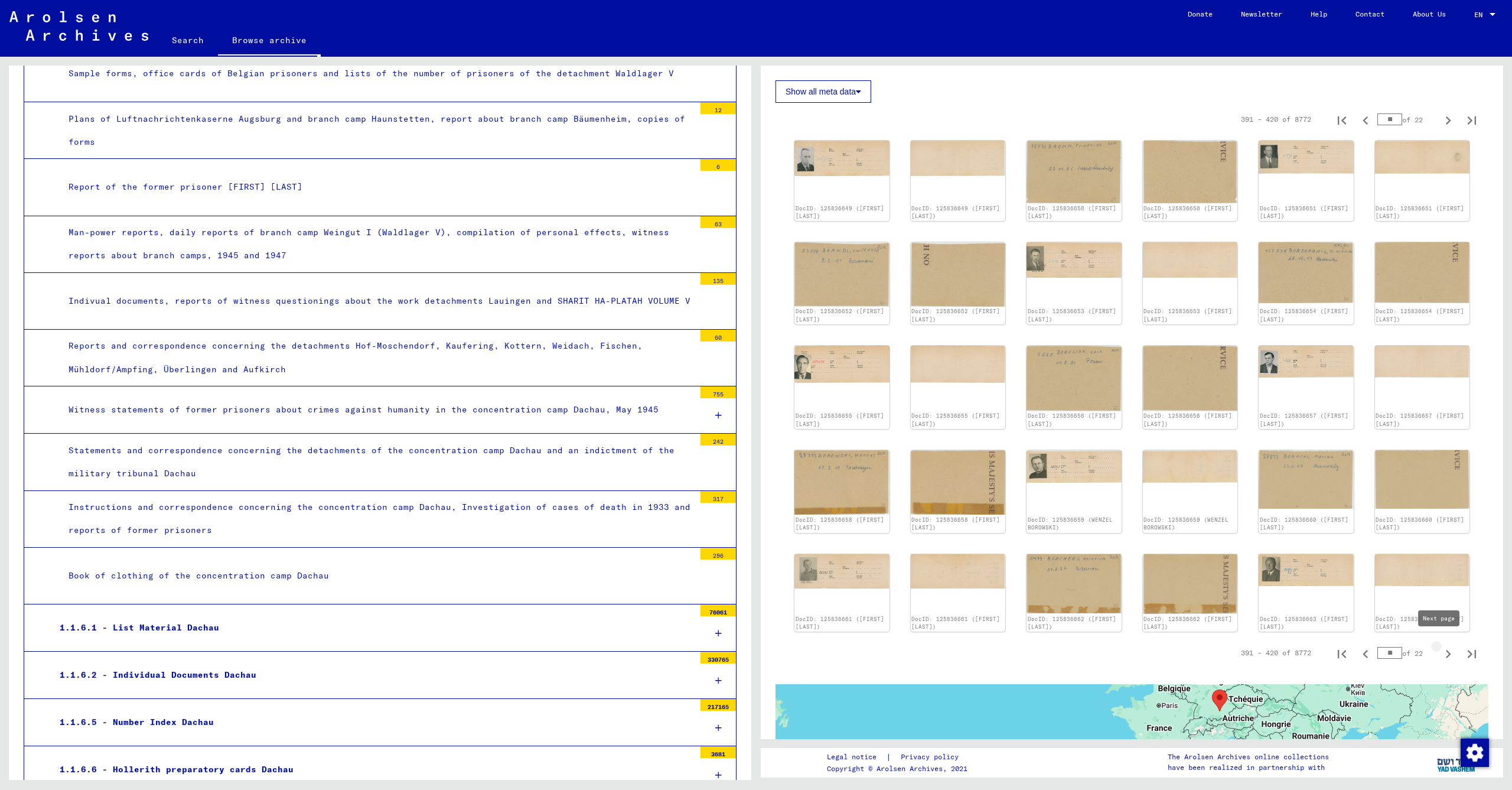 type on "**" 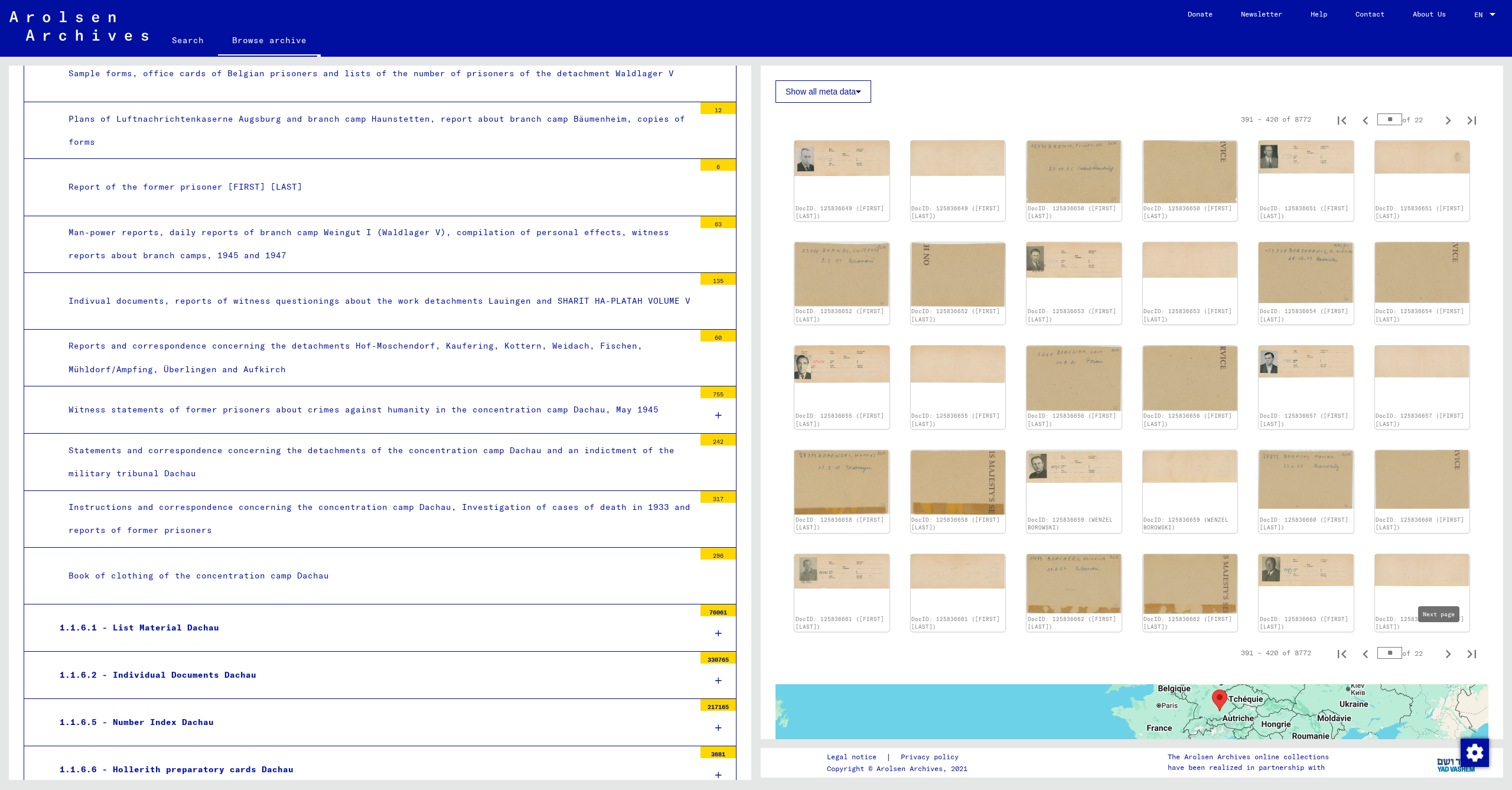 click 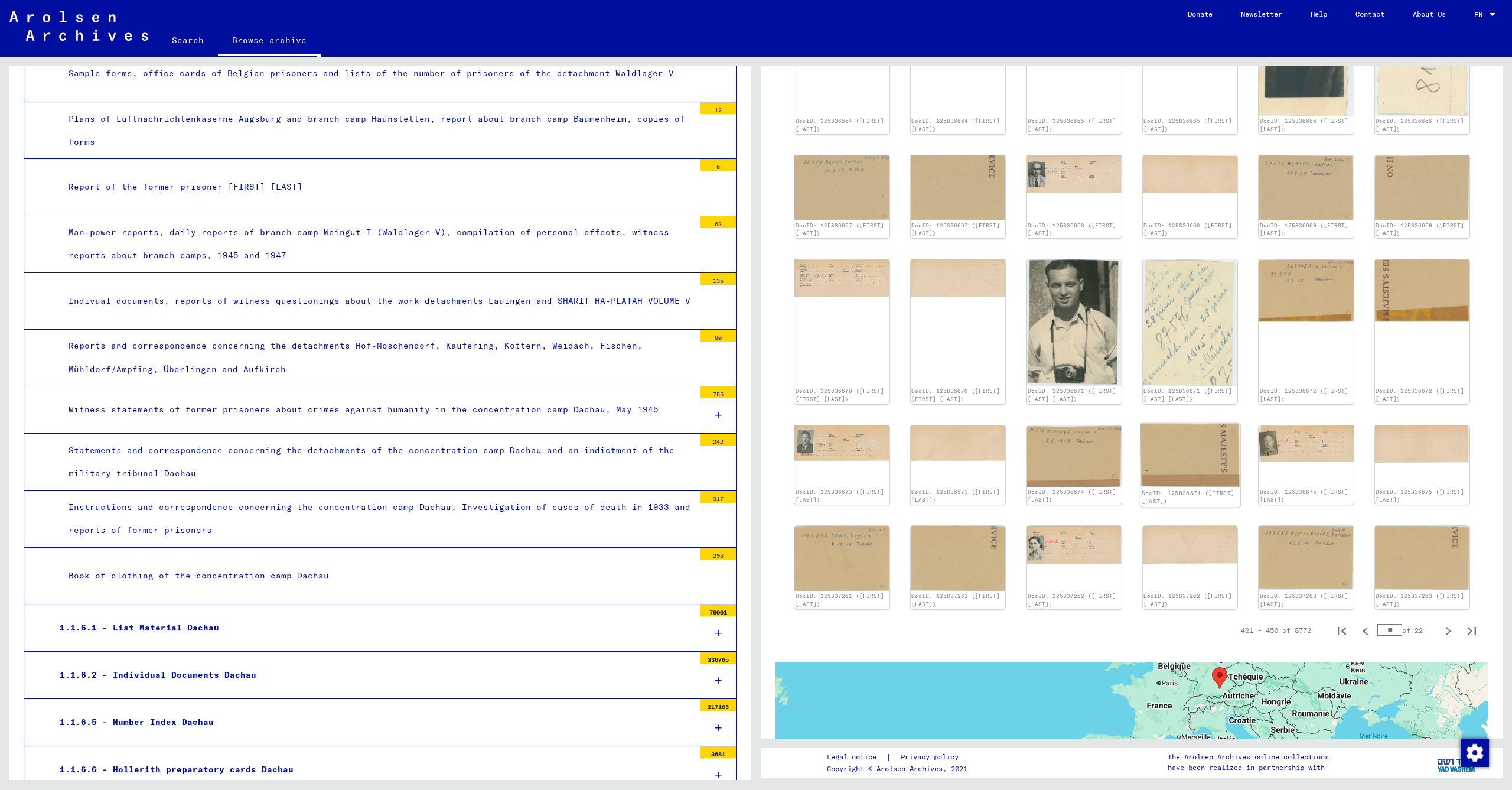 scroll, scrollTop: 405, scrollLeft: 0, axis: vertical 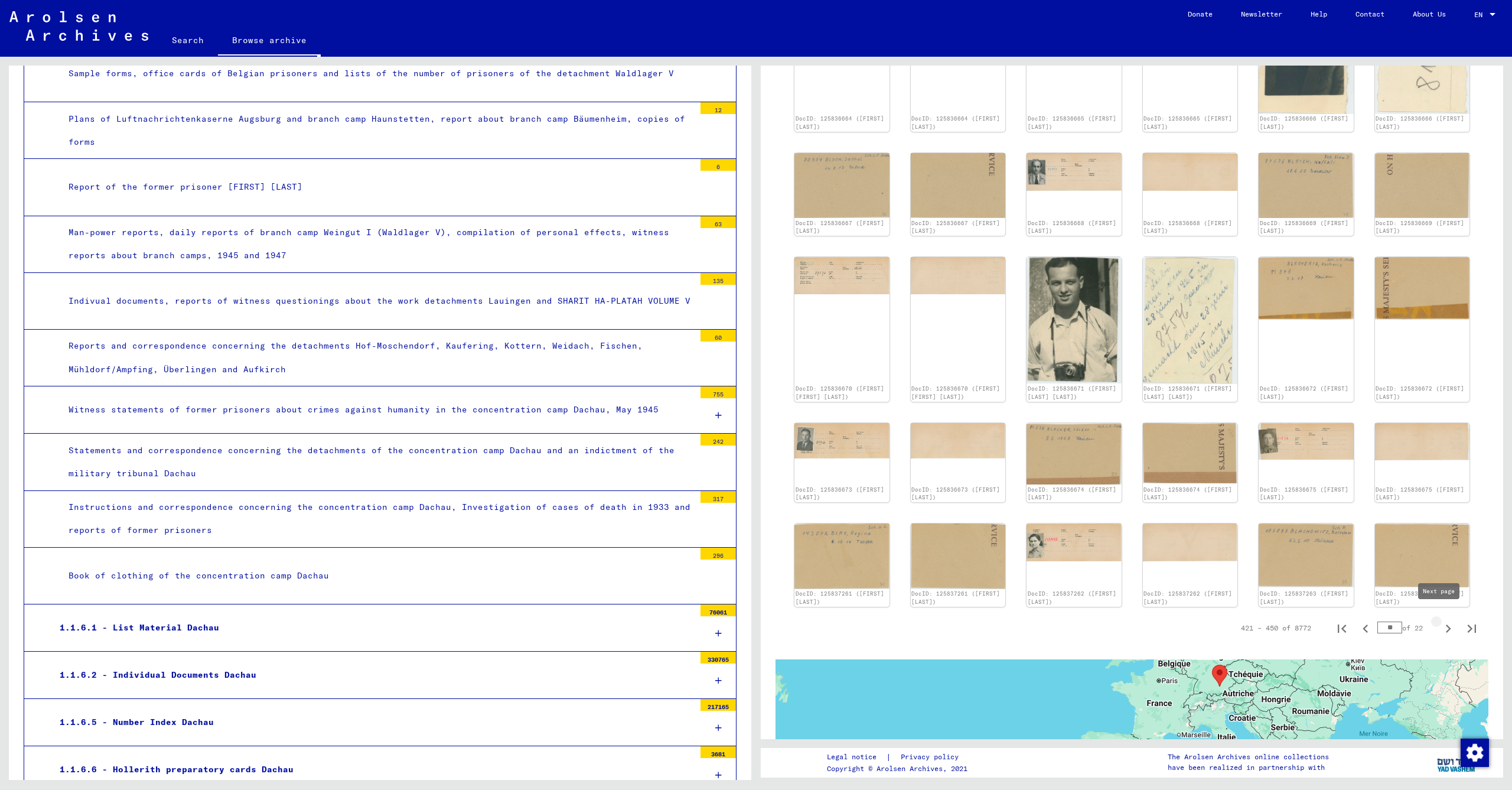 click 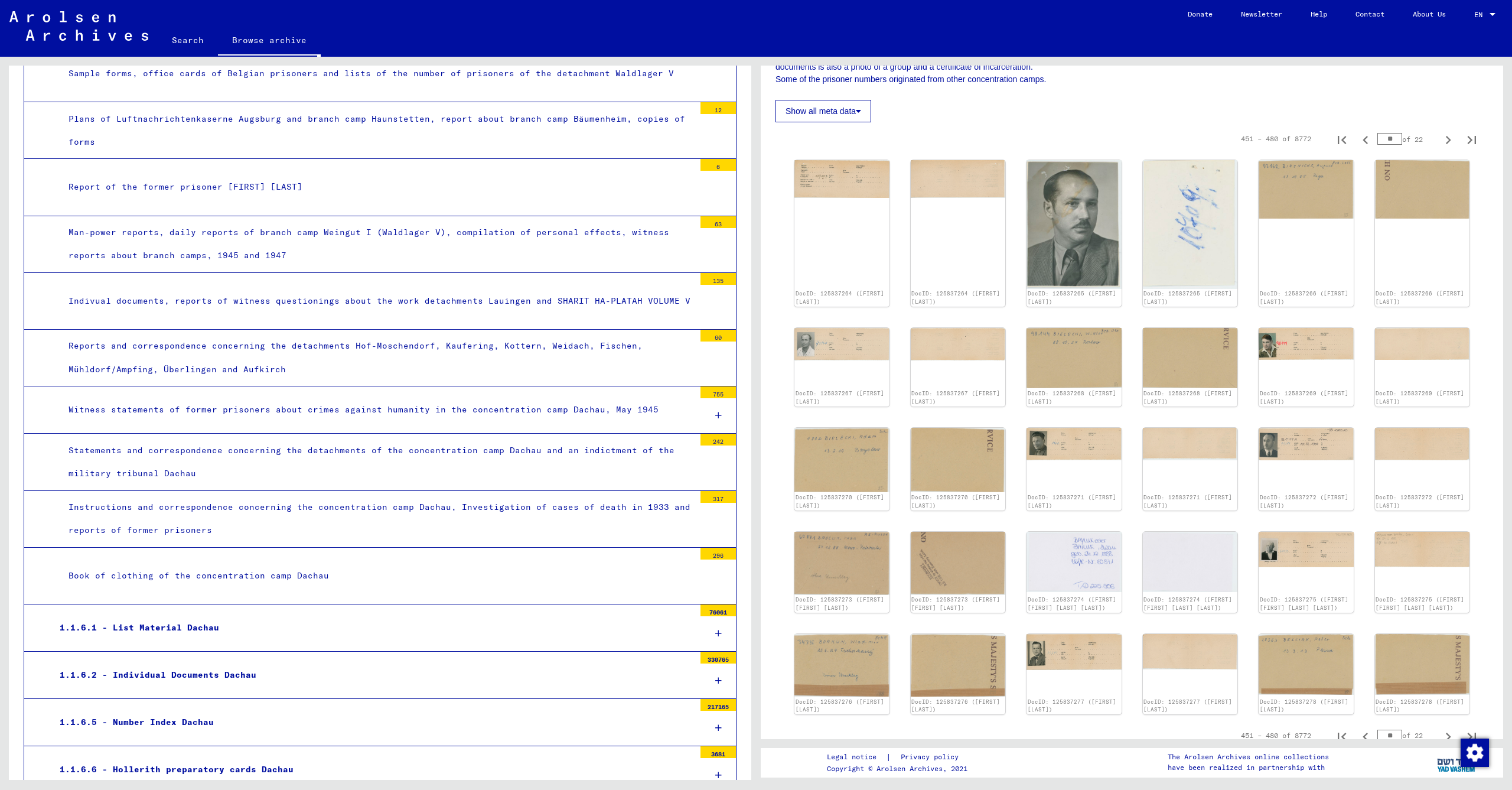 scroll, scrollTop: 247, scrollLeft: 0, axis: vertical 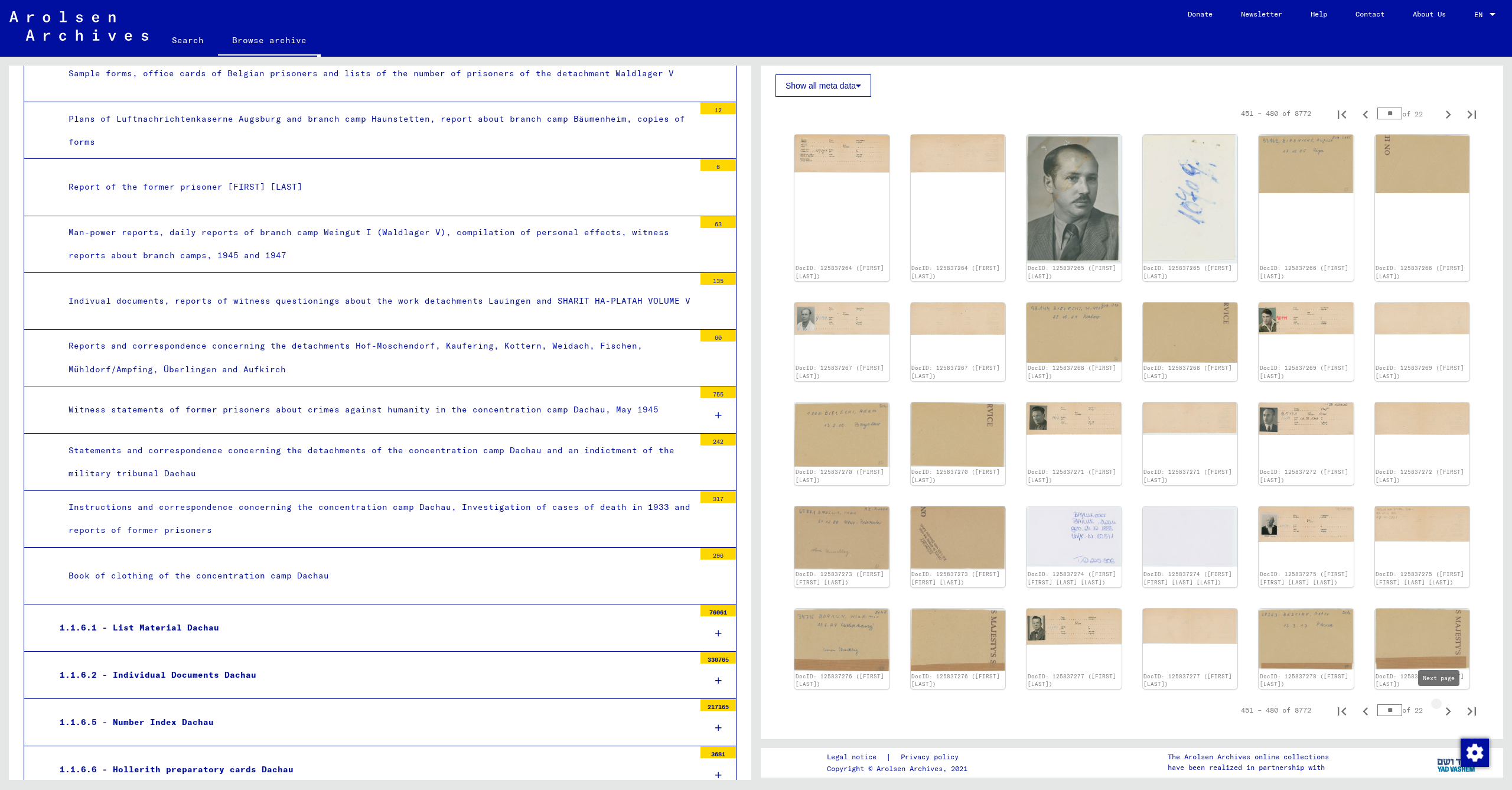 click 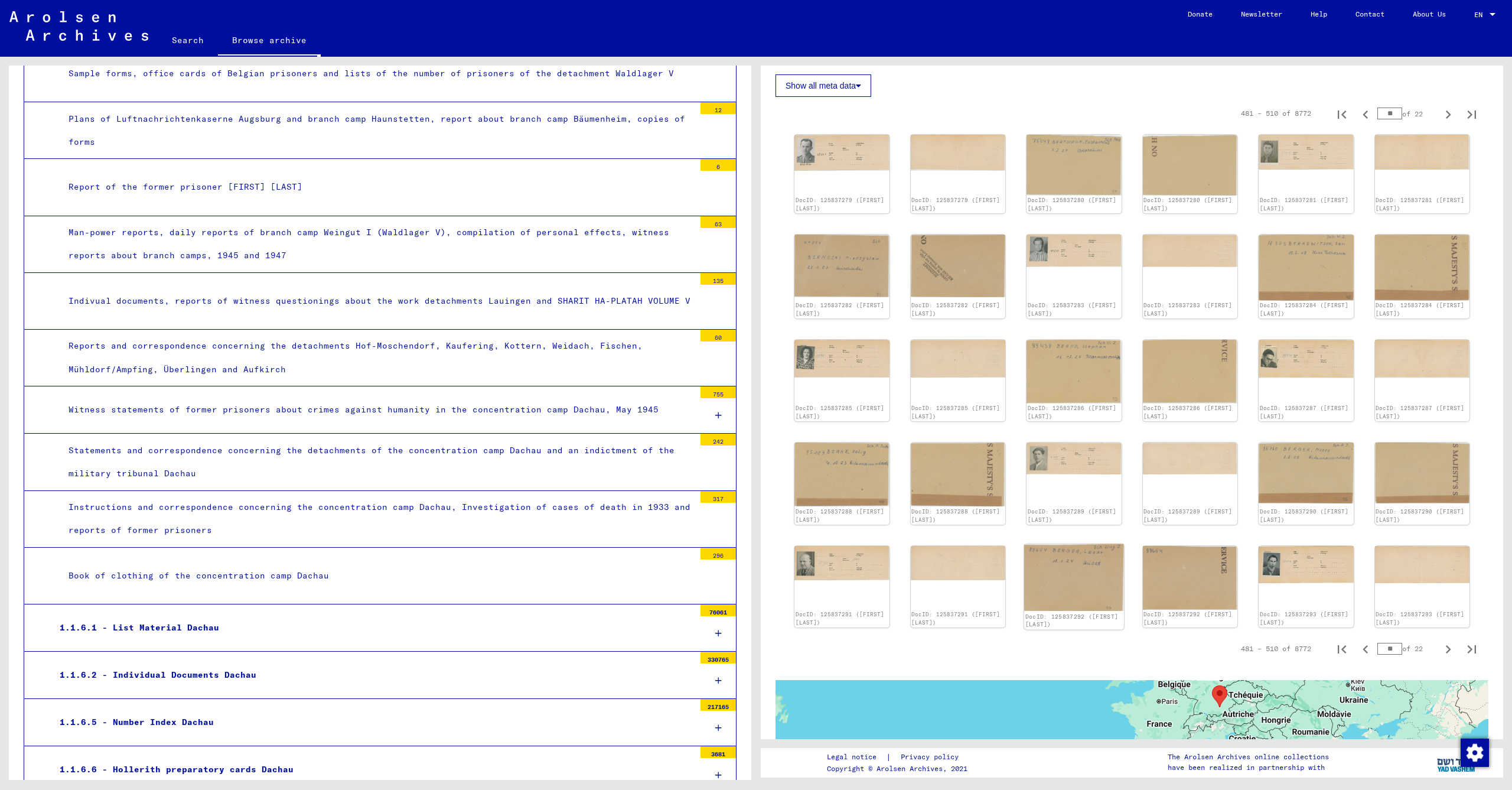 scroll, scrollTop: 249, scrollLeft: 0, axis: vertical 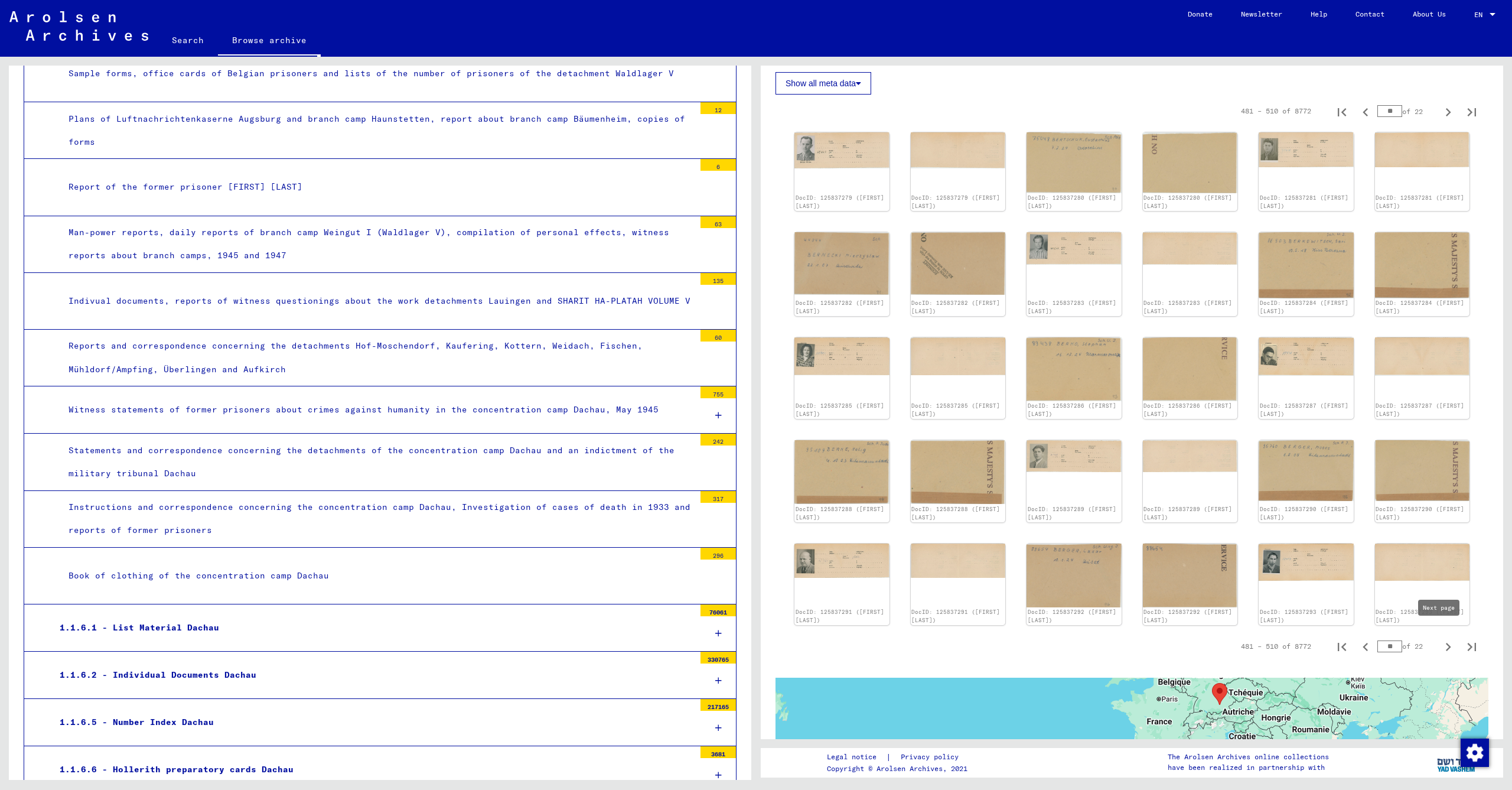 click 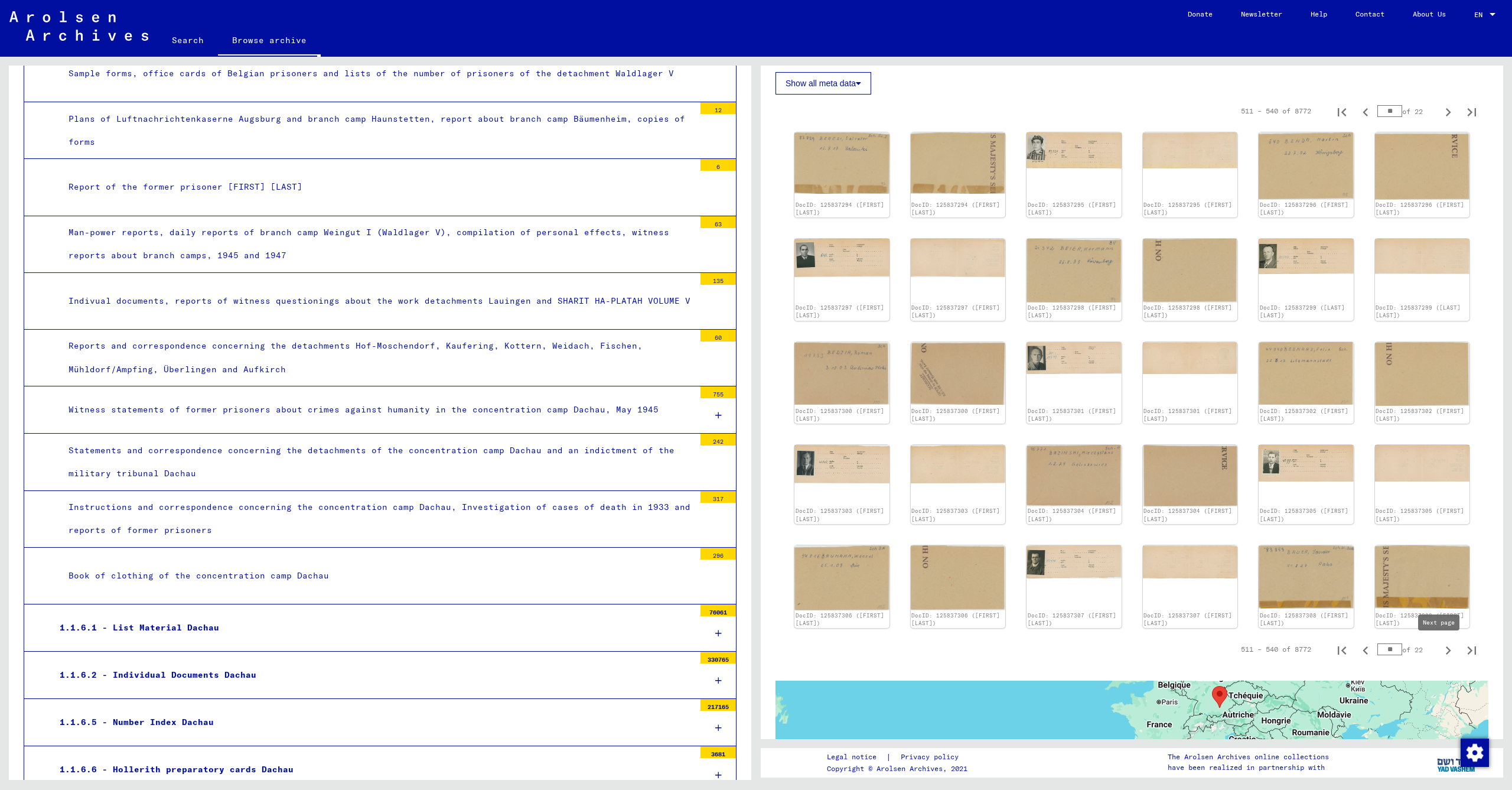 click 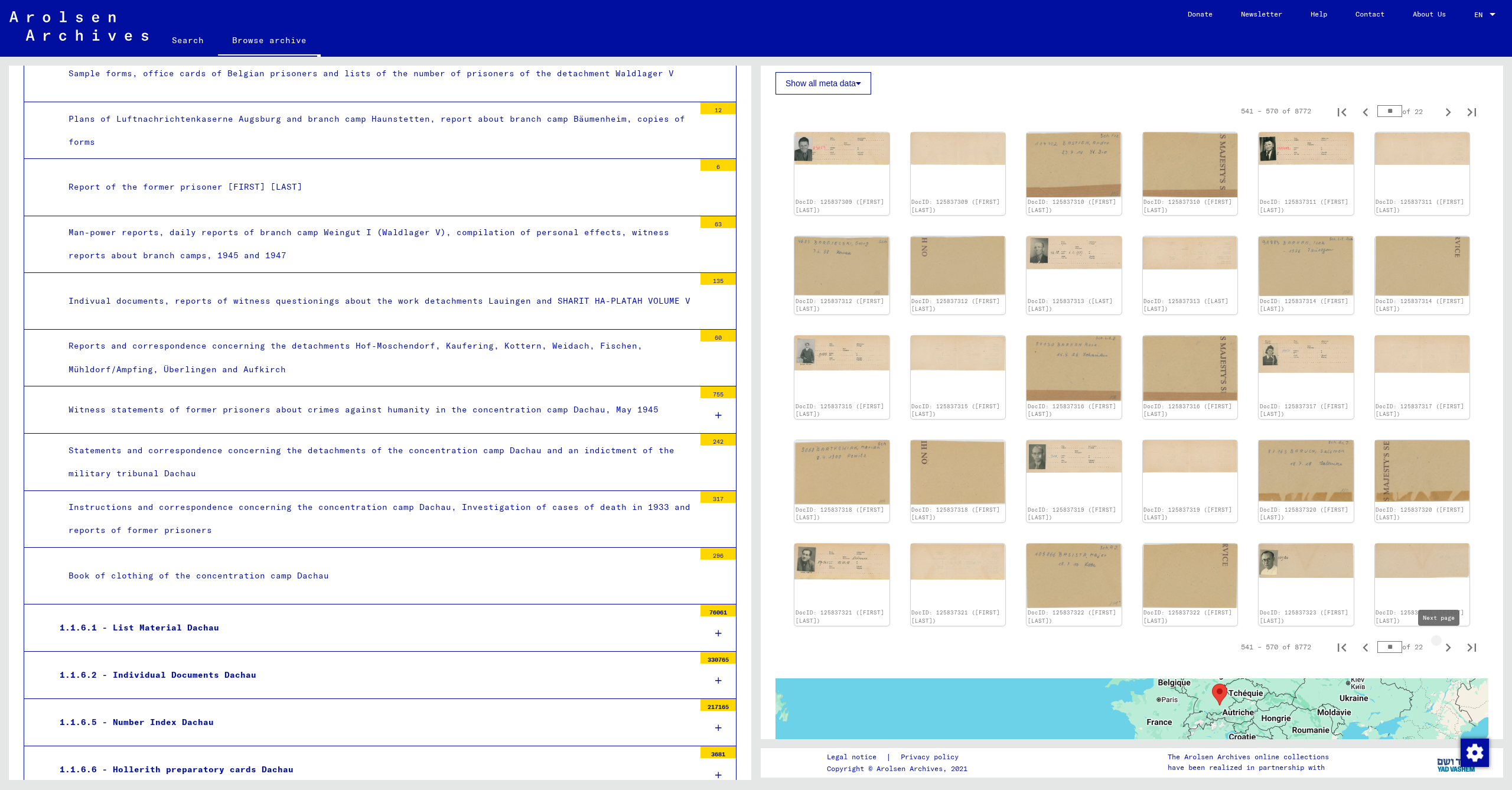 click 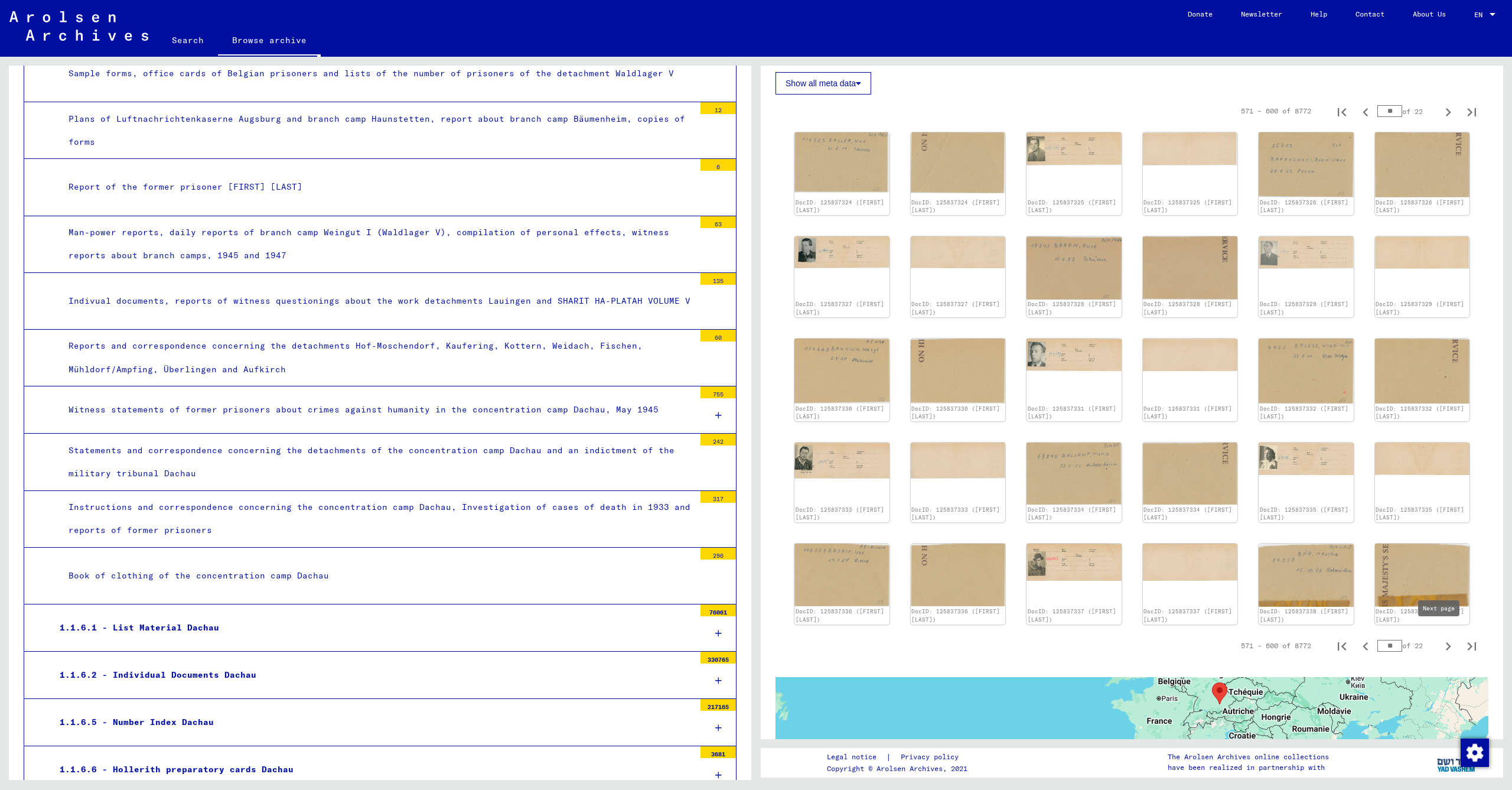click 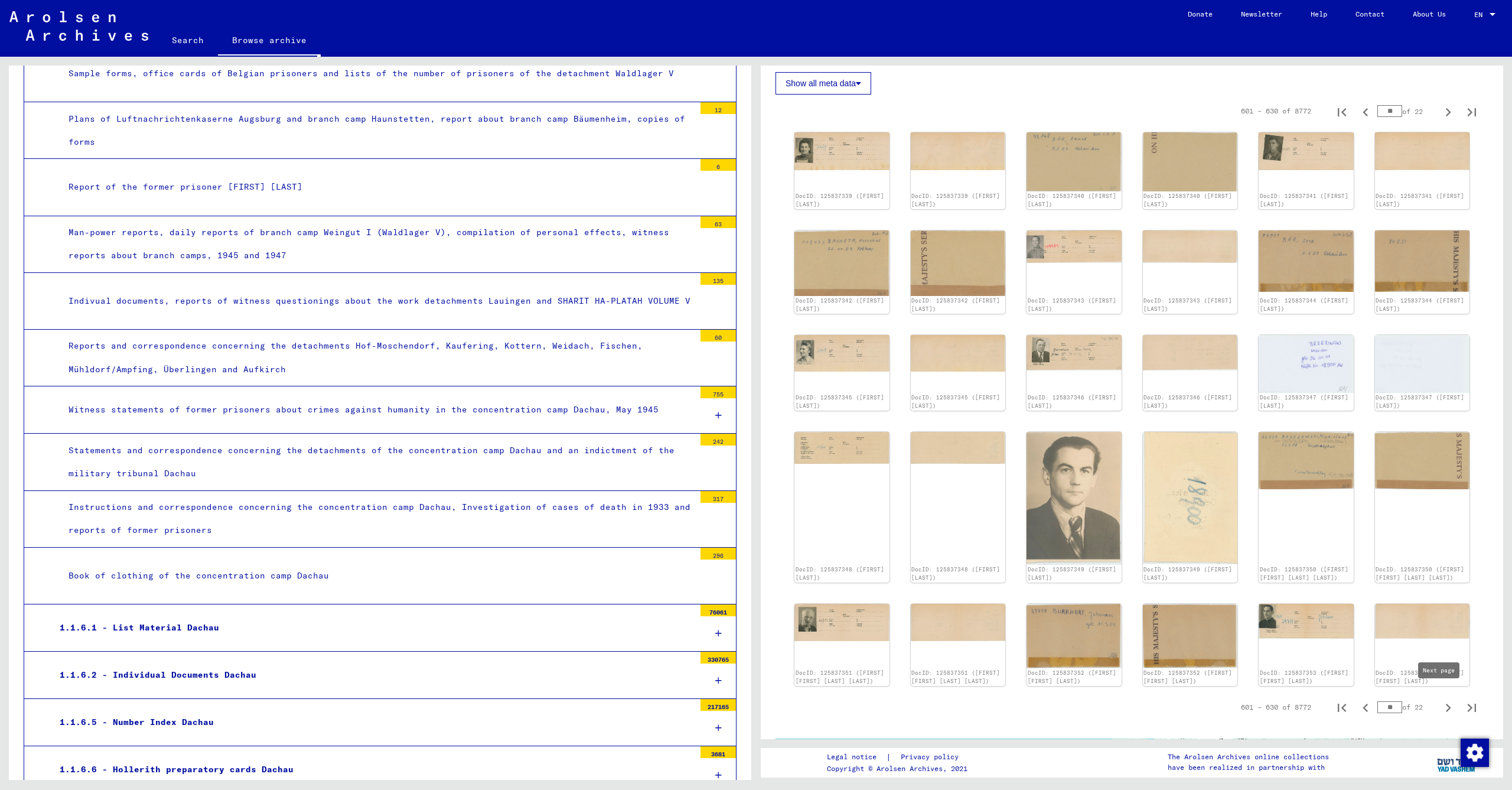 click 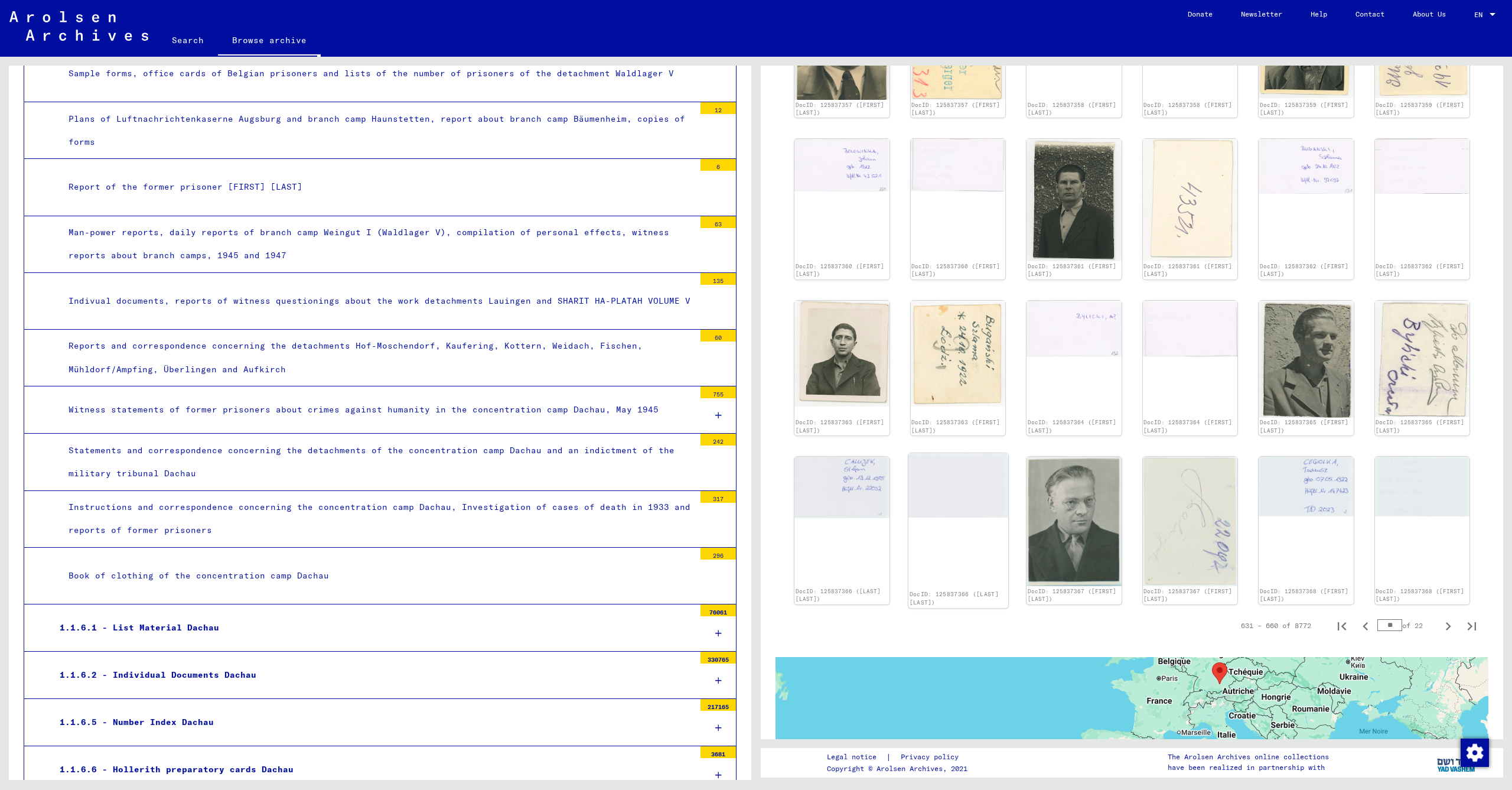 scroll, scrollTop: 684, scrollLeft: 0, axis: vertical 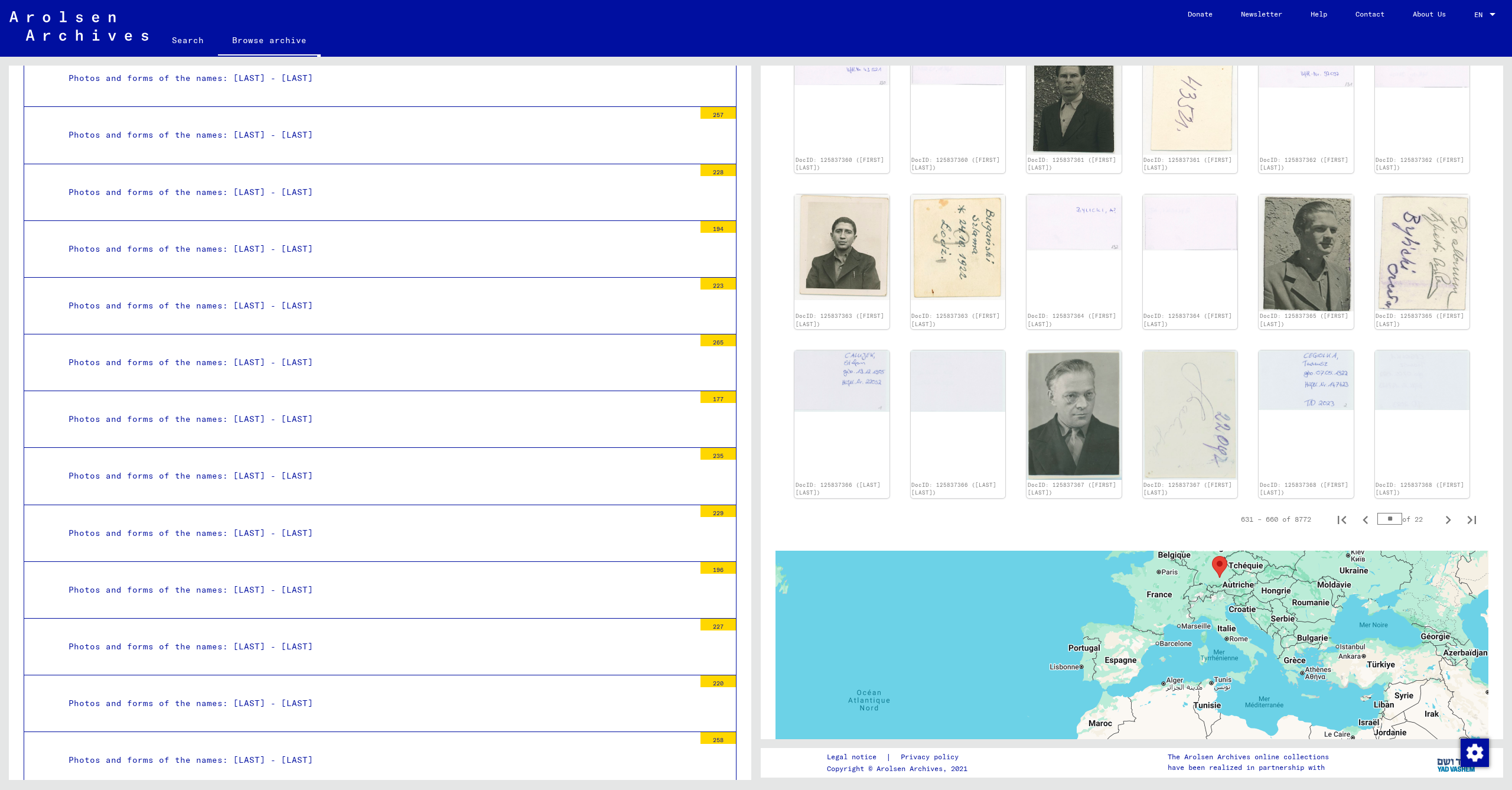 click on "Photos and forms of the names: [LAST] - [LAST]" at bounding box center [377, 931] 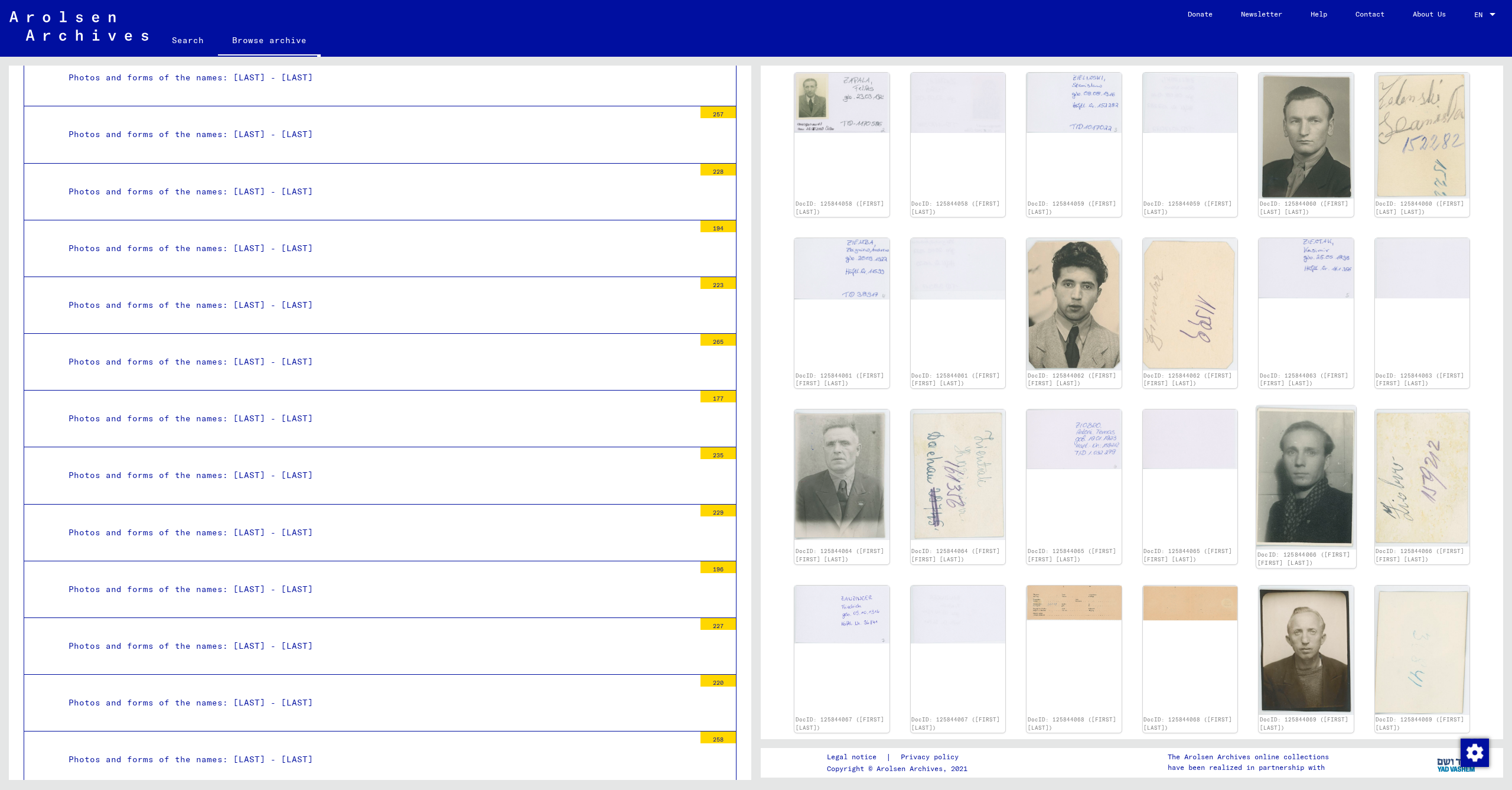 scroll, scrollTop: 457, scrollLeft: 0, axis: vertical 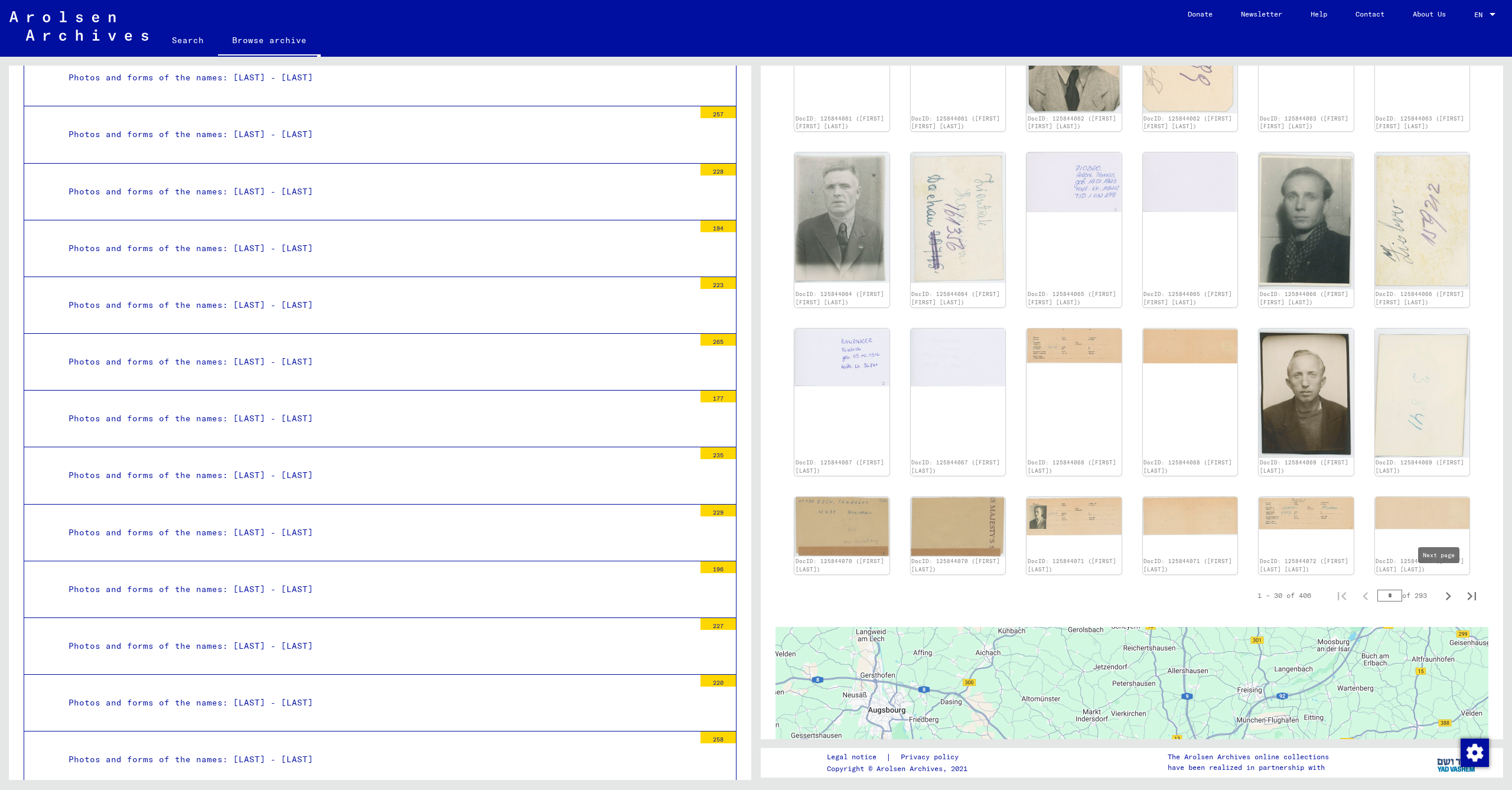 click 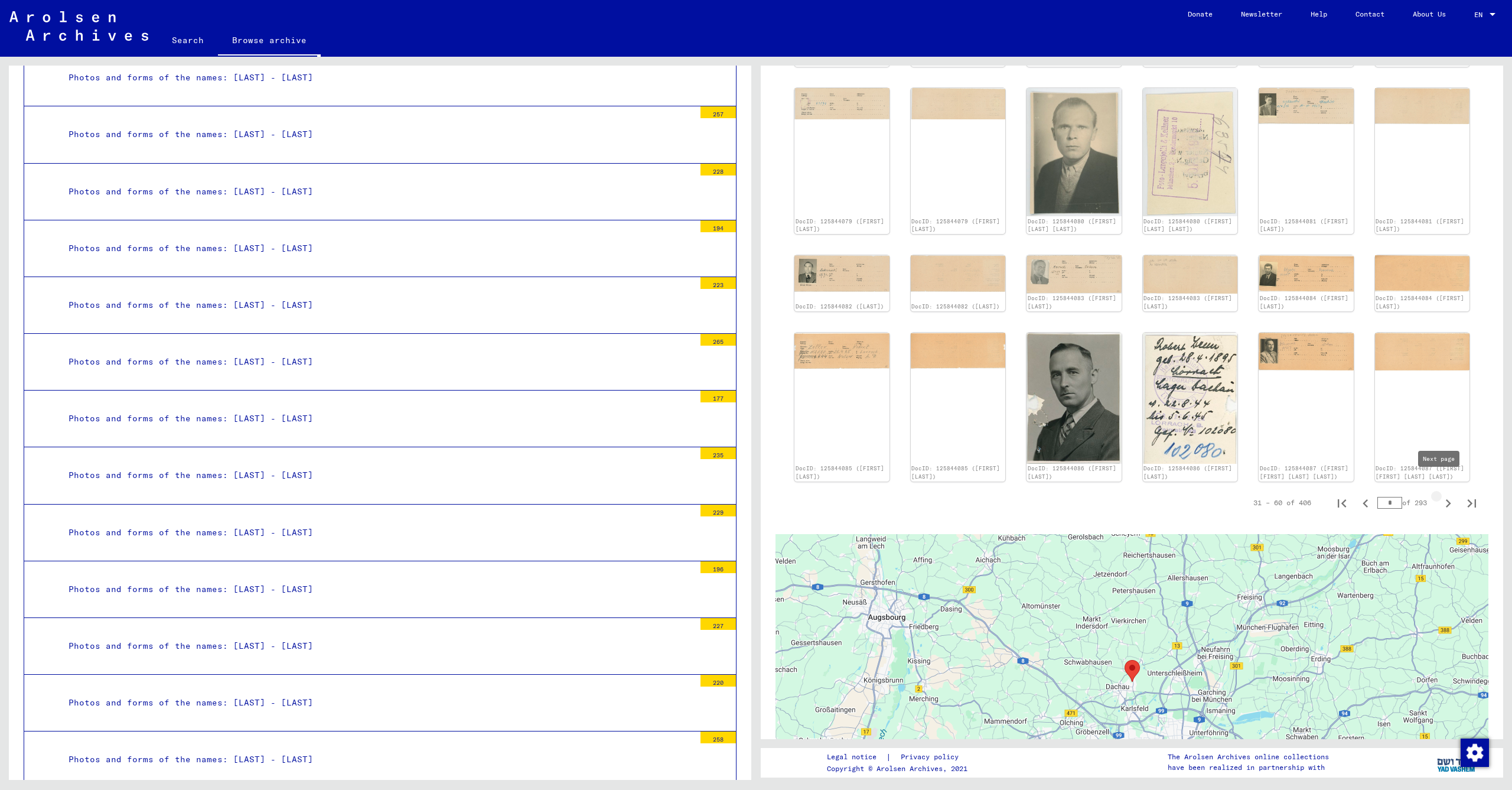 click 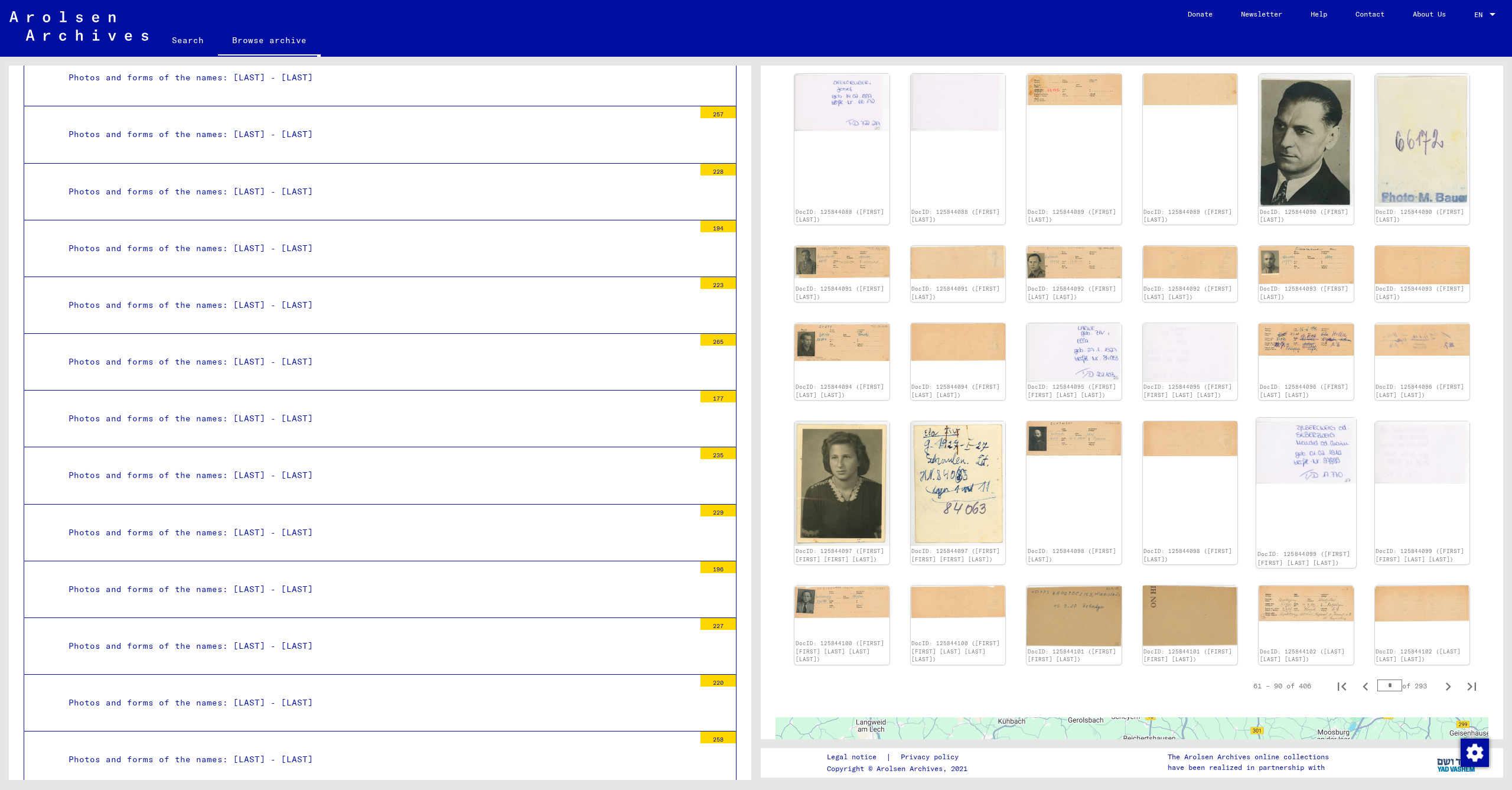 scroll, scrollTop: 290, scrollLeft: 0, axis: vertical 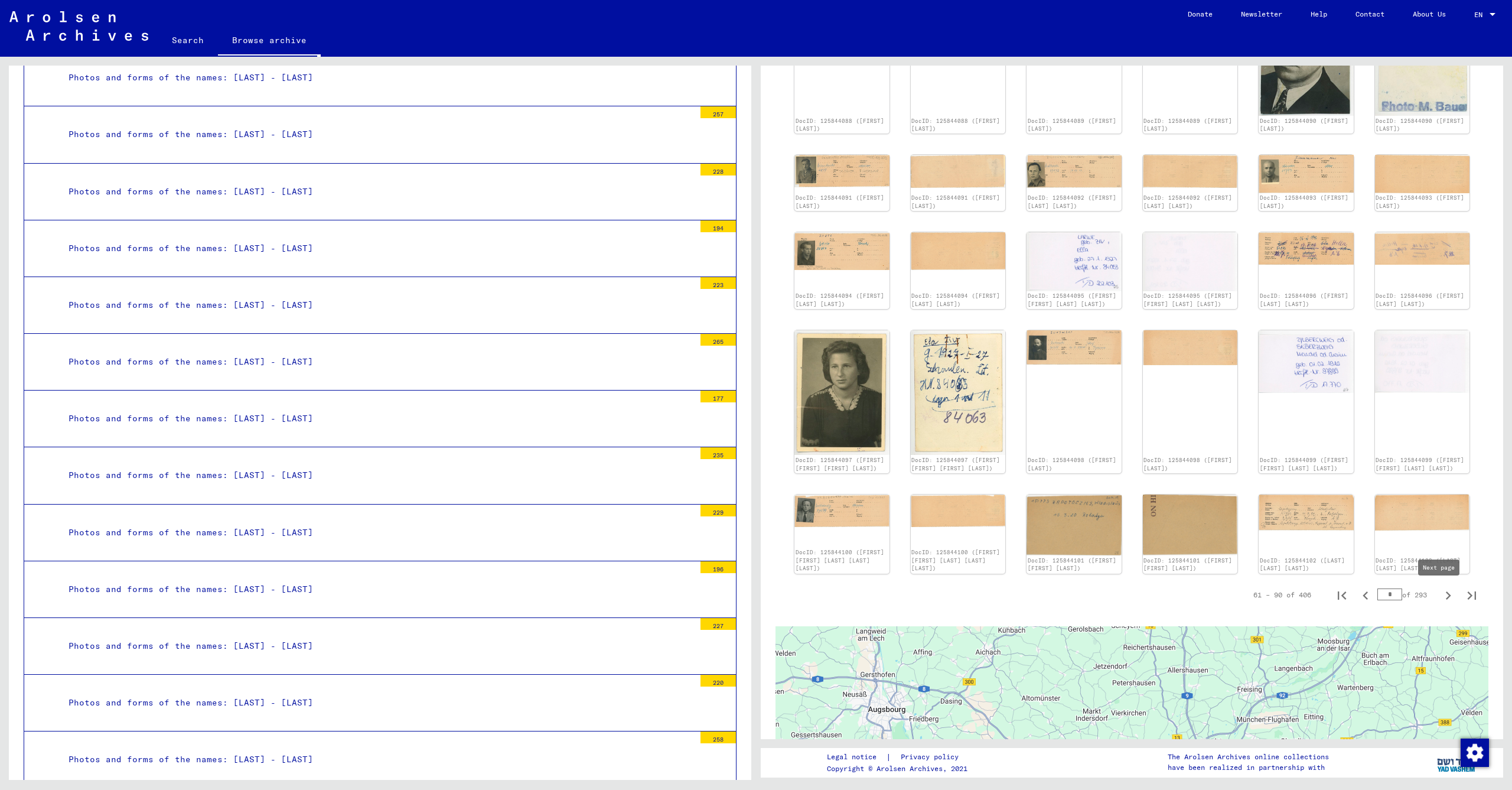 click 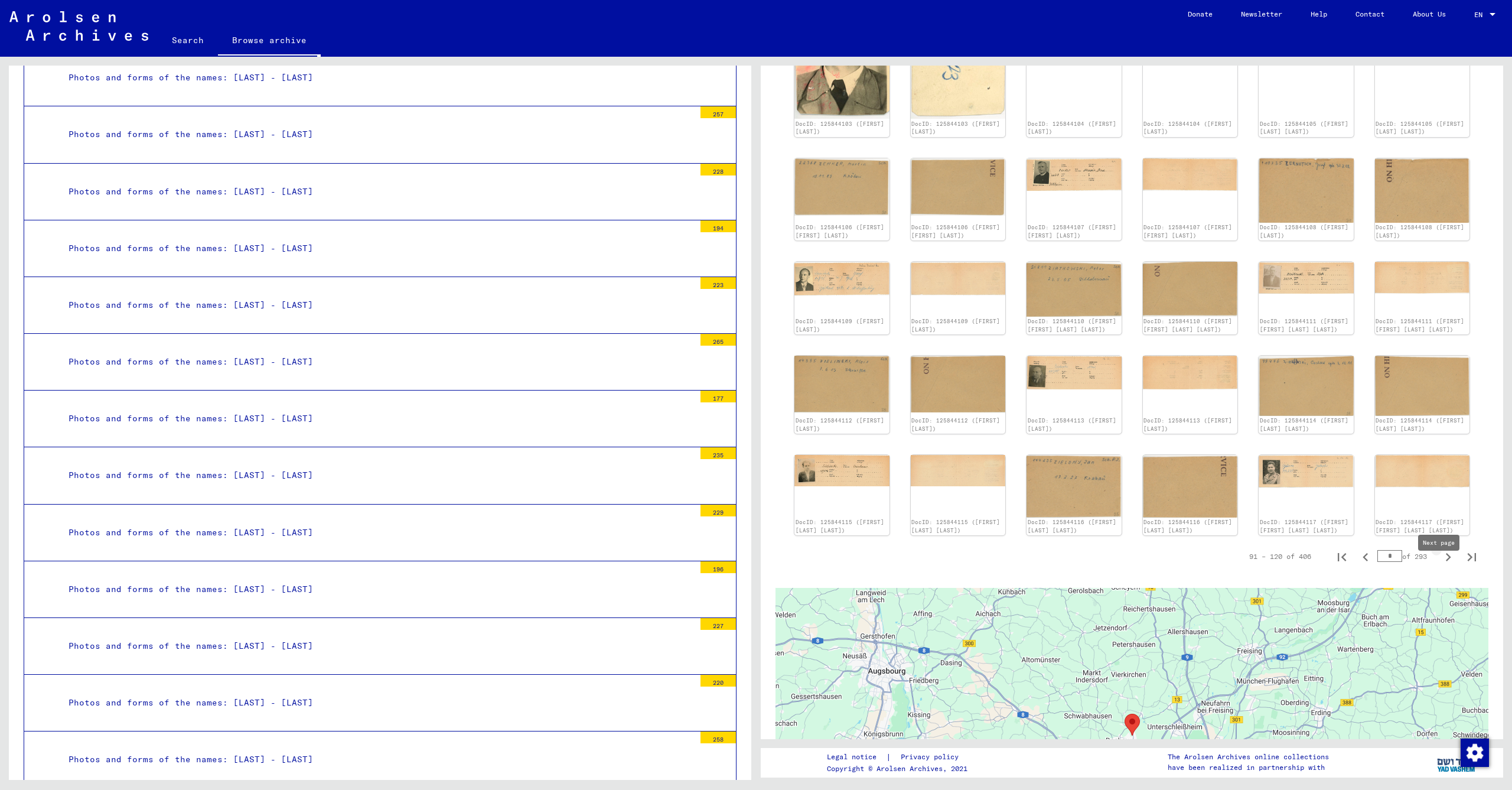 click 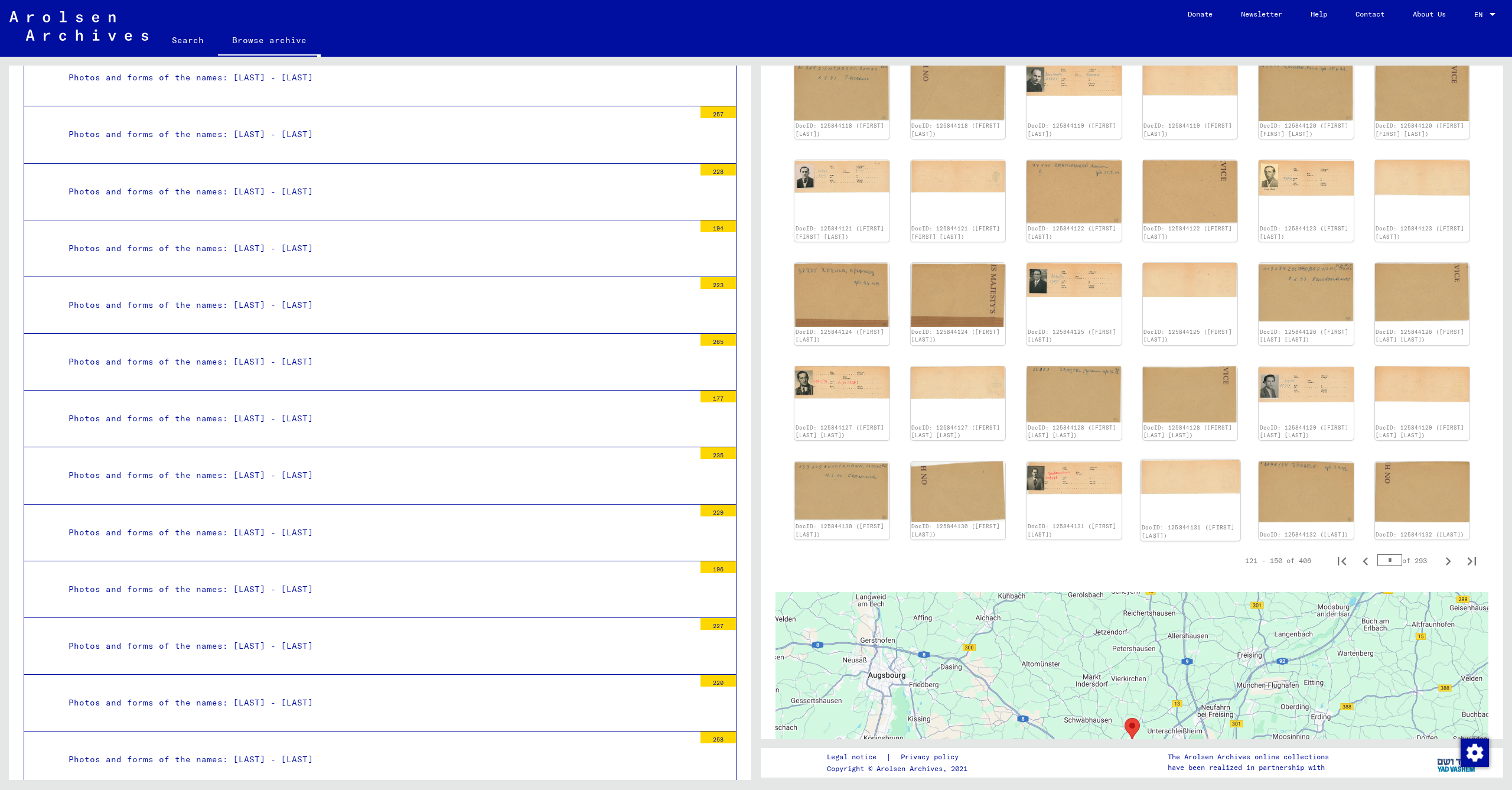 scroll, scrollTop: 132, scrollLeft: 0, axis: vertical 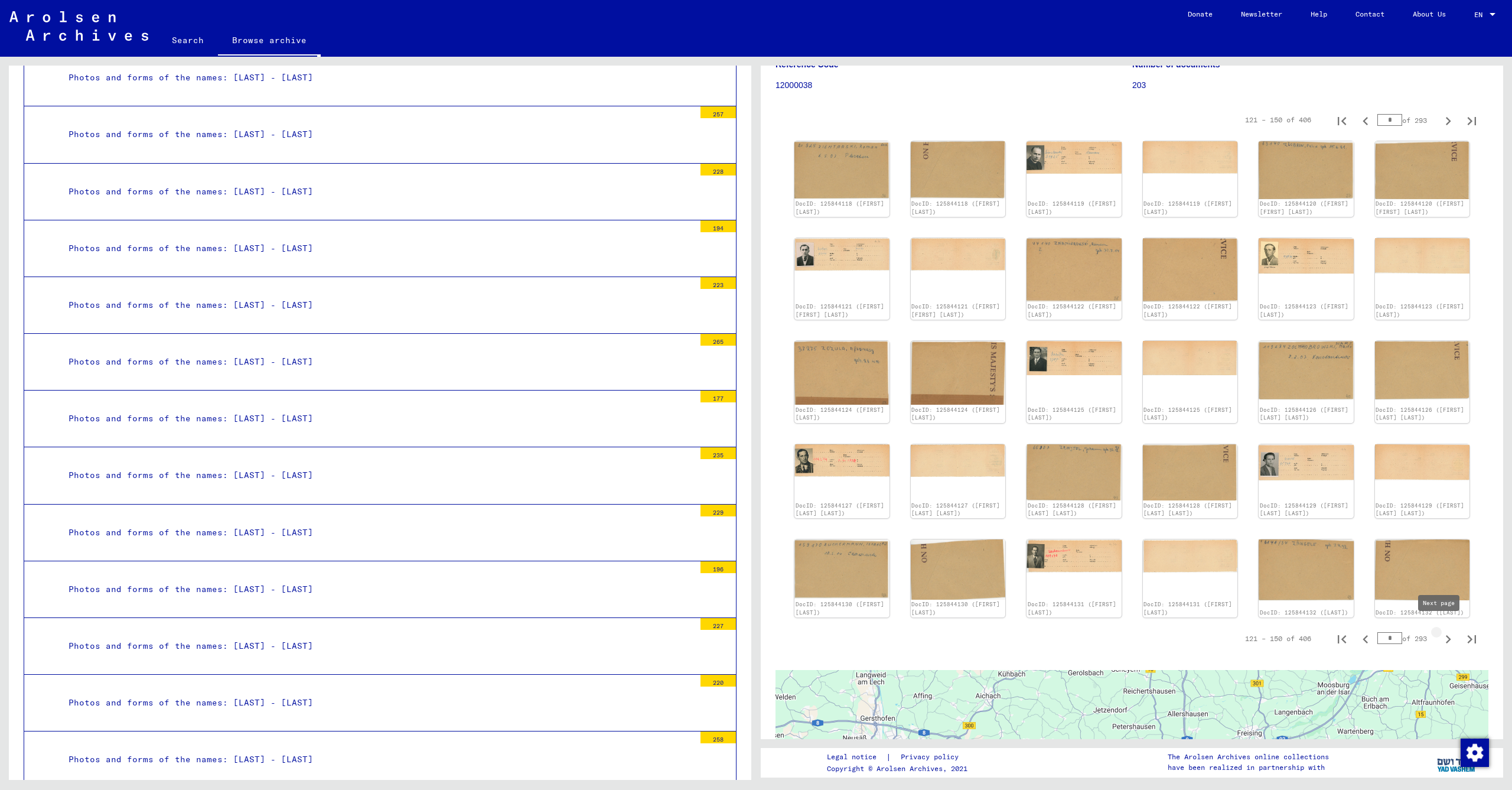 click 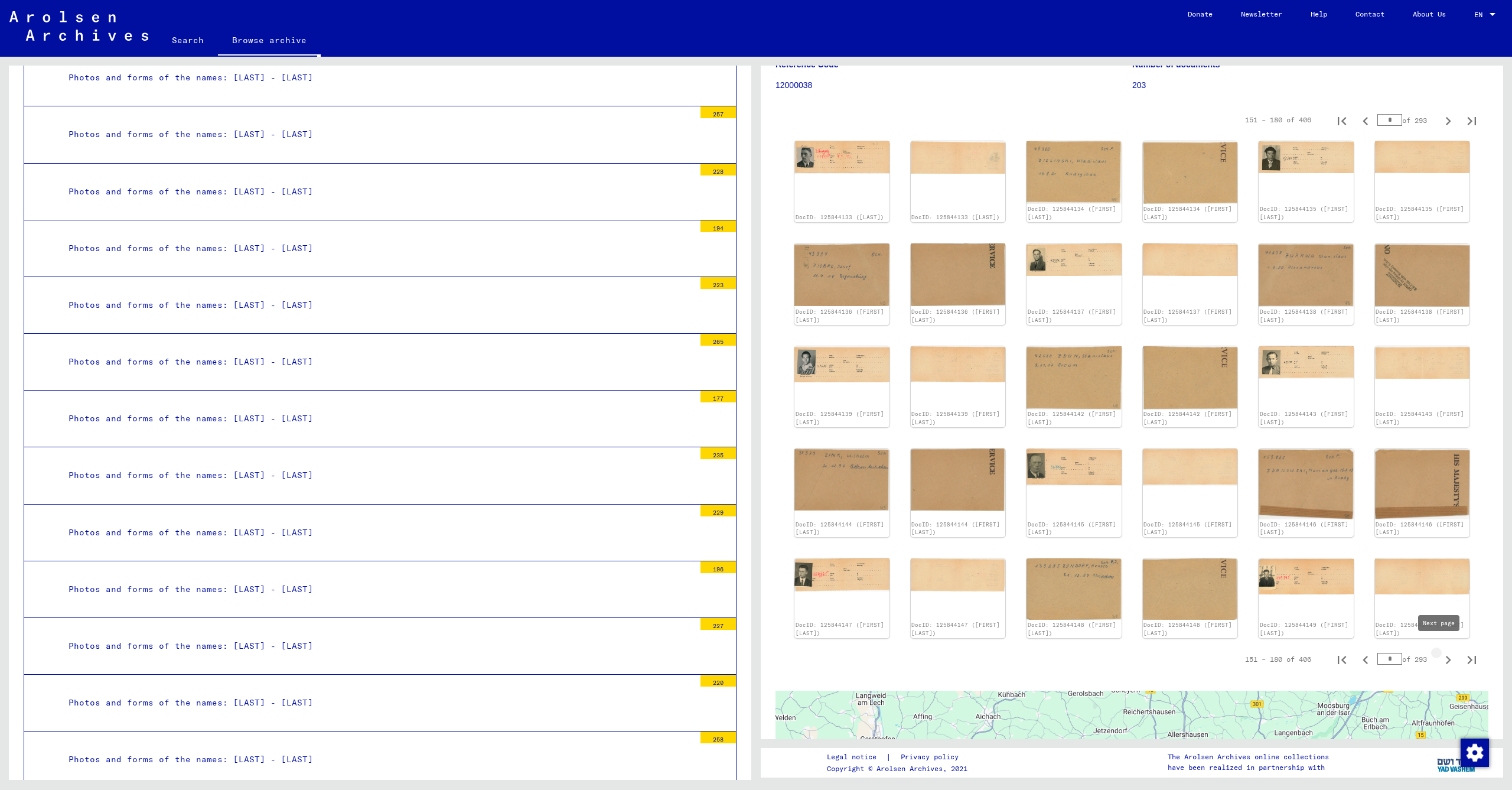 click 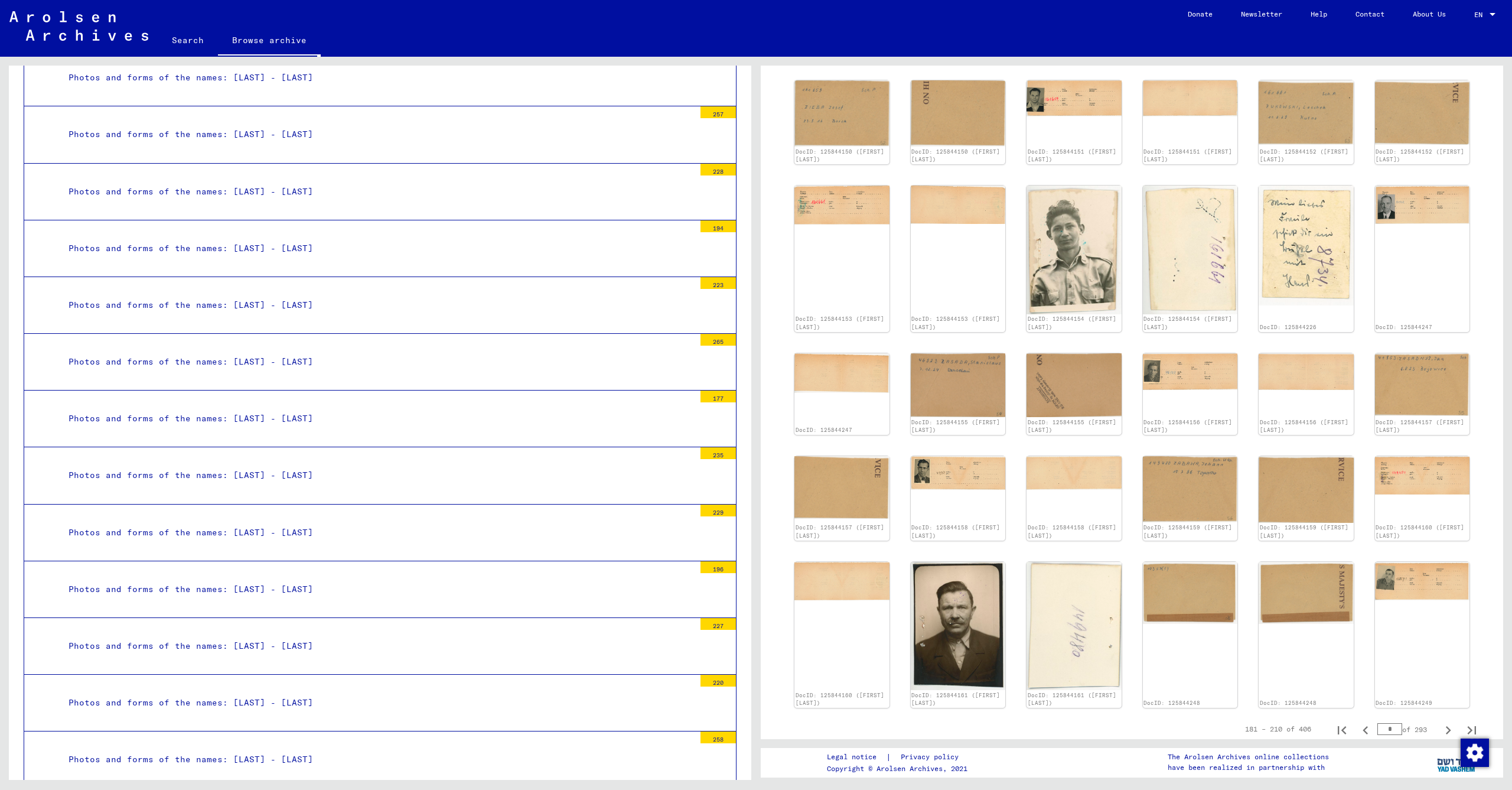 scroll, scrollTop: 365, scrollLeft: 0, axis: vertical 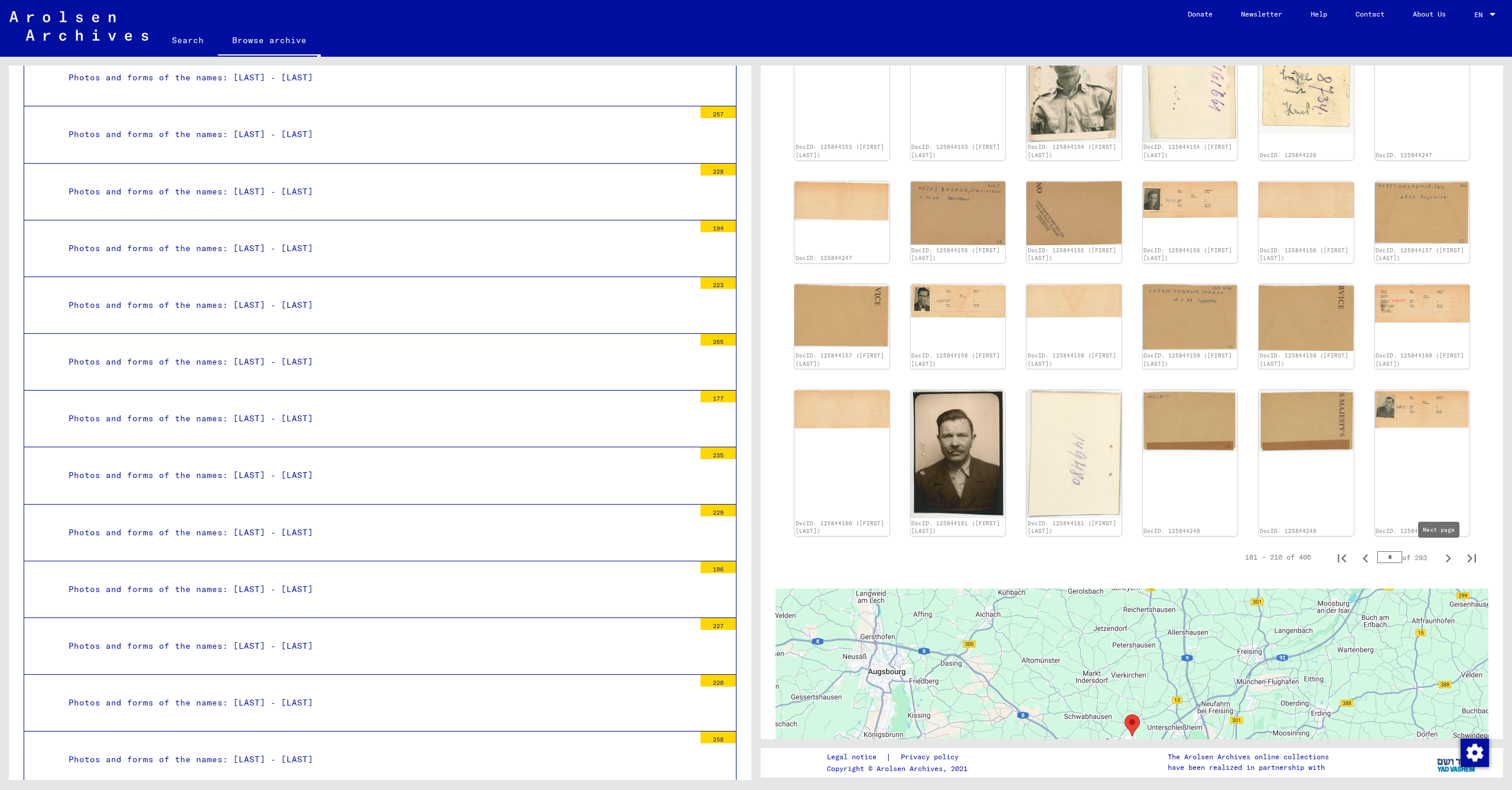 click 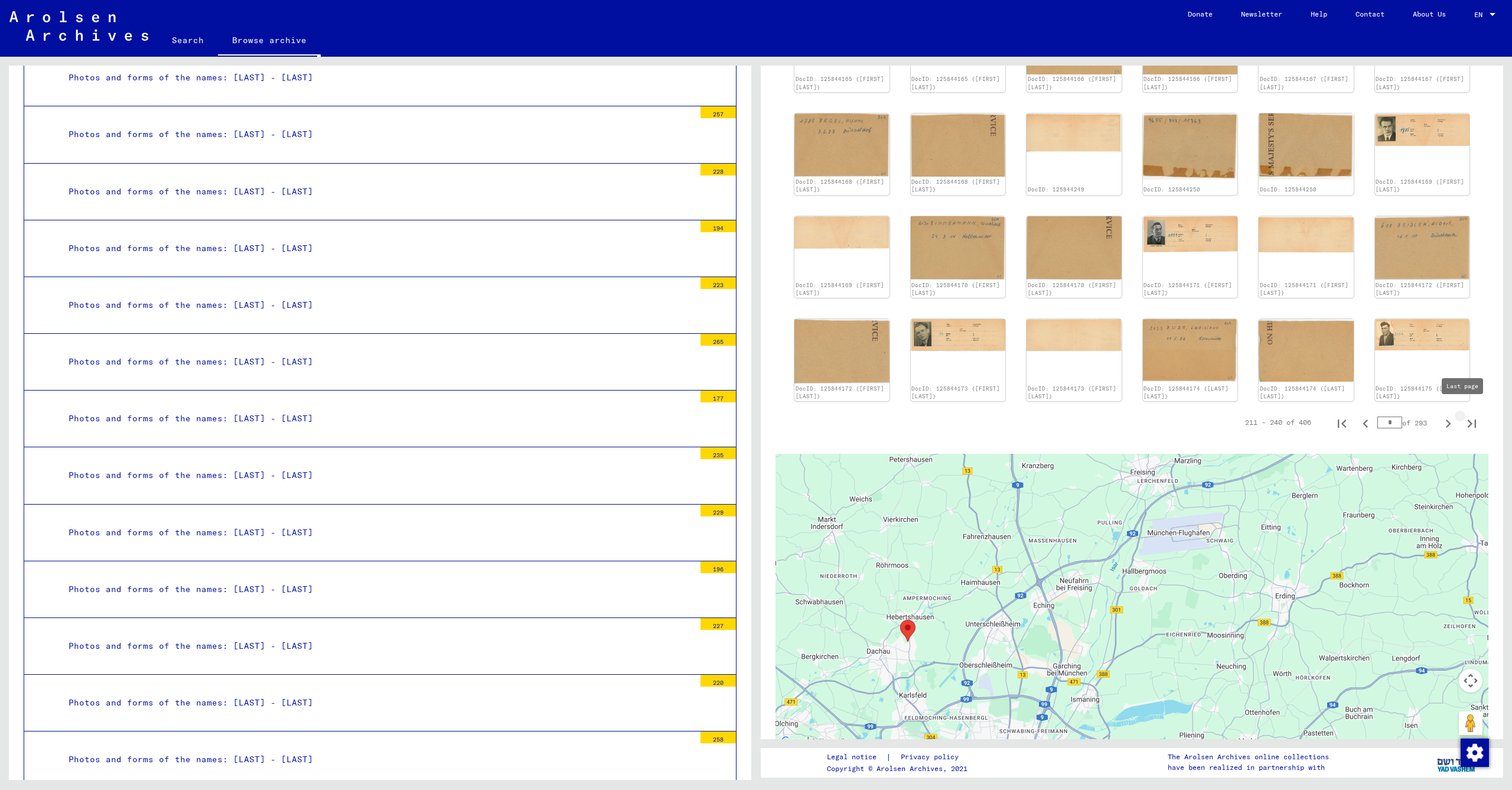click 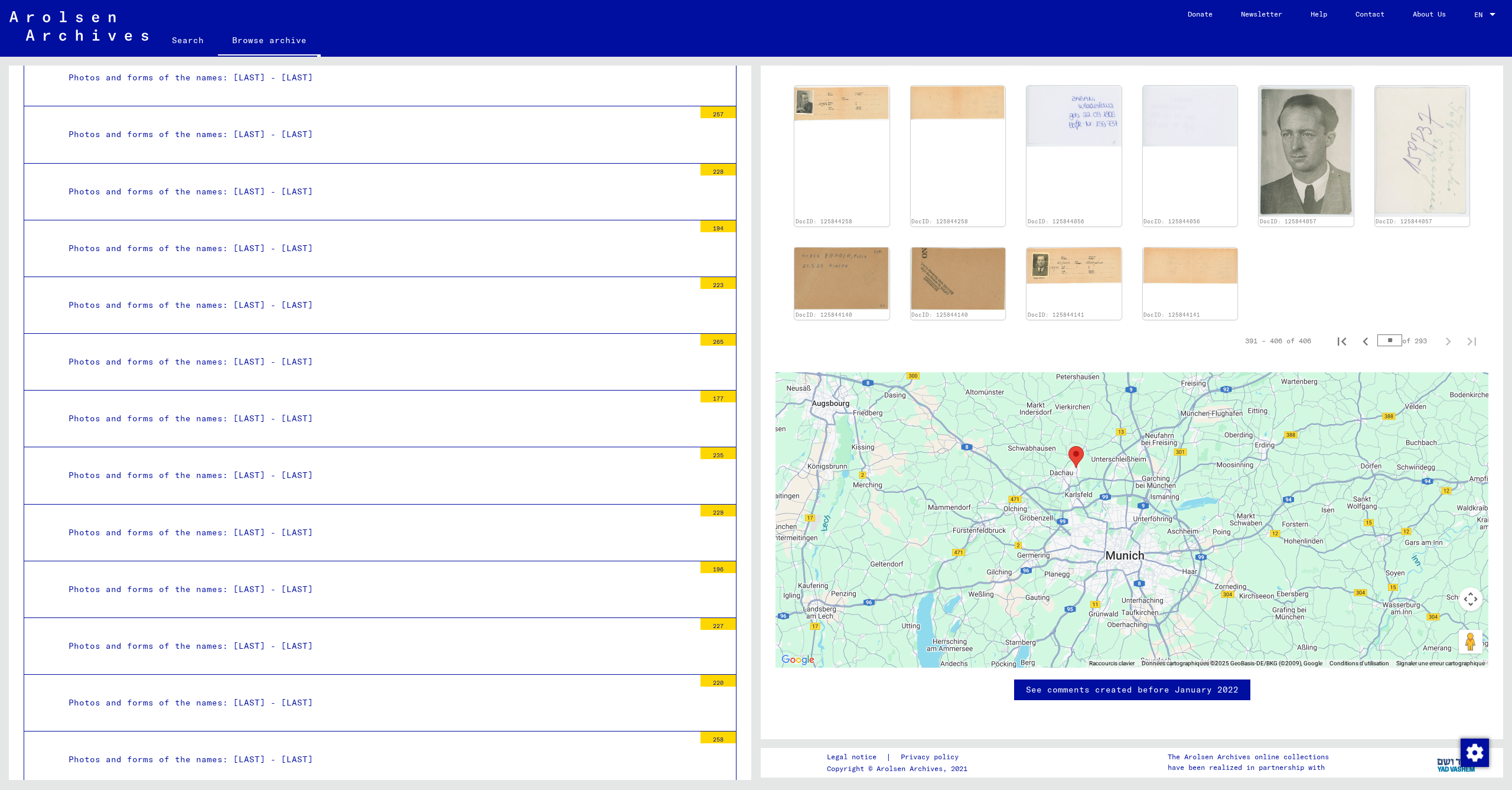drag, startPoint x: 1086, startPoint y: 393, endPoint x: 1095, endPoint y: 436, distance: 43.93177 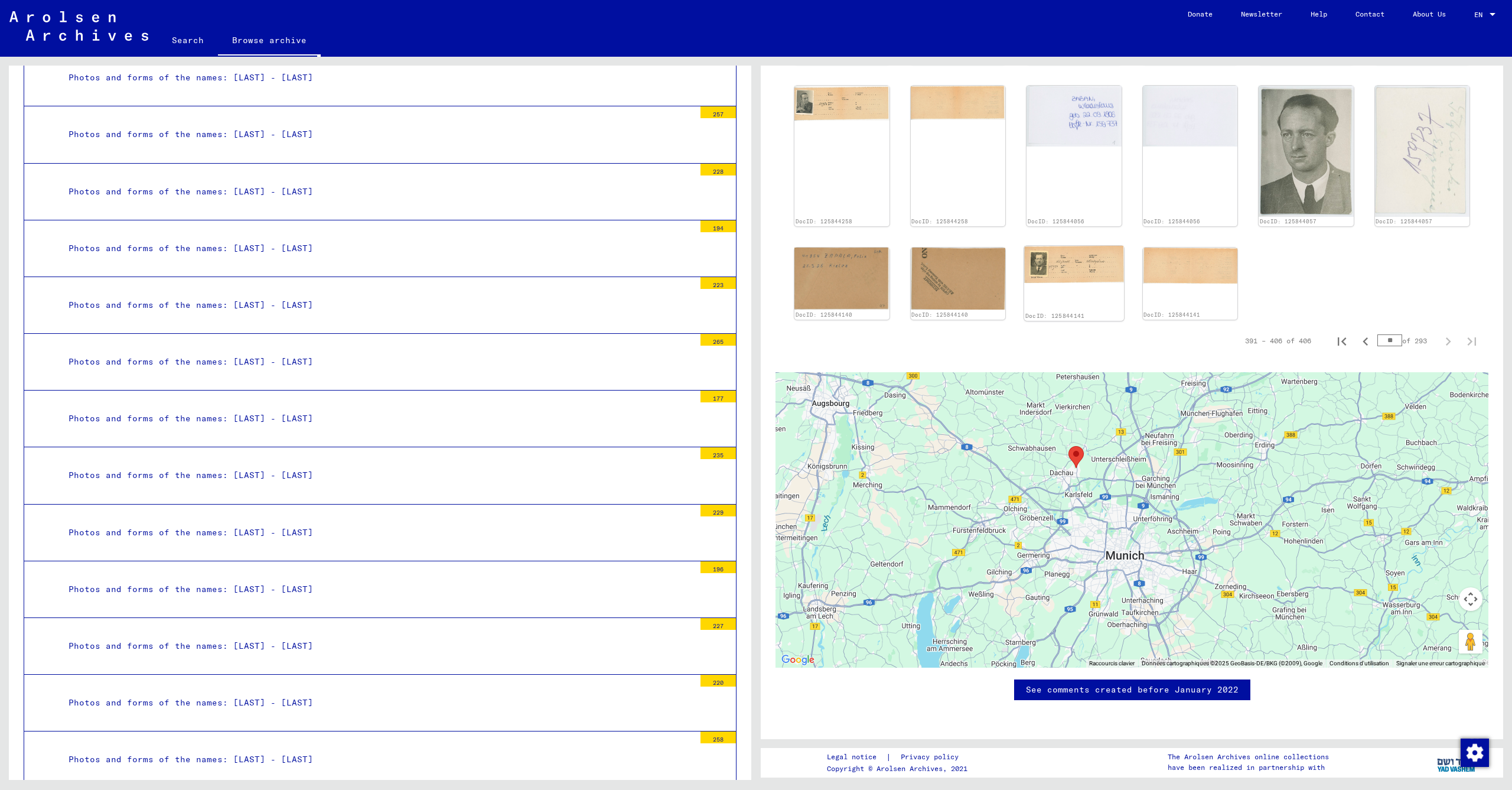 click 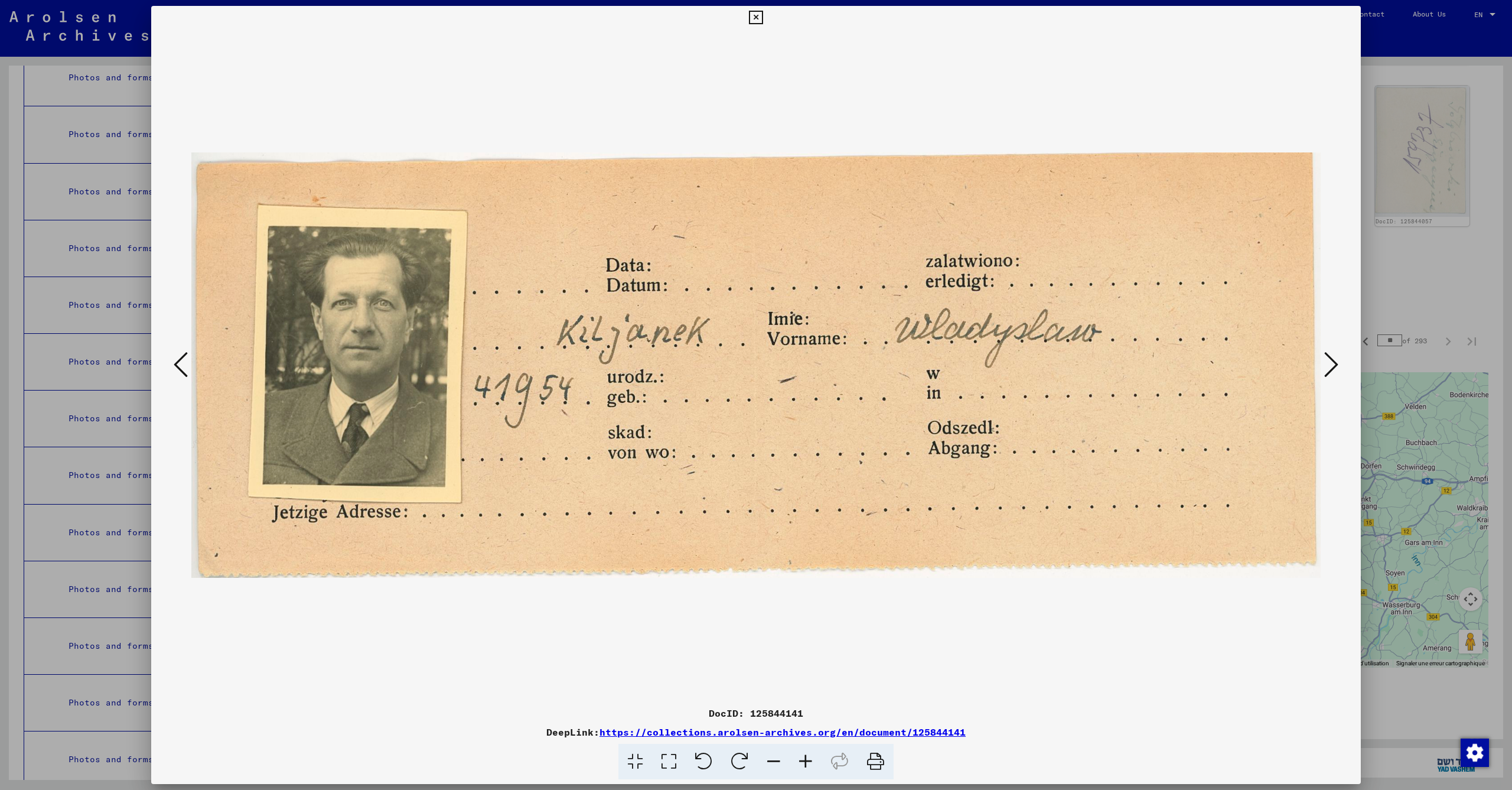 click at bounding box center [755, 18] 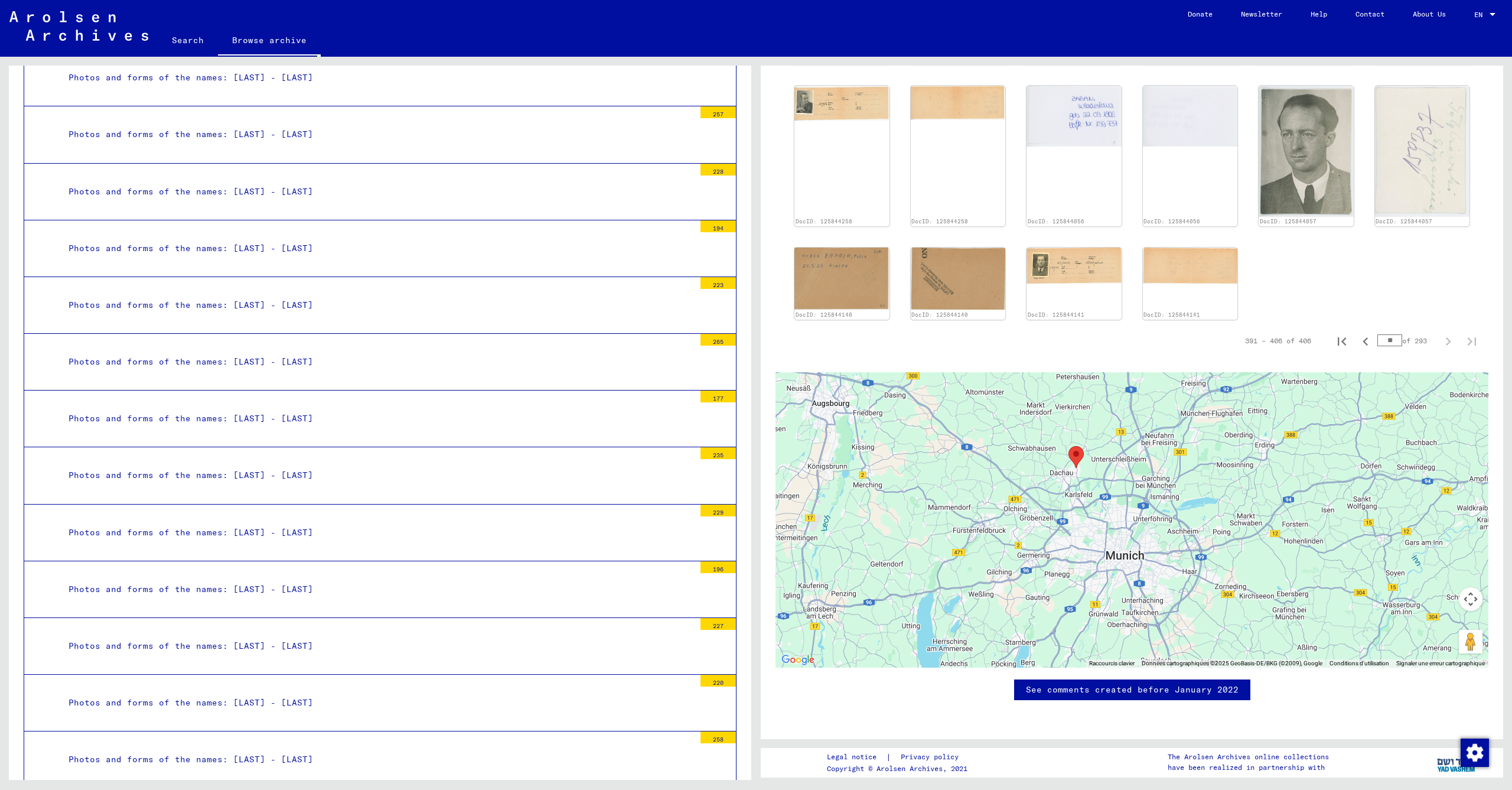 drag, startPoint x: 1376, startPoint y: 301, endPoint x: 1370, endPoint y: 372, distance: 71.25307 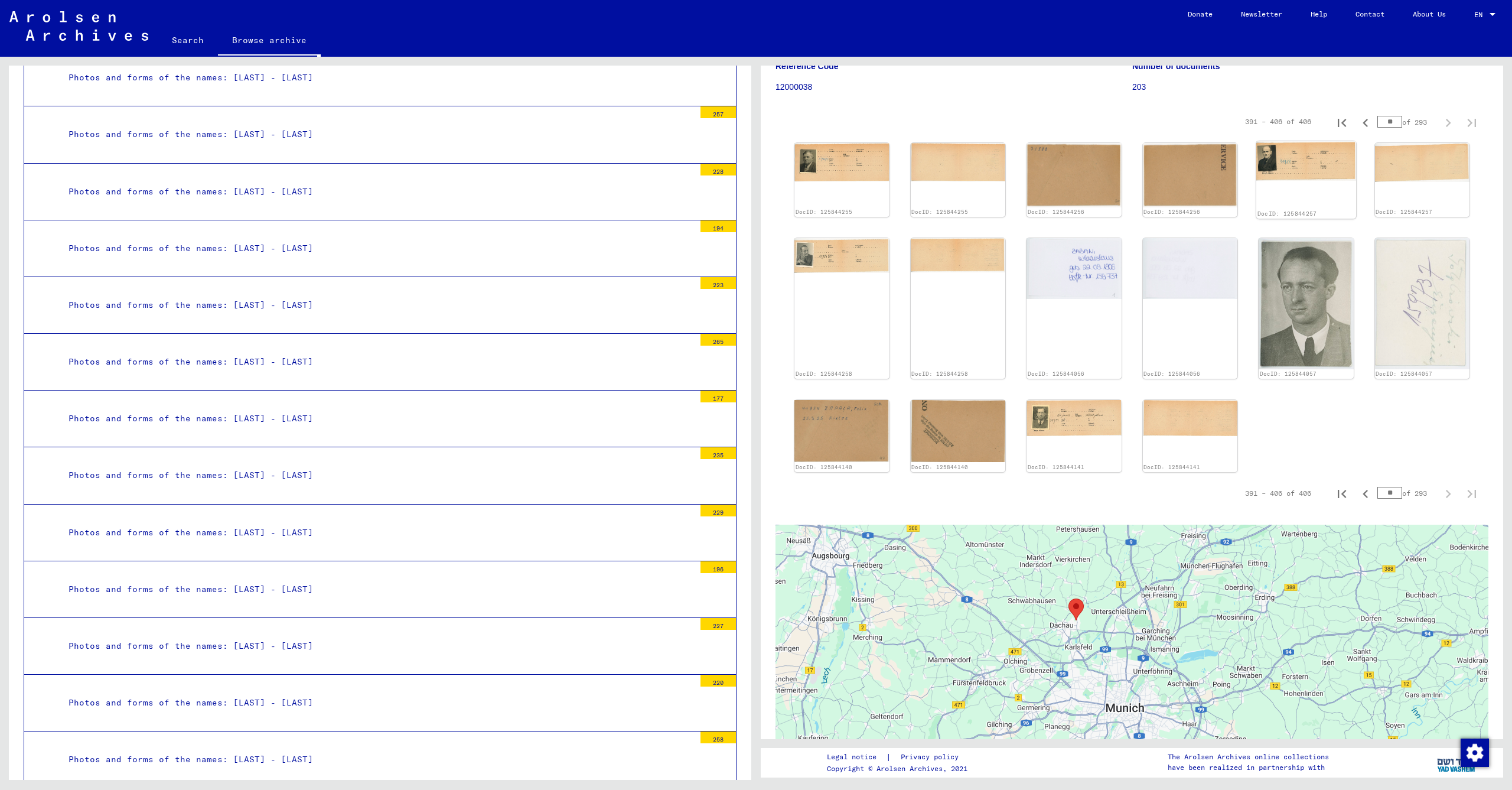 scroll, scrollTop: 132, scrollLeft: 0, axis: vertical 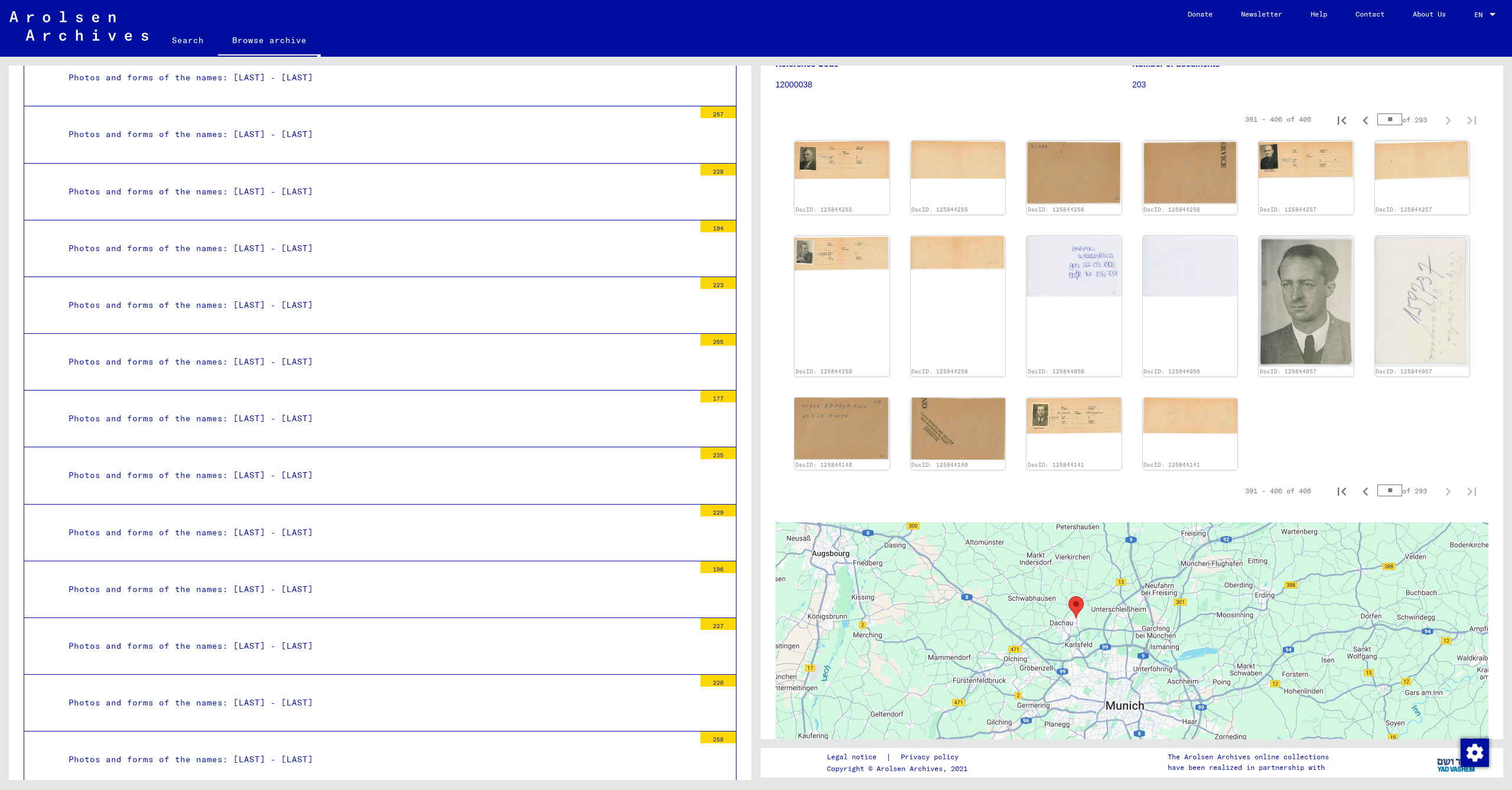 click on "DocID: 125844255 DocID: 125844255 DocID: 125844256 DocID: 125844256 DocID: 125844257 DocID: 125844257 DocID: 125844258 DocID: 125844258 DocID: 125844056 DocID: 125844056 DocID: 125844057 DocID: 125844057 DocID: 125844140 DocID: 125844140 DocID: 125844141 DocID: 125844141" 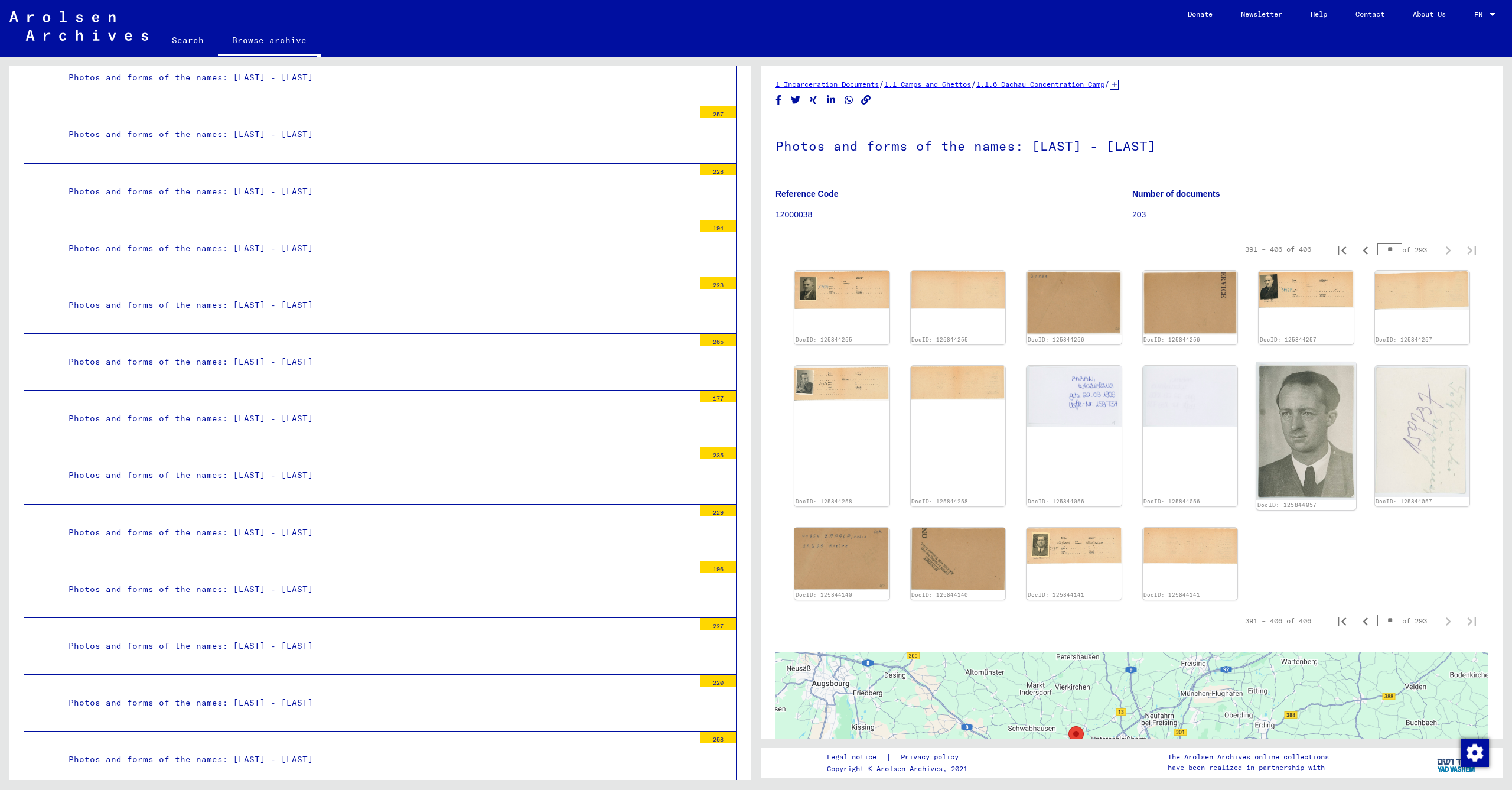 scroll, scrollTop: 22, scrollLeft: 0, axis: vertical 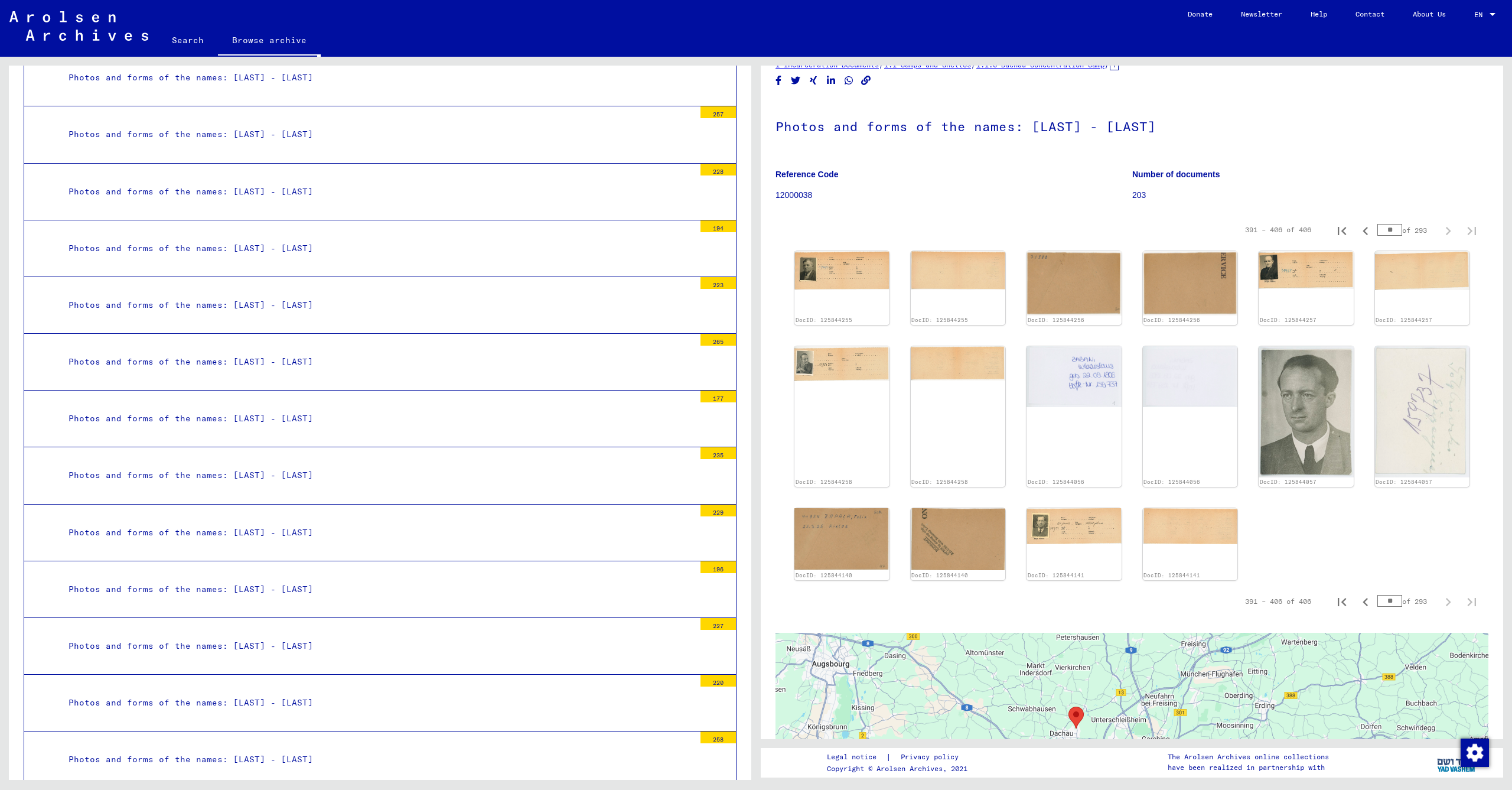 click on "DocID: 125844255 DocID: 125844255 DocID: 125844256 DocID: 125844256 DocID: 125844257 DocID: 125844257 DocID: 125844258 DocID: 125844258 DocID: 125844056 DocID: 125844056 DocID: 125844057 DocID: 125844057 DocID: 125844140 DocID: 125844140 DocID: 125844141 DocID: 125844141" 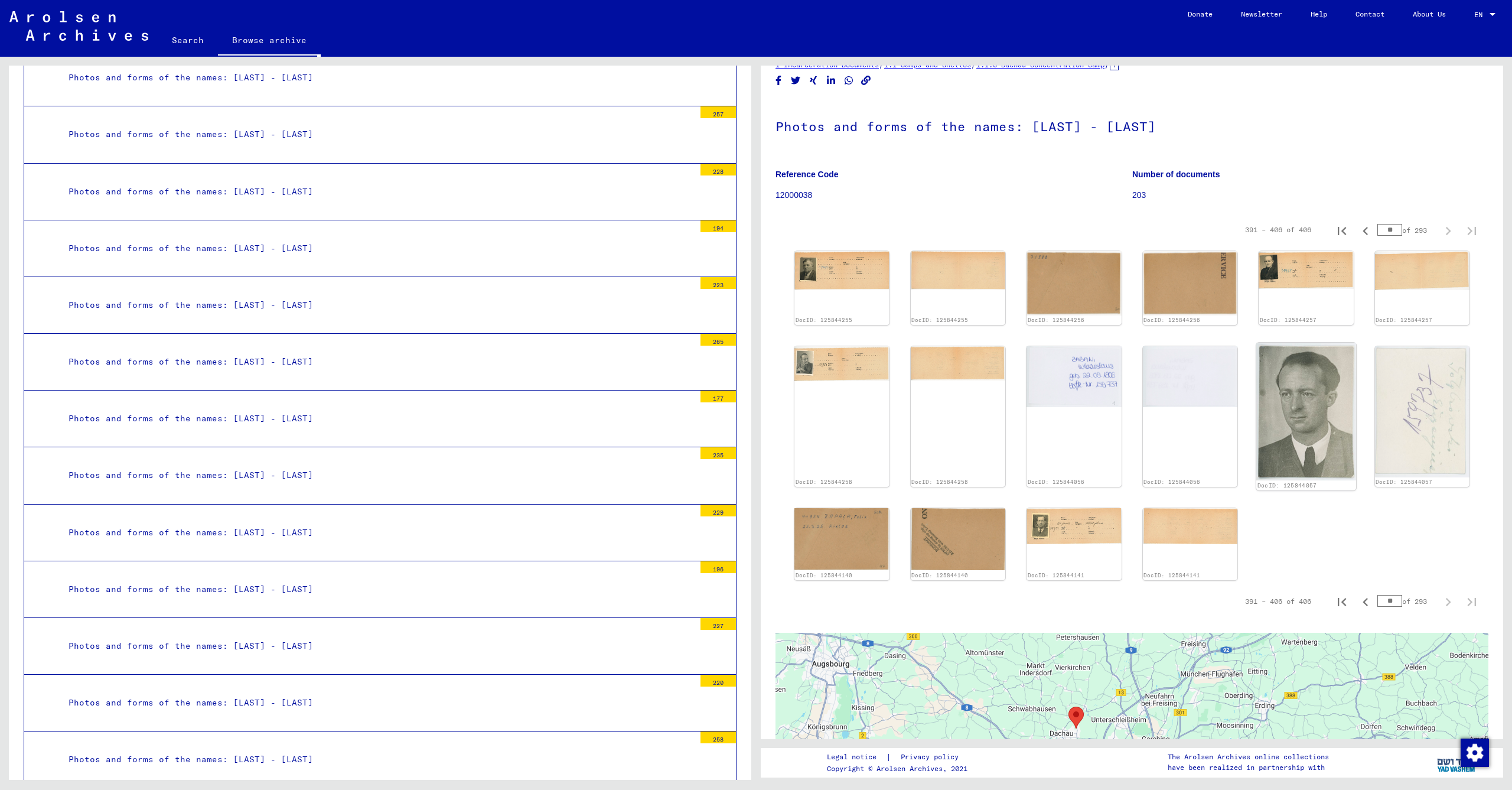click 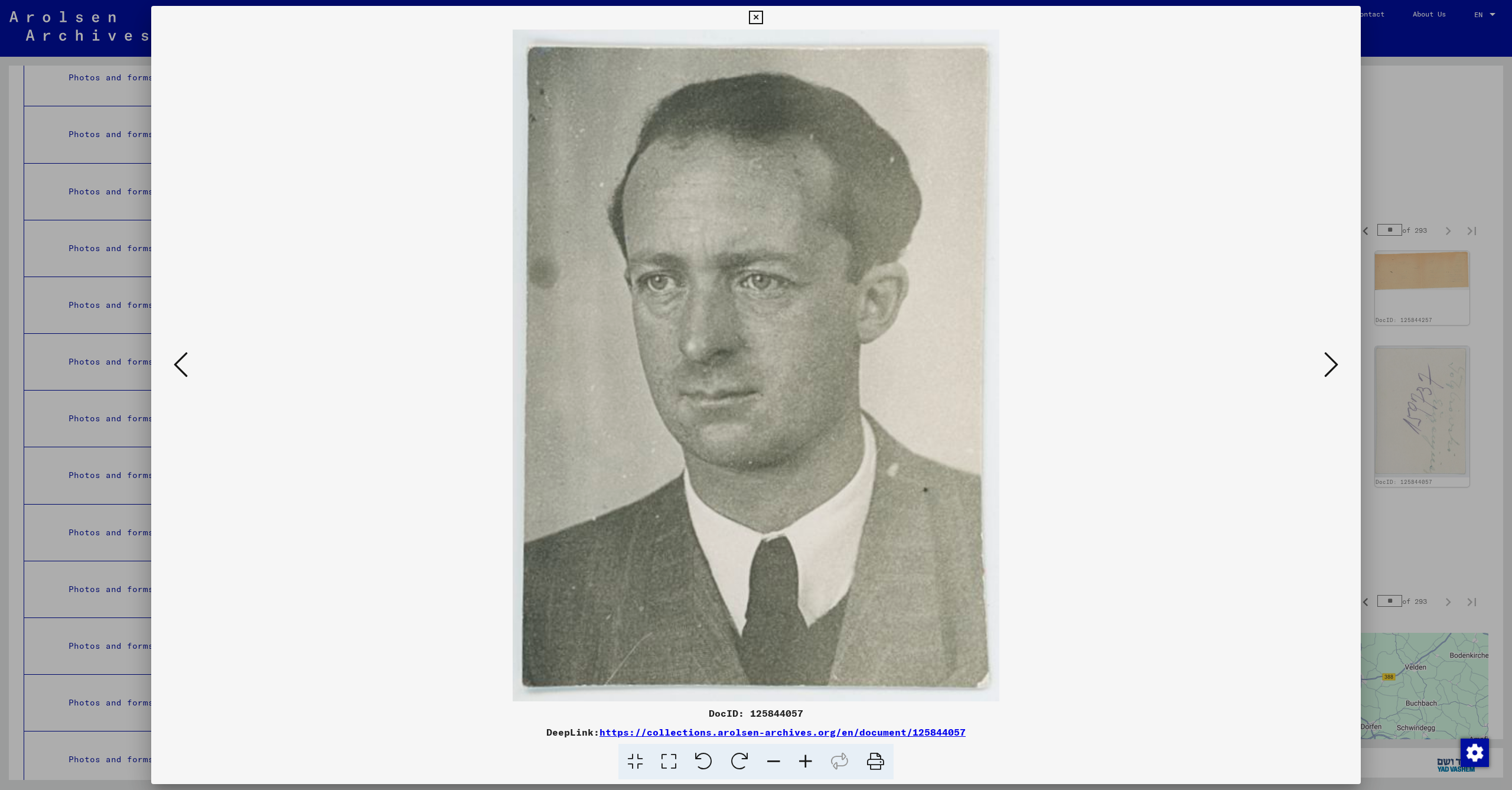 click at bounding box center (181, 365) 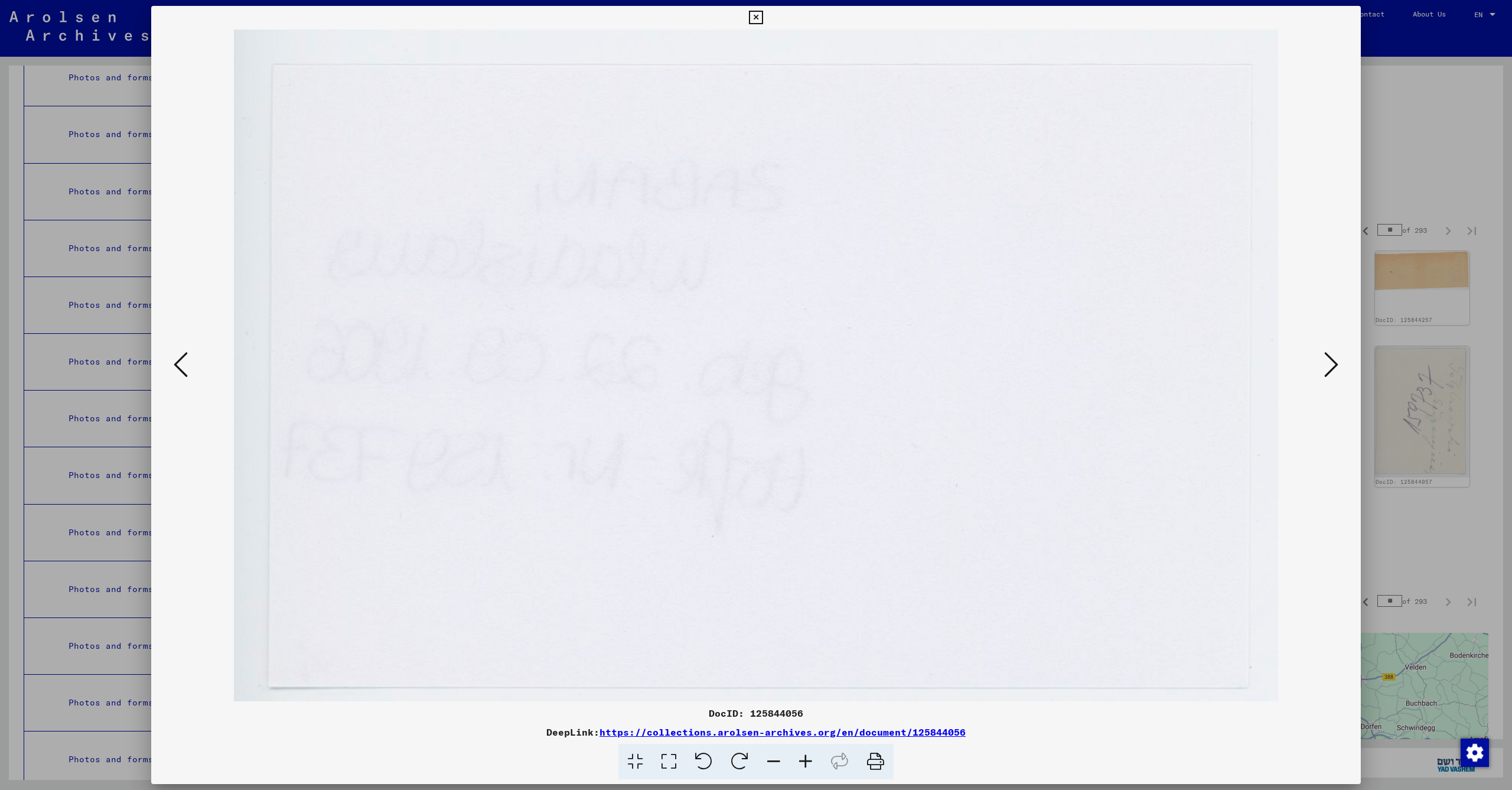 click at bounding box center [181, 365] 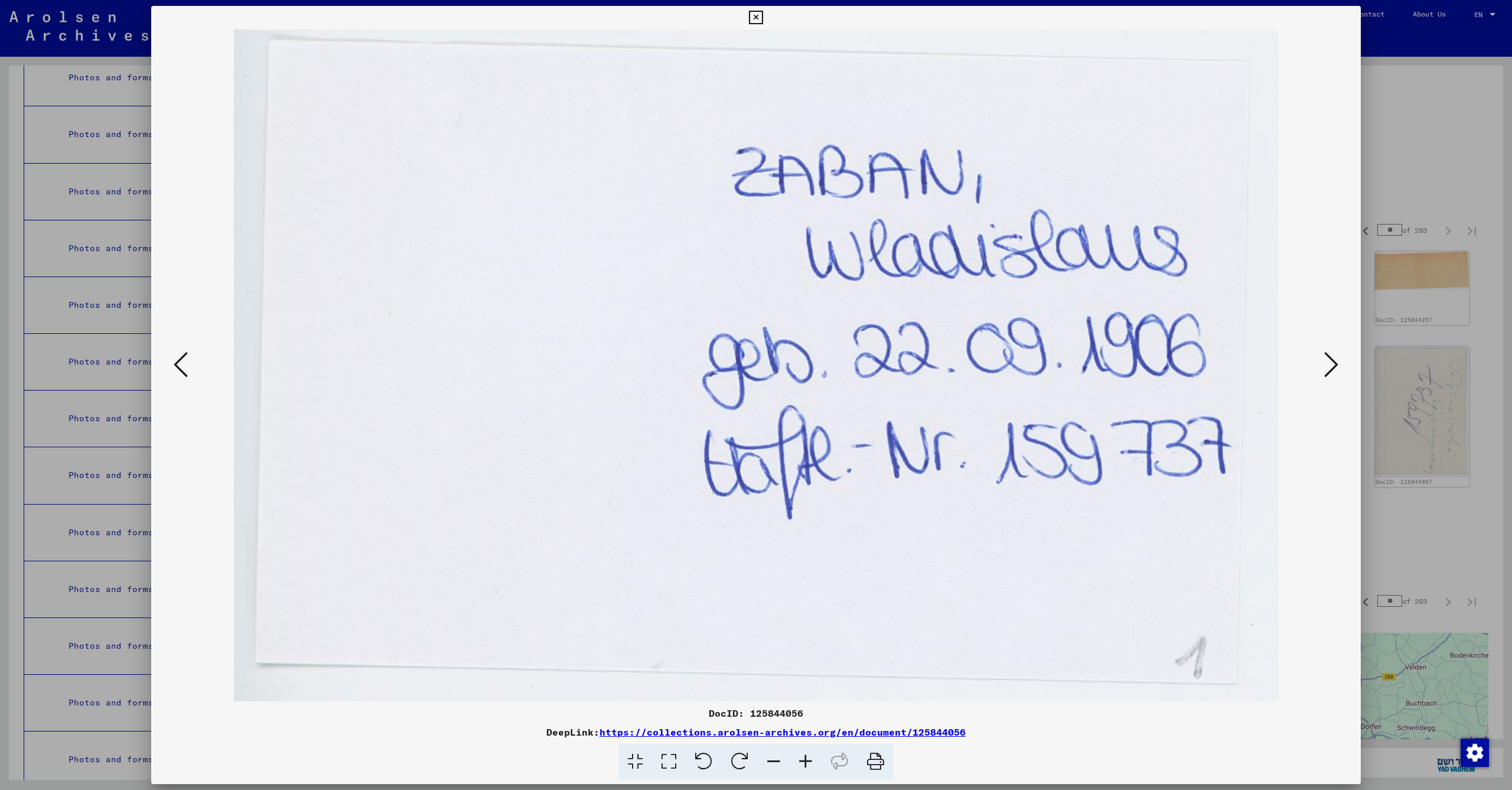 click at bounding box center (181, 365) 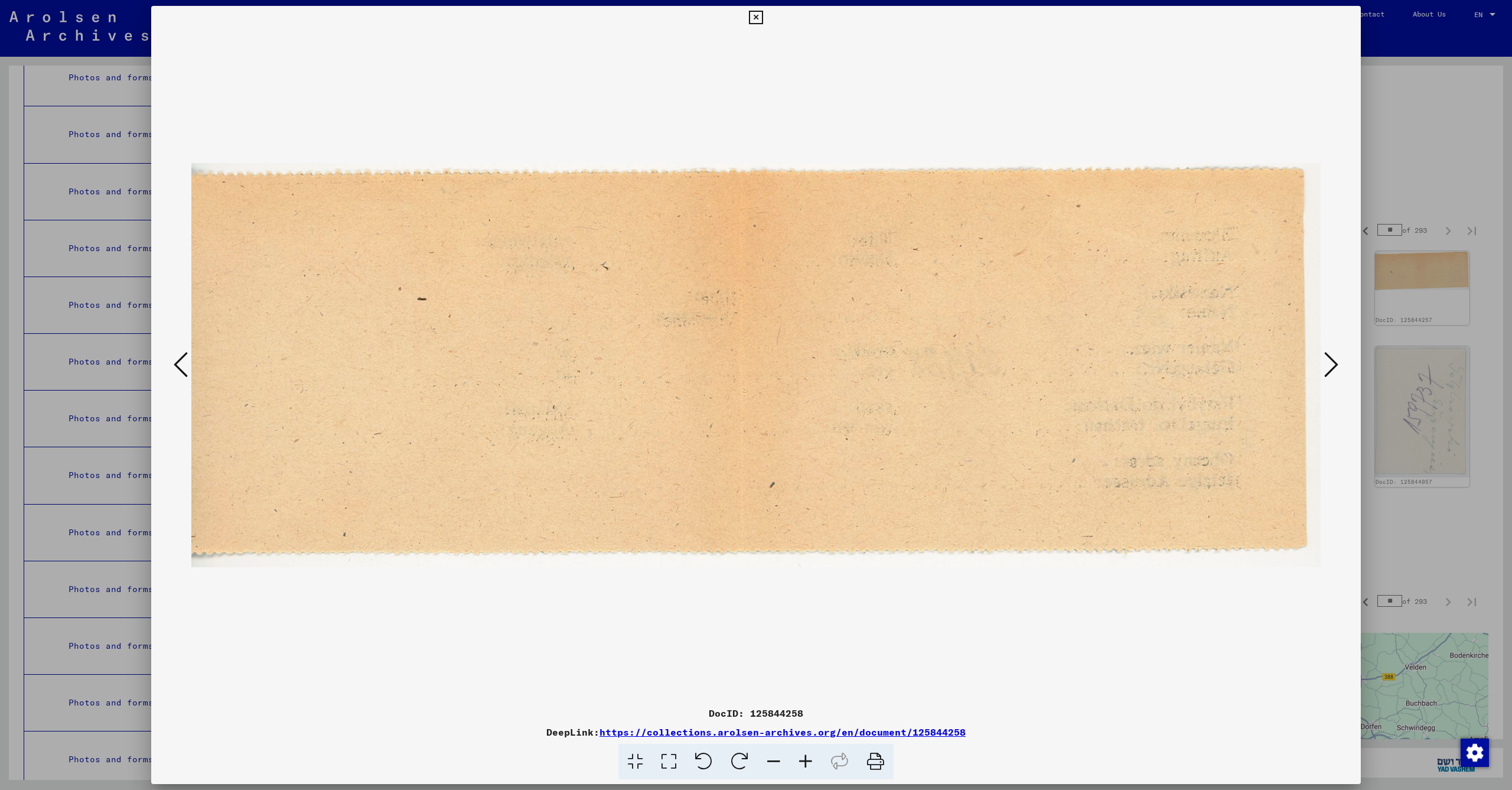 click at bounding box center [181, 365] 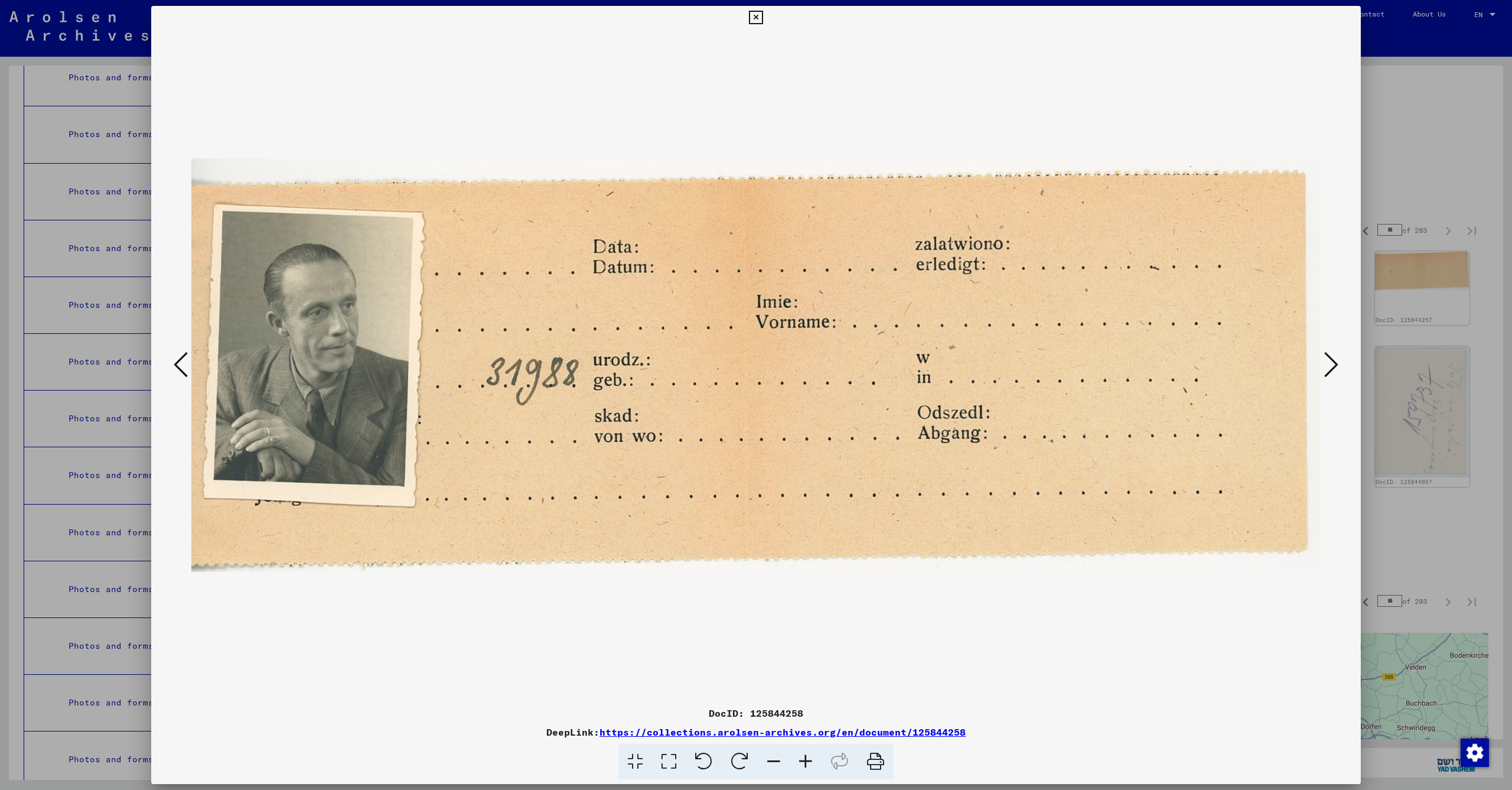 click at bounding box center [181, 365] 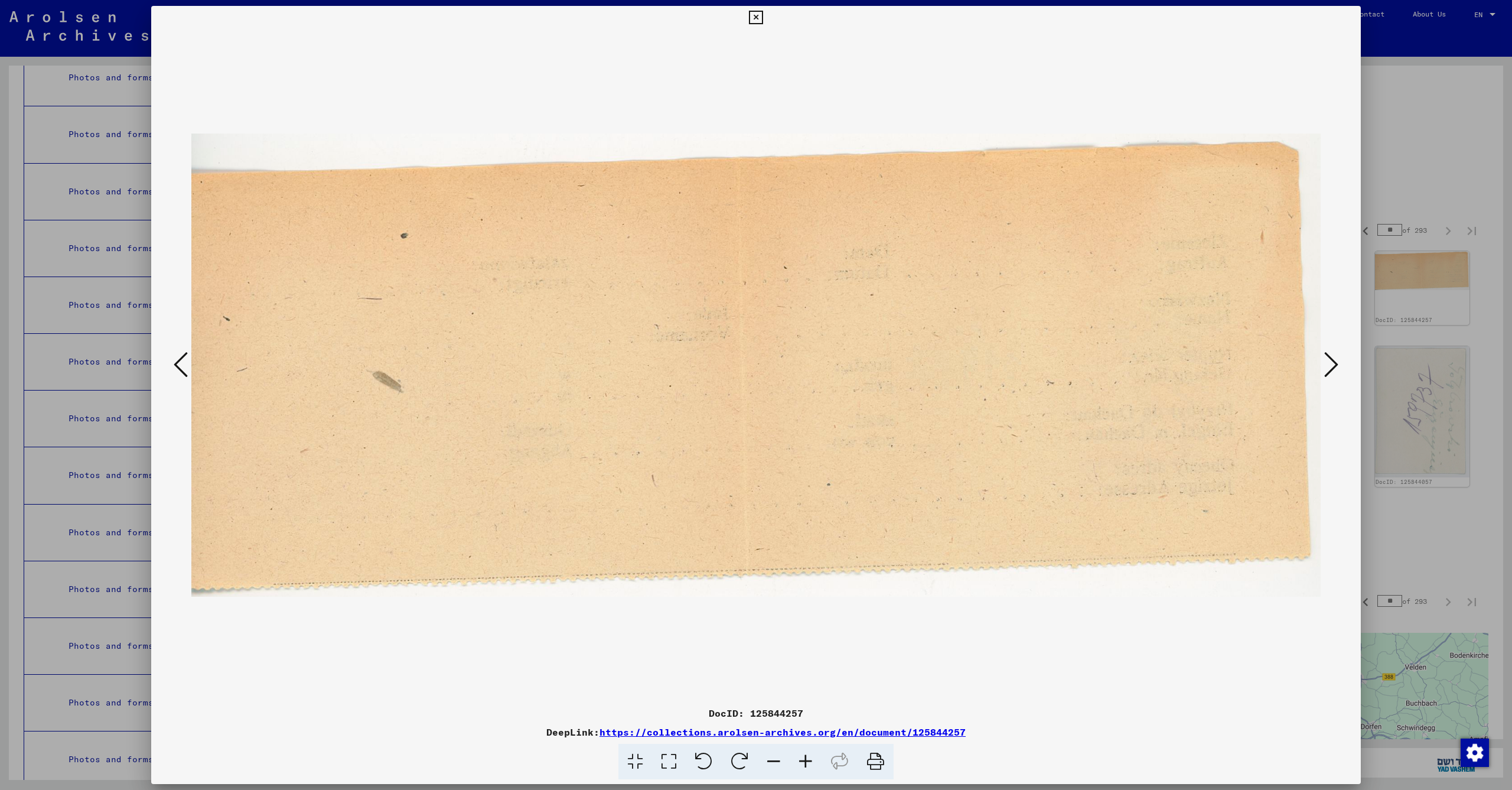 click at bounding box center [181, 365] 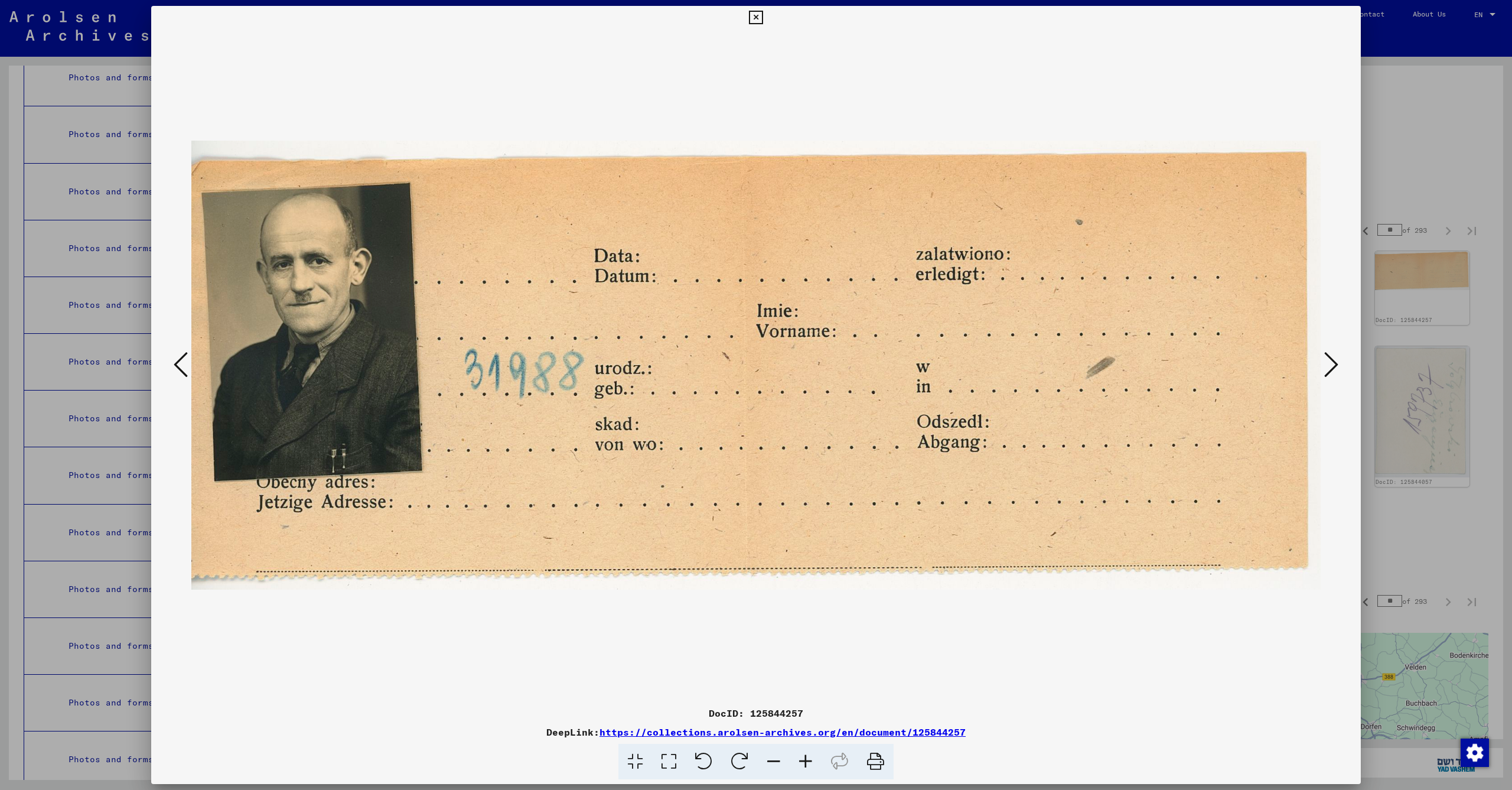 click at bounding box center [181, 365] 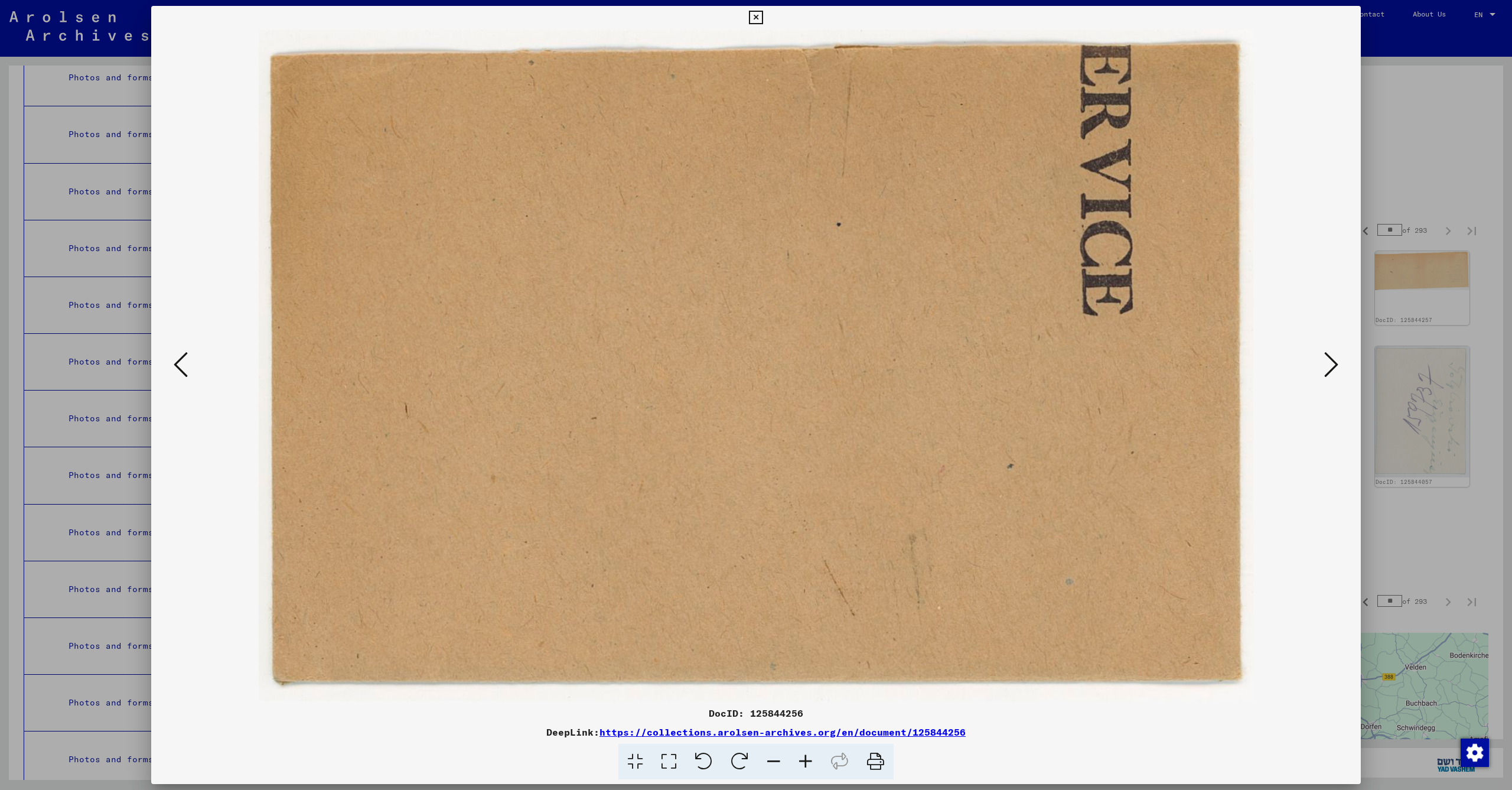 click at bounding box center [181, 365] 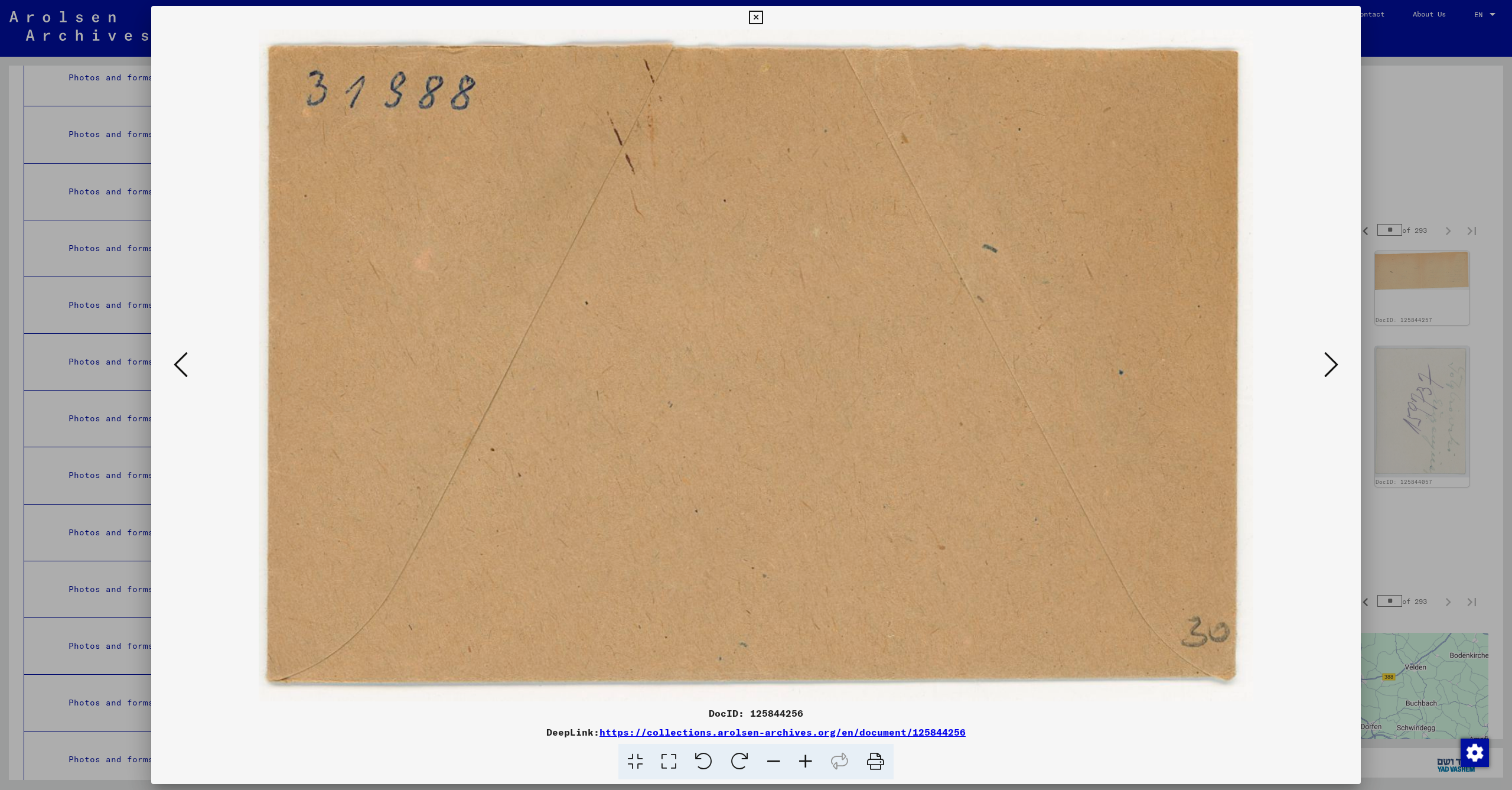 click at bounding box center [181, 365] 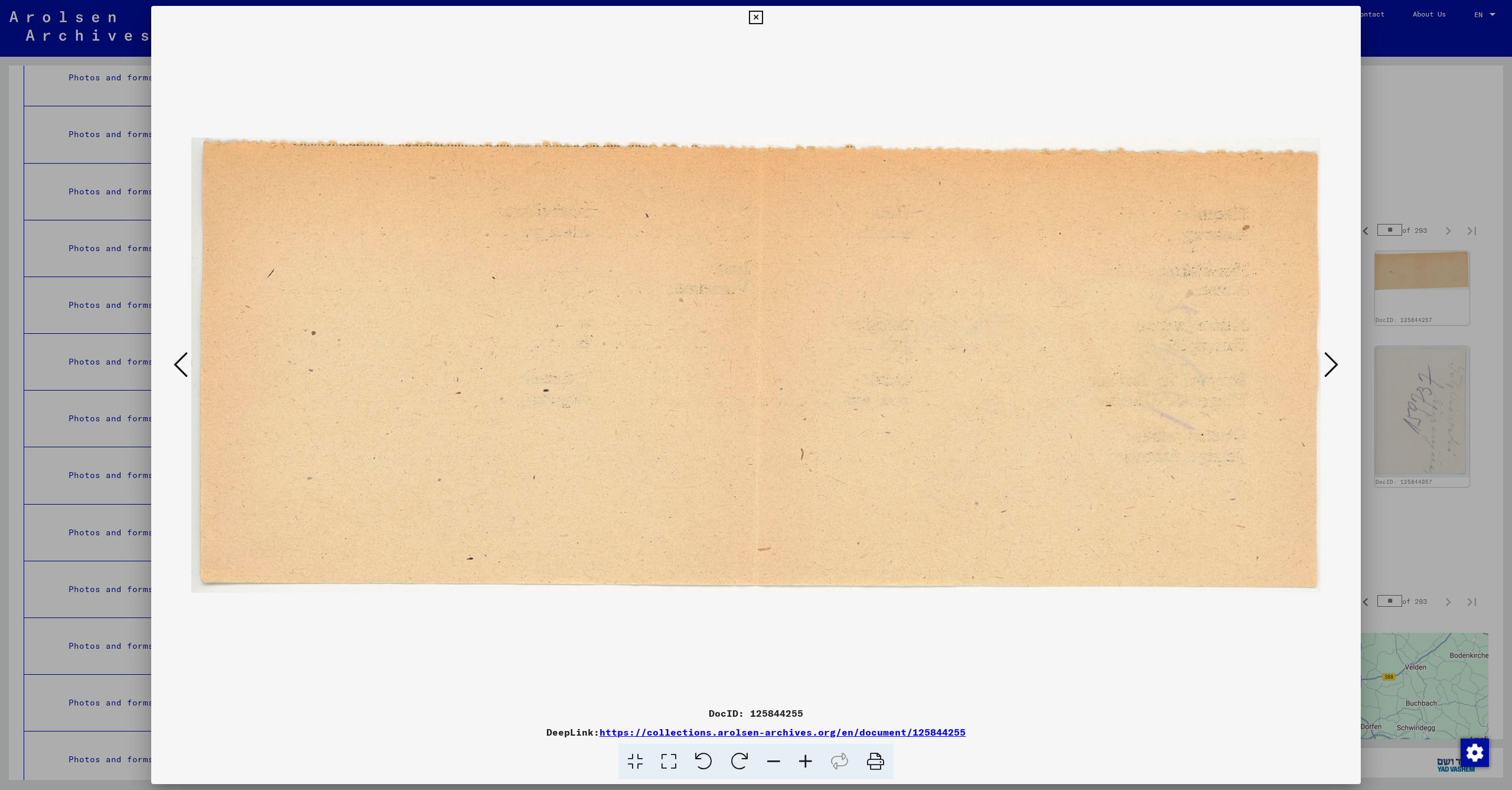 click at bounding box center (181, 365) 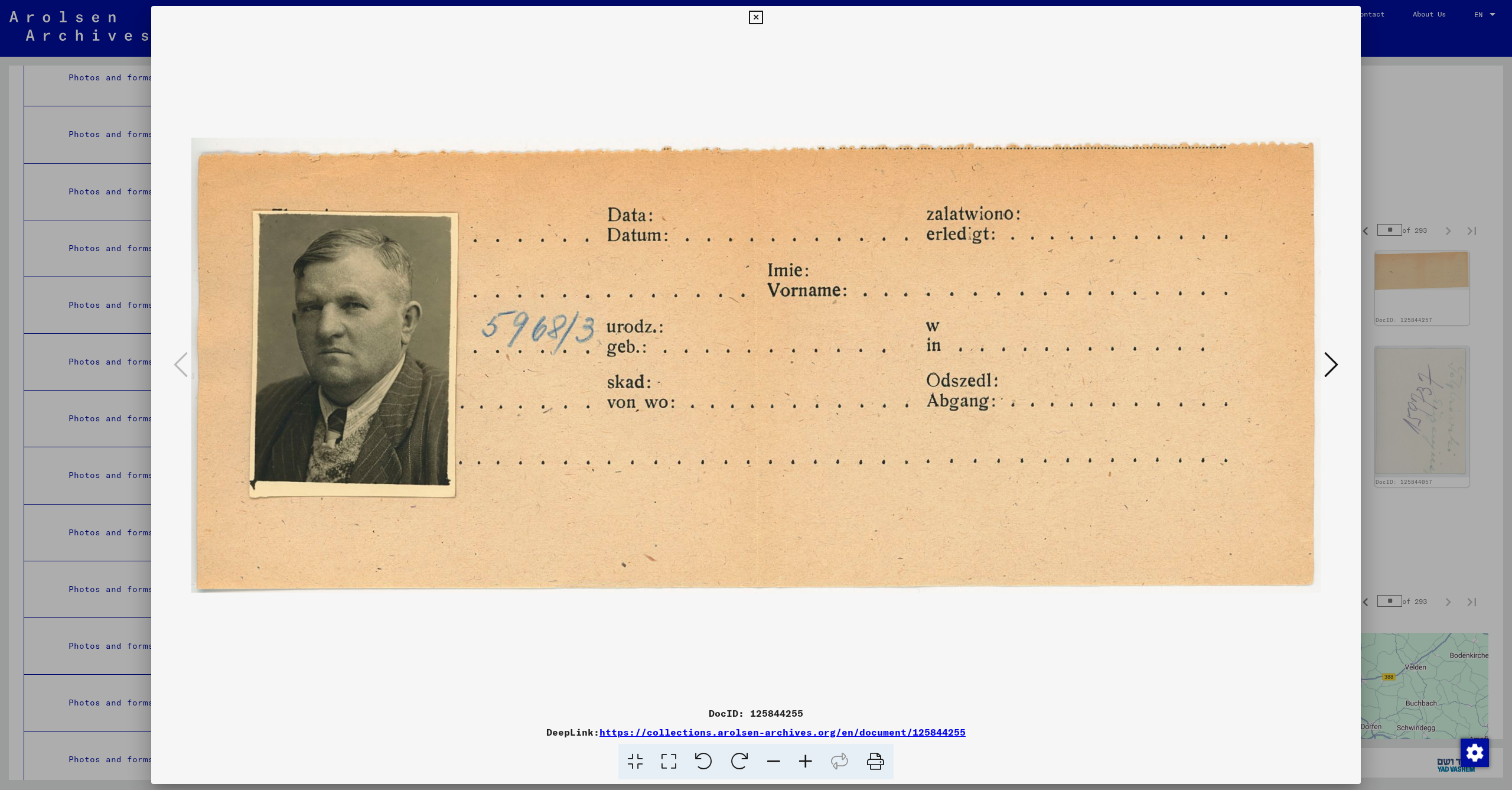 drag, startPoint x: 1347, startPoint y: 18, endPoint x: 1295, endPoint y: 56, distance: 64.40497 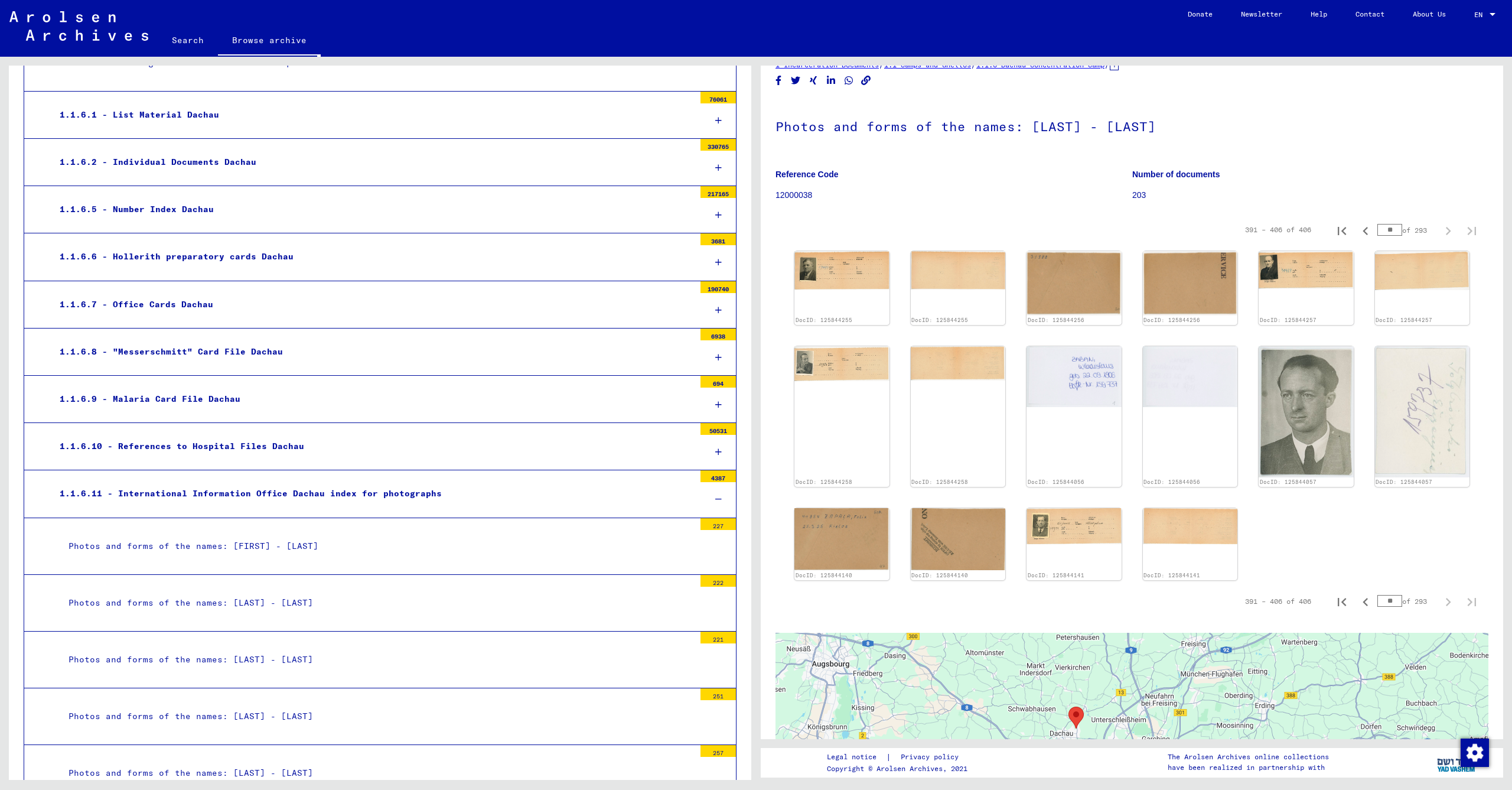 scroll, scrollTop: 3682, scrollLeft: 0, axis: vertical 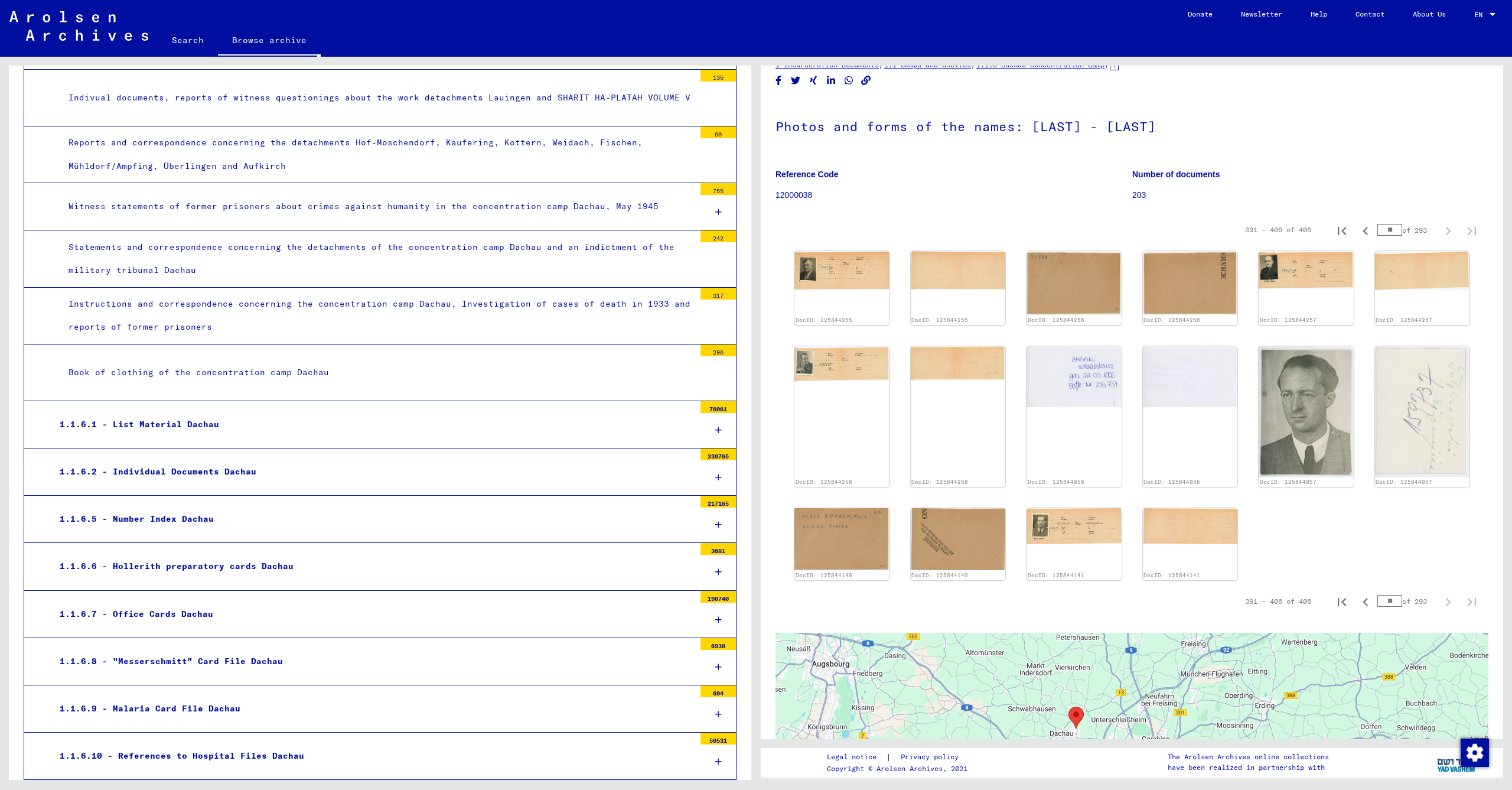 click on "Photos and forms of the names: [LAST] - [LAST]" at bounding box center (377, 912) 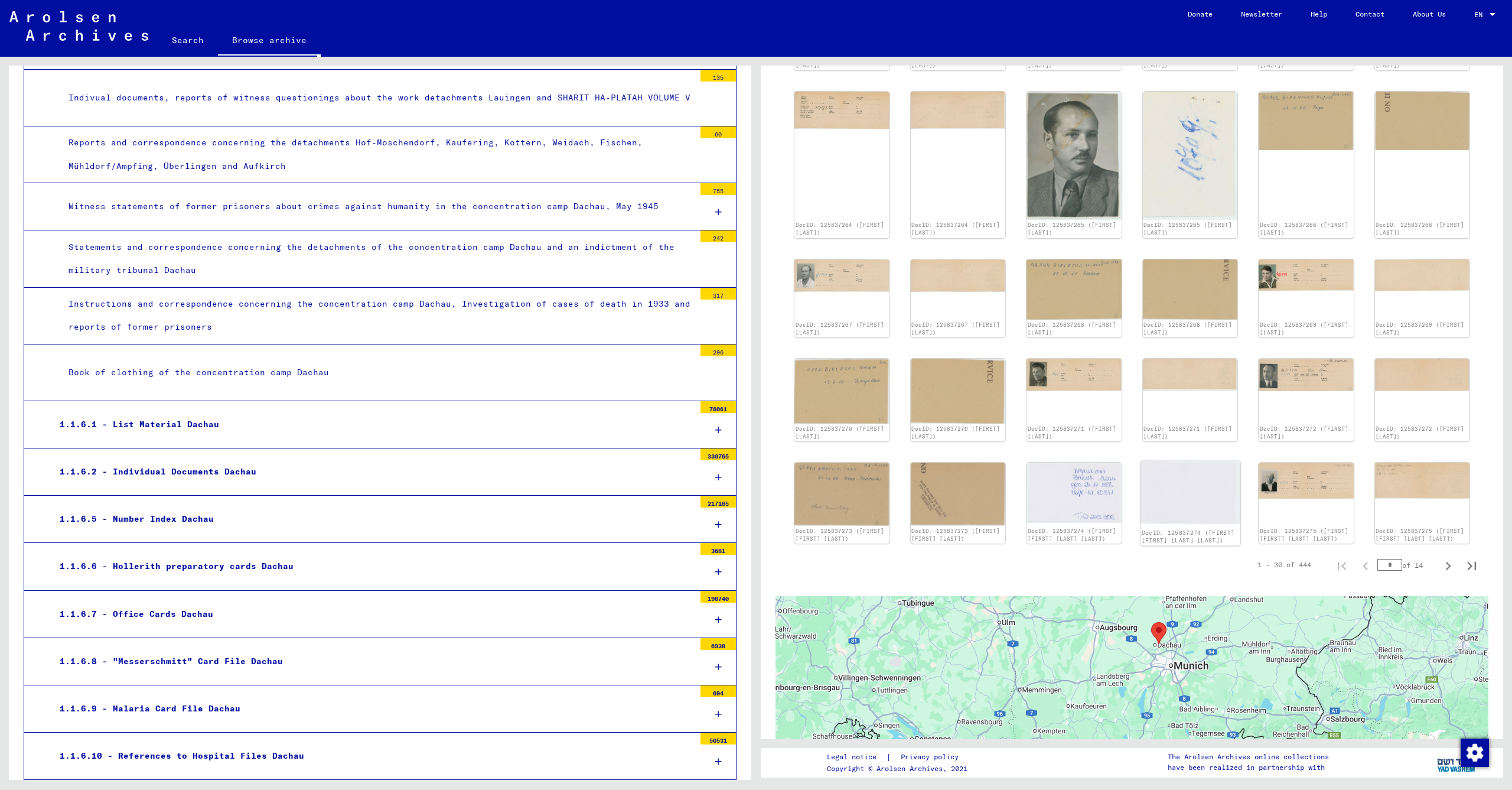 scroll, scrollTop: 284, scrollLeft: 0, axis: vertical 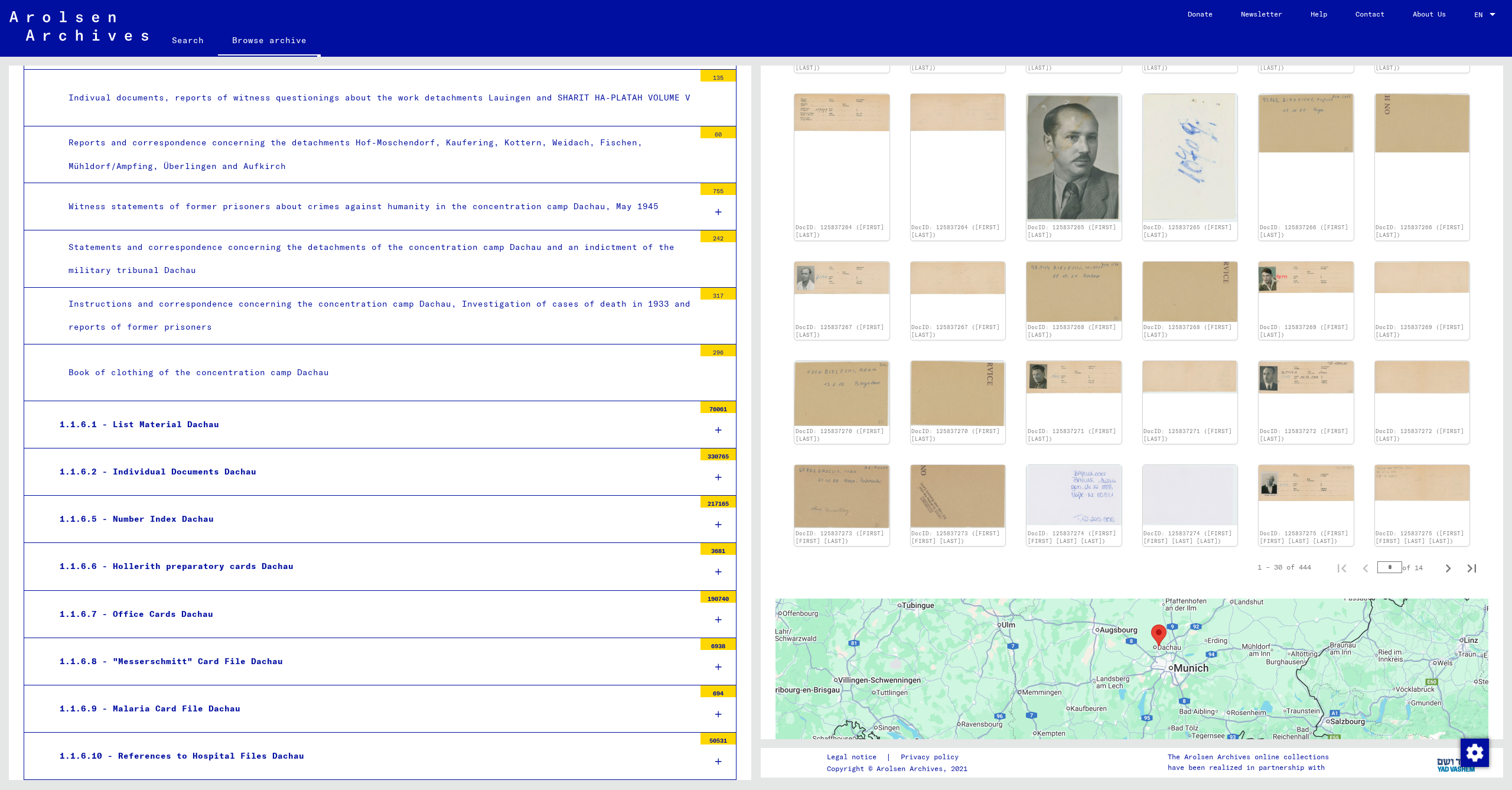 click on "1.1.6.8 - "Messerschmitt" Card File Dachau" at bounding box center (373, 661) 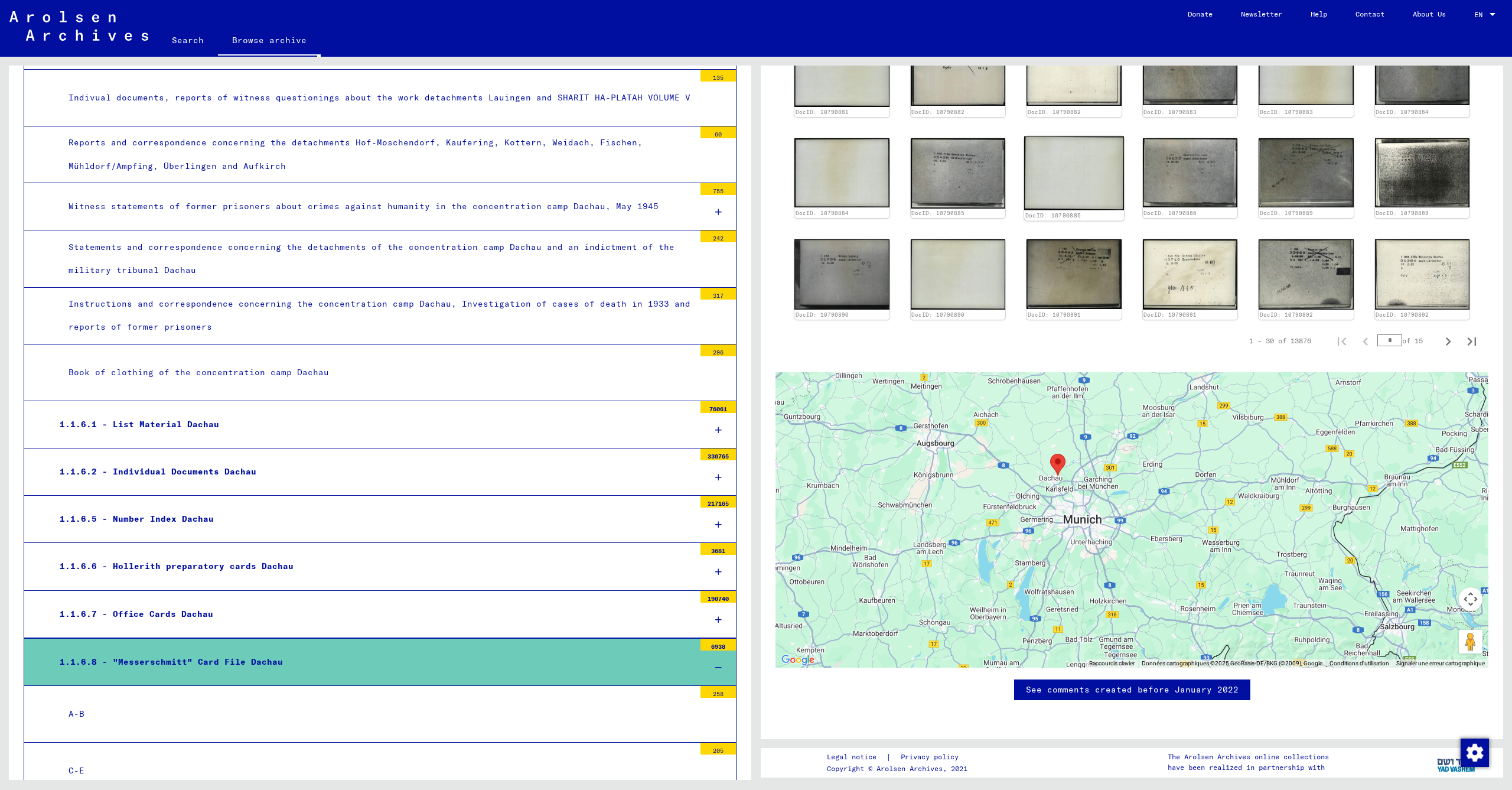 scroll, scrollTop: 604, scrollLeft: 0, axis: vertical 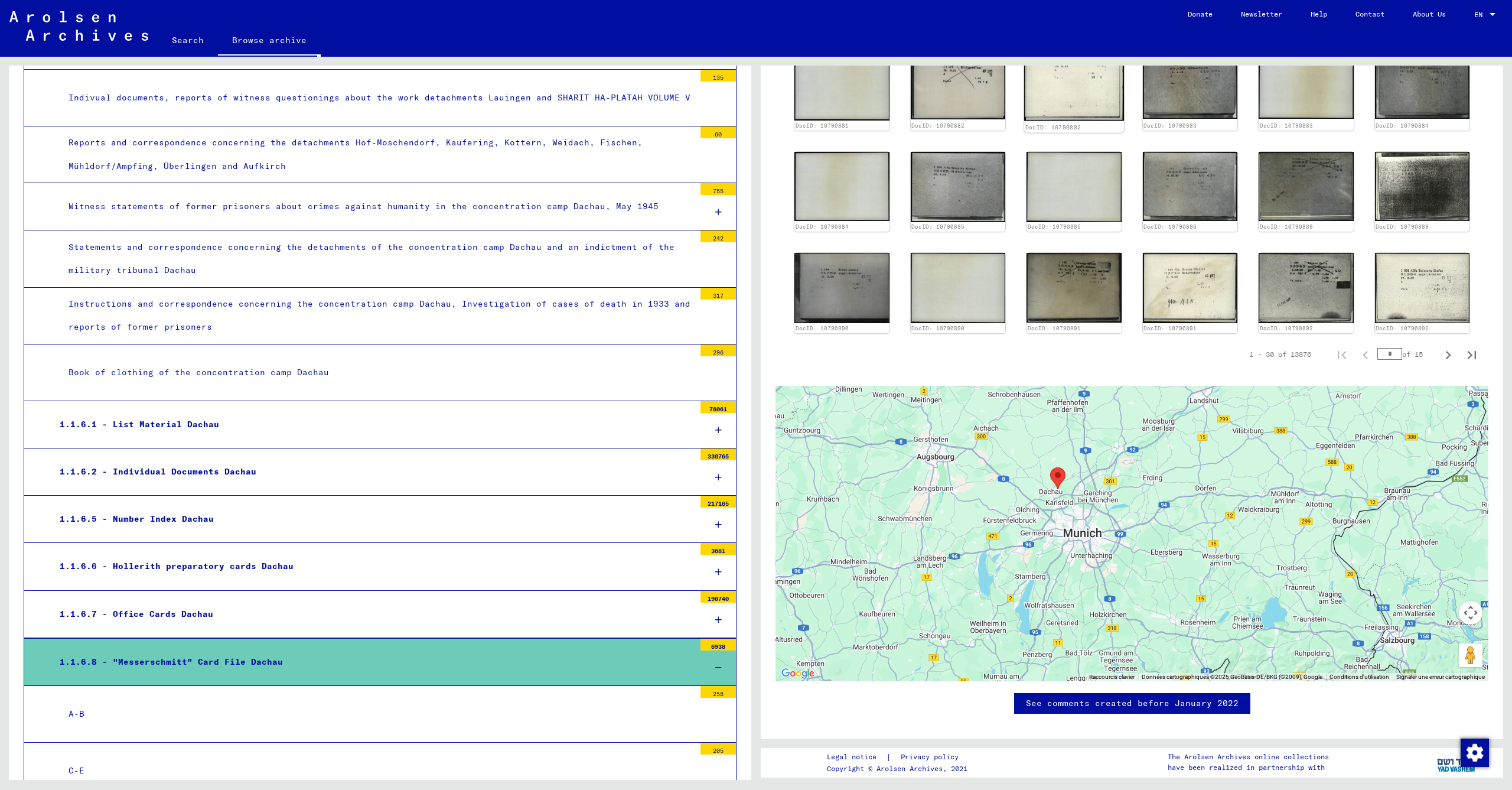 click 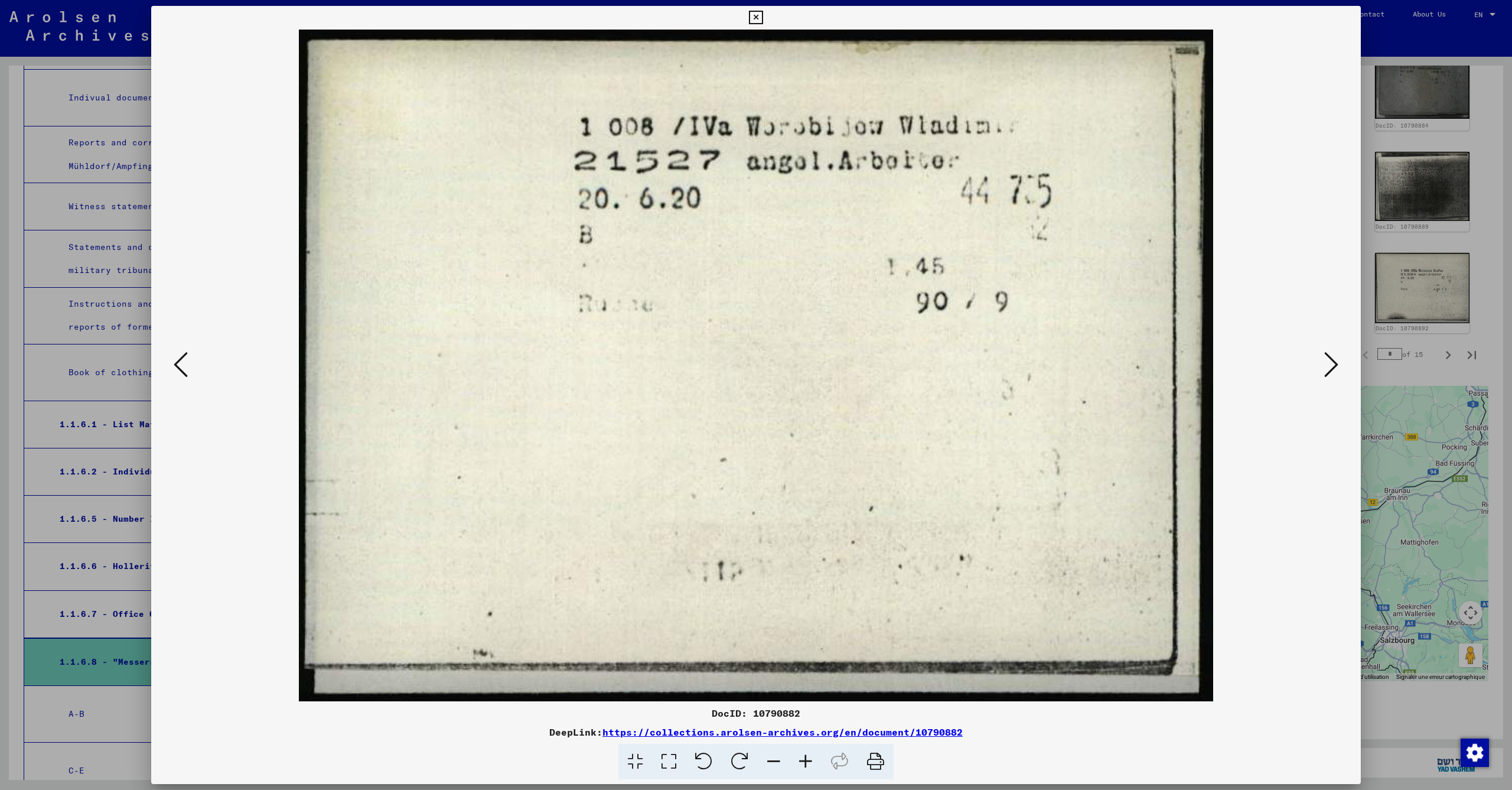 click at bounding box center [1331, 365] 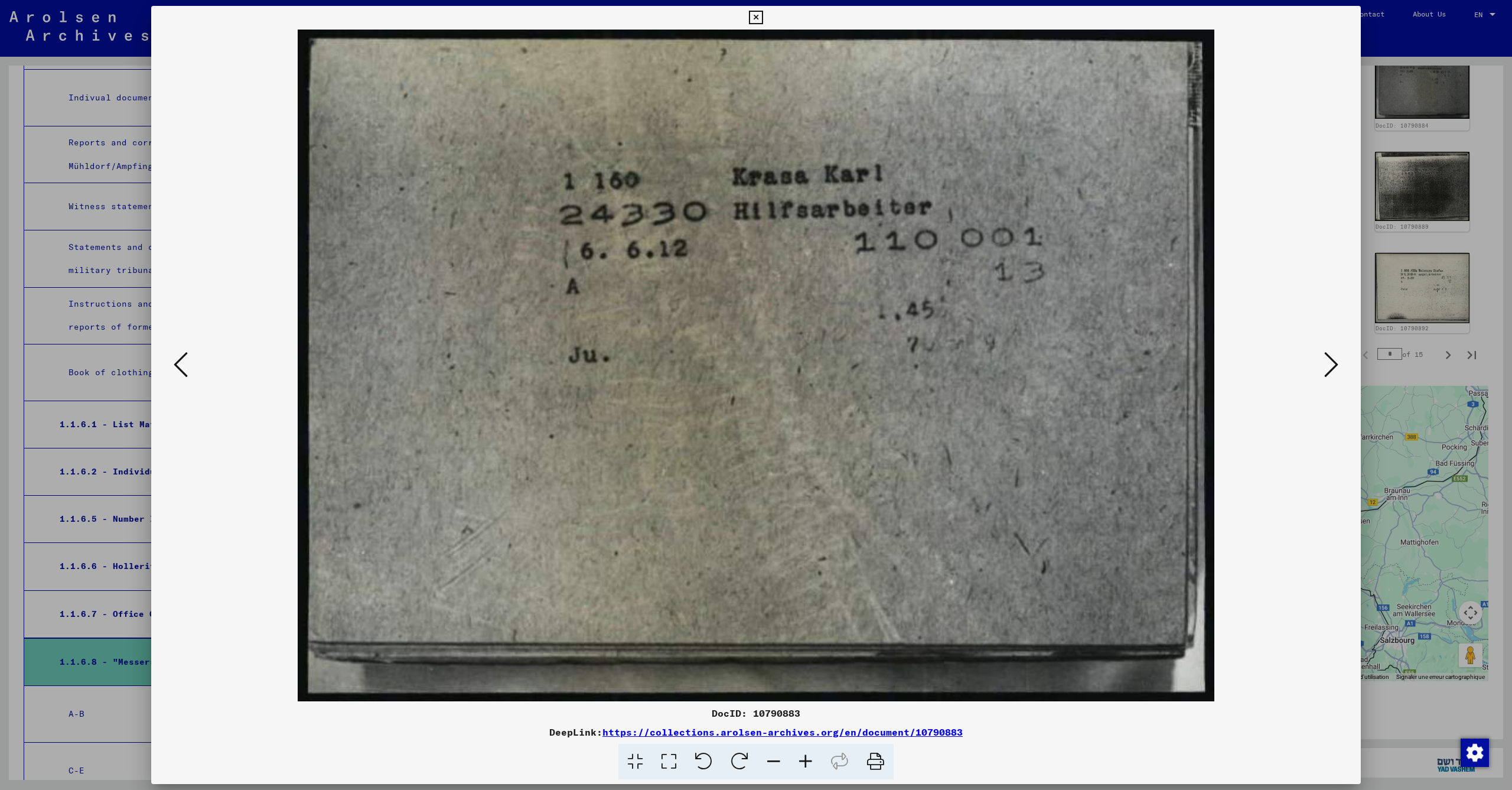 click at bounding box center (1331, 365) 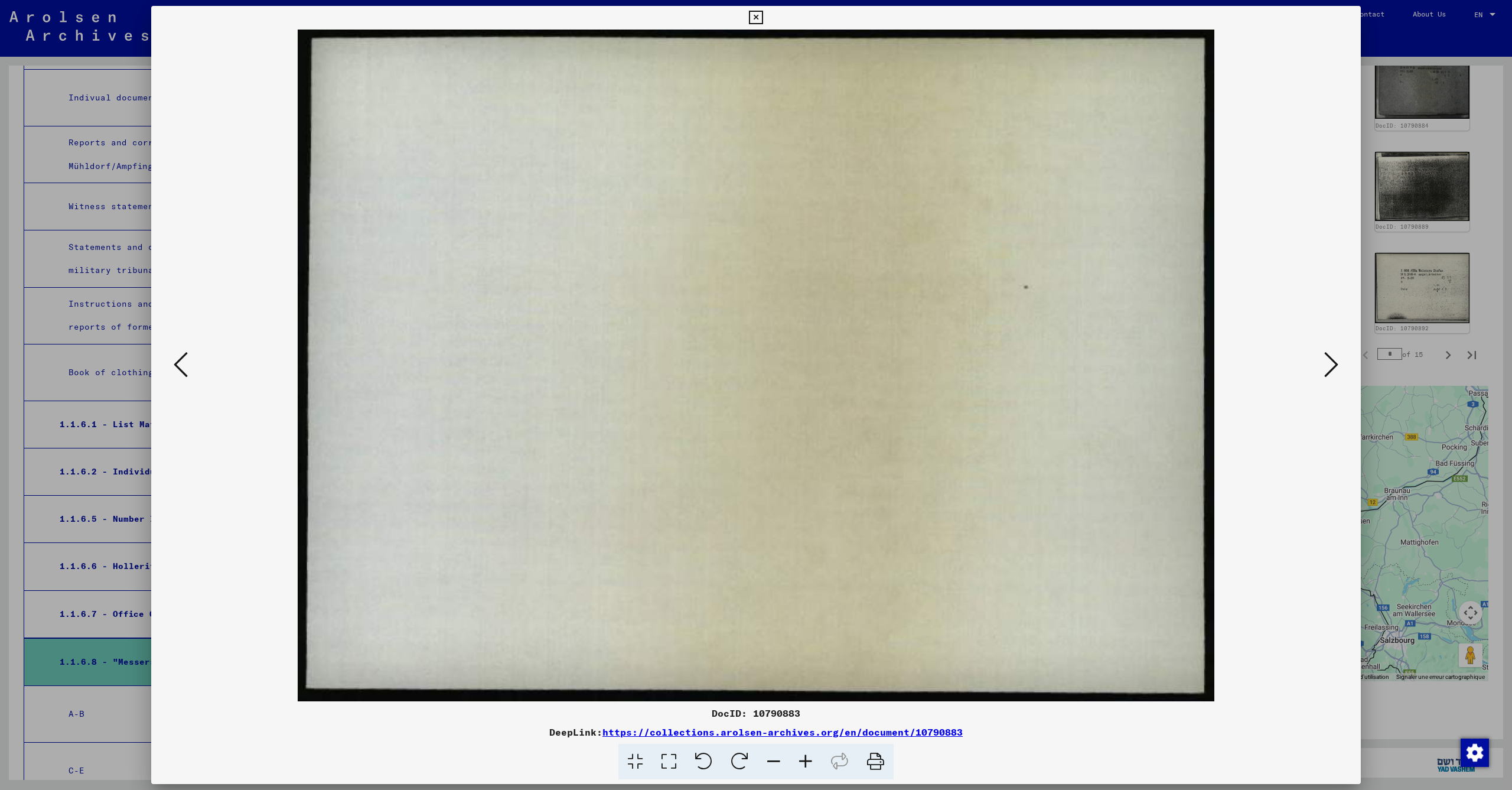 click at bounding box center (1331, 365) 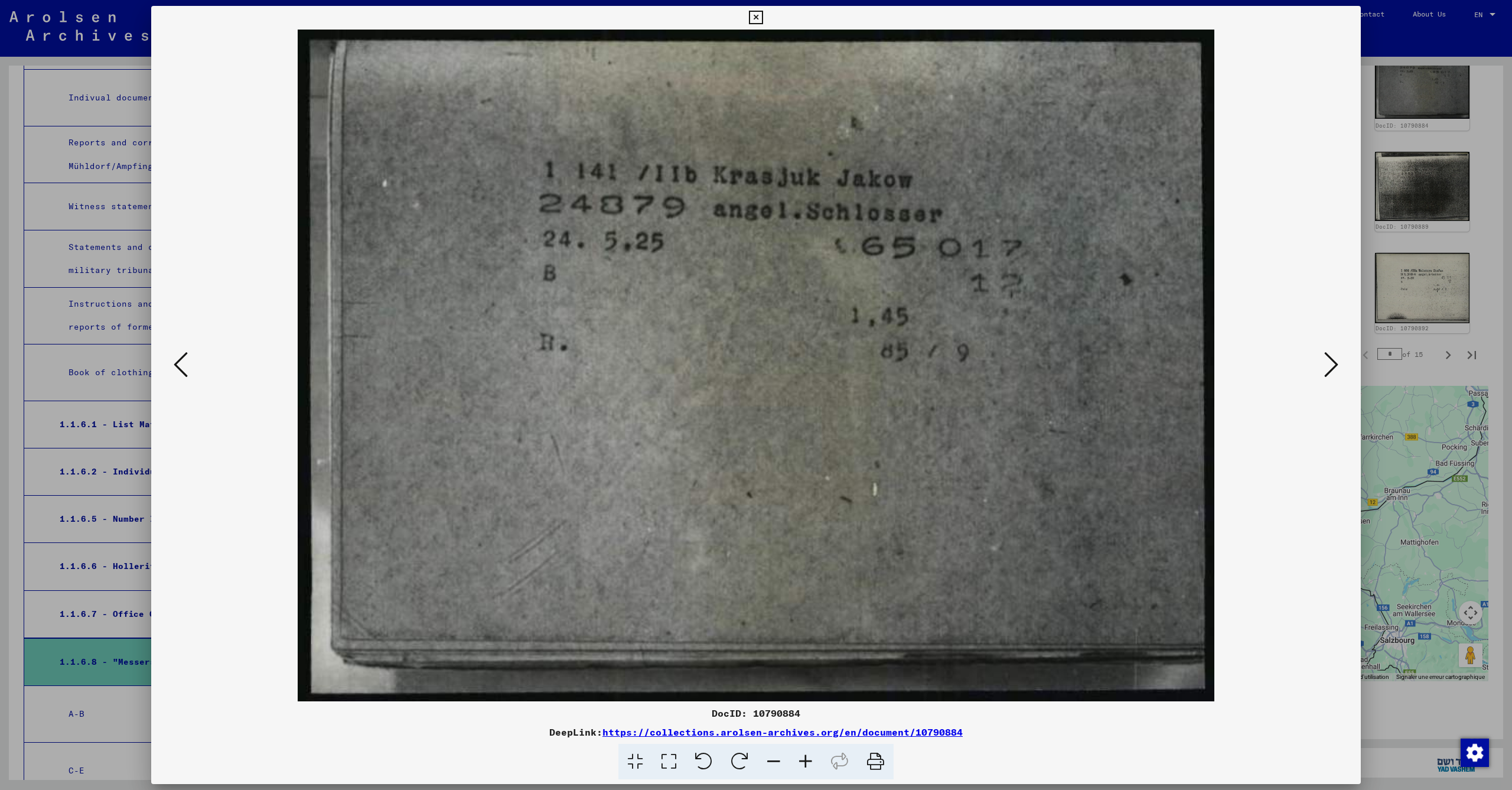 click at bounding box center (1331, 365) 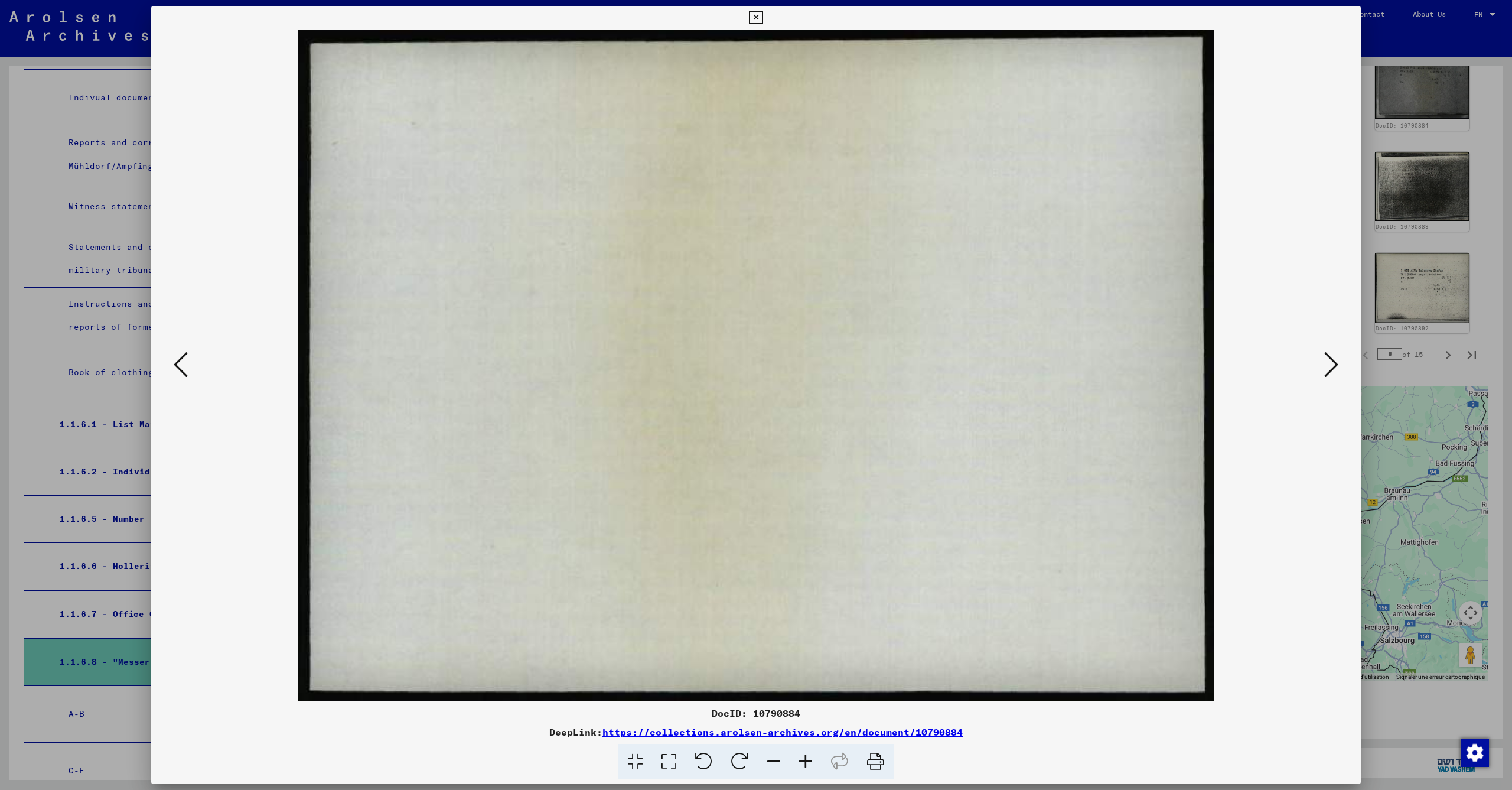 click at bounding box center (1331, 365) 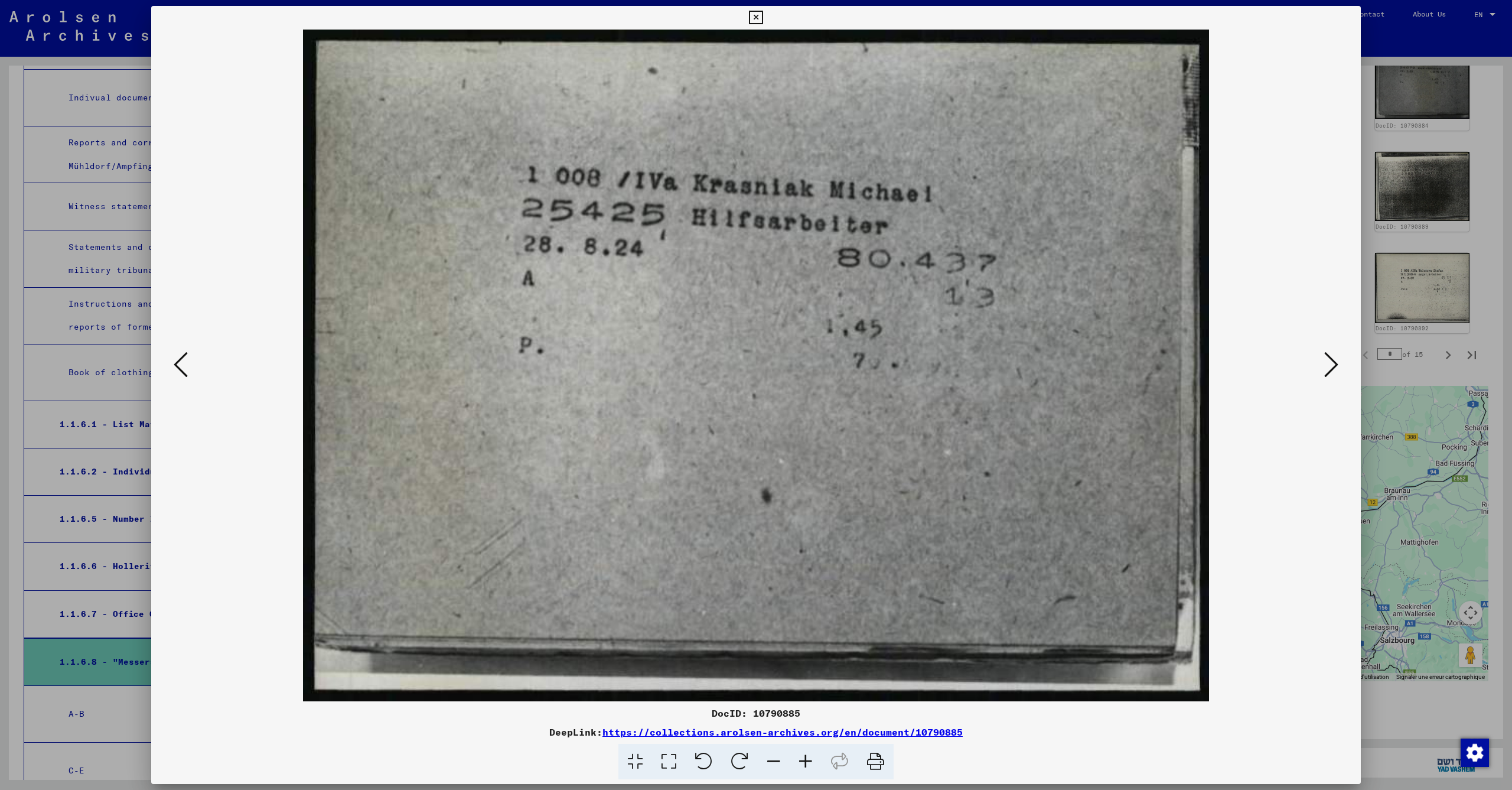 drag, startPoint x: 1351, startPoint y: 17, endPoint x: 1332, endPoint y: 40, distance: 29.832868 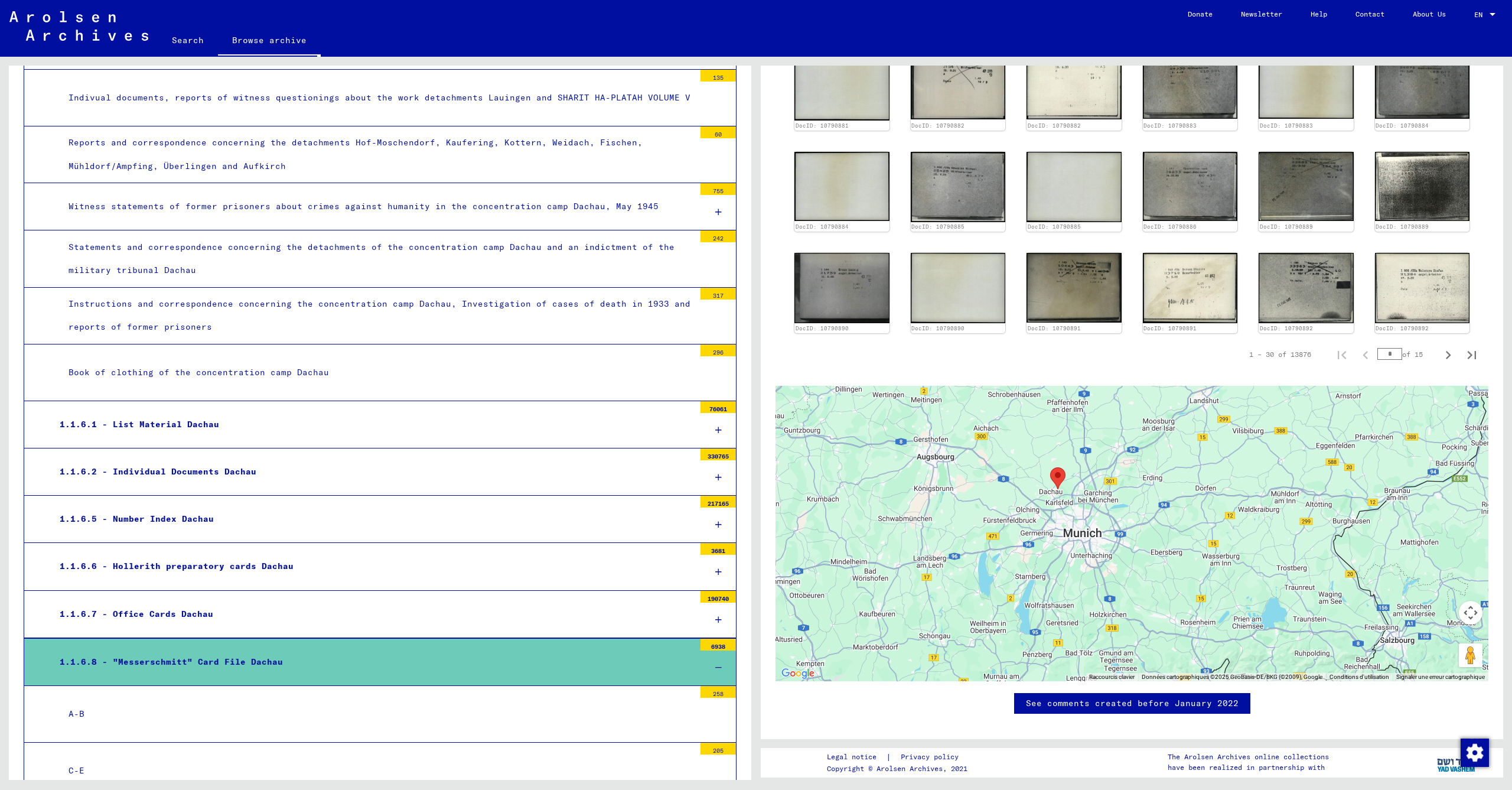 scroll, scrollTop: 3636, scrollLeft: 0, axis: vertical 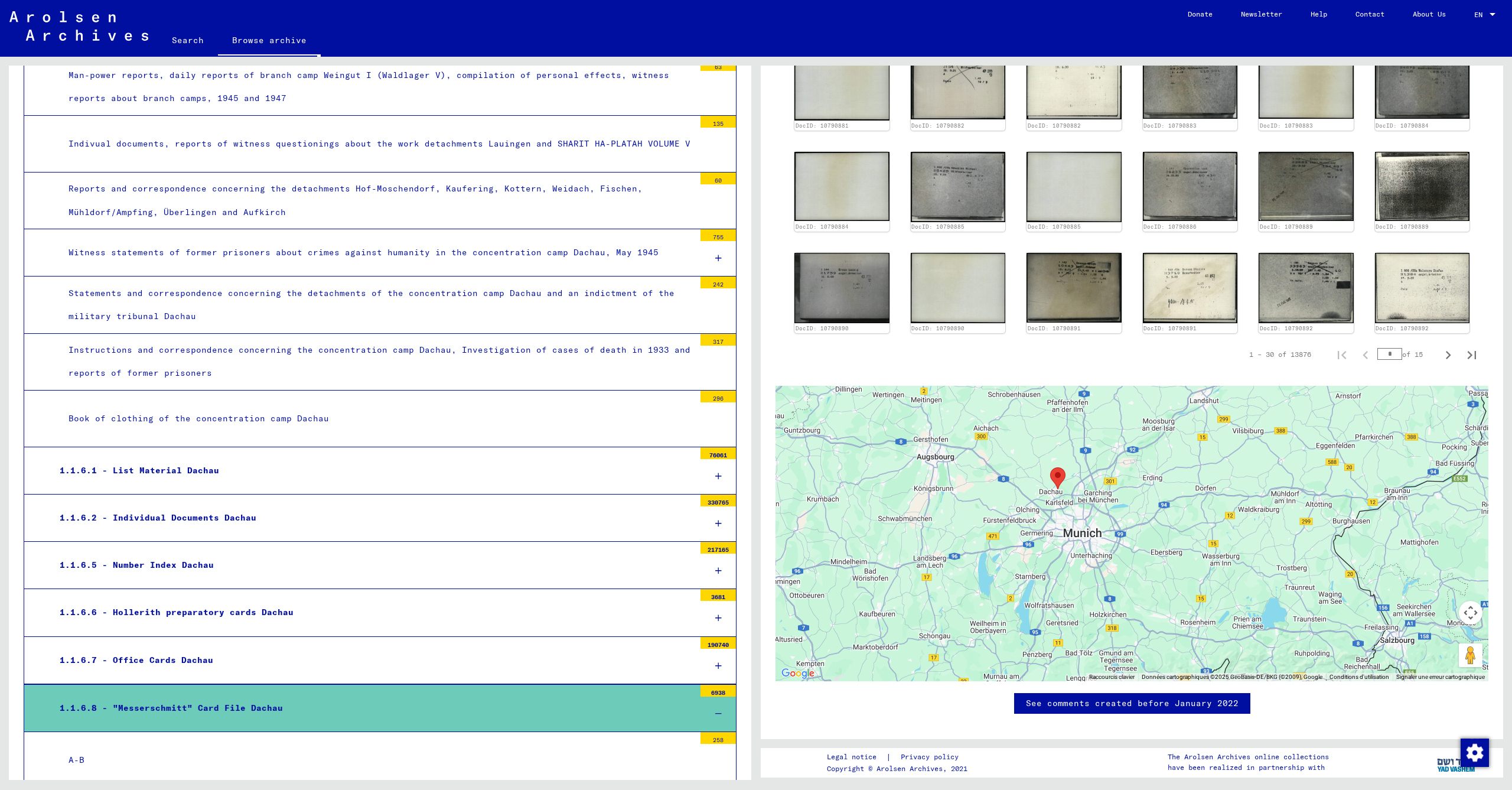 click on "1.1.6.7 - Office Cards Dachau" at bounding box center [373, 660] 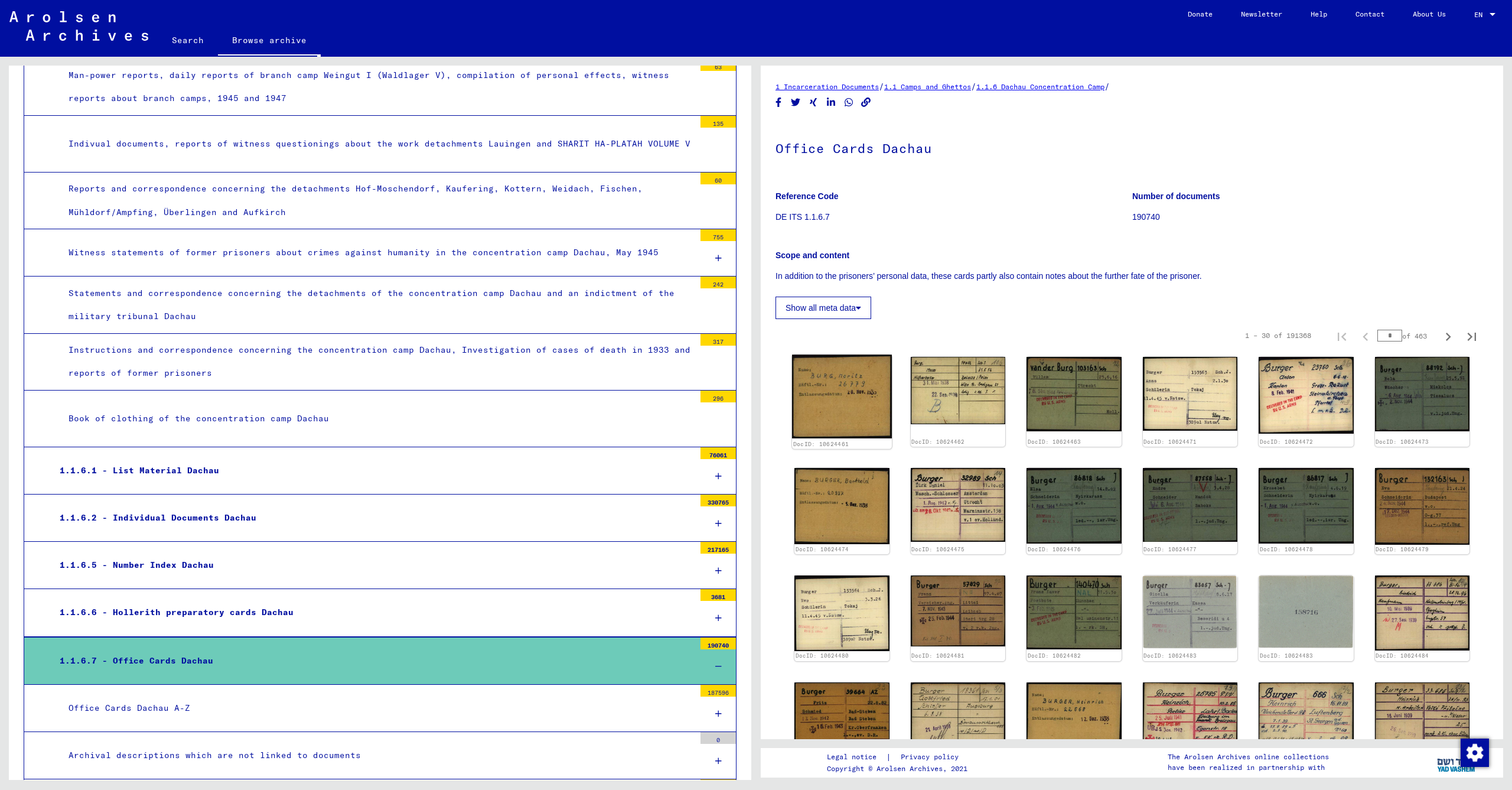 click 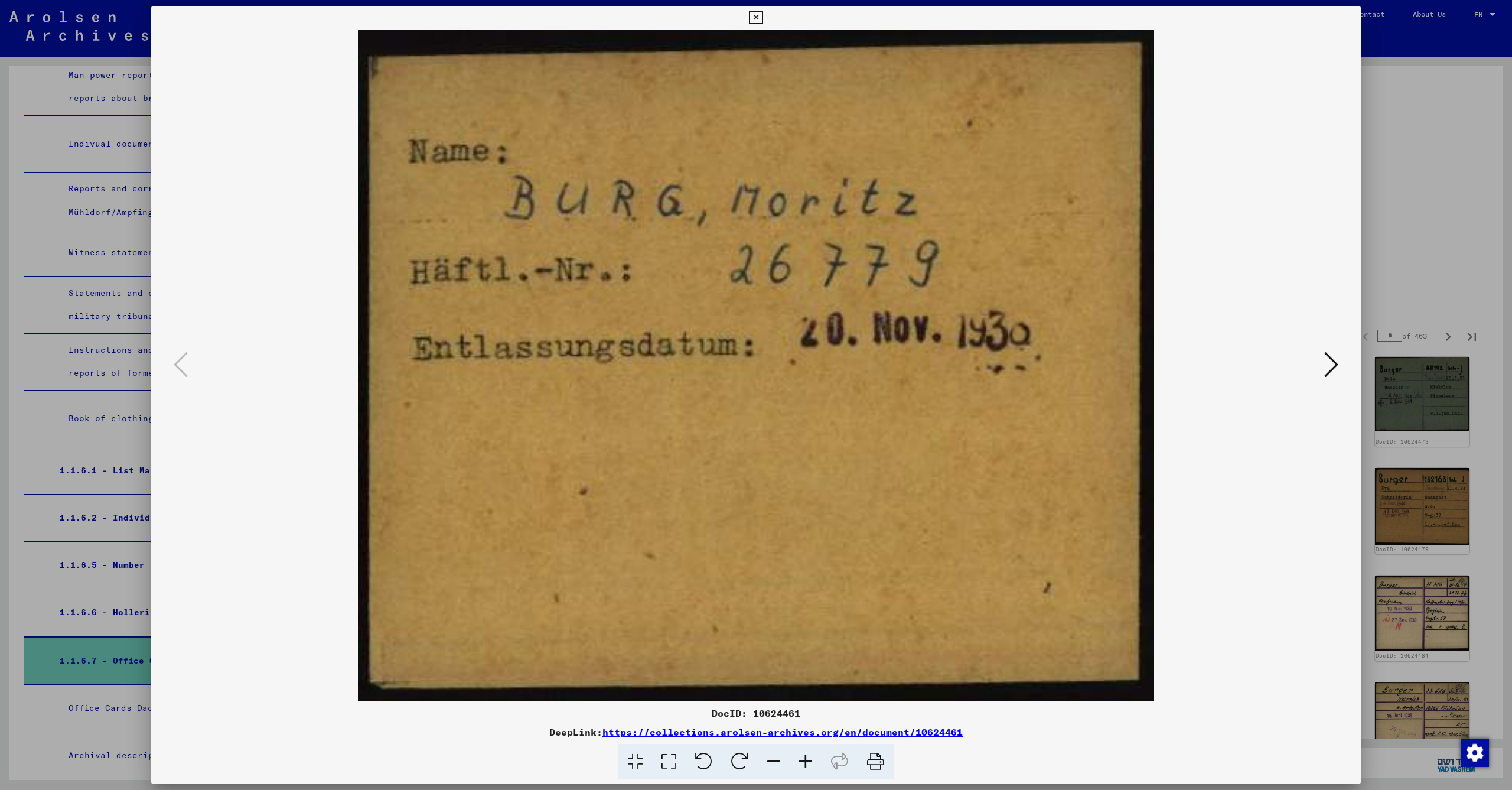 click at bounding box center (756, 365) 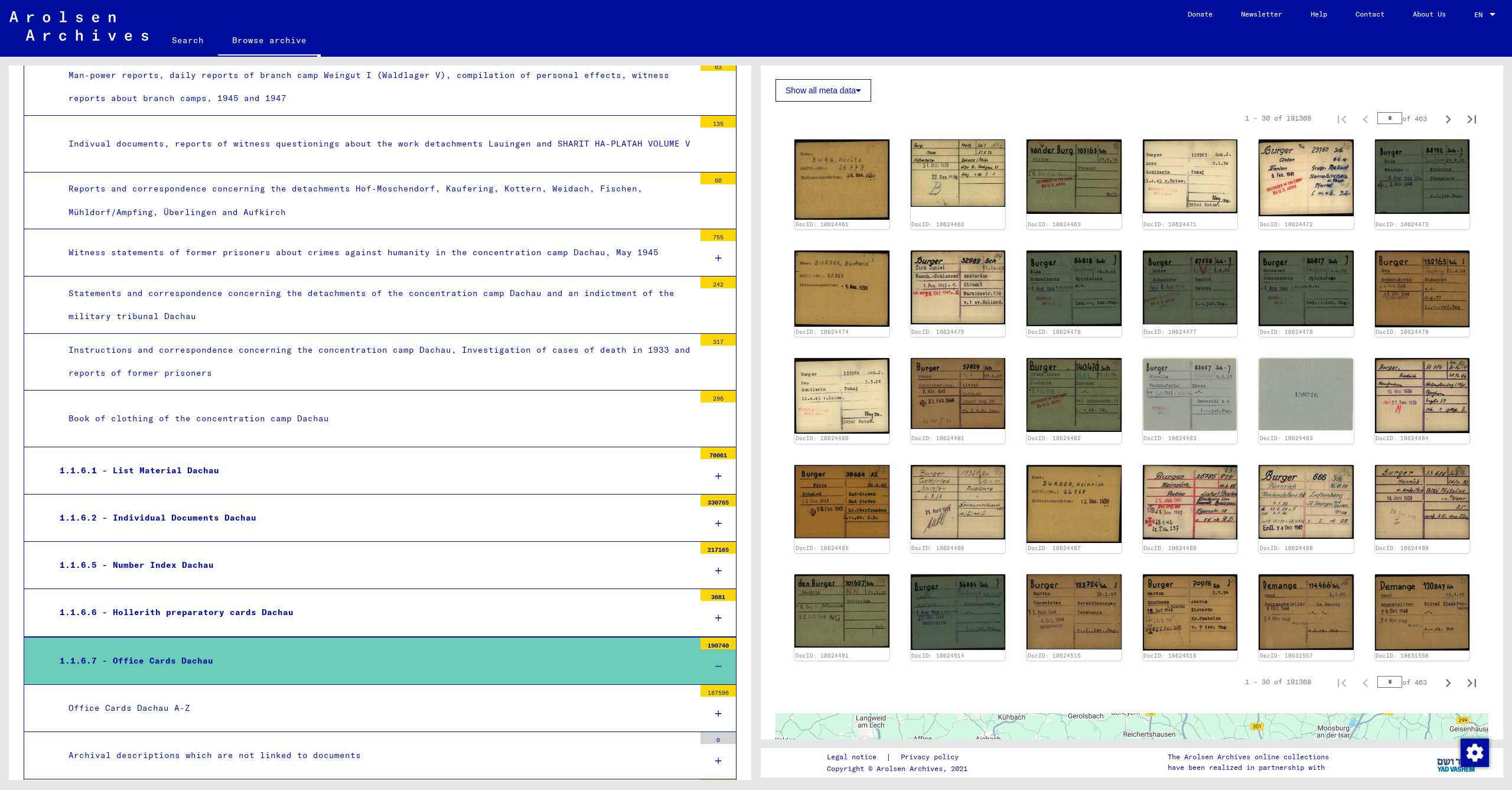 scroll, scrollTop: 220, scrollLeft: 0, axis: vertical 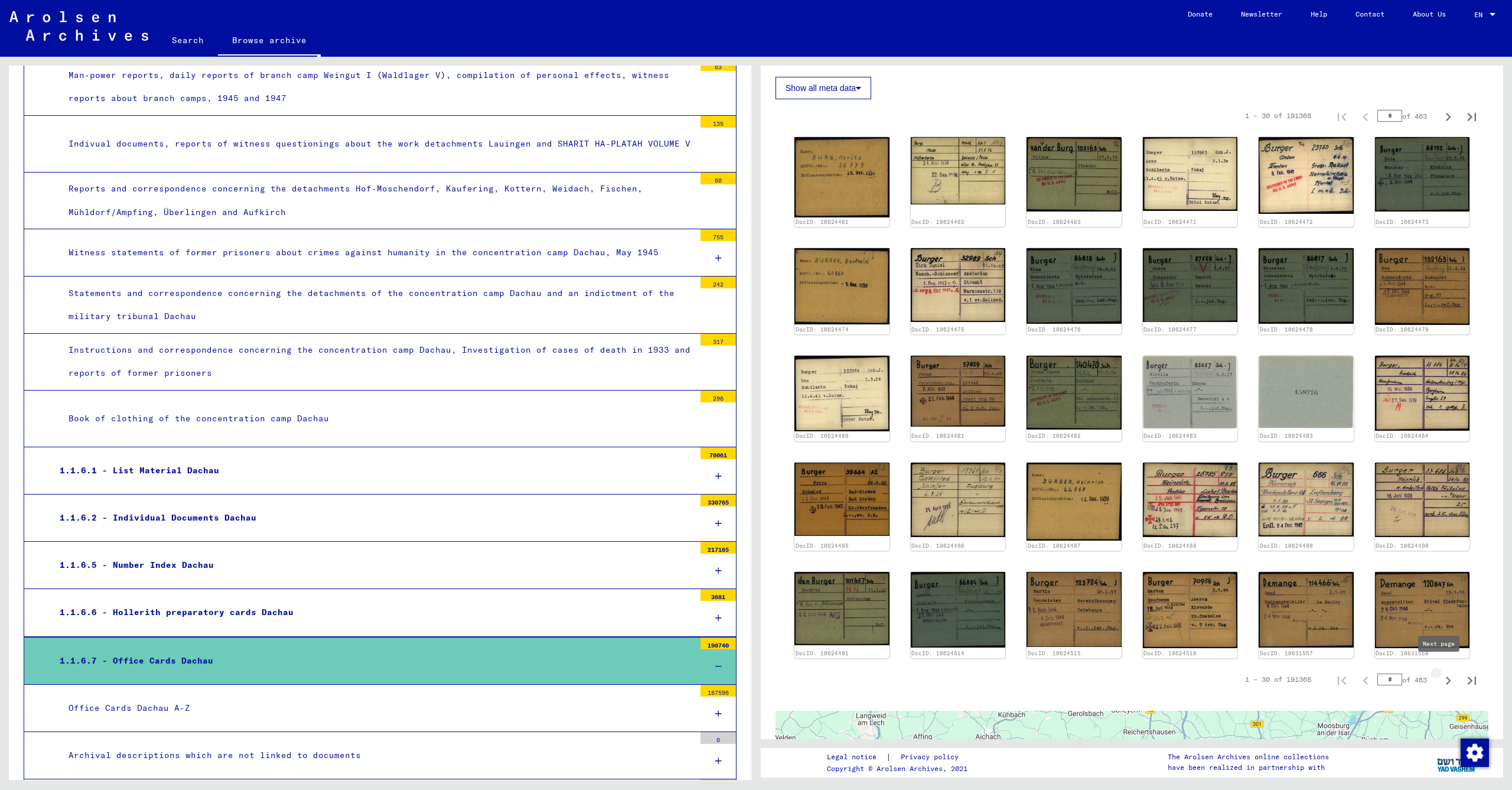 click 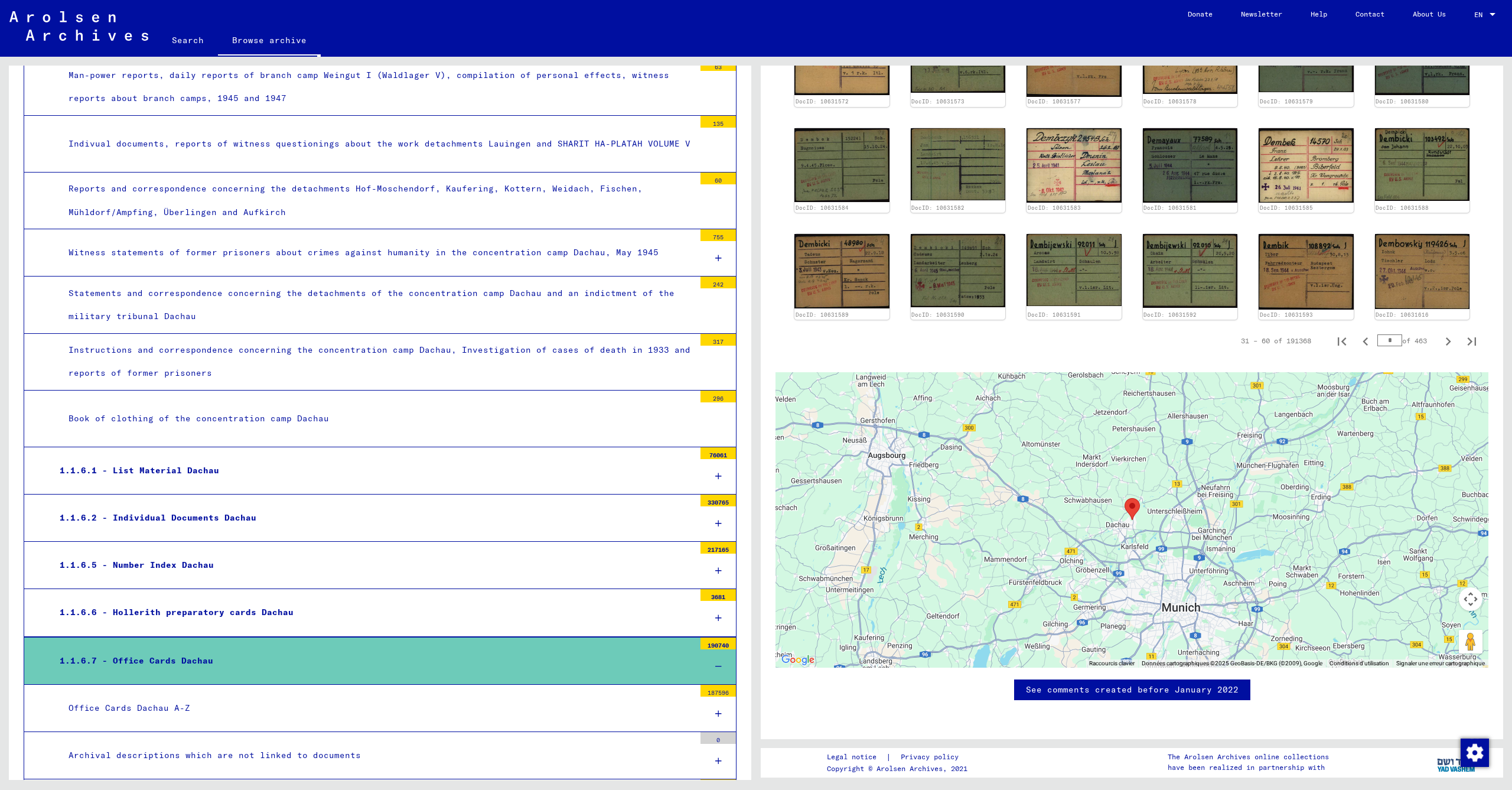 scroll, scrollTop: 656, scrollLeft: 0, axis: vertical 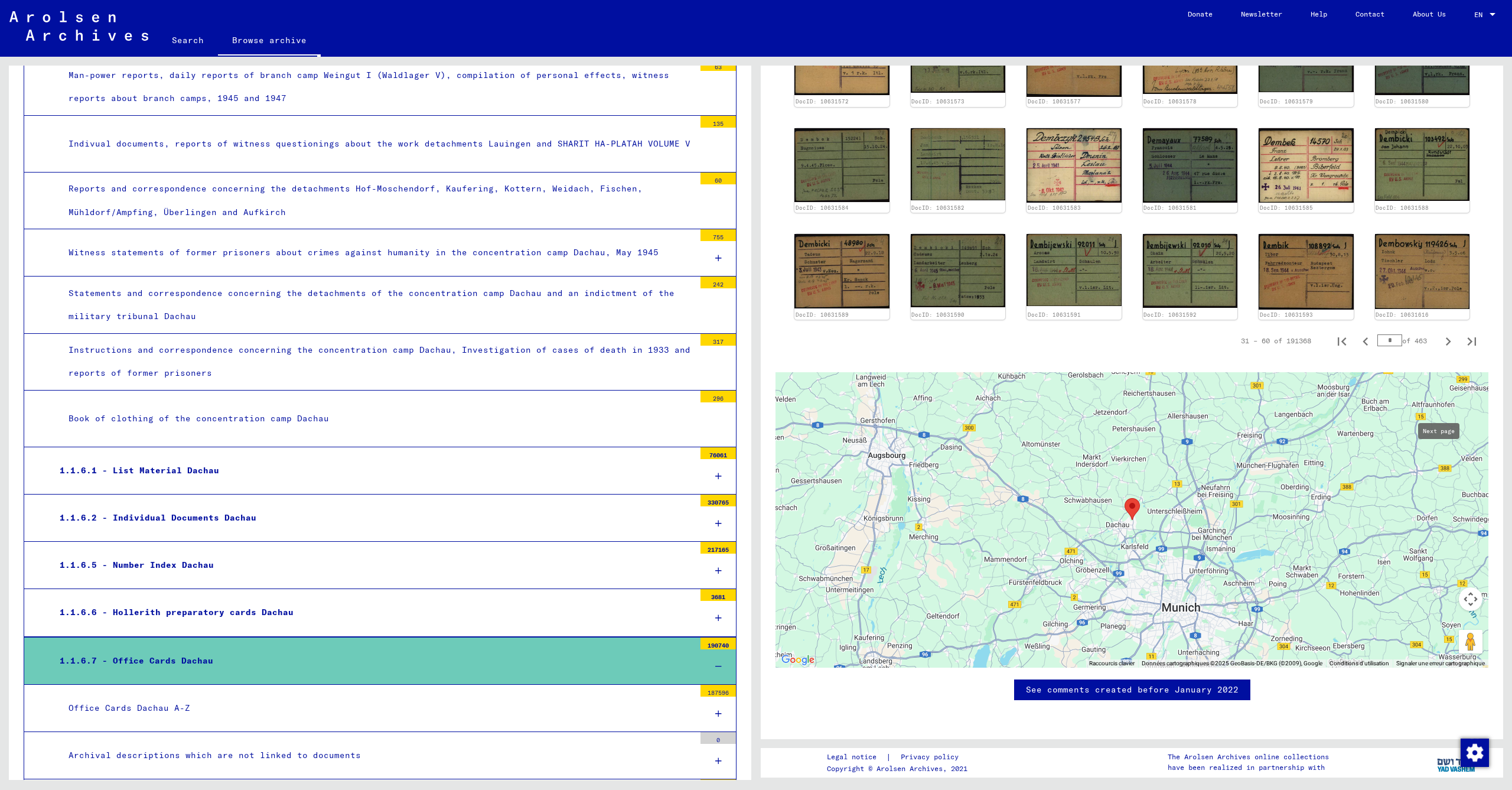click 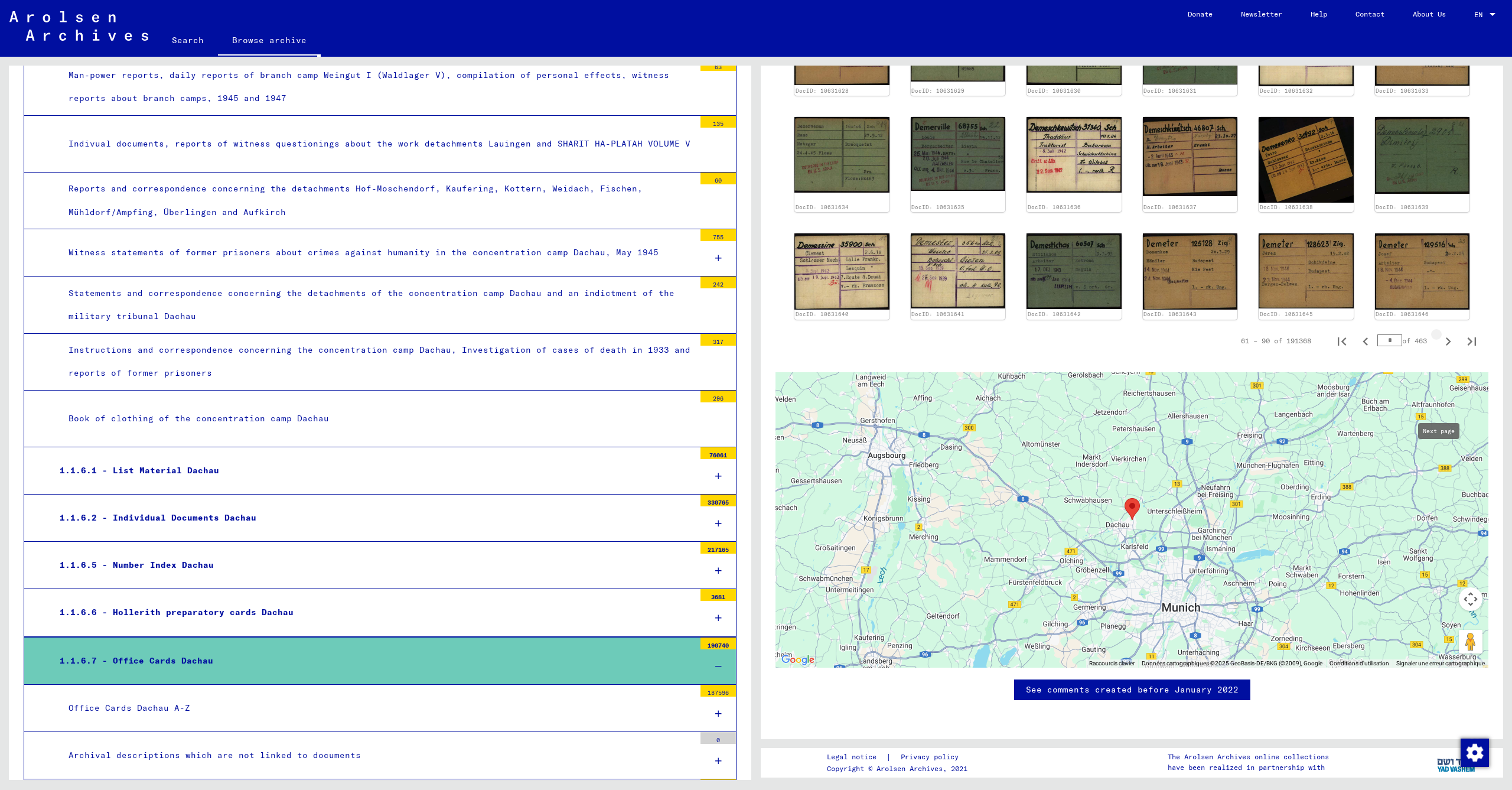 scroll, scrollTop: 546, scrollLeft: 0, axis: vertical 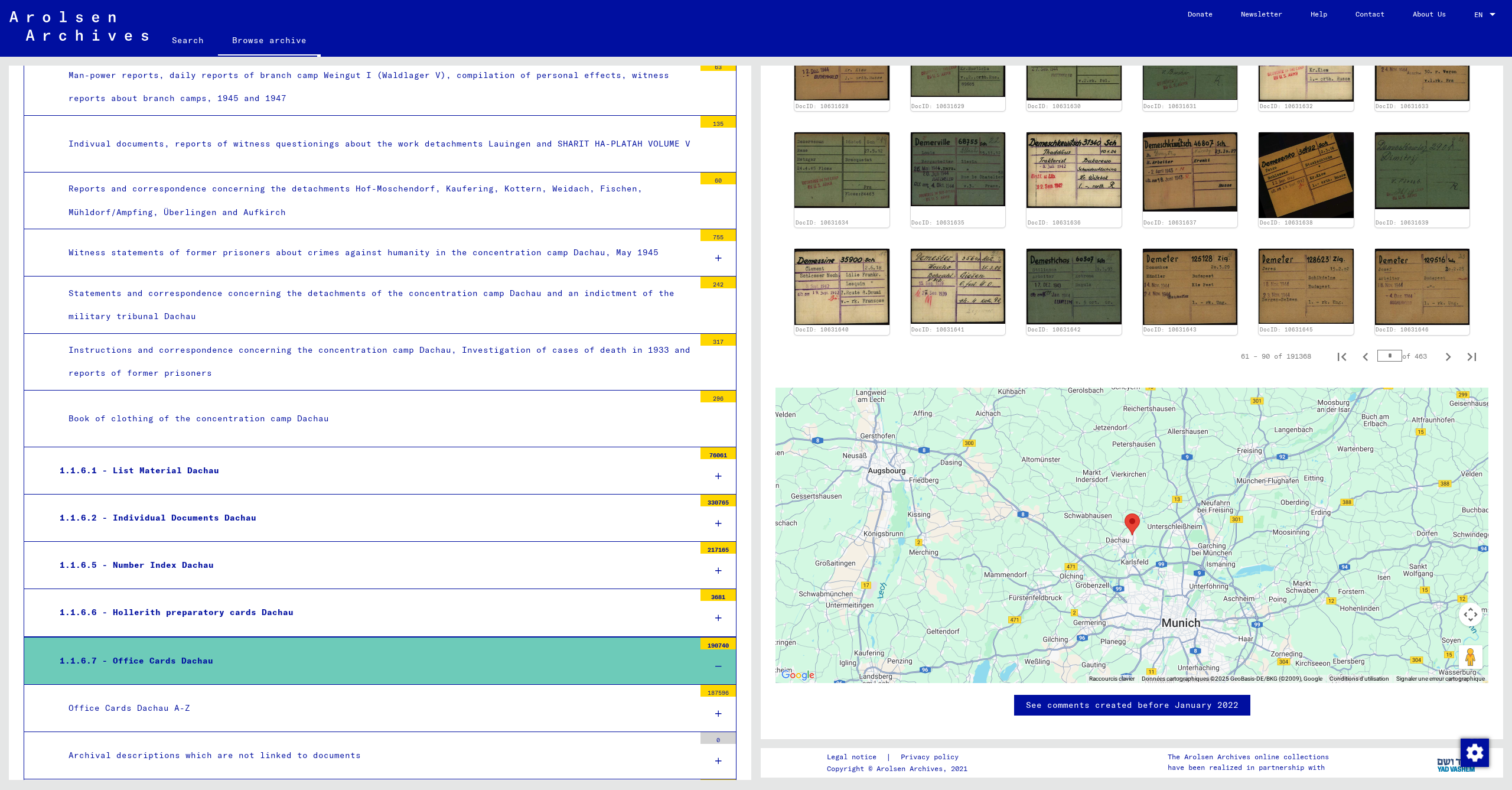 click on "Office Cards Dachau A-Z" at bounding box center (377, 708) 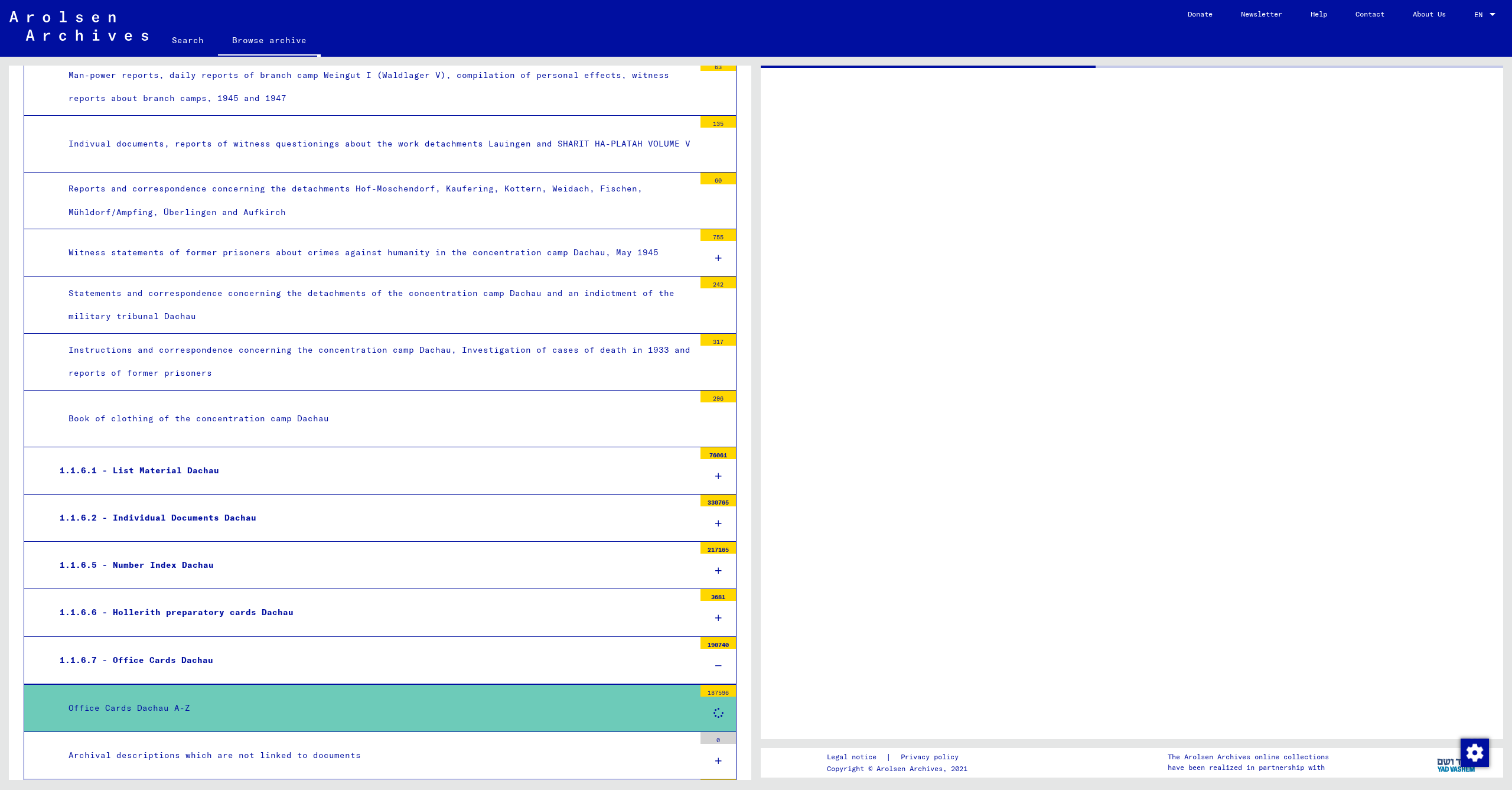 scroll, scrollTop: 0, scrollLeft: 0, axis: both 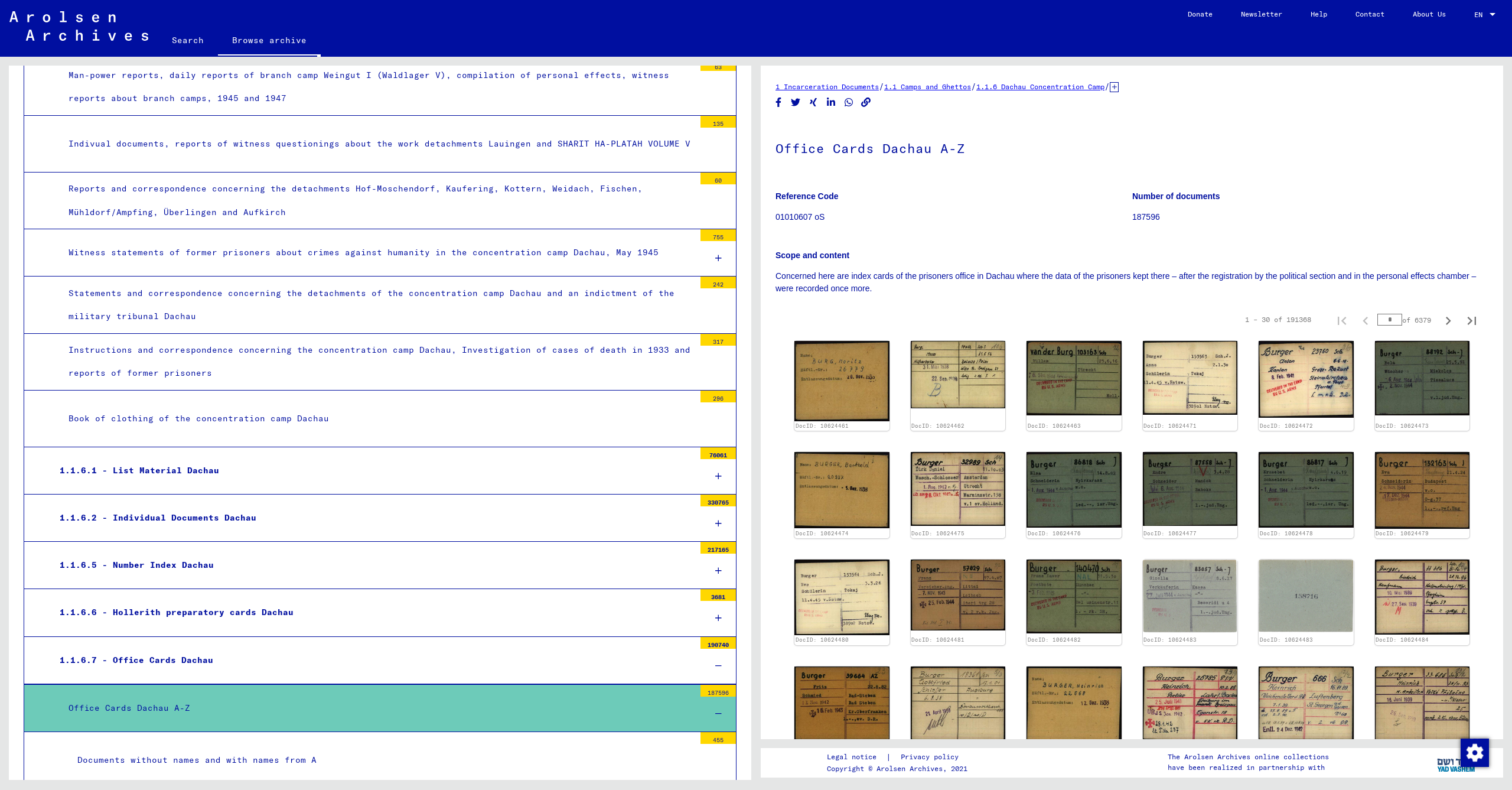 click on "Office Cards Dachau A-Z" at bounding box center [377, 708] 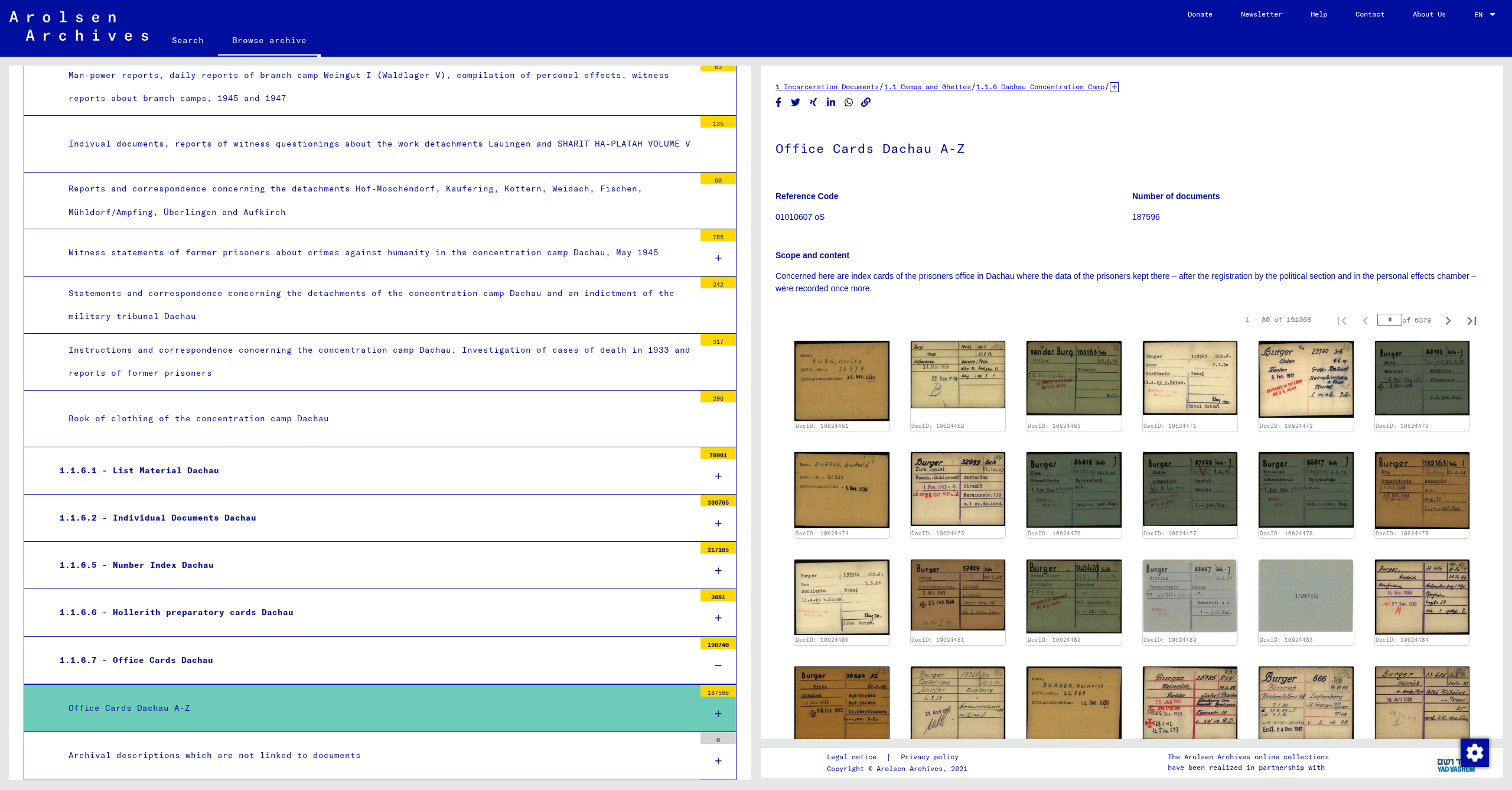 scroll, scrollTop: 0, scrollLeft: 0, axis: both 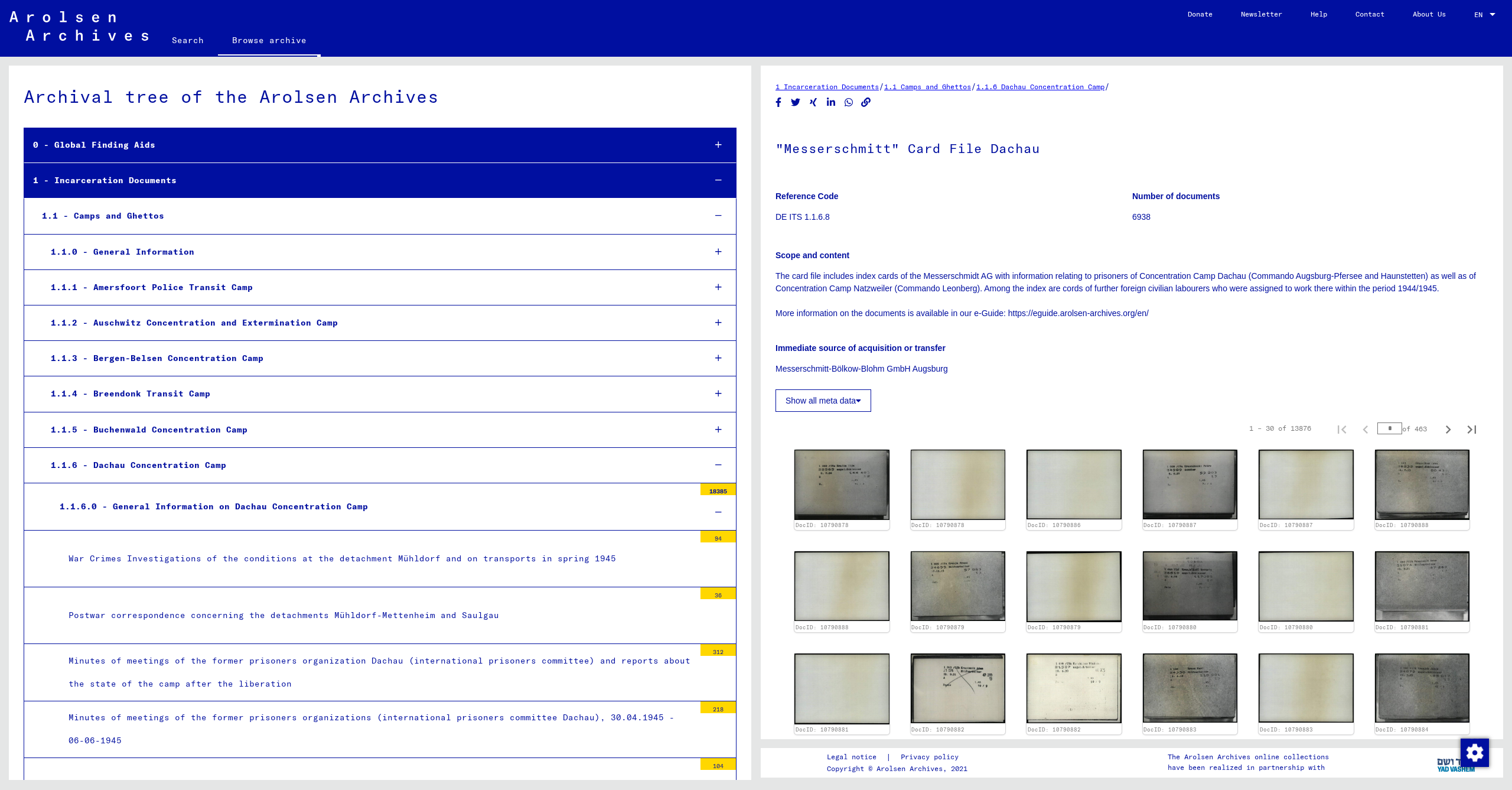 click on "Search" 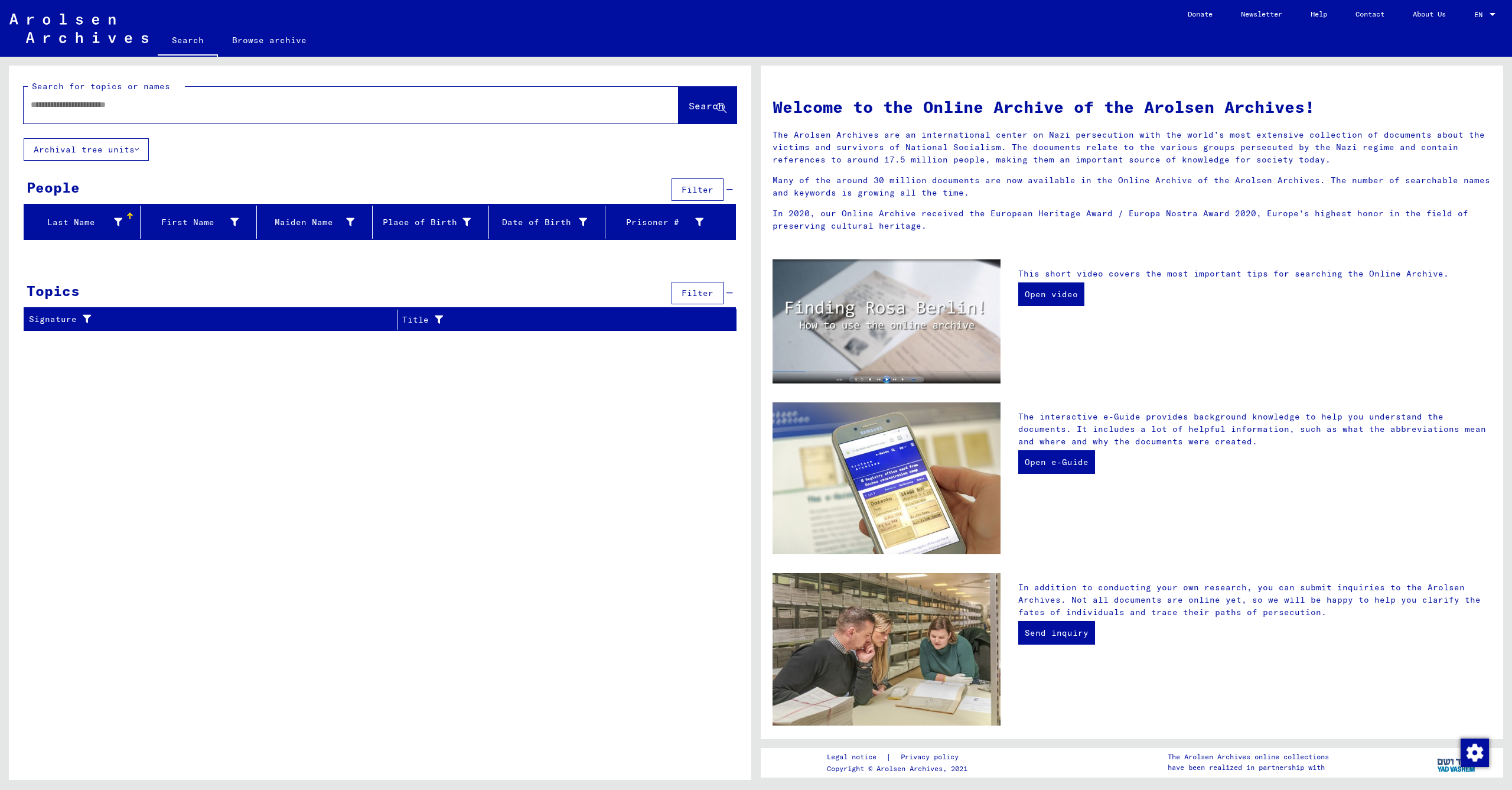 click at bounding box center (337, 105) 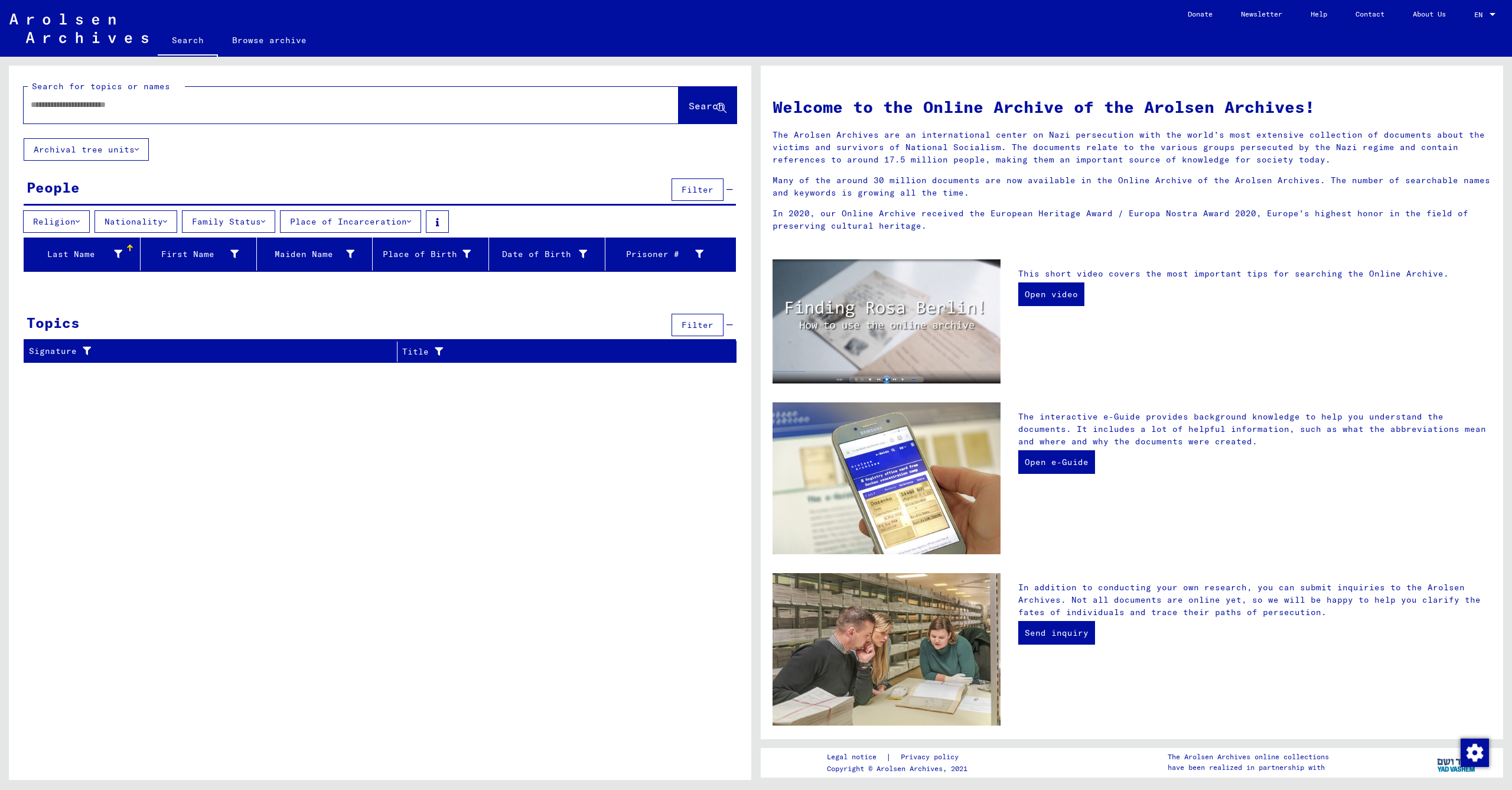 click on "Filter" at bounding box center (698, 190) 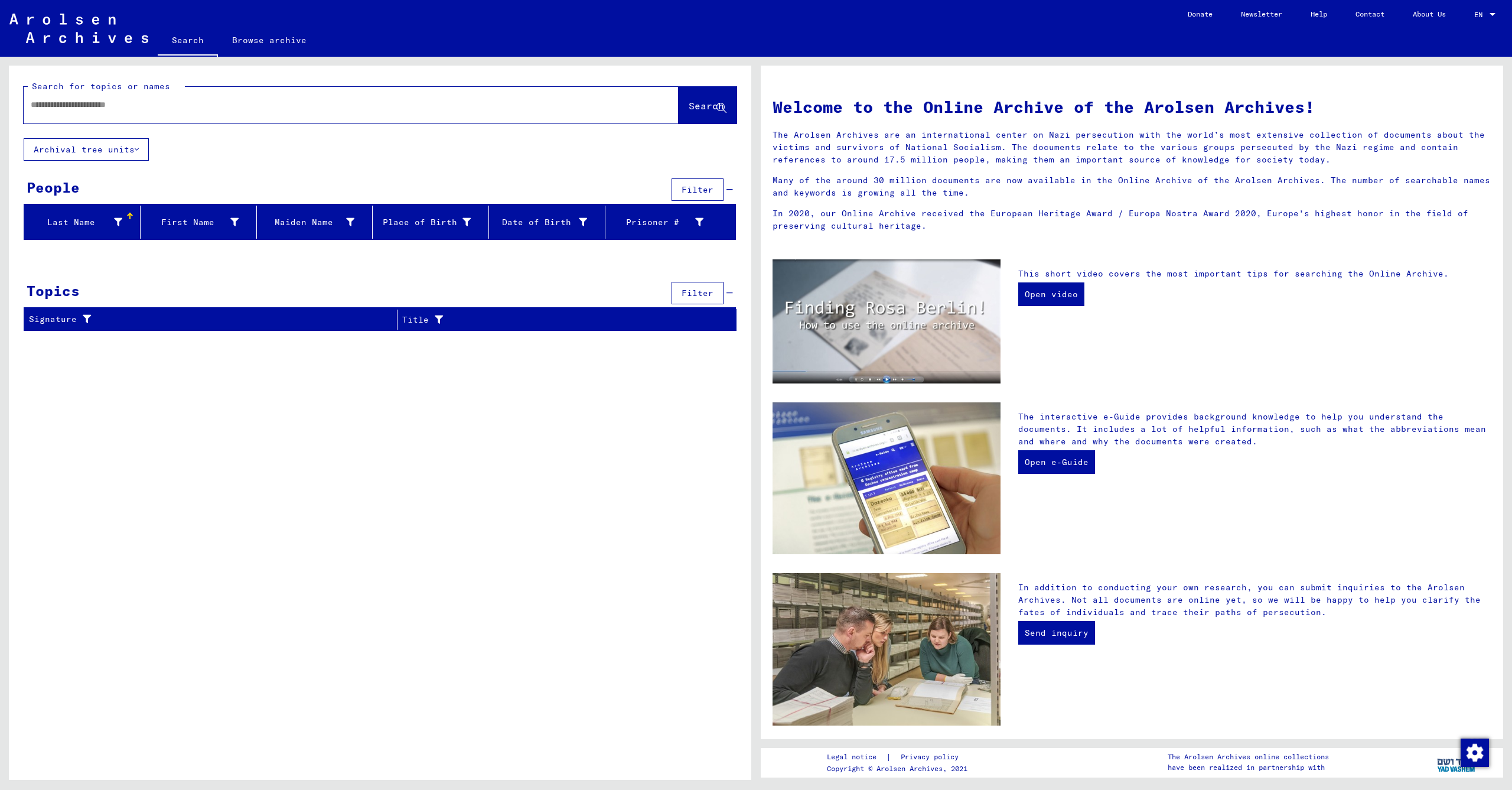 click on "Filter" at bounding box center (698, 293) 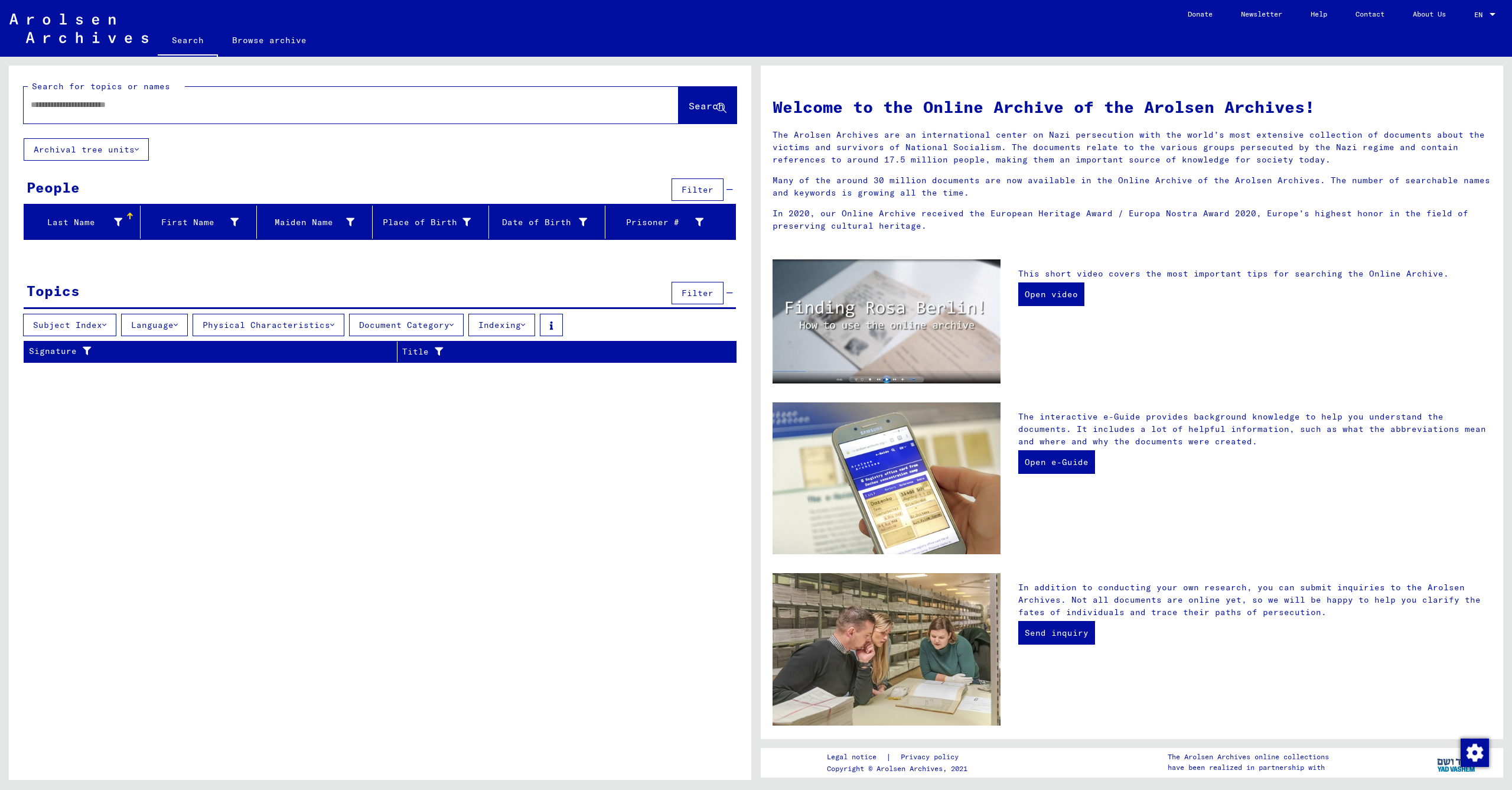 click on "Filter" at bounding box center (698, 293) 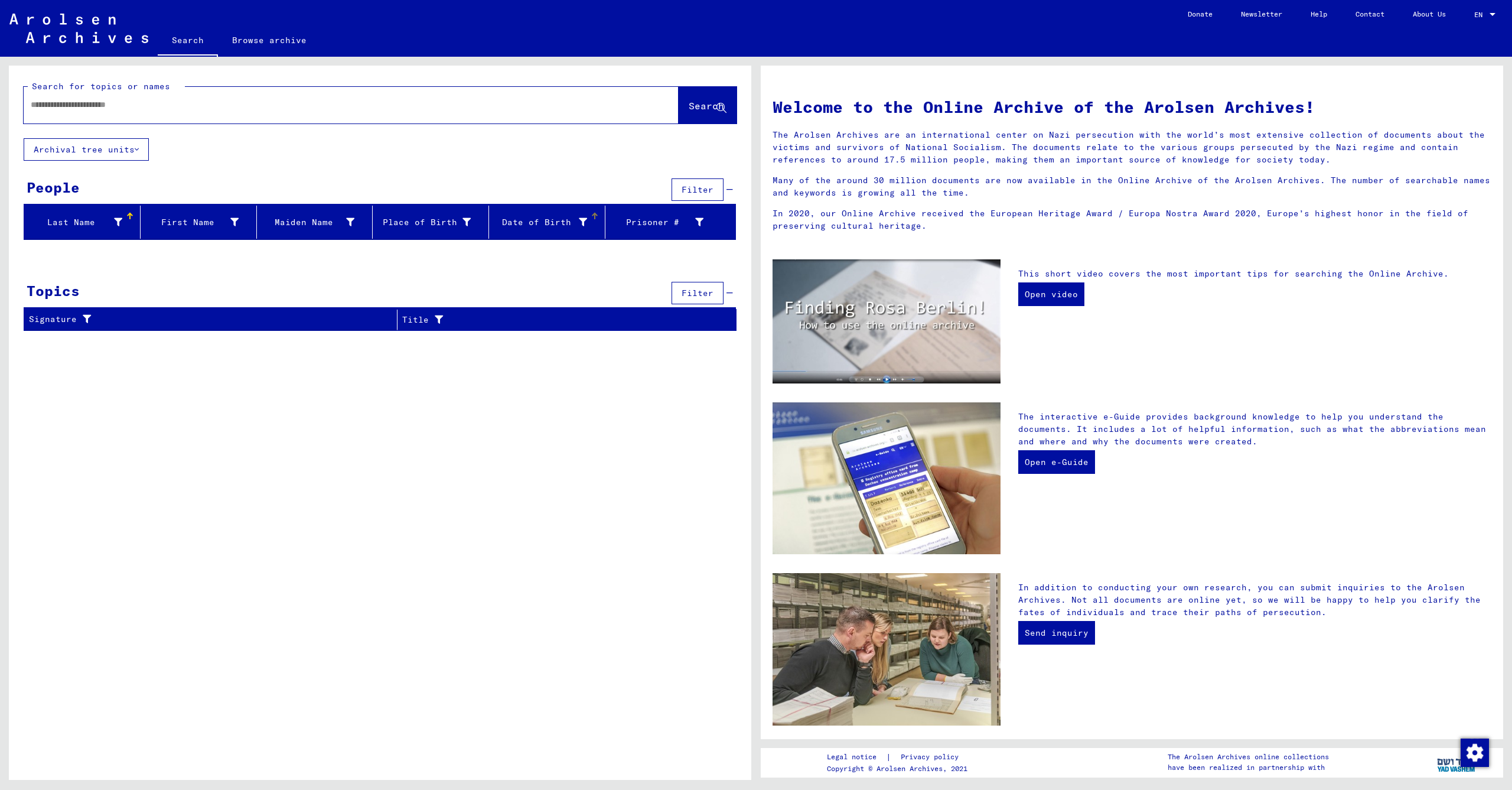 click on "Date of Birth" at bounding box center [540, 222] 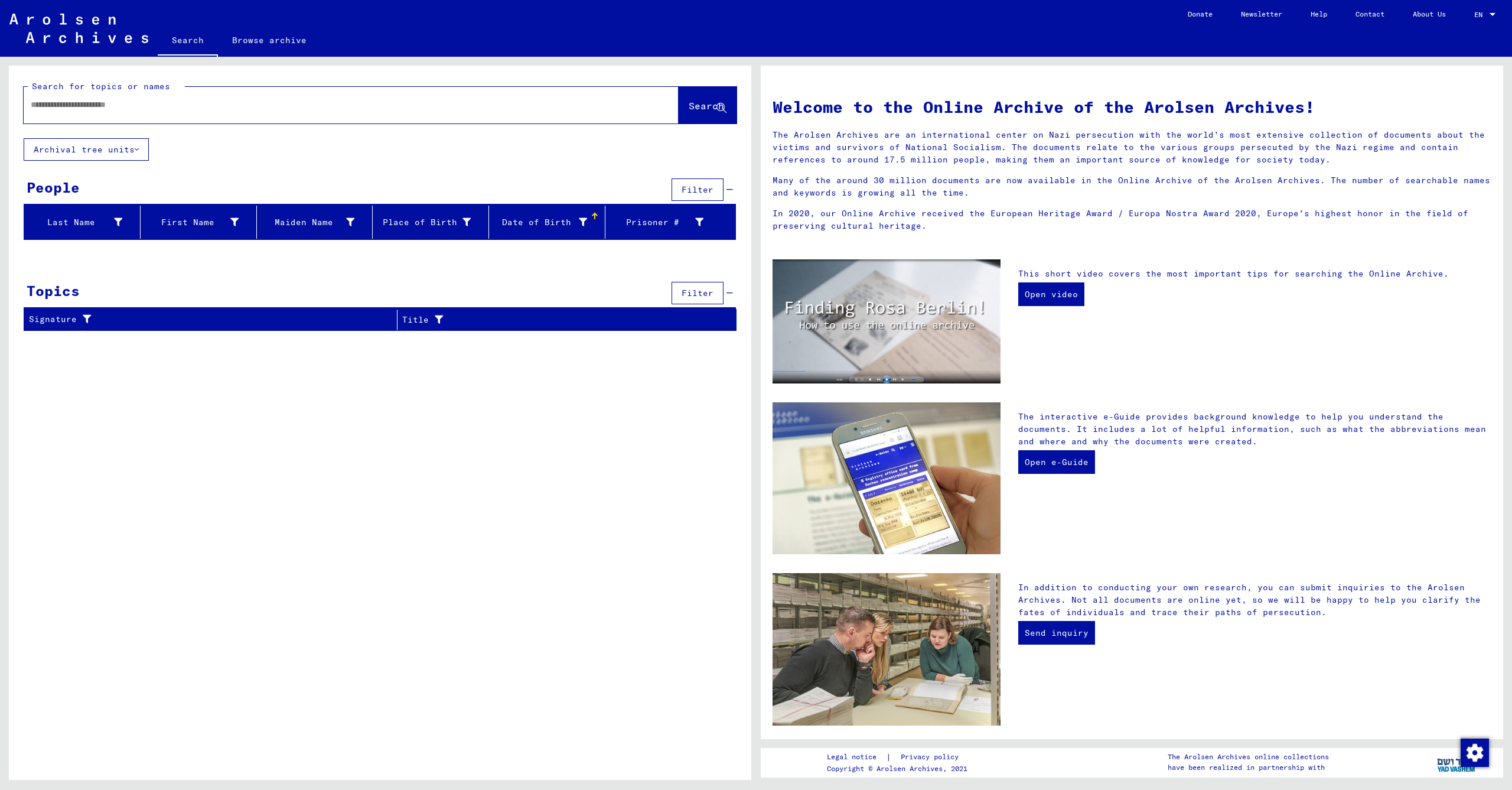 click on "Filter" at bounding box center [698, 190] 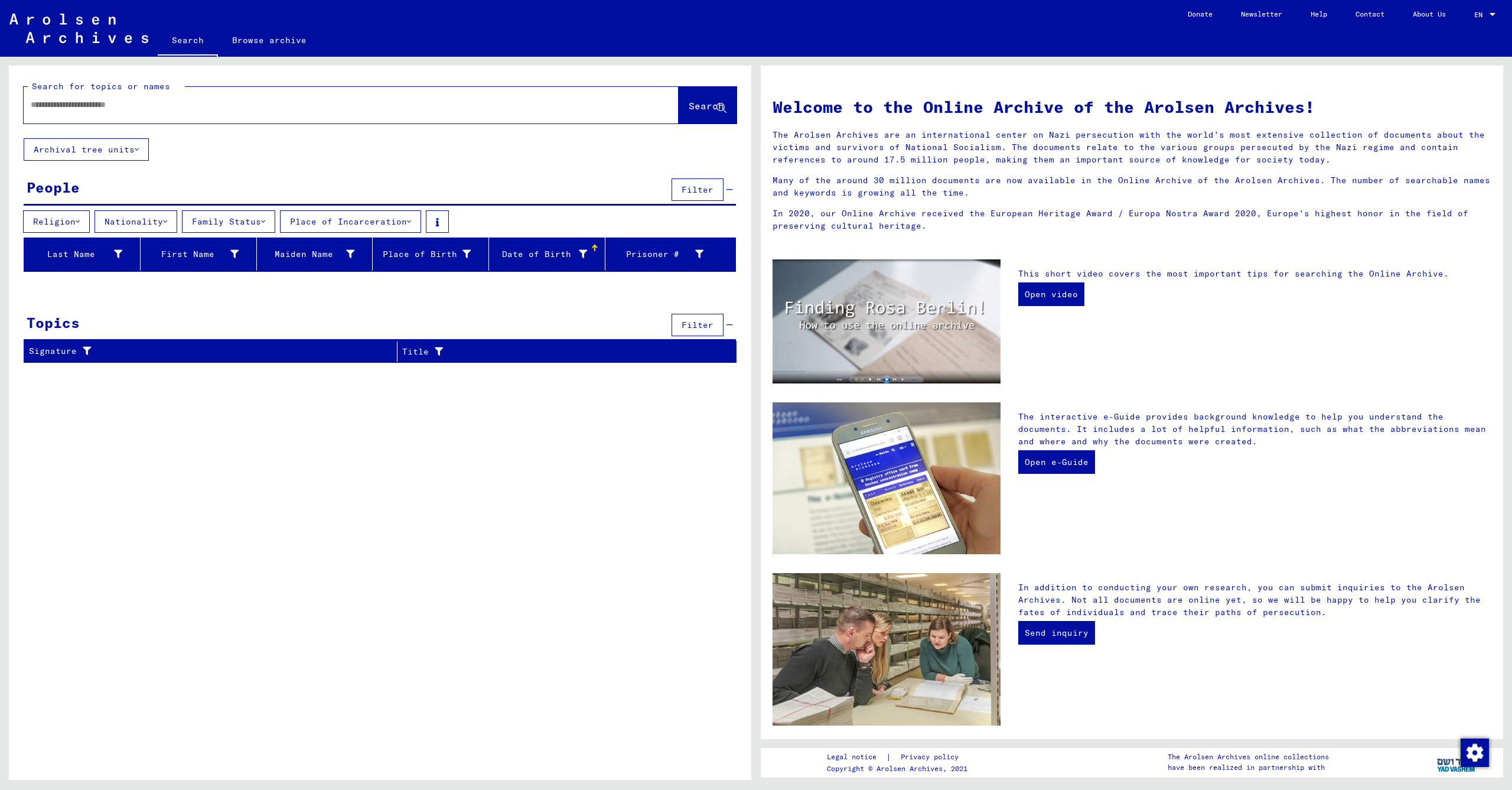 click on "Place of Incarceration" at bounding box center (350, 222) 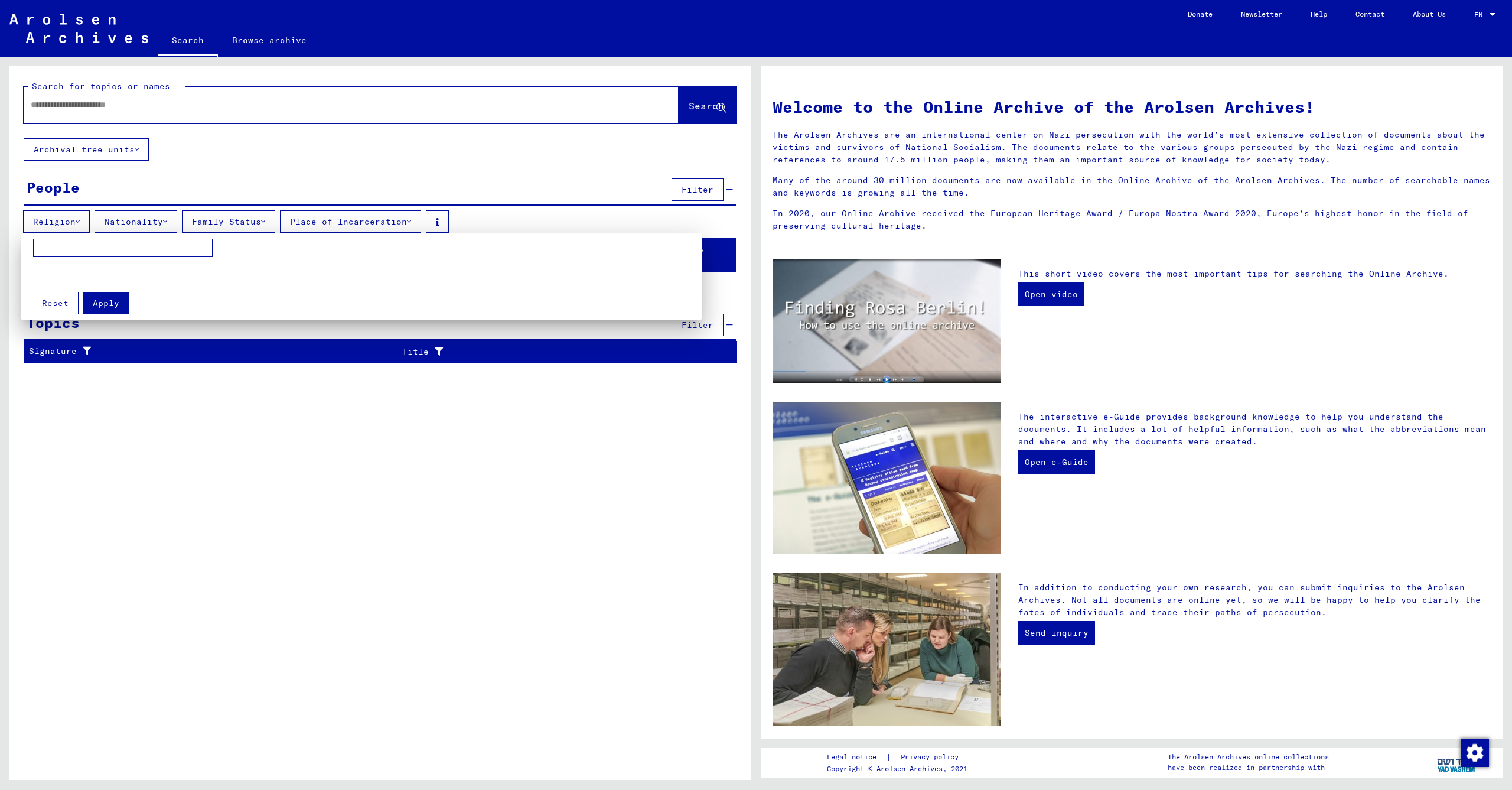 click at bounding box center (123, 248) 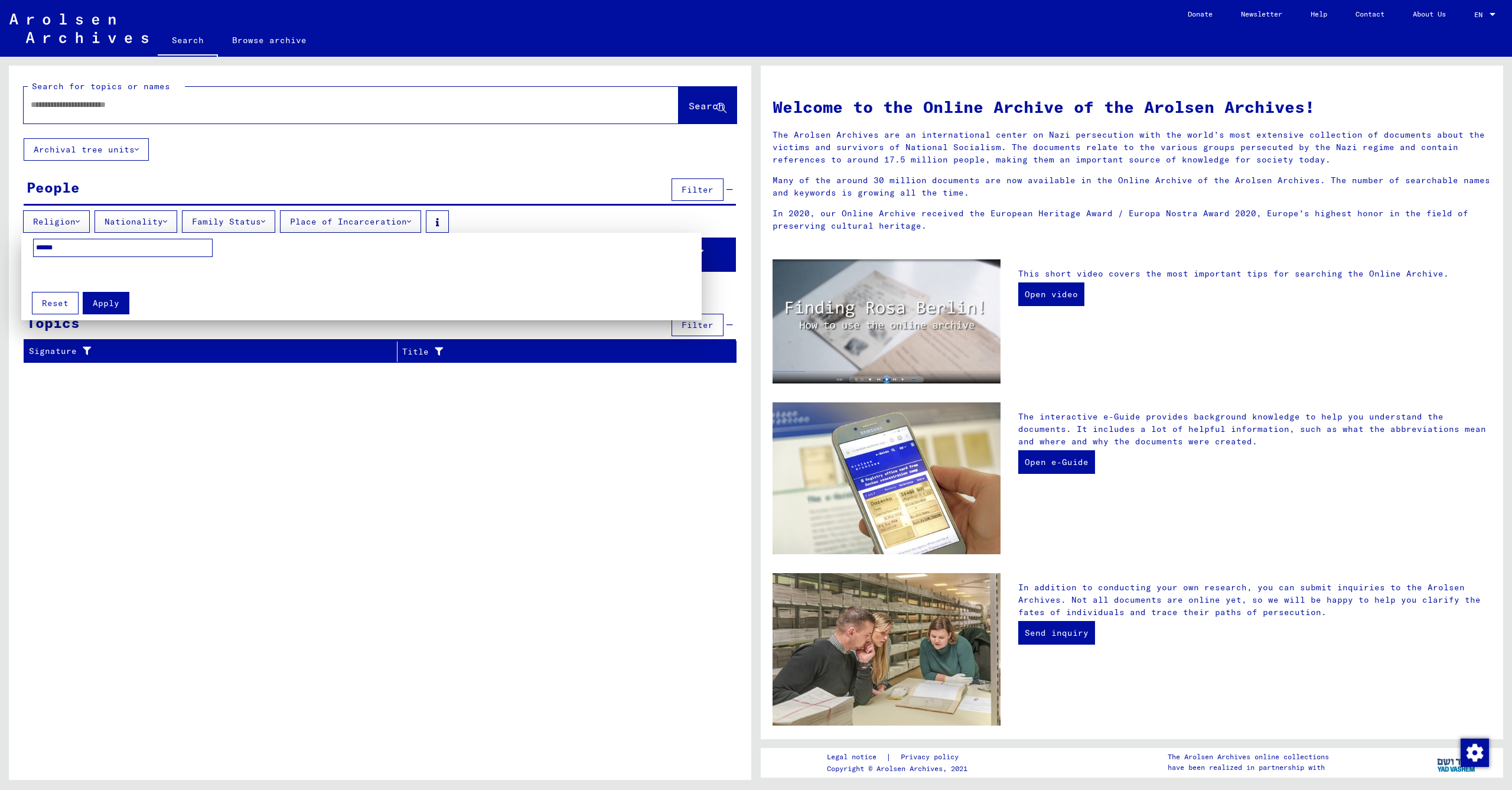 type on "******" 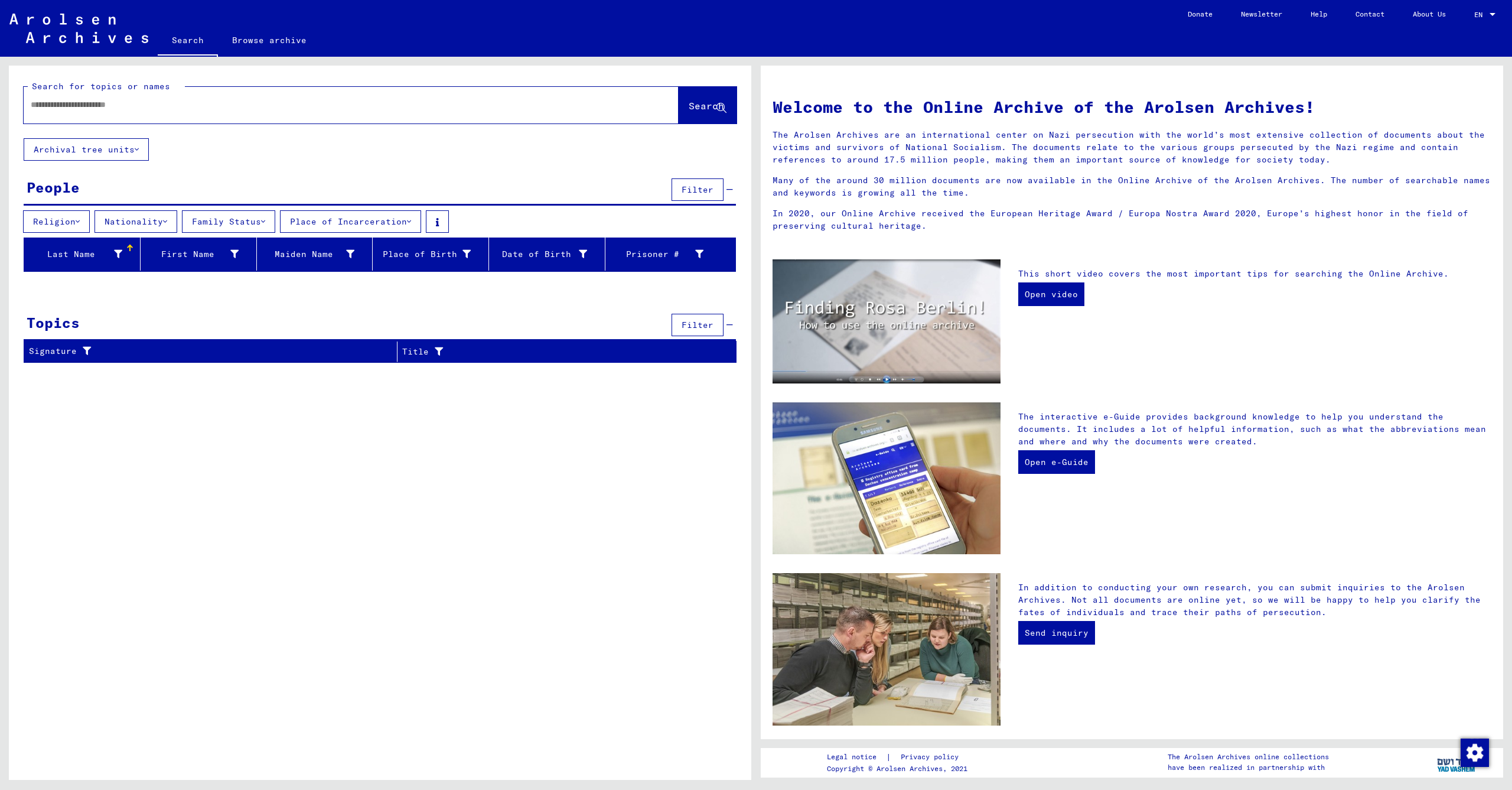 click on "Nationality" at bounding box center (136, 222) 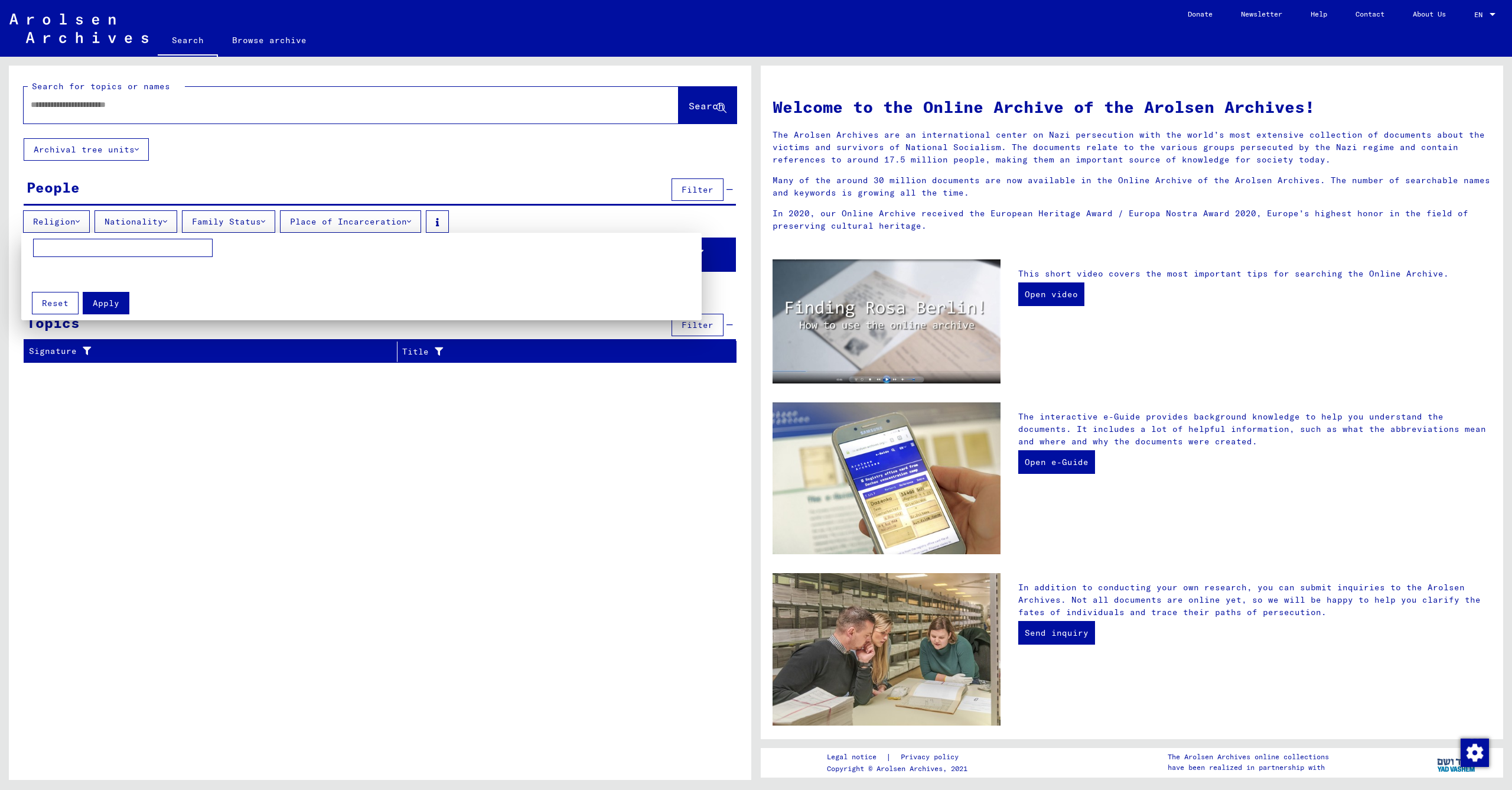 click at bounding box center (123, 248) 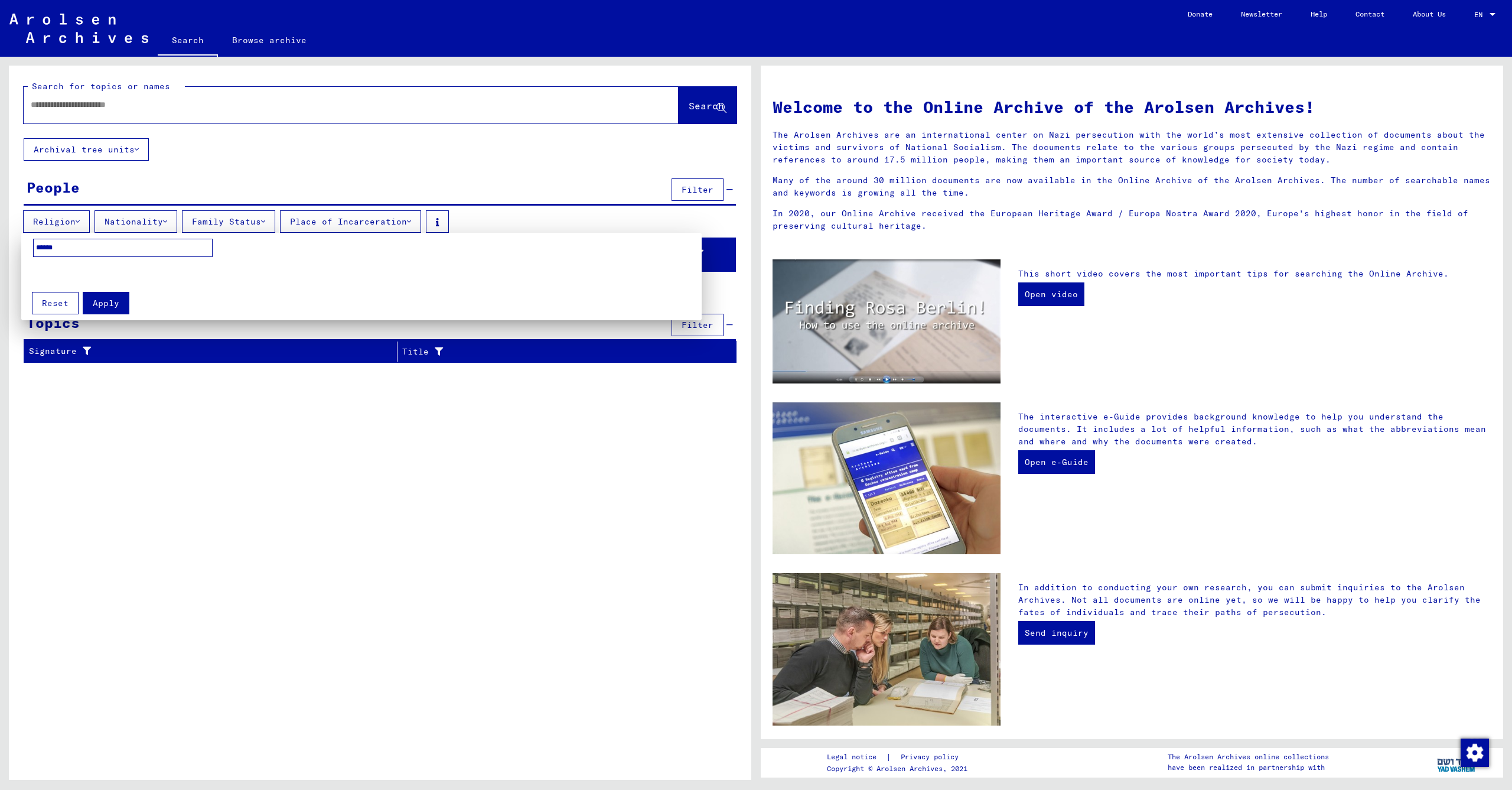 type on "******" 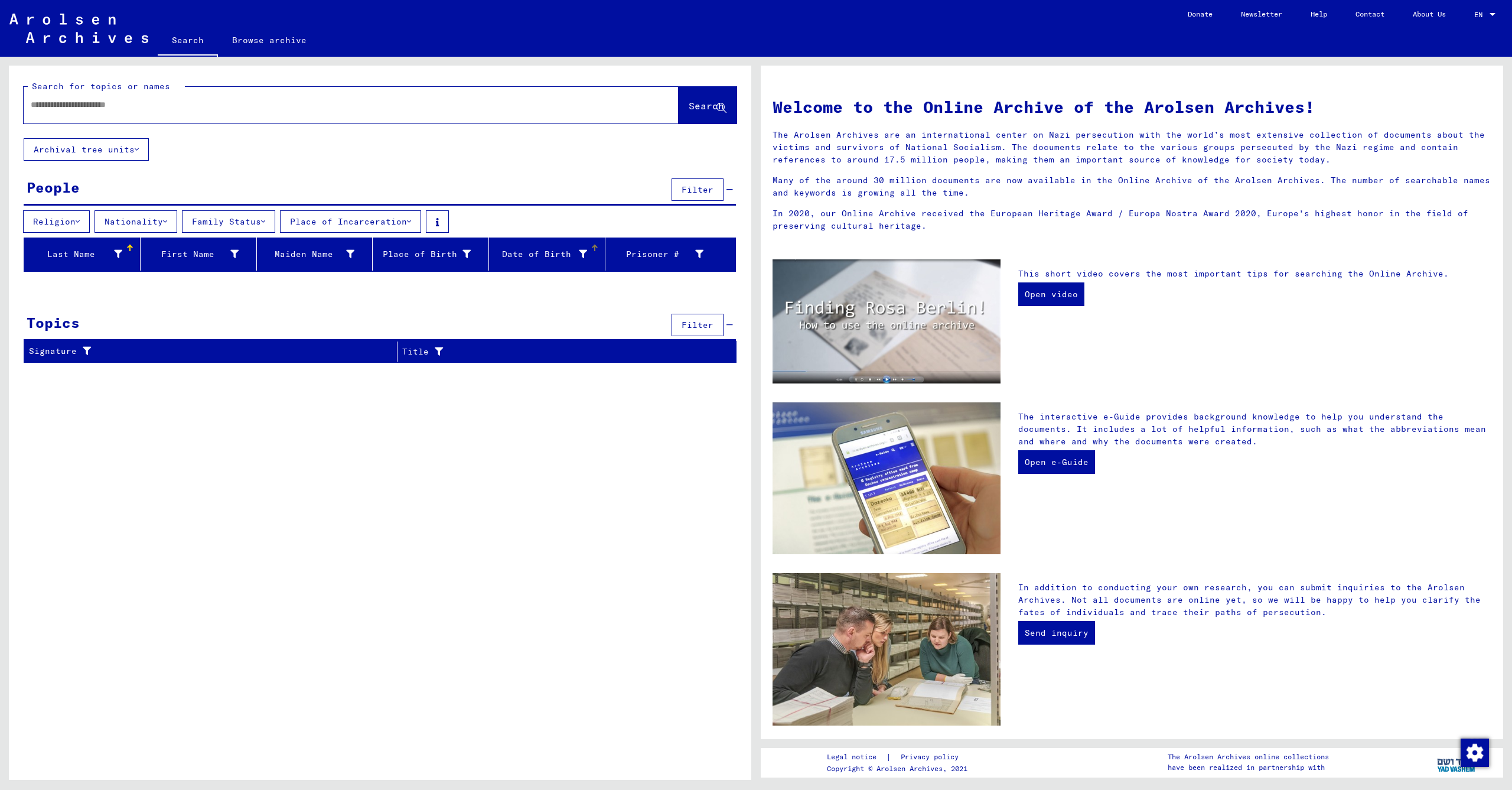 click on "Date of Birth" at bounding box center (540, 254) 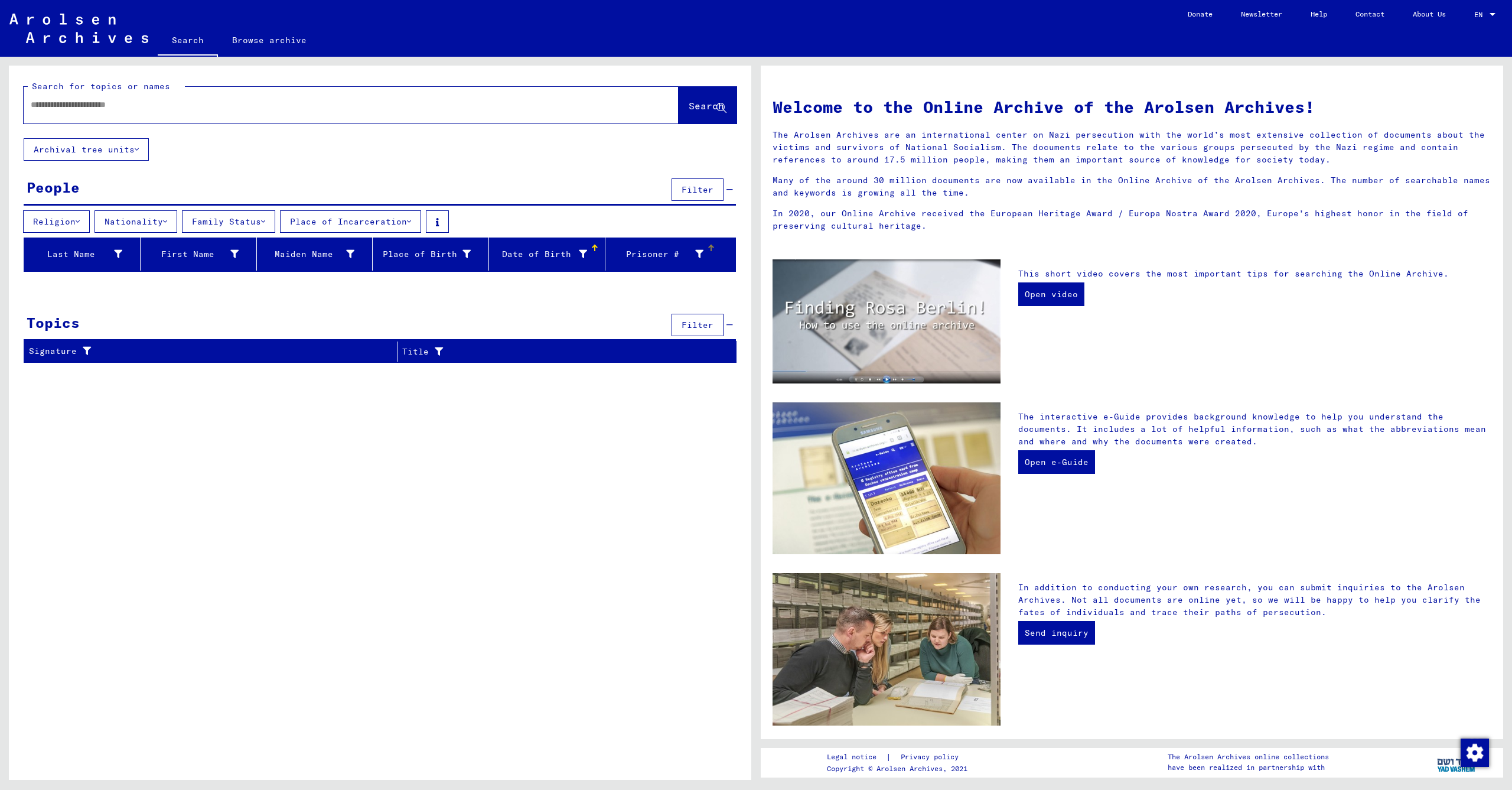 click on "Prisoner #" at bounding box center [657, 254] 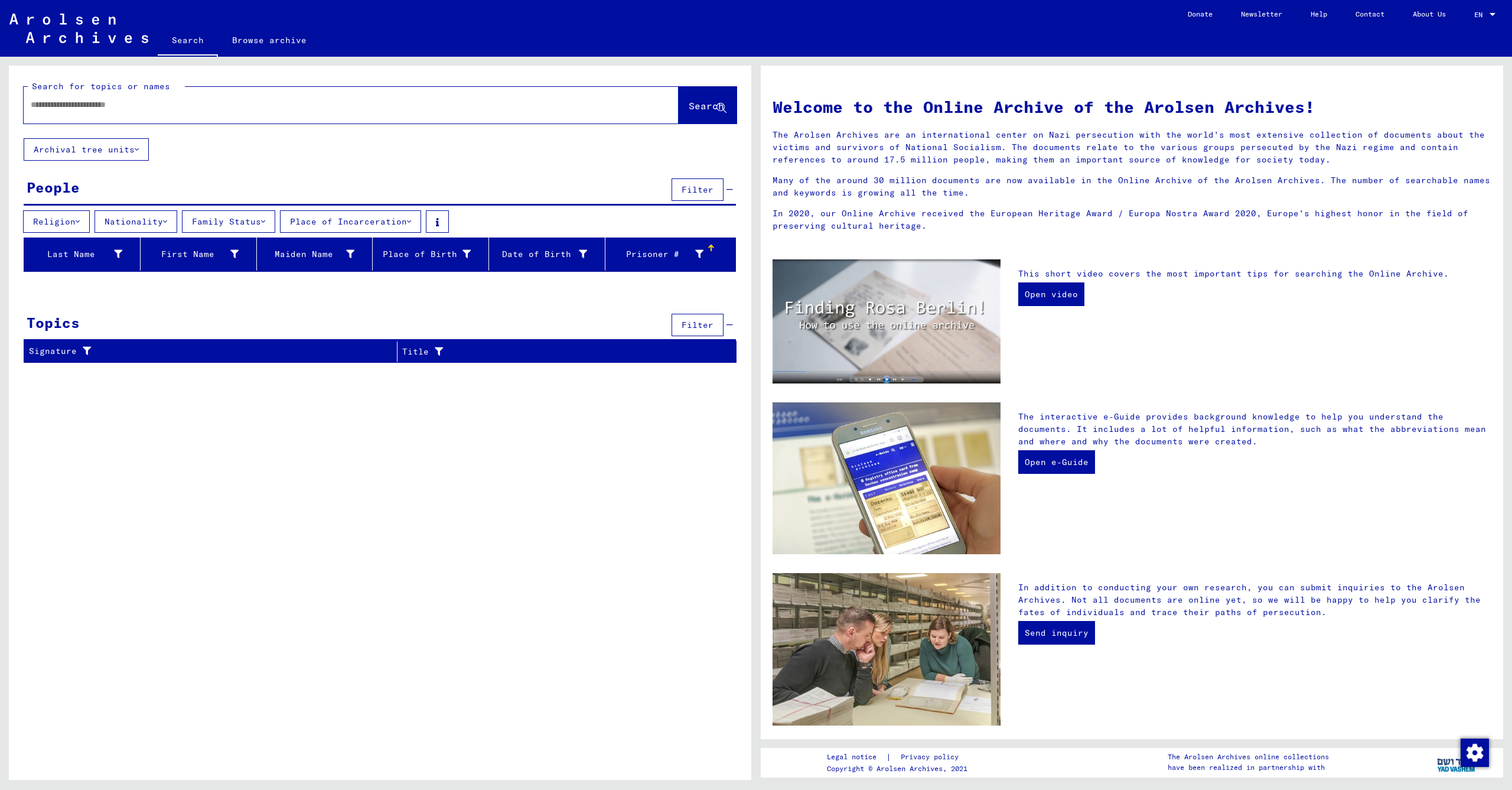 click at bounding box center [337, 105] 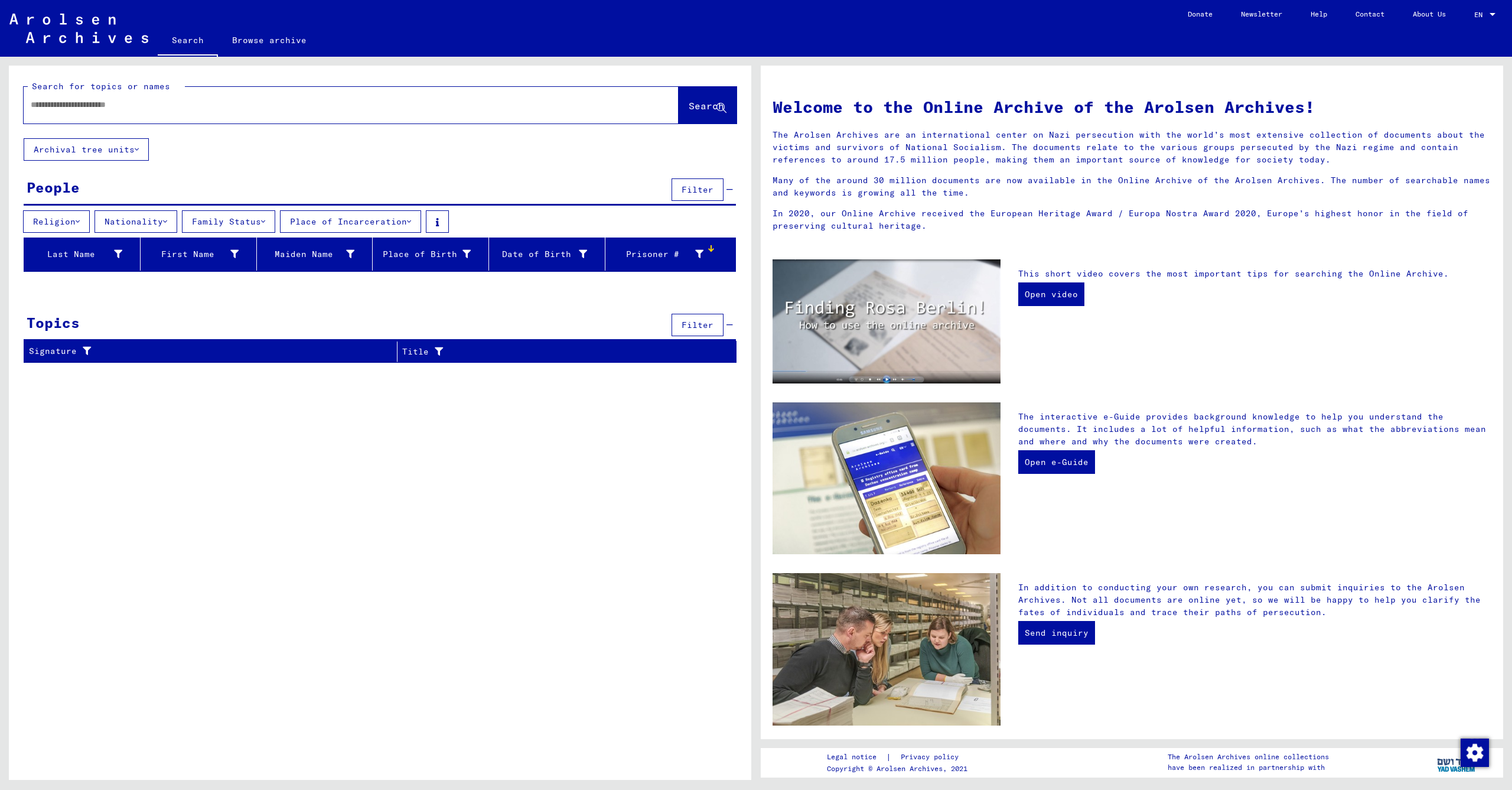 click at bounding box center (711, 248) 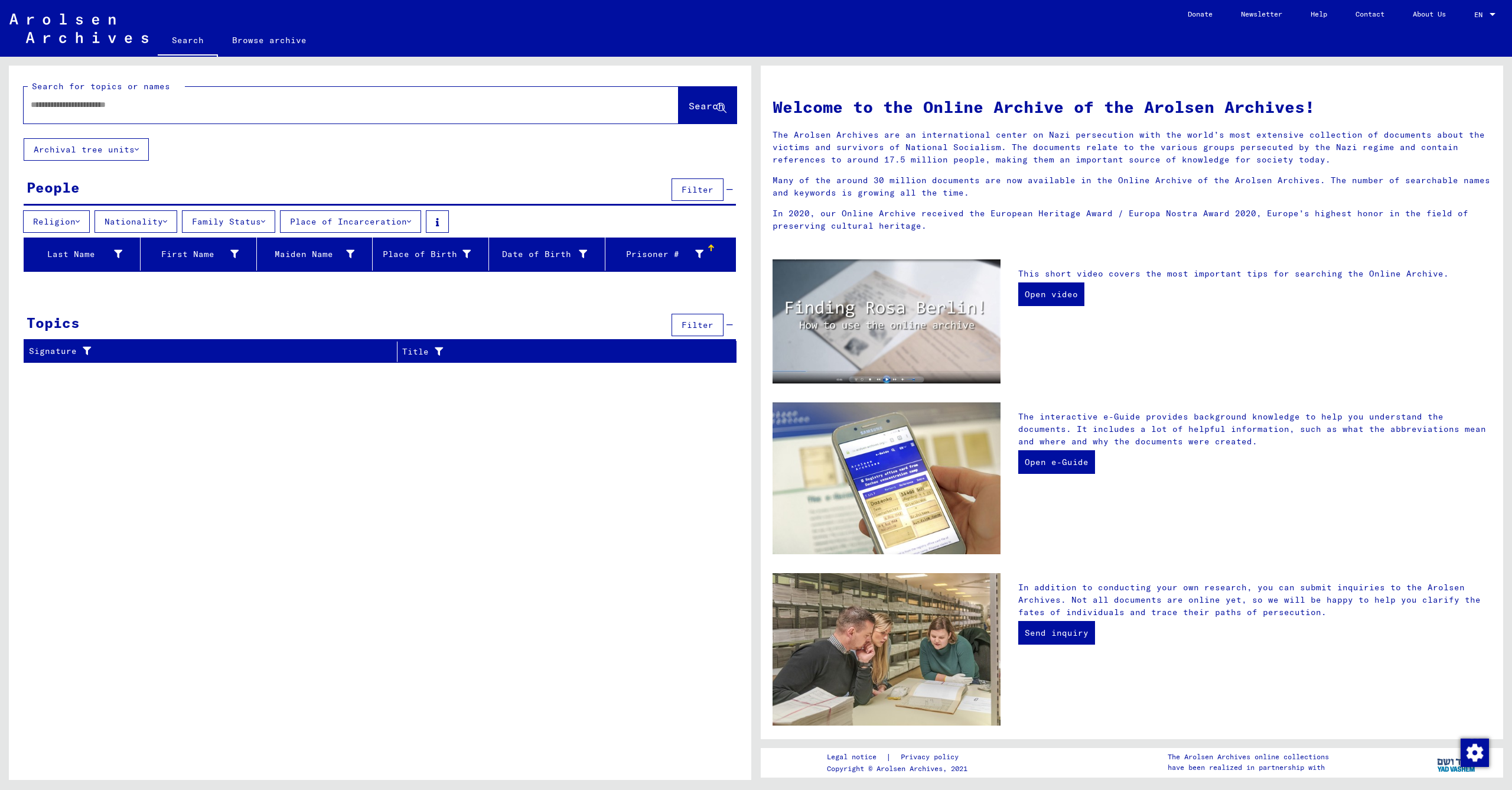 click on "Prisoner #" at bounding box center [658, 254] 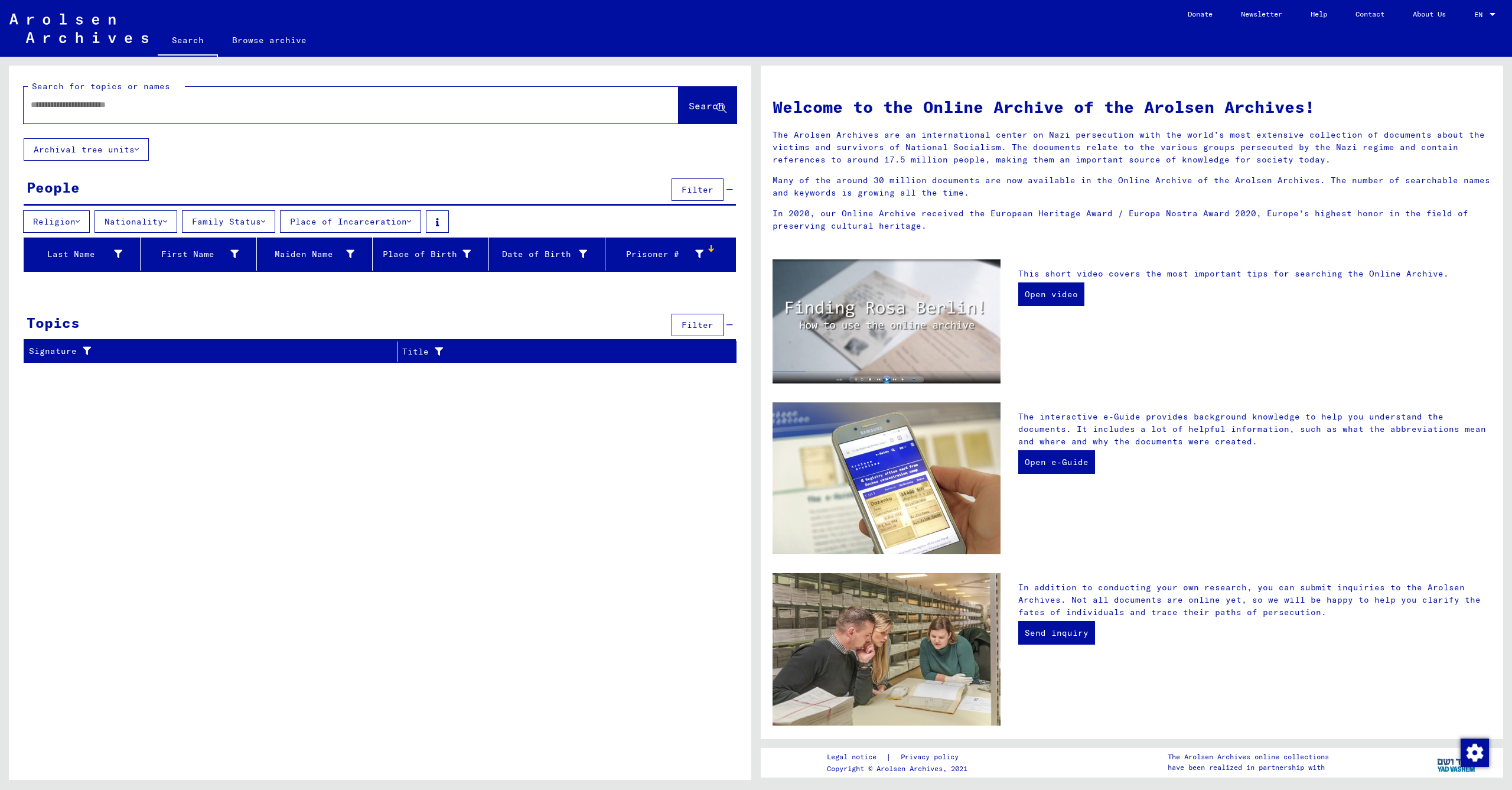 click on "Filter" at bounding box center [698, 190] 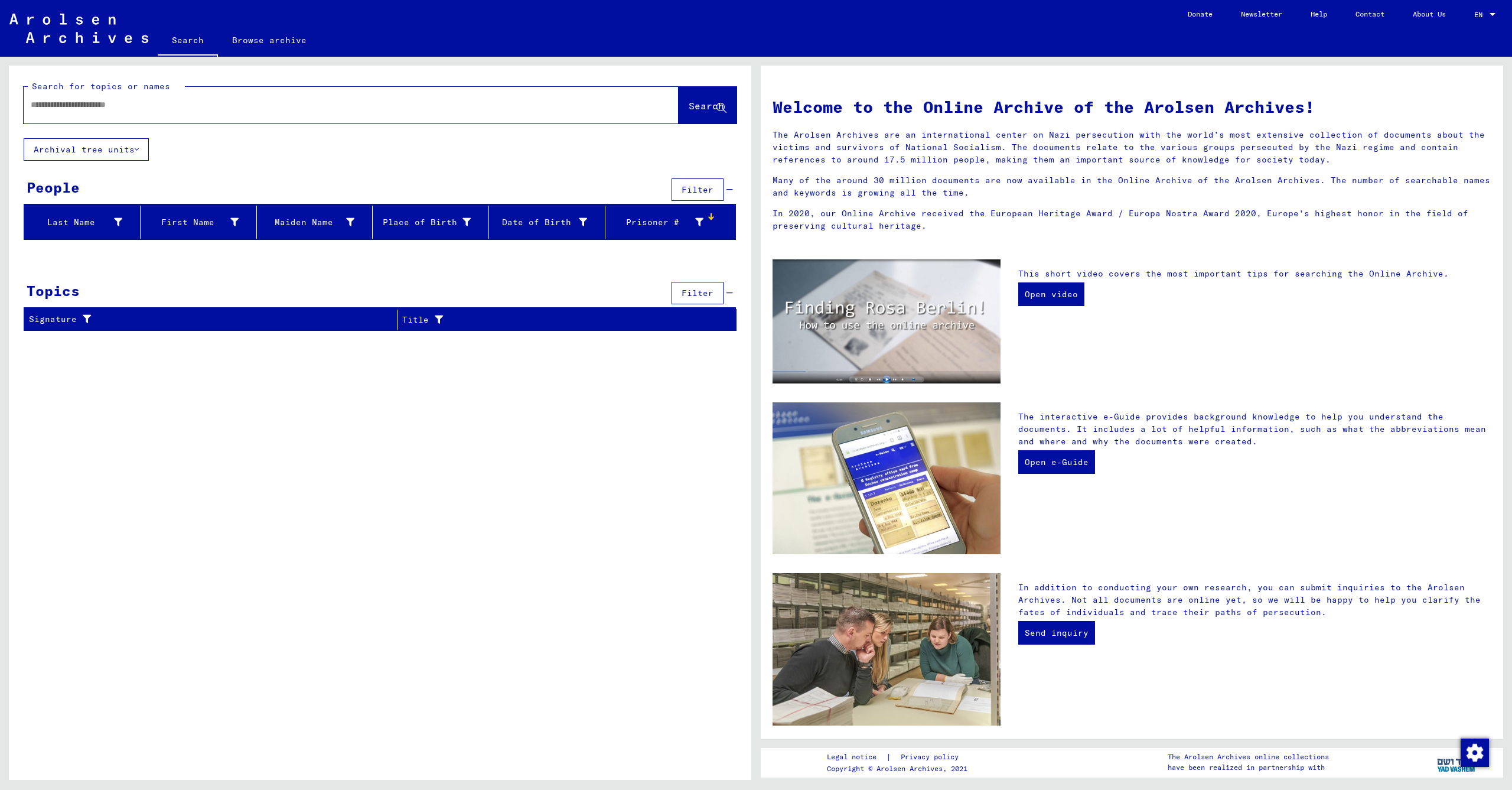 click on "Filter" at bounding box center [698, 190] 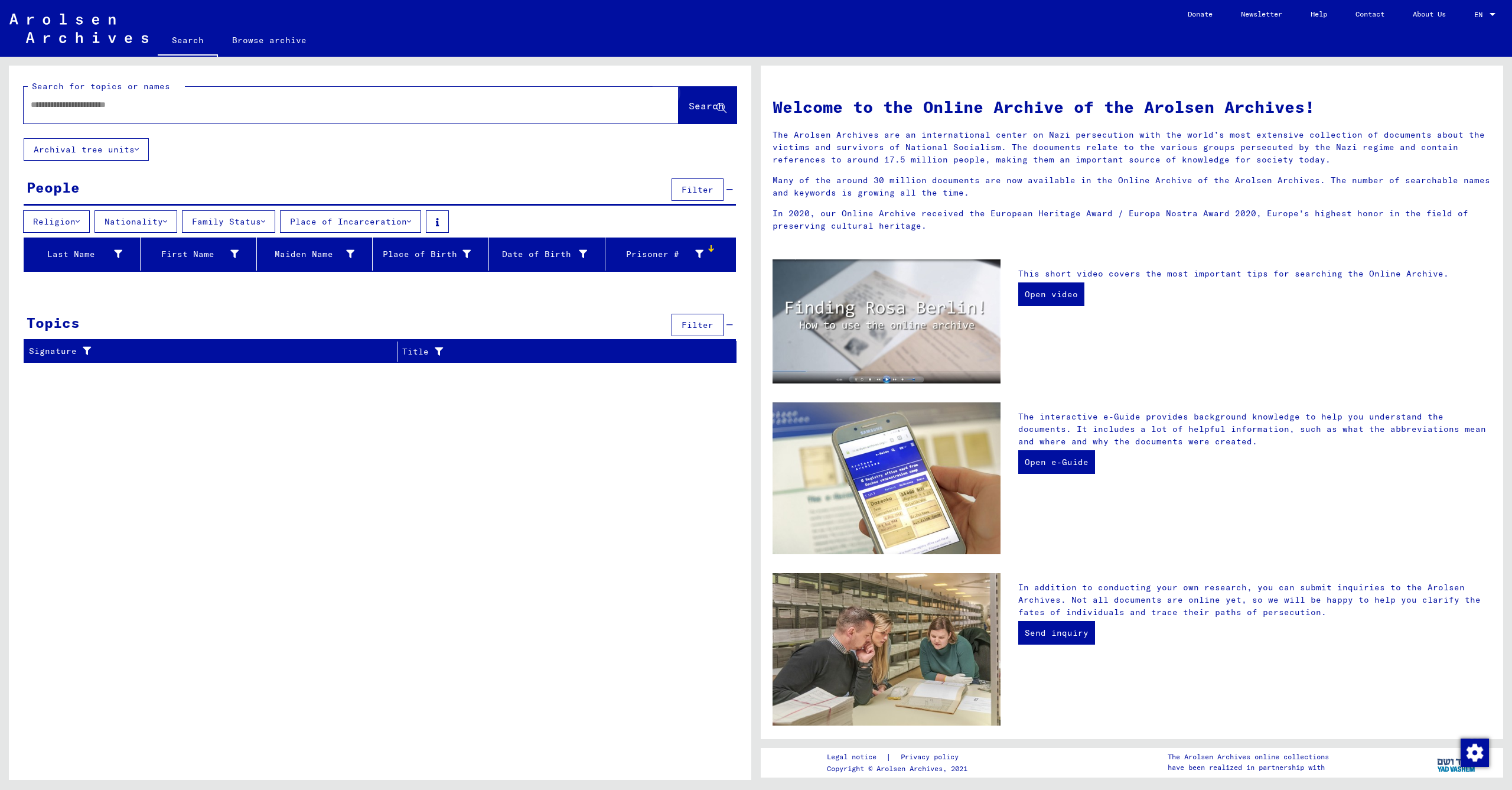 drag, startPoint x: 713, startPoint y: 107, endPoint x: 680, endPoint y: 119, distance: 35.1141 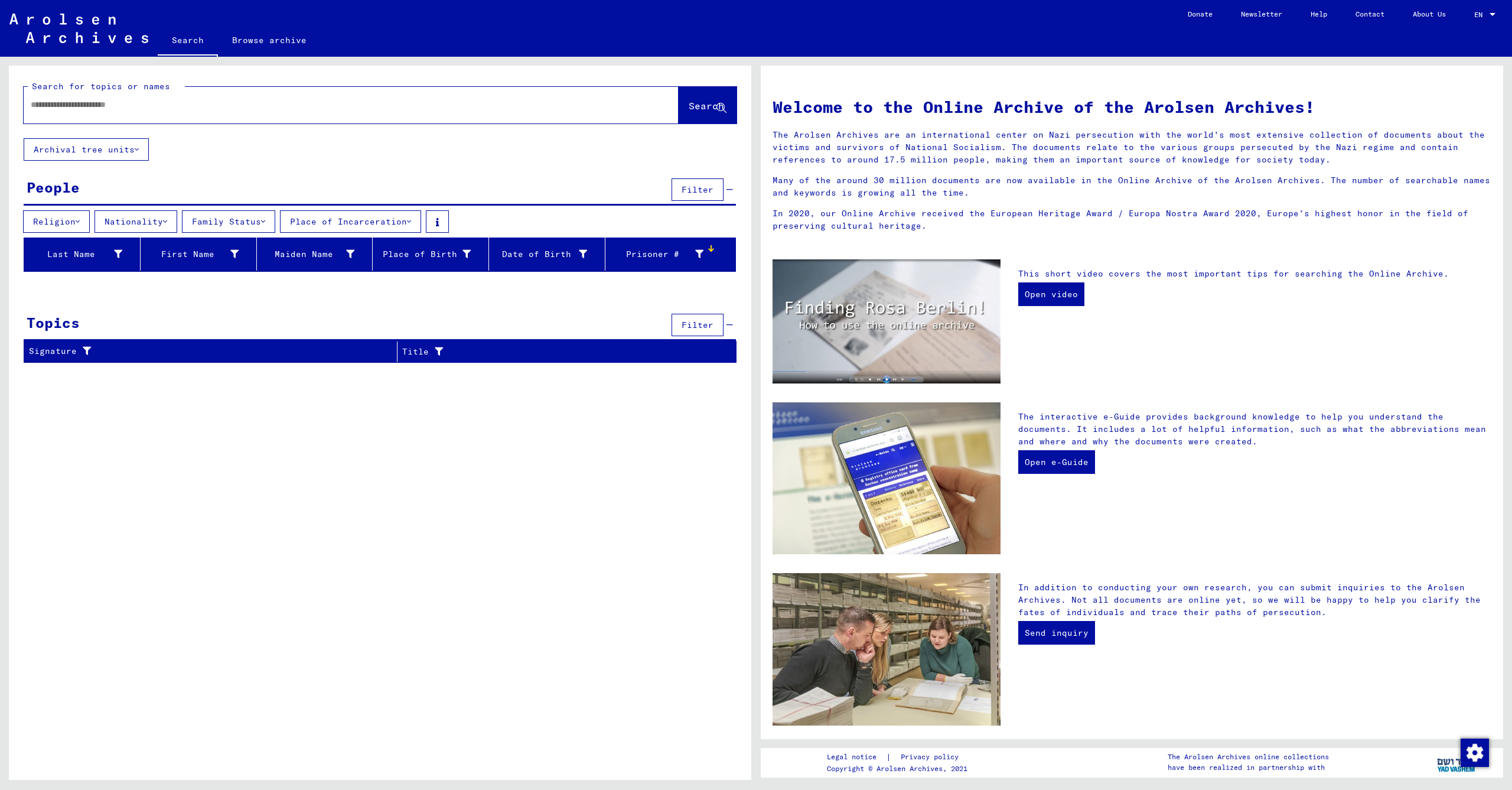 click at bounding box center [337, 105] 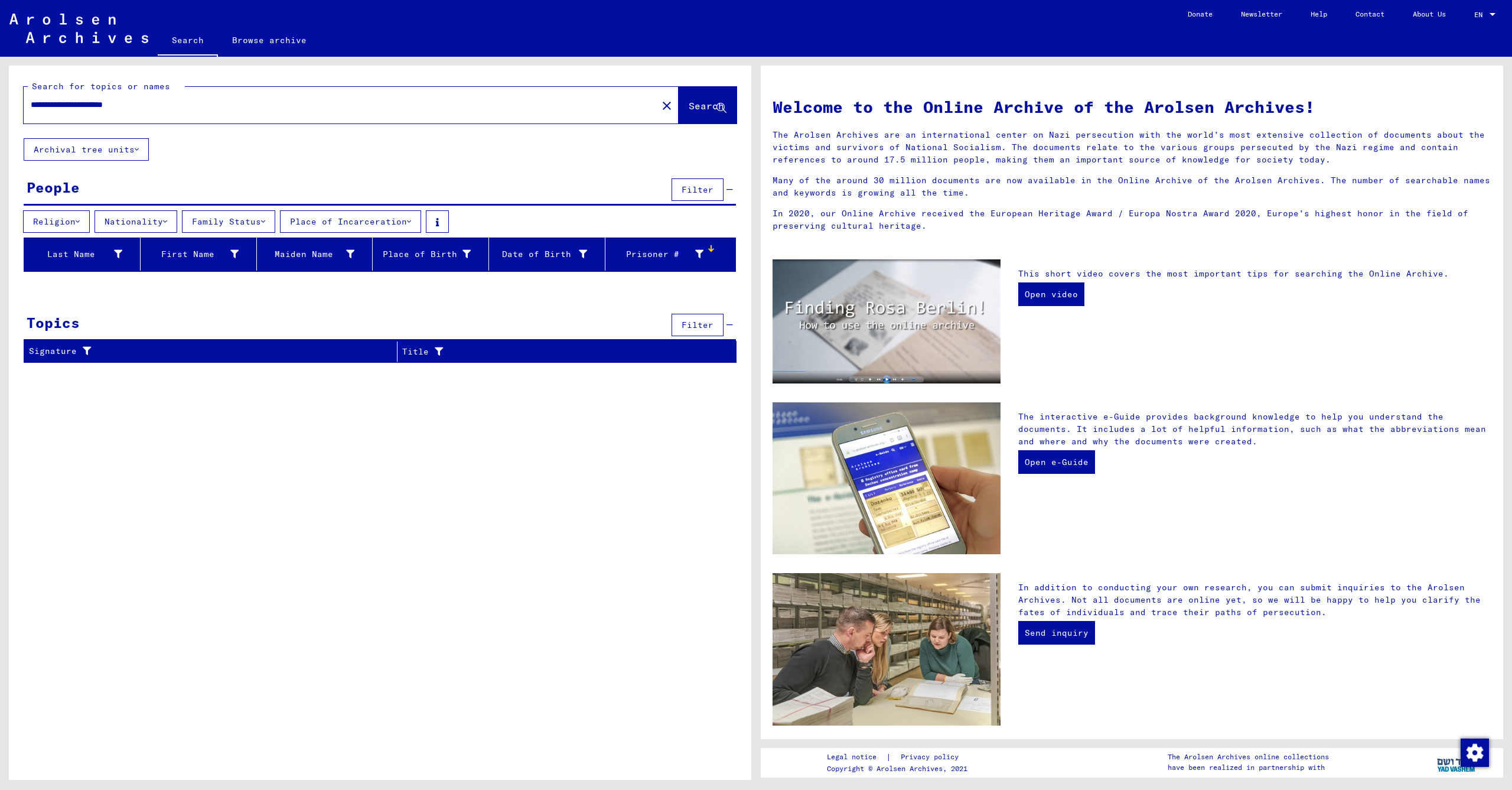 click on "**********" at bounding box center (337, 105) 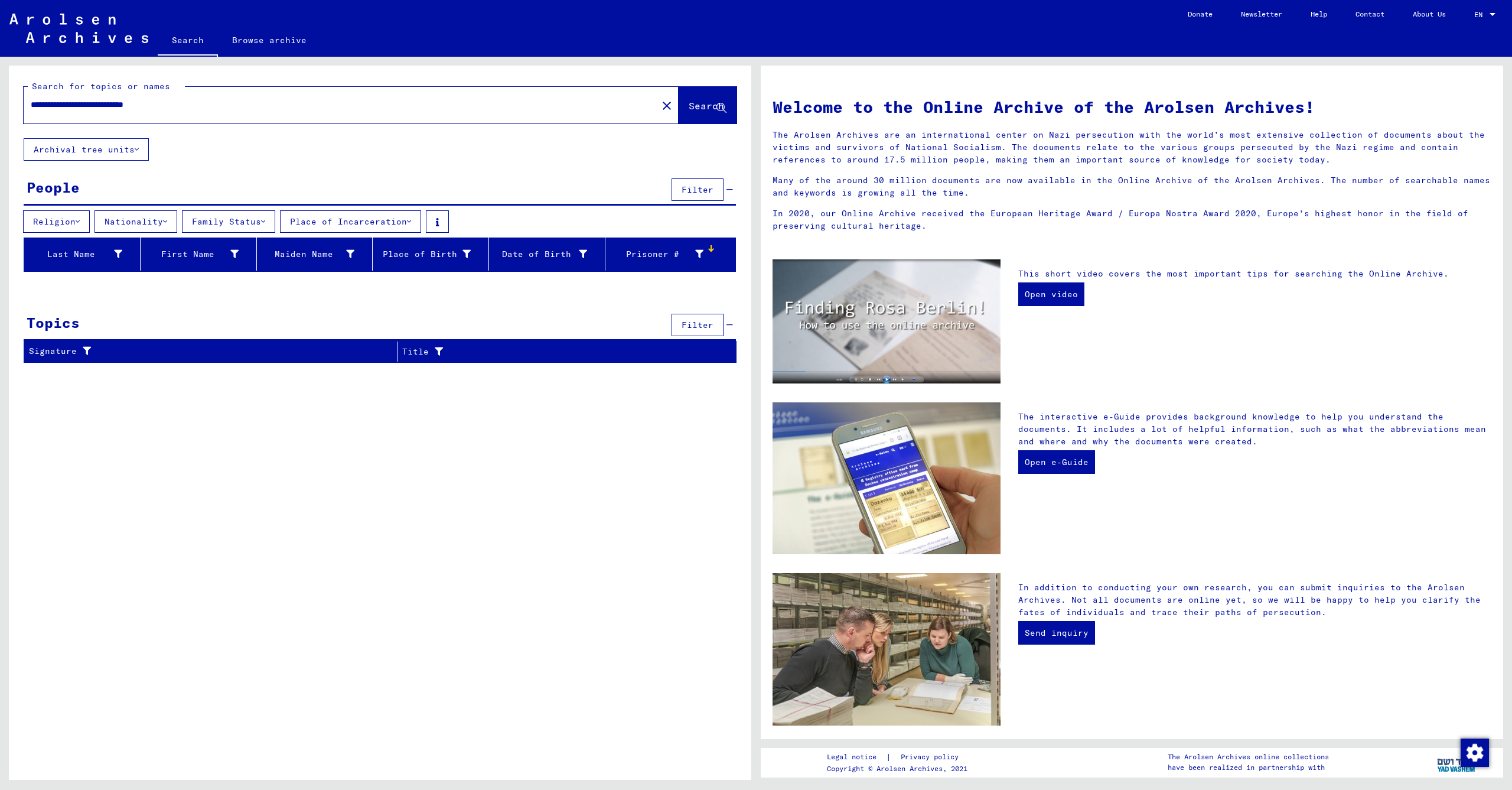 click on "**********" at bounding box center [337, 105] 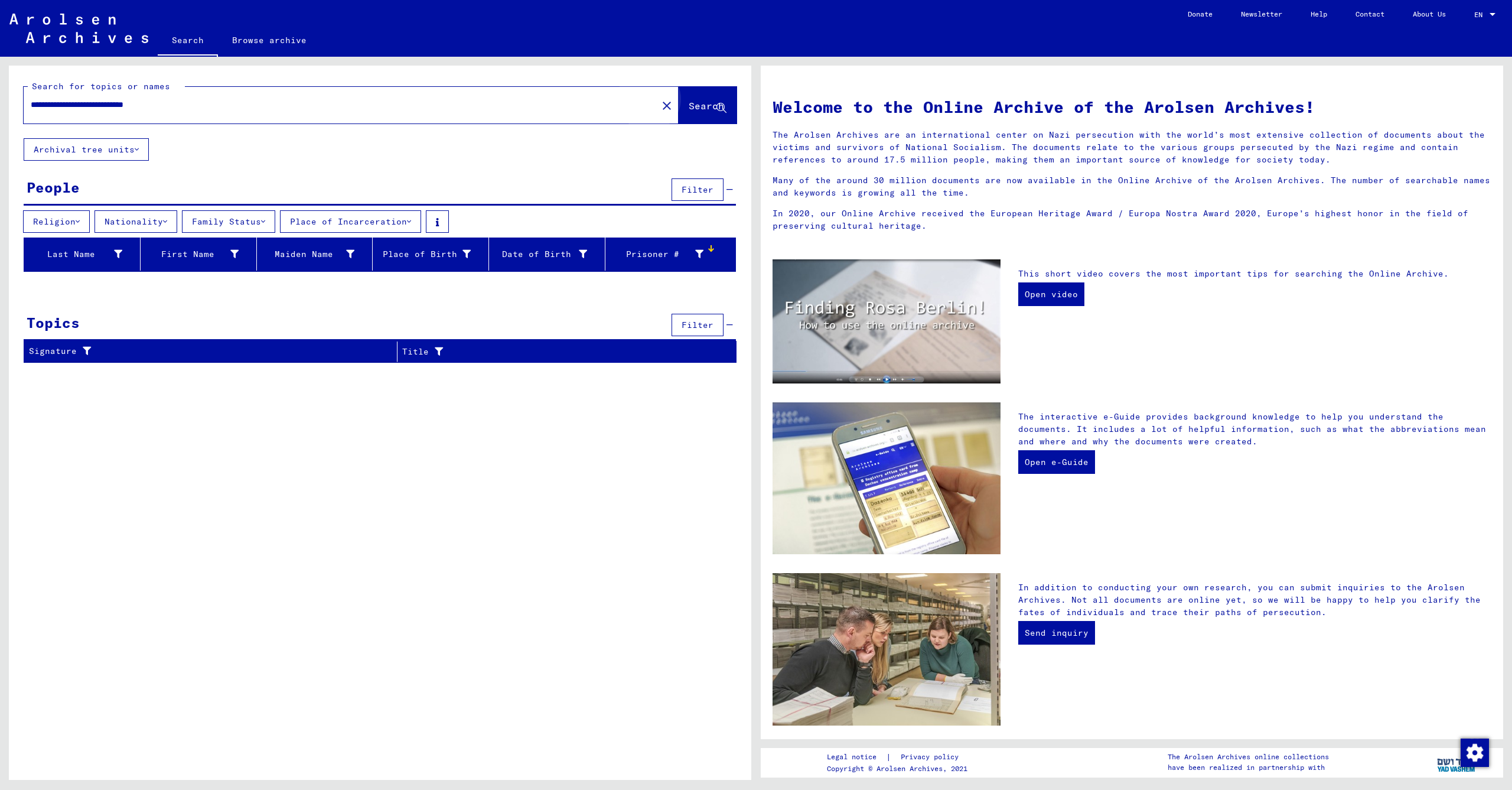 click on "Search" 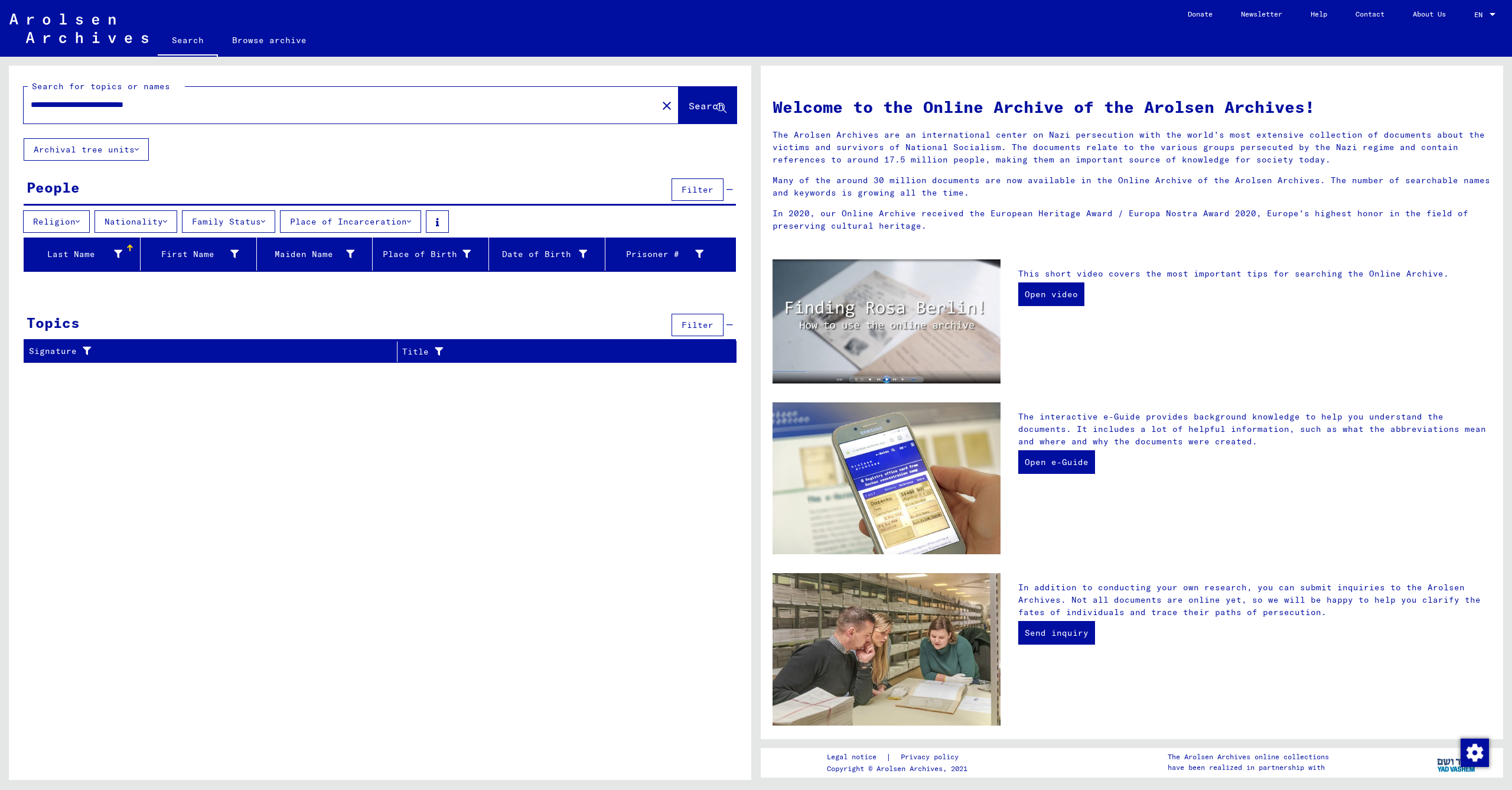 click on "**********" at bounding box center [337, 105] 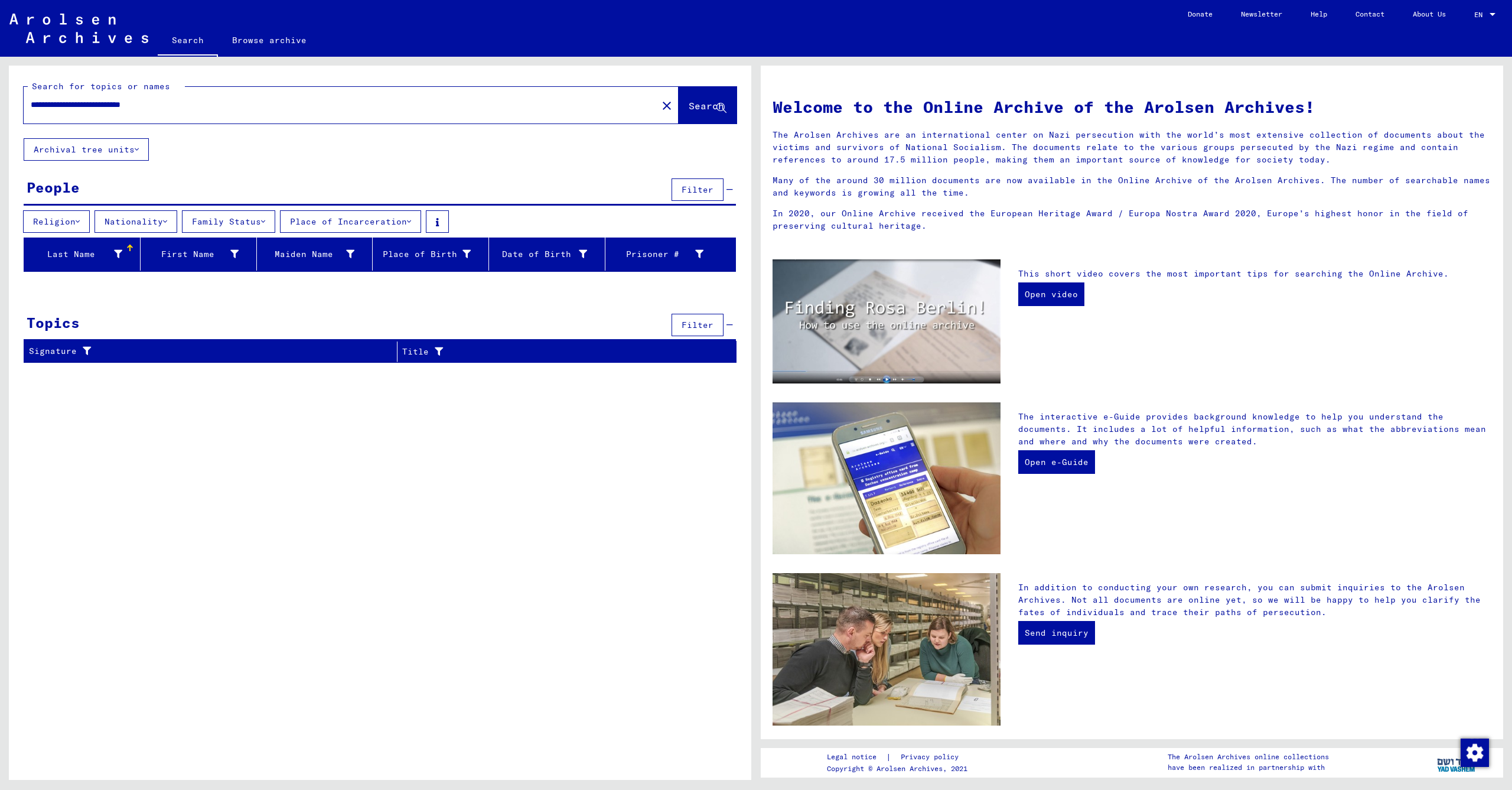 type on "**********" 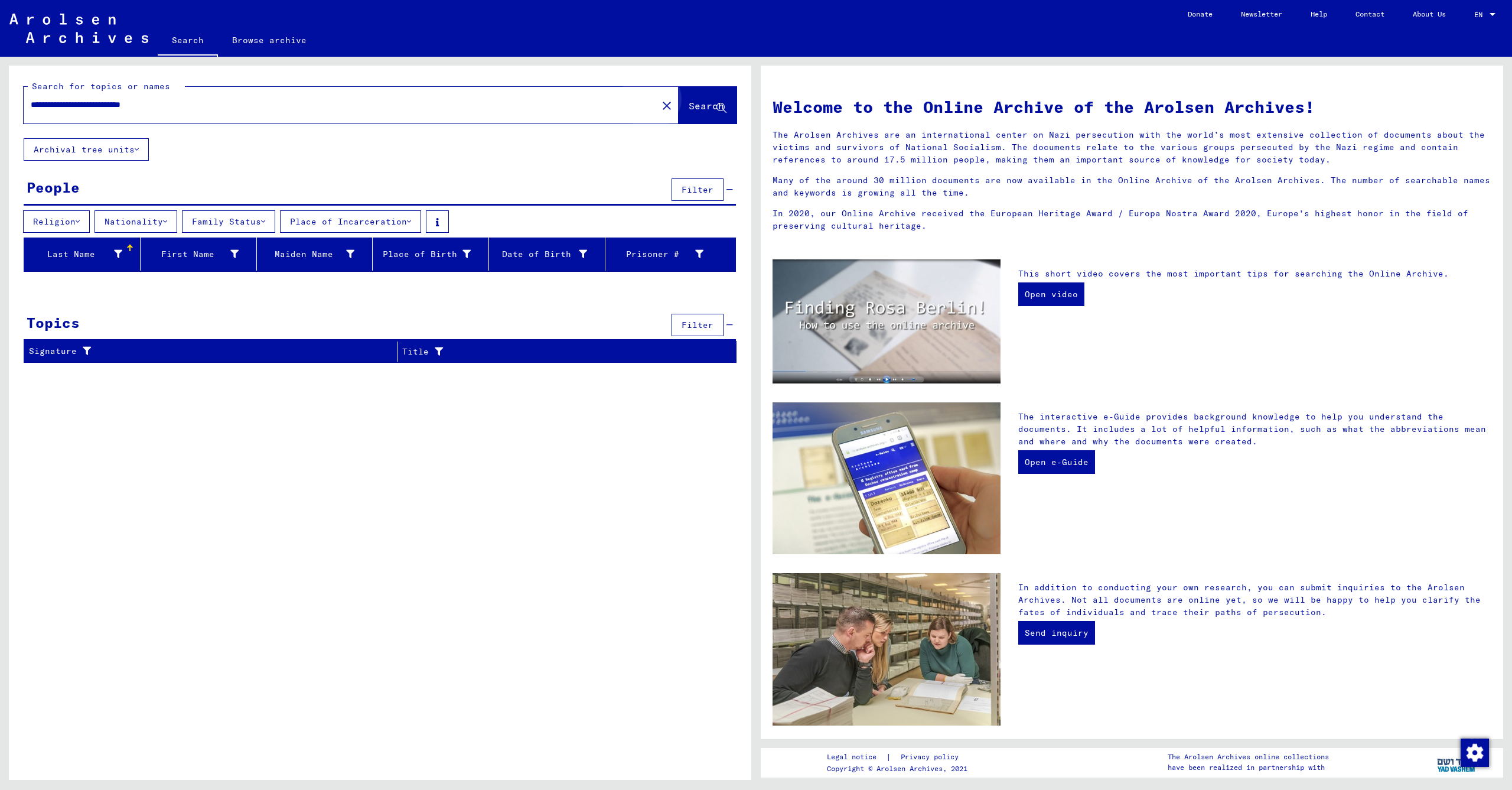 click on "Search" 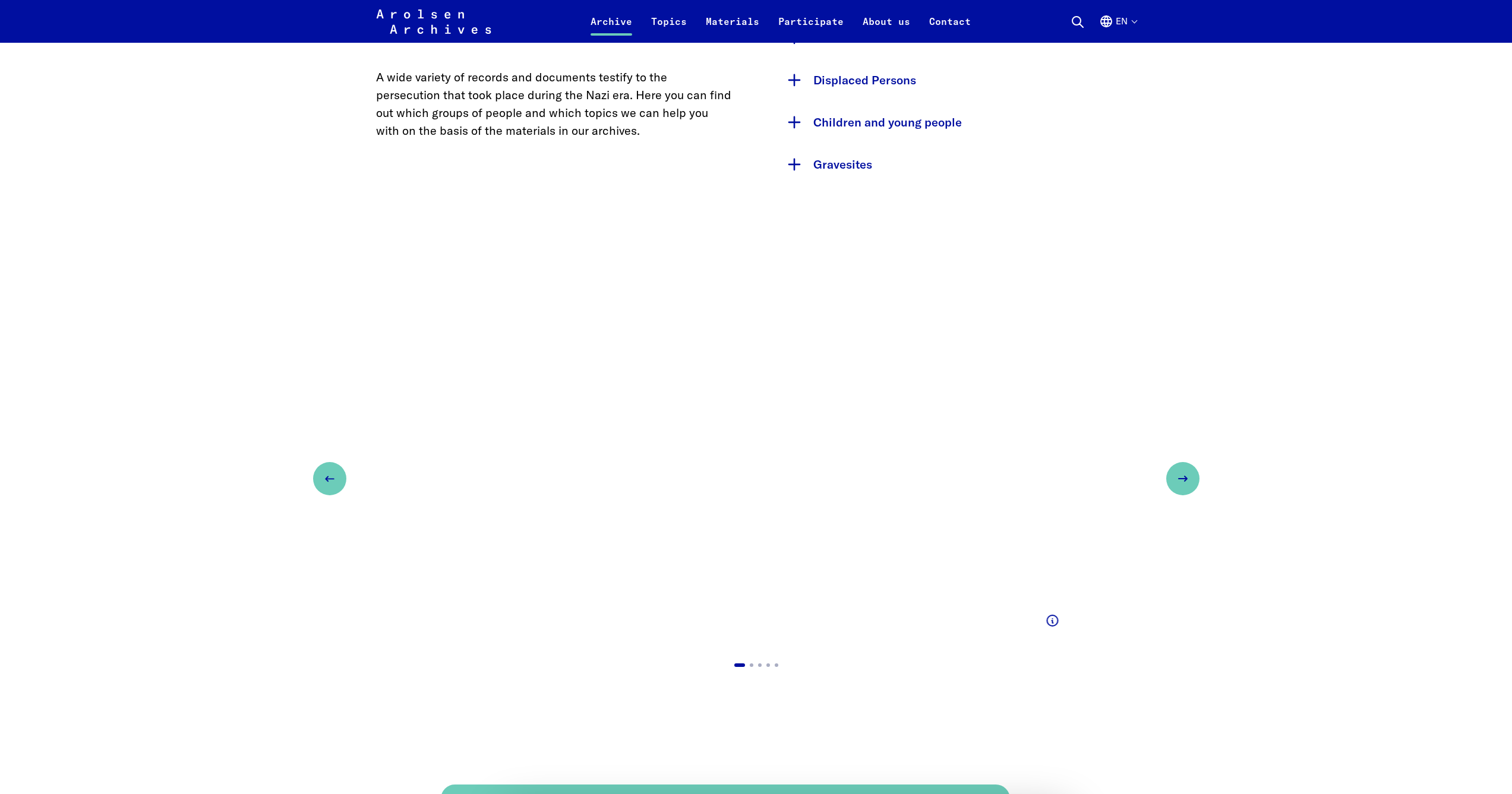 scroll, scrollTop: 629, scrollLeft: 0, axis: vertical 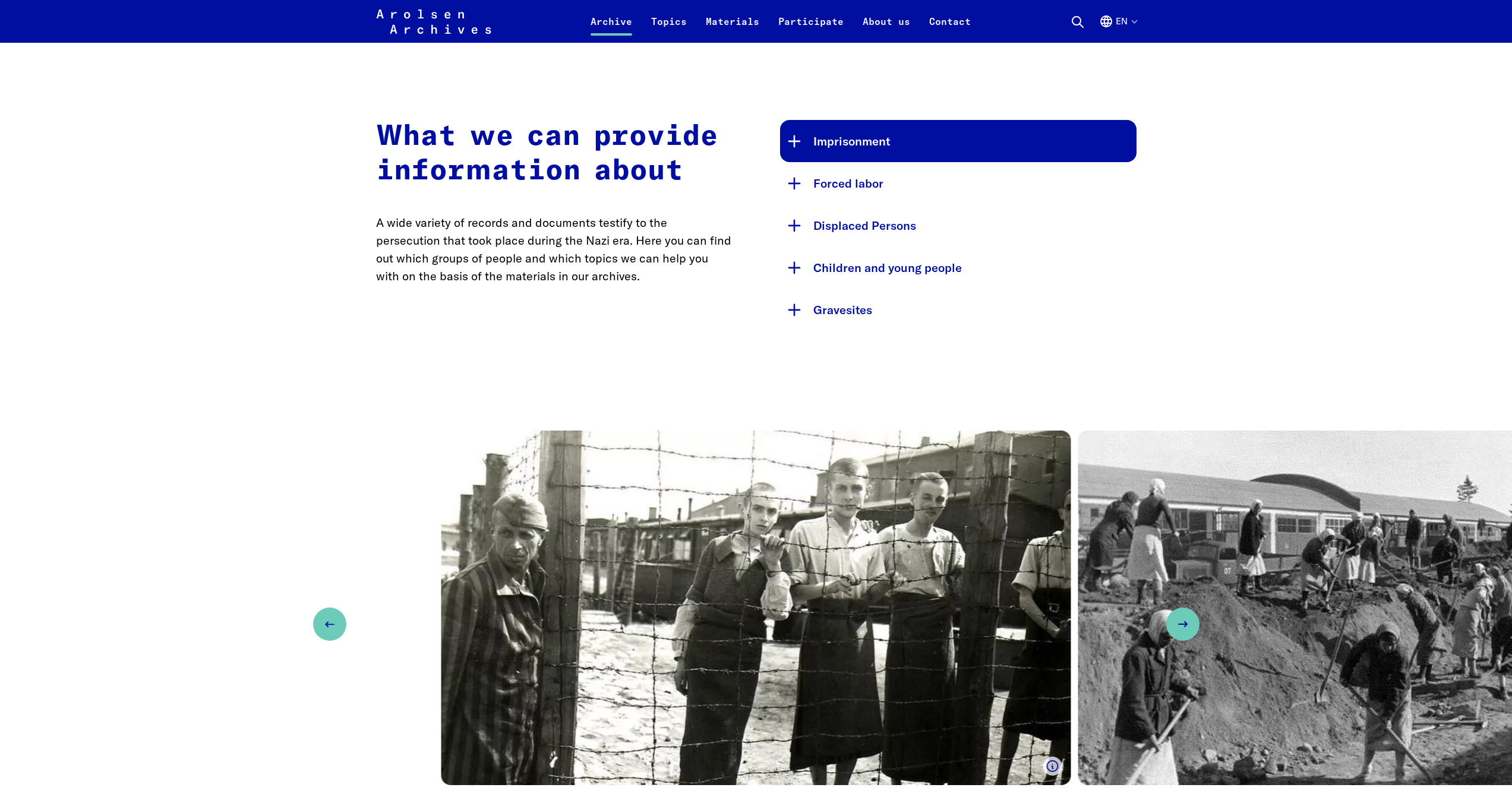 click on "Imprisonment" at bounding box center (958, 141) 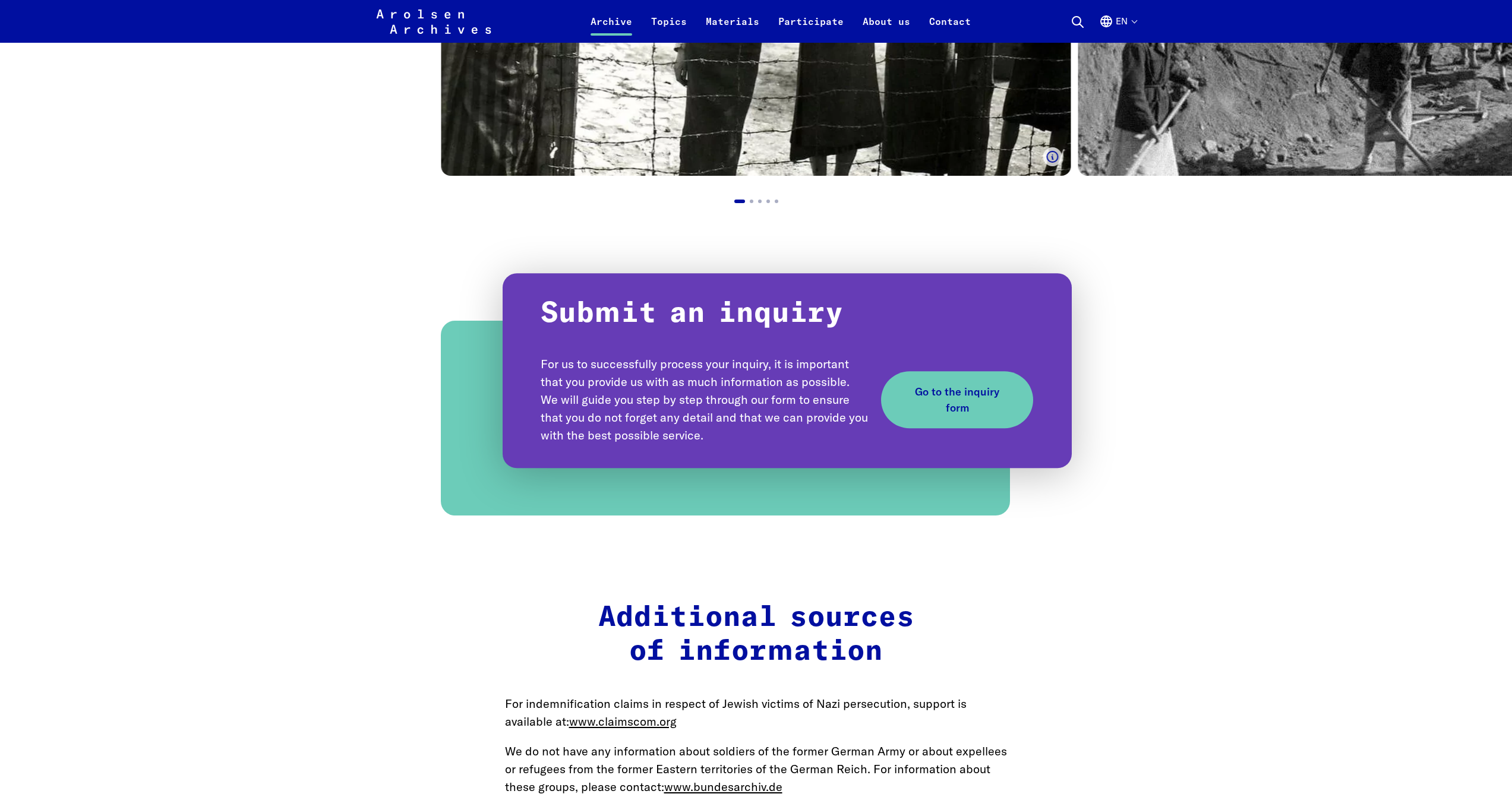scroll, scrollTop: 1542, scrollLeft: 0, axis: vertical 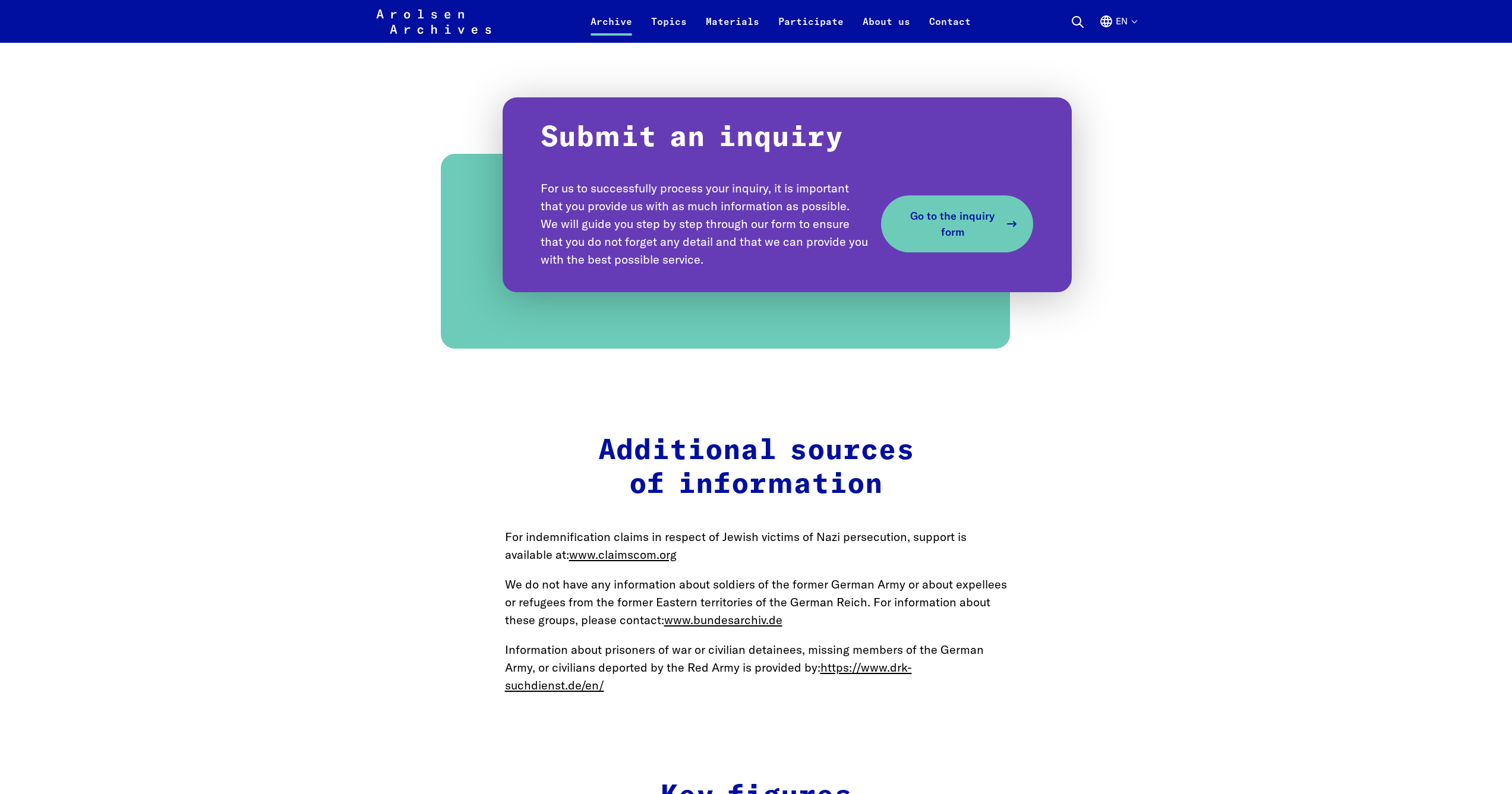 click on "Go to the inquiry form" at bounding box center (952, 224) 